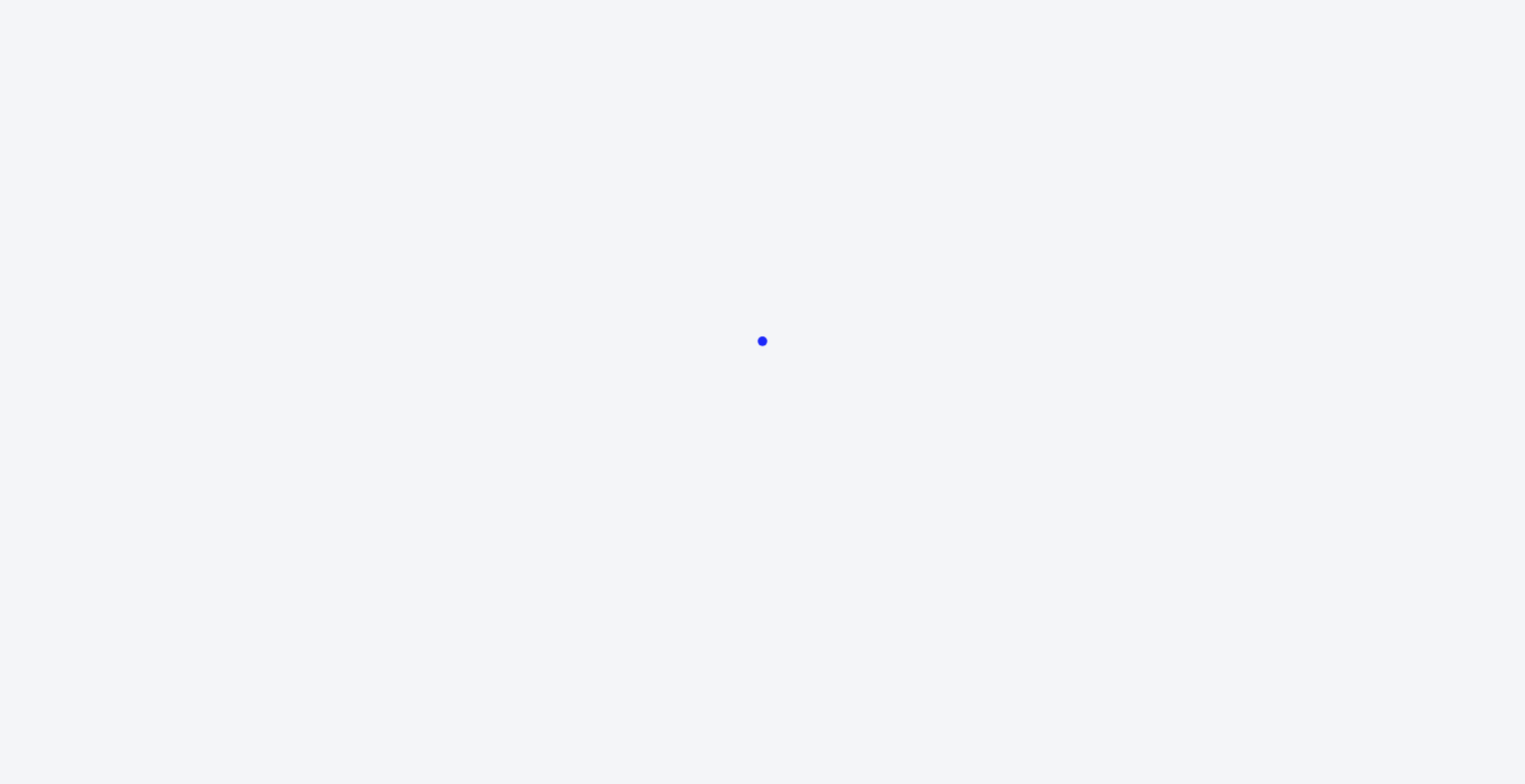 scroll, scrollTop: 0, scrollLeft: 0, axis: both 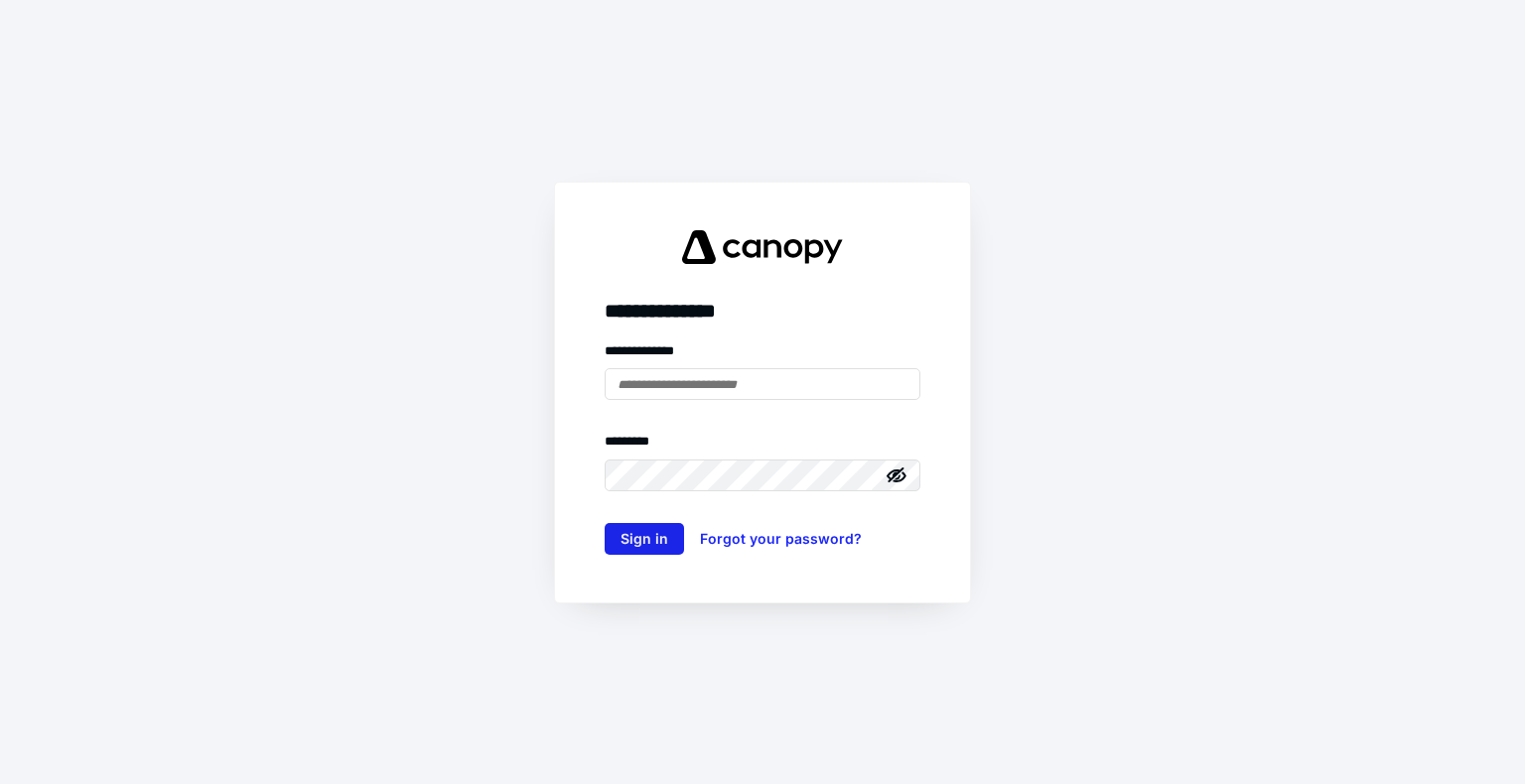 type on "**********" 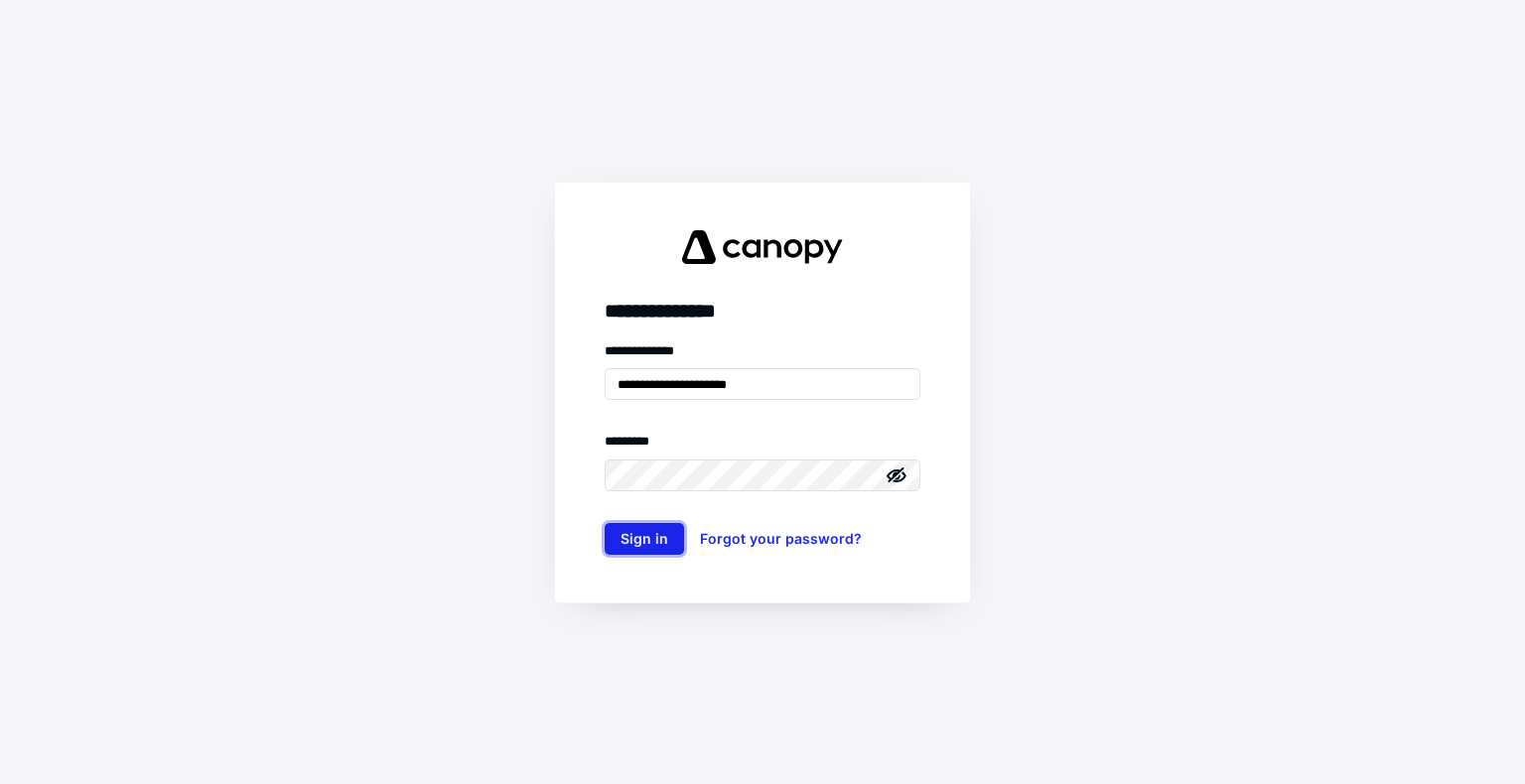 click on "Sign in" at bounding box center (644, 539) 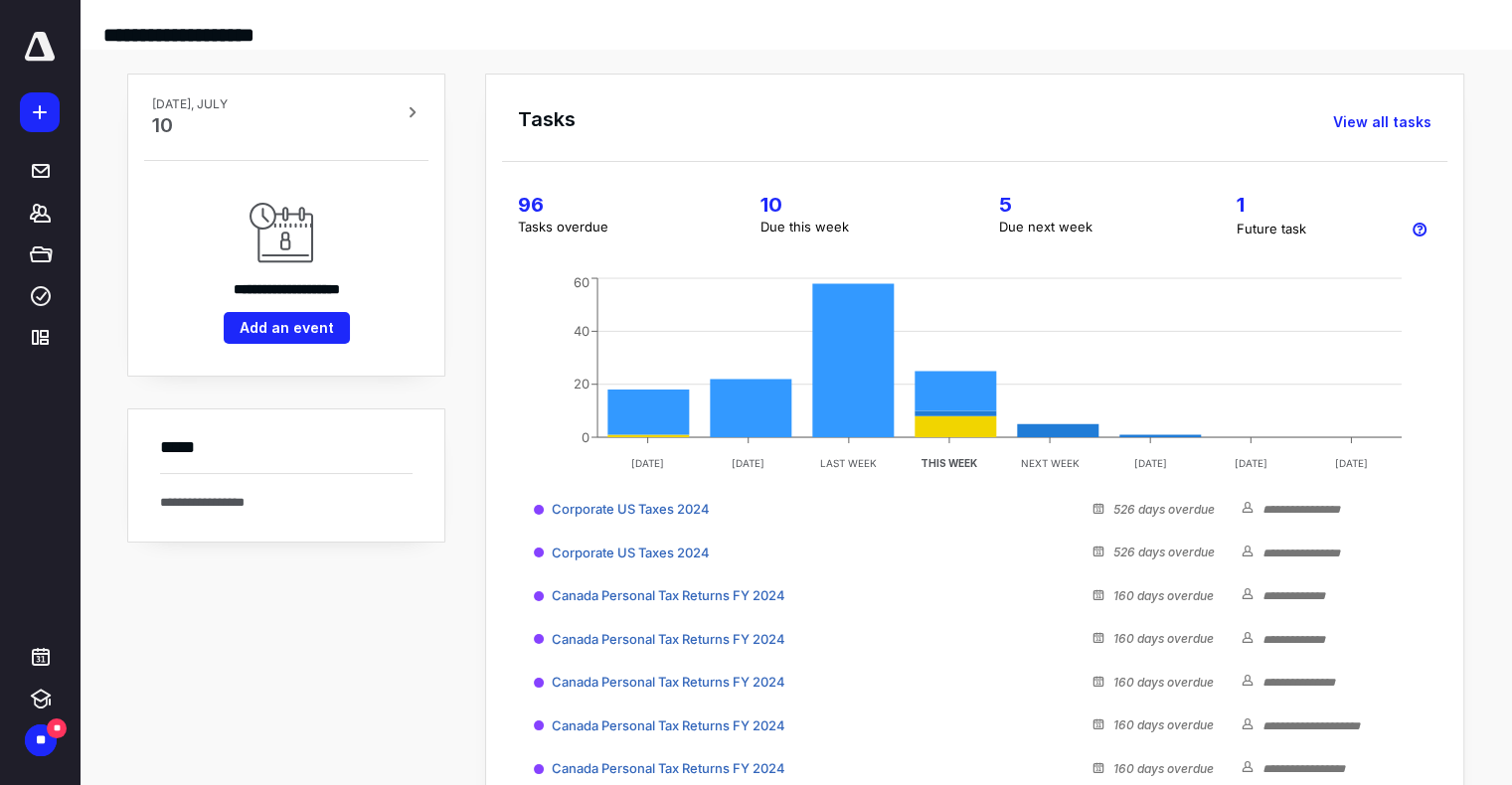 scroll, scrollTop: 0, scrollLeft: 0, axis: both 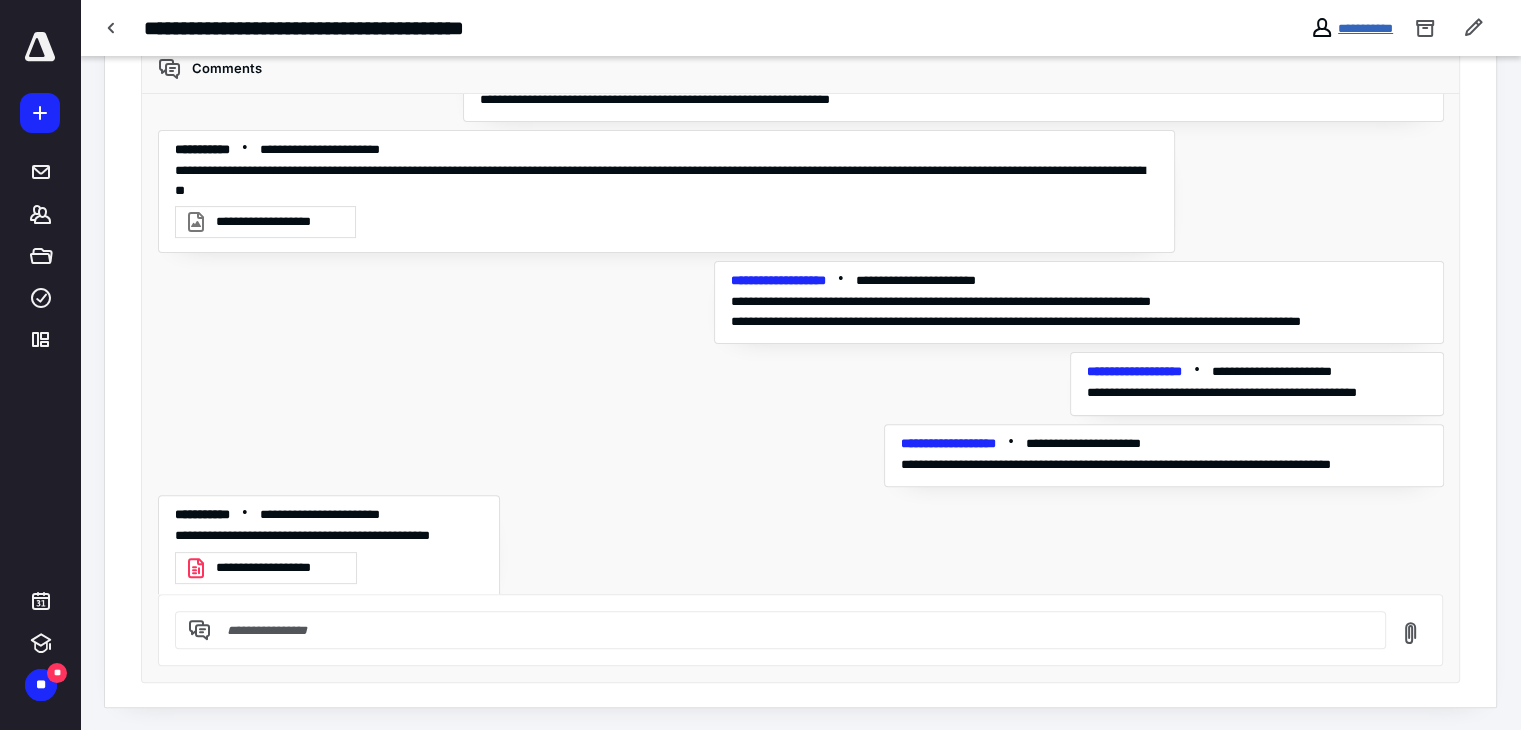click on "**********" at bounding box center (1365, 28) 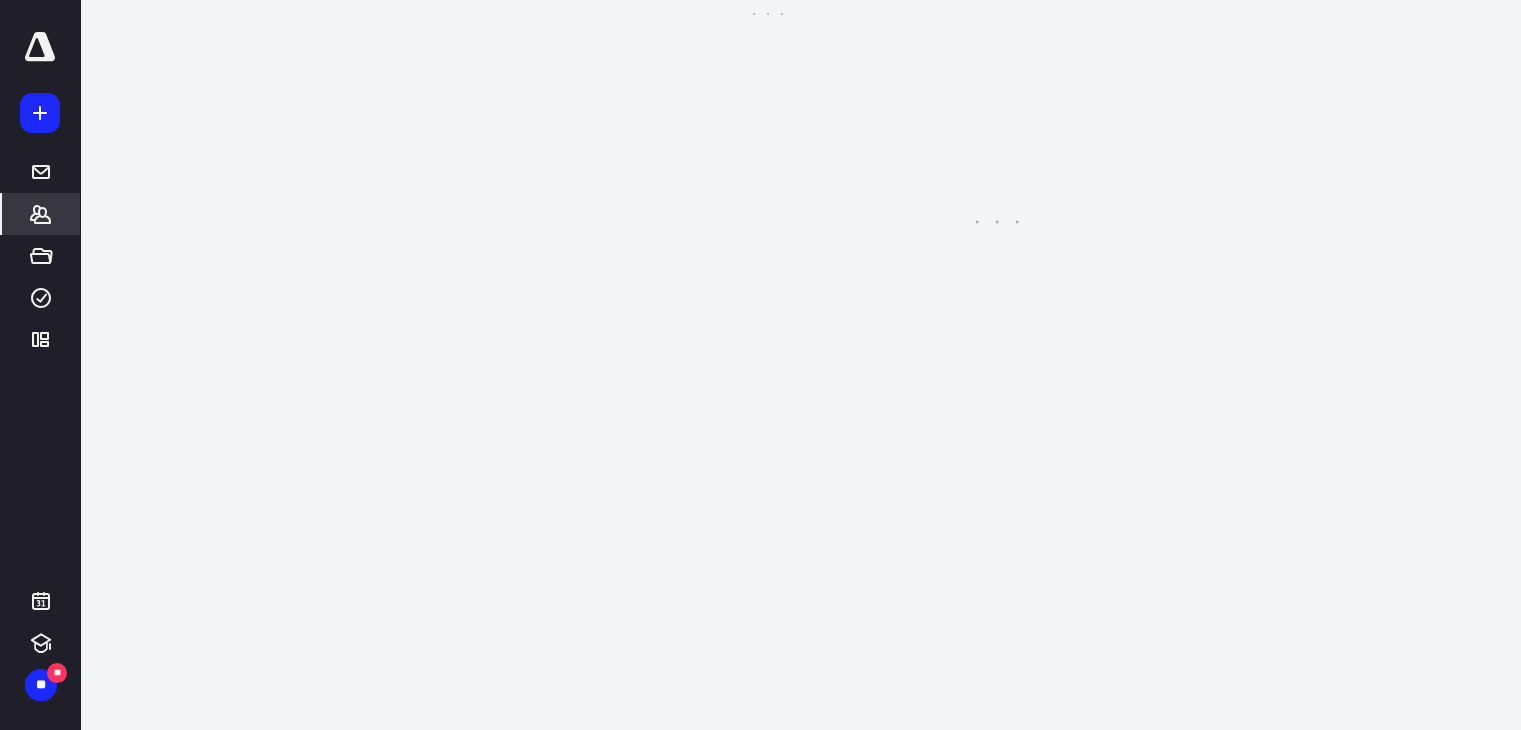 scroll, scrollTop: 0, scrollLeft: 0, axis: both 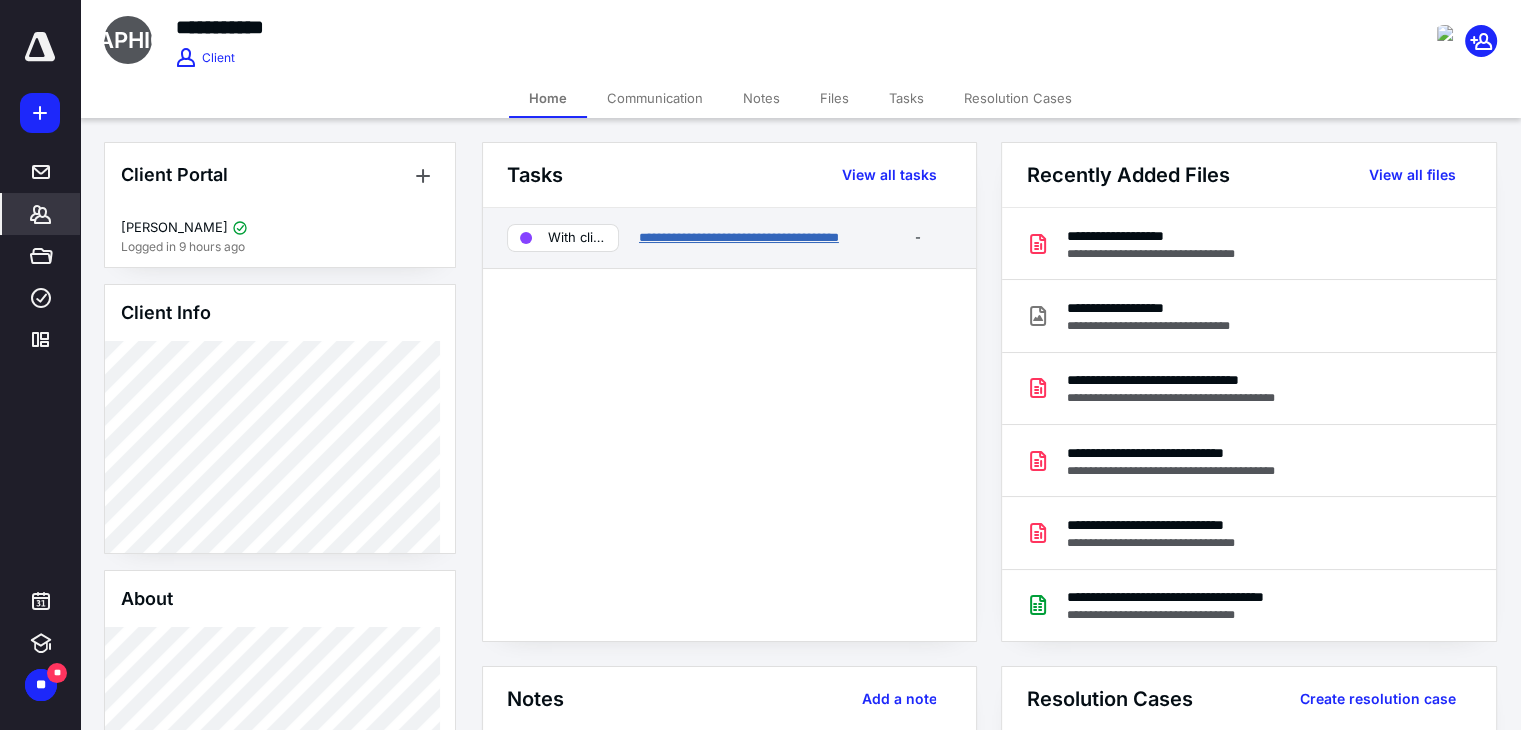 click on "**********" at bounding box center [739, 237] 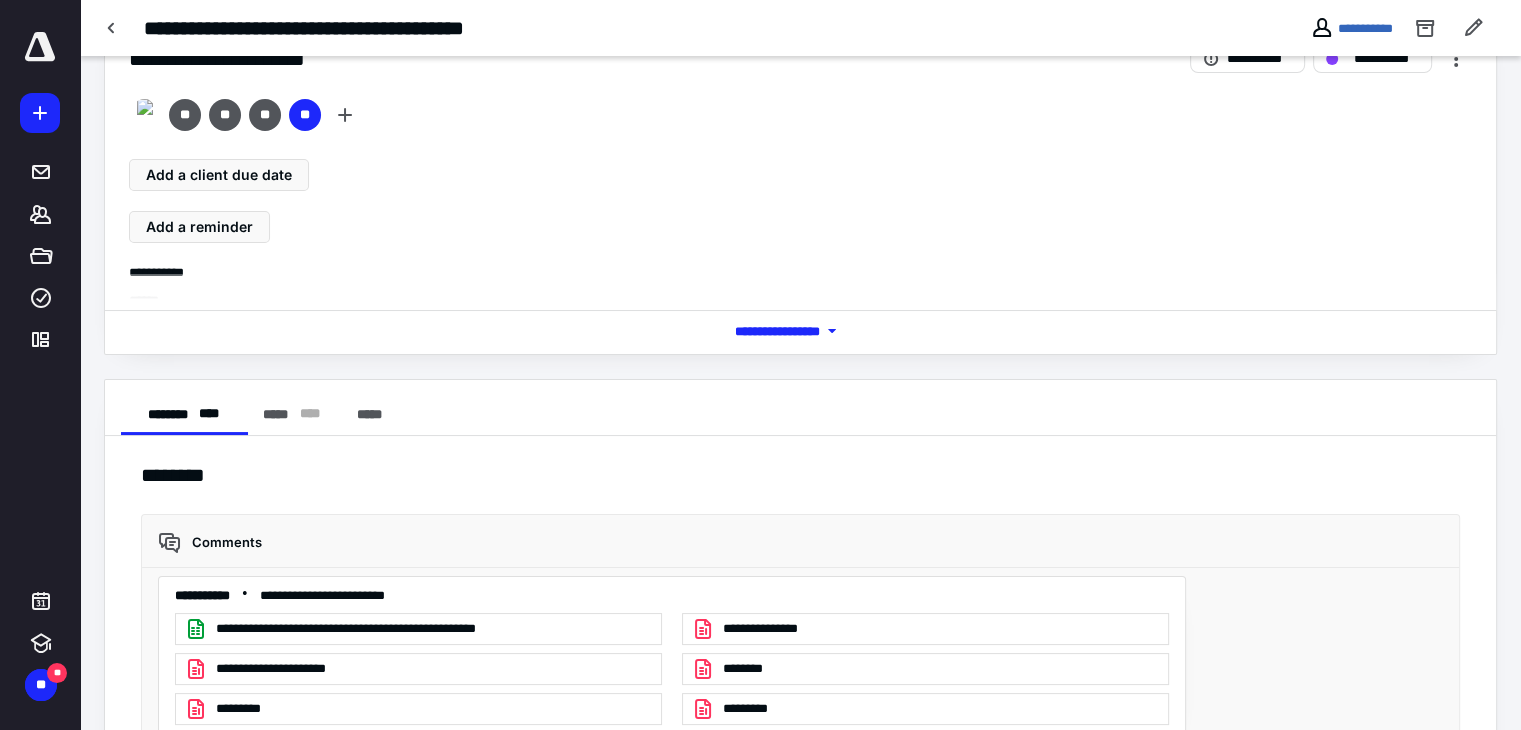 scroll, scrollTop: 130, scrollLeft: 0, axis: vertical 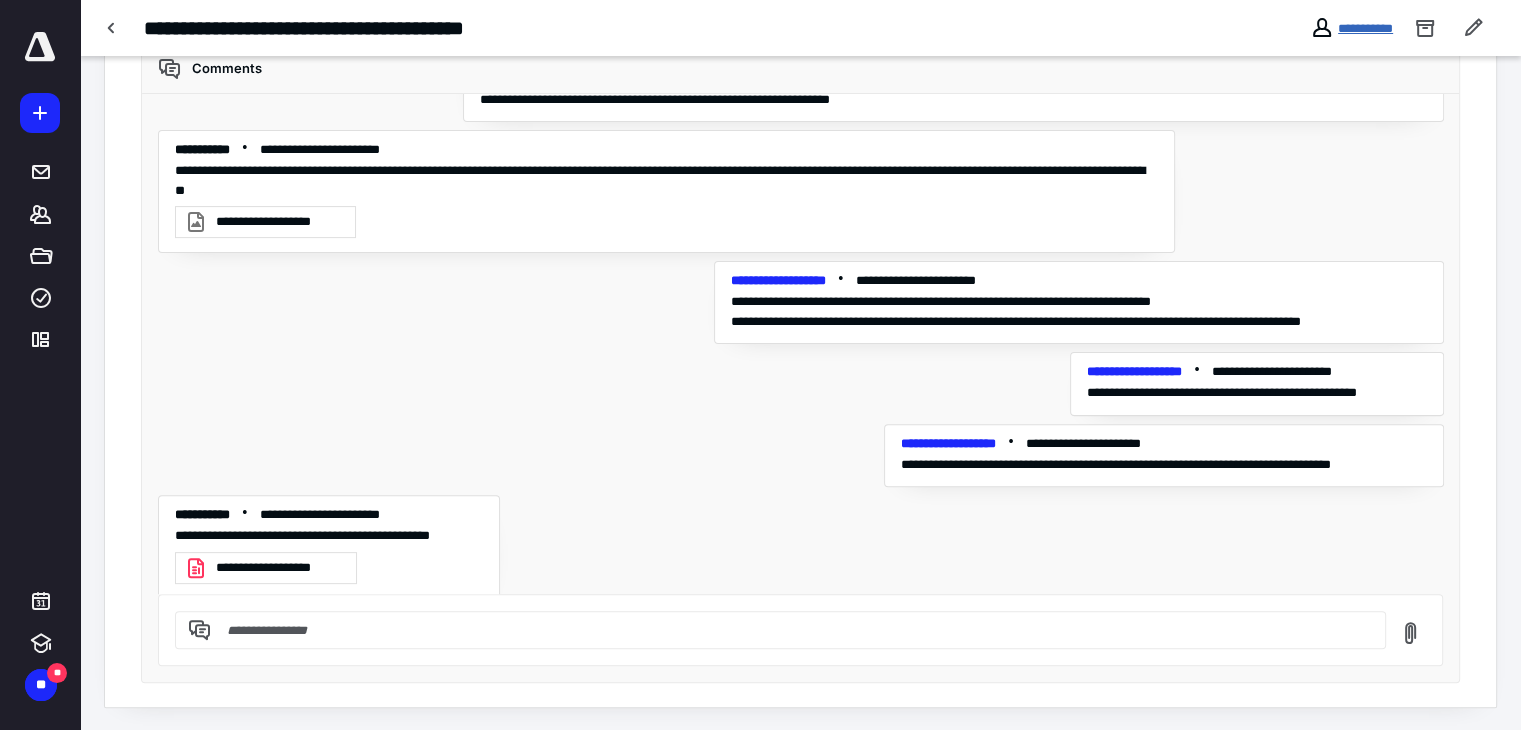 click on "**********" at bounding box center [1365, 28] 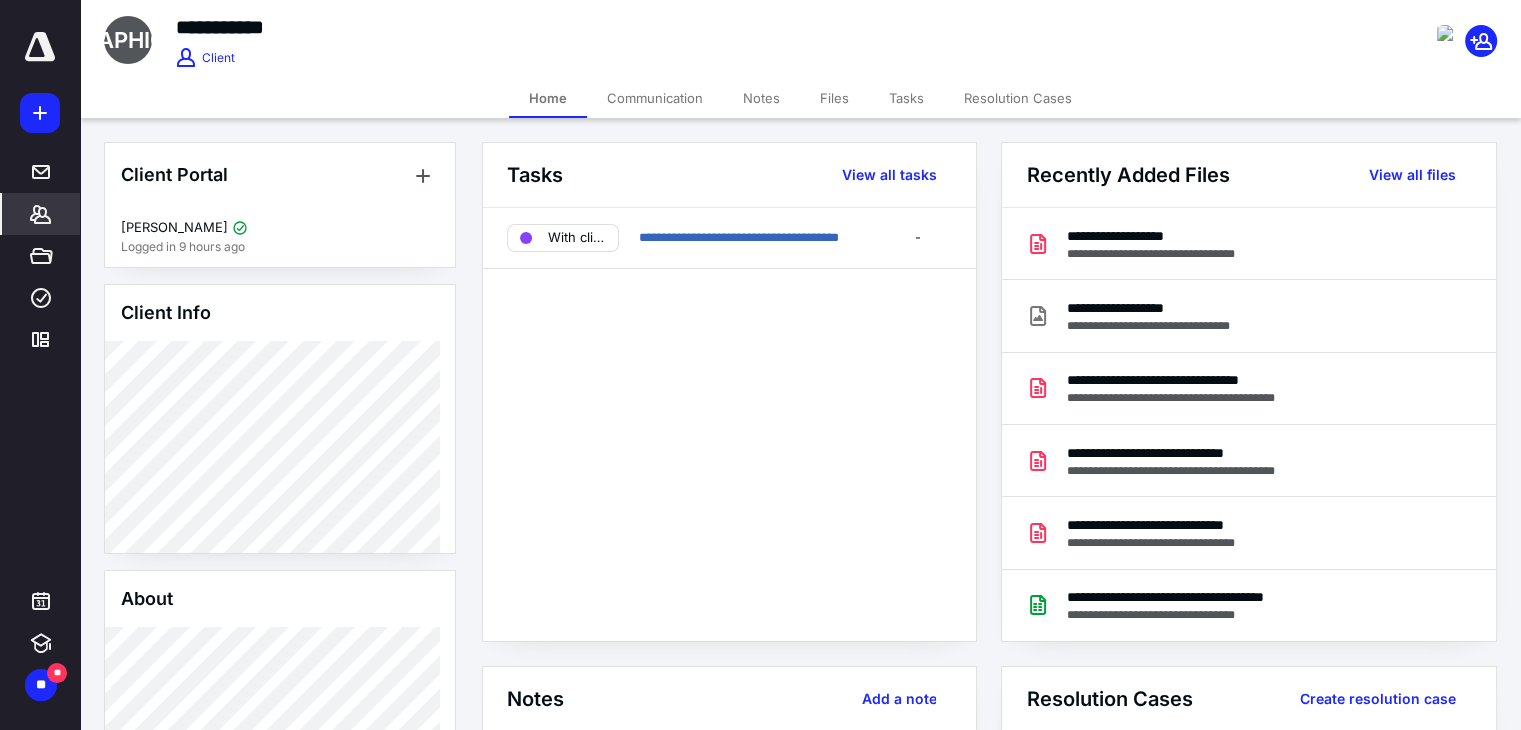 click on "Files" at bounding box center [834, 98] 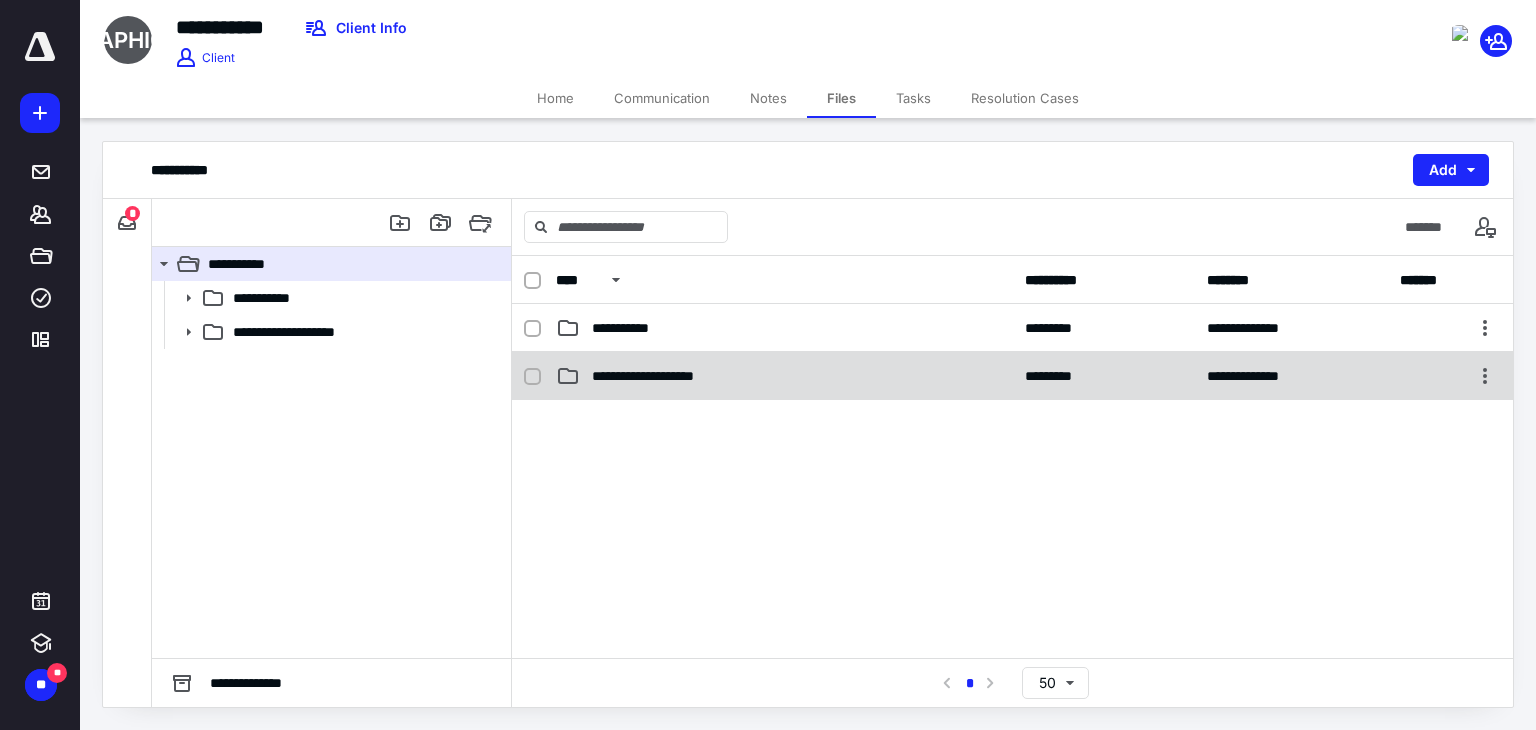 click on "**********" at bounding box center (658, 376) 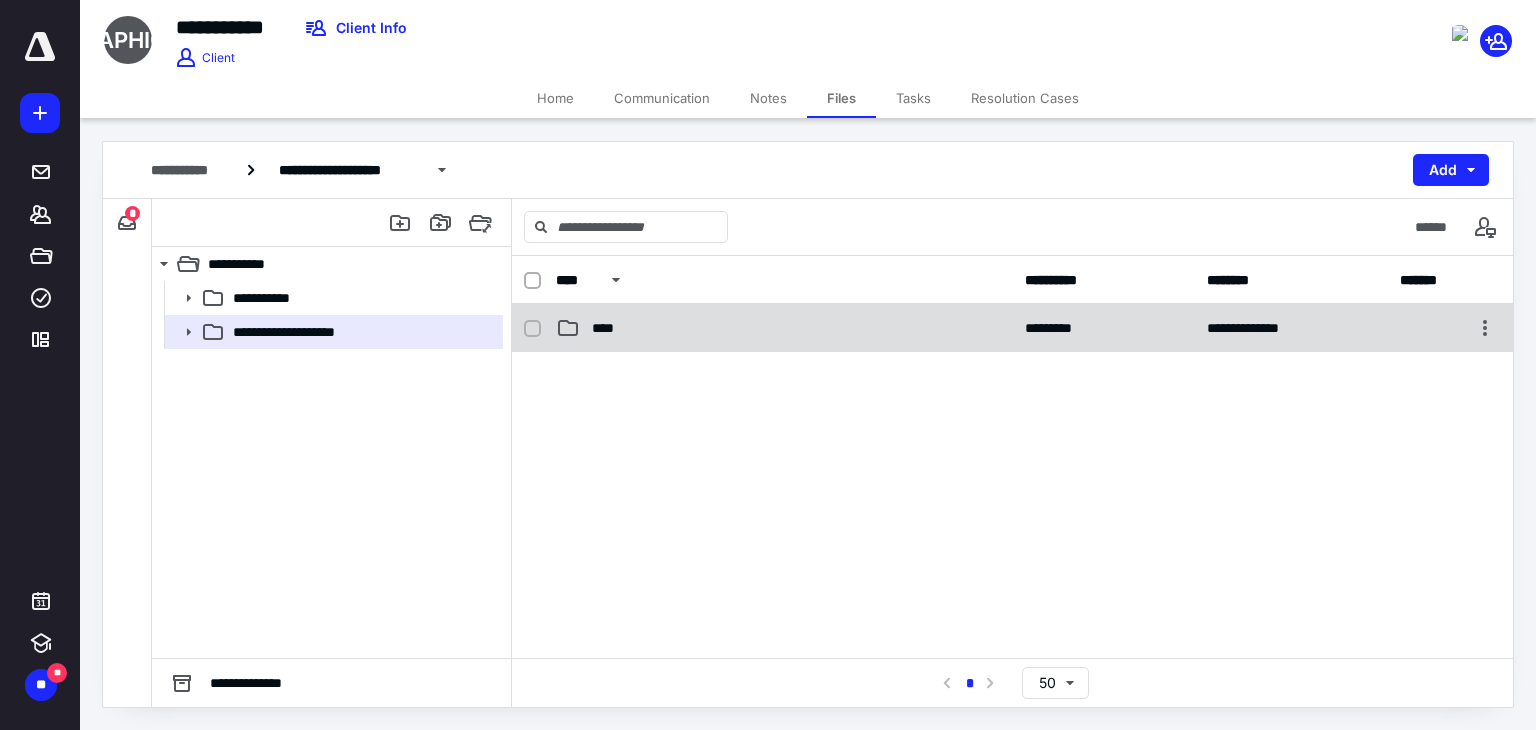 click on "****" at bounding box center (784, 328) 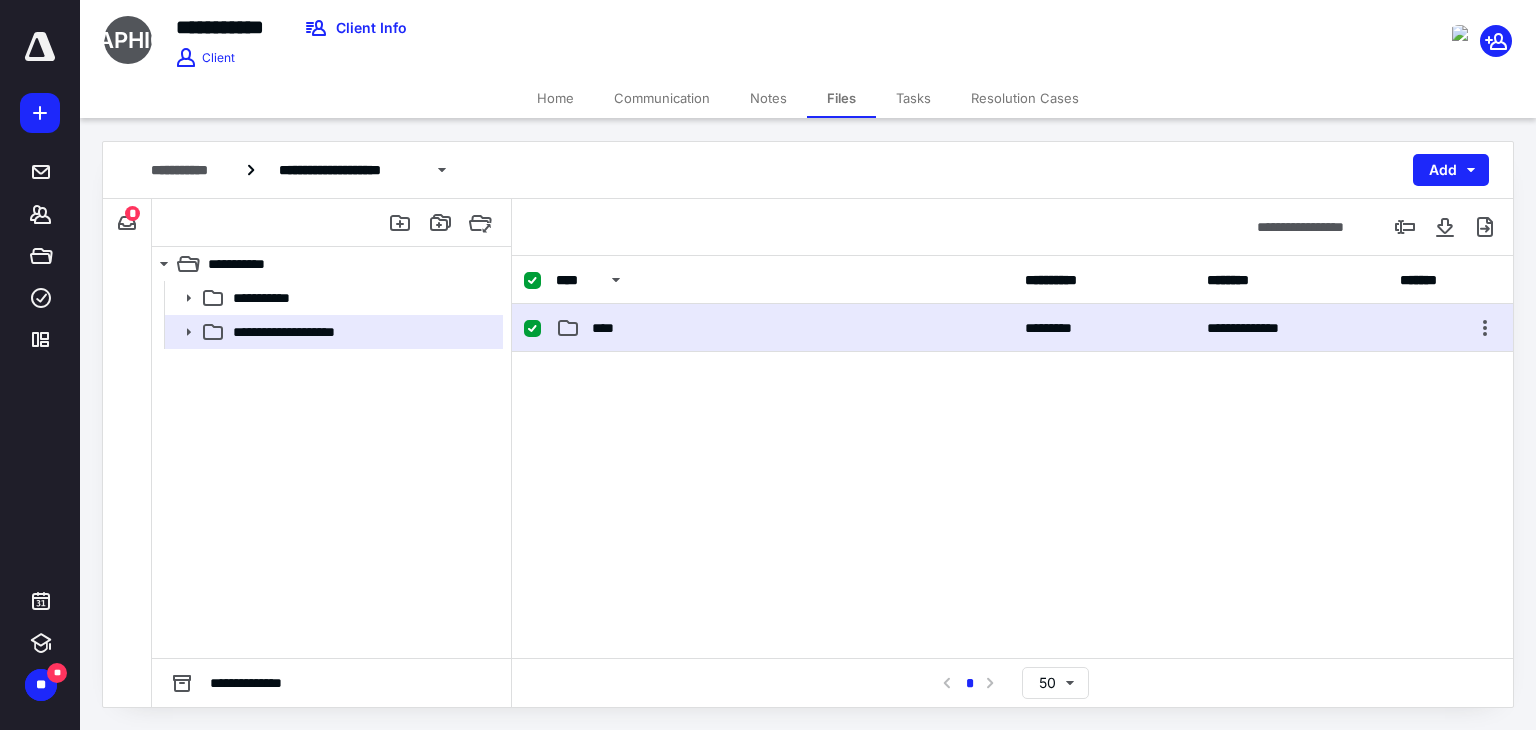 click on "****" at bounding box center [784, 328] 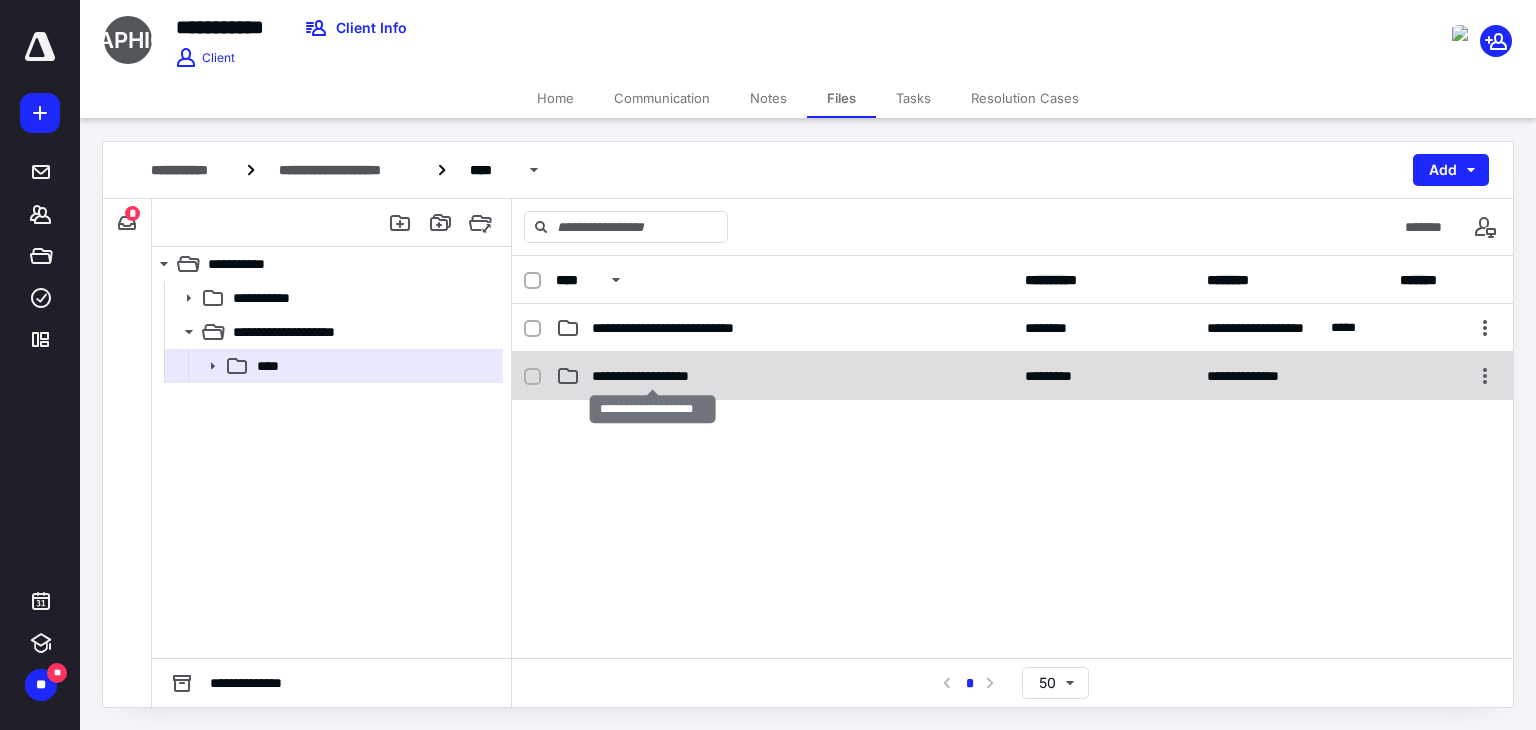 click on "**********" at bounding box center (653, 376) 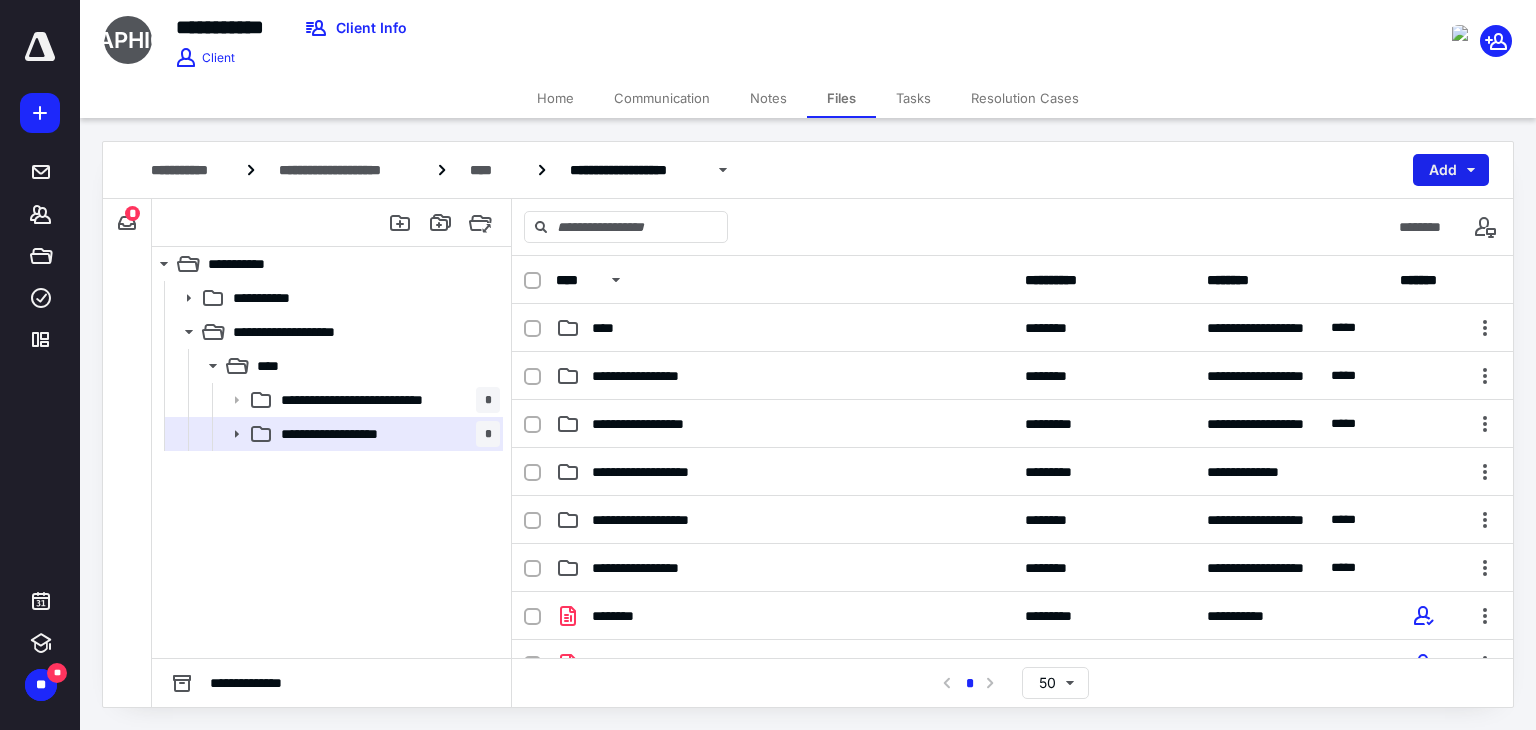 click on "Add" at bounding box center [1451, 170] 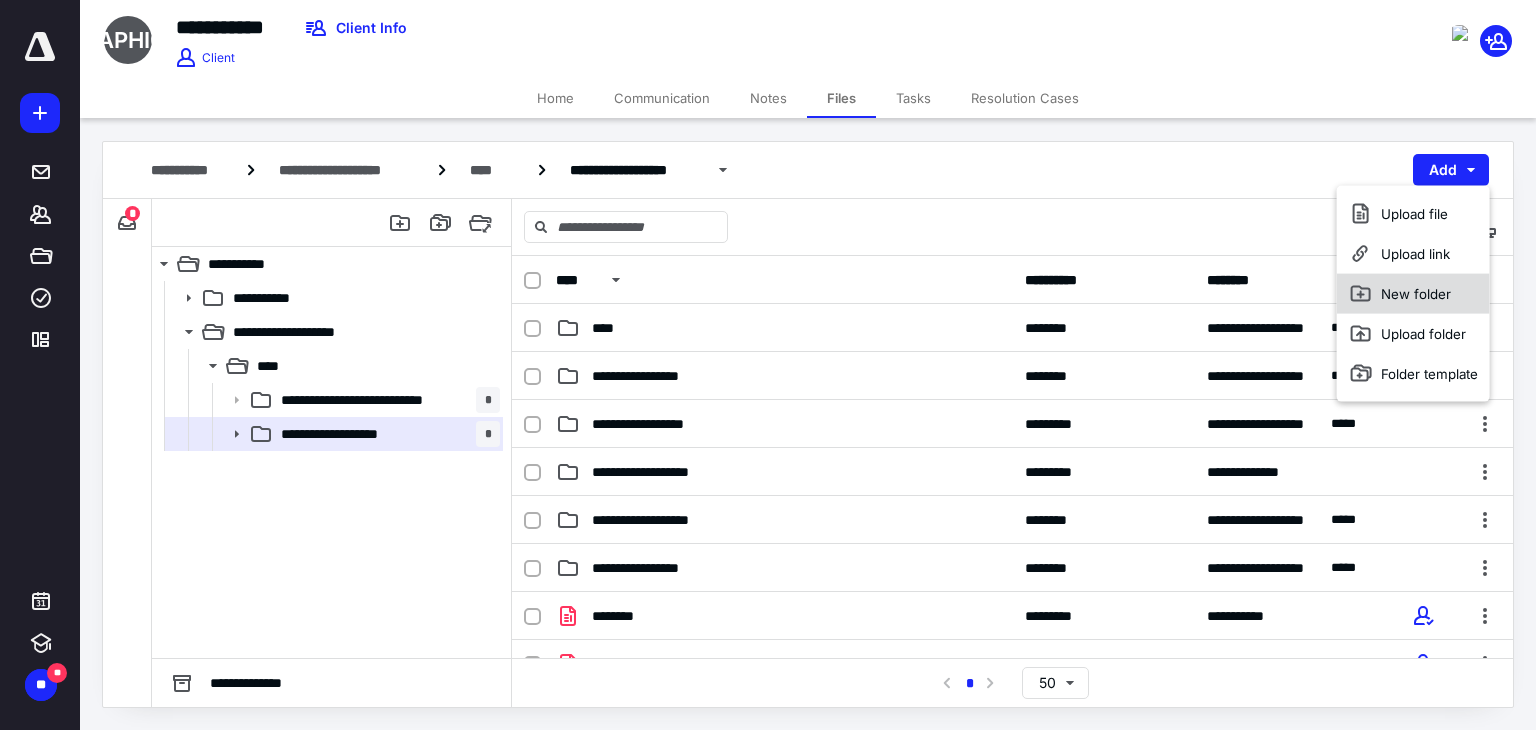 click on "New folder" at bounding box center (1413, 294) 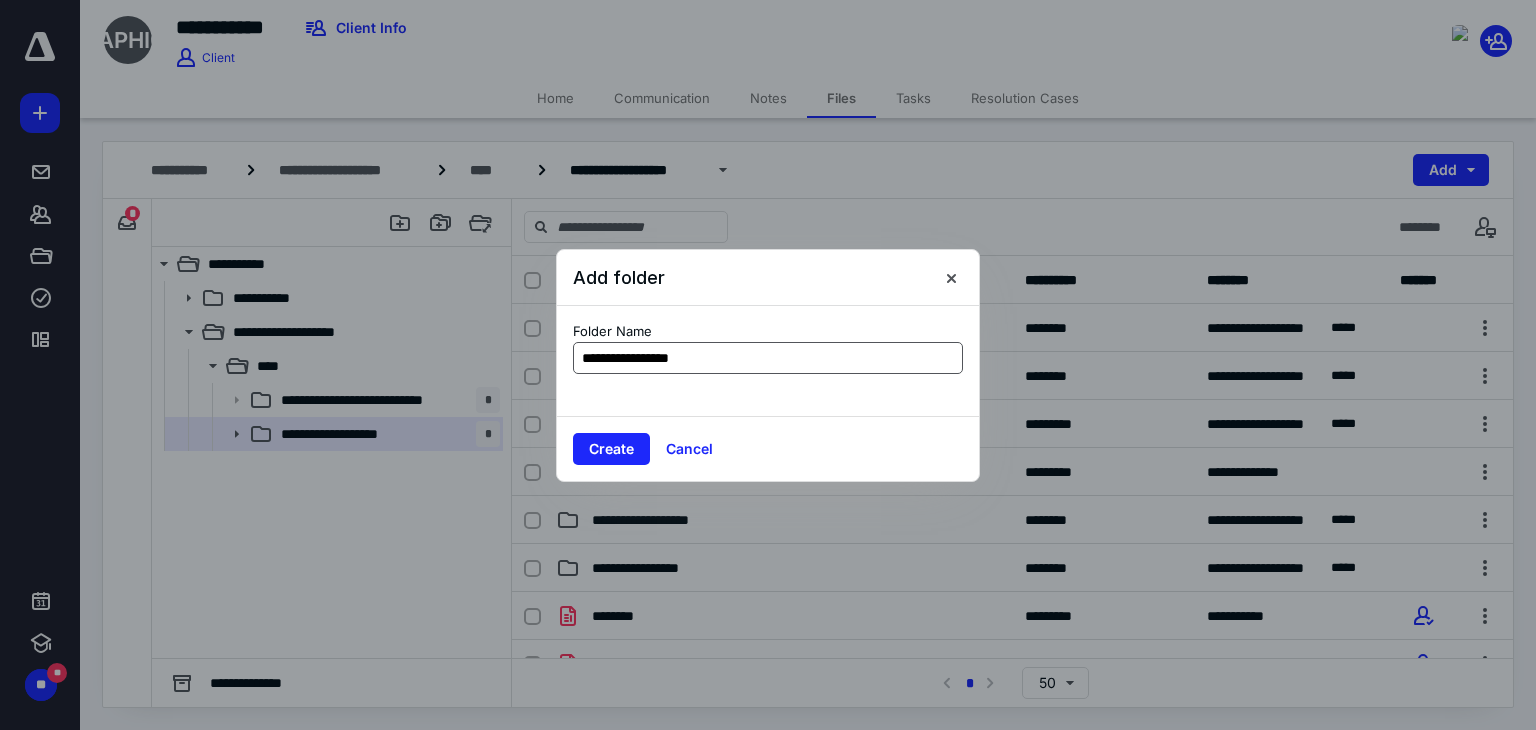 type on "**********" 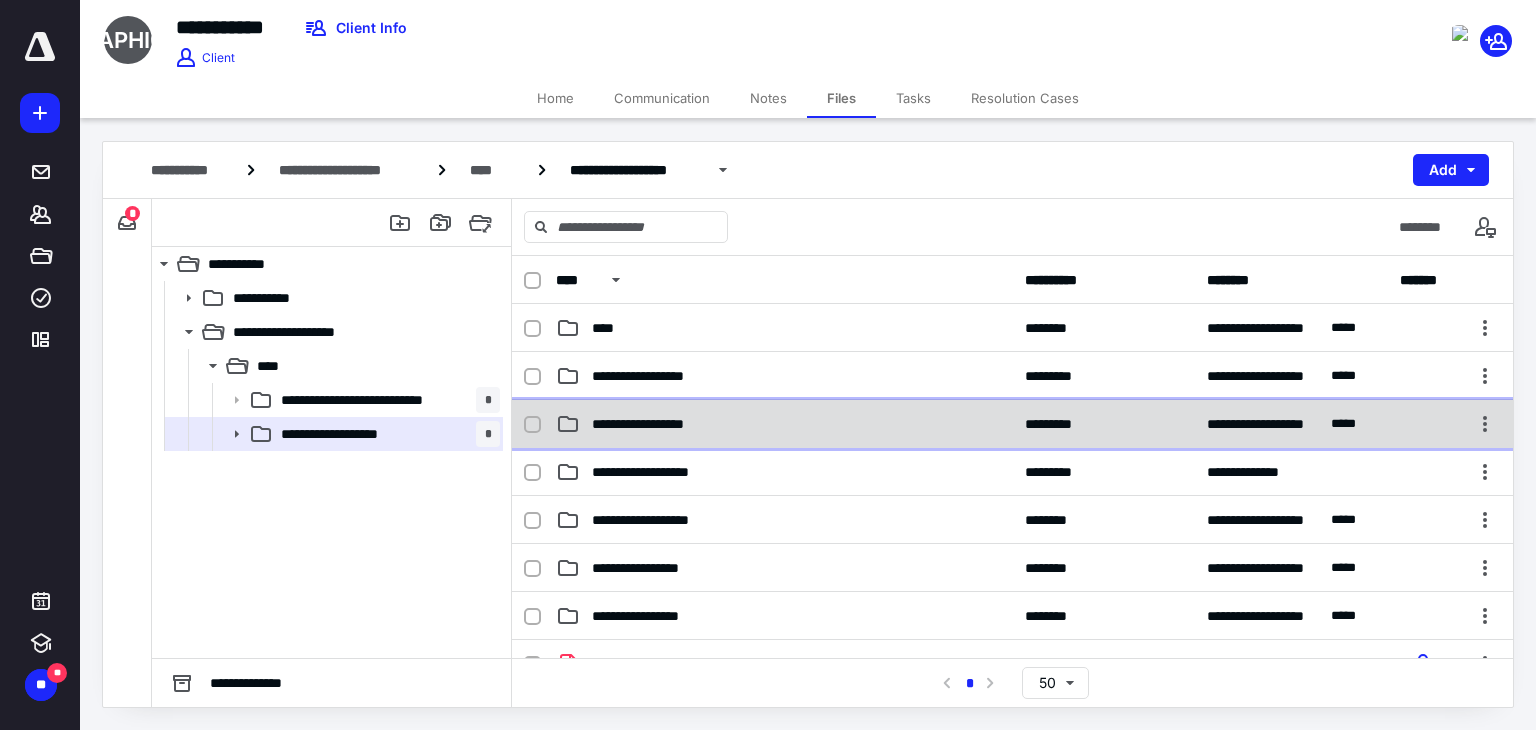 click on "**********" at bounding box center [1012, 424] 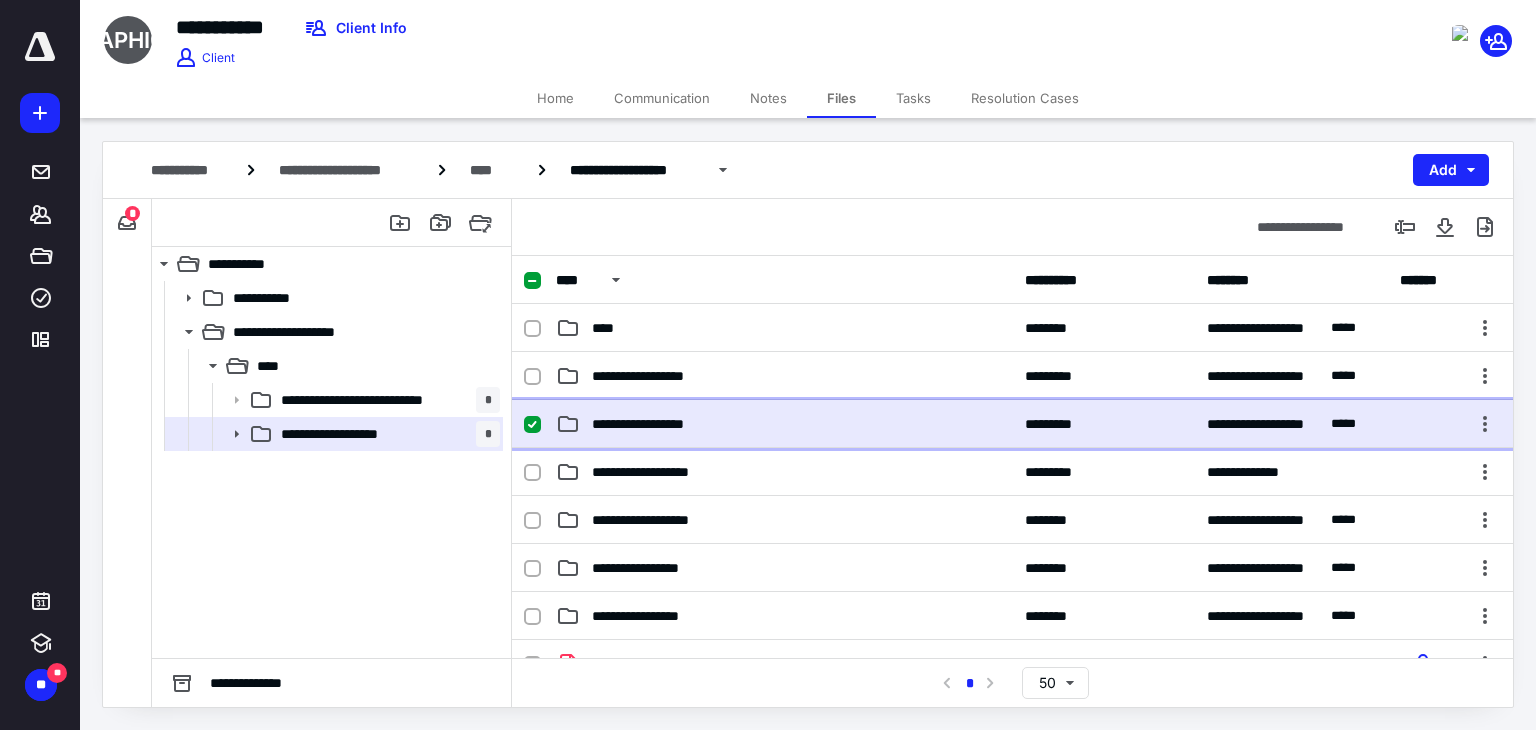 click on "**********" at bounding box center (1012, 424) 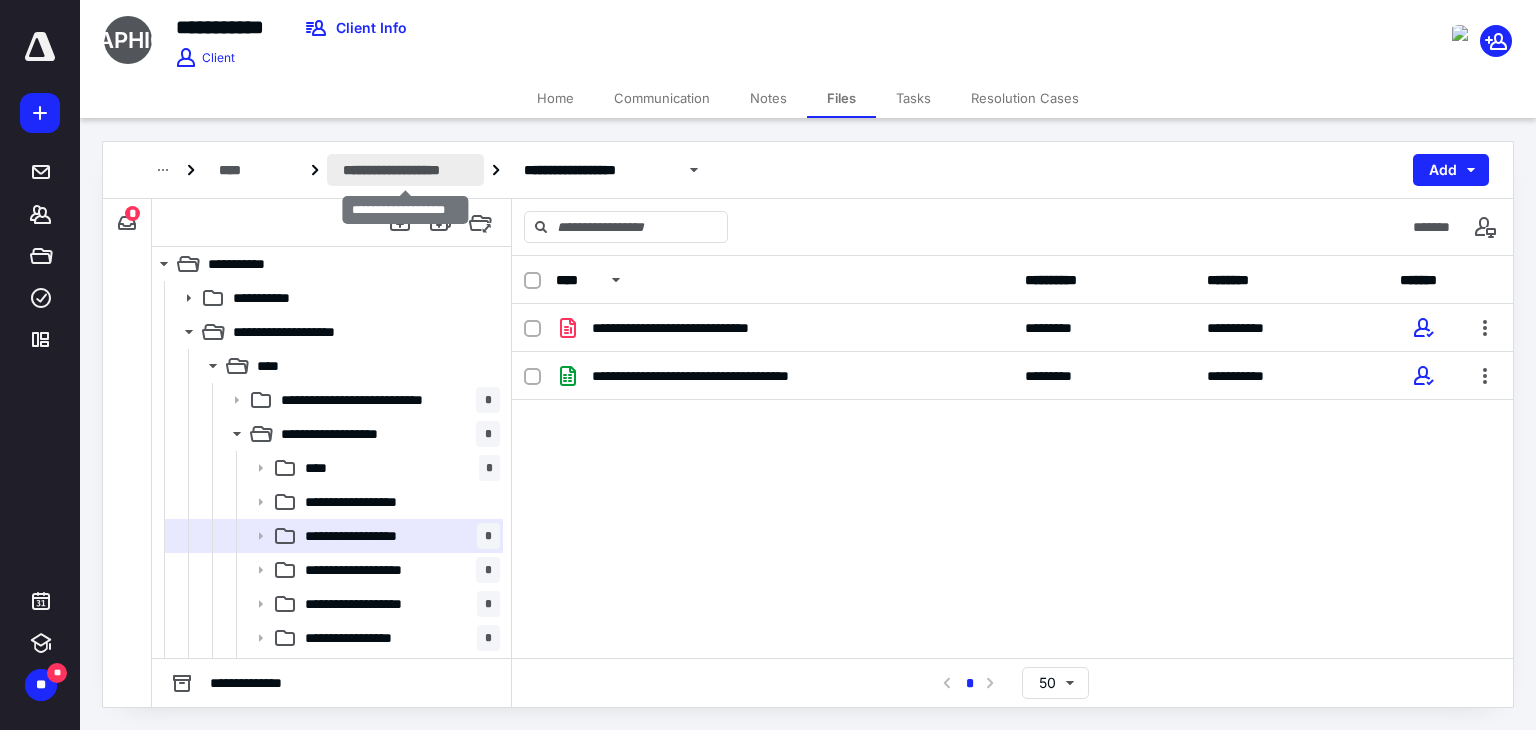 click on "**********" at bounding box center (405, 170) 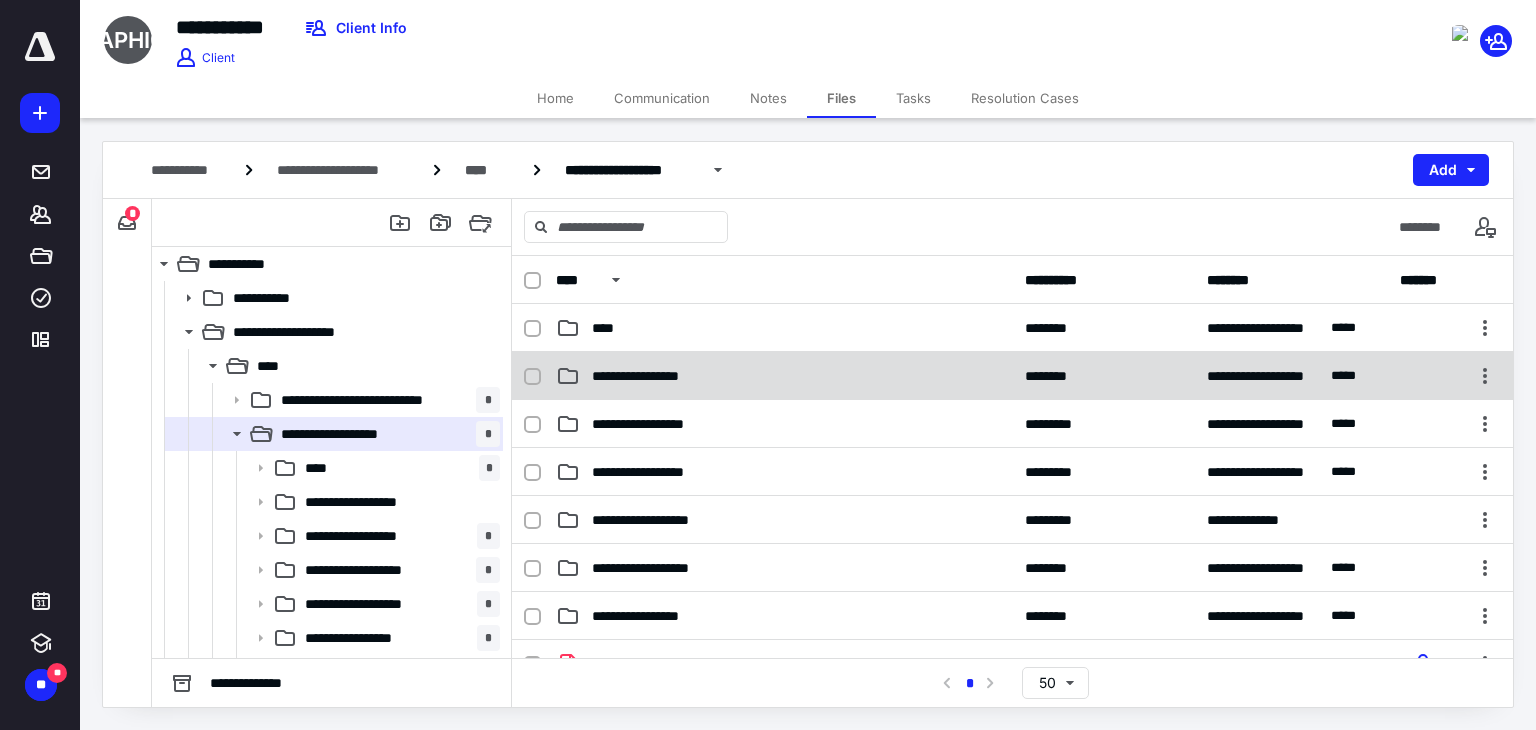 click on "**********" at bounding box center (784, 376) 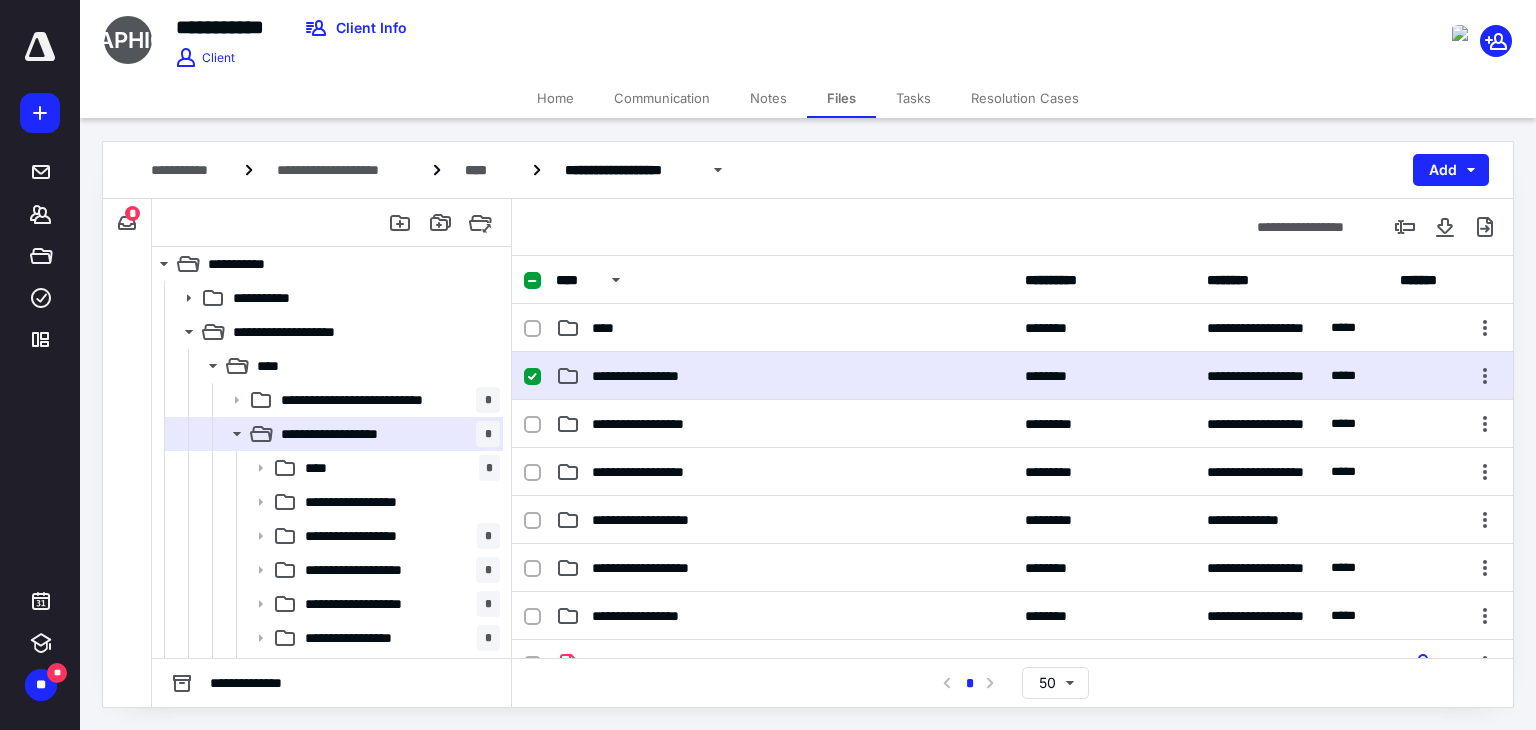 click on "**********" at bounding box center [784, 376] 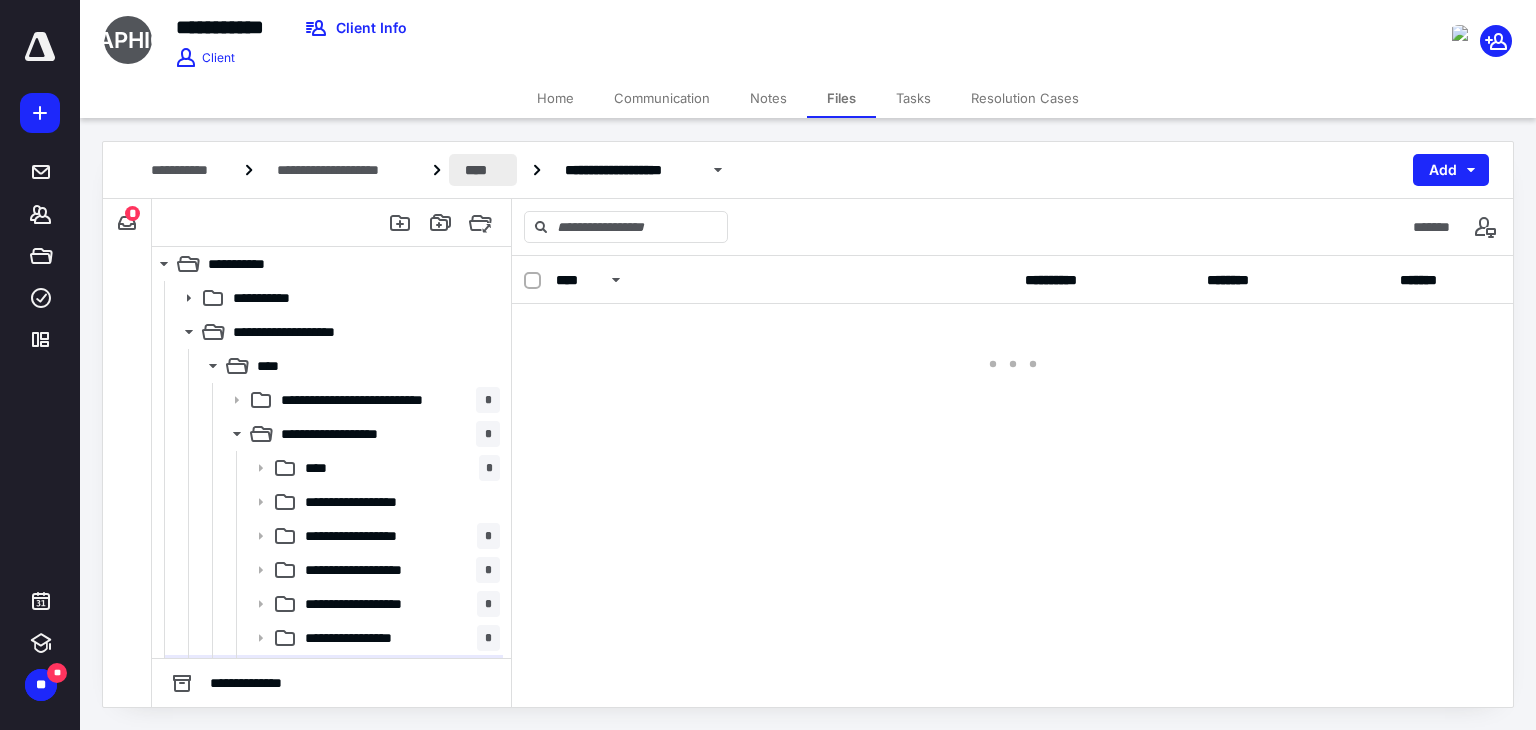 click on "****" at bounding box center (483, 170) 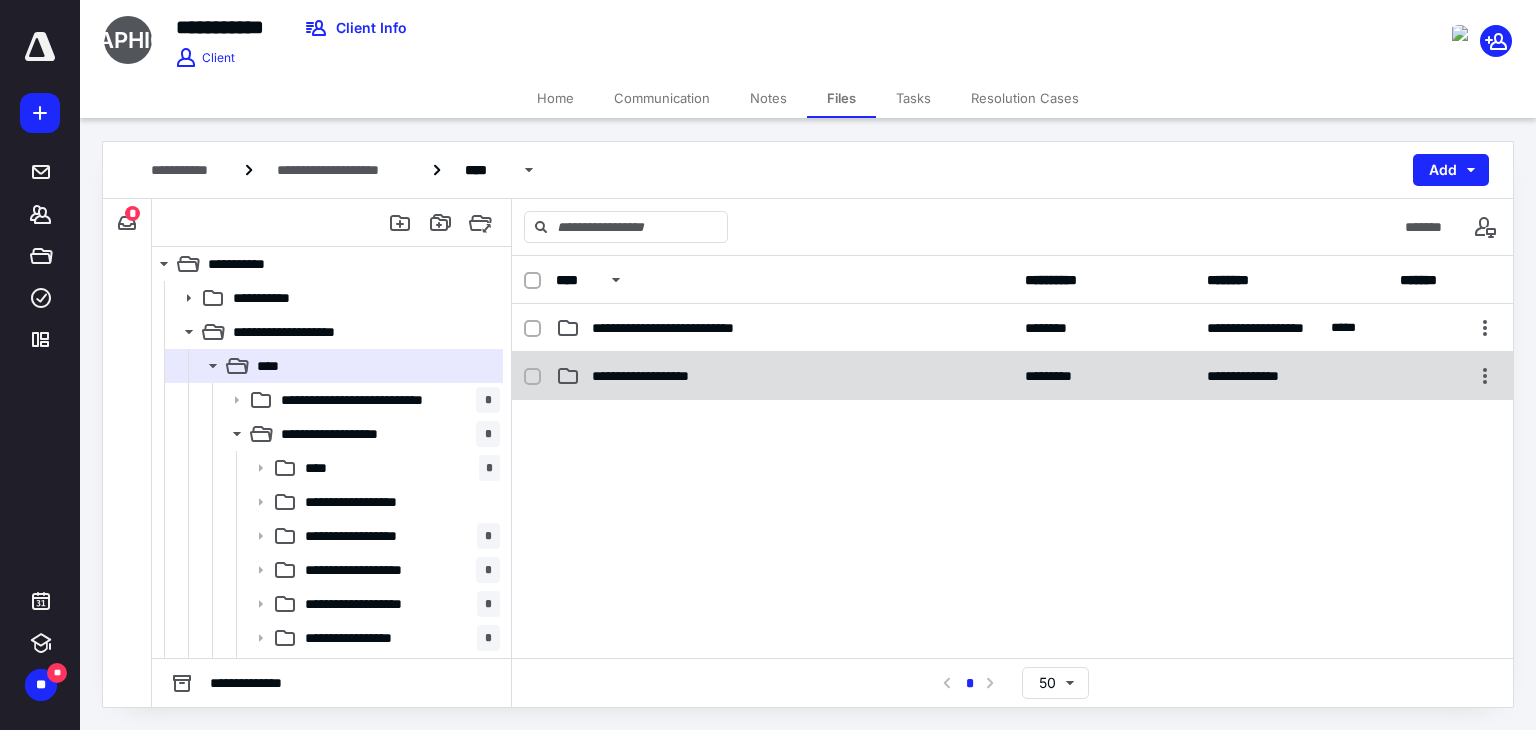click on "**********" at bounding box center [1012, 376] 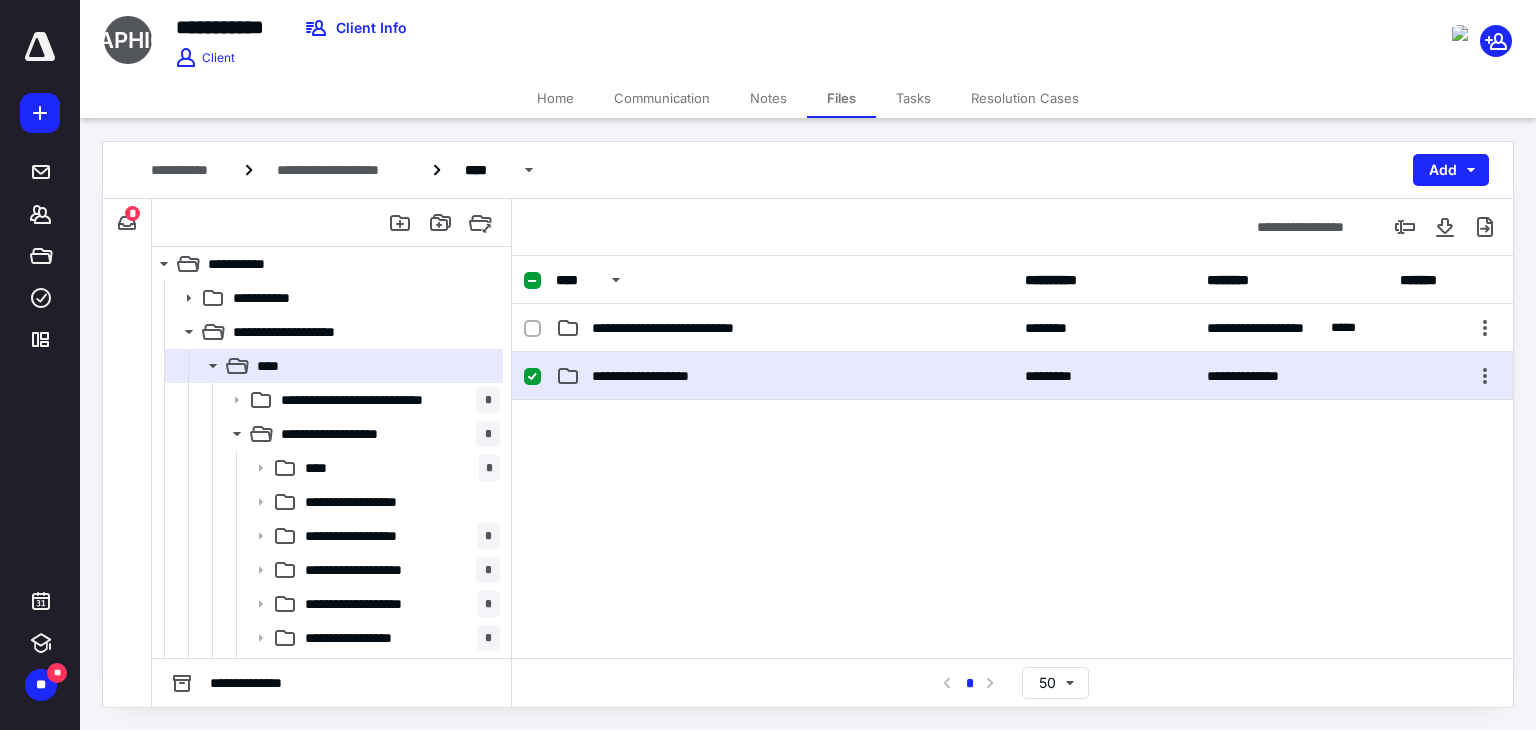 click on "**********" at bounding box center (1012, 376) 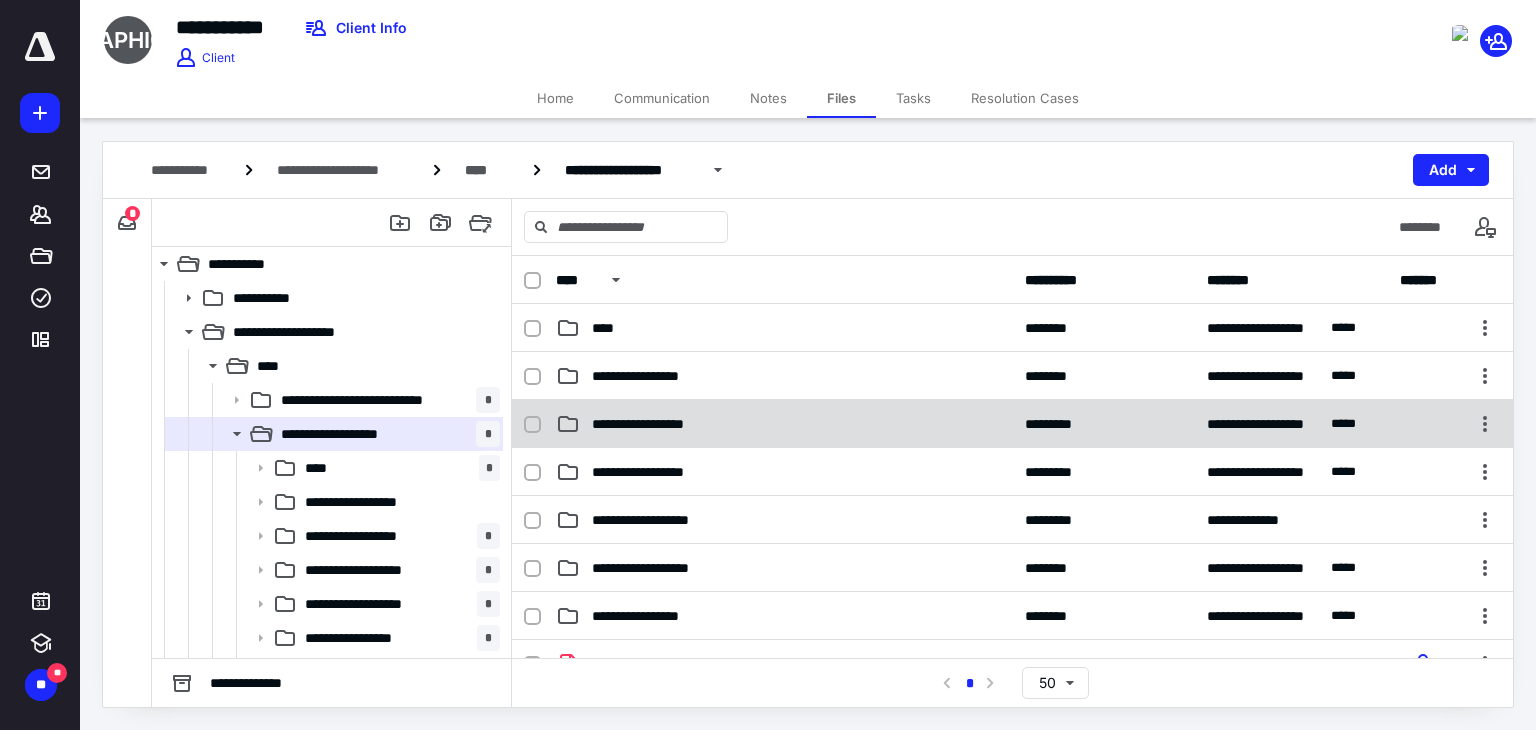 click on "**********" at bounding box center (784, 424) 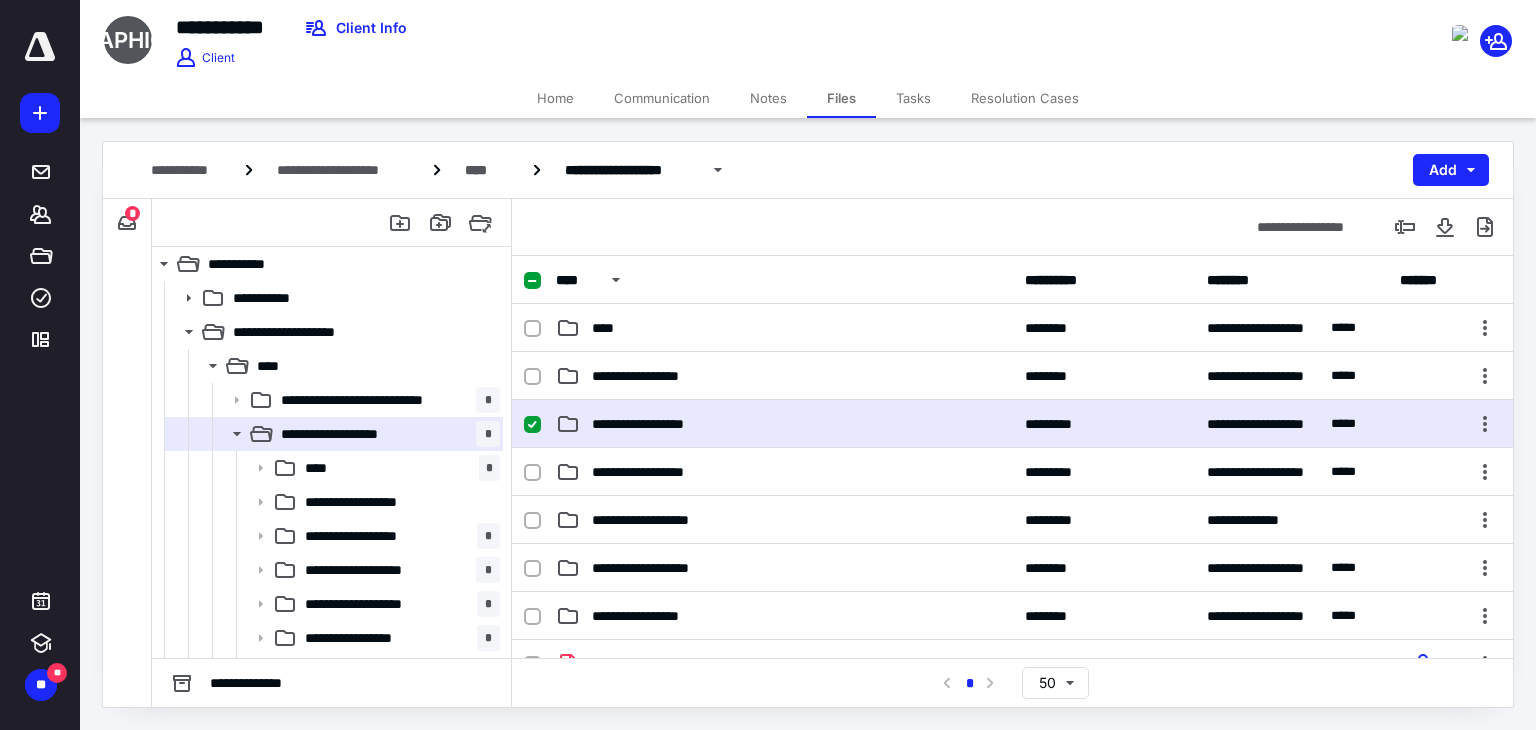 click on "**********" at bounding box center [784, 424] 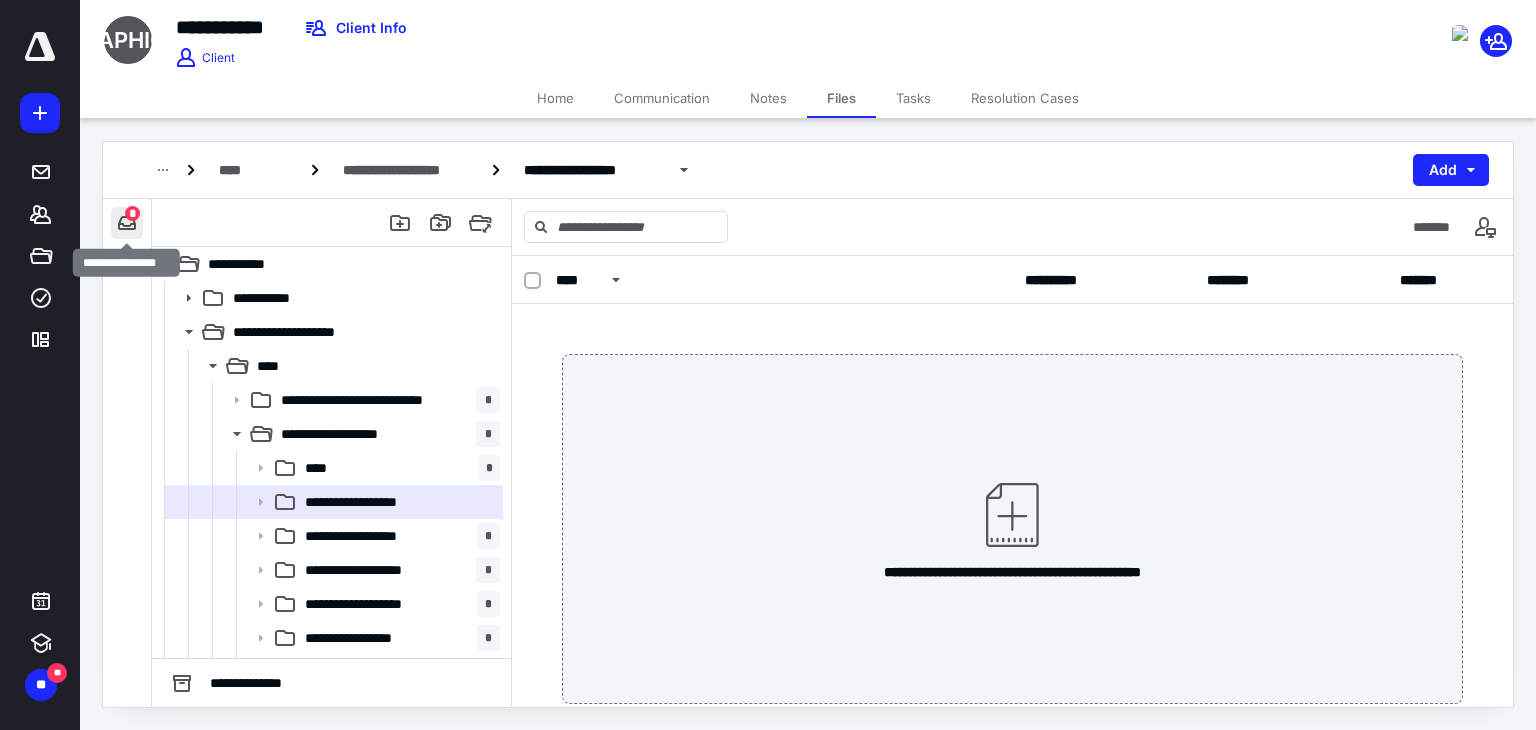 click at bounding box center (127, 223) 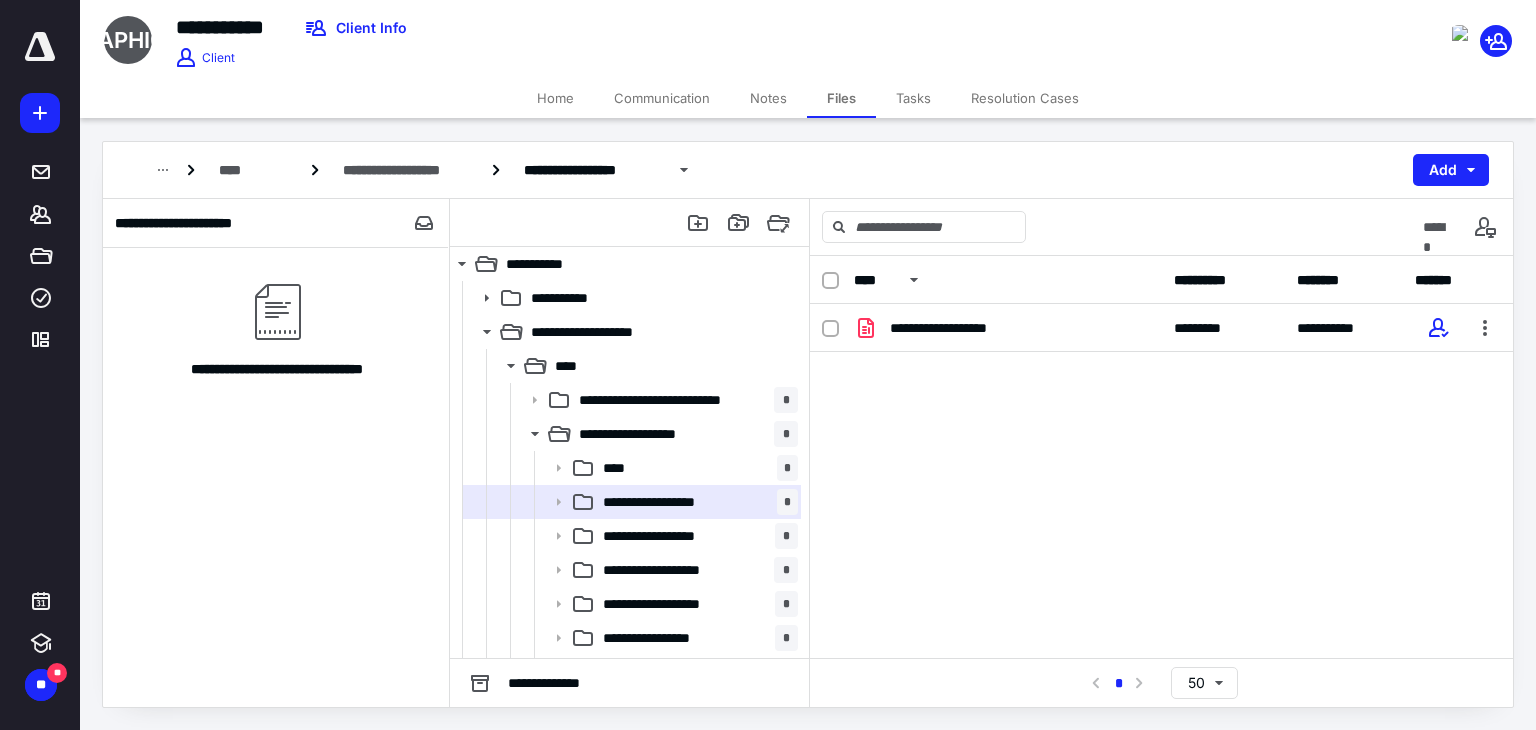 click on "Home" at bounding box center [555, 98] 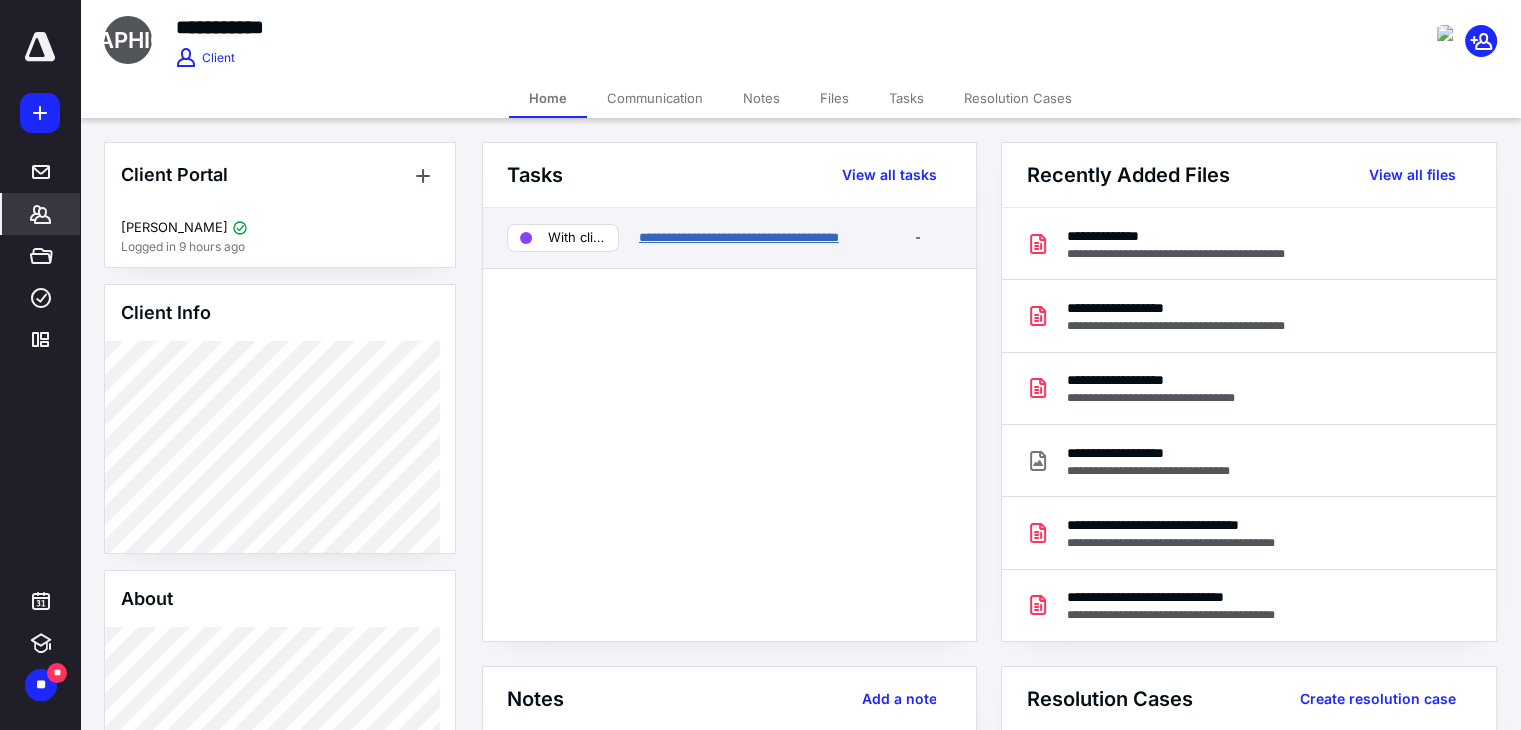 click on "**********" at bounding box center (739, 237) 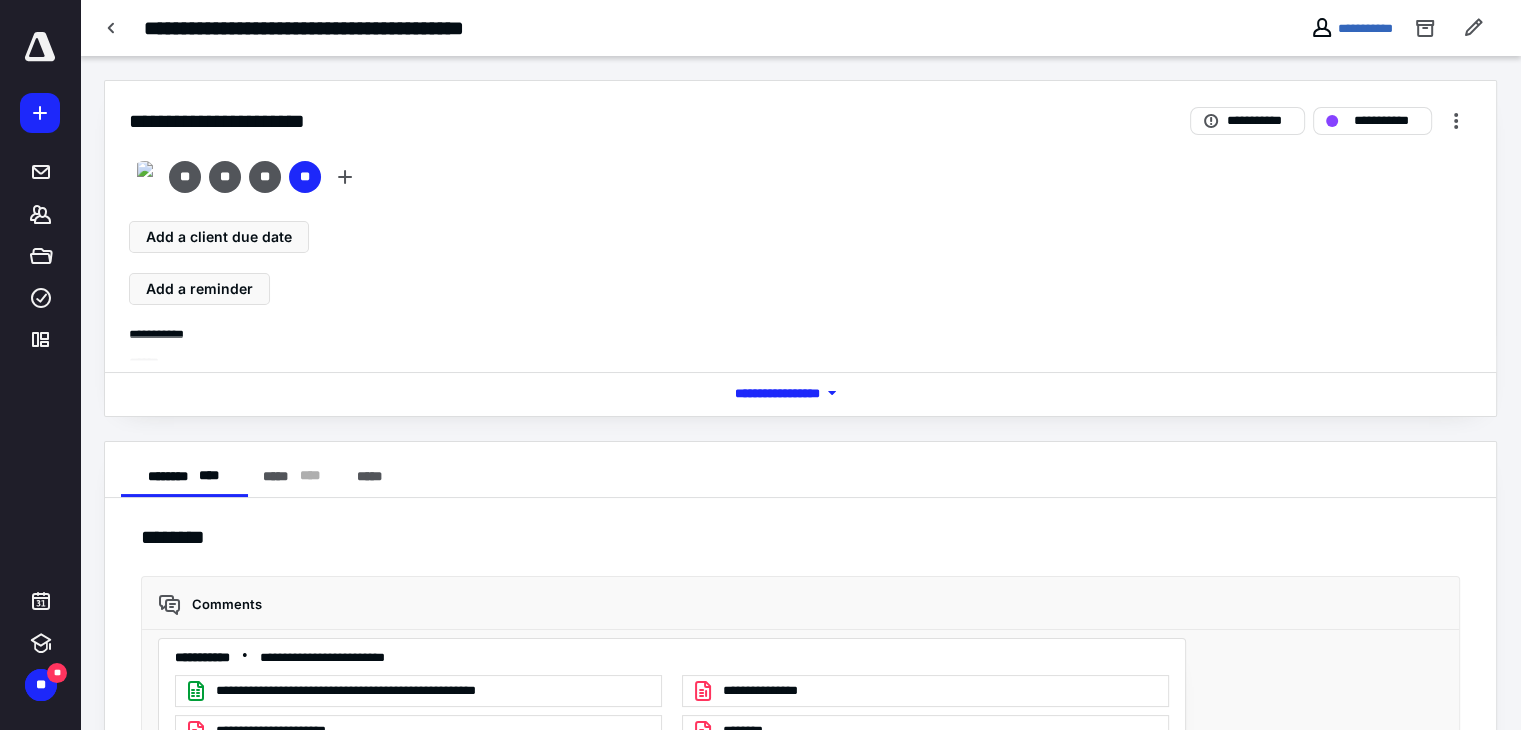 scroll, scrollTop: 3644, scrollLeft: 0, axis: vertical 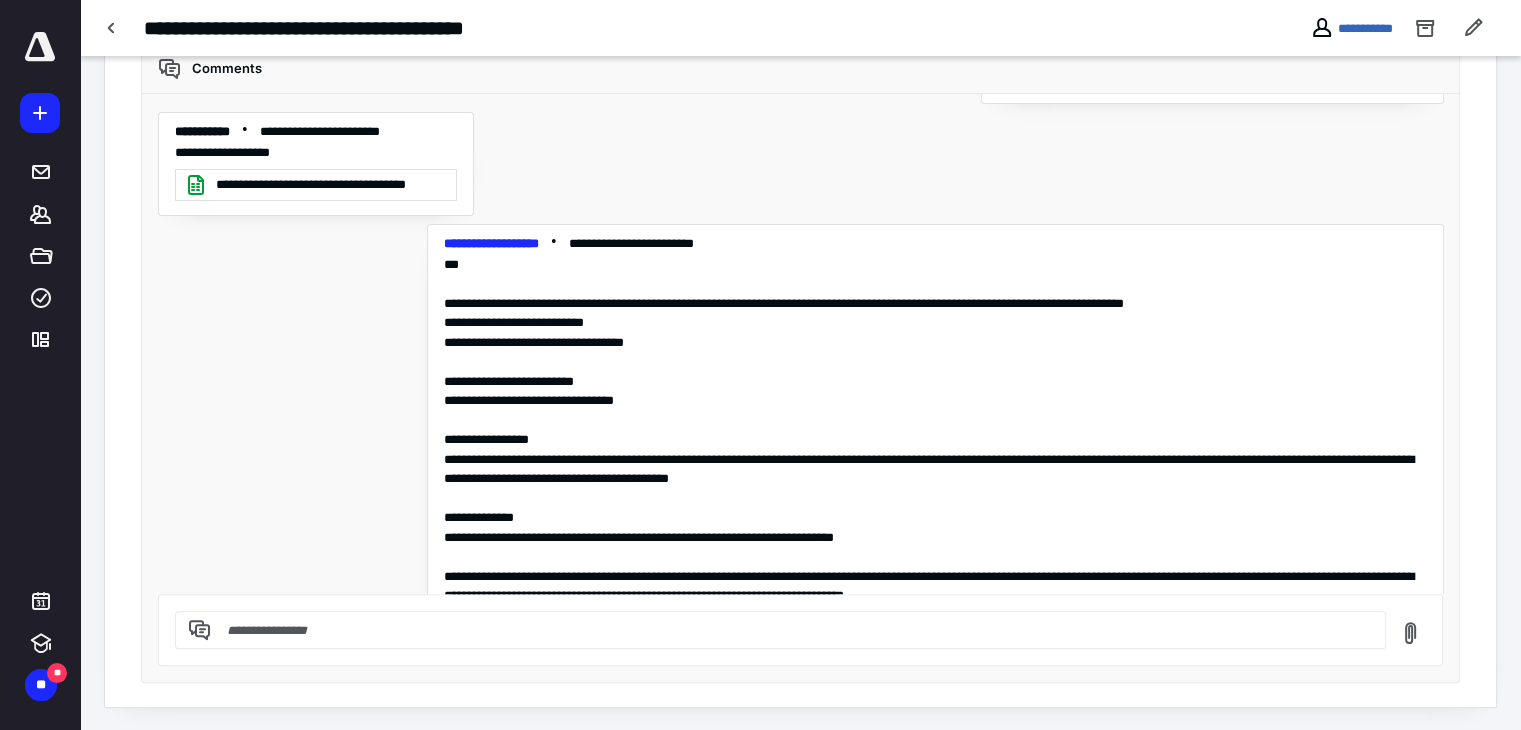 click on "**********" at bounding box center [801, 344] 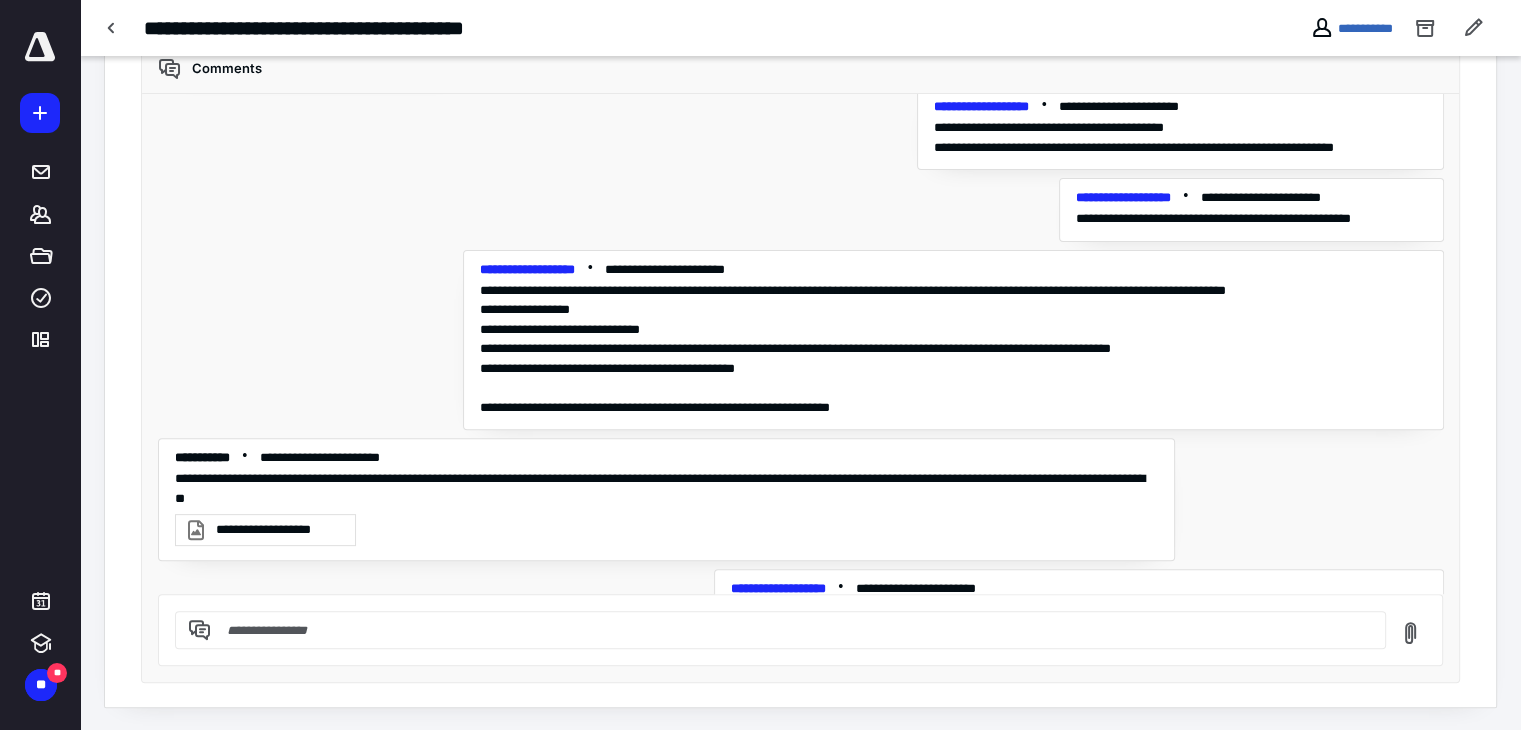 scroll, scrollTop: 3644, scrollLeft: 0, axis: vertical 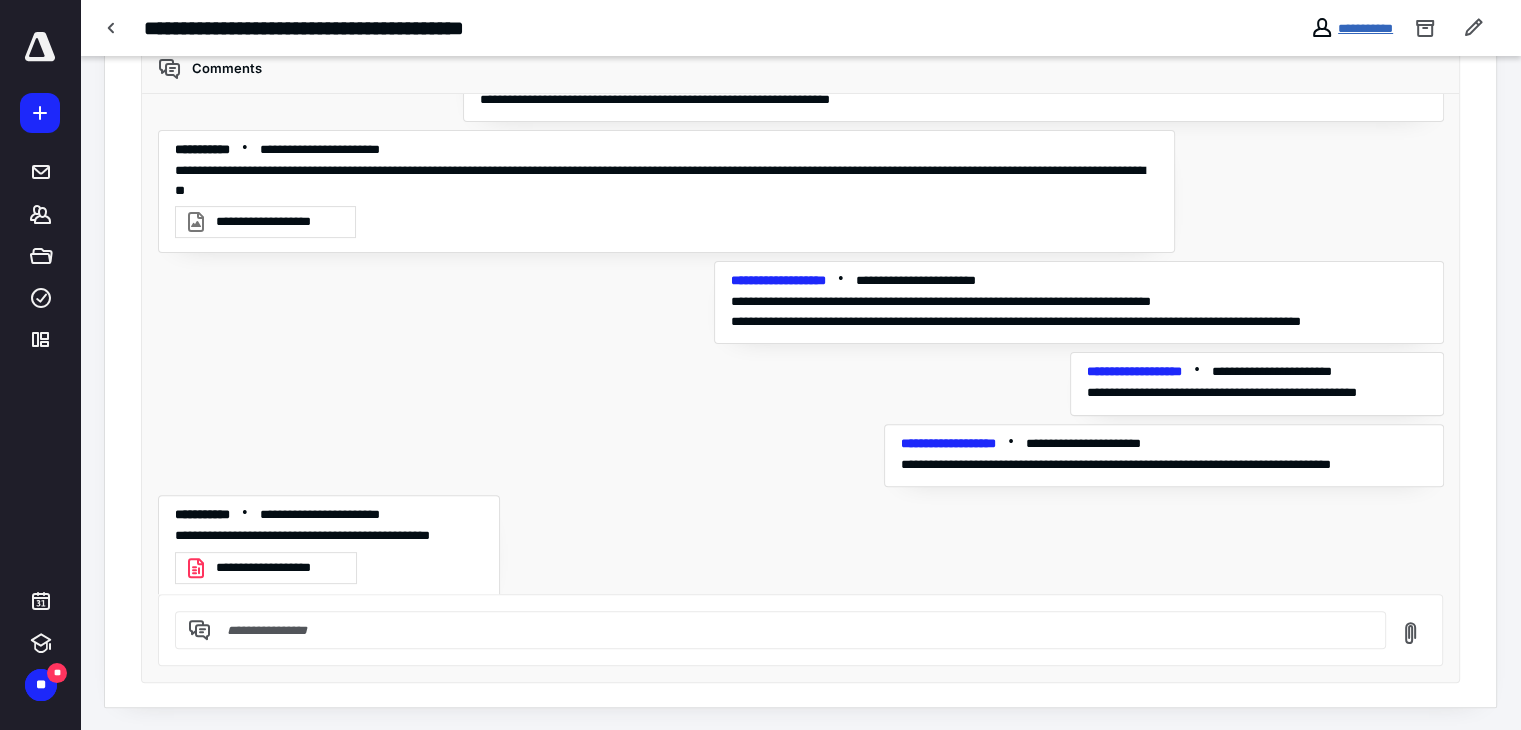 click on "**********" at bounding box center [1365, 28] 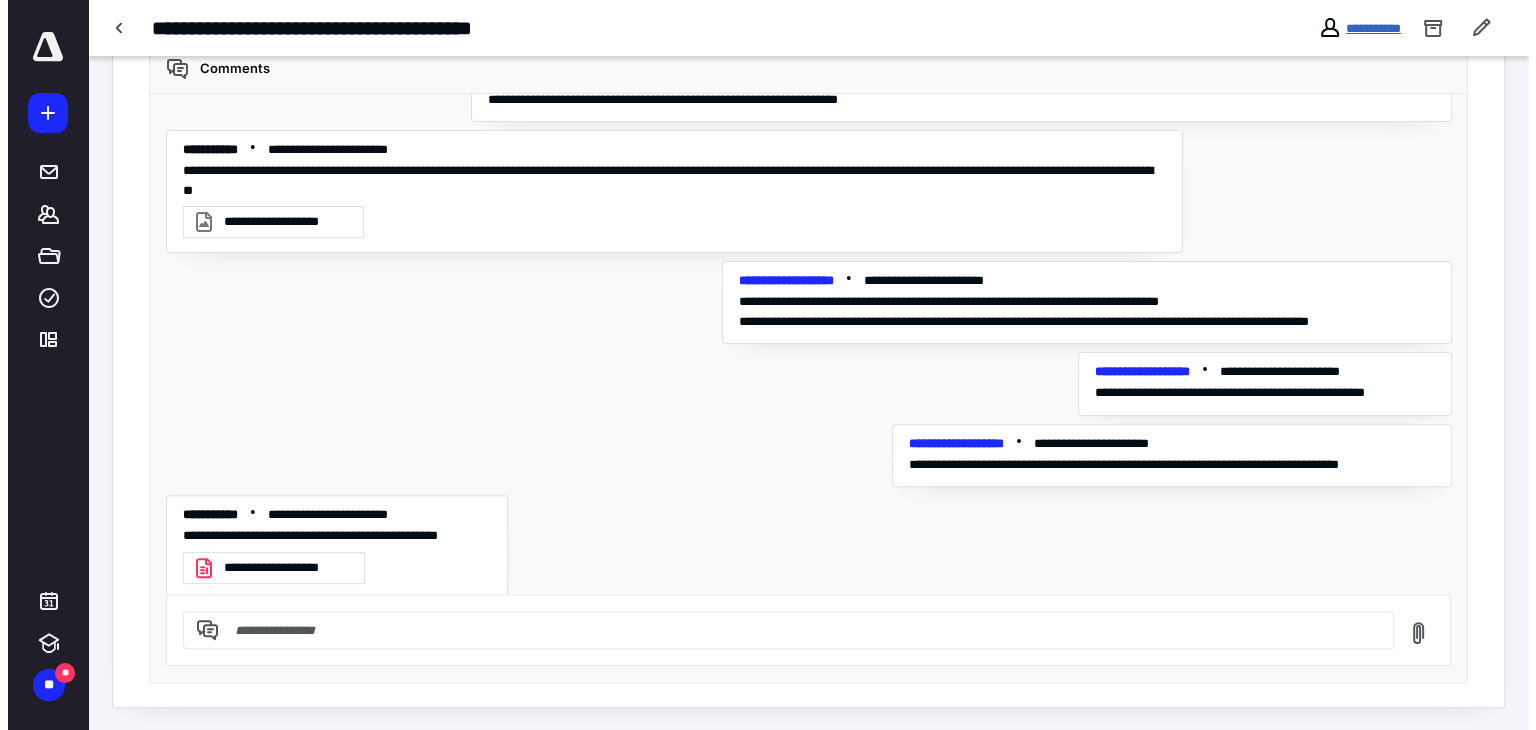 scroll, scrollTop: 0, scrollLeft: 0, axis: both 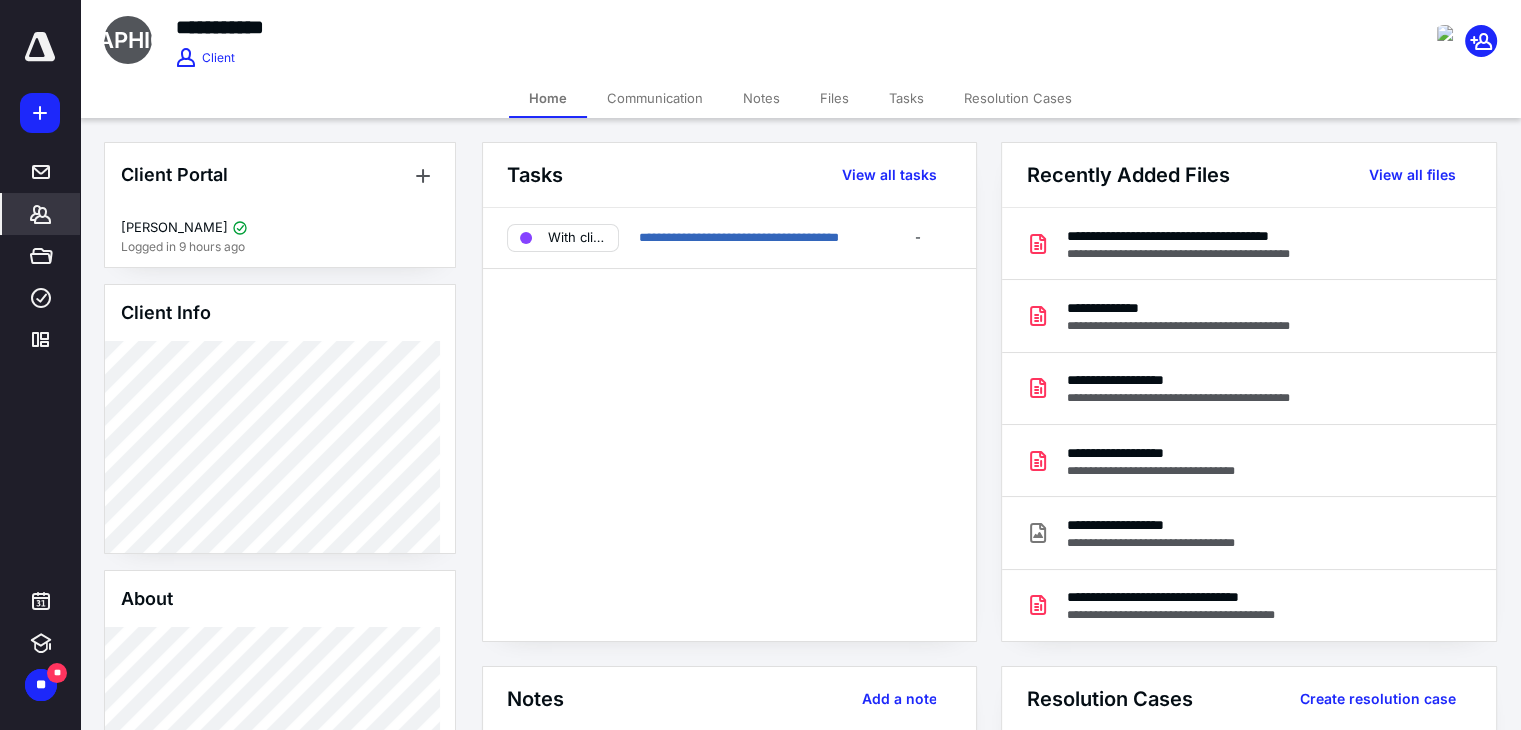 click on "Files" at bounding box center (834, 98) 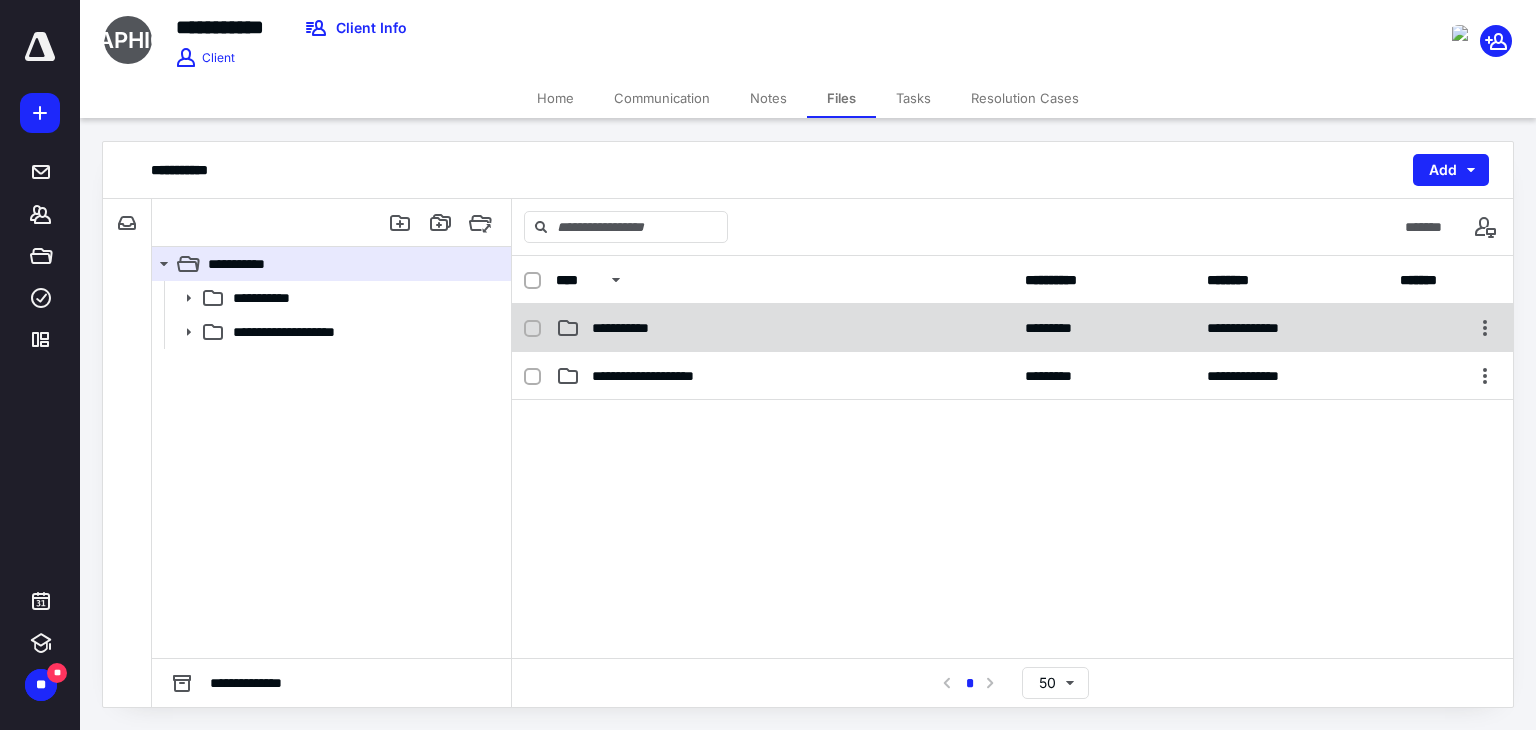 click on "**********" at bounding box center [627, 328] 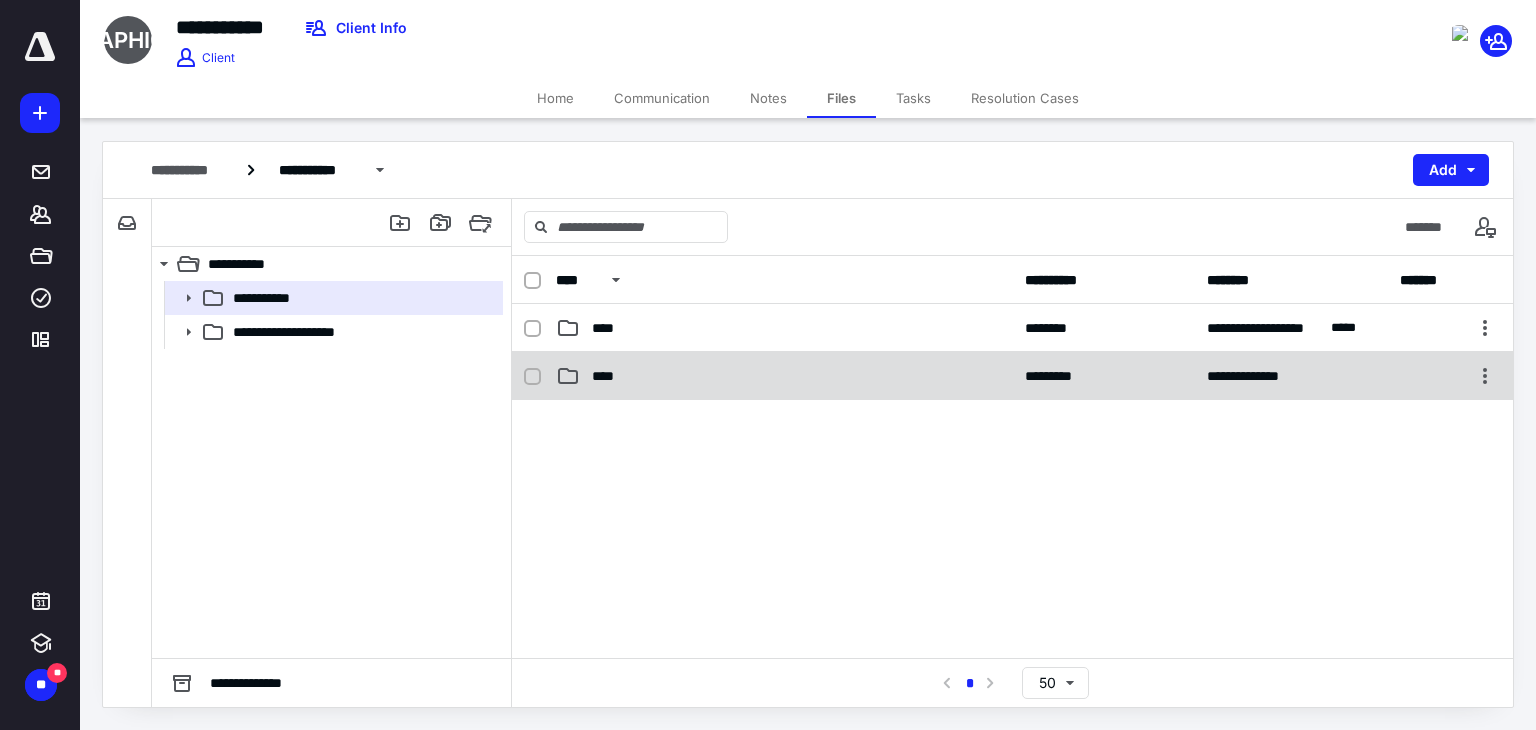 click on "****" at bounding box center [609, 376] 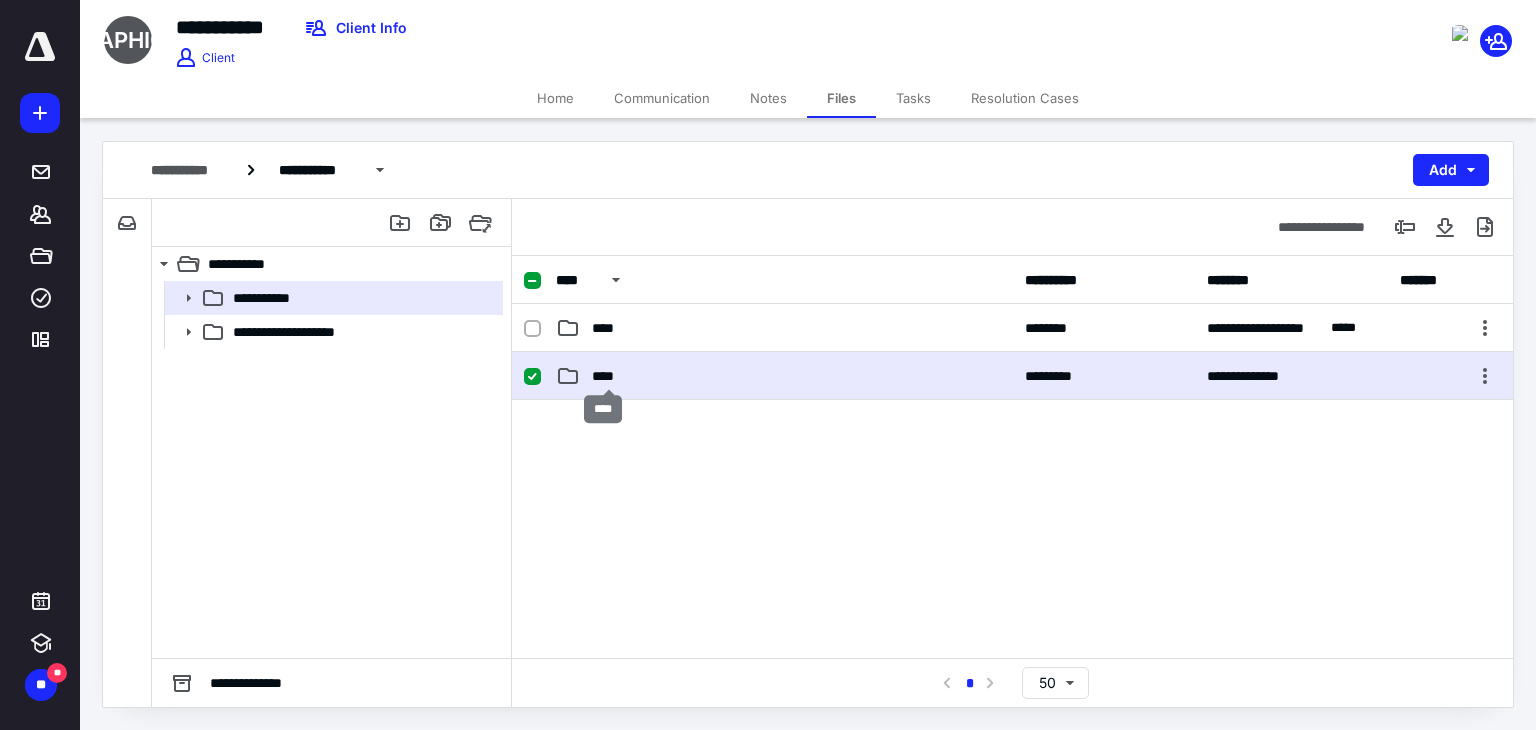 click on "****" at bounding box center (609, 376) 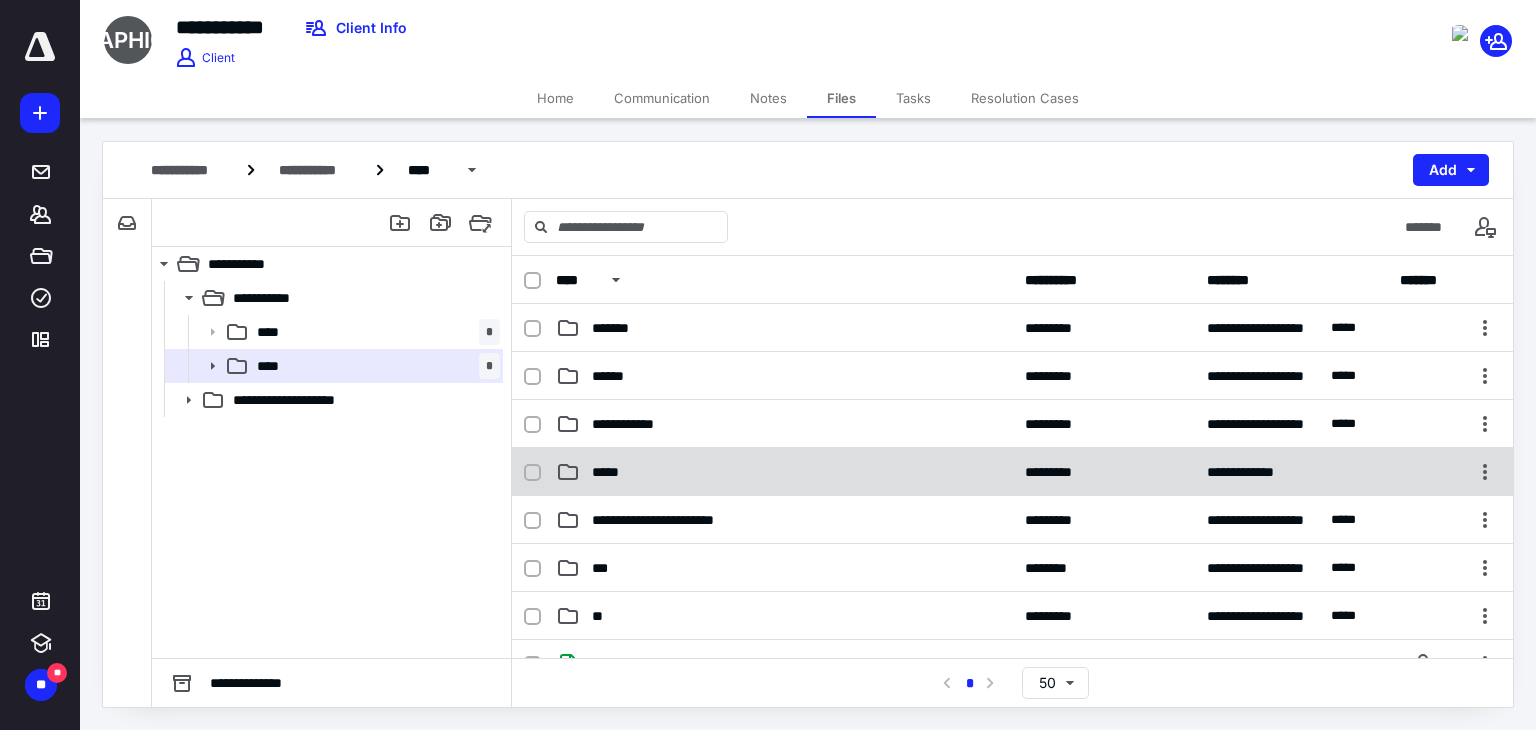 click on "*****" at bounding box center (612, 472) 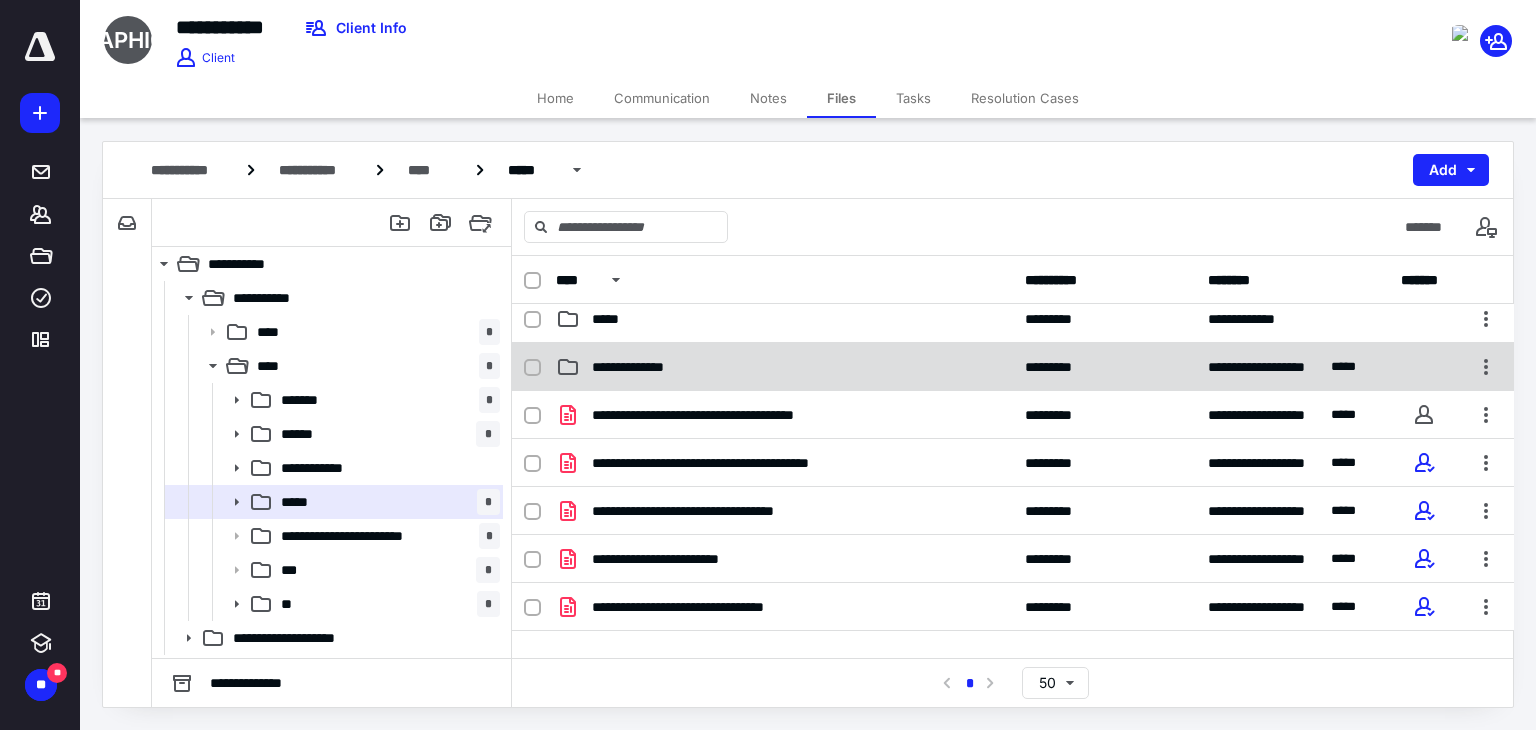 scroll, scrollTop: 88, scrollLeft: 0, axis: vertical 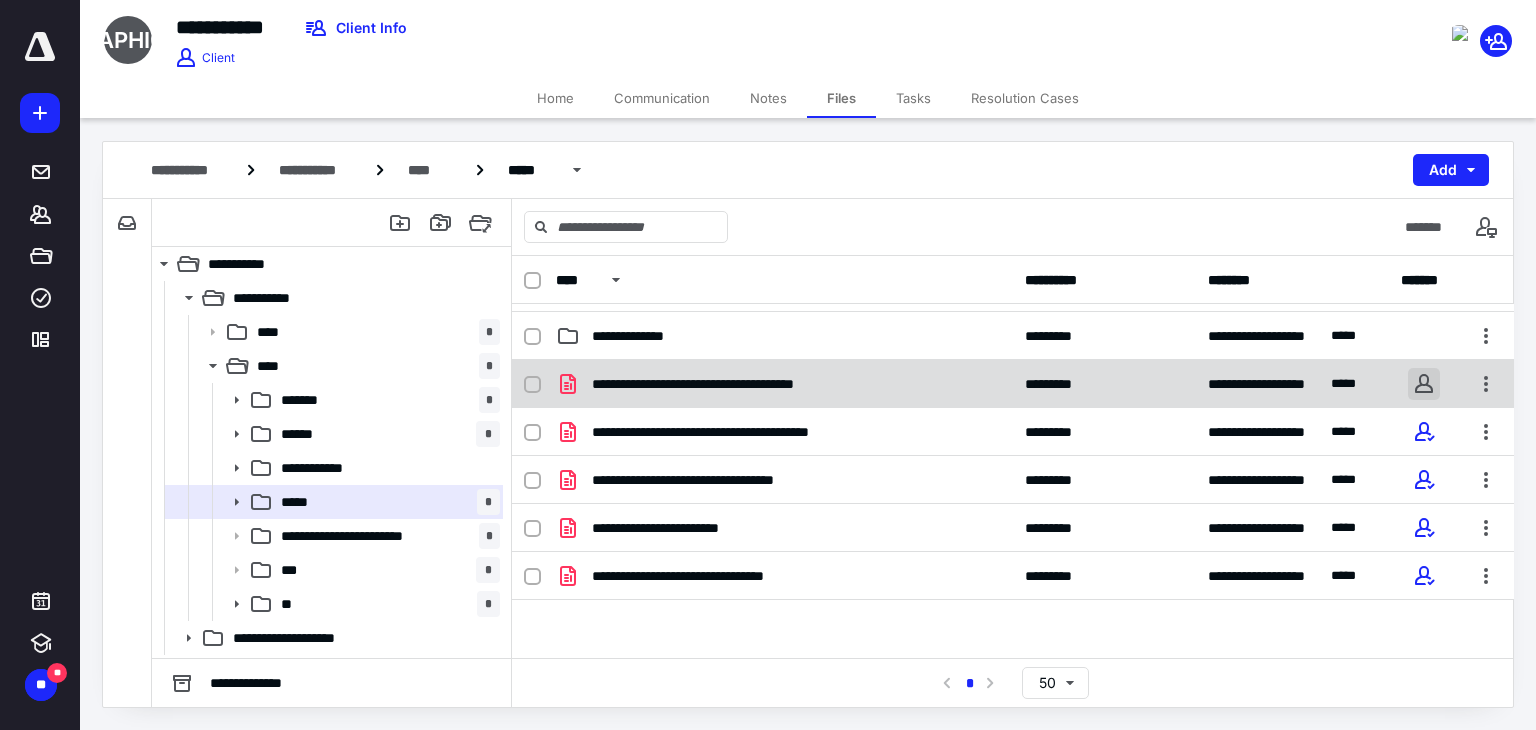 click at bounding box center (1424, 384) 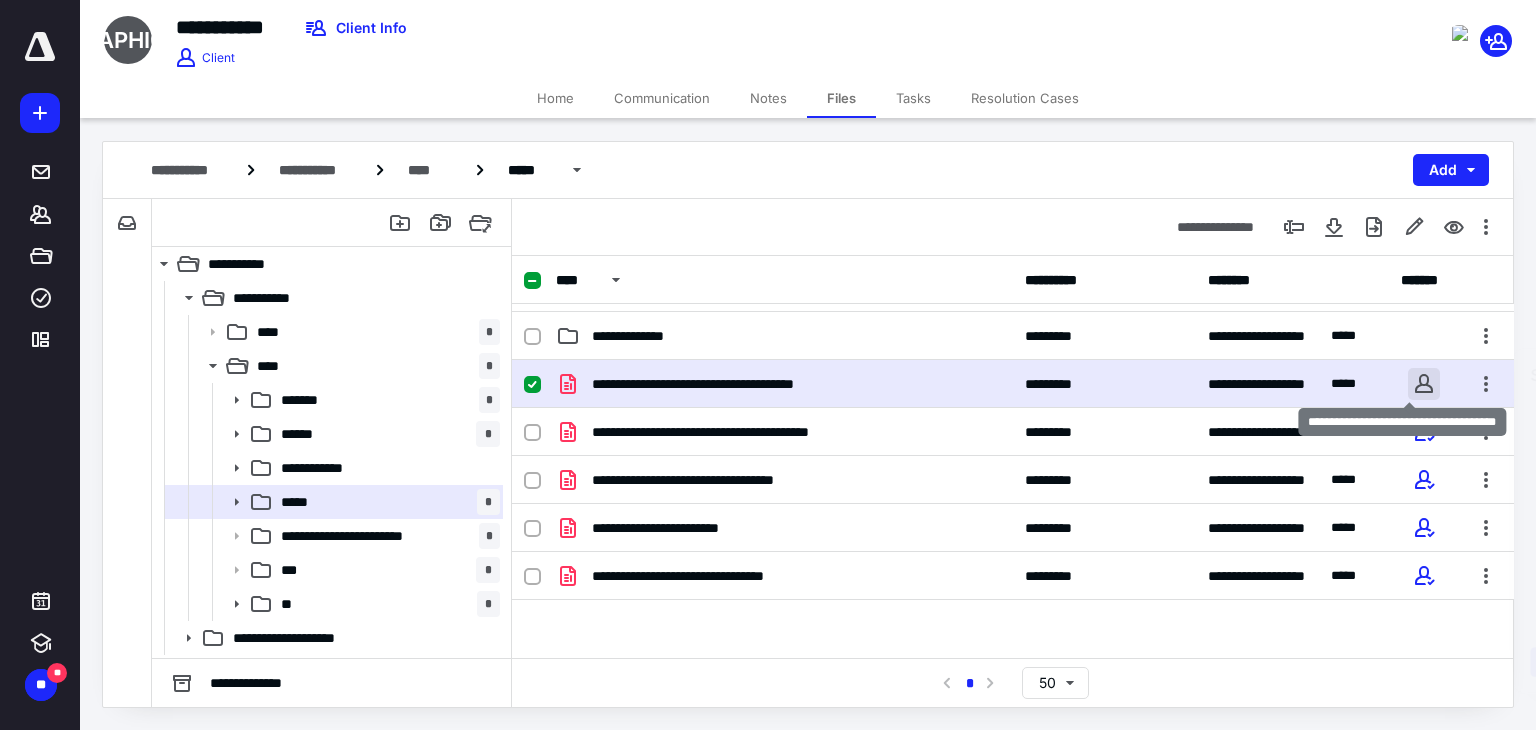 checkbox on "true" 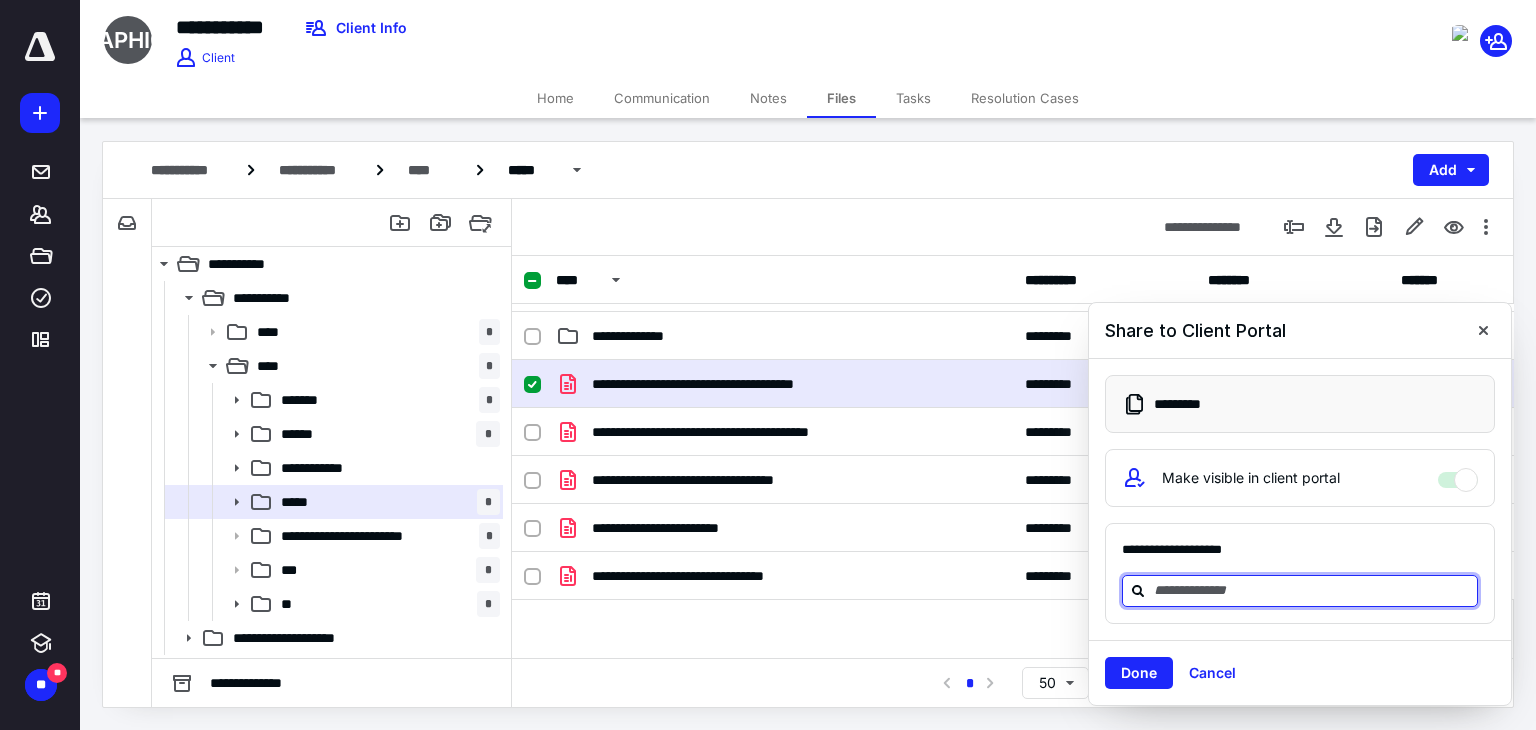 click at bounding box center [1312, 590] 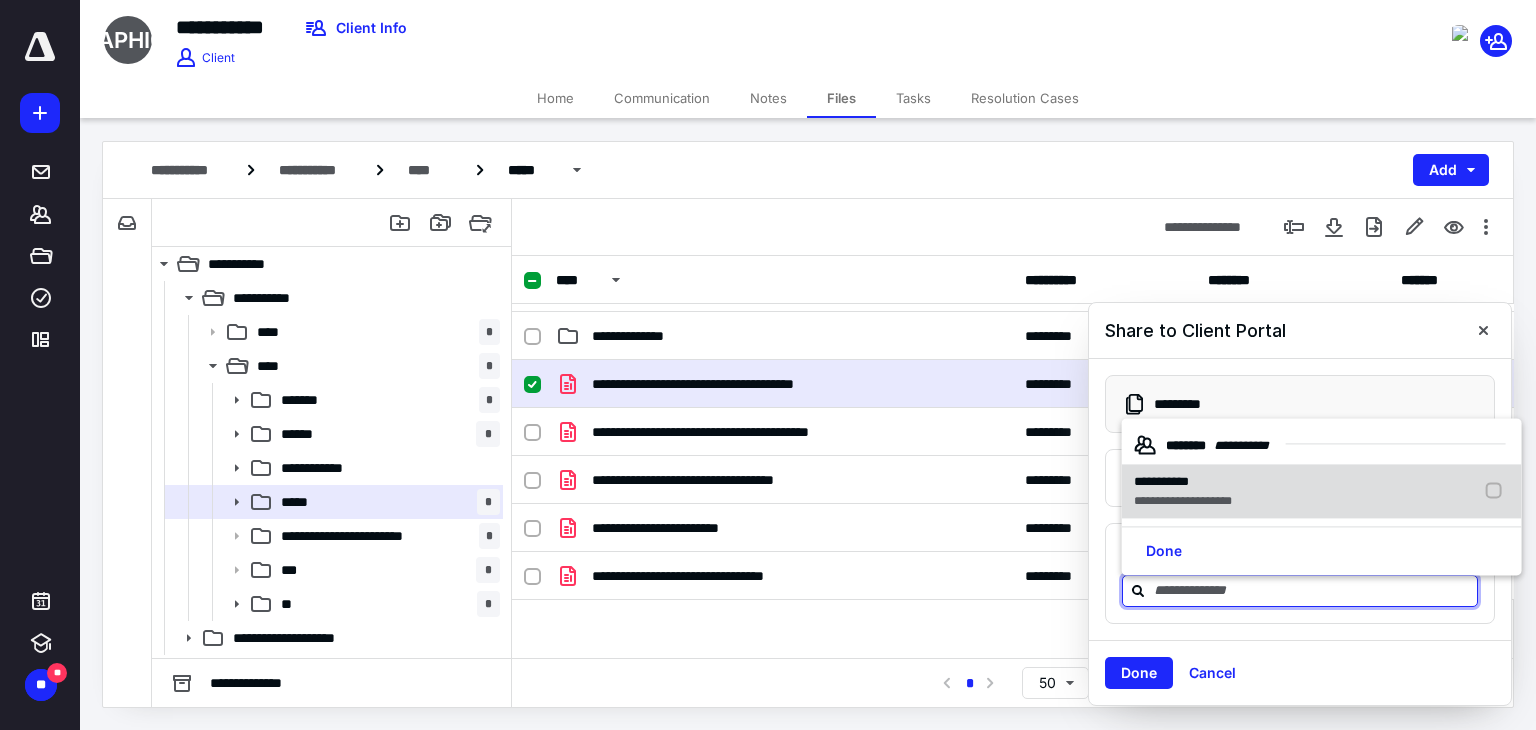 click on "**********" at bounding box center (1183, 501) 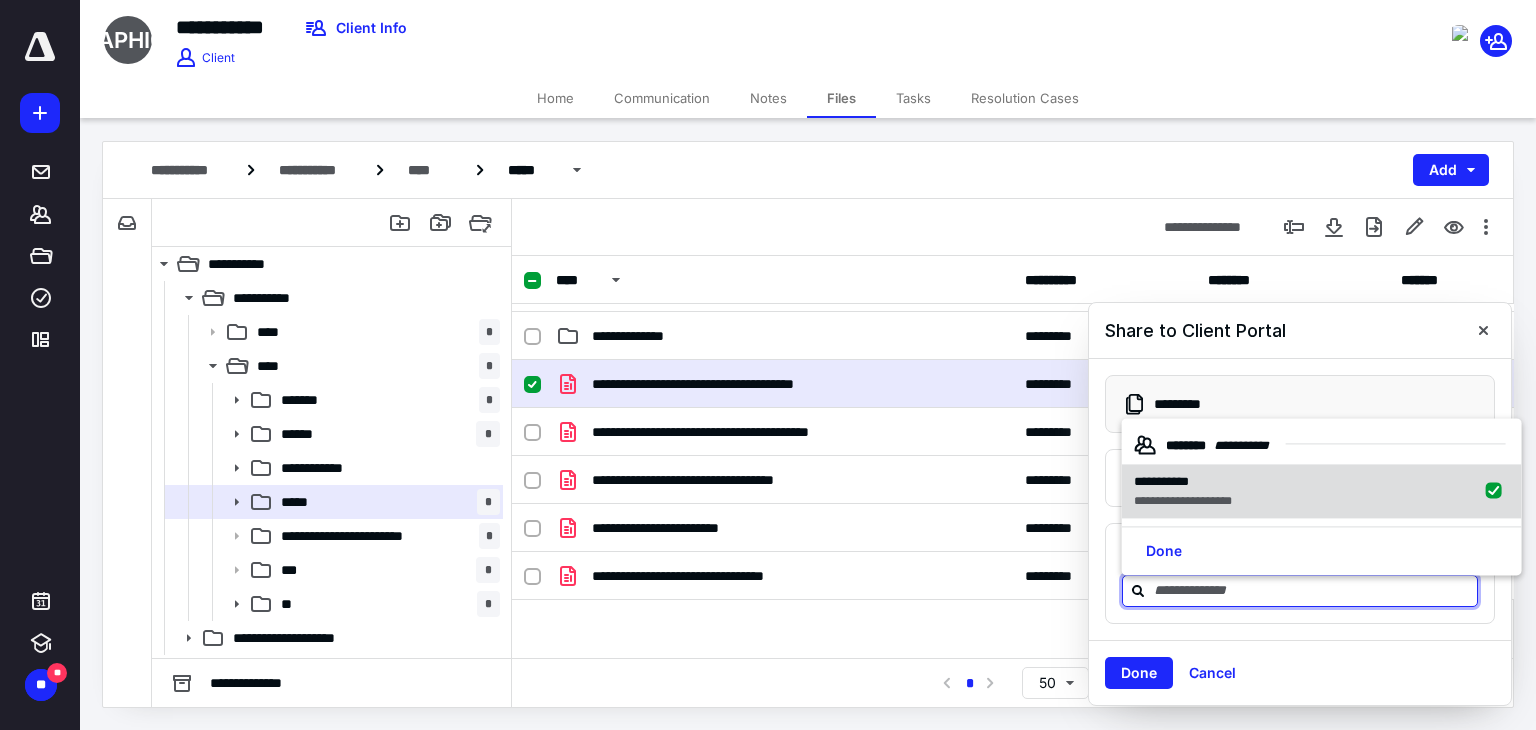 checkbox on "true" 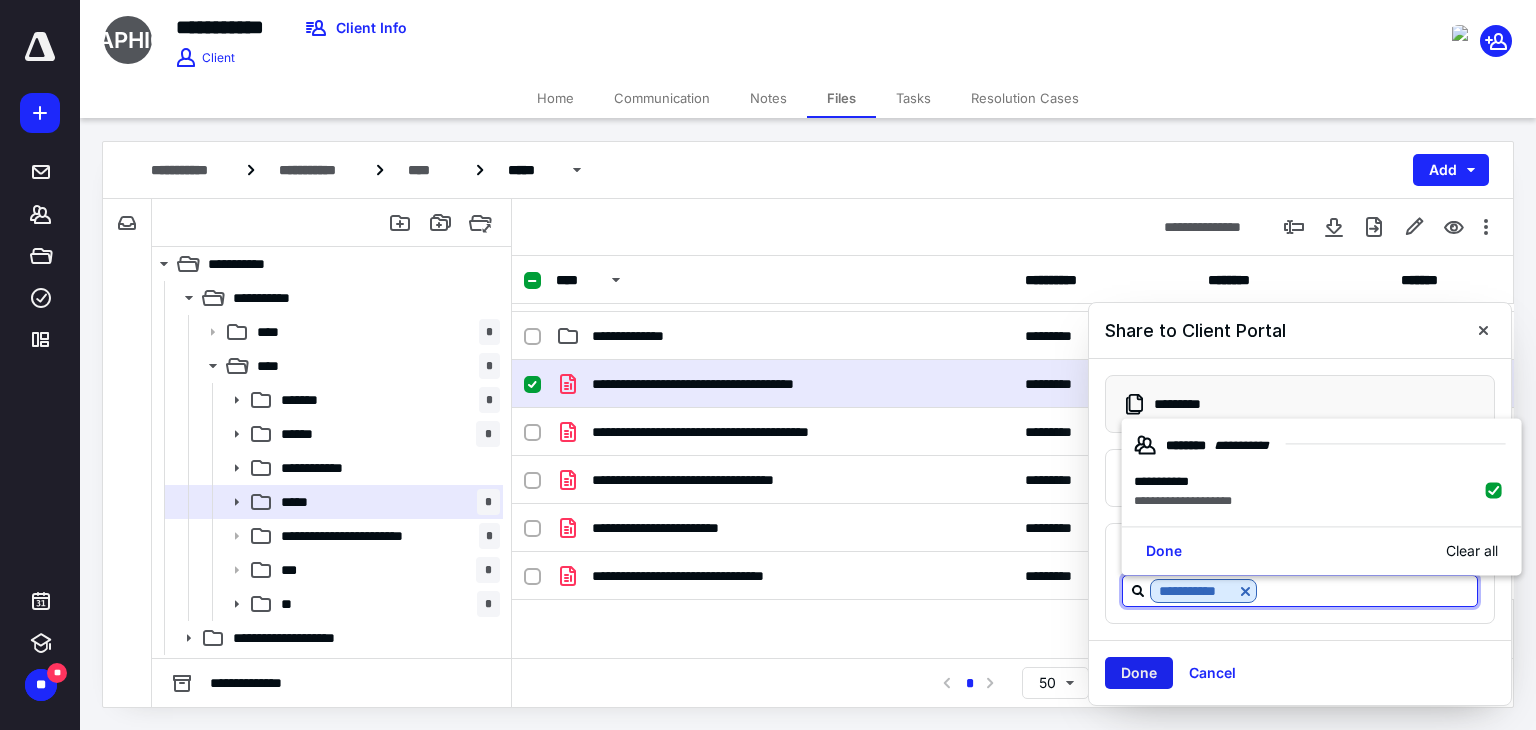 click on "Done" at bounding box center (1139, 673) 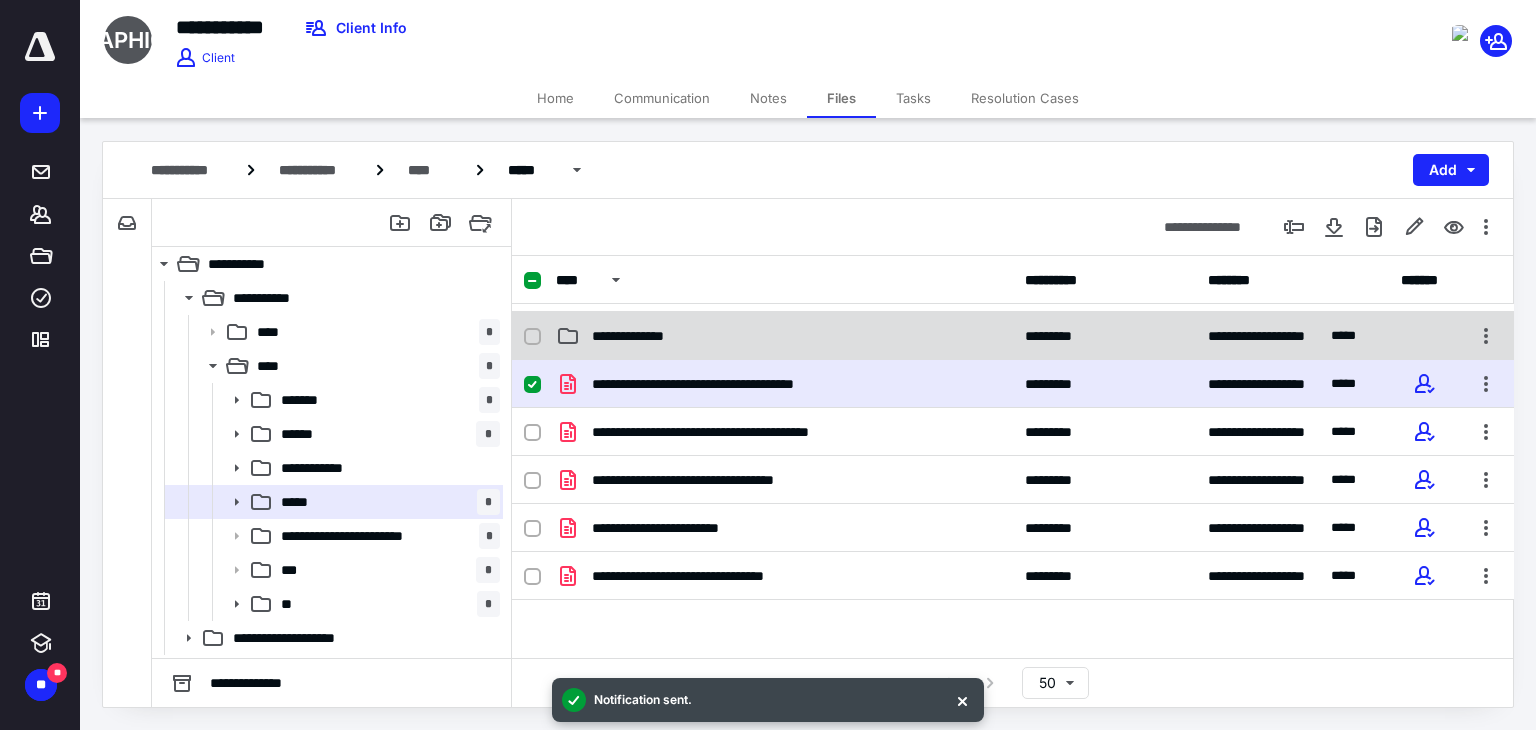 click on "**********" at bounding box center [784, 336] 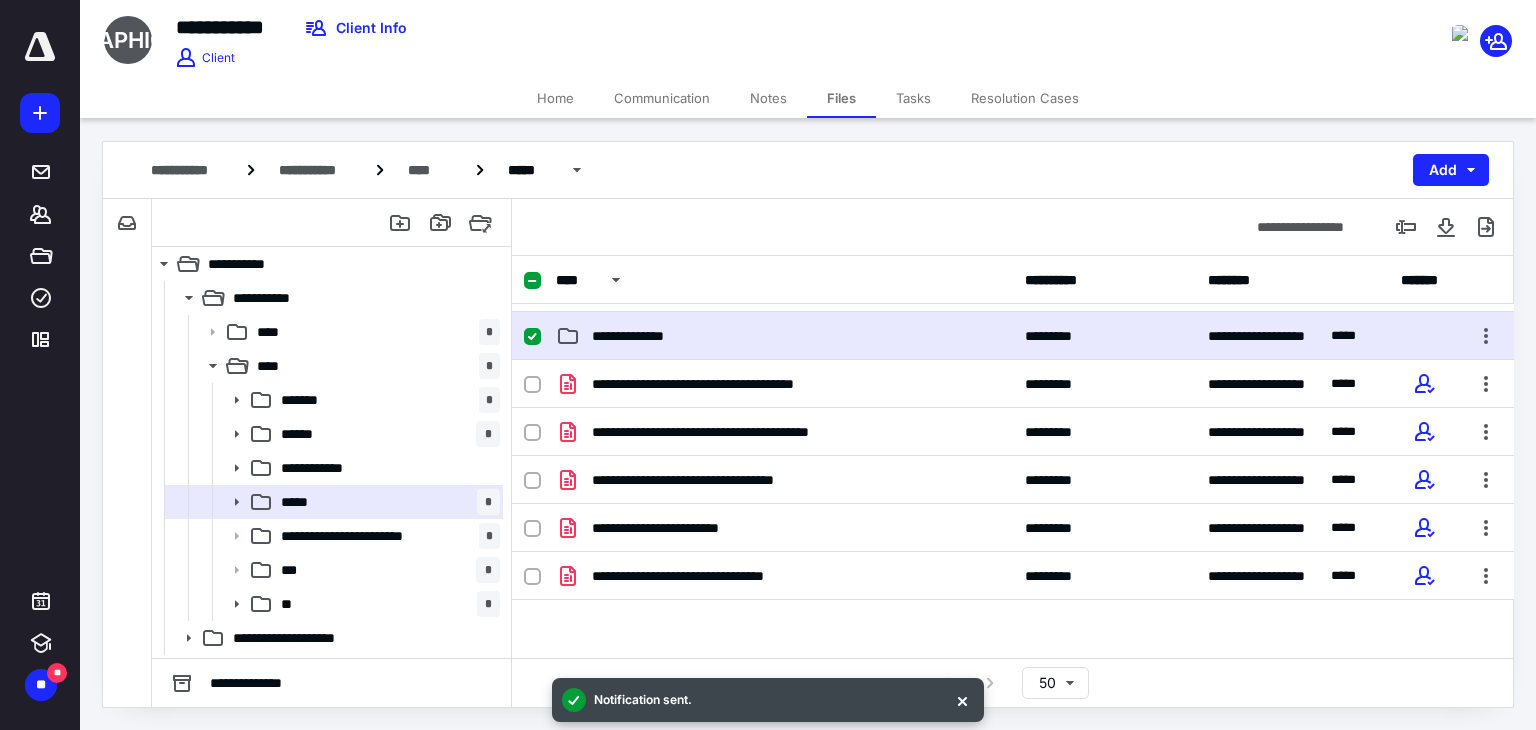 click on "**********" at bounding box center (784, 336) 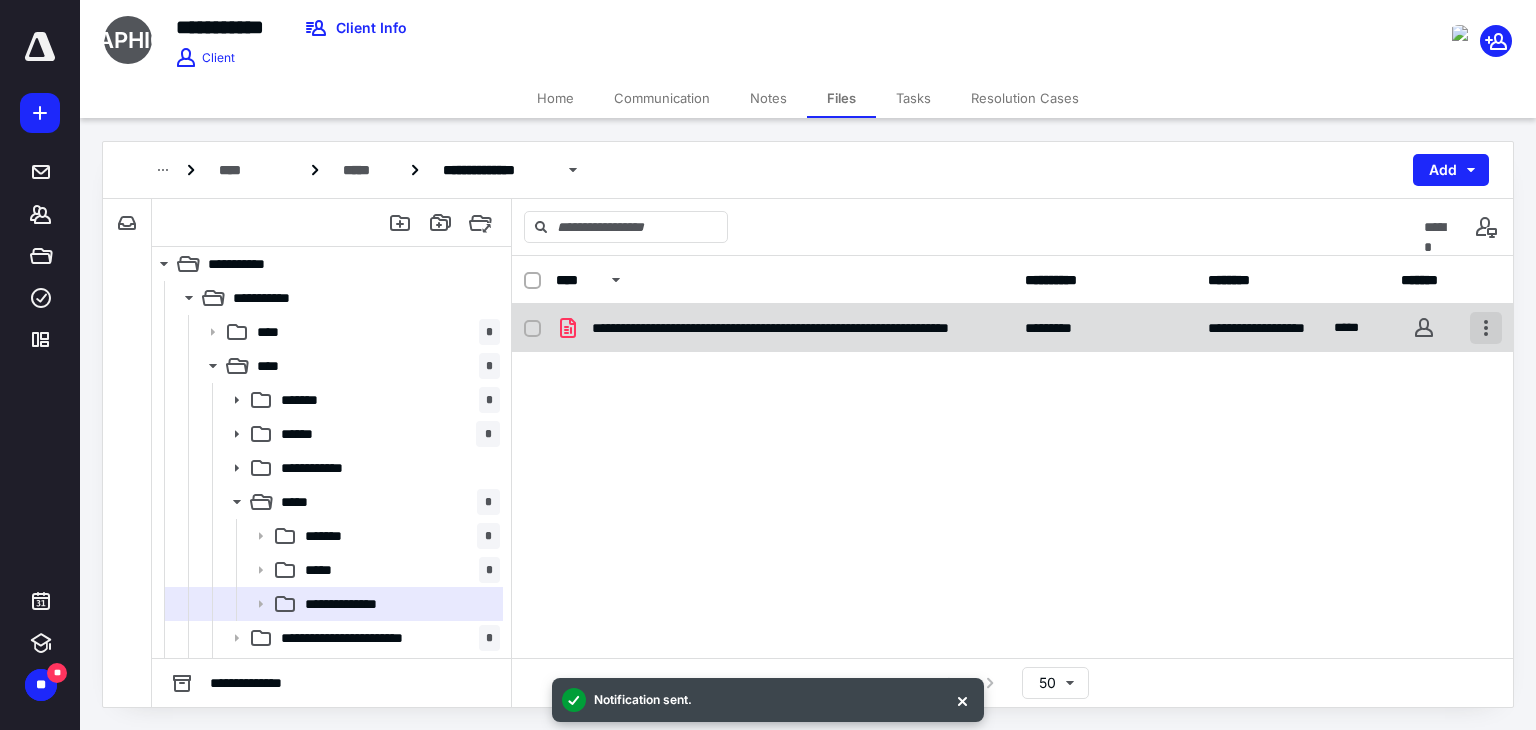 click at bounding box center [1486, 328] 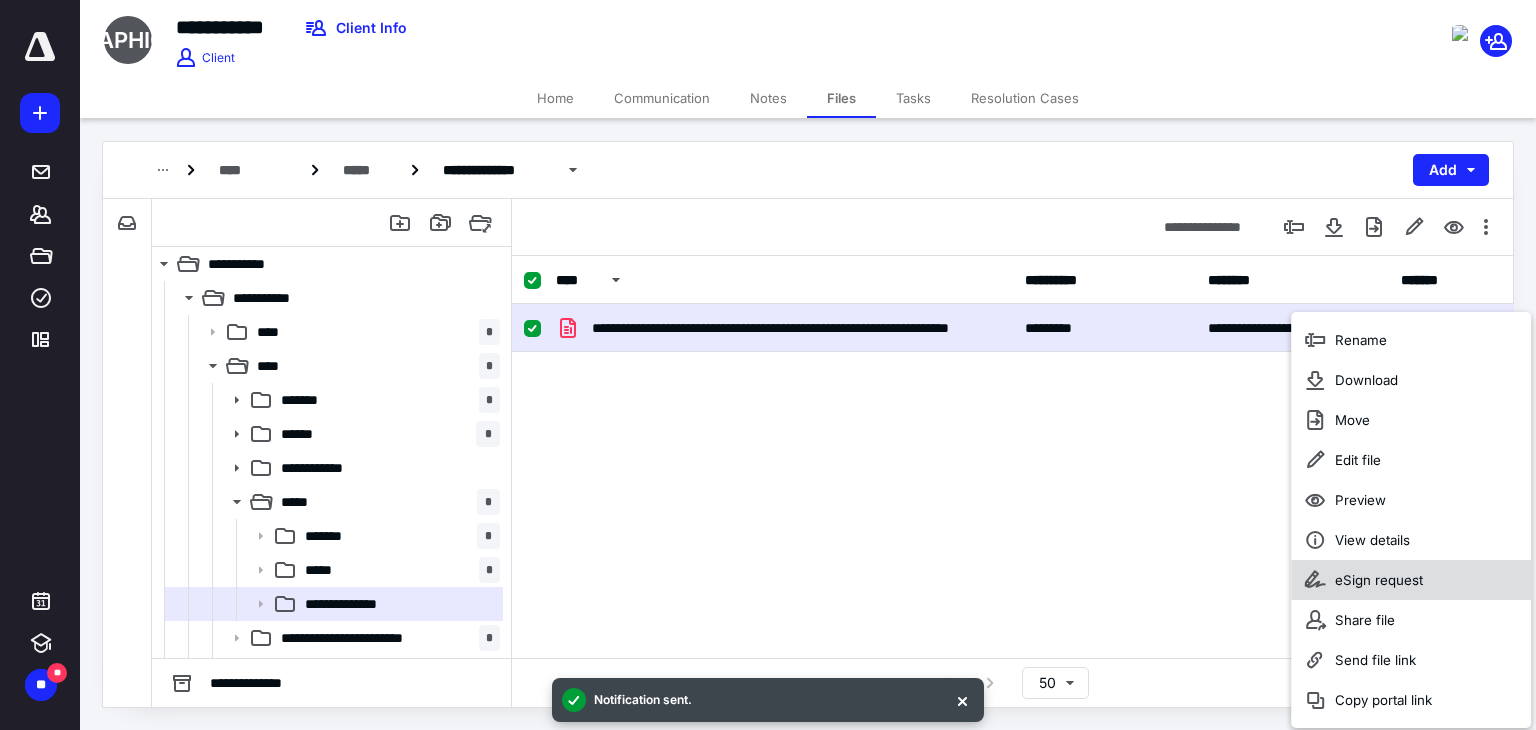 click on "eSign request" at bounding box center (1379, 580) 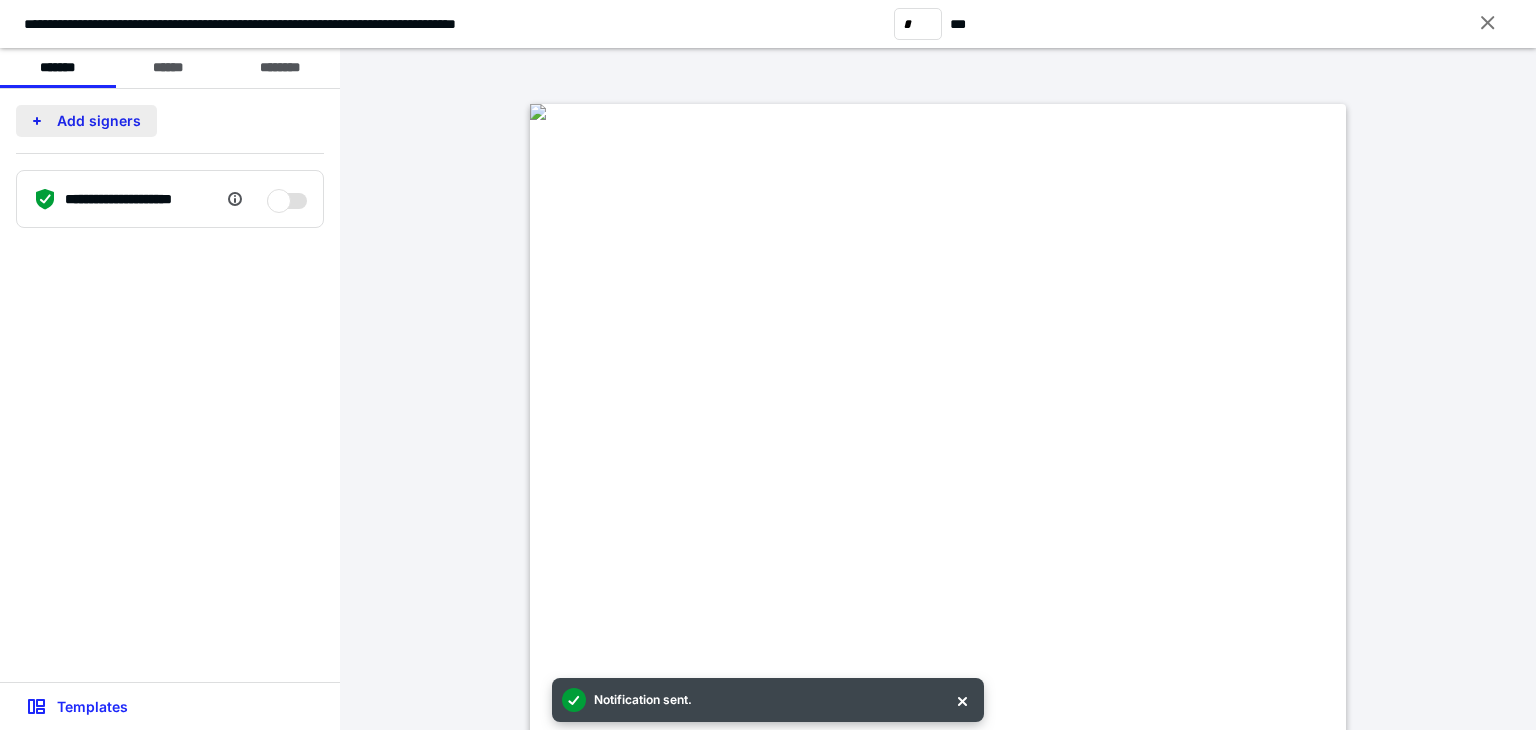 click on "Add signers" at bounding box center (86, 121) 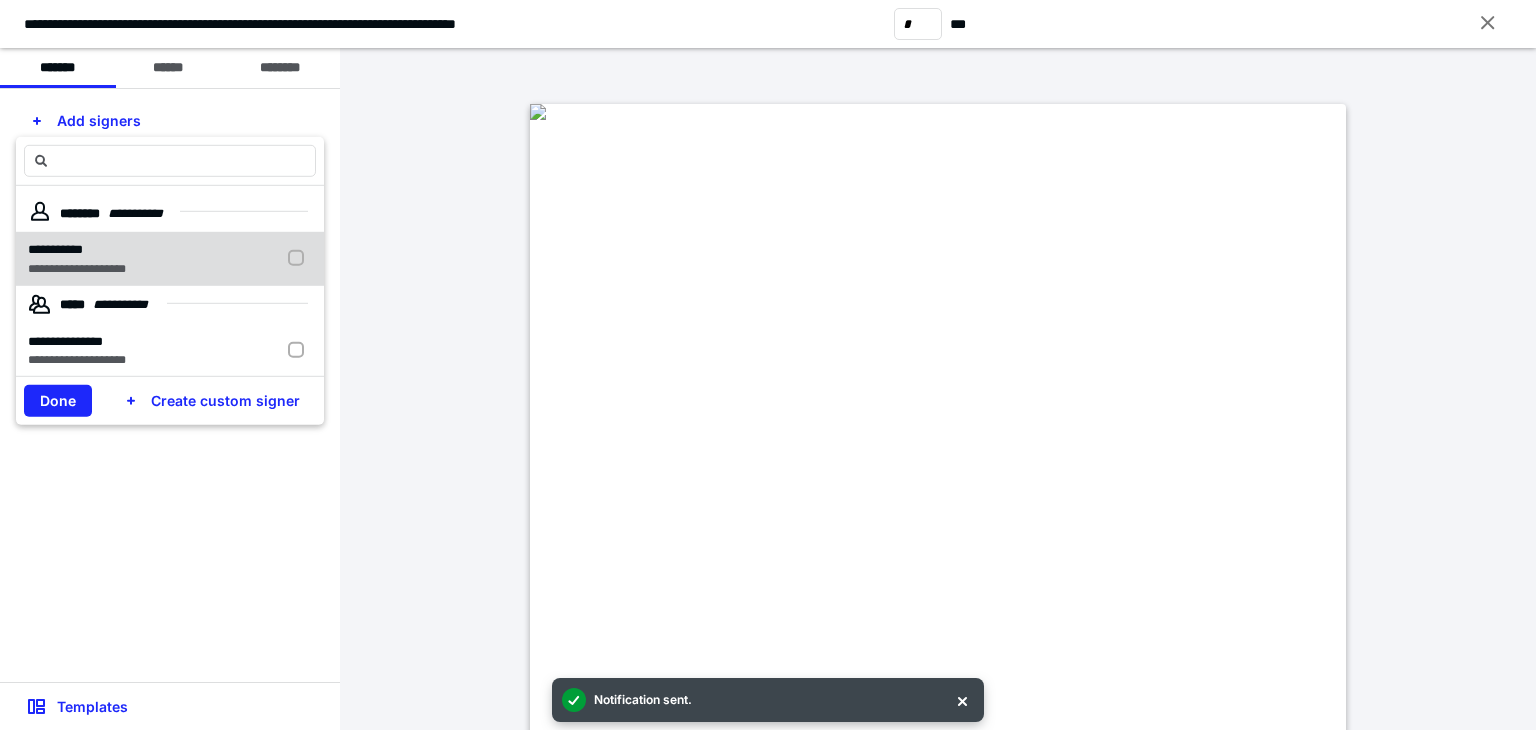 click on "**********" at bounding box center [55, 249] 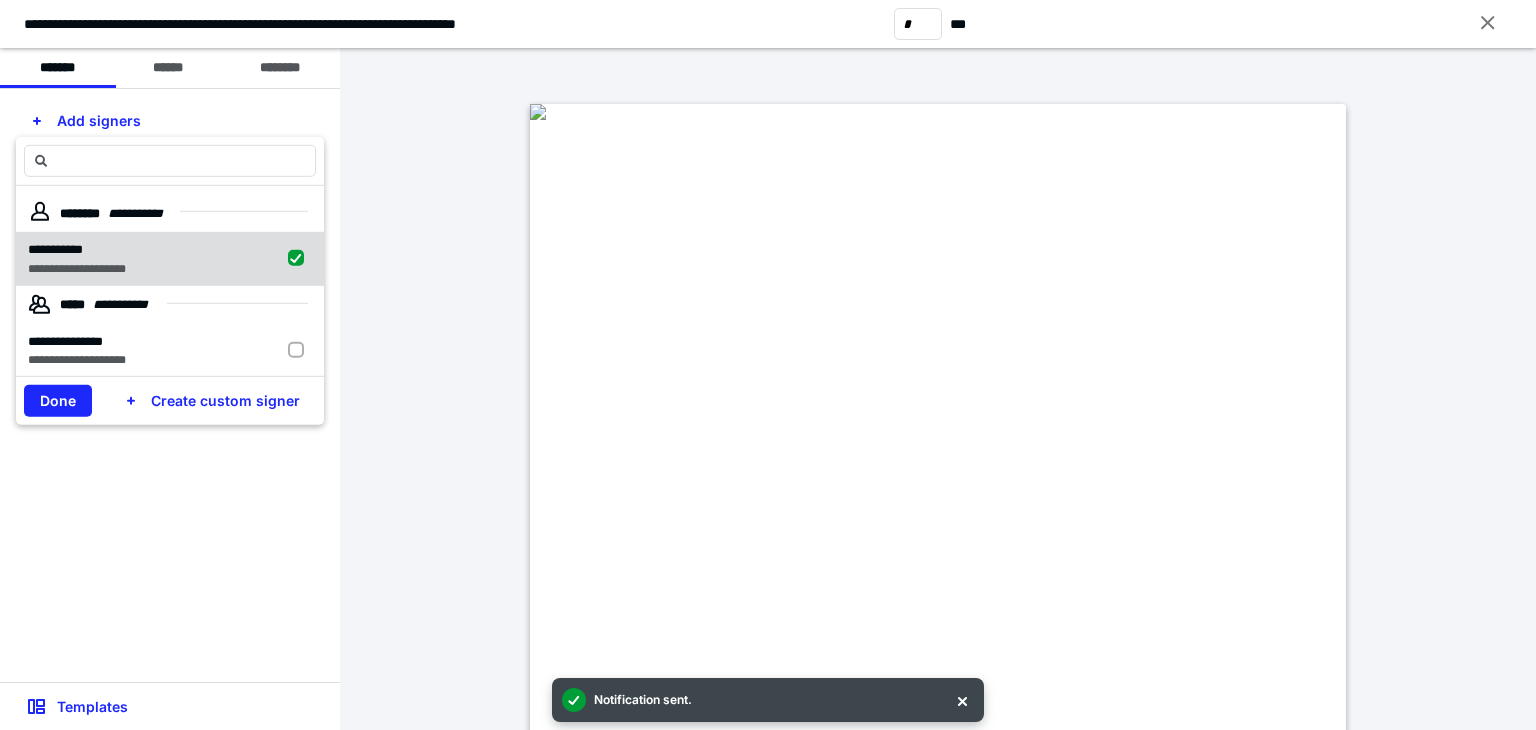 checkbox on "true" 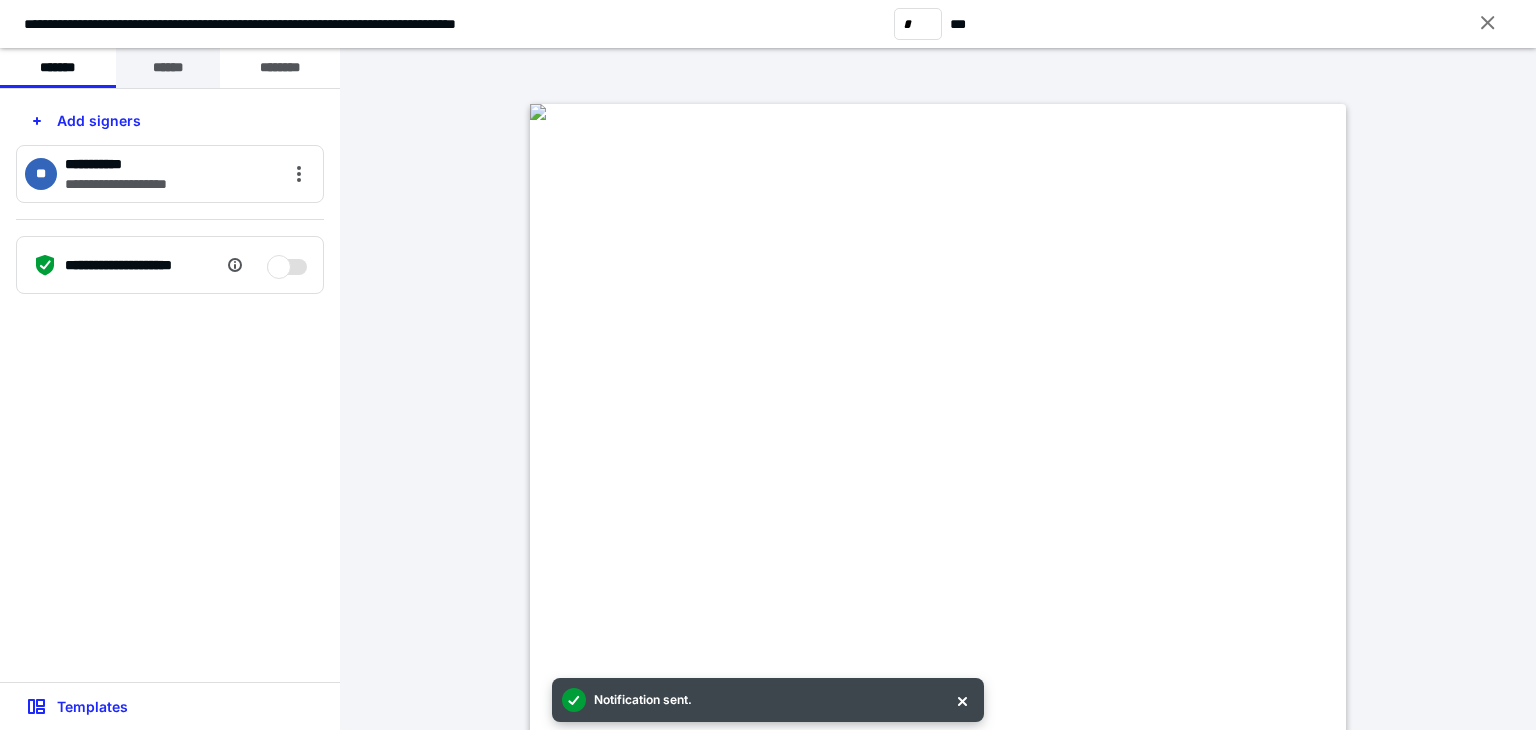 click on "******" at bounding box center [168, 68] 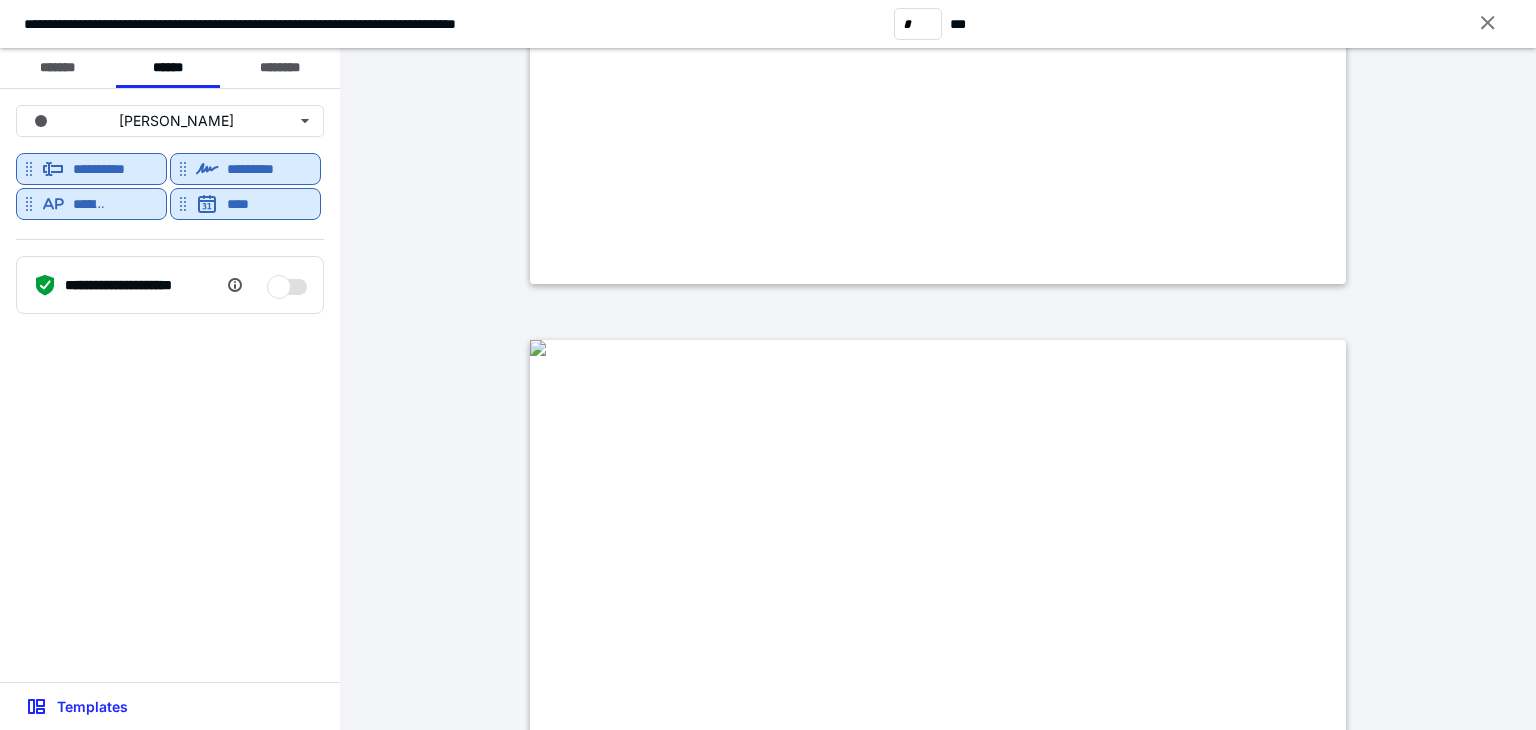 type on "*" 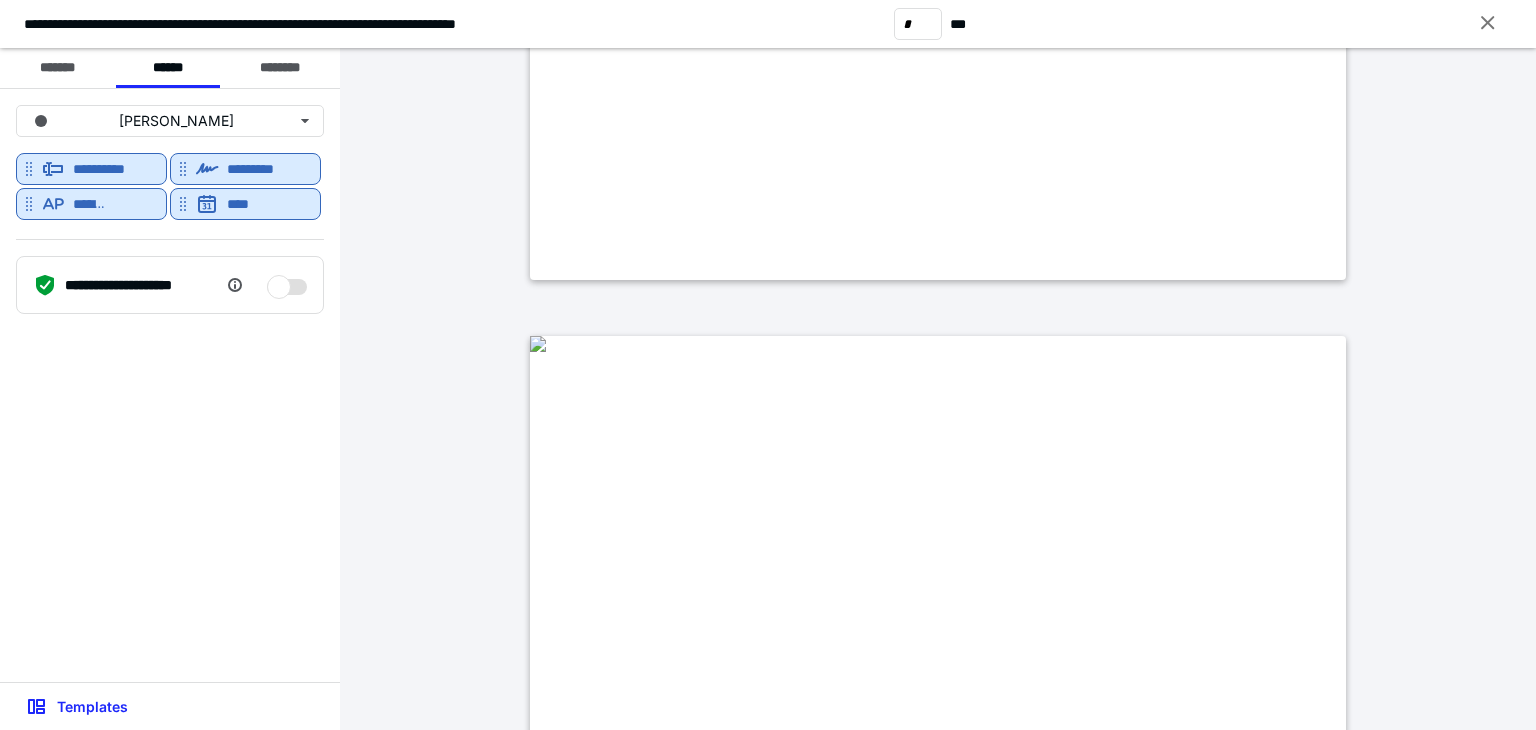 scroll, scrollTop: 900, scrollLeft: 0, axis: vertical 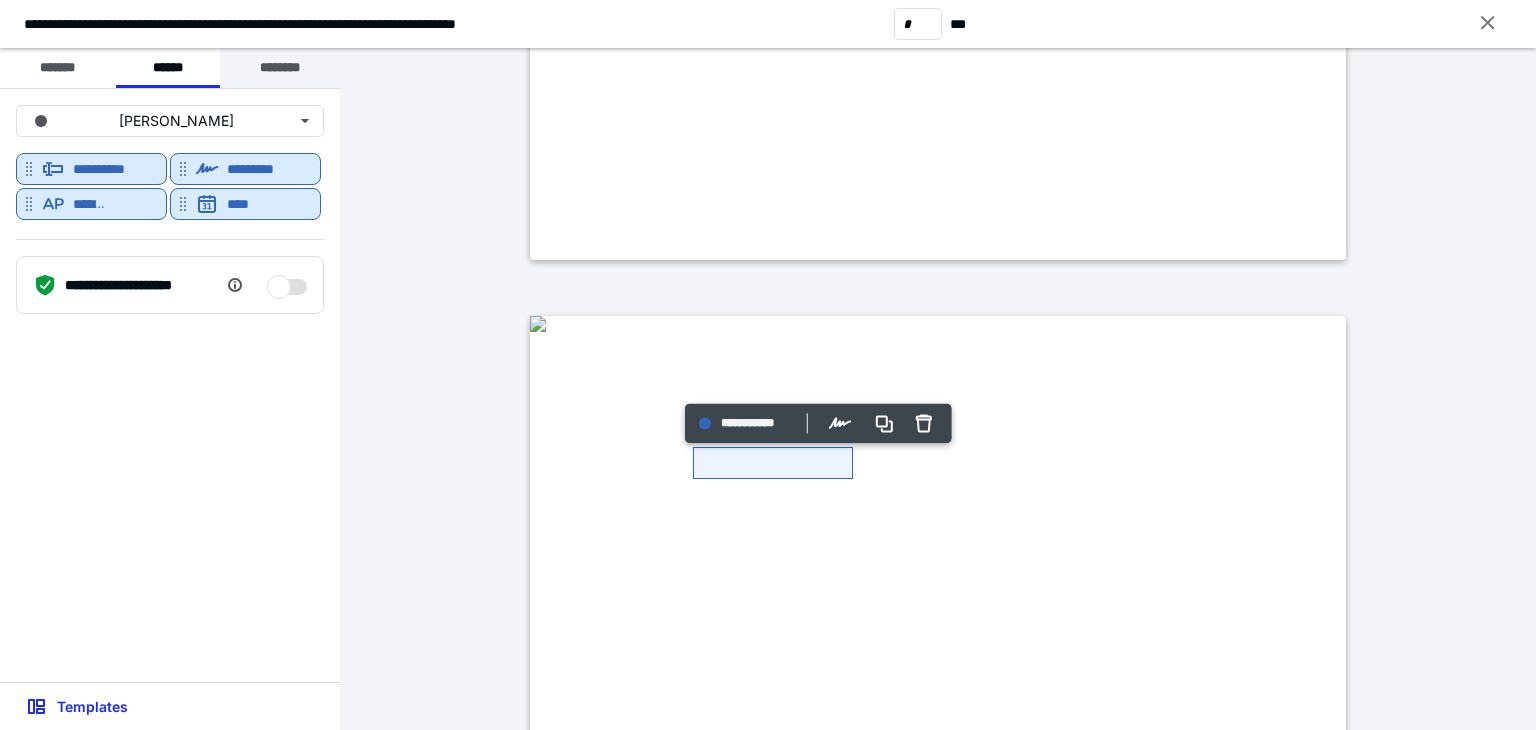 click on "********" at bounding box center (280, 68) 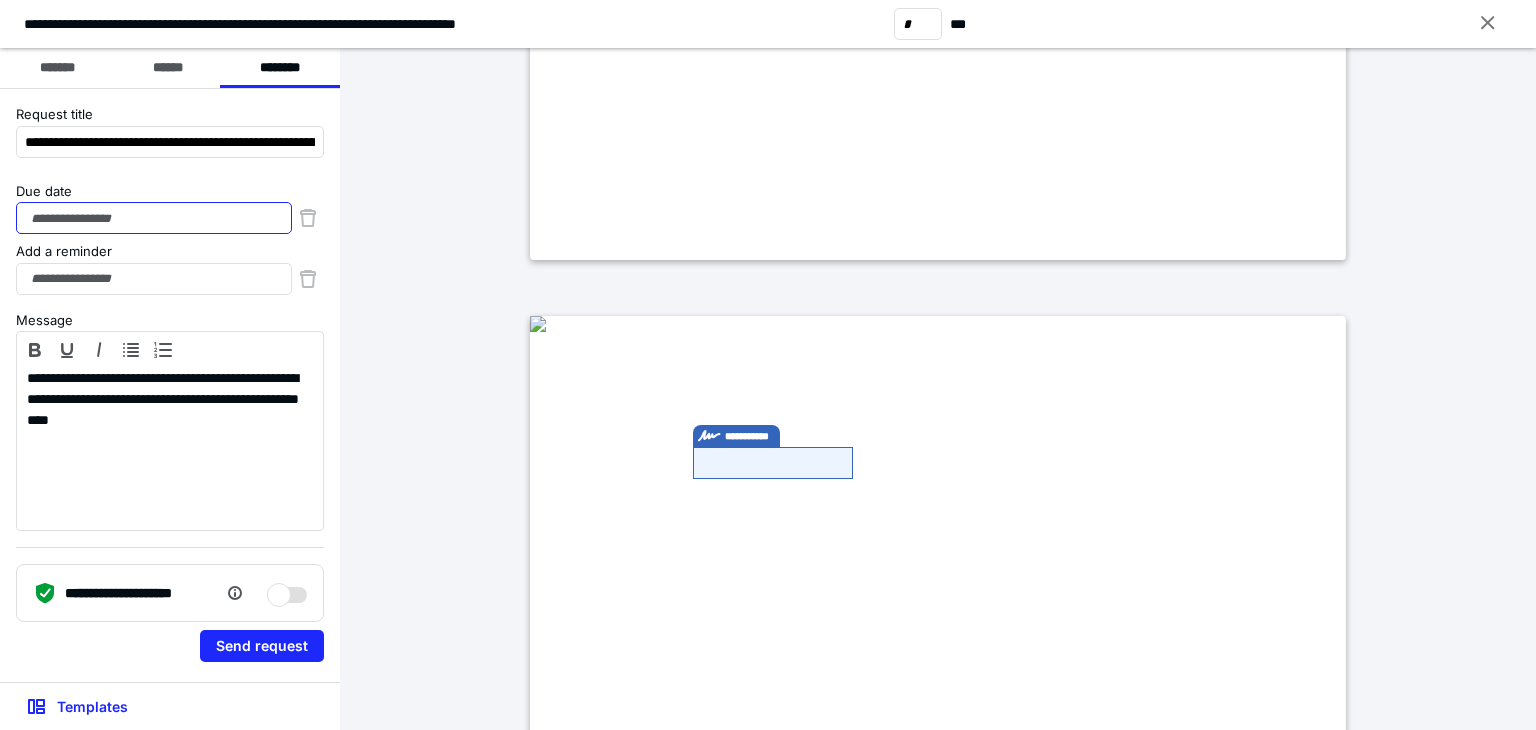 click on "Due date" at bounding box center [154, 218] 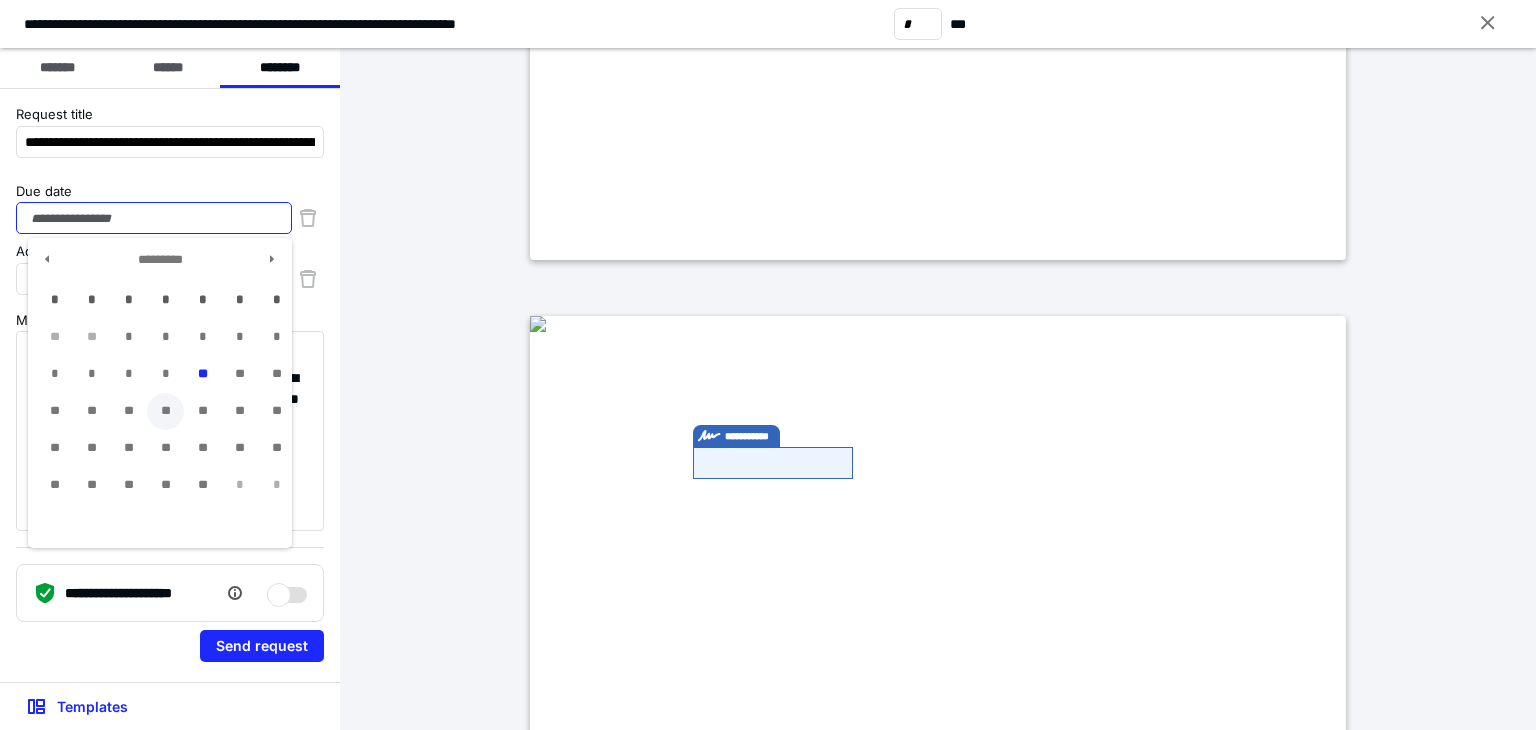 click on "**" at bounding box center (165, 411) 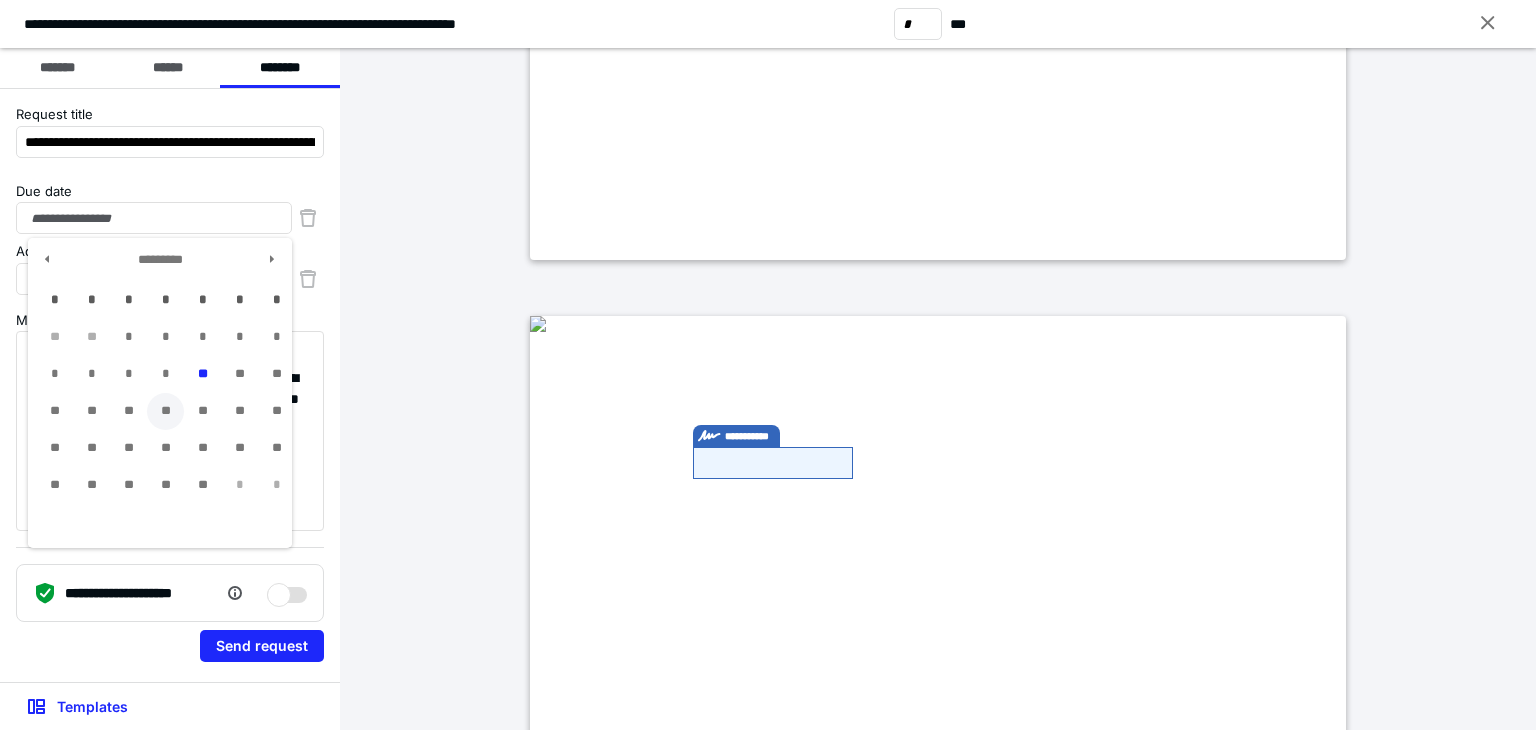 type on "**********" 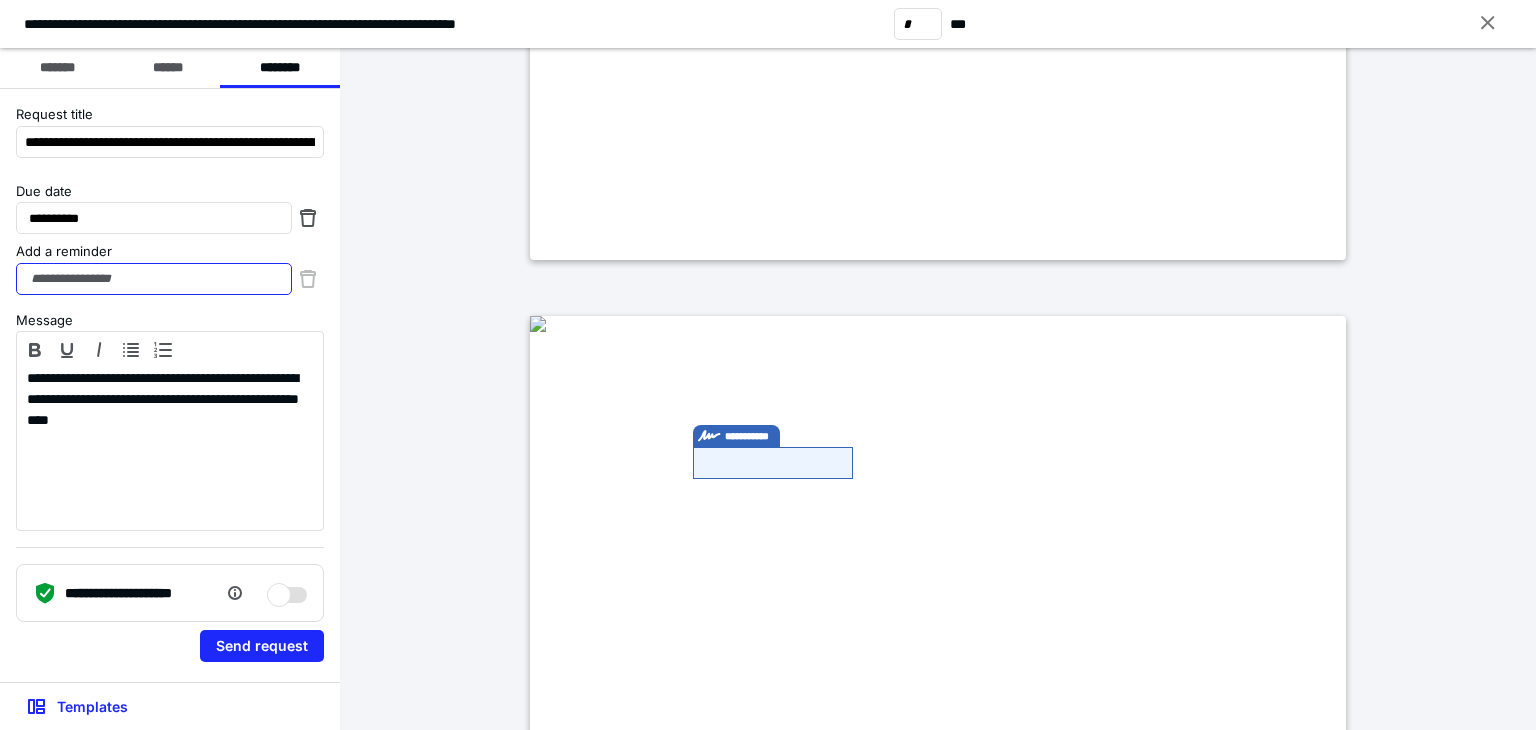 click on "Add a reminder" at bounding box center (154, 279) 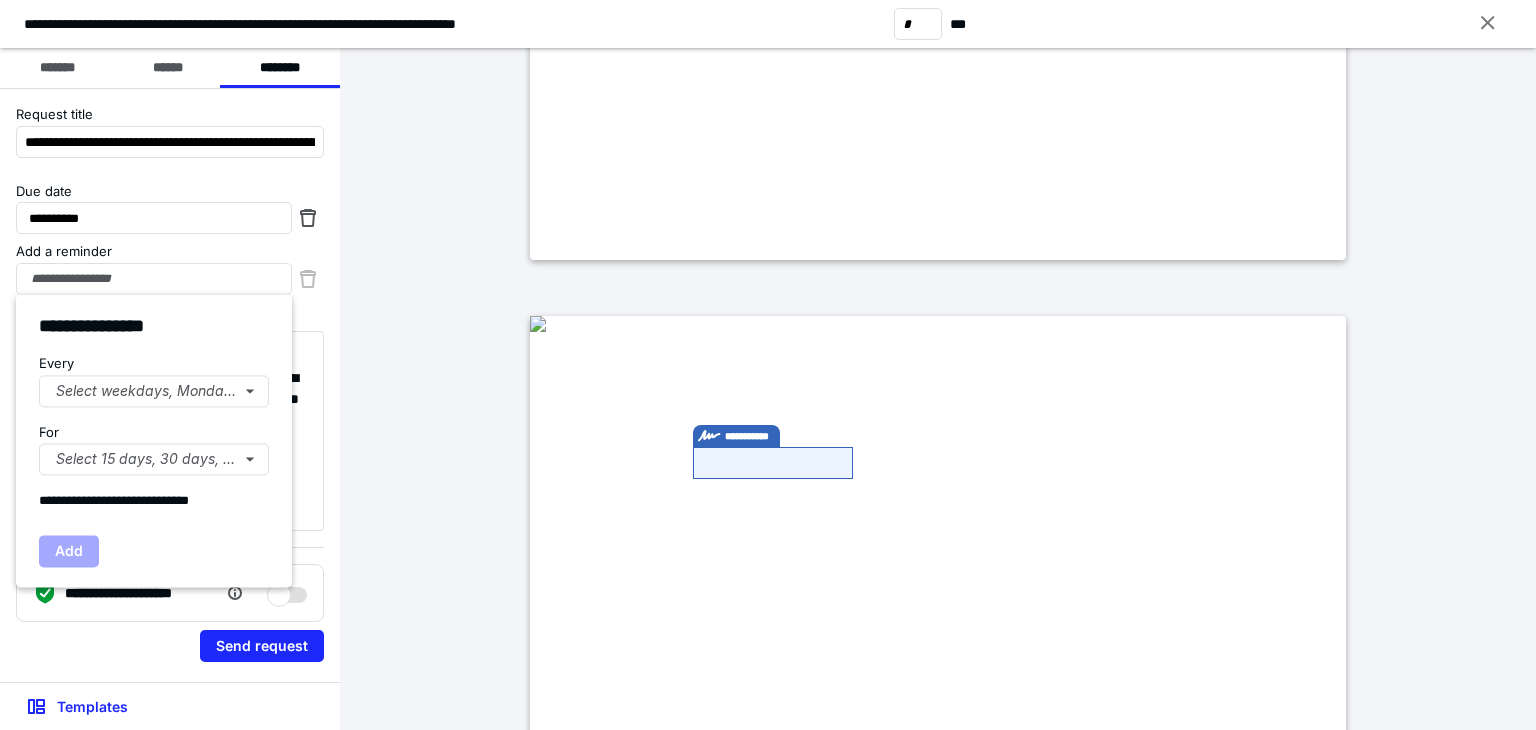 click on "Every Select weekdays, Mondays, or Tues..." at bounding box center (154, 380) 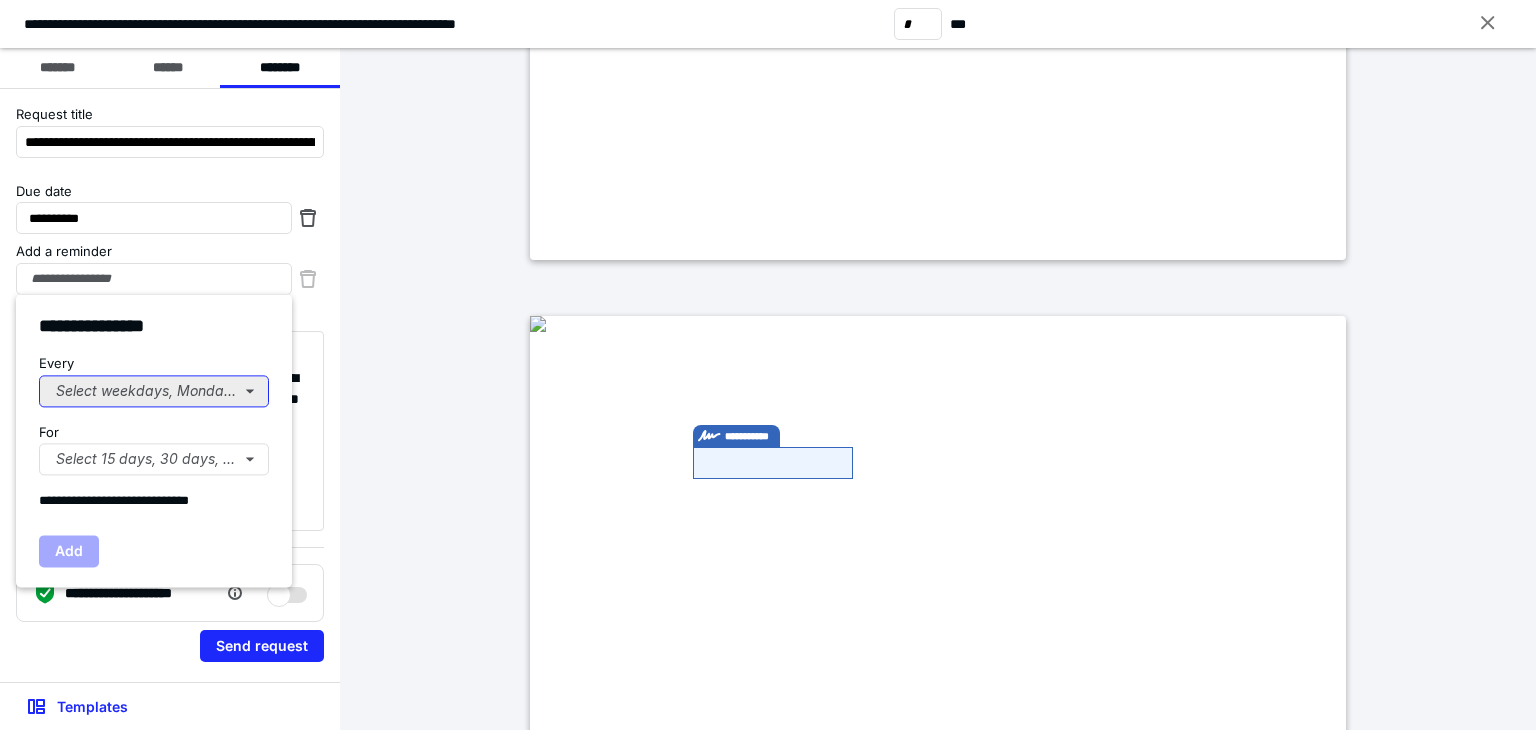 click on "Select weekdays, Mondays, or Tues..." at bounding box center (154, 391) 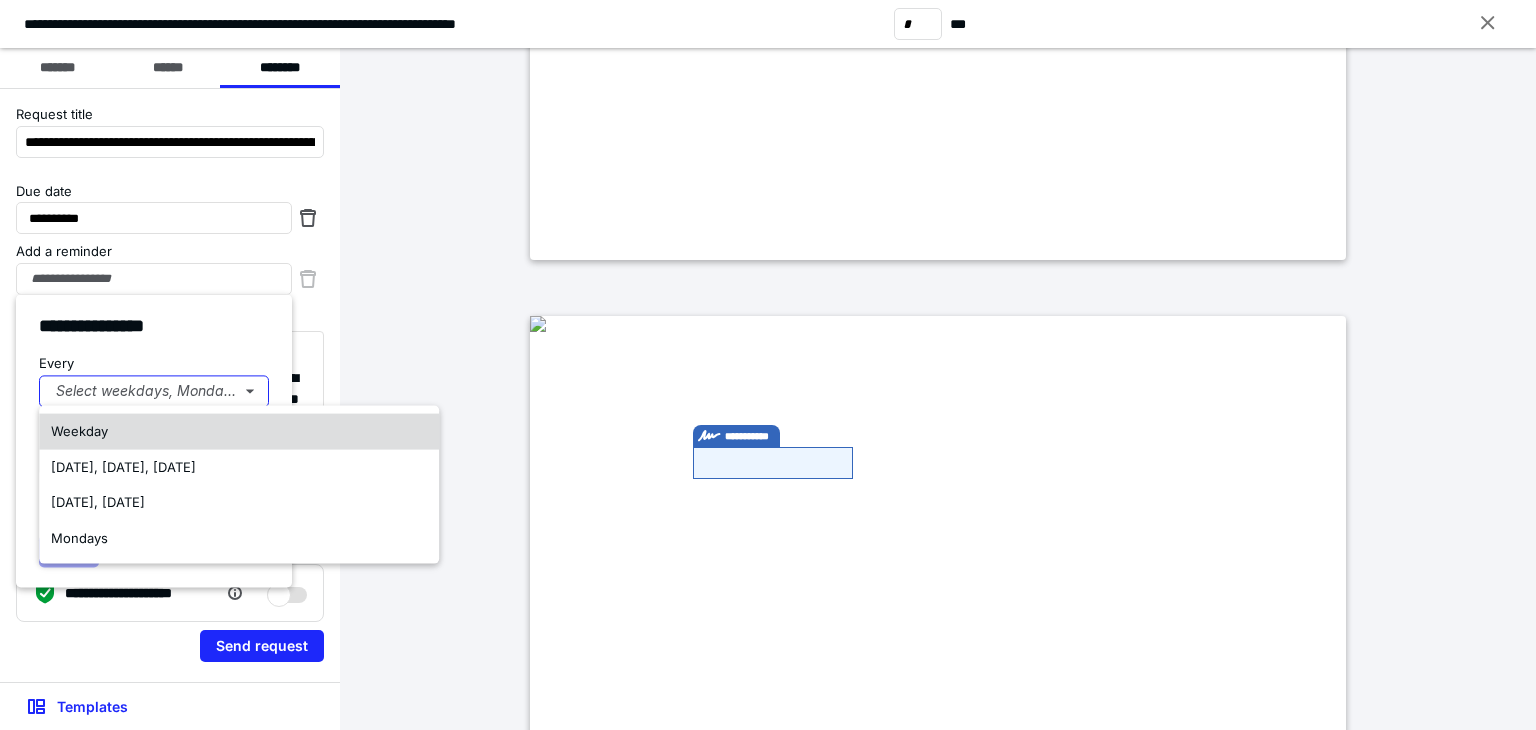click on "Weekday" at bounding box center [79, 431] 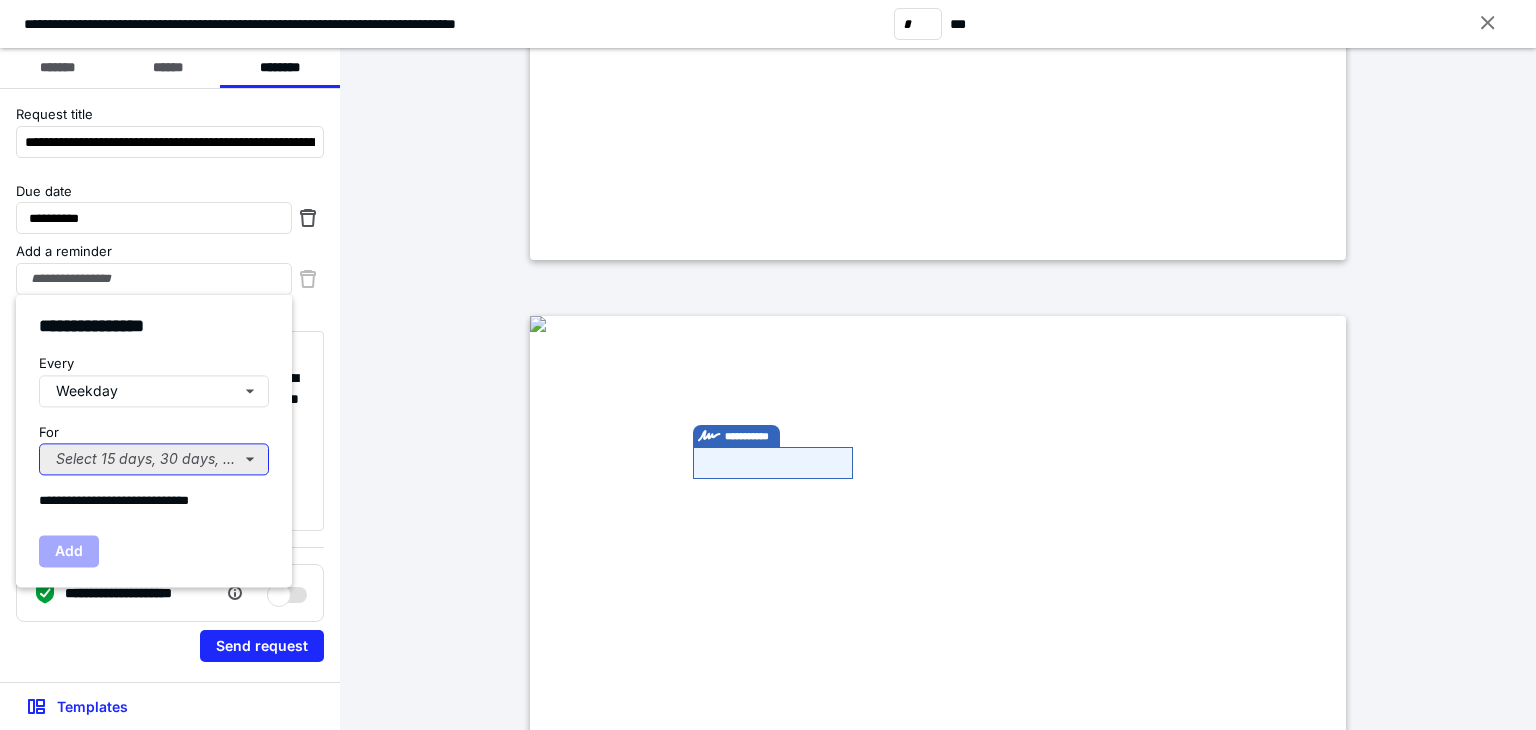 click on "Select 15 days, 30 days, or 45 days..." at bounding box center [154, 459] 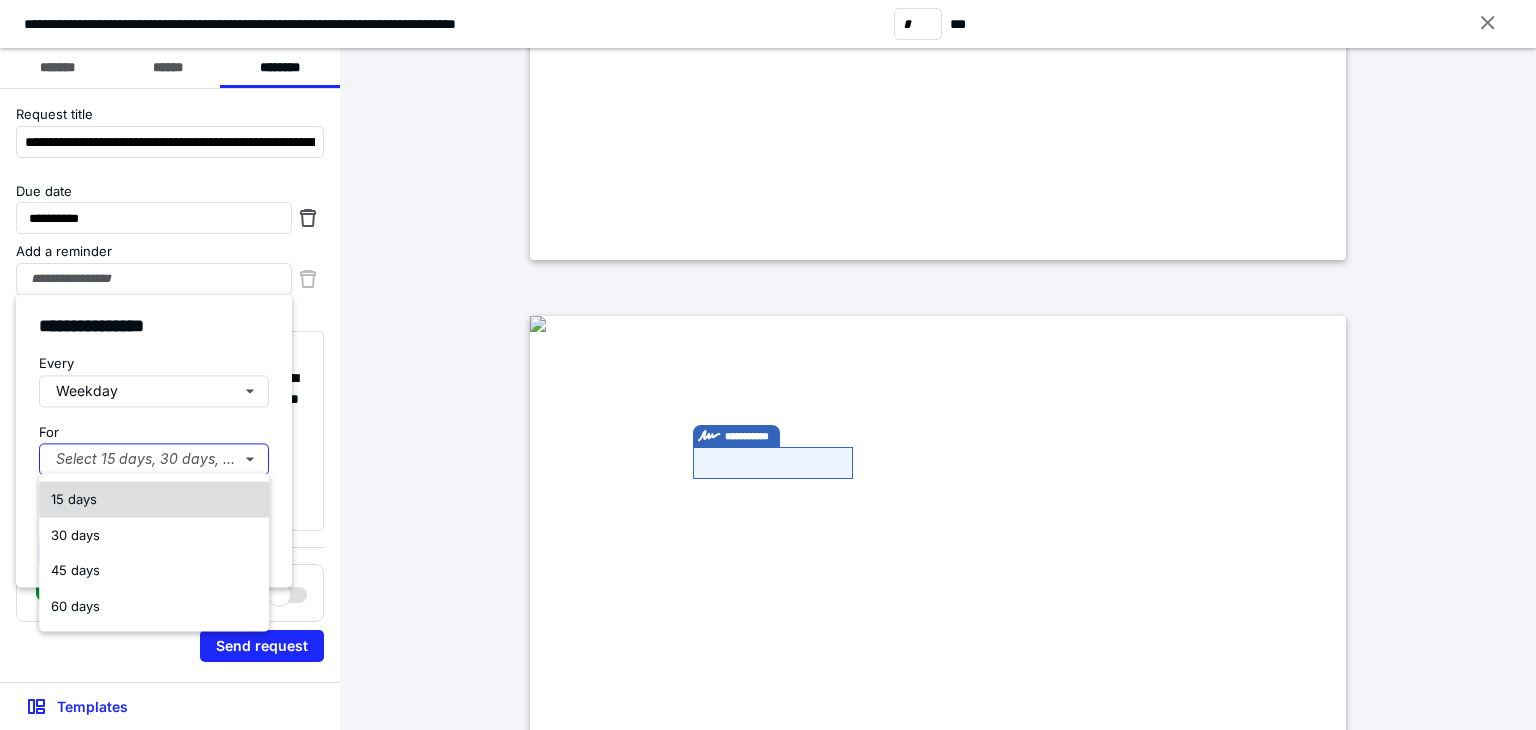 click on "15 days" at bounding box center (74, 500) 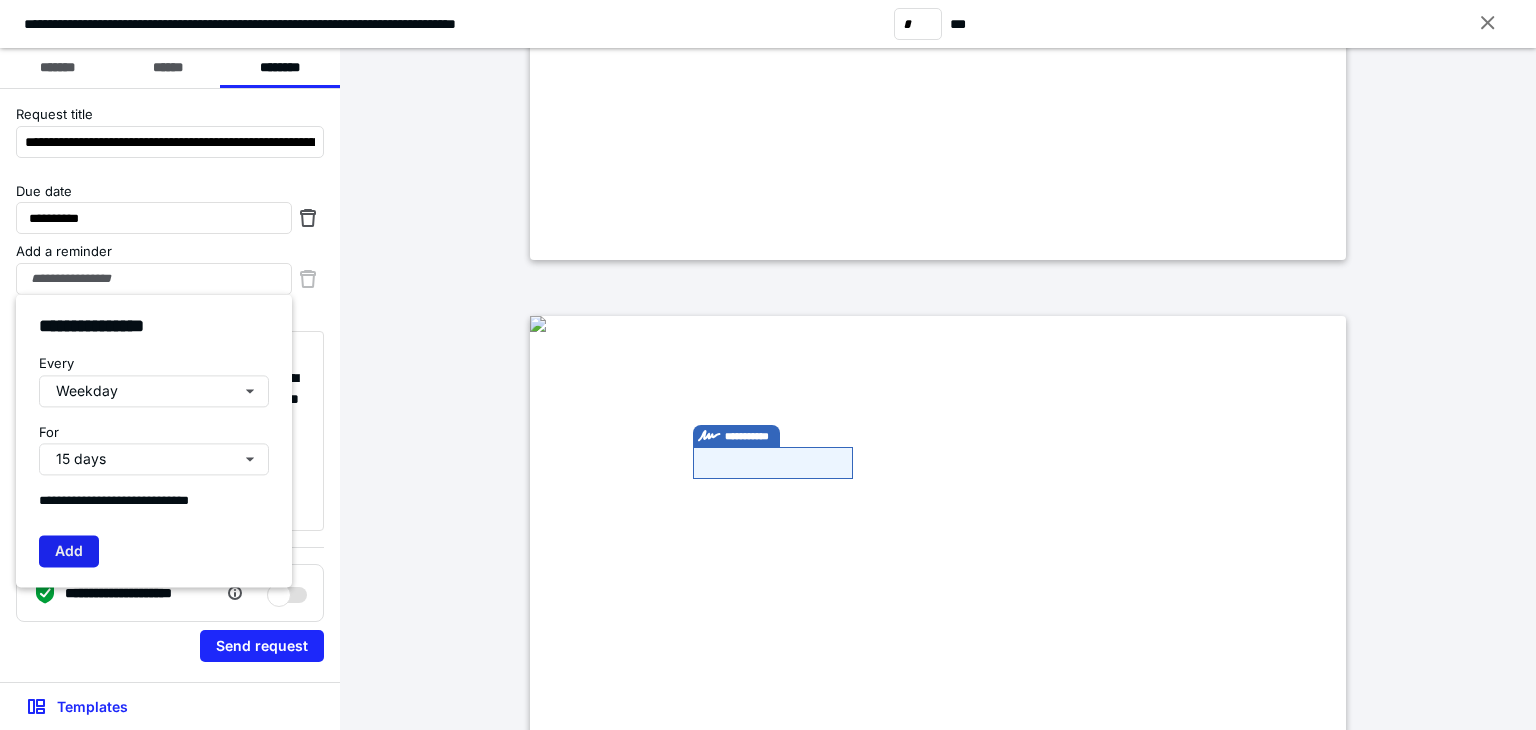 click on "Add" at bounding box center (69, 551) 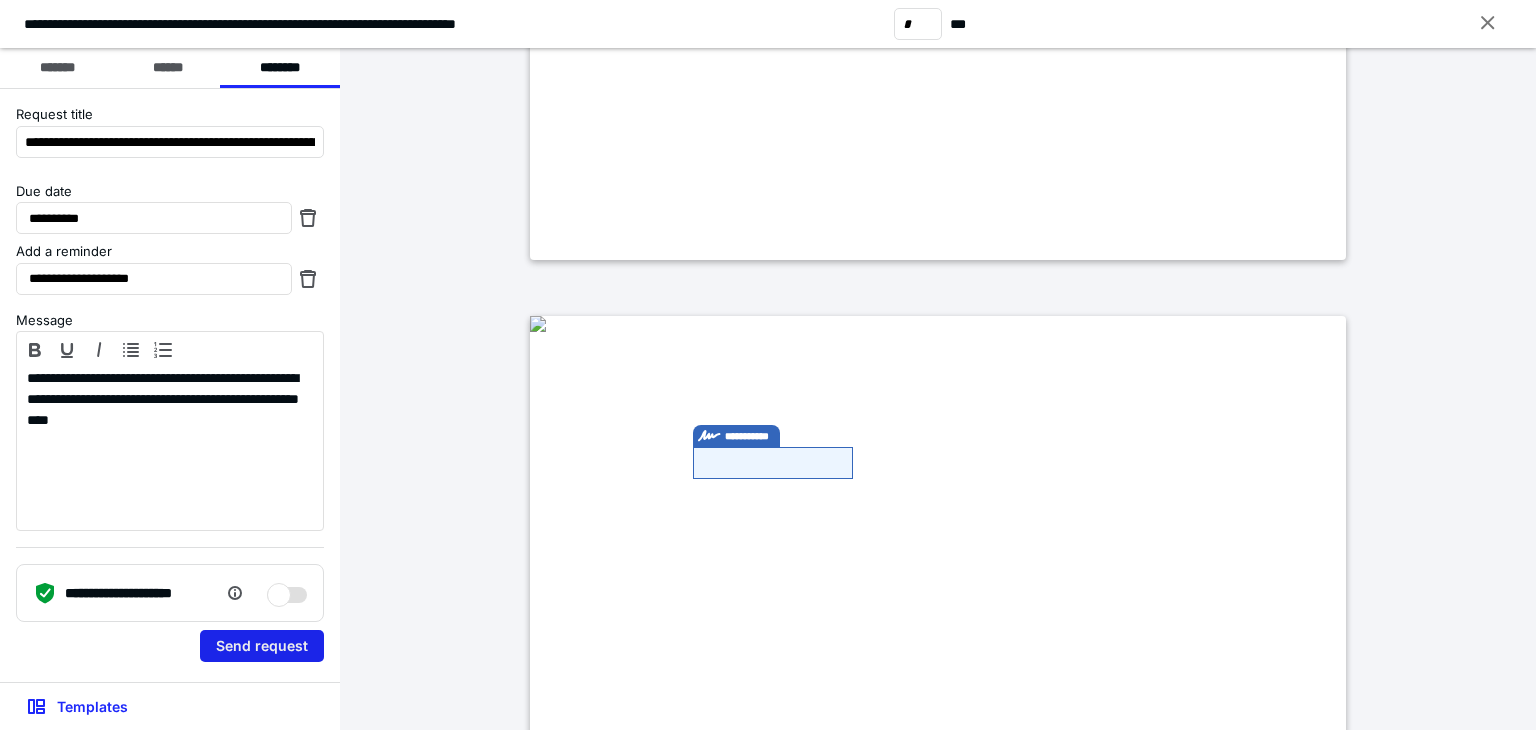 click on "Send request" at bounding box center [262, 646] 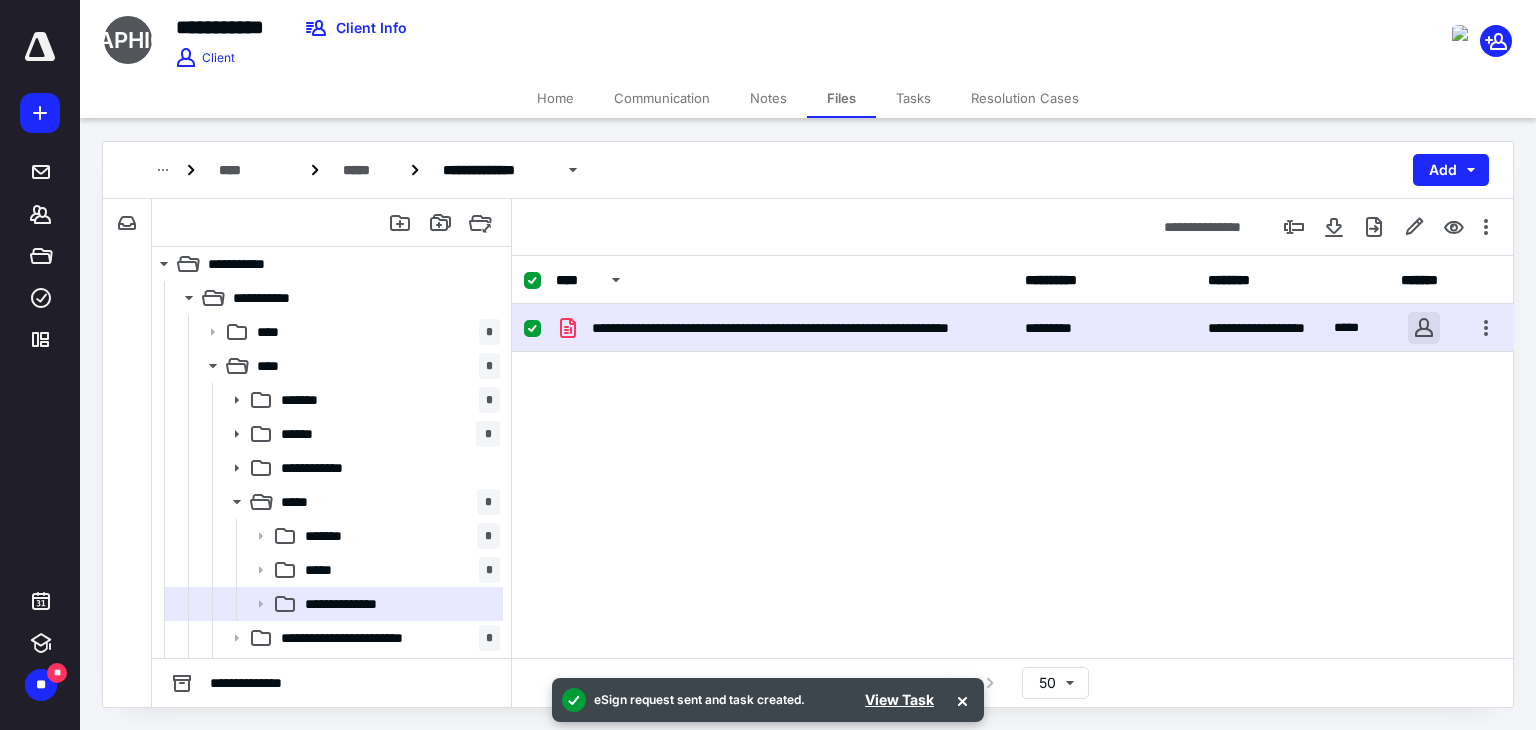 click at bounding box center [1424, 328] 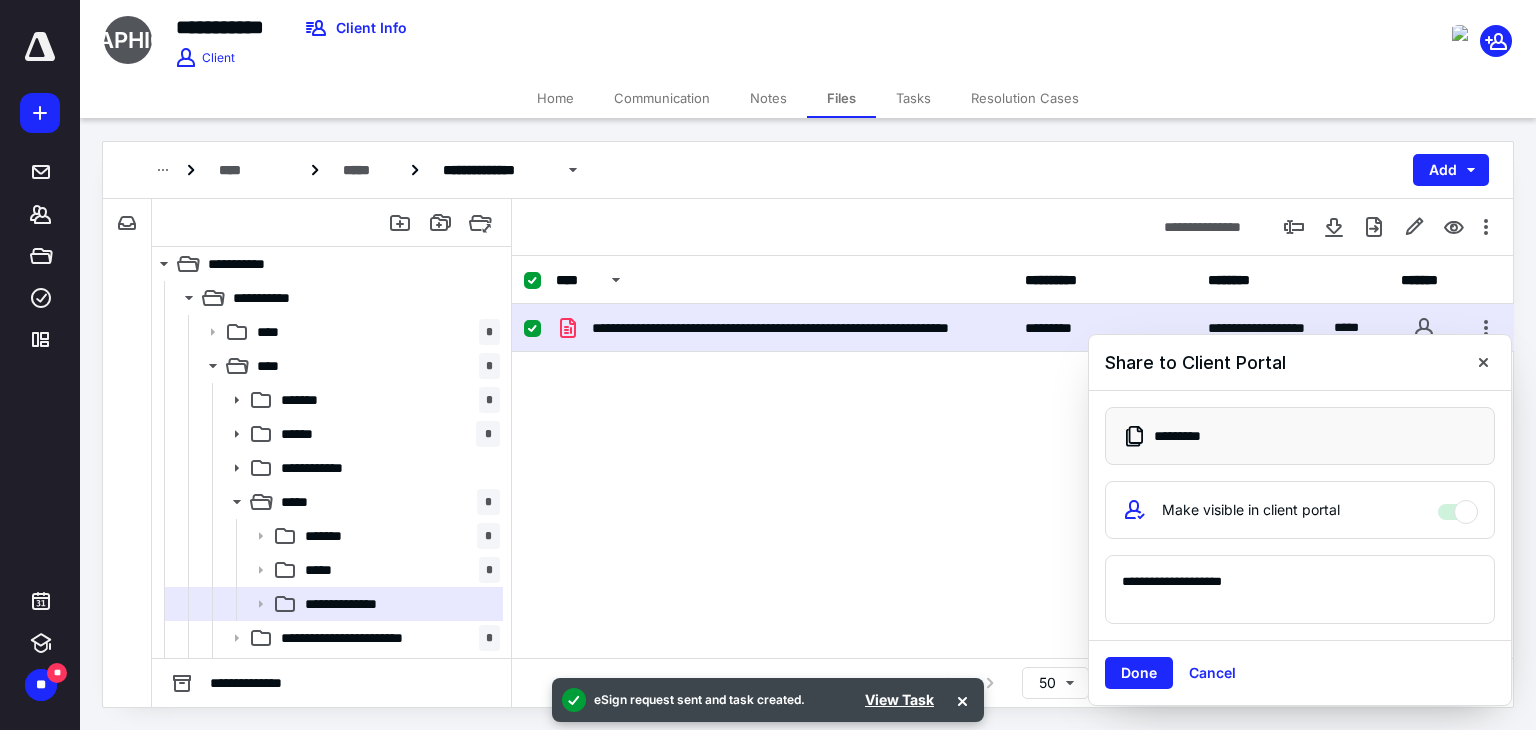 click on "**********" at bounding box center [1300, 590] 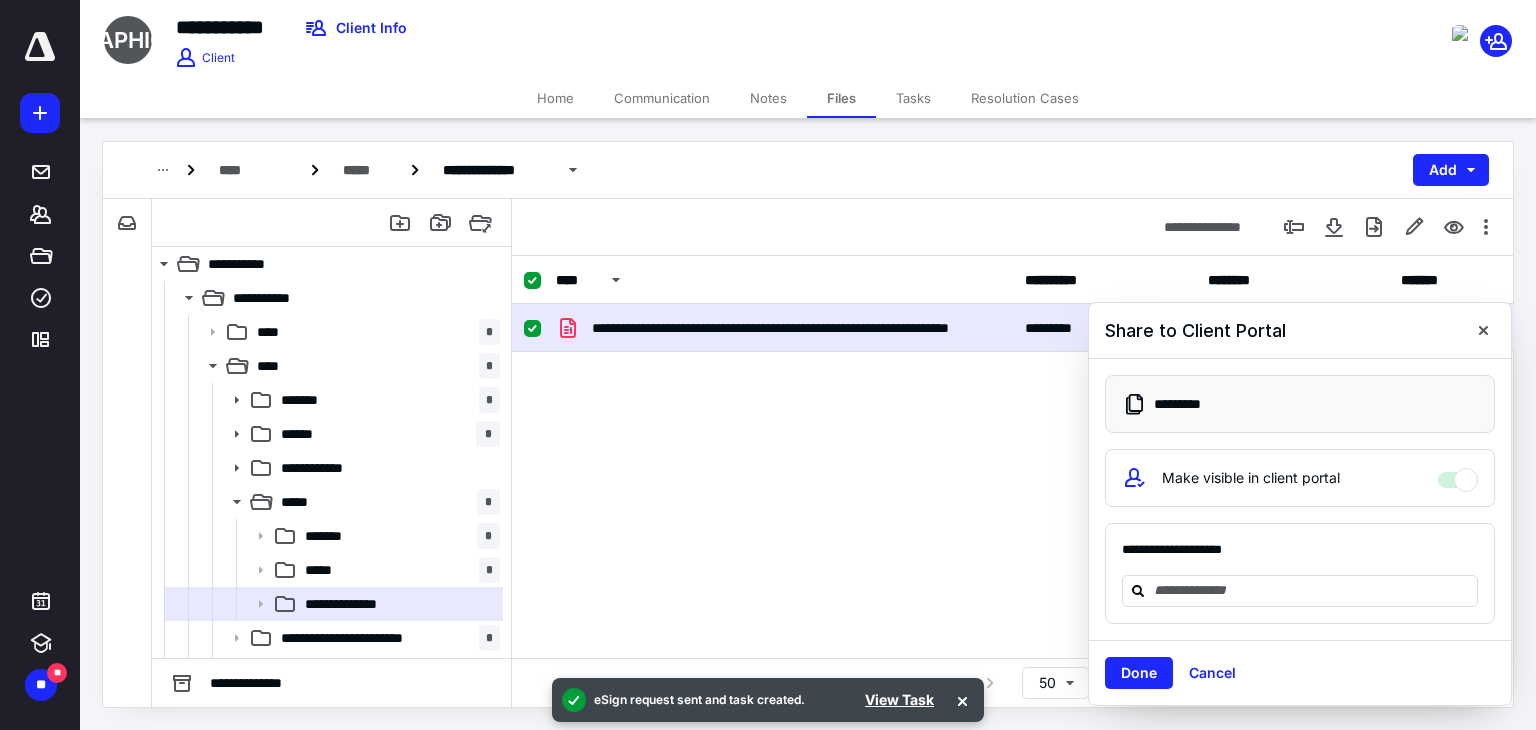 click at bounding box center [1312, 590] 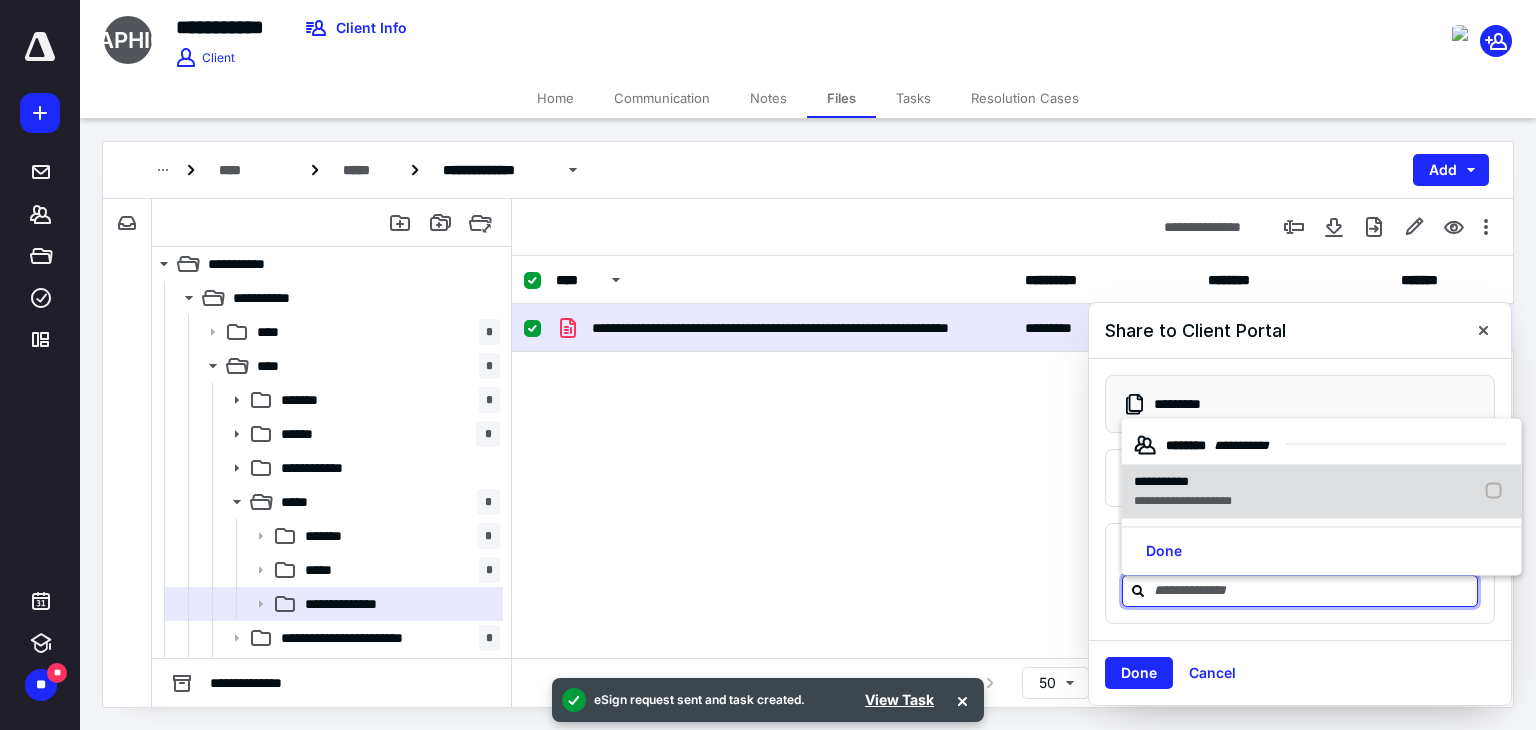 click on "**********" at bounding box center [1161, 481] 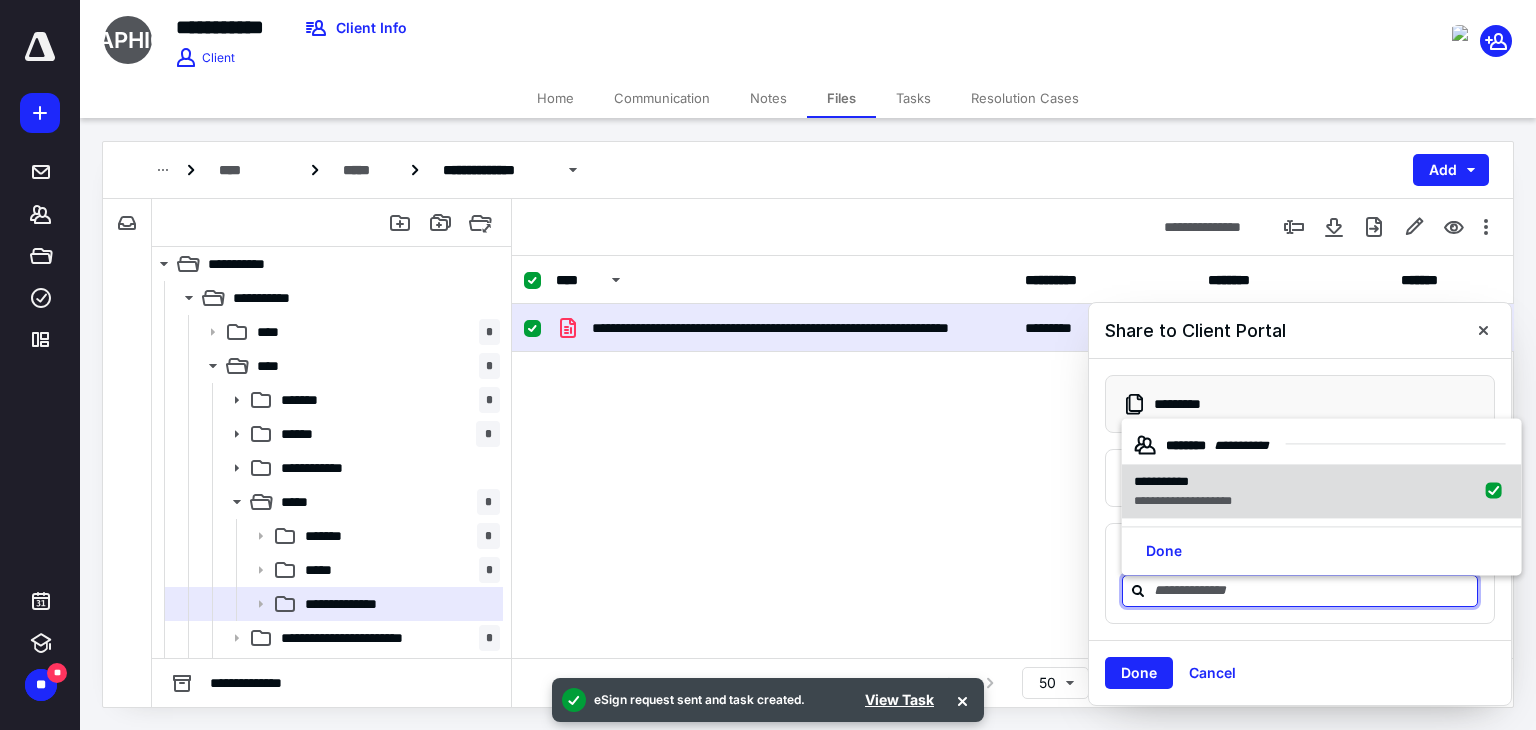 checkbox on "true" 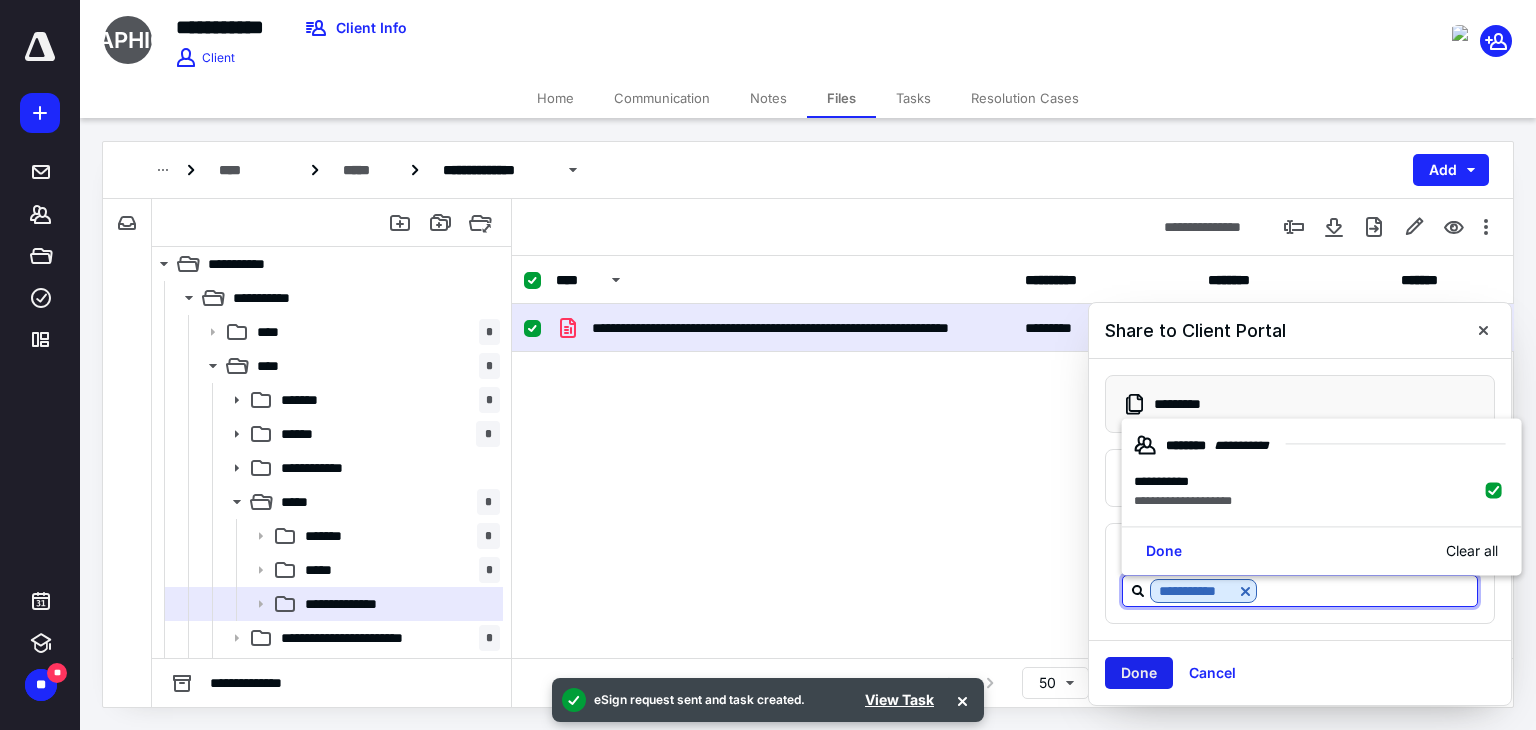 click on "Done" at bounding box center (1139, 673) 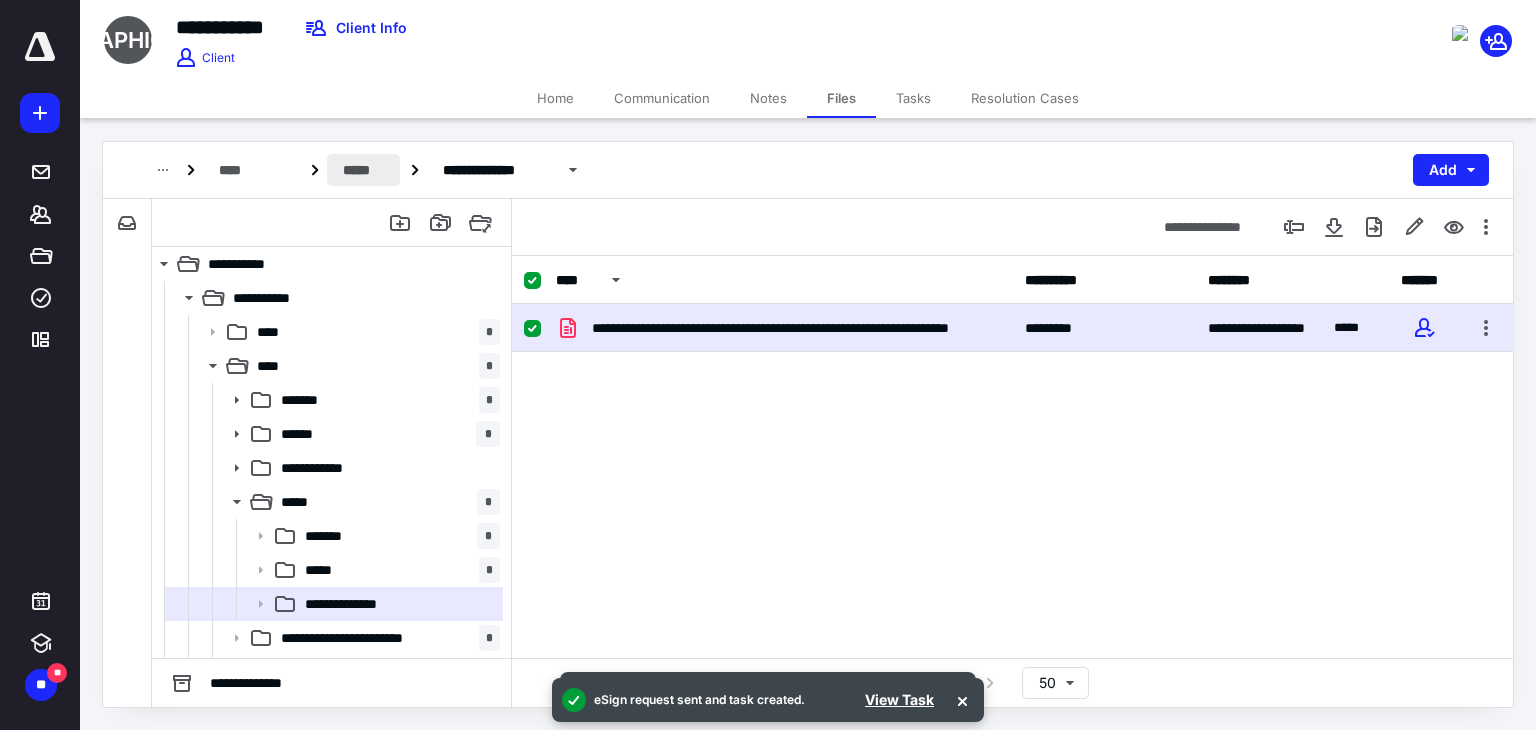 click on "*****" at bounding box center [363, 170] 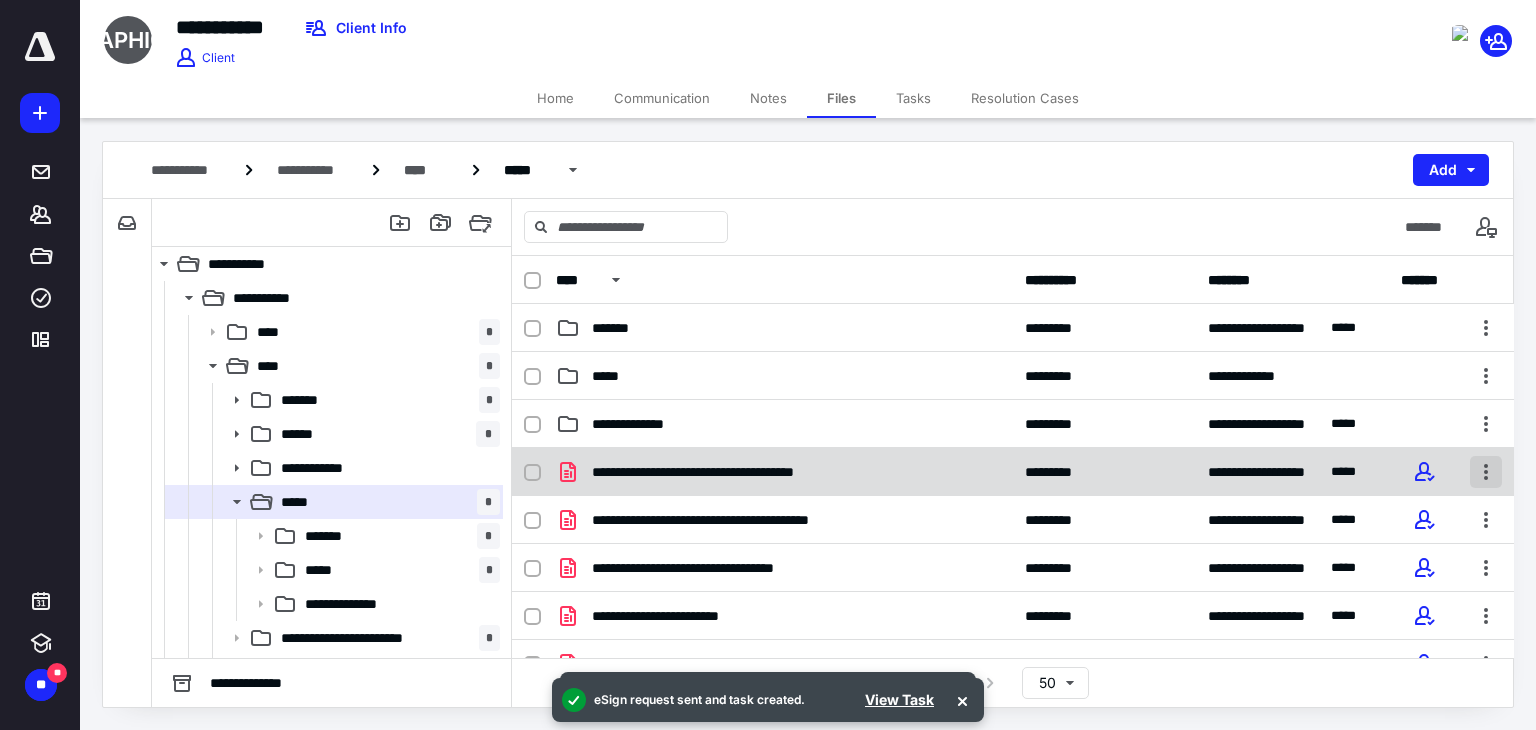 click at bounding box center (1486, 472) 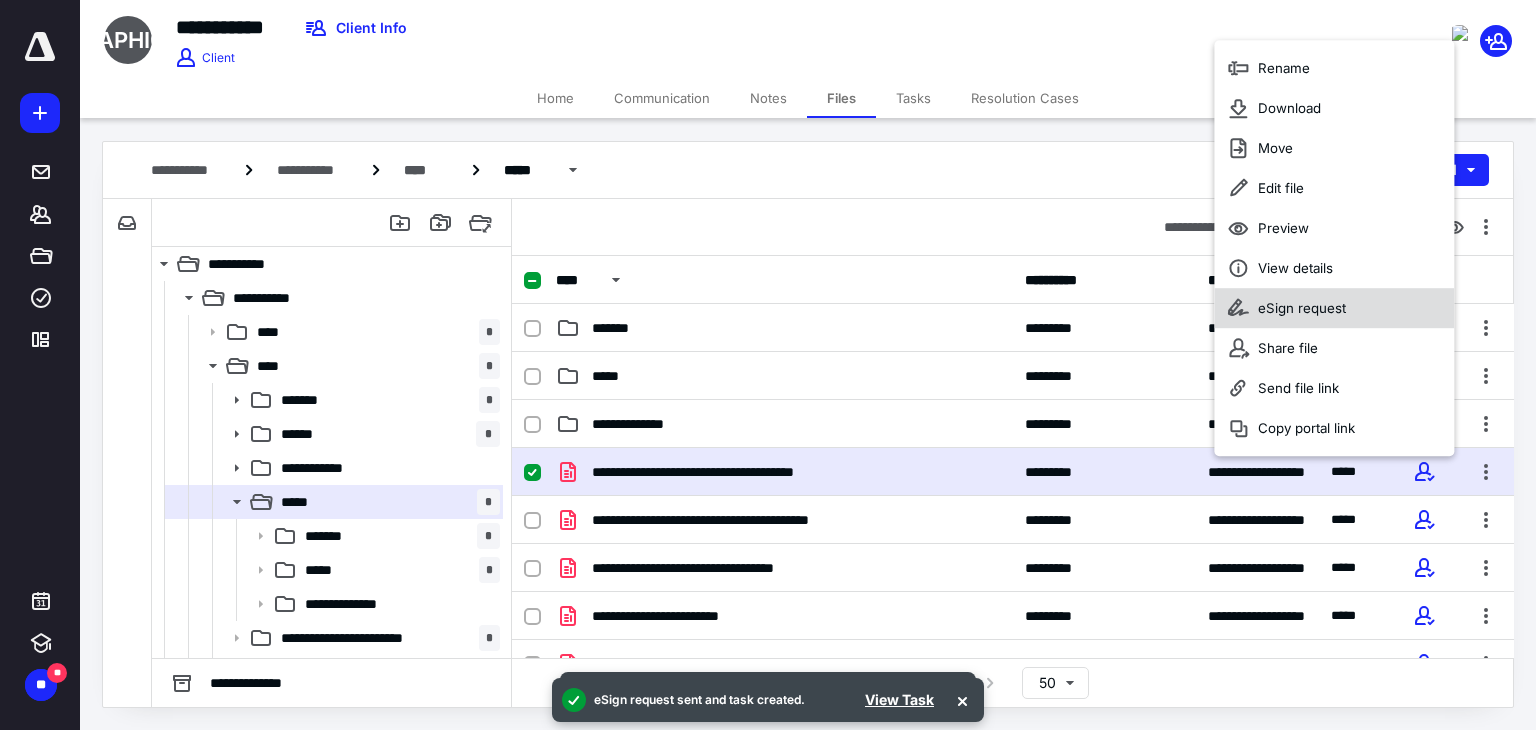 click on "eSign request" at bounding box center [1302, 308] 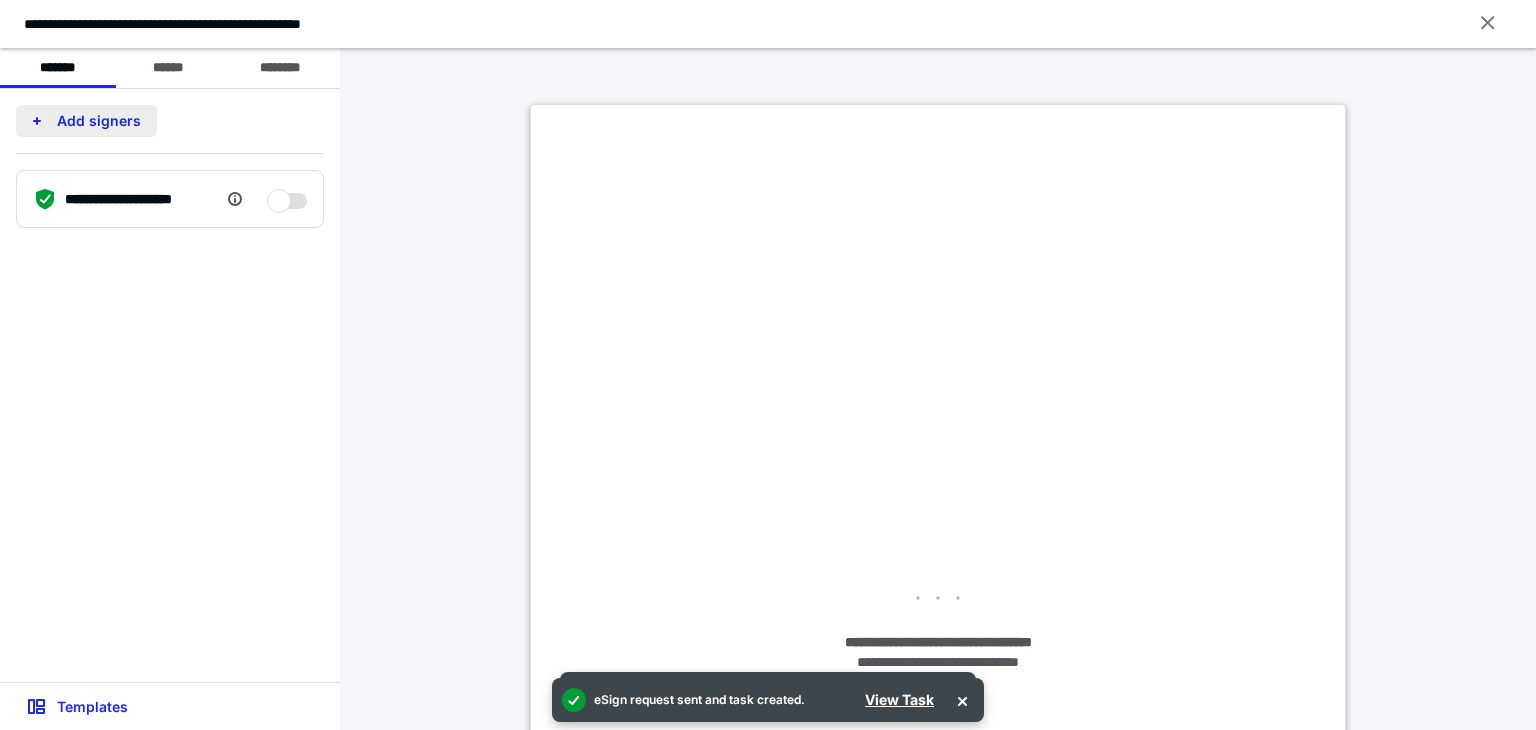 click on "Add signers" at bounding box center [86, 121] 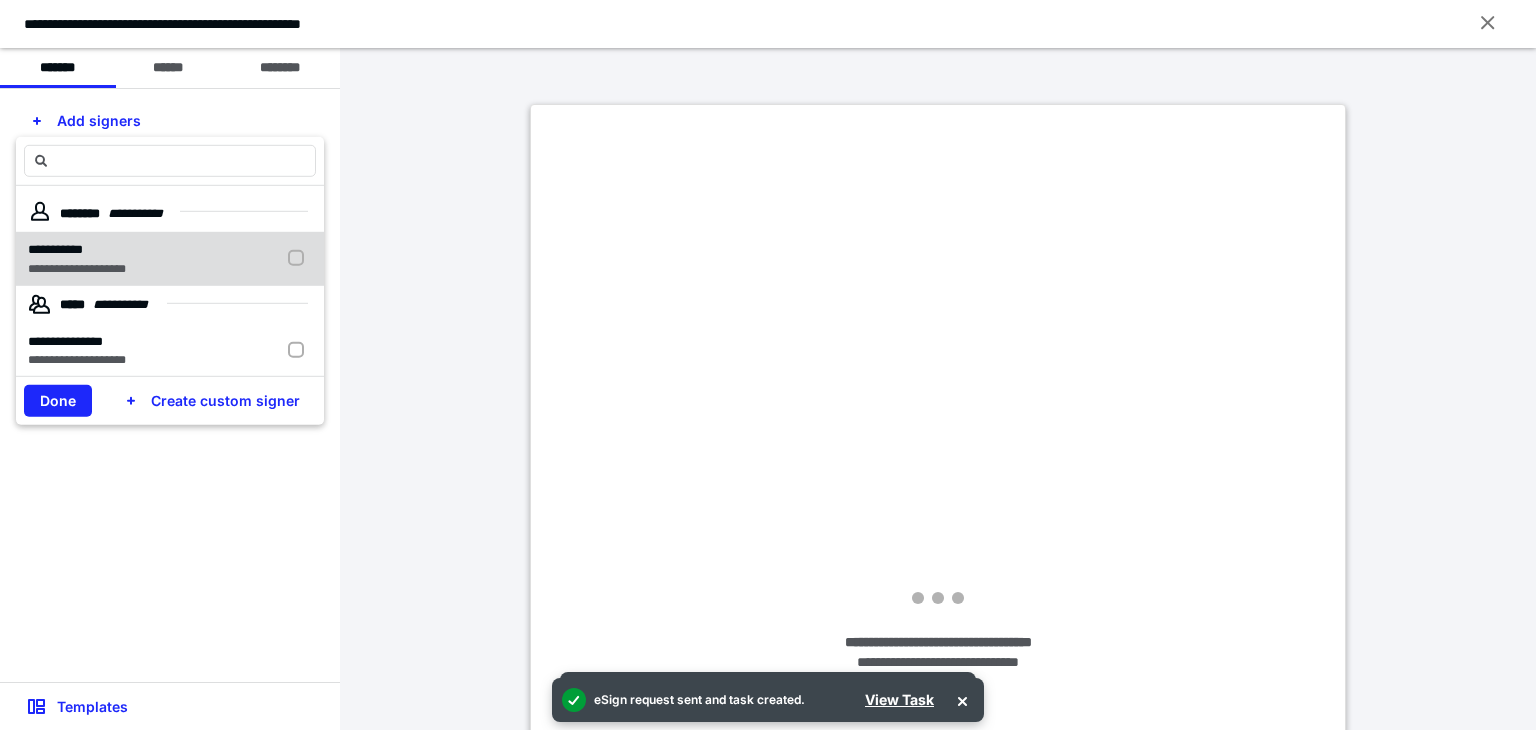 click on "**********" at bounding box center [170, 258] 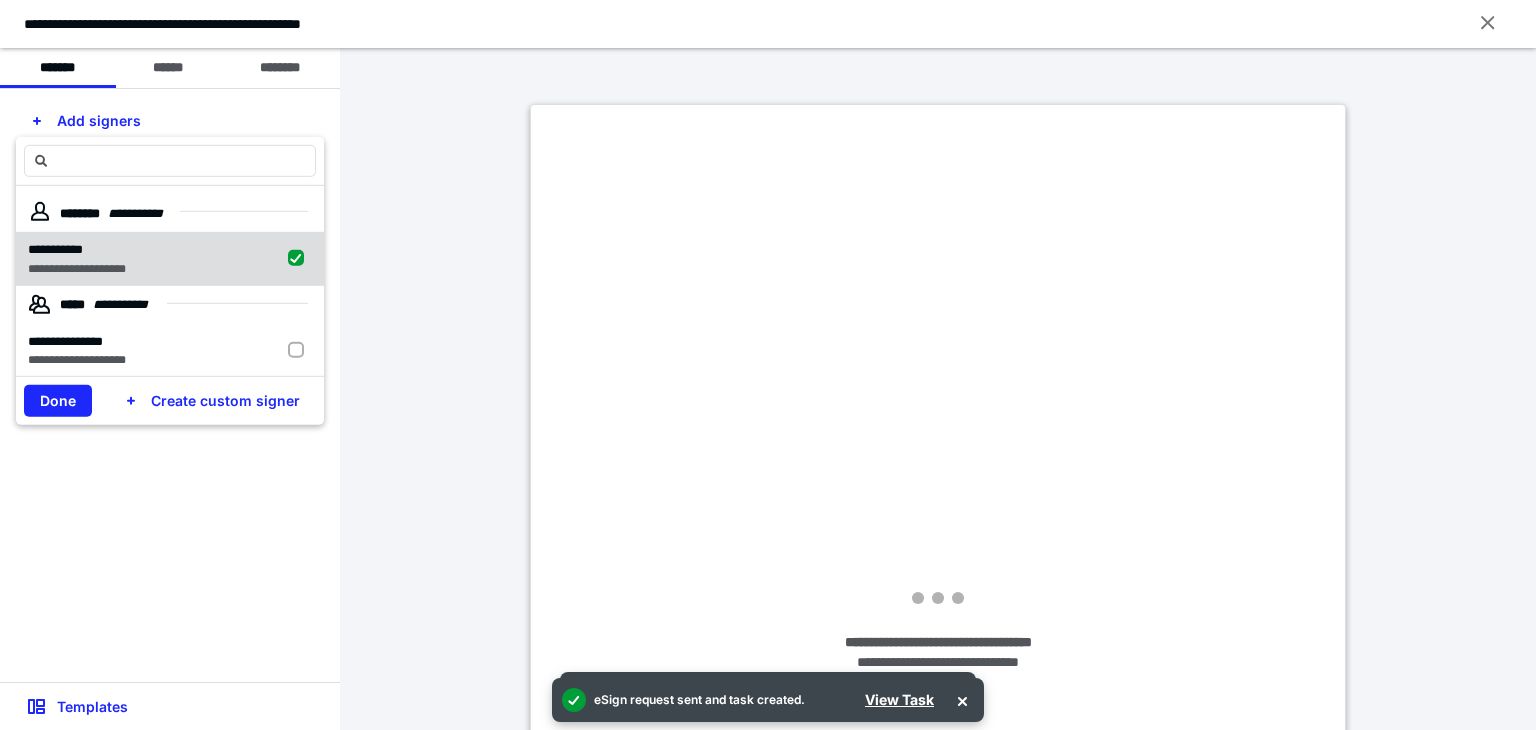 checkbox on "true" 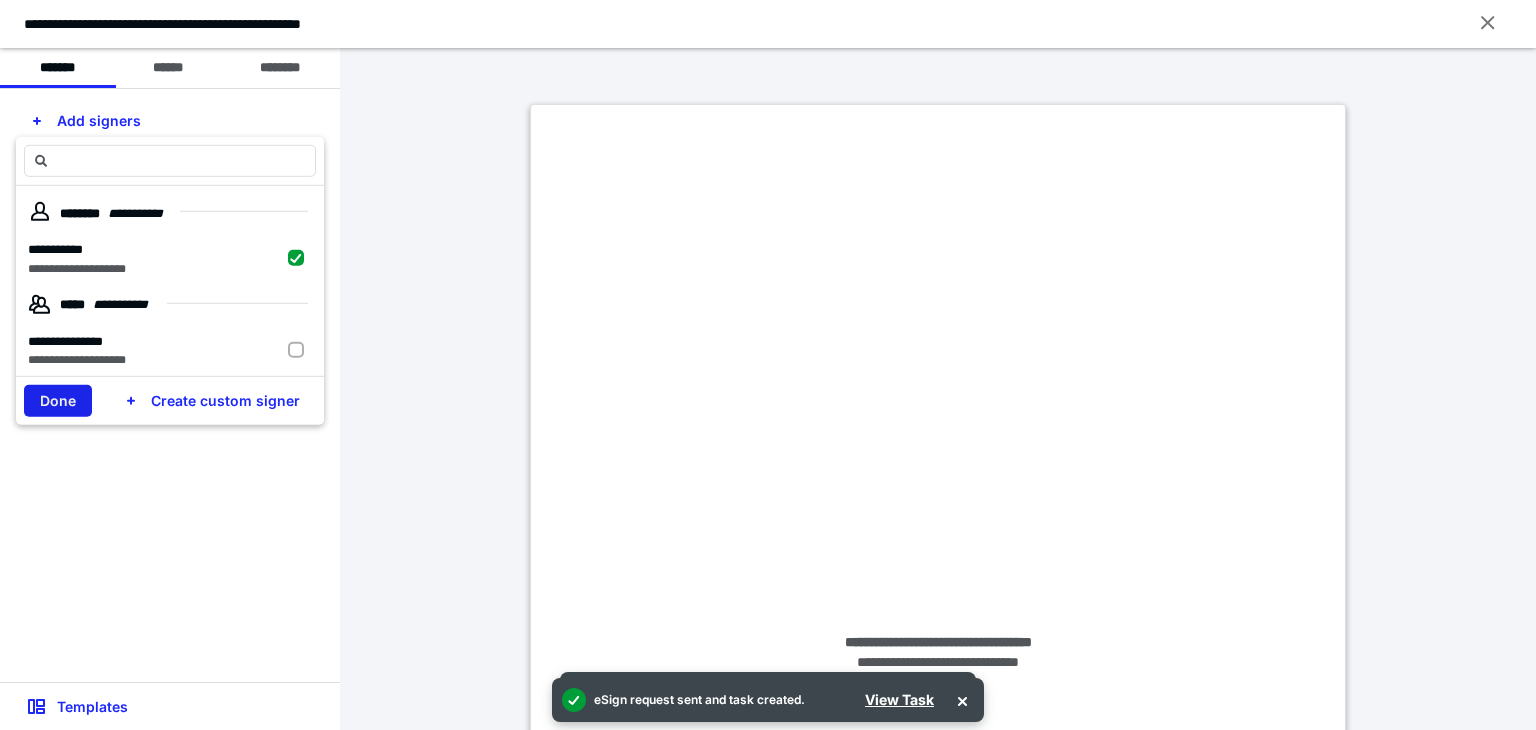 click on "Done" at bounding box center [58, 401] 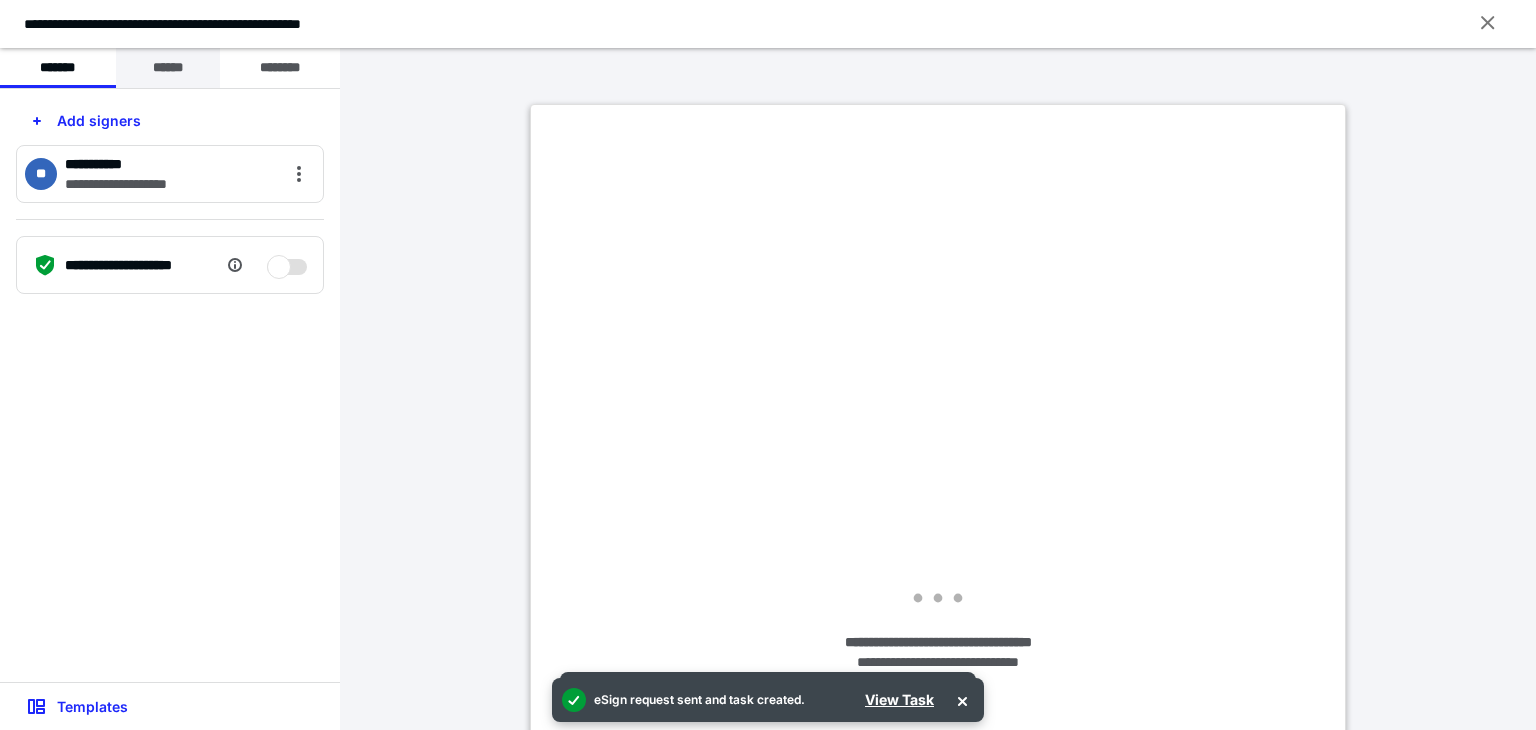 click on "******" at bounding box center (168, 68) 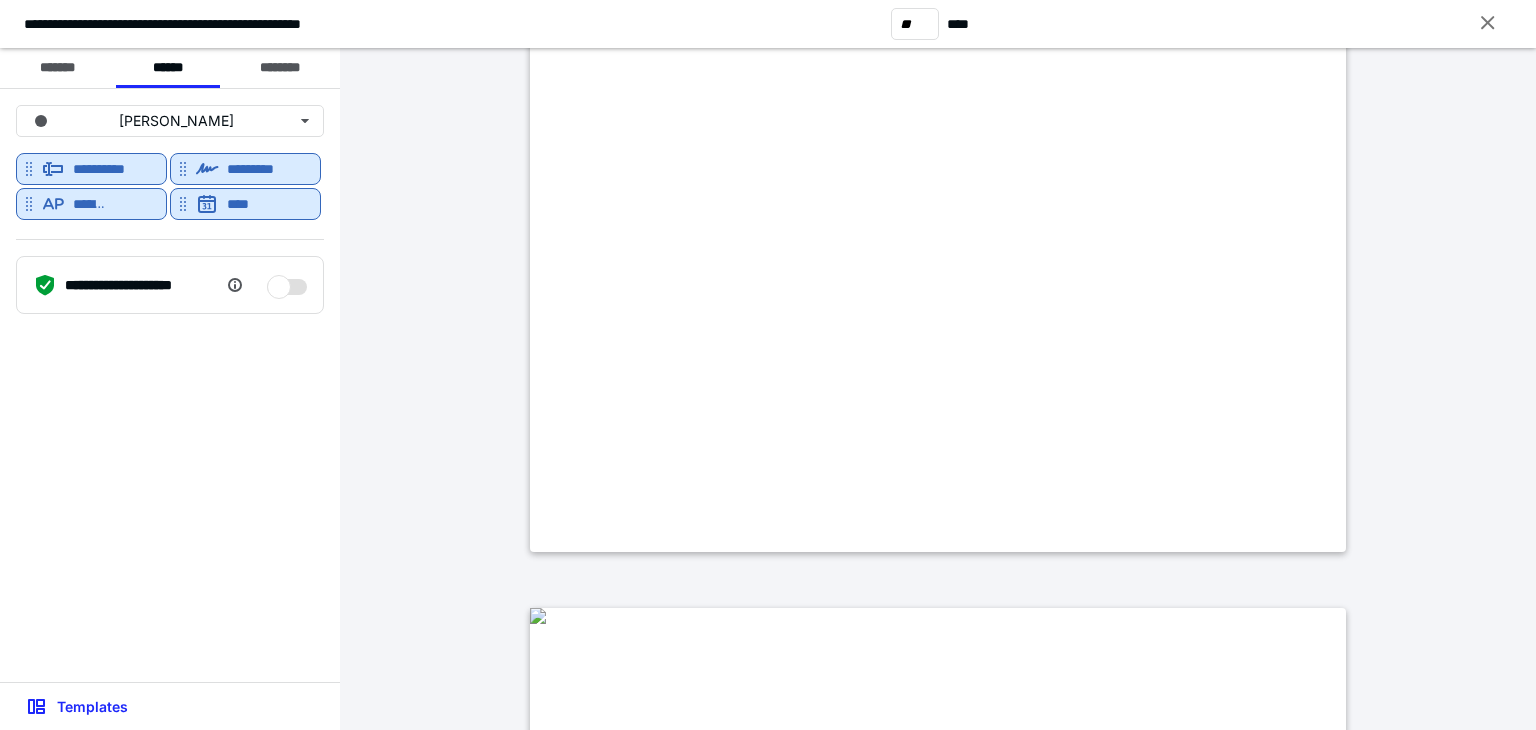 scroll, scrollTop: 17900, scrollLeft: 0, axis: vertical 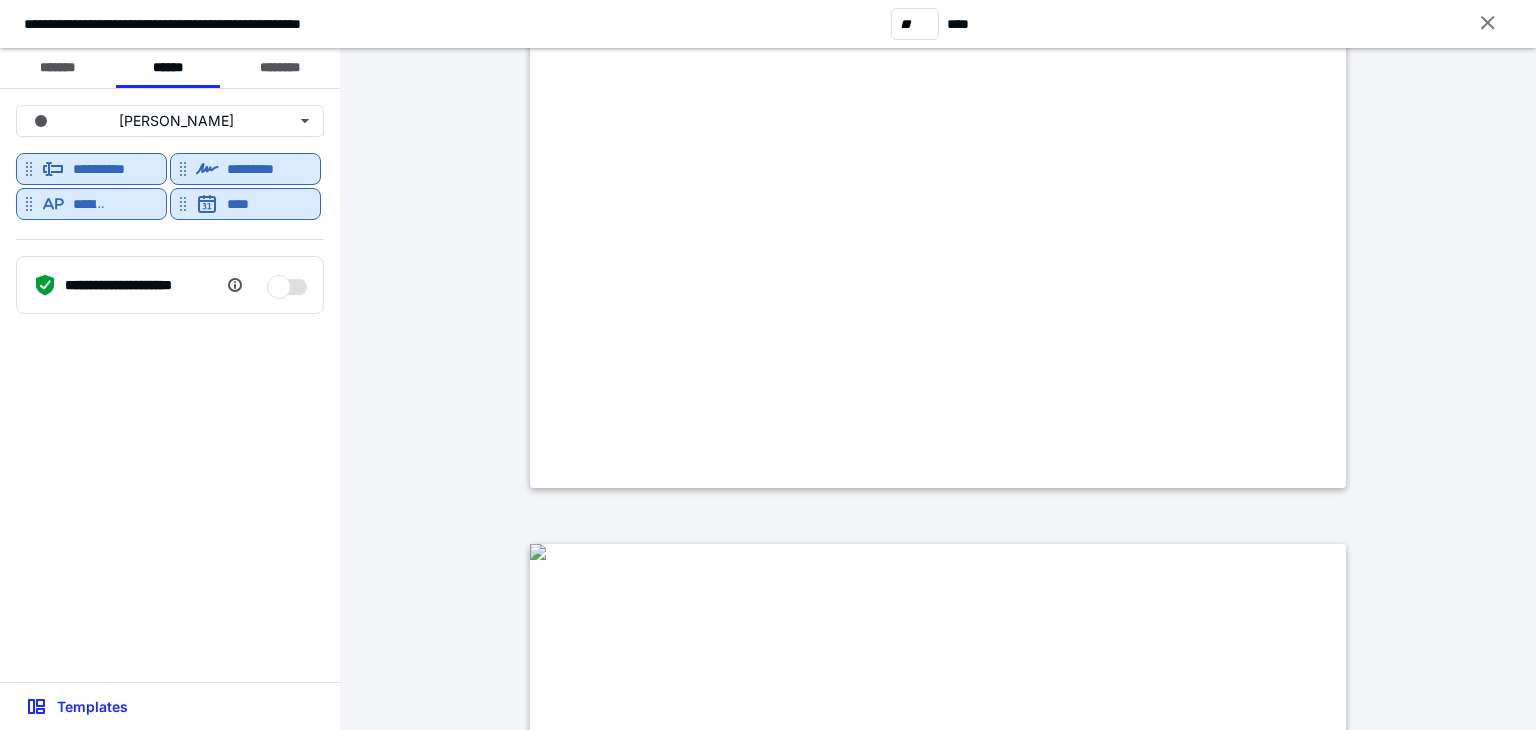 type on "**" 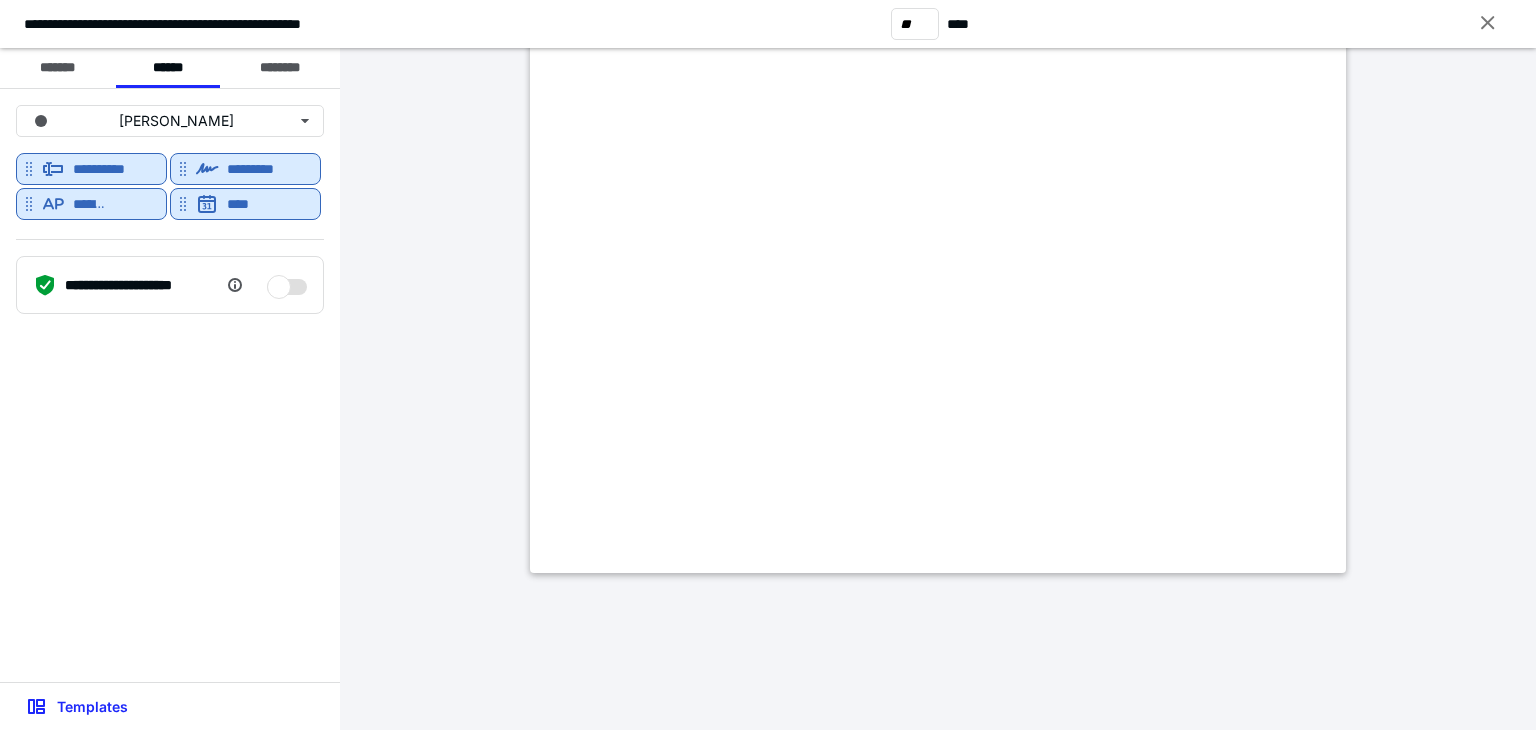 scroll, scrollTop: 22926, scrollLeft: 0, axis: vertical 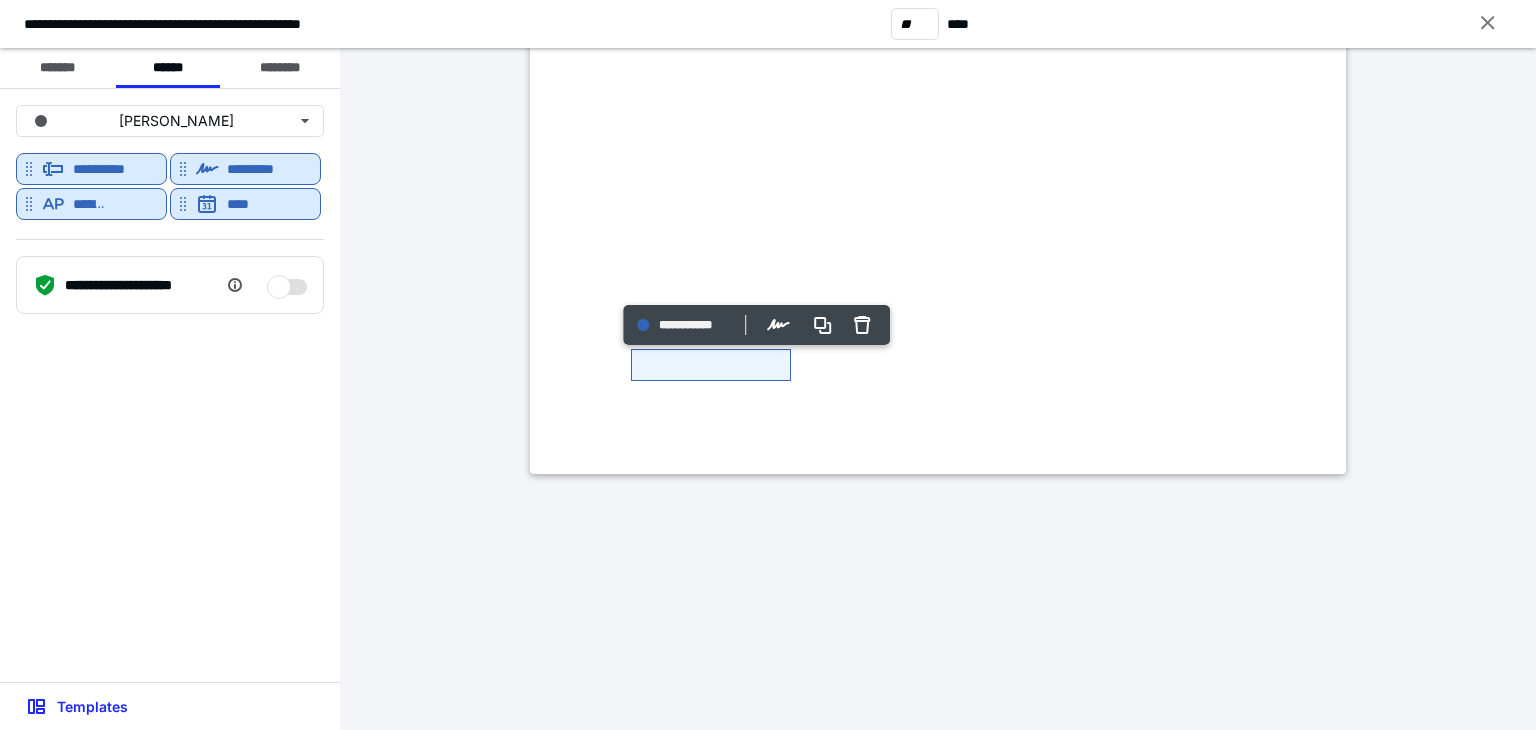click on "**********" at bounding box center (219, 24) 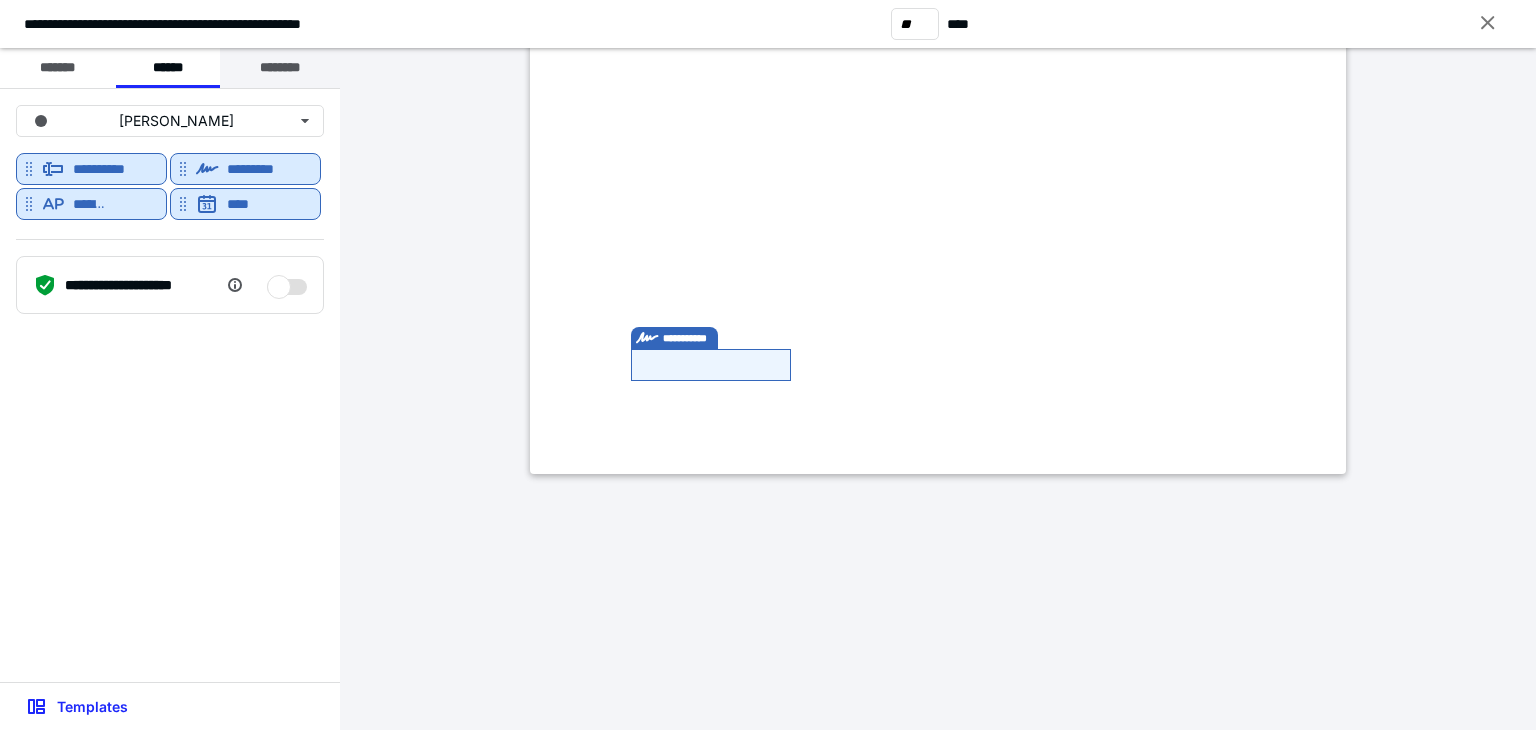 click on "********" at bounding box center [280, 68] 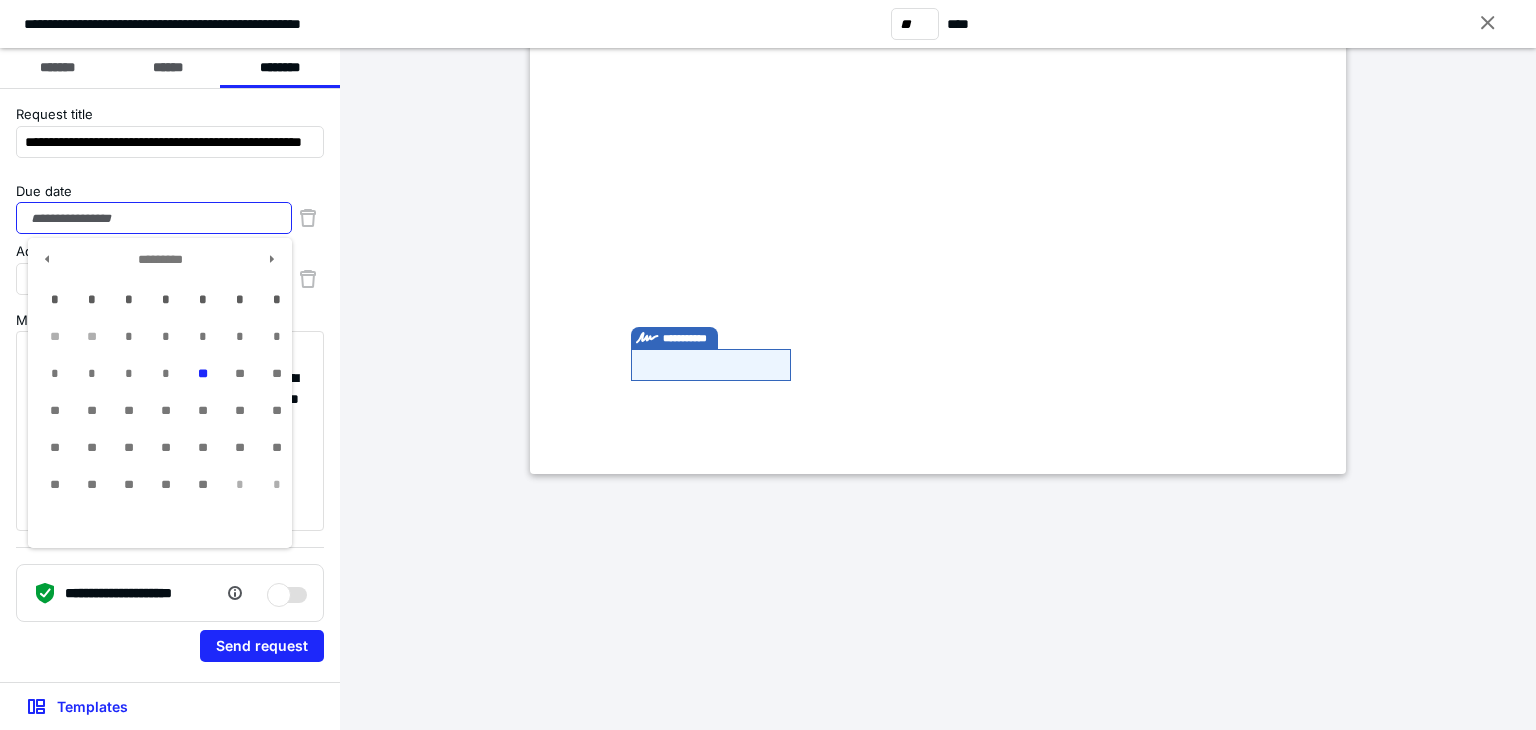 click on "Due date" at bounding box center (154, 218) 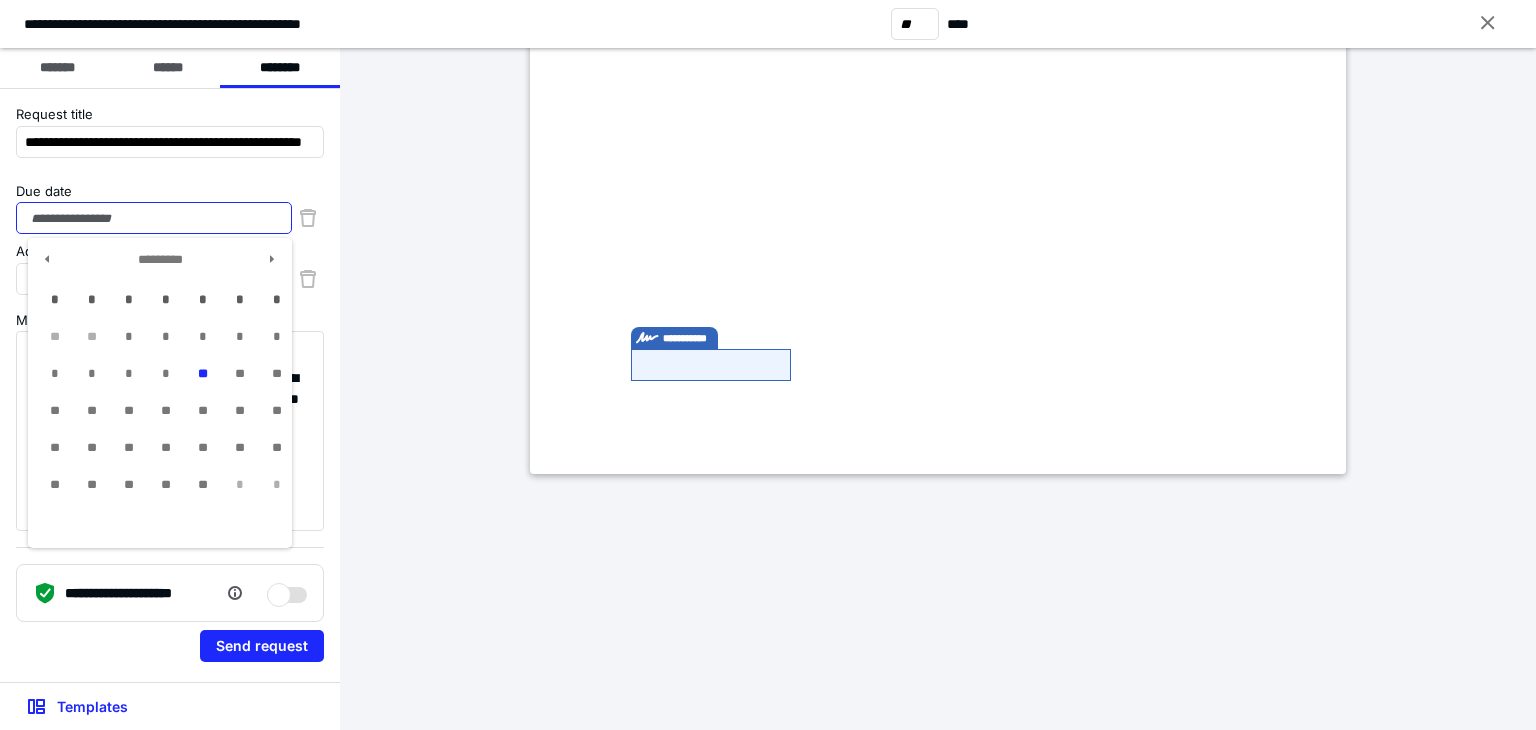 click on "**" at bounding box center (165, 411) 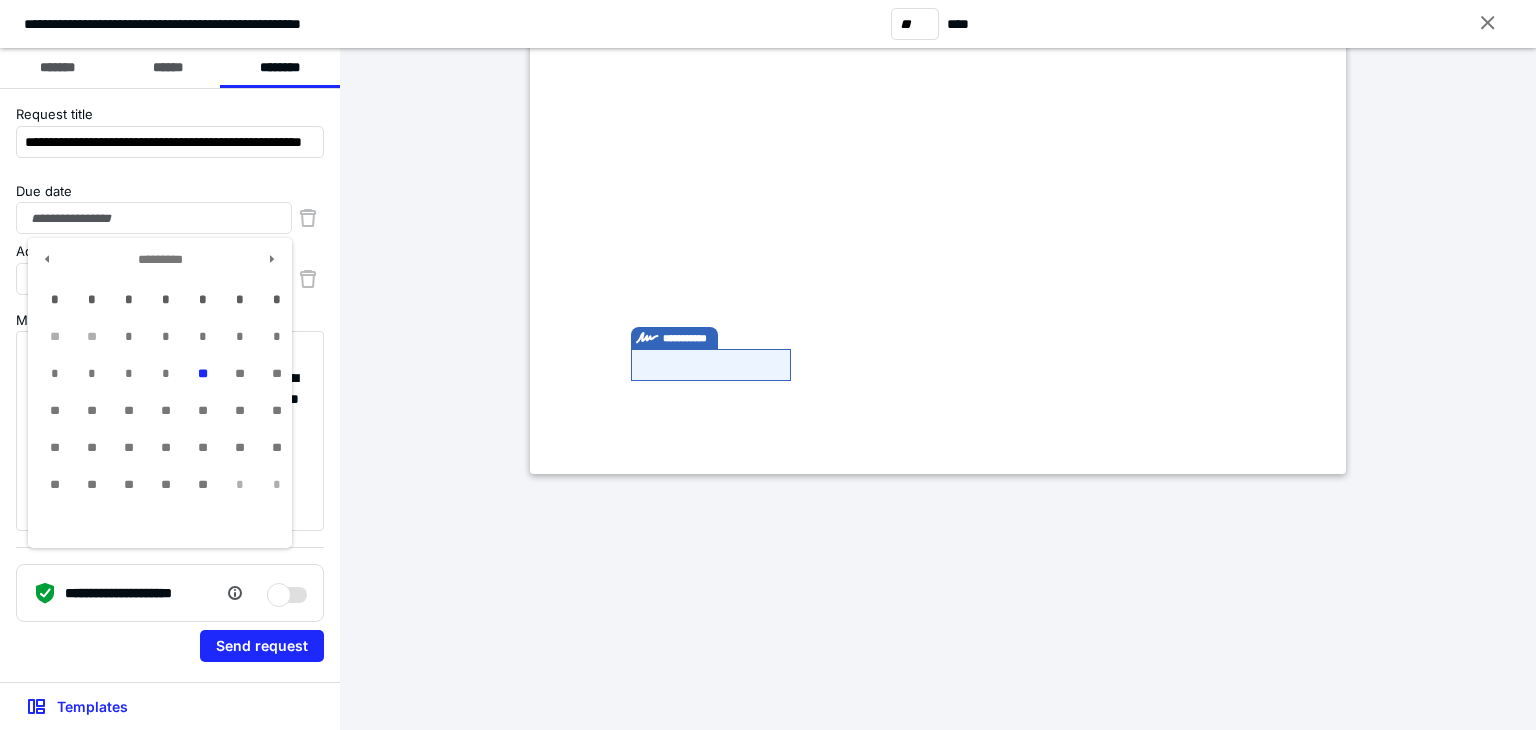 type on "**********" 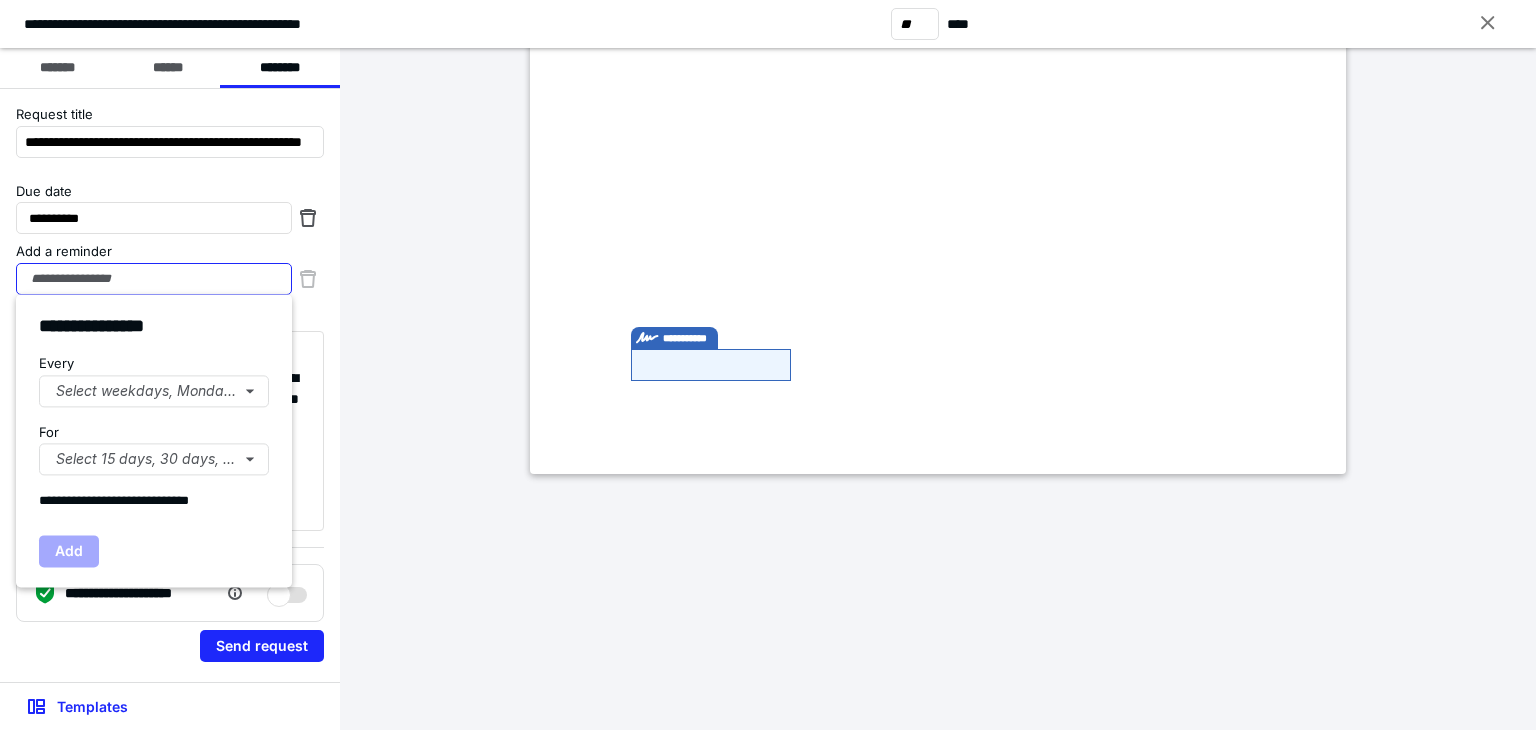 click on "Add a reminder" at bounding box center [154, 279] 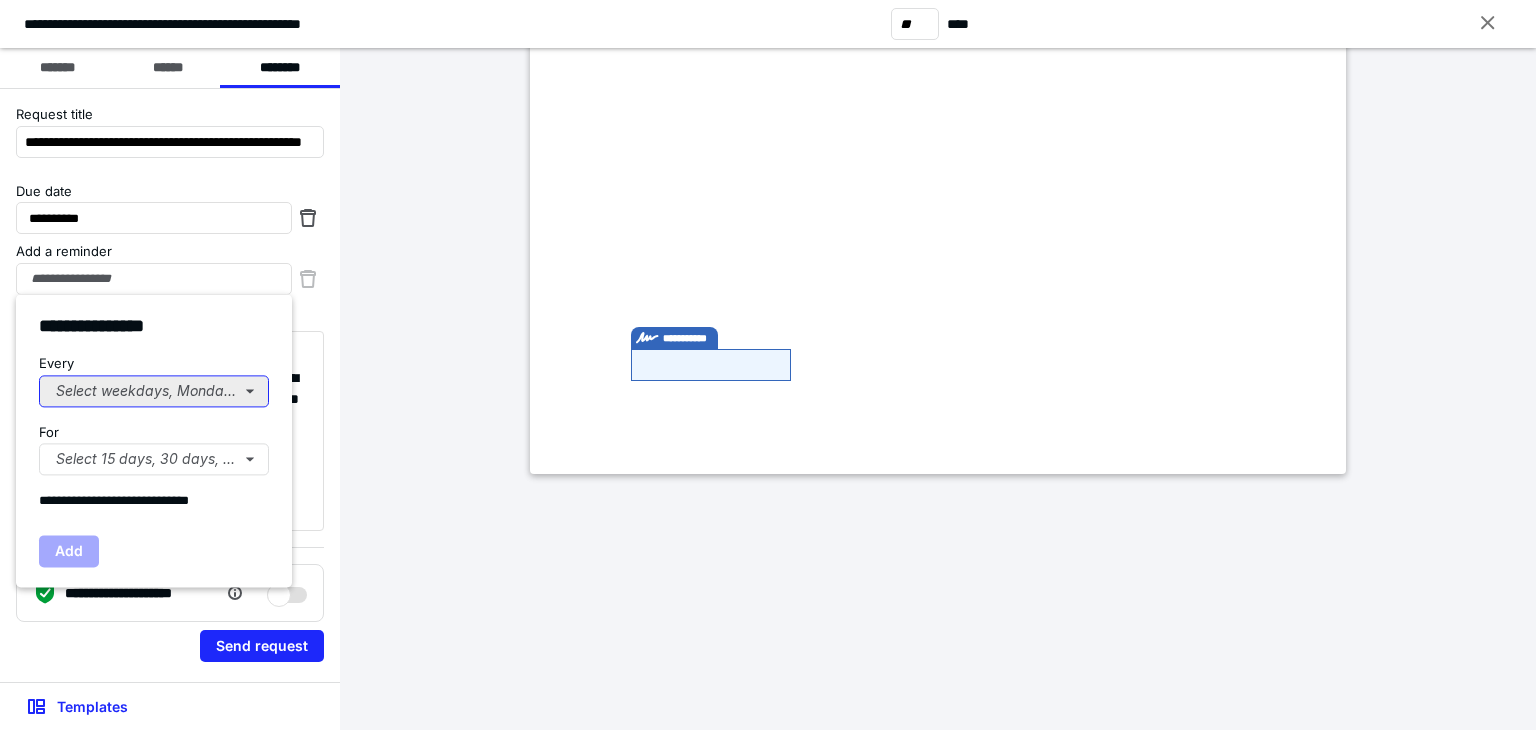 click on "Select weekdays, Mondays, or Tues..." at bounding box center [154, 391] 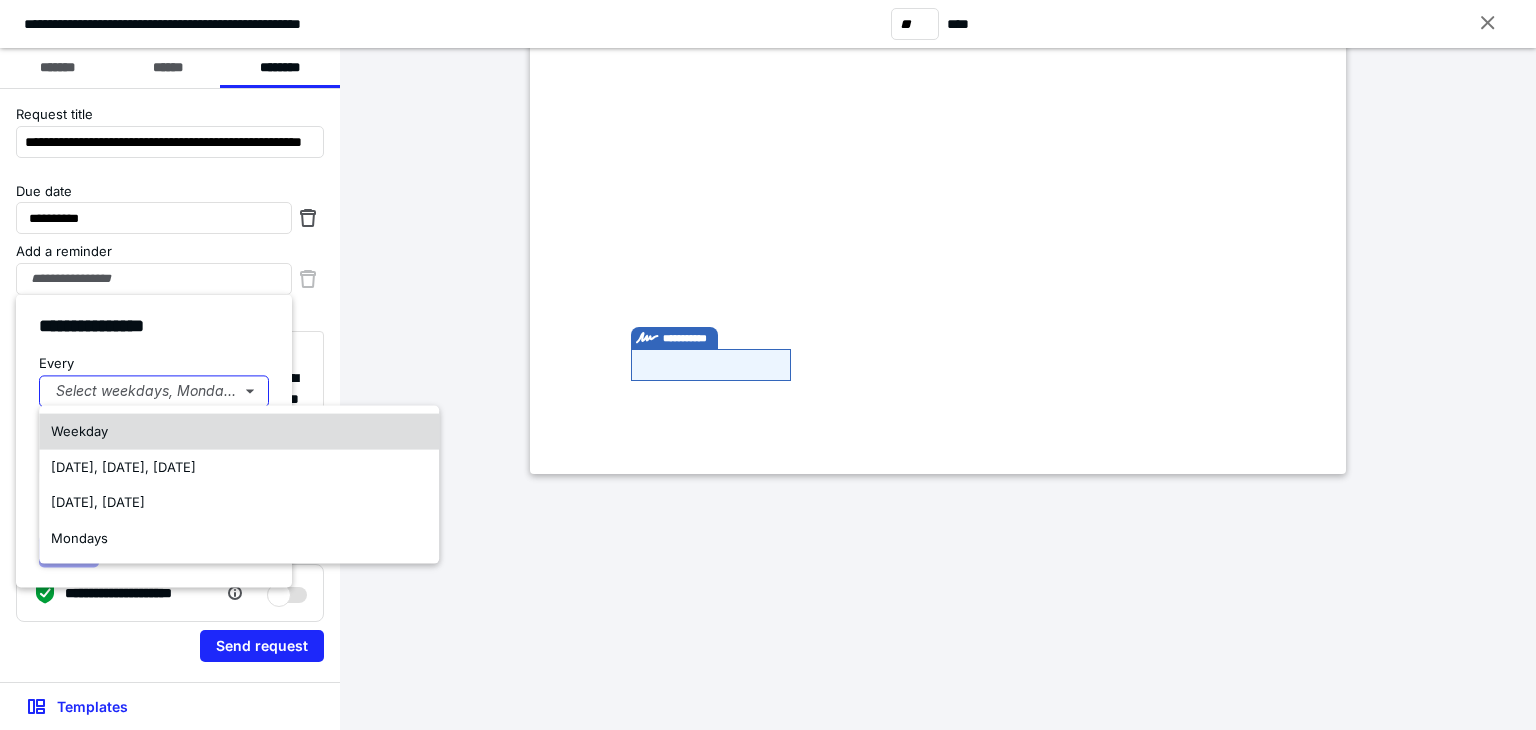 click on "Weekday" at bounding box center (239, 432) 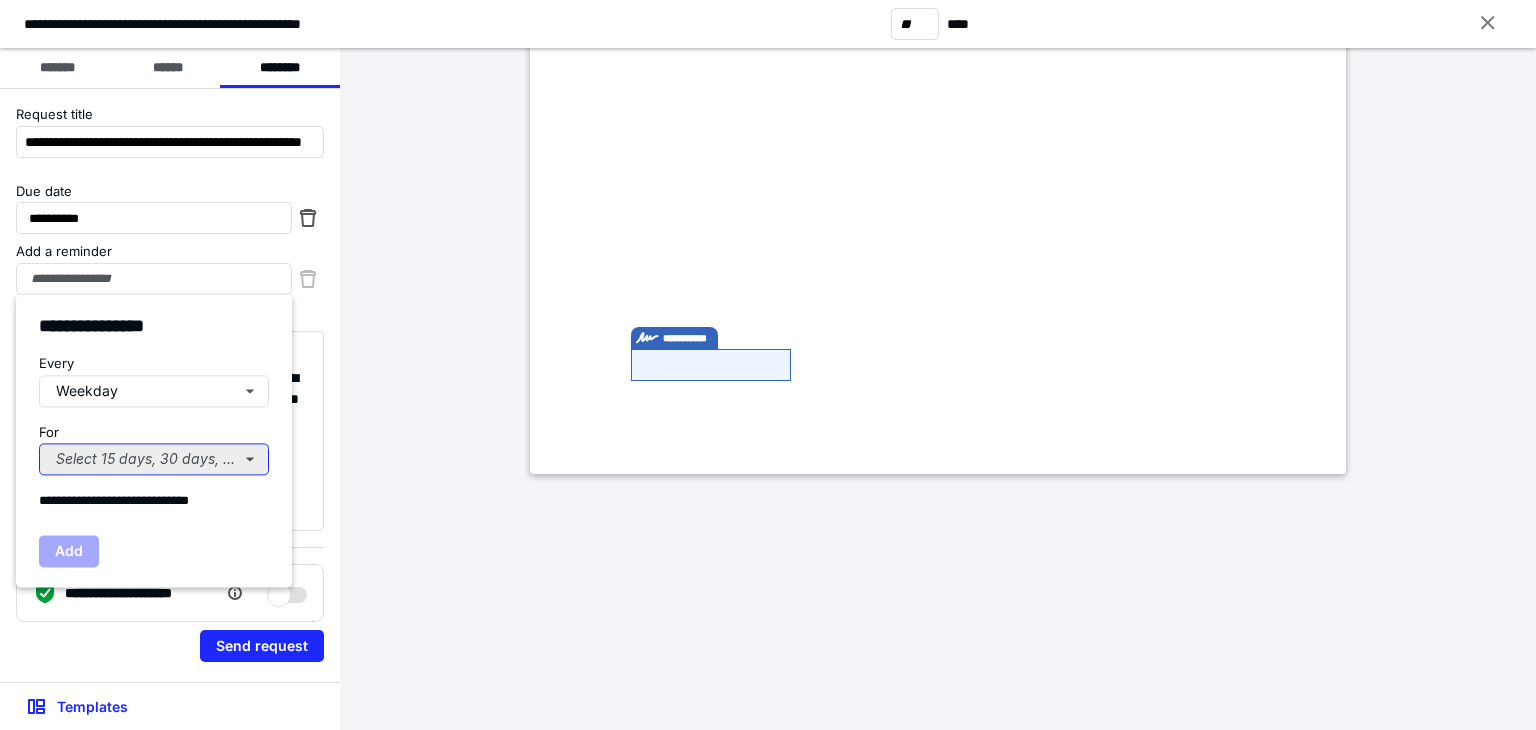 click on "Select 15 days, 30 days, or 45 days..." at bounding box center (154, 459) 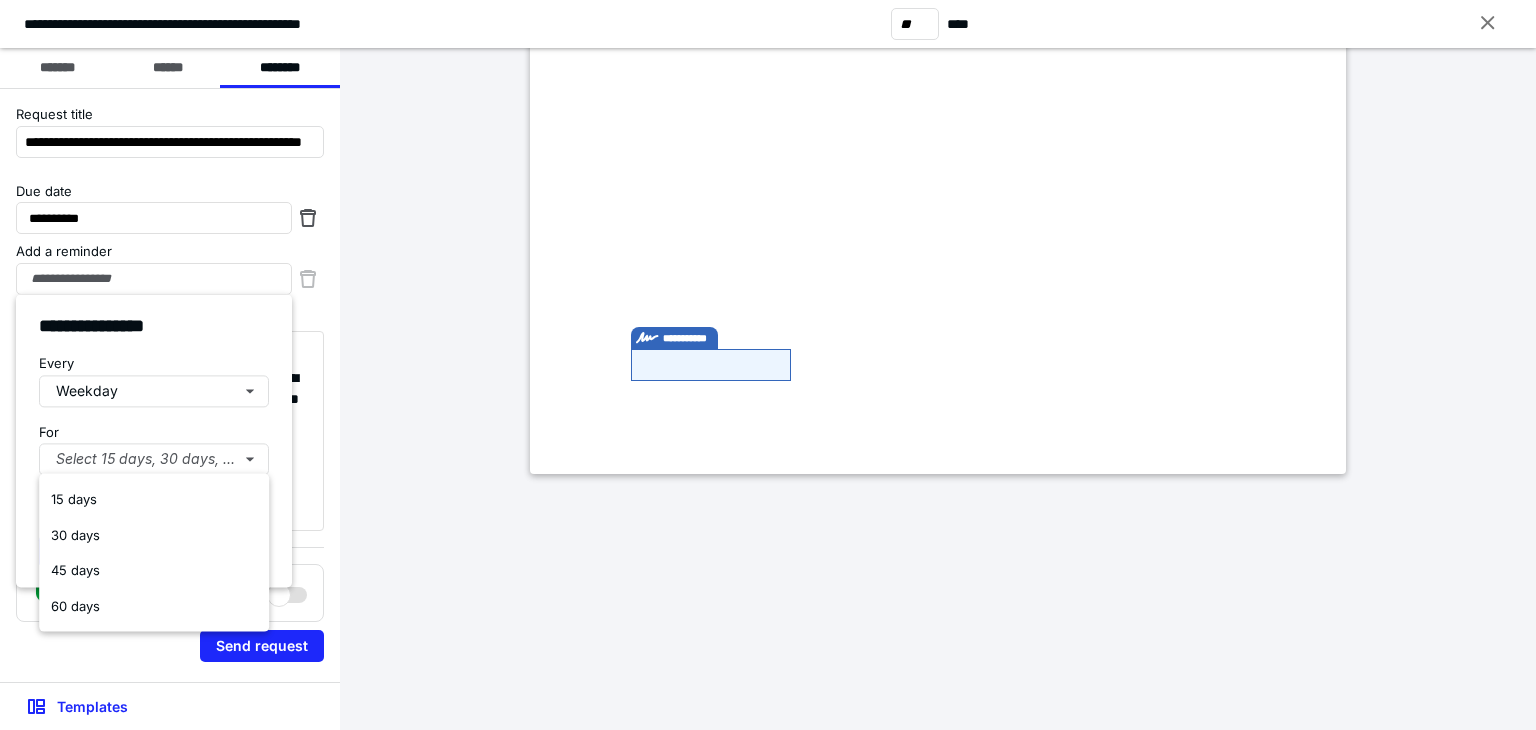 click on "15 days 30 days 45 days 60 days" at bounding box center [154, 553] 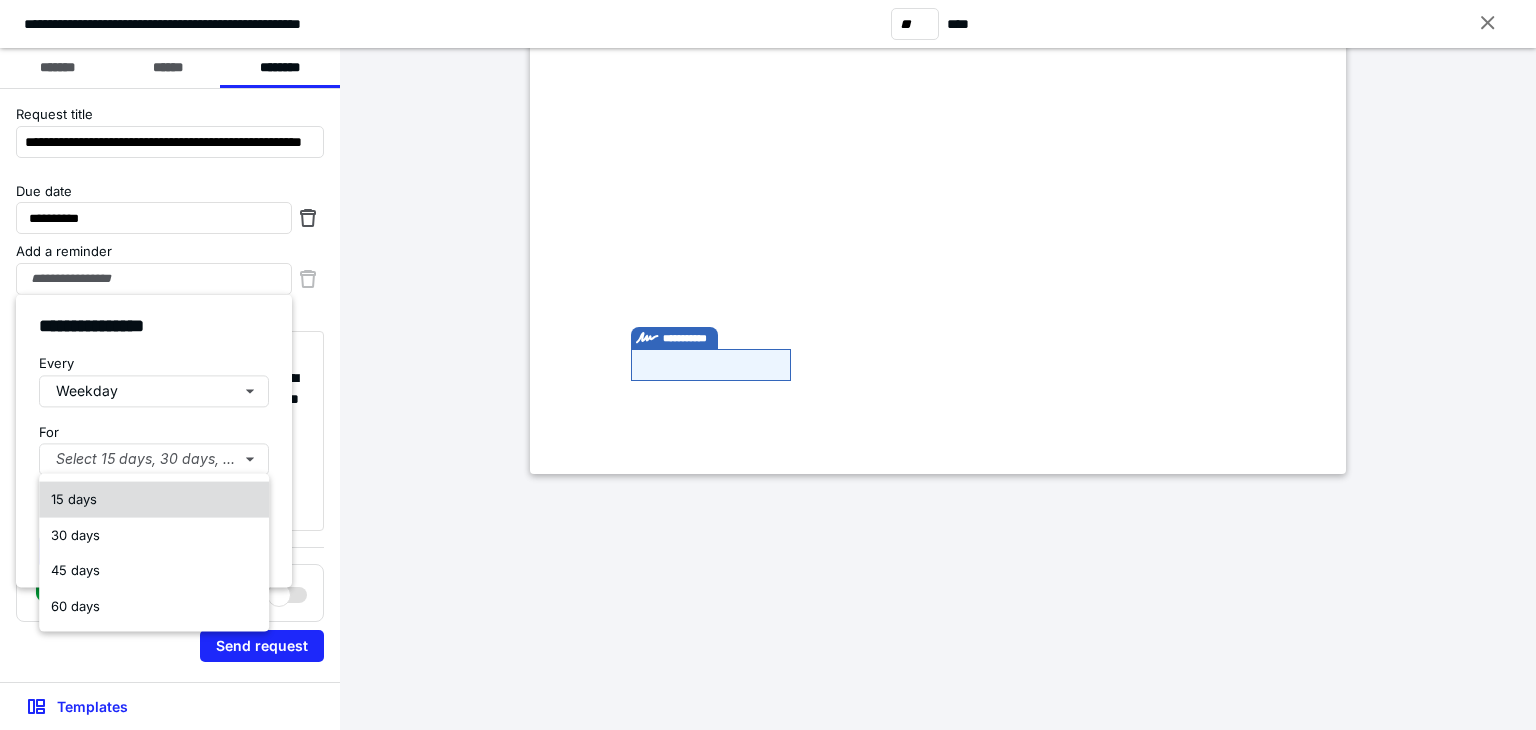 click on "15 days" at bounding box center (74, 499) 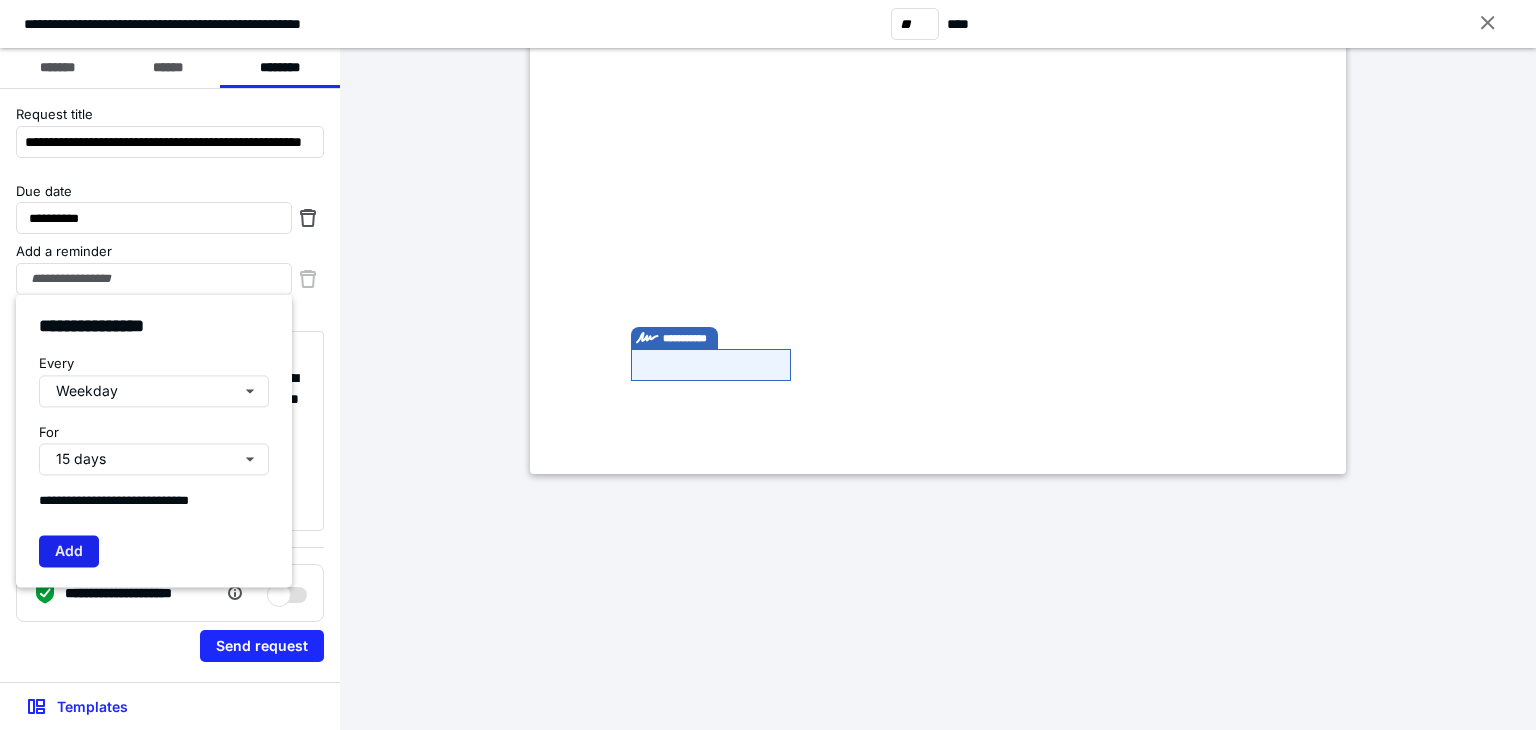 click on "Add" at bounding box center [69, 551] 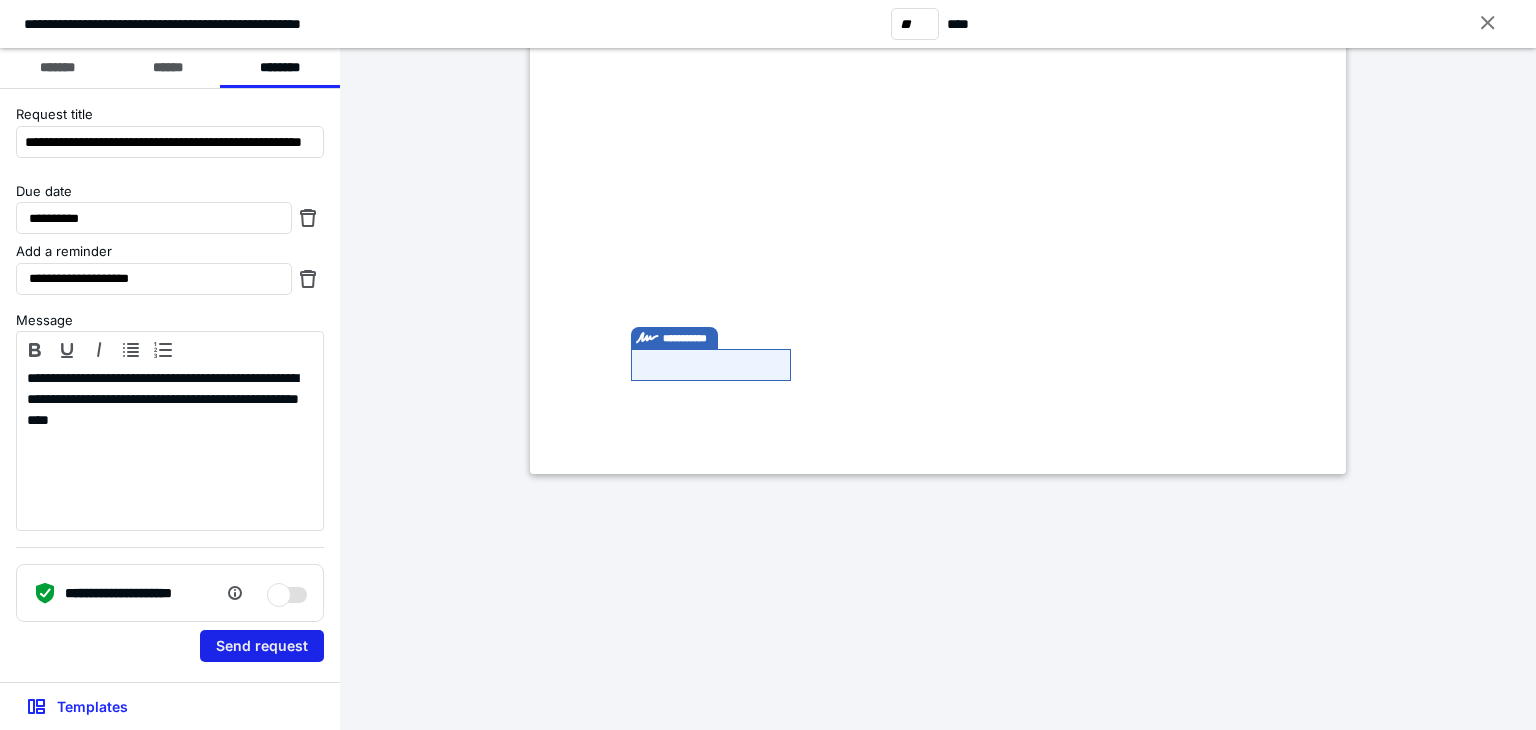 click on "Send request" at bounding box center (262, 646) 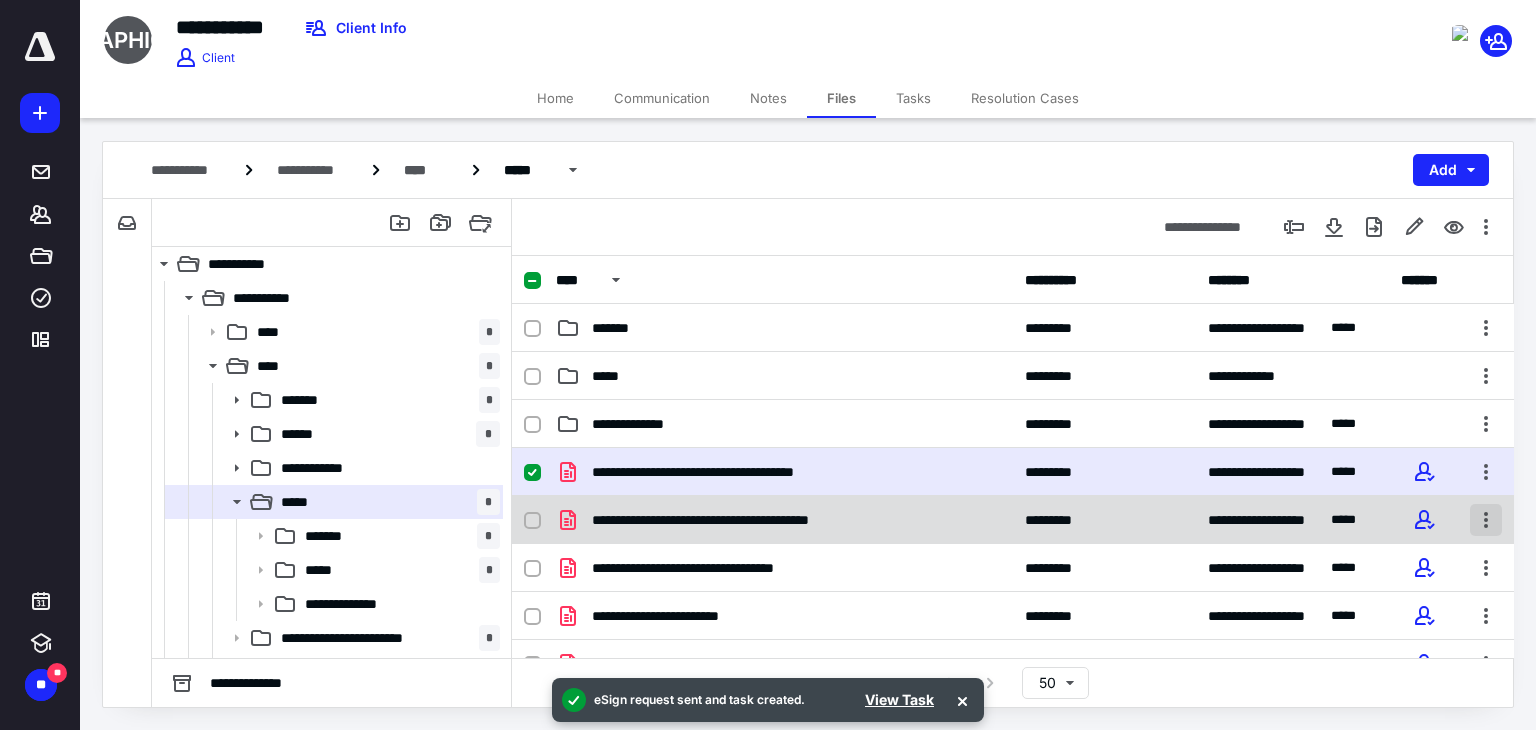 click at bounding box center (1486, 520) 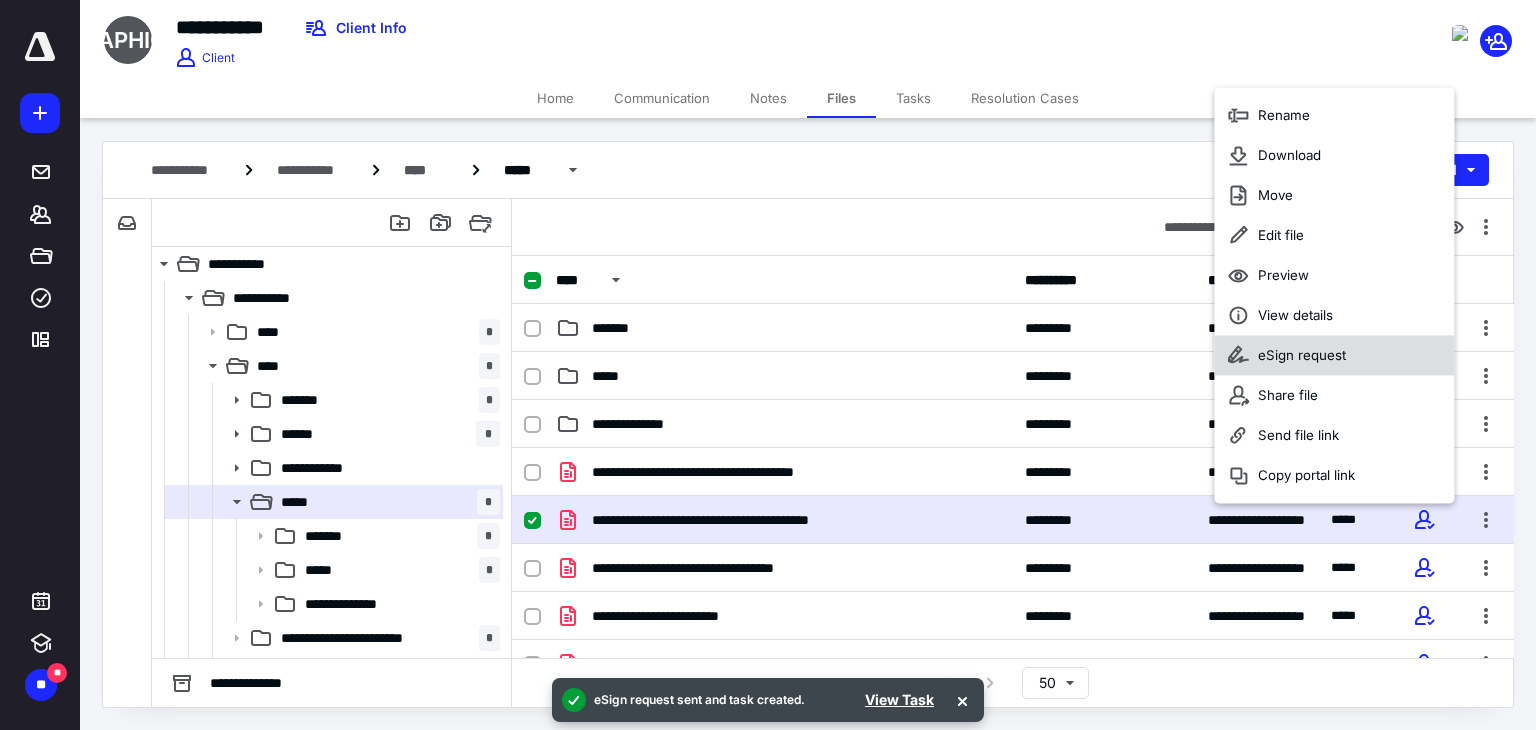 click on "eSign request" at bounding box center [1302, 355] 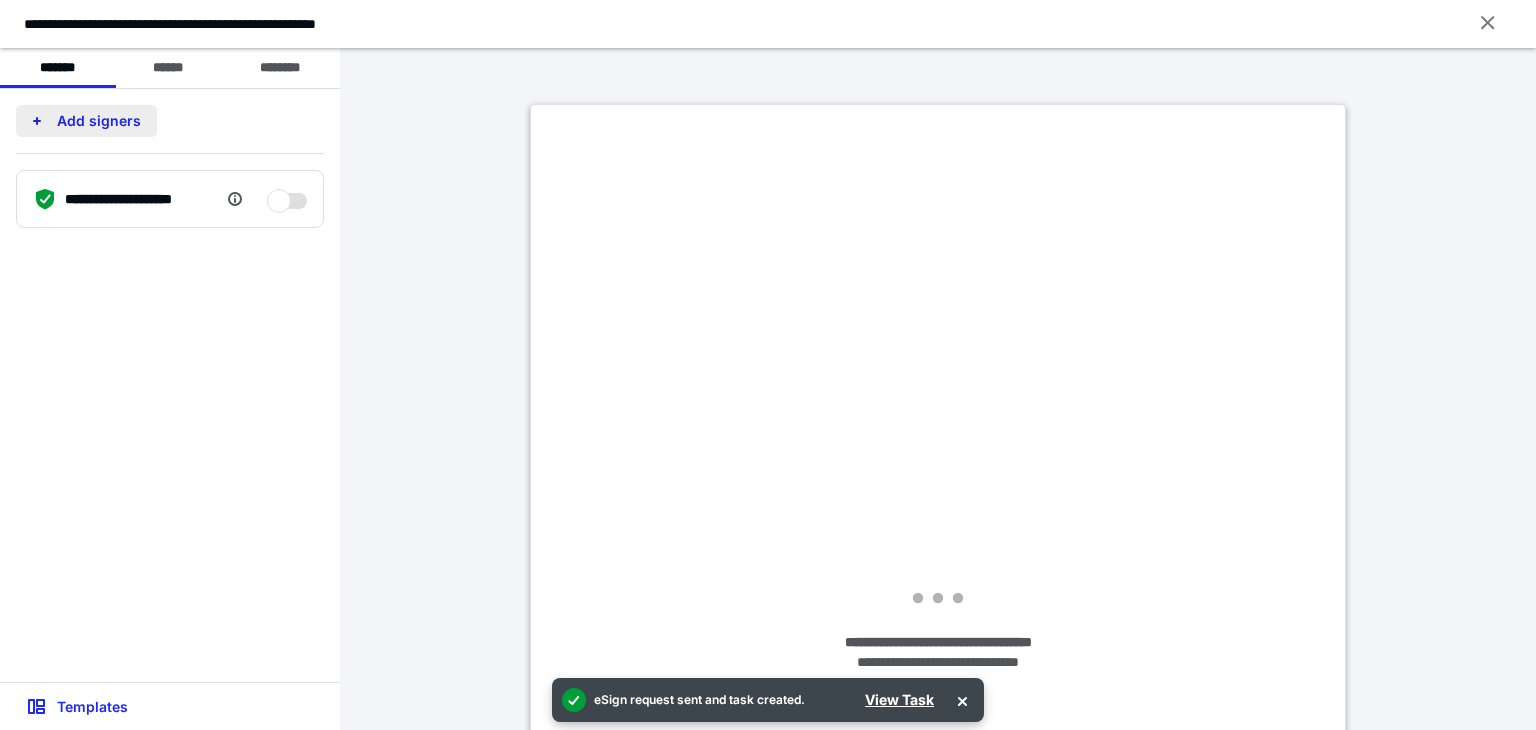 click on "Add signers" at bounding box center (86, 121) 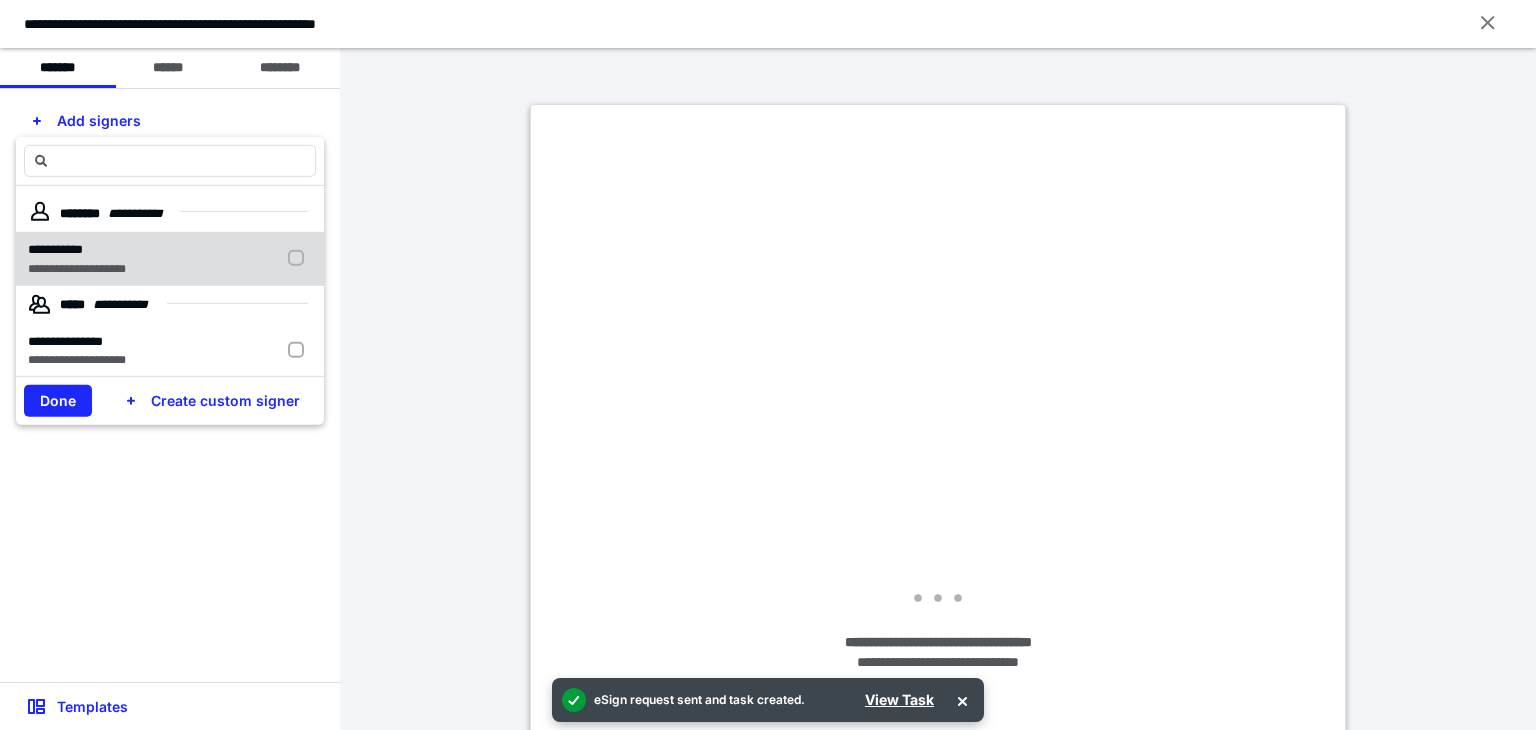 click on "**********" at bounding box center [77, 268] 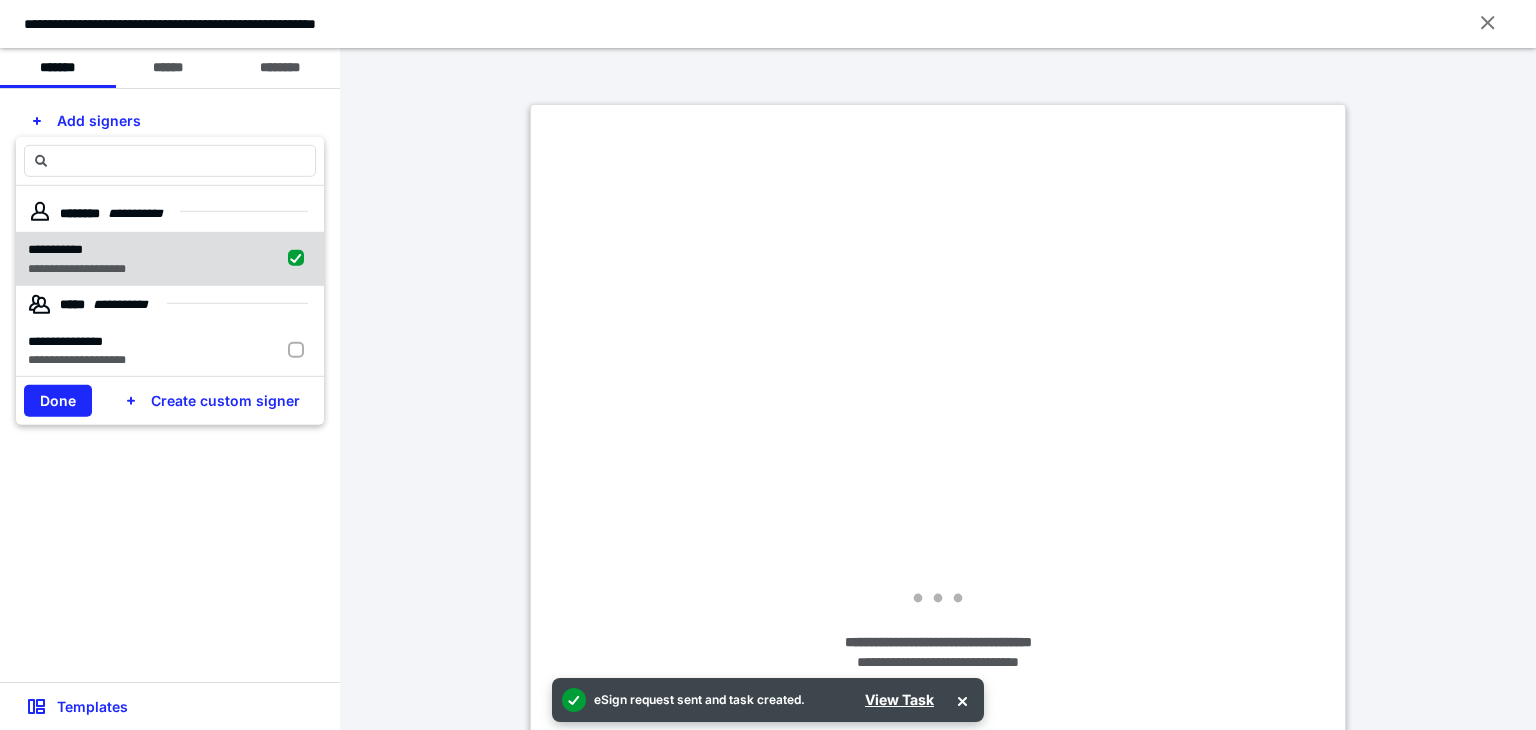 checkbox on "true" 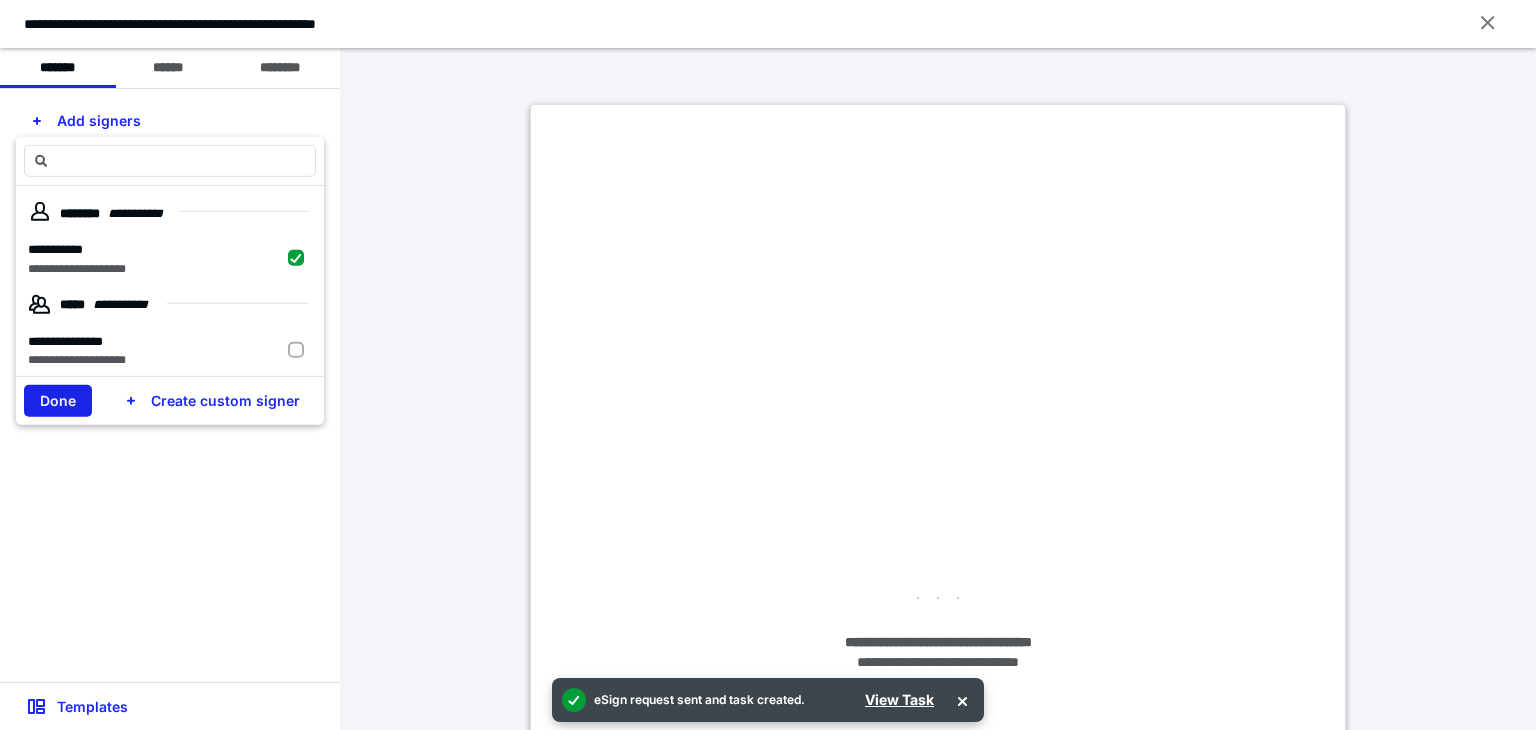 click on "Done" at bounding box center (58, 401) 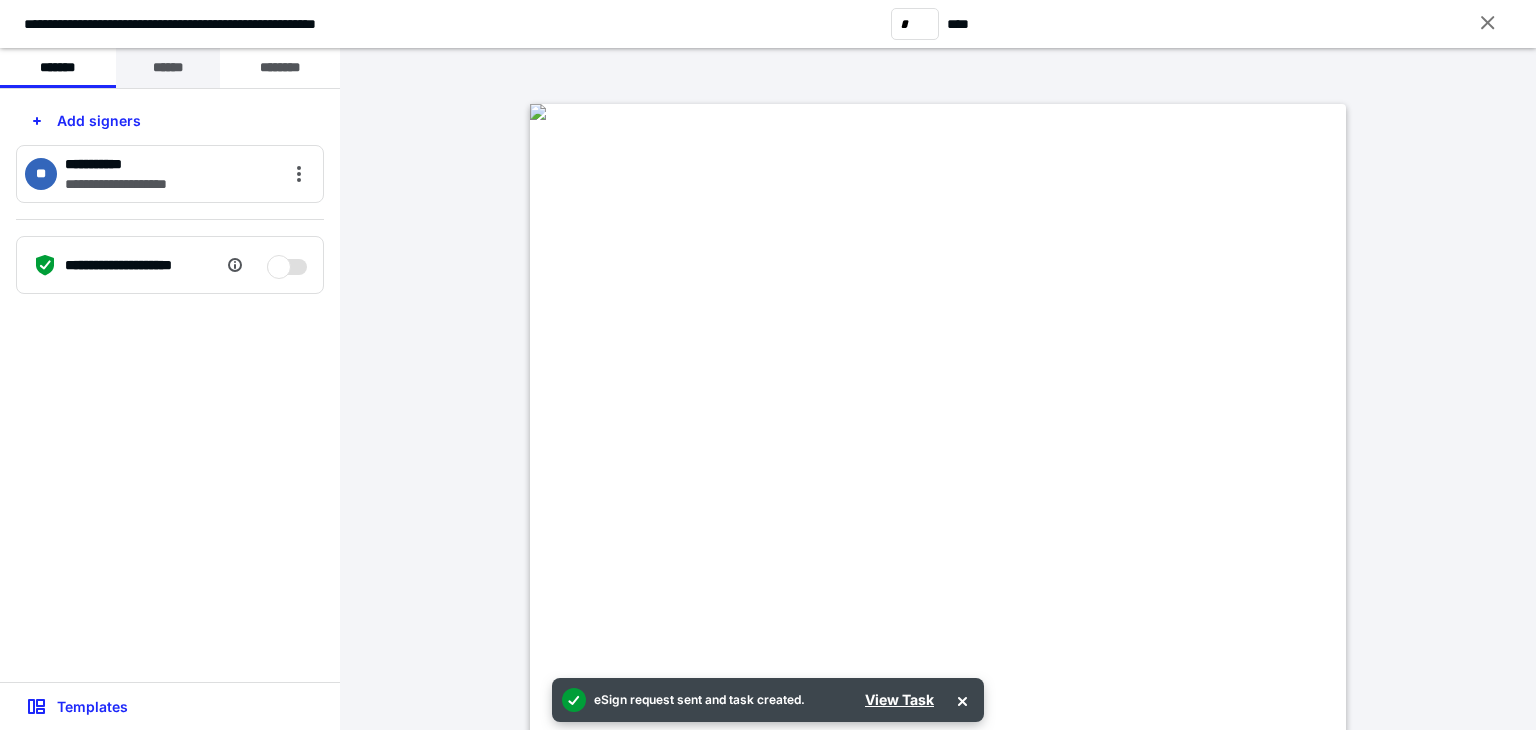 click on "******" at bounding box center (168, 68) 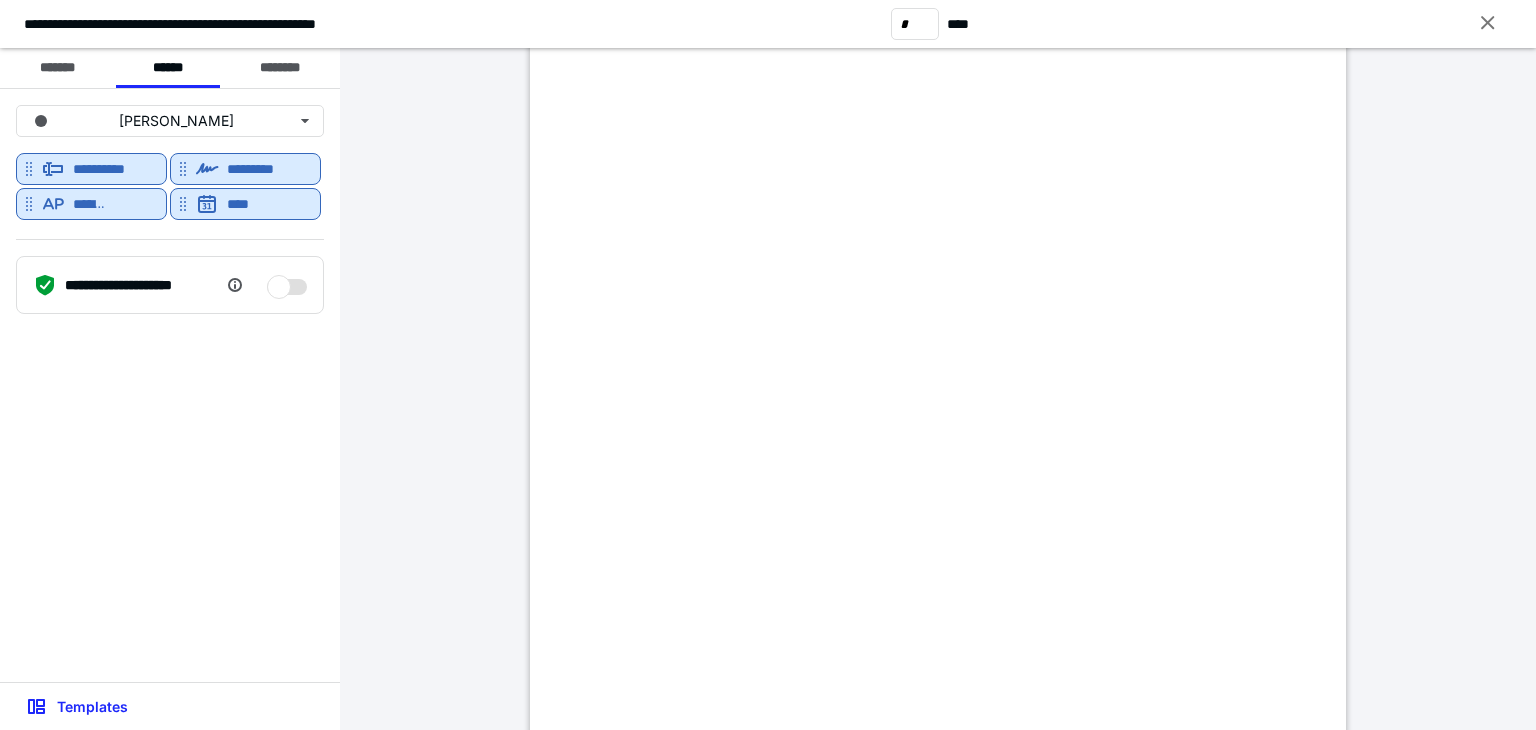 scroll, scrollTop: 2700, scrollLeft: 0, axis: vertical 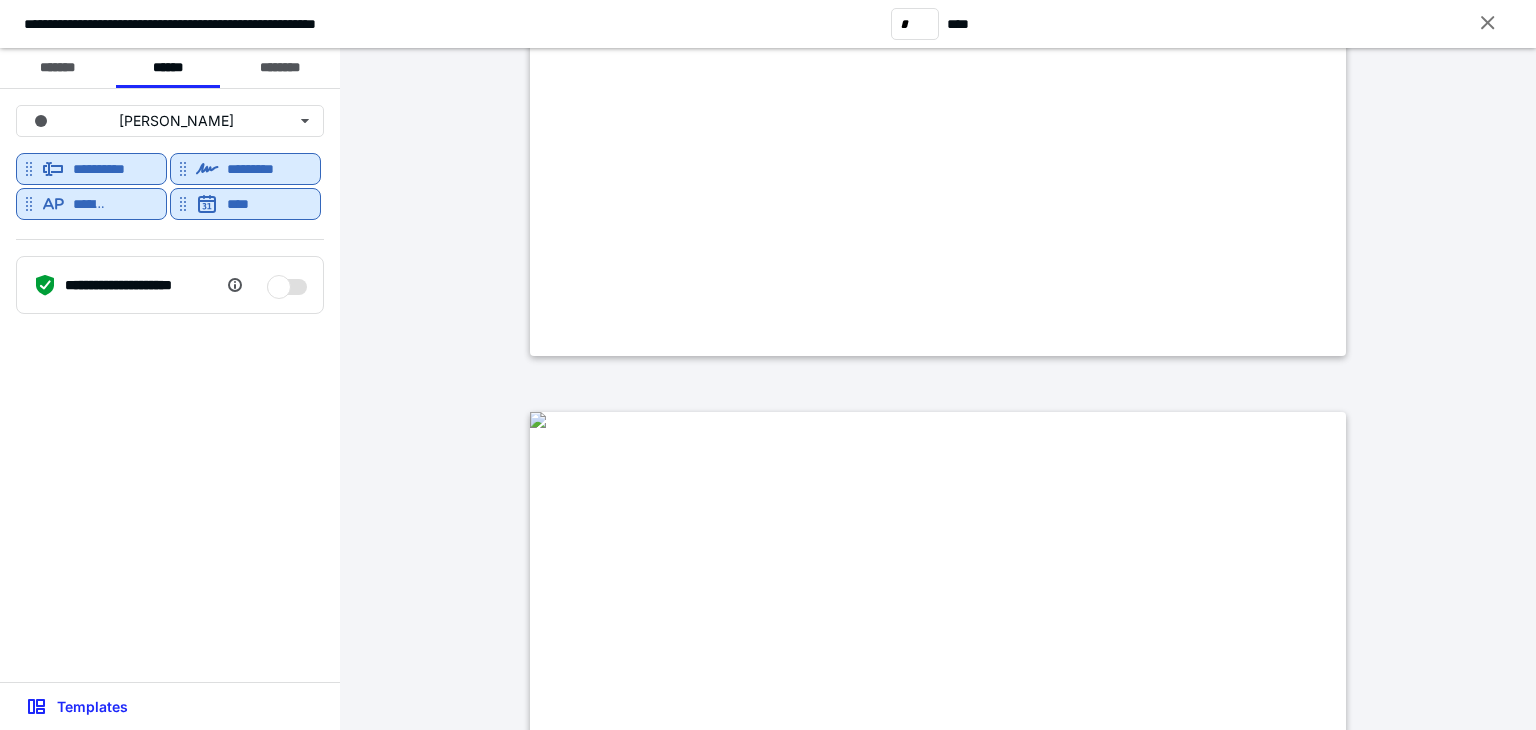 type on "**" 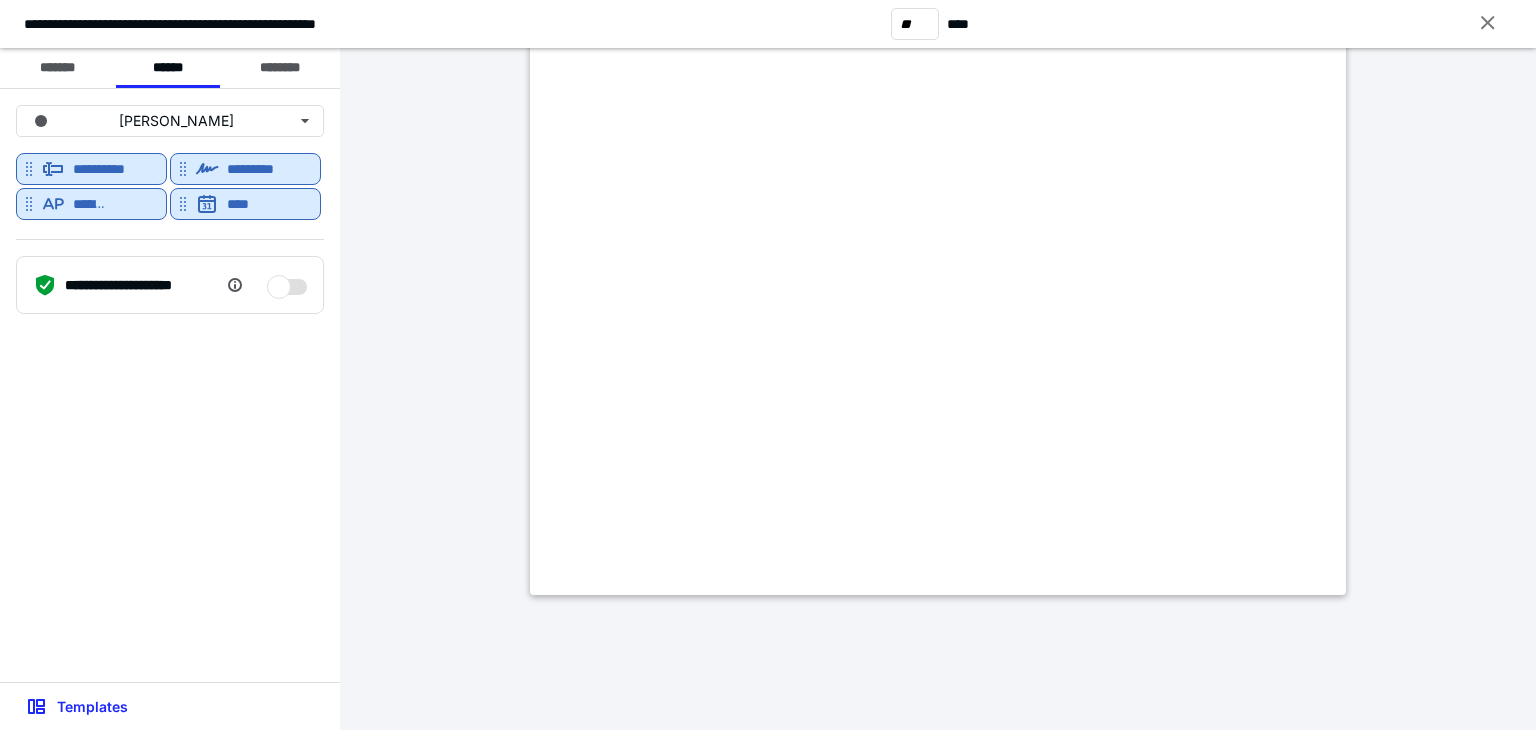 scroll, scrollTop: 10694, scrollLeft: 0, axis: vertical 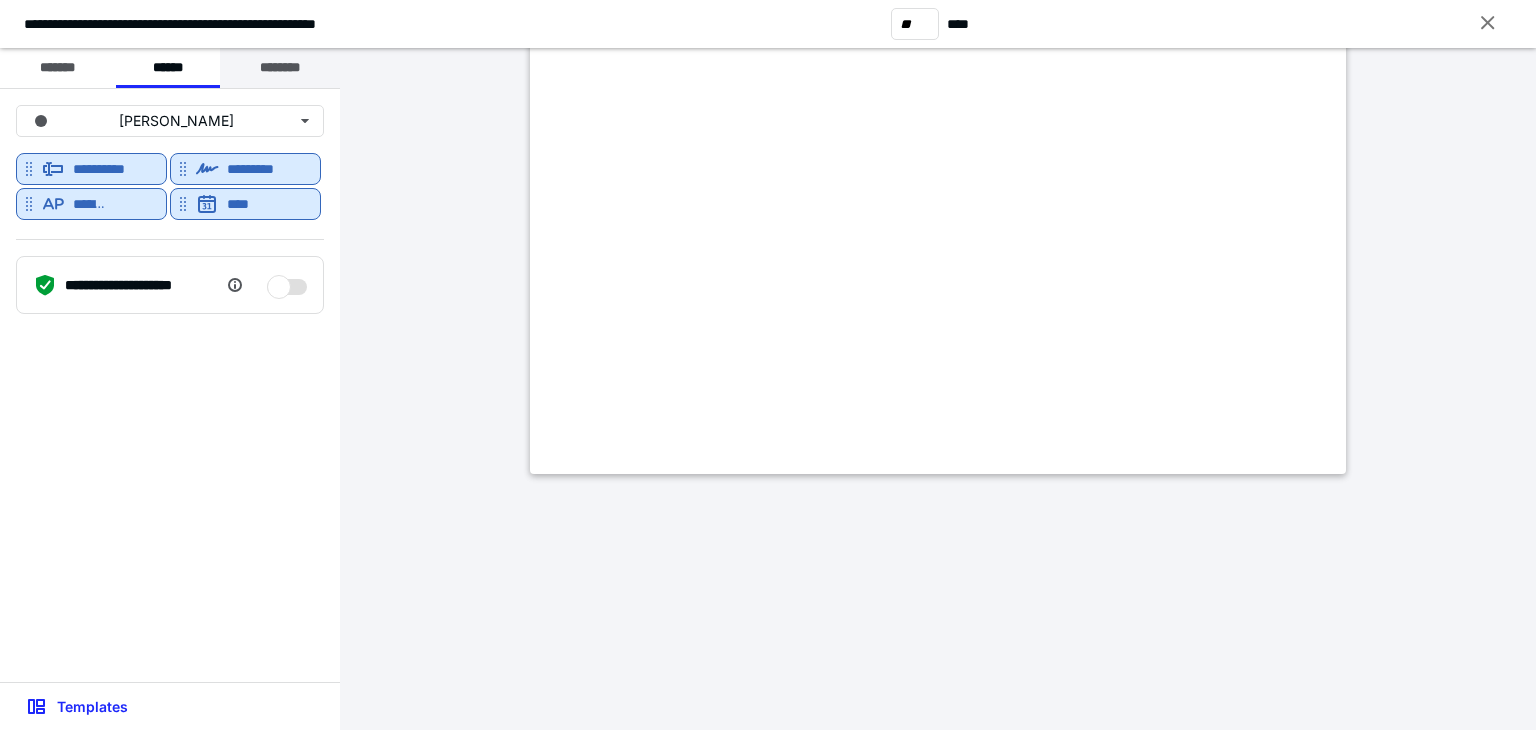 click on "********" at bounding box center (280, 68) 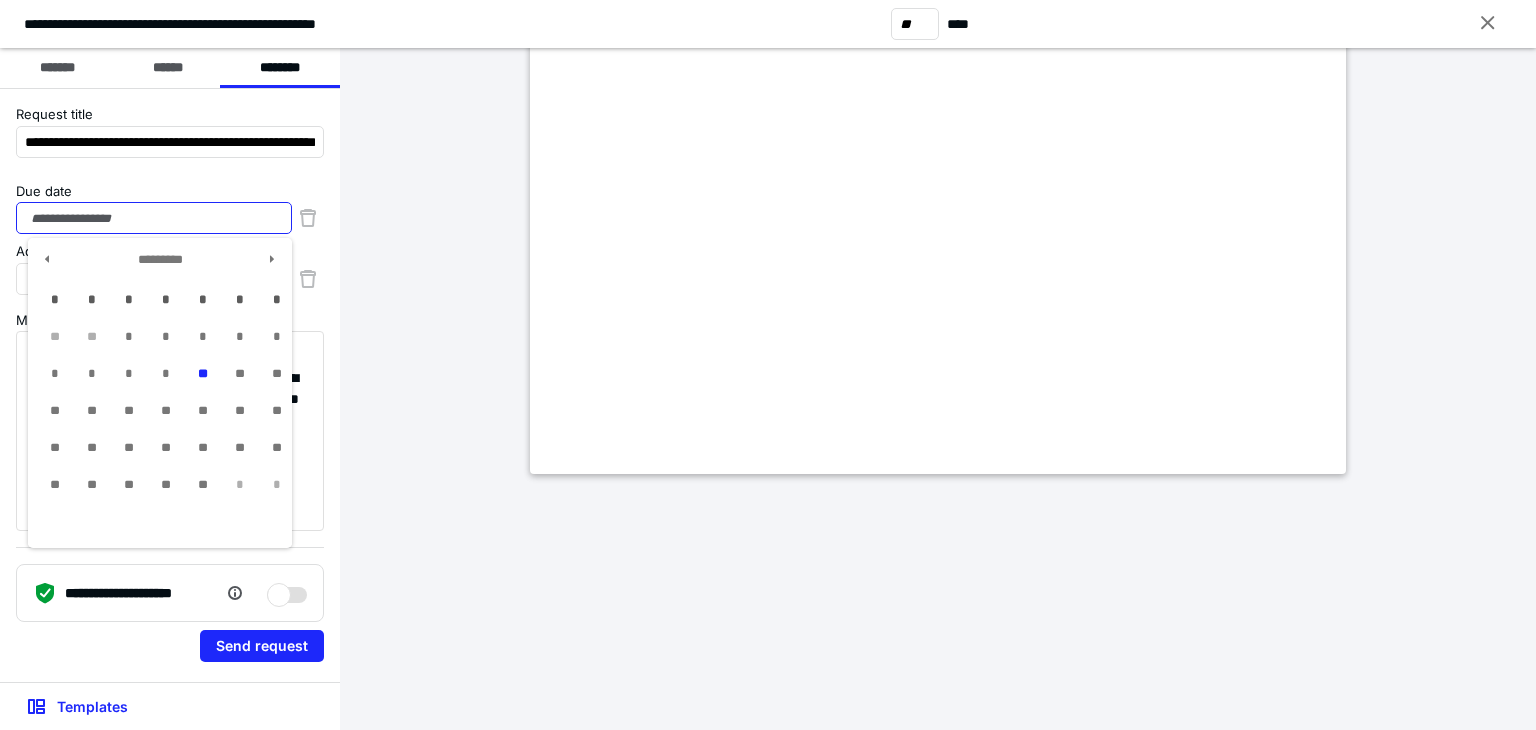 click on "Due date" at bounding box center [154, 218] 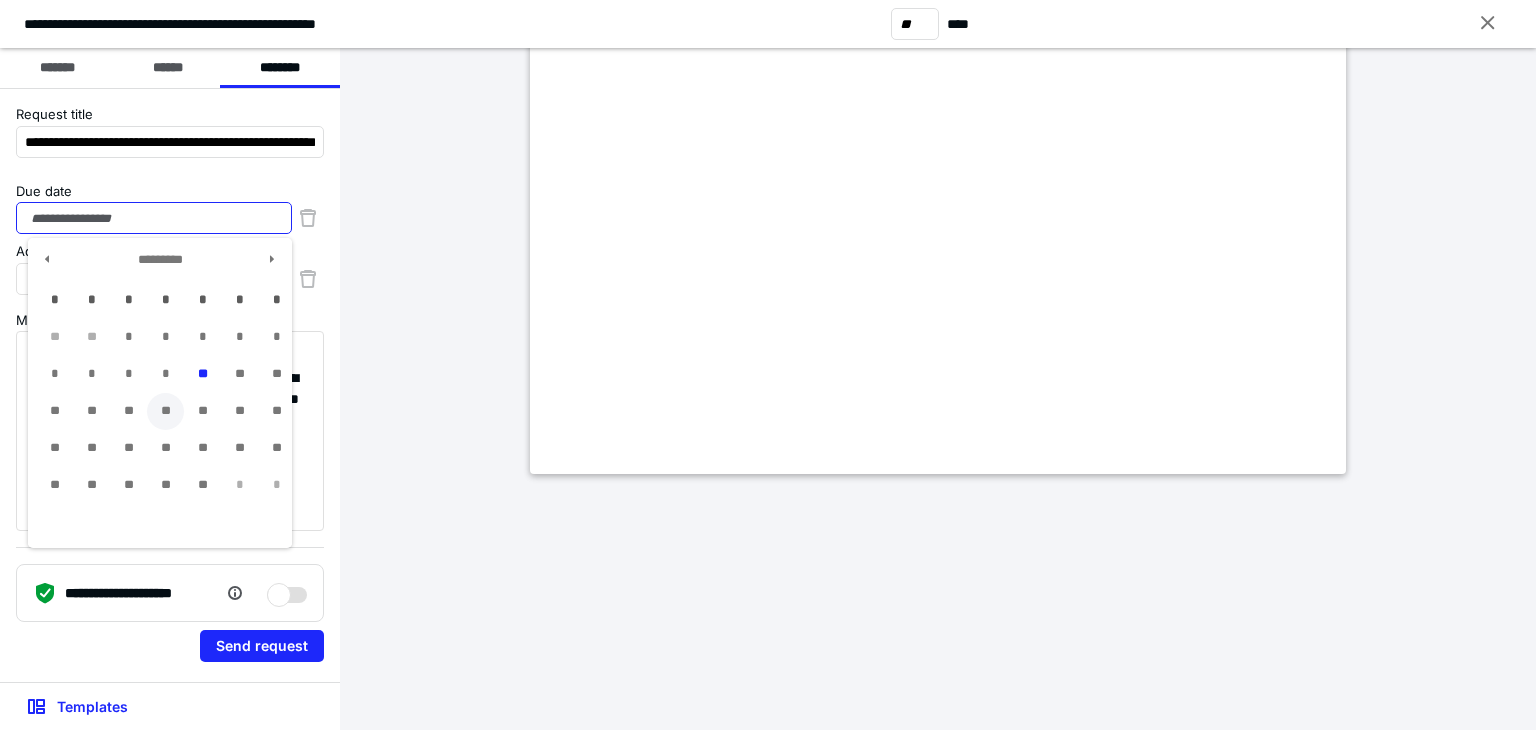 click on "**" at bounding box center (165, 411) 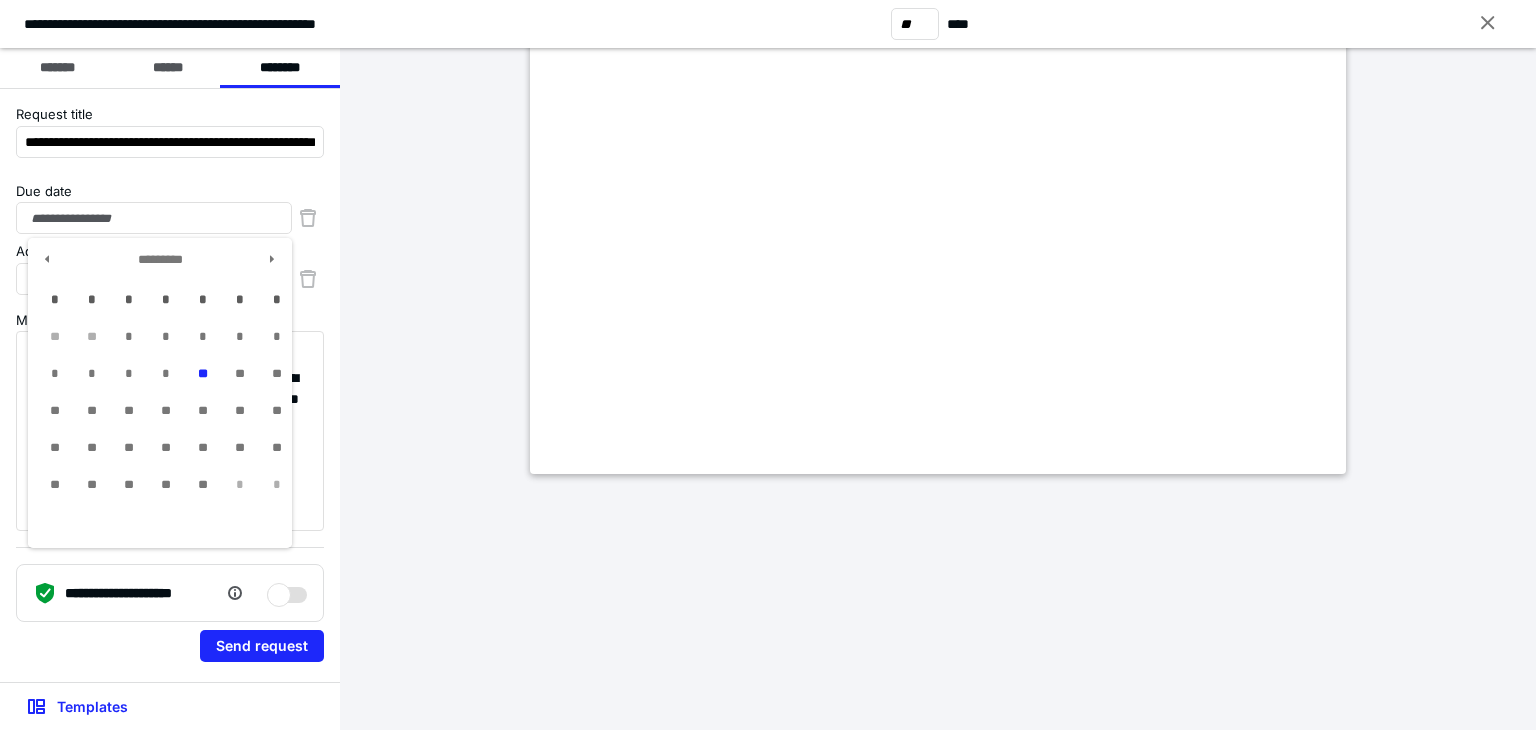 type on "**********" 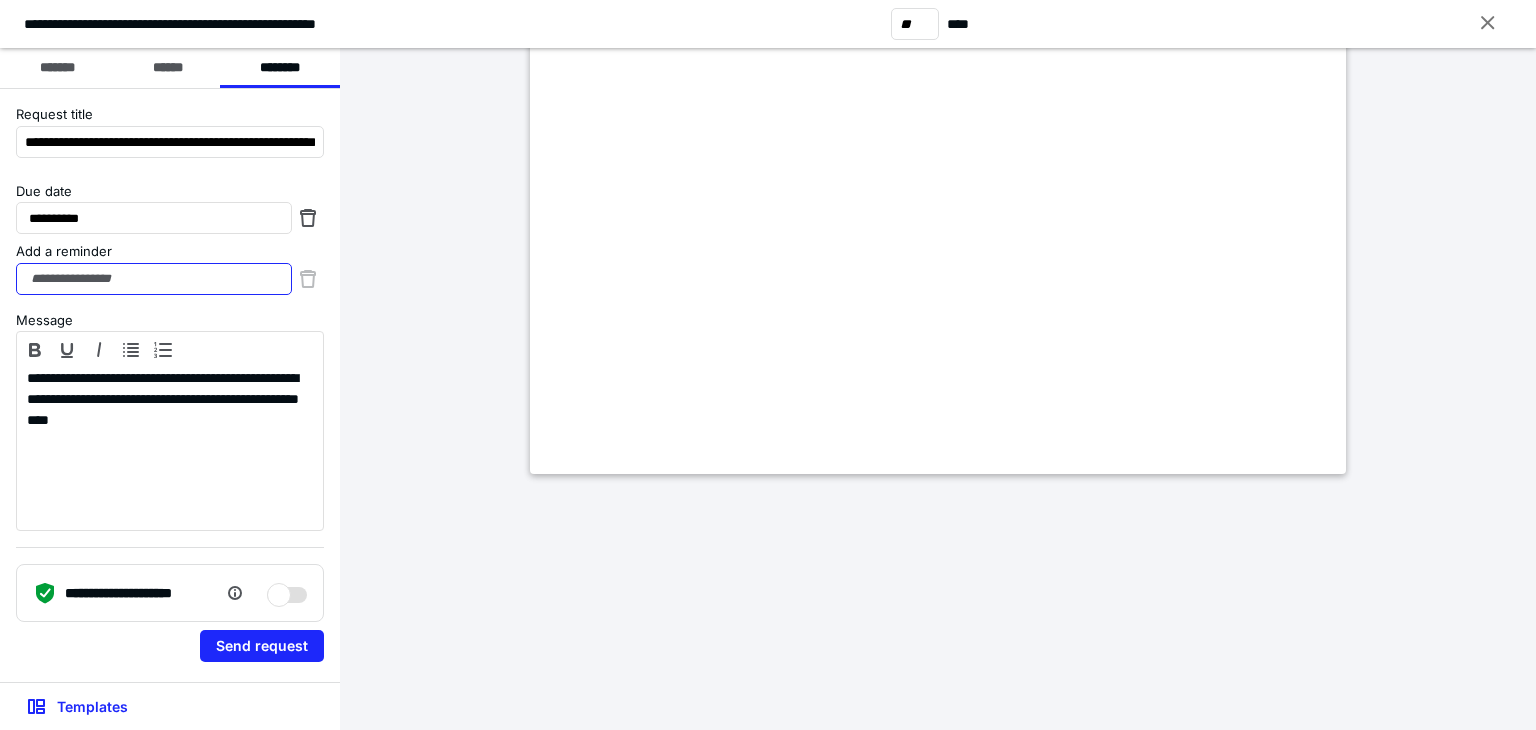 click on "Add a reminder" at bounding box center (154, 279) 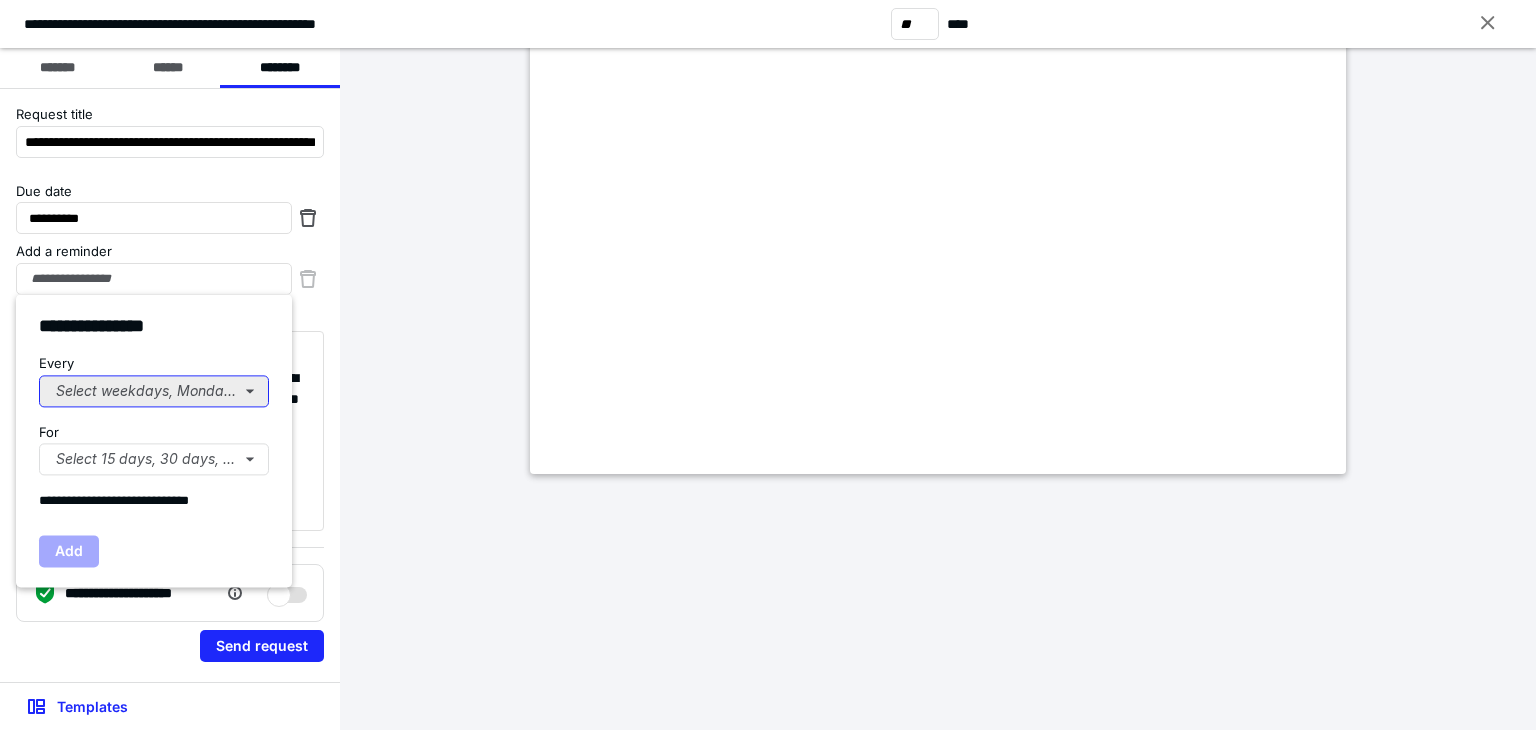 click on "Select weekdays, Mondays, or Tues..." at bounding box center (154, 391) 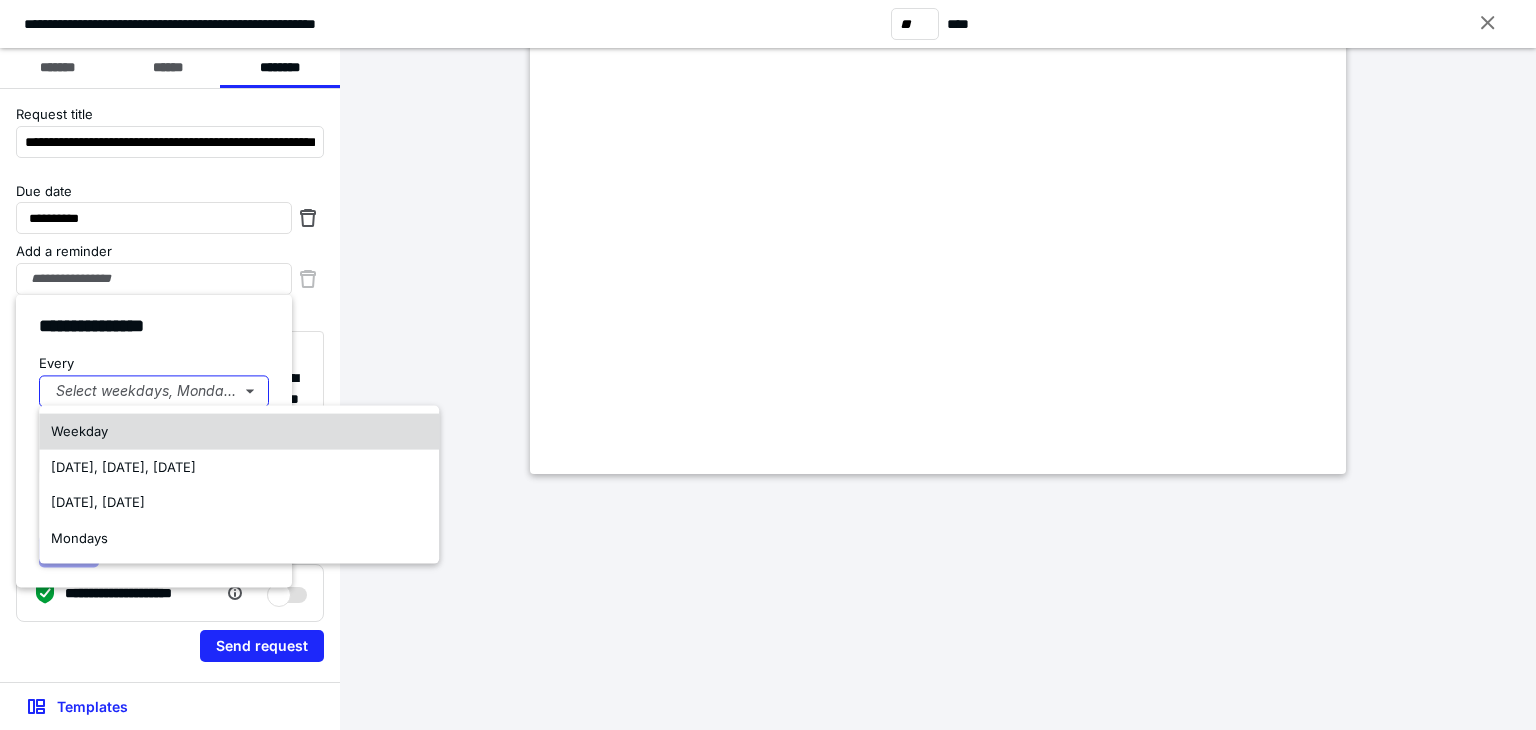 click on "Weekday" at bounding box center (79, 431) 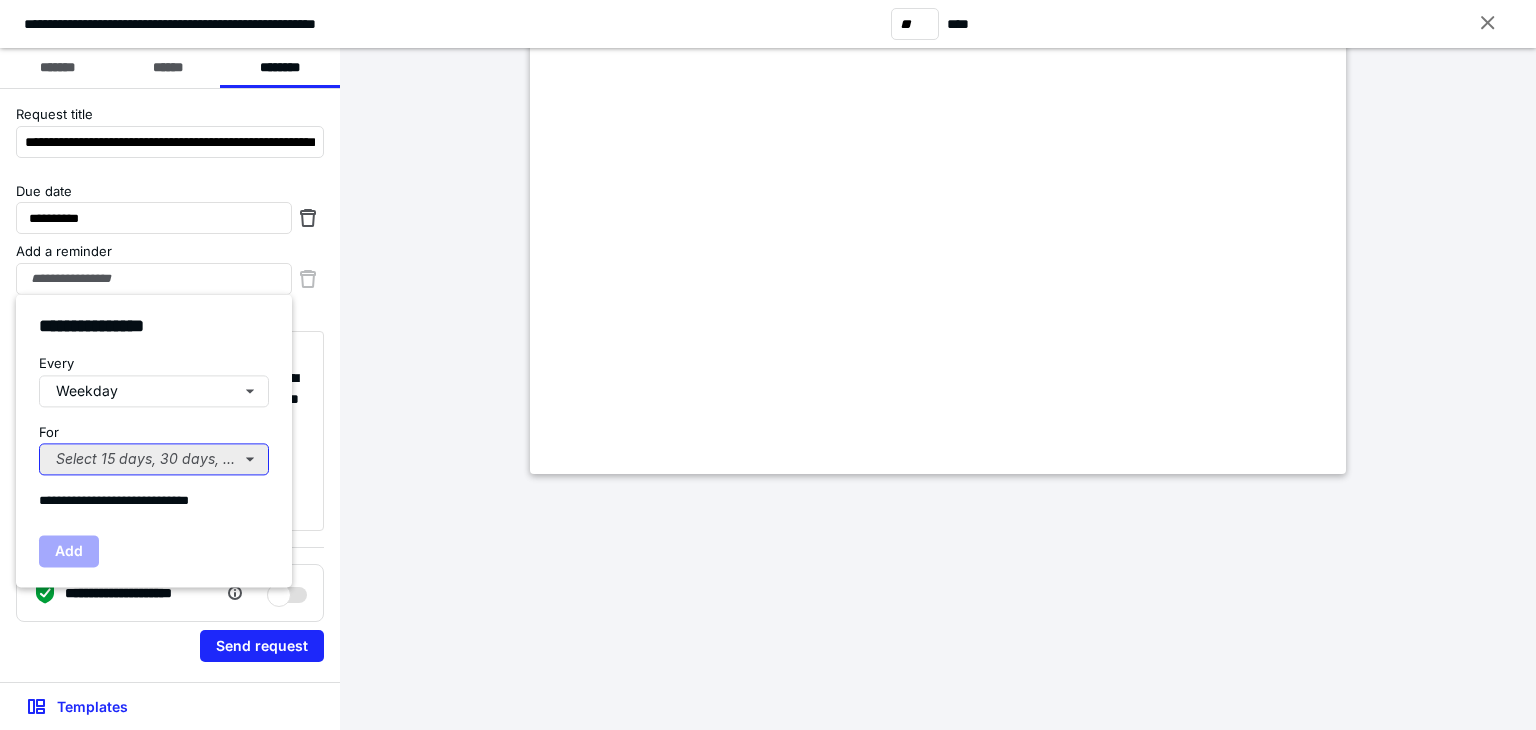 click on "Select 15 days, 30 days, or 45 days..." at bounding box center [154, 459] 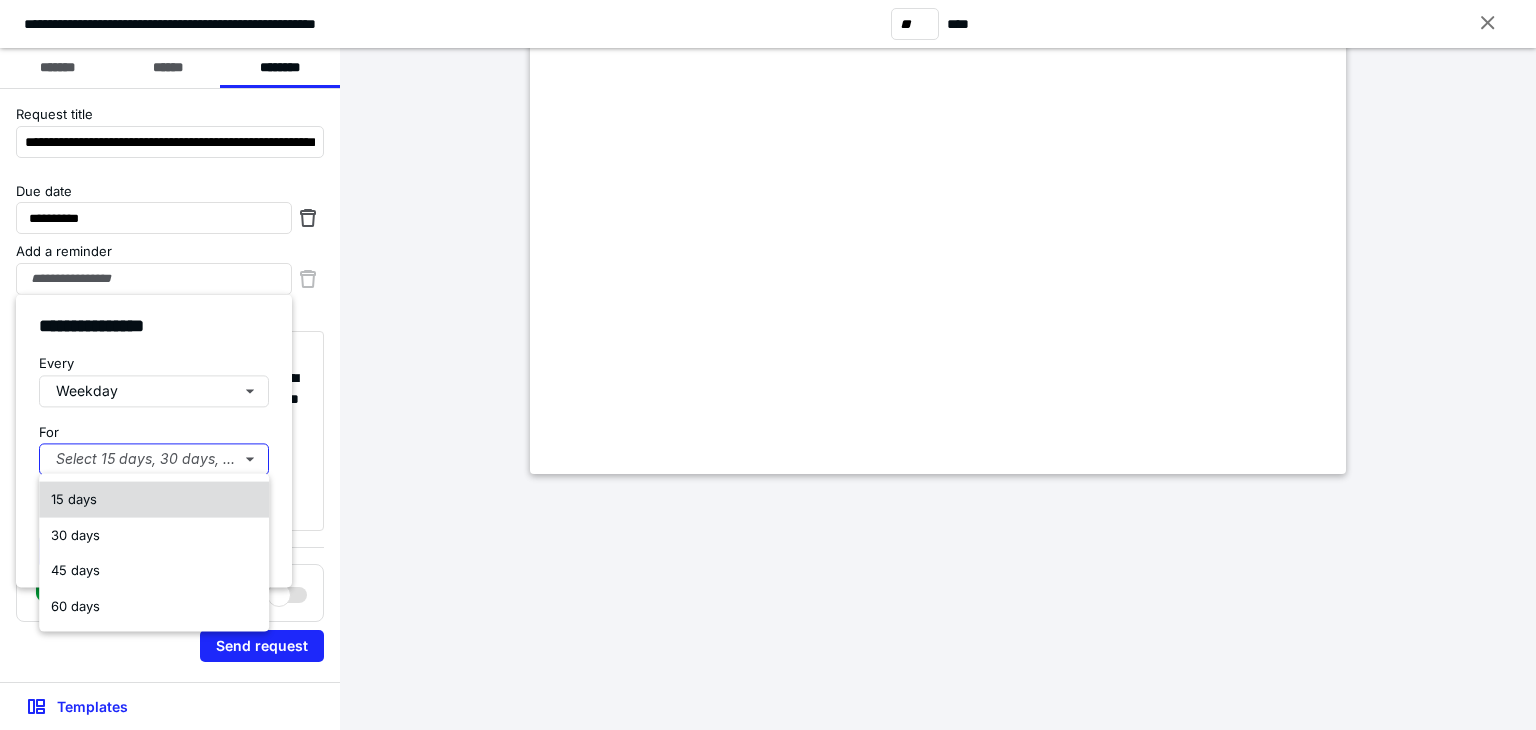 click on "15 days" at bounding box center [154, 500] 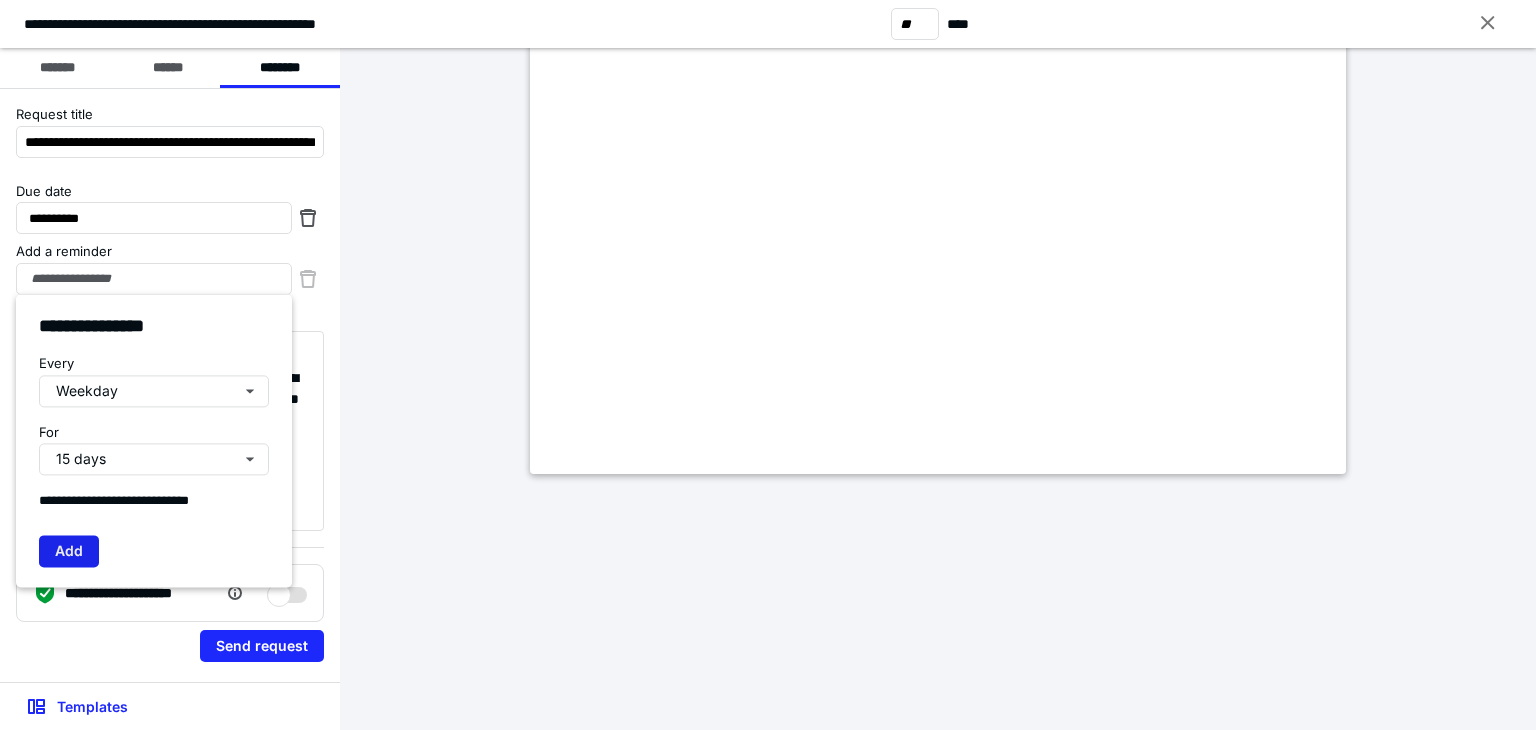 click on "Add" at bounding box center [69, 551] 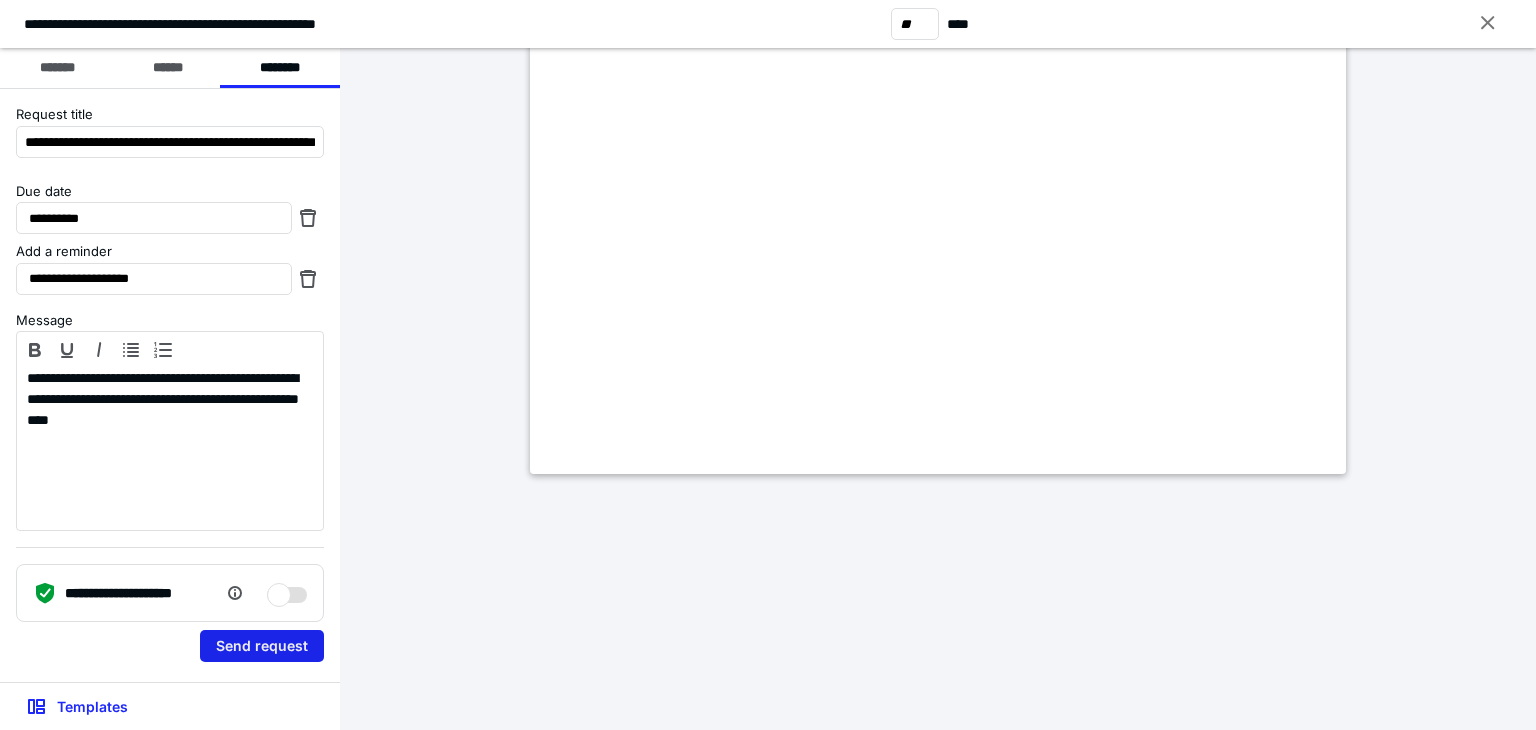click on "Send request" at bounding box center [262, 646] 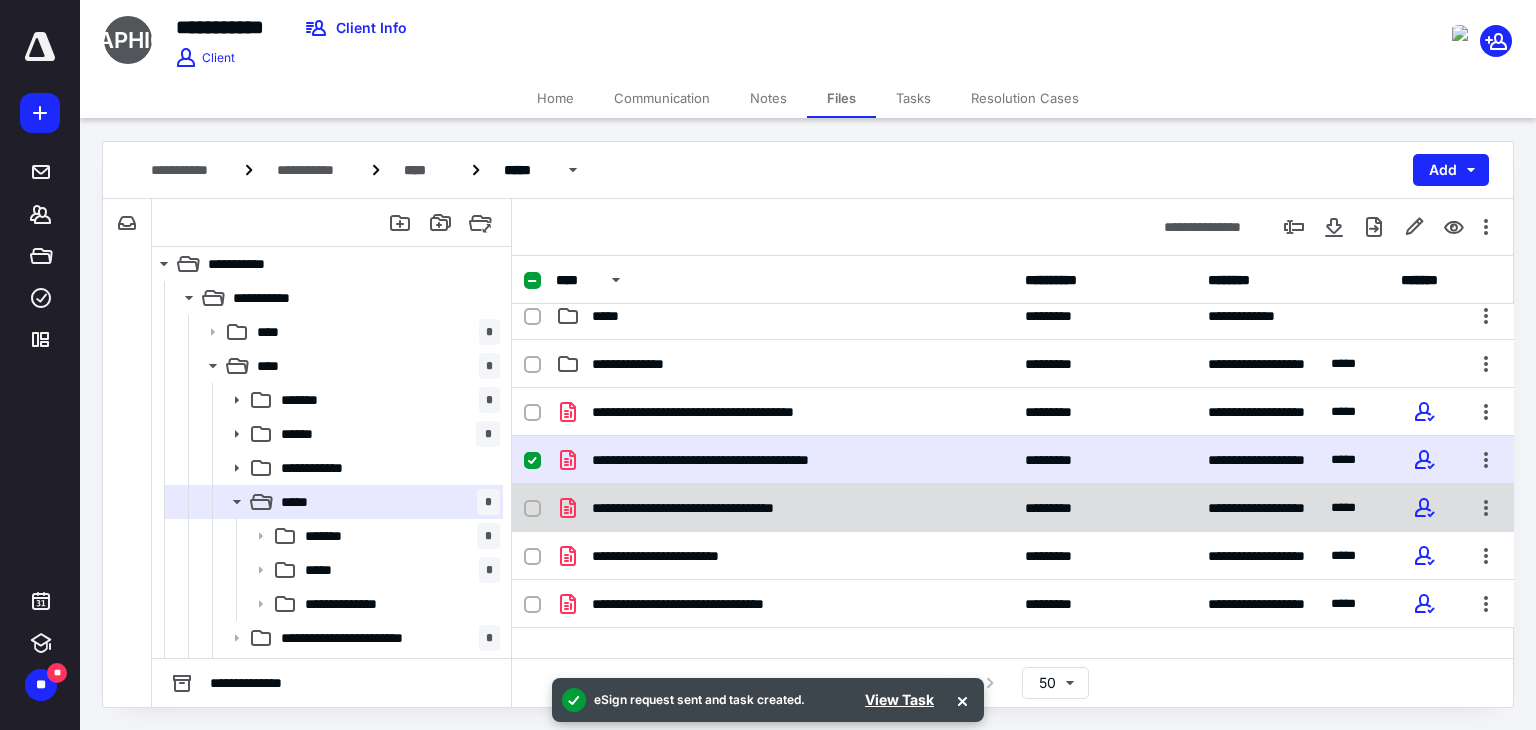 scroll, scrollTop: 88, scrollLeft: 0, axis: vertical 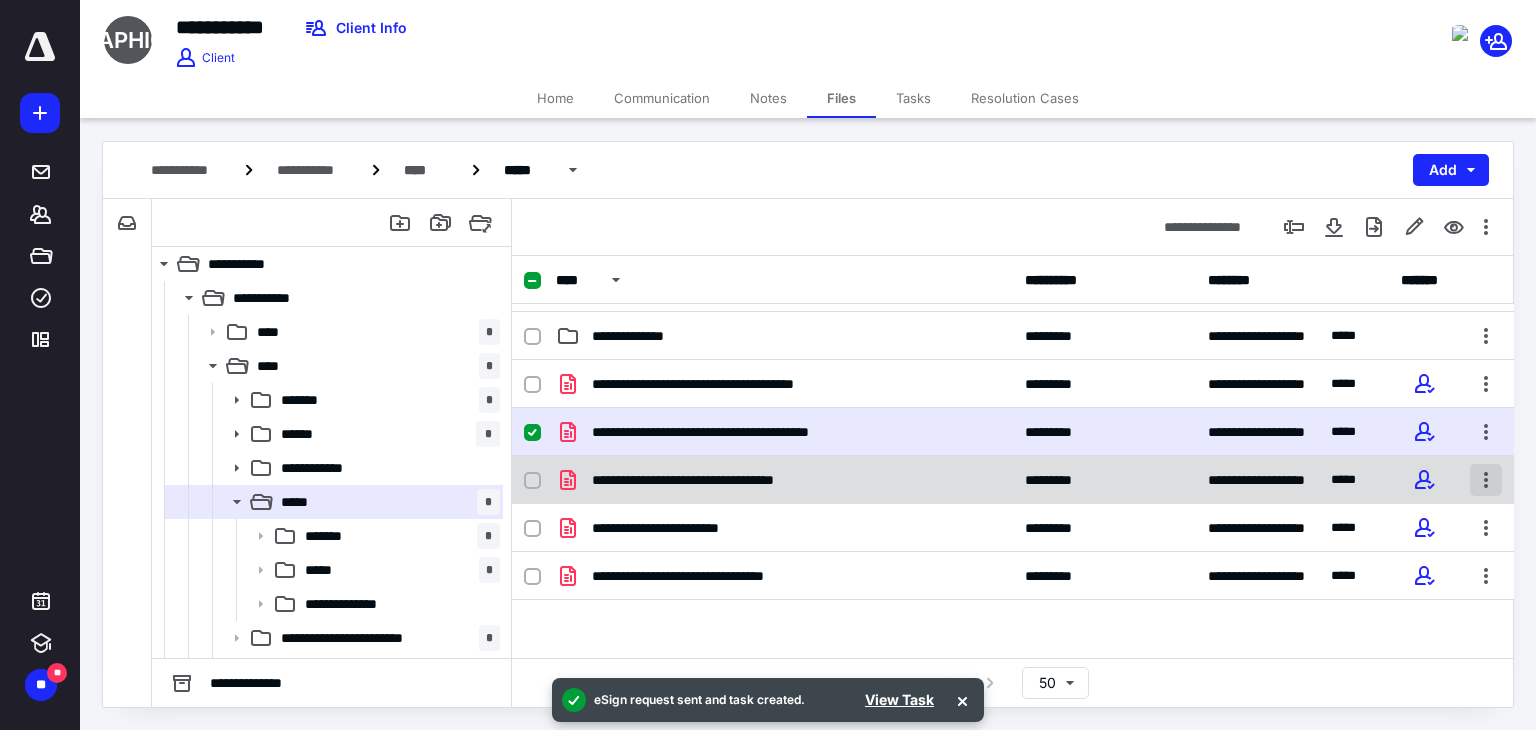 click at bounding box center (1486, 480) 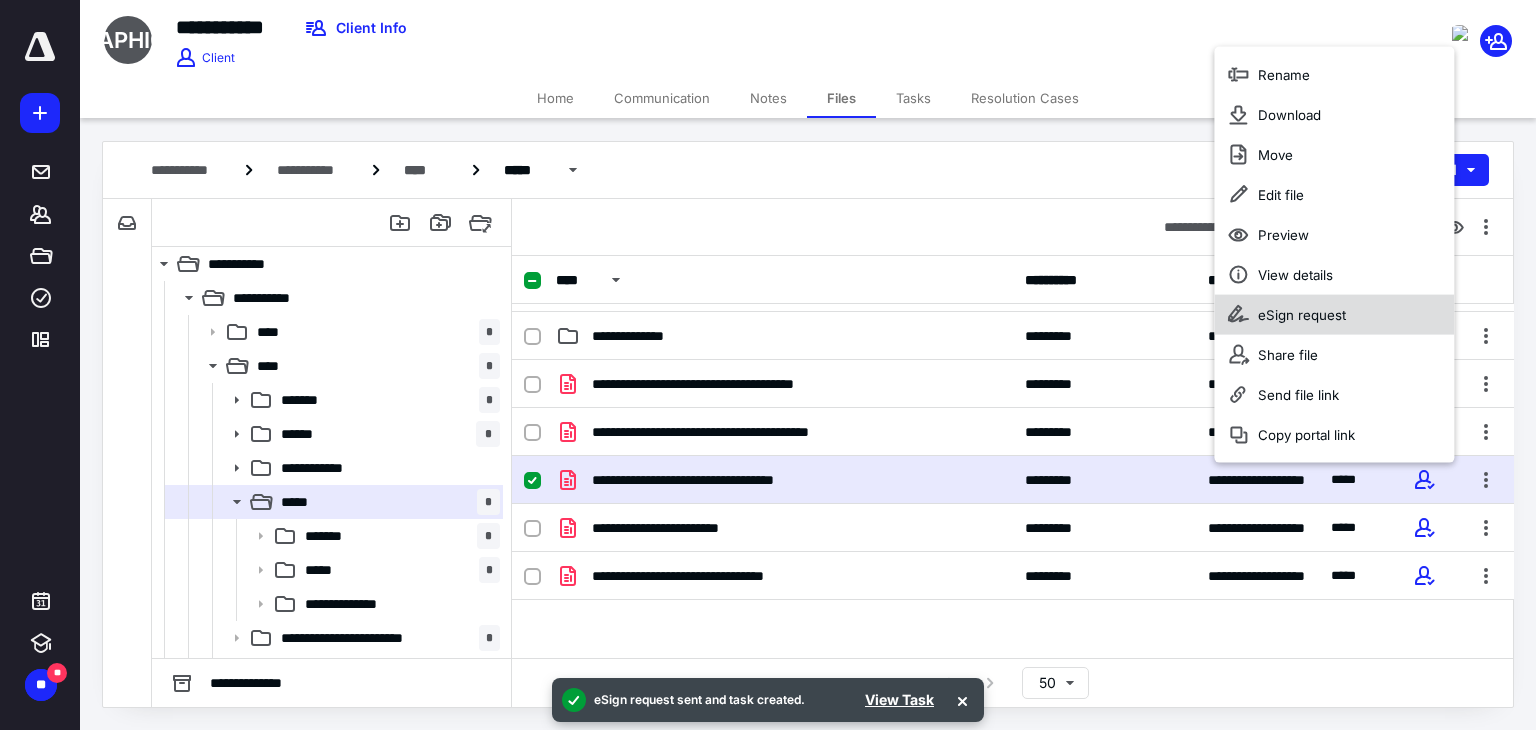 click on "eSign request" at bounding box center [1334, 314] 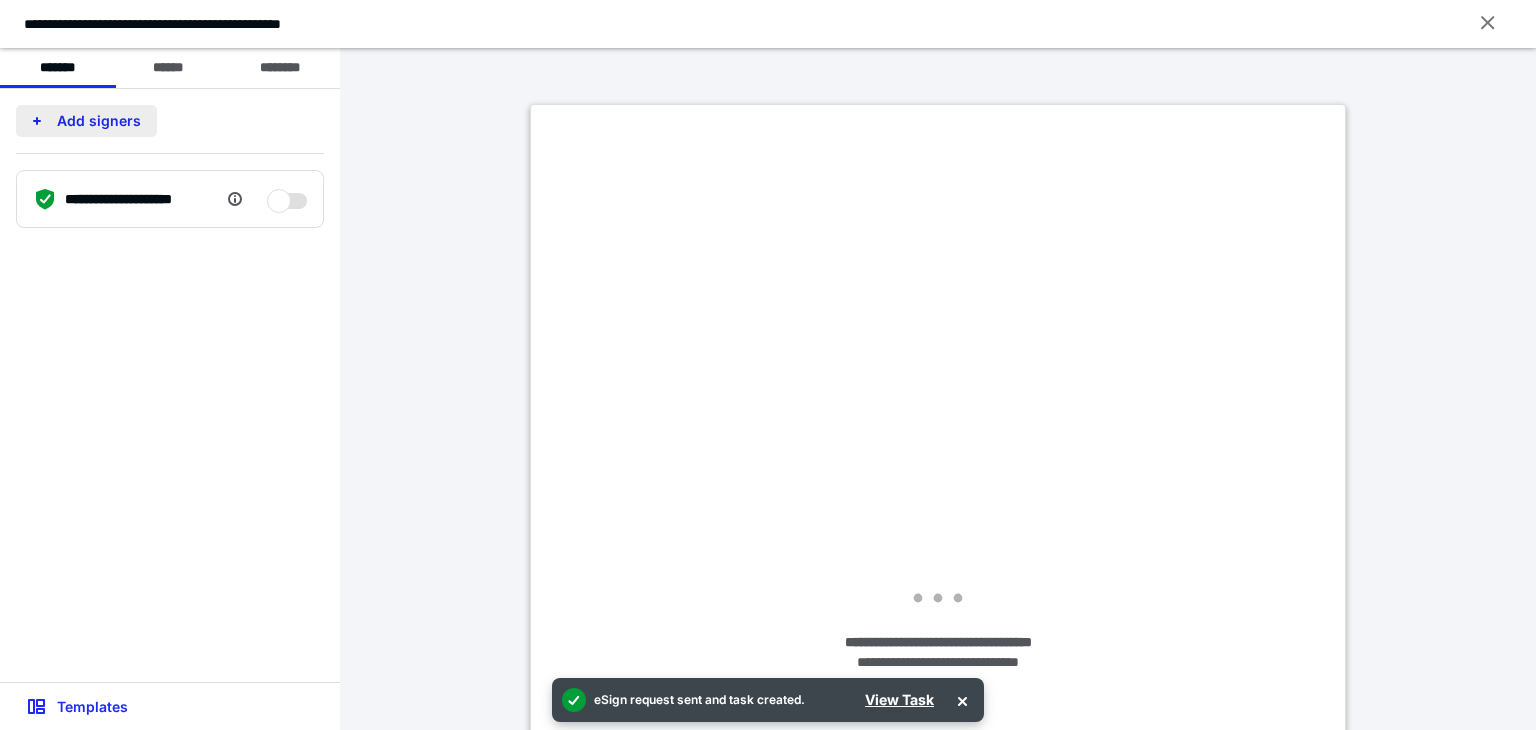 click on "Add signers" at bounding box center (86, 121) 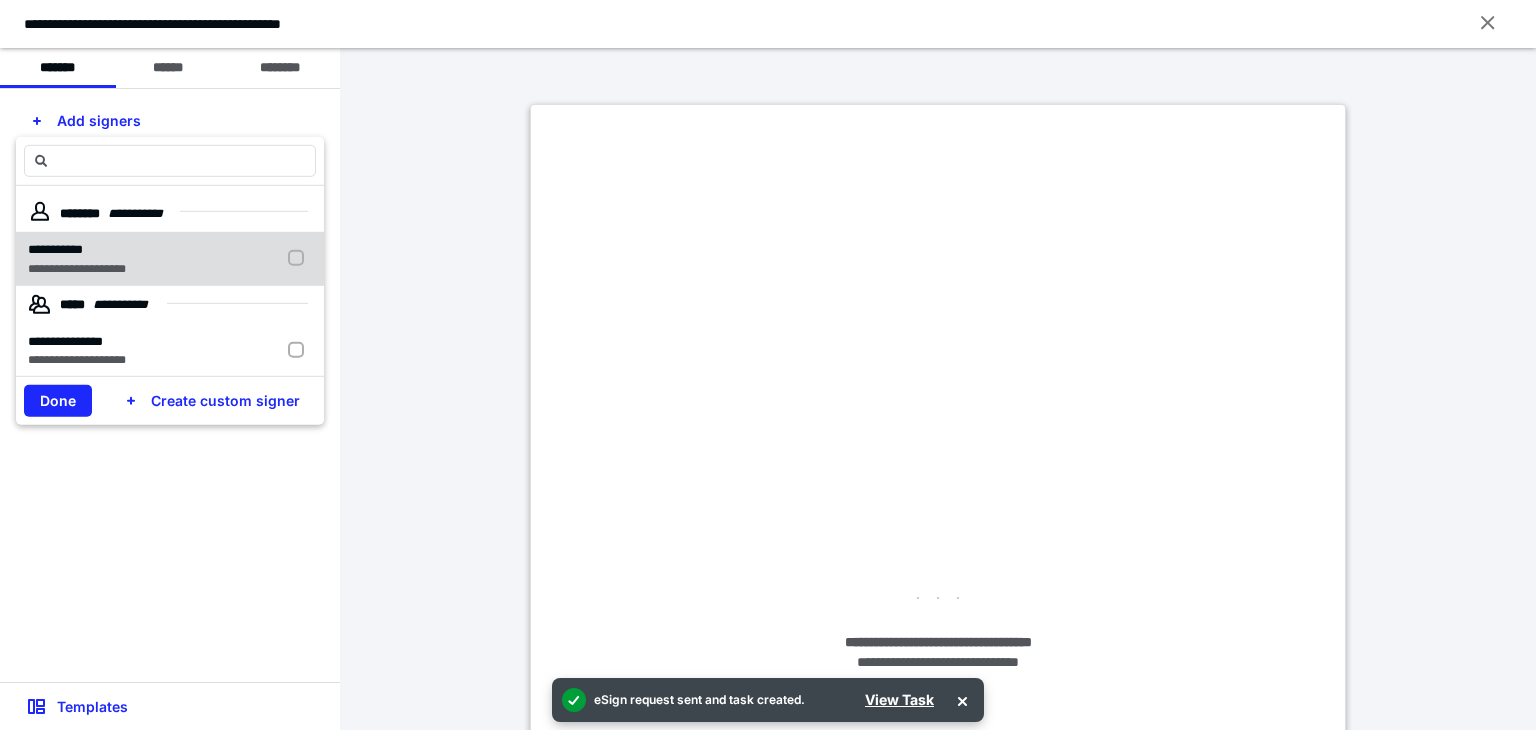 click on "**********" at bounding box center (77, 268) 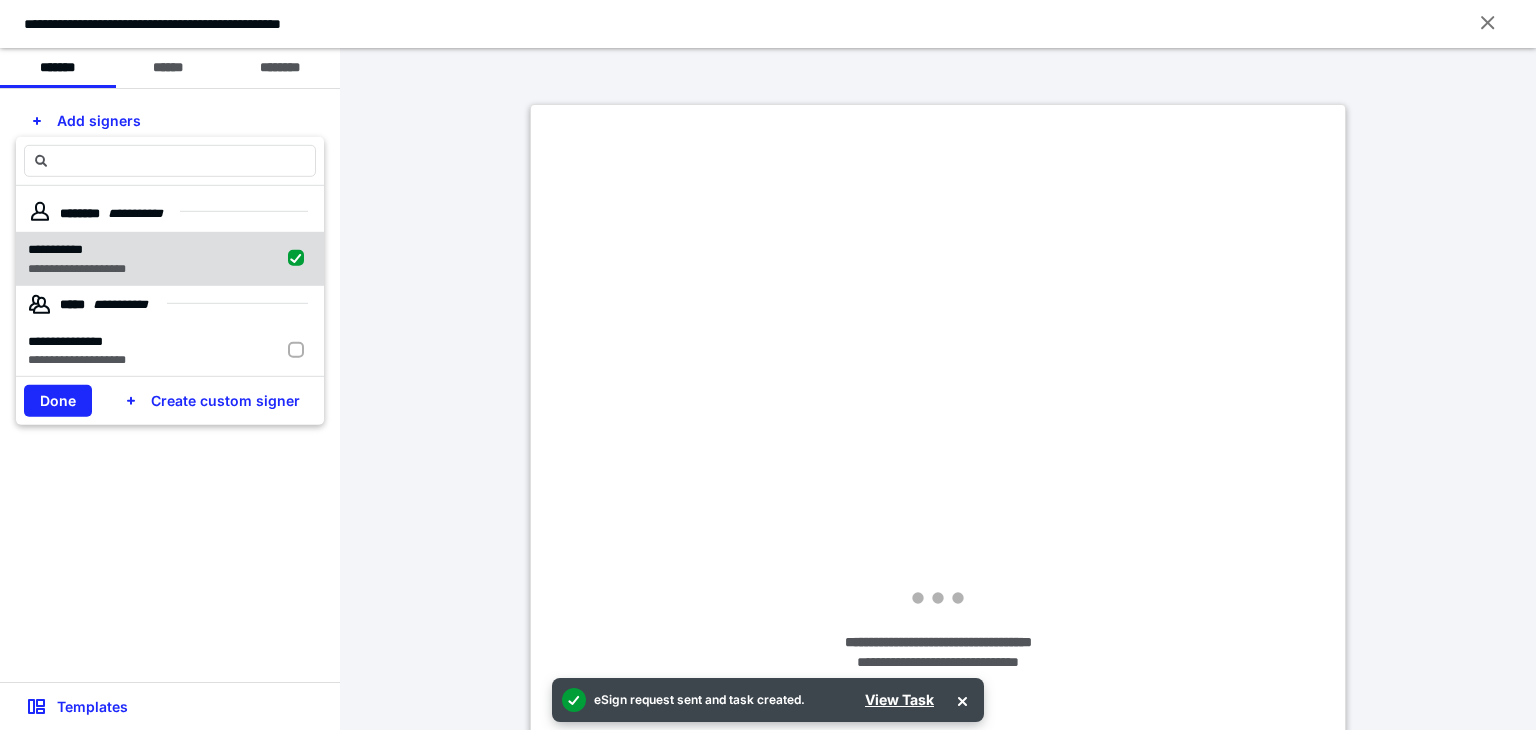 checkbox on "true" 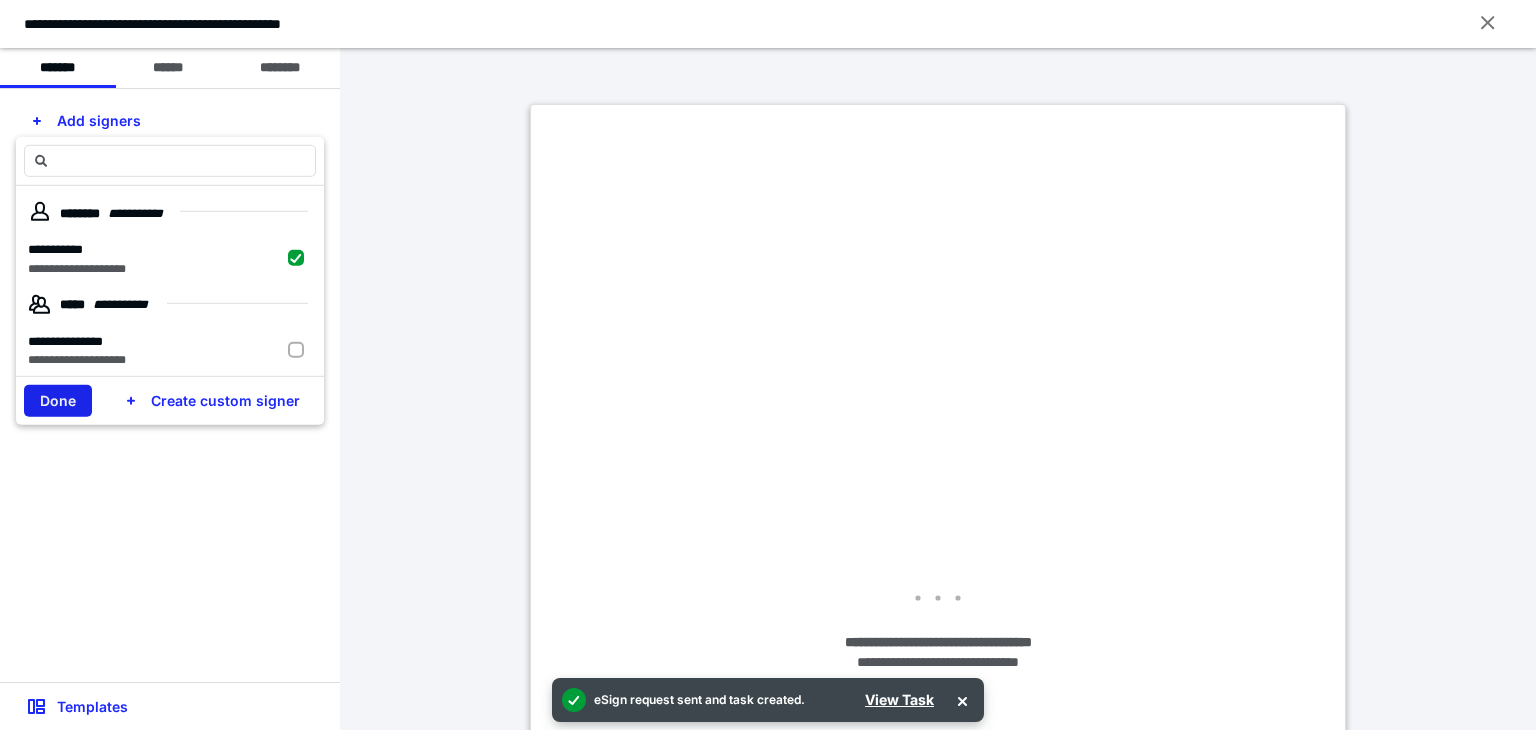 click on "Done" at bounding box center [58, 401] 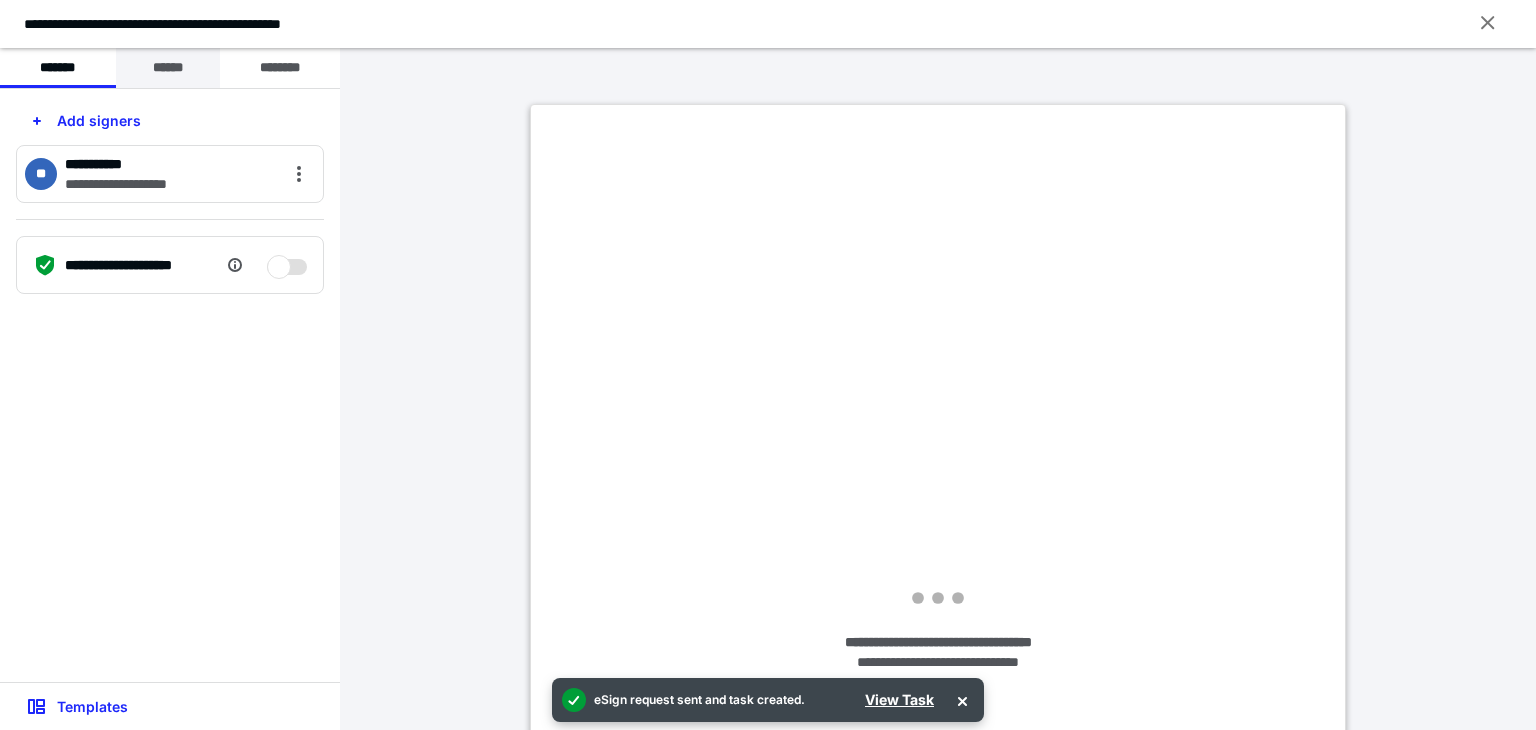 click on "******" at bounding box center [168, 68] 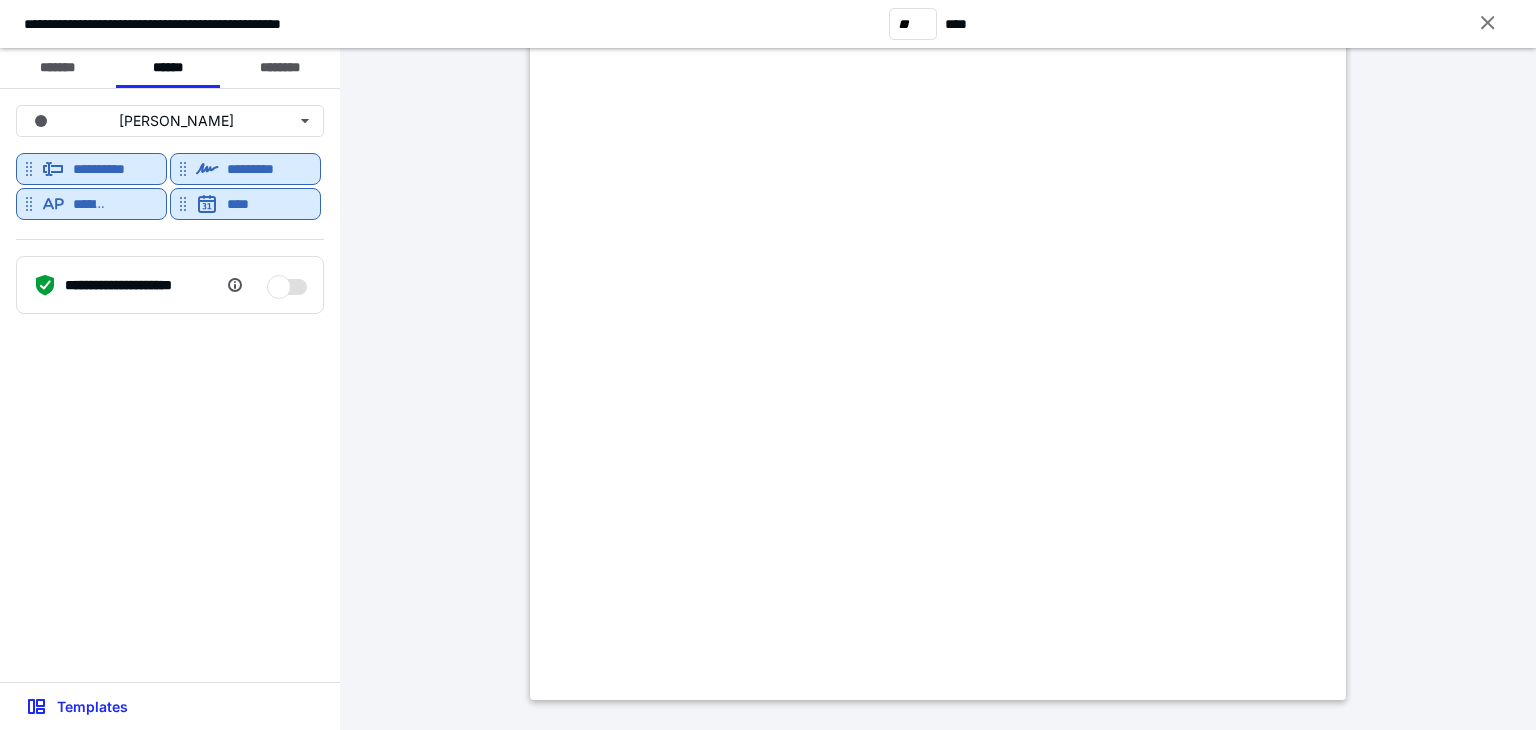 scroll, scrollTop: 19300, scrollLeft: 0, axis: vertical 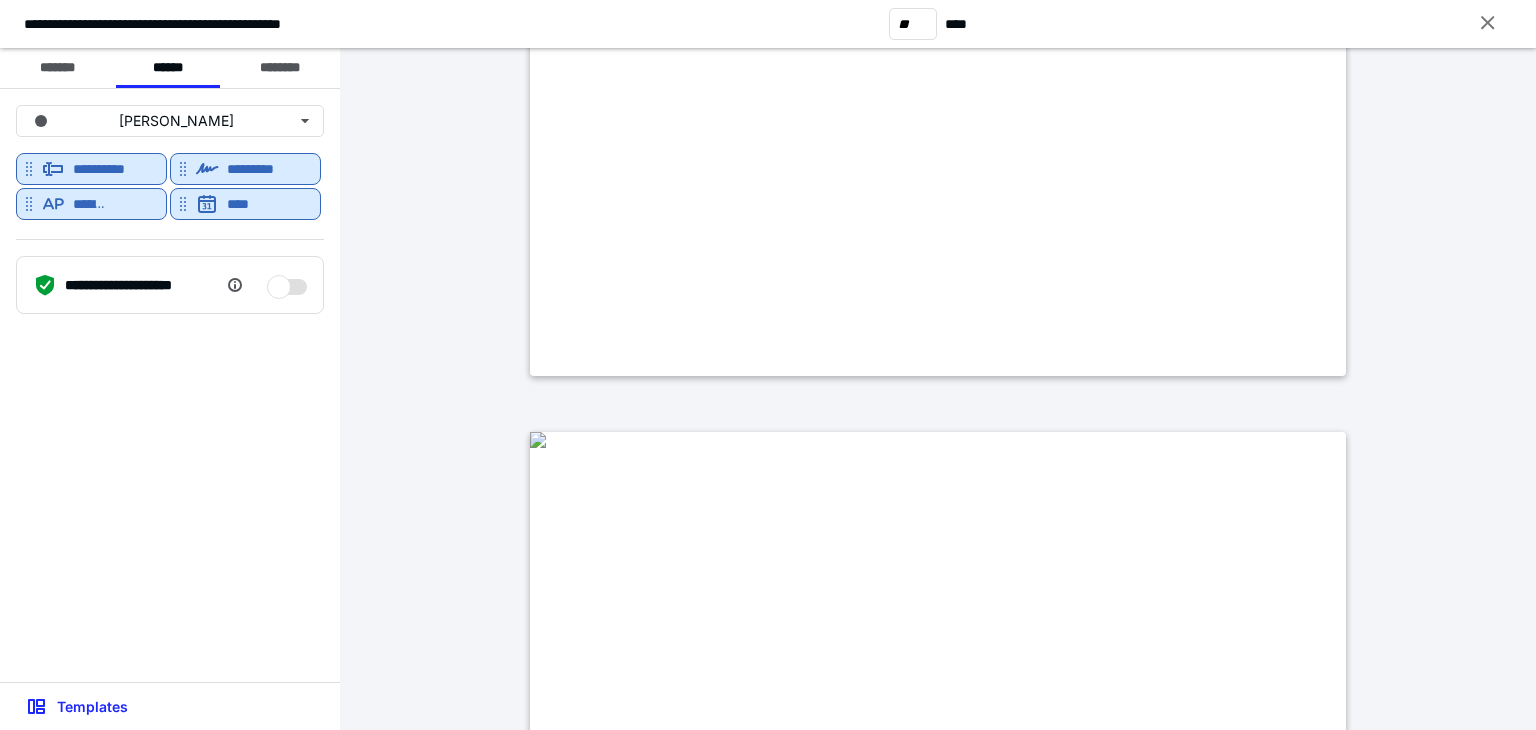 type on "**" 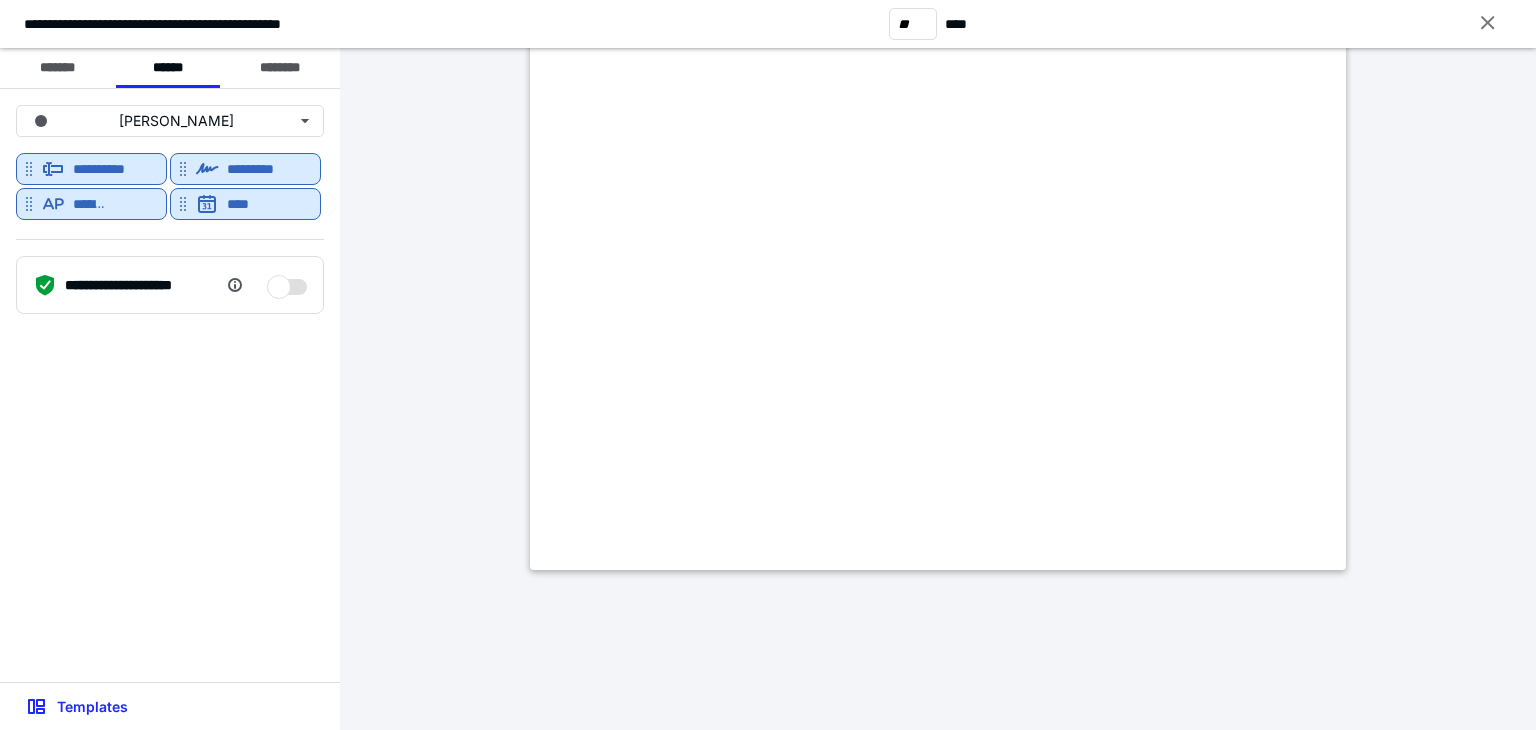 scroll, scrollTop: 21814, scrollLeft: 0, axis: vertical 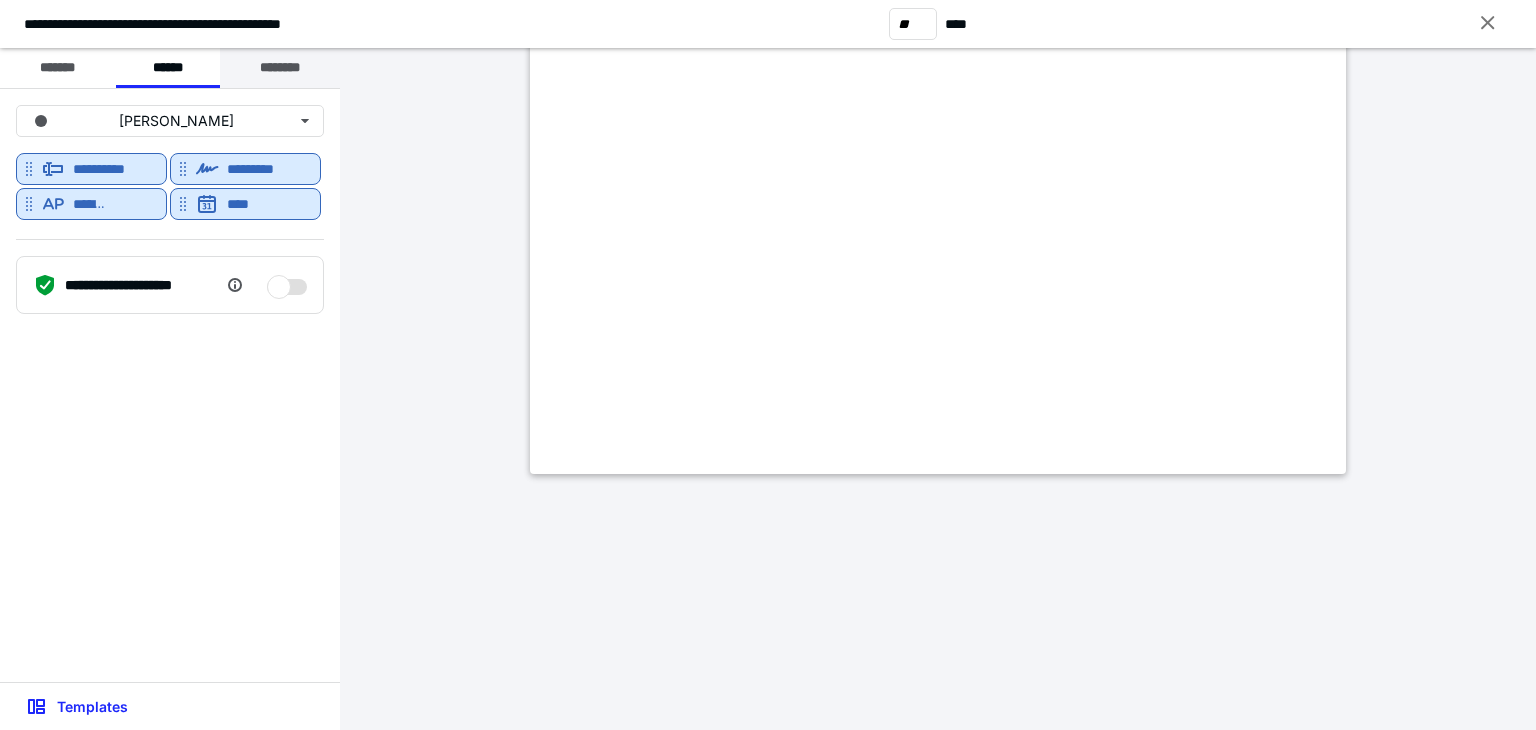 click on "********" at bounding box center [280, 68] 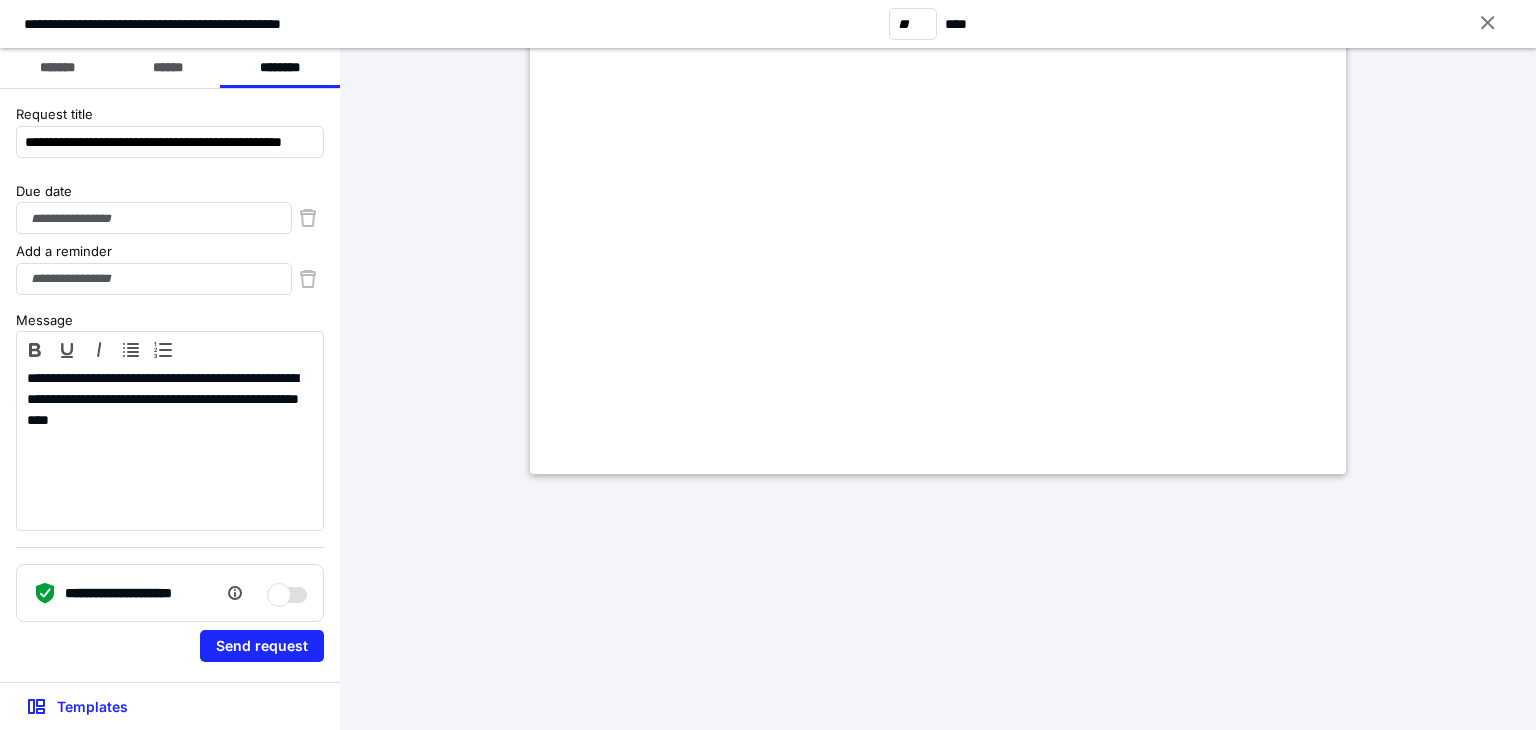 click on "Due date" at bounding box center [170, 192] 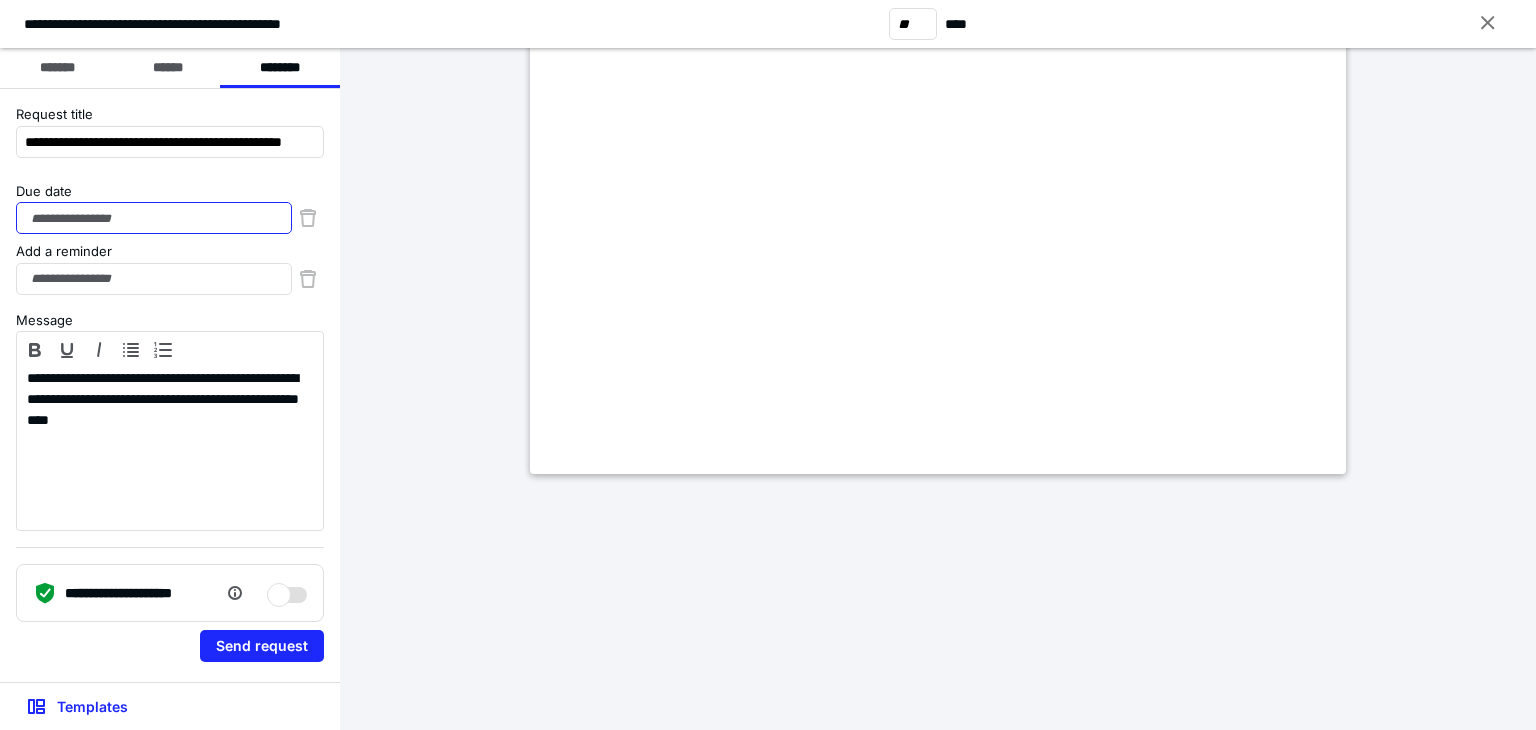 click on "Due date" at bounding box center [154, 218] 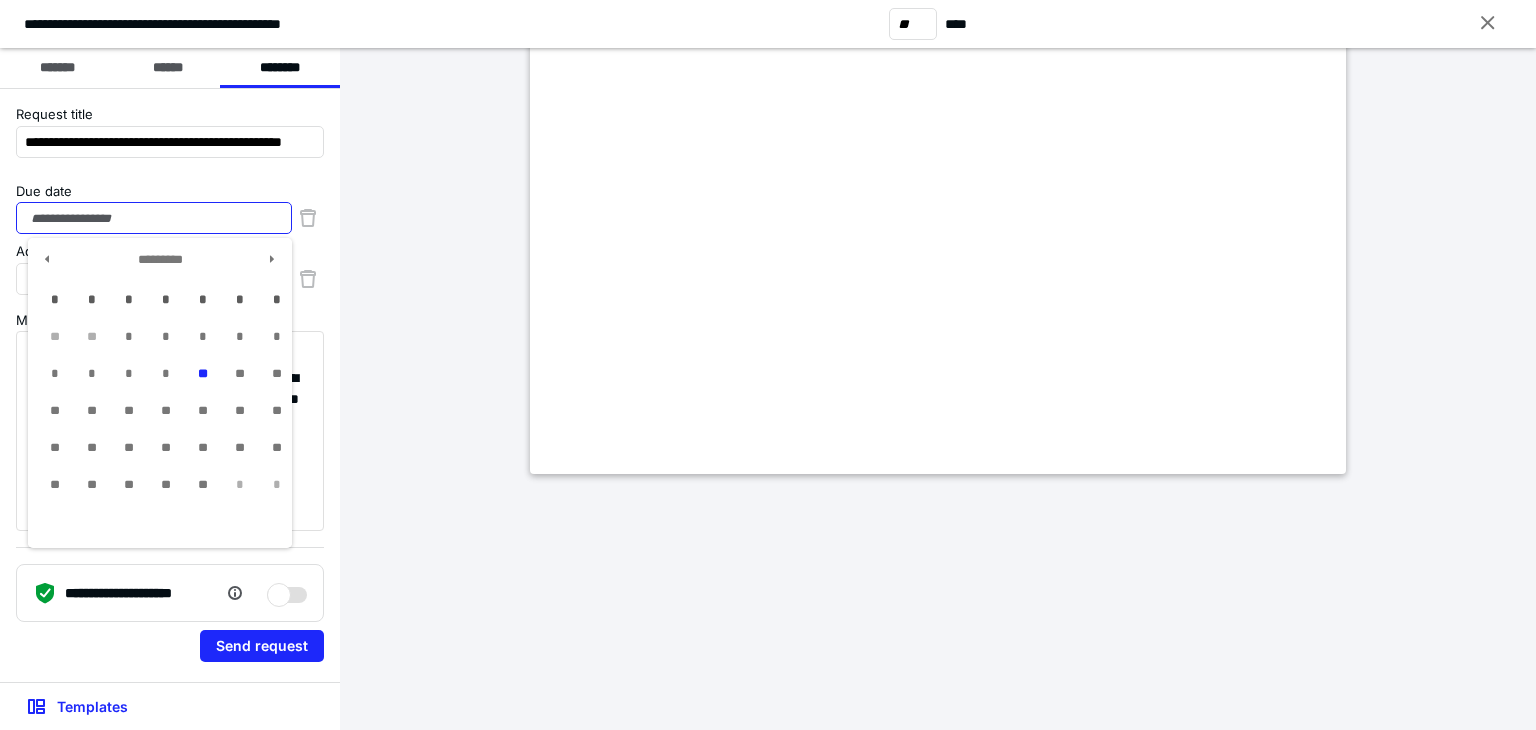 click on "Due date" at bounding box center [154, 218] 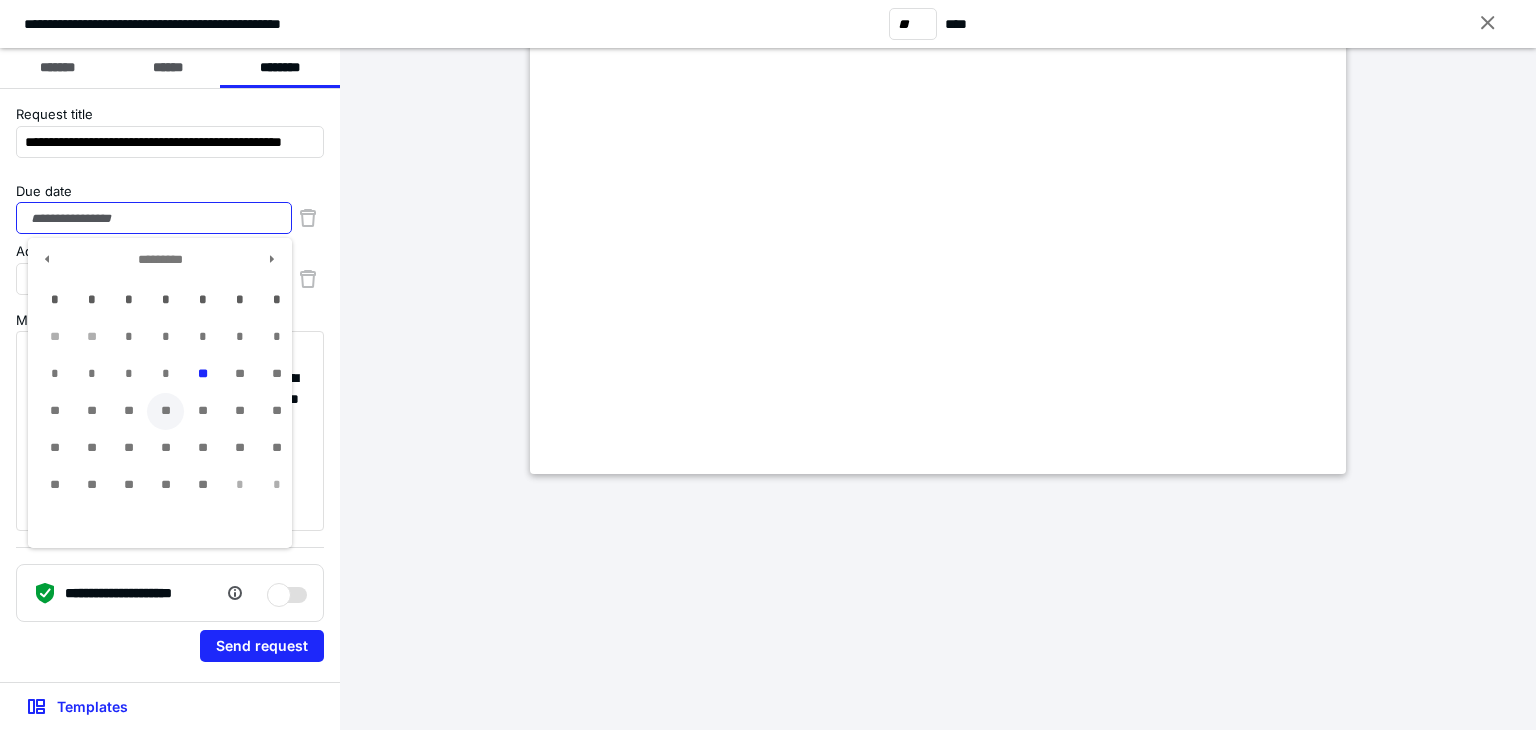 click on "**" at bounding box center (165, 411) 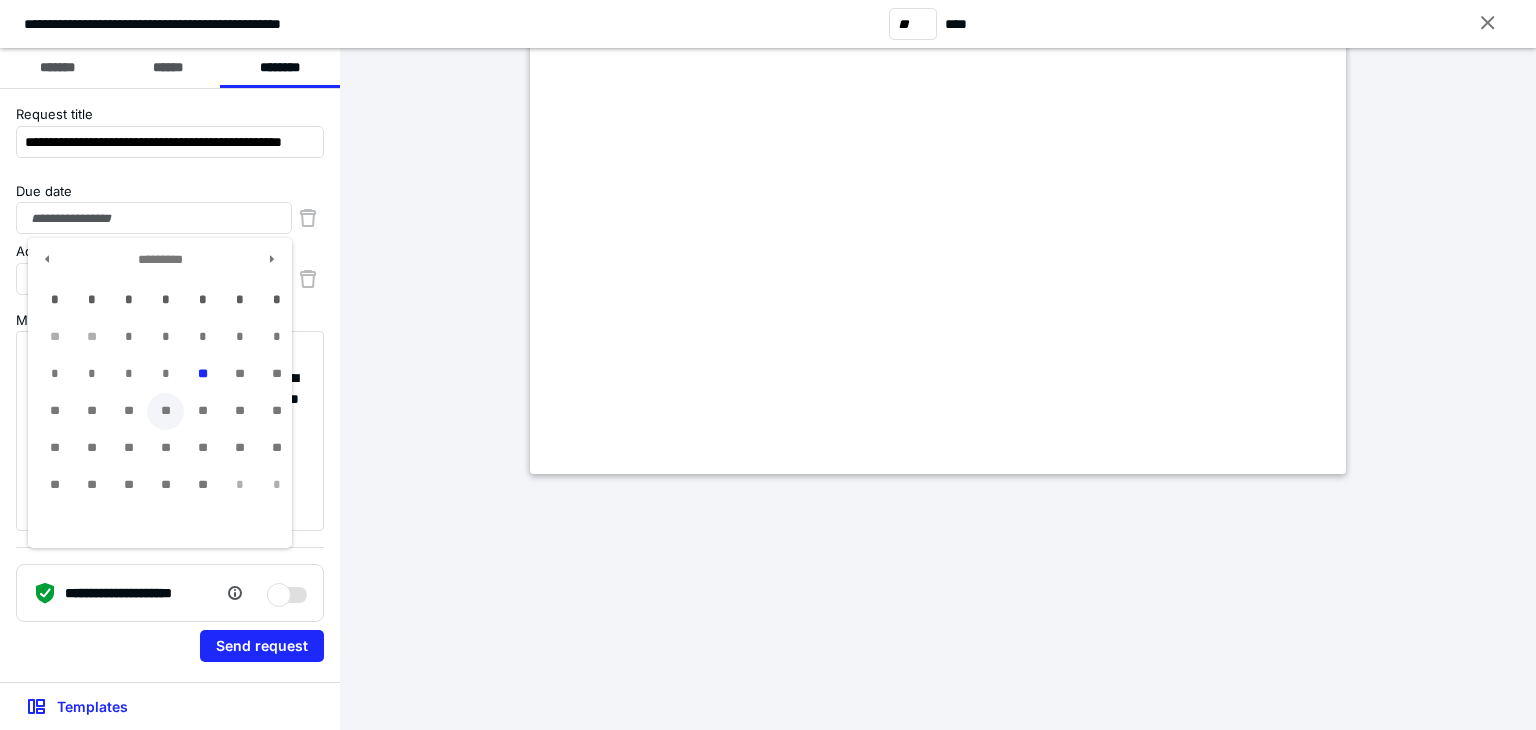type on "**********" 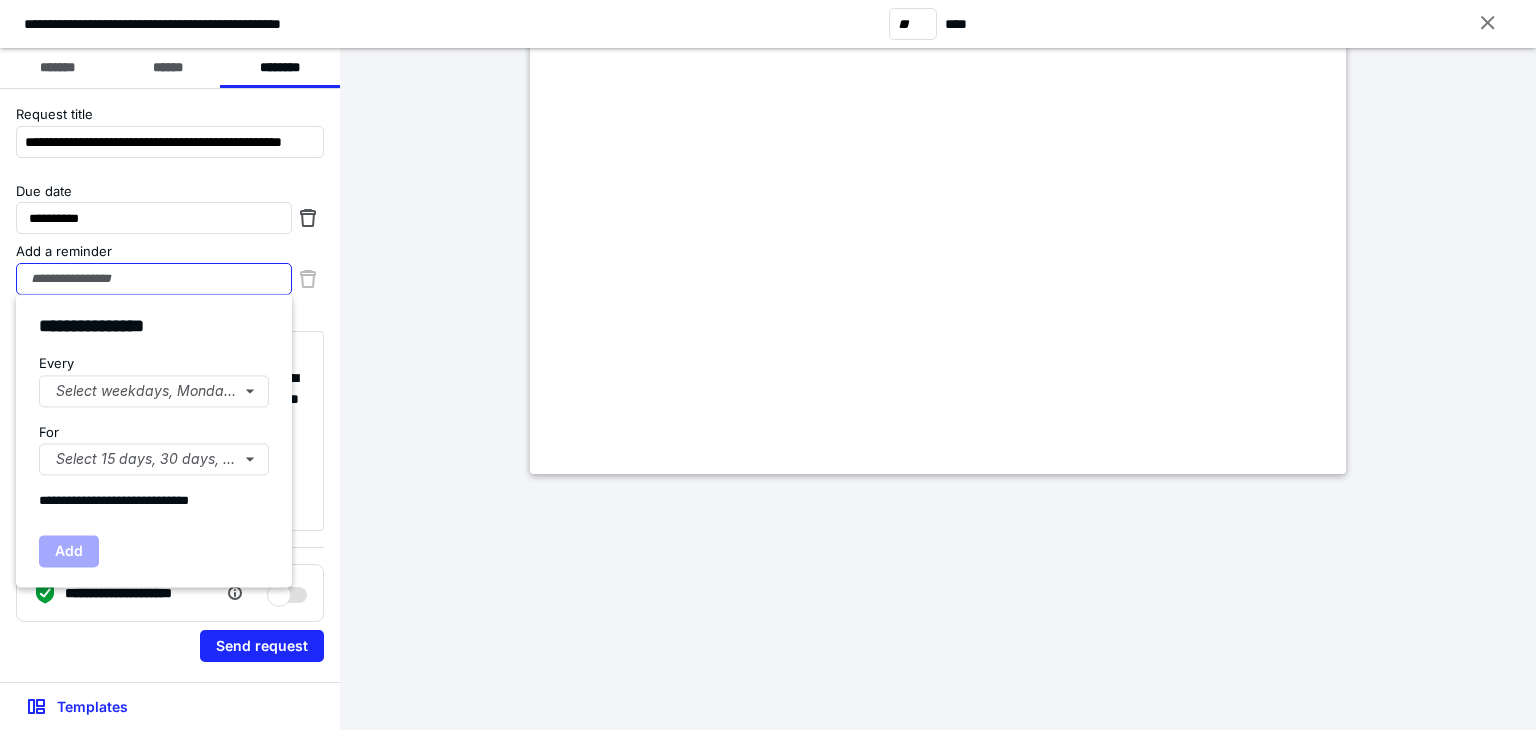 click on "Add a reminder" at bounding box center (154, 279) 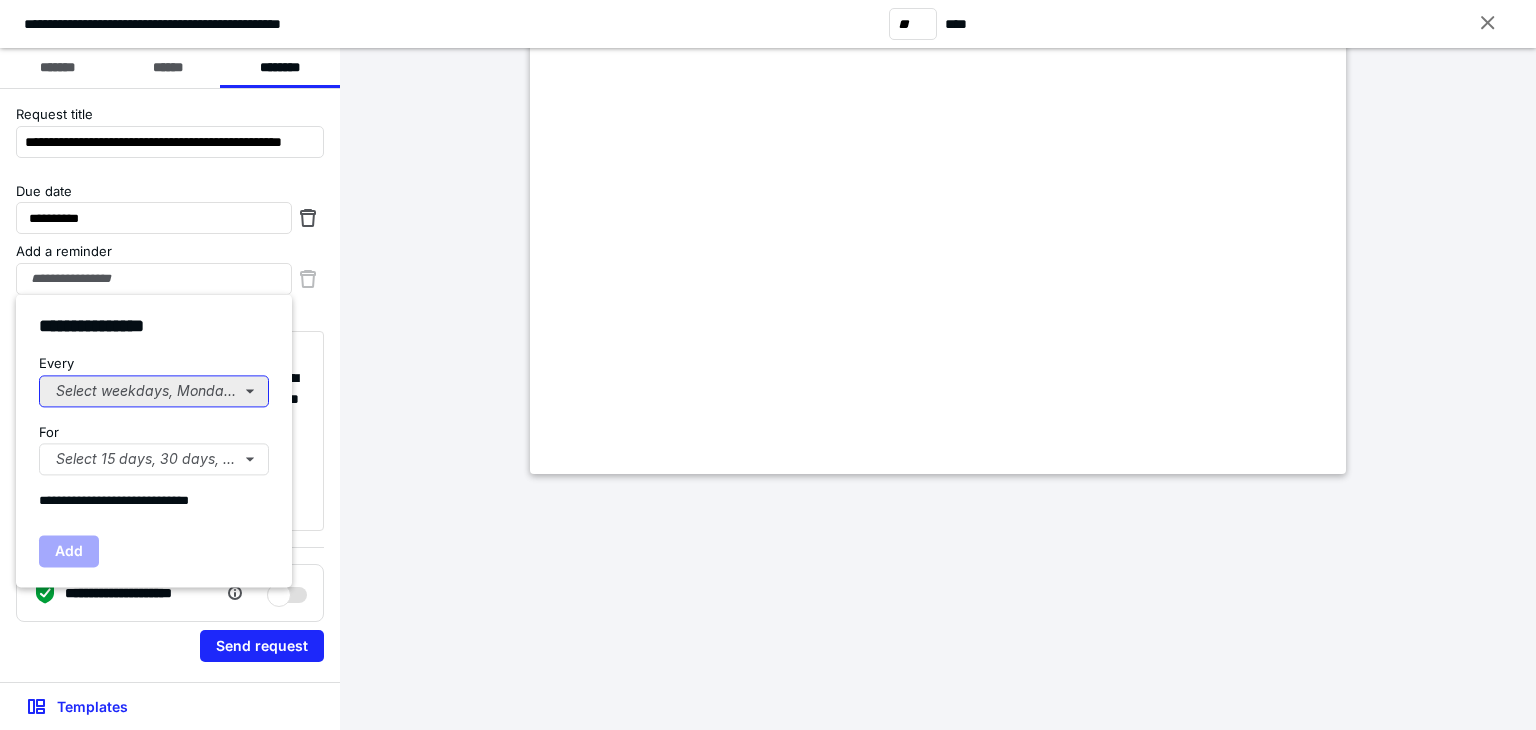 click on "Select weekdays, Mondays, or Tues..." at bounding box center [154, 391] 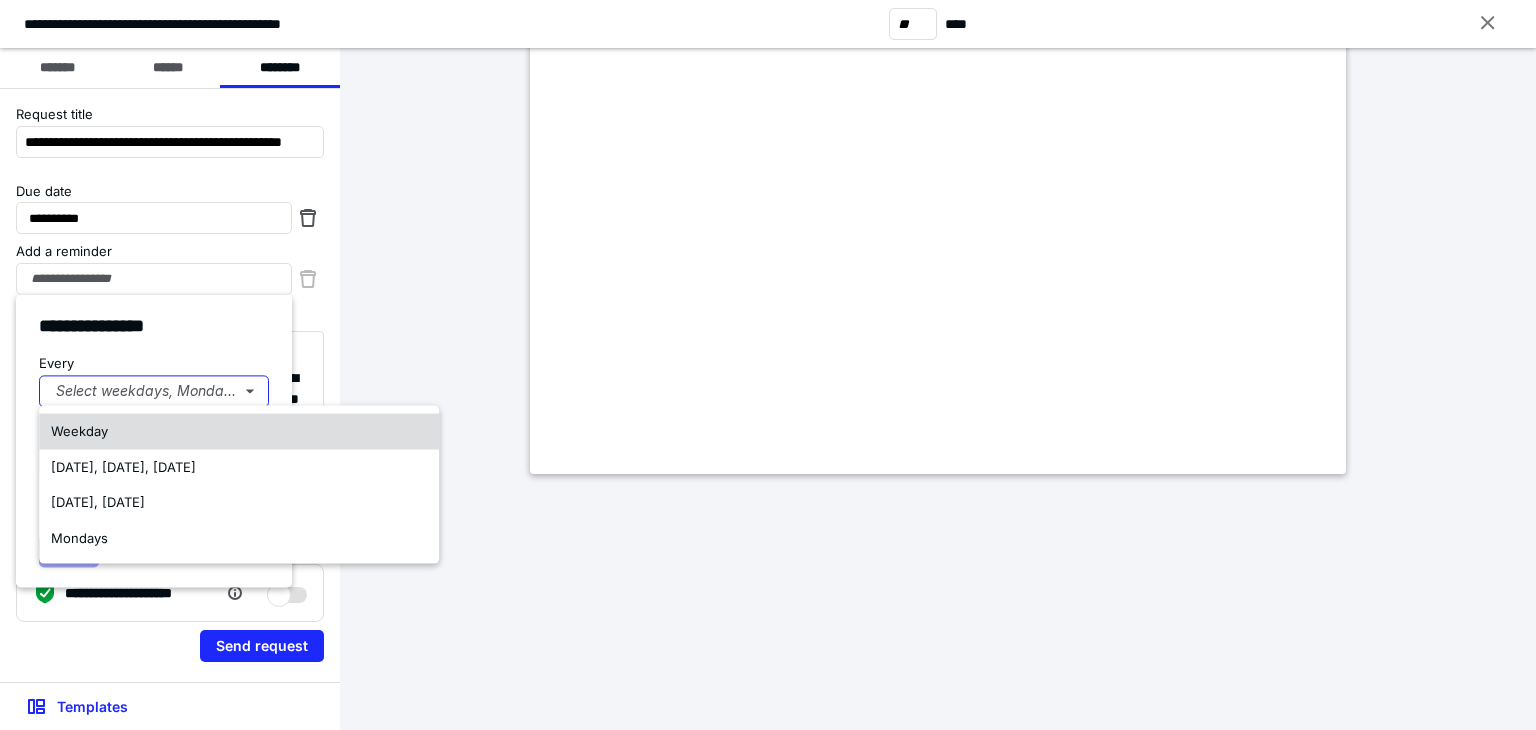 click on "Weekday" at bounding box center (239, 432) 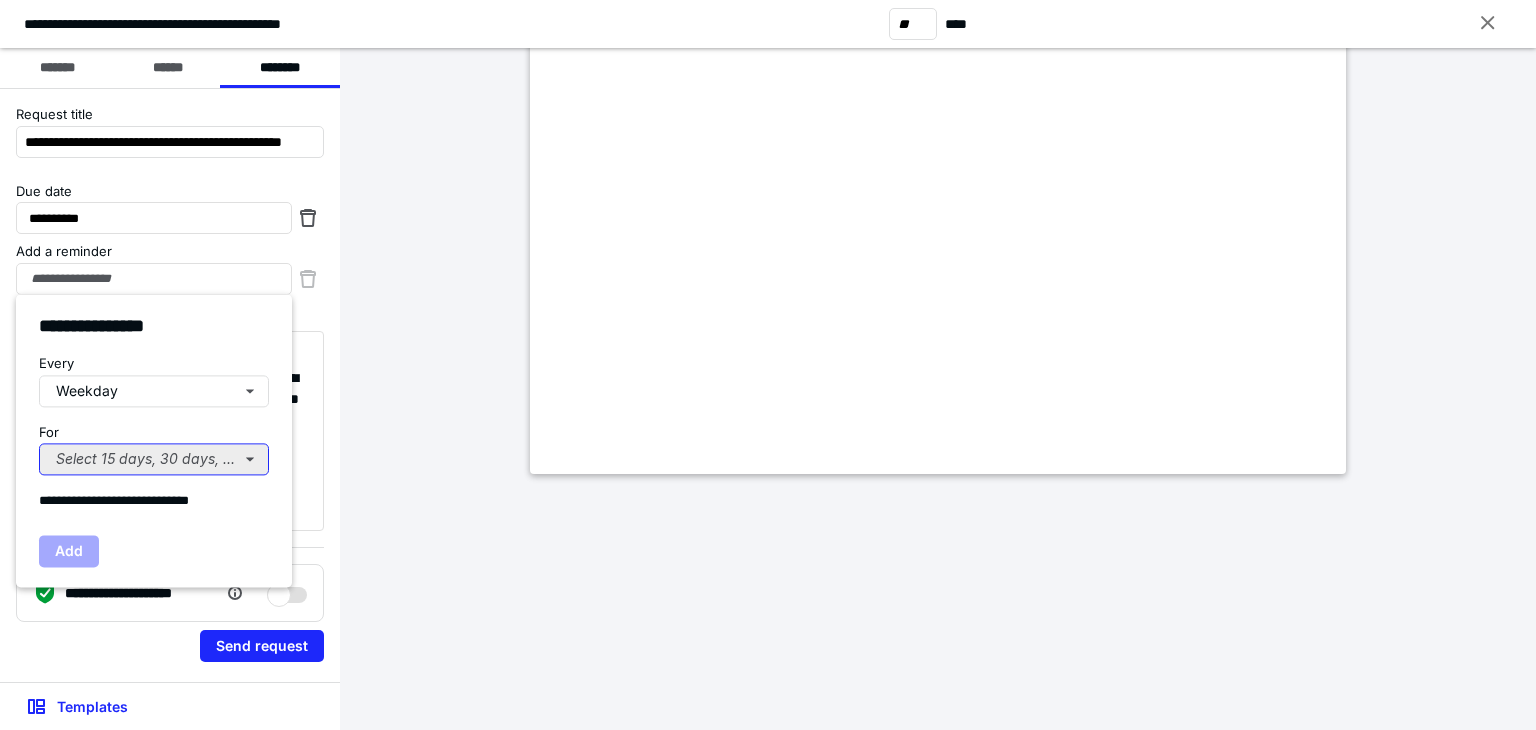 click on "Select 15 days, 30 days, or 45 days..." at bounding box center (154, 459) 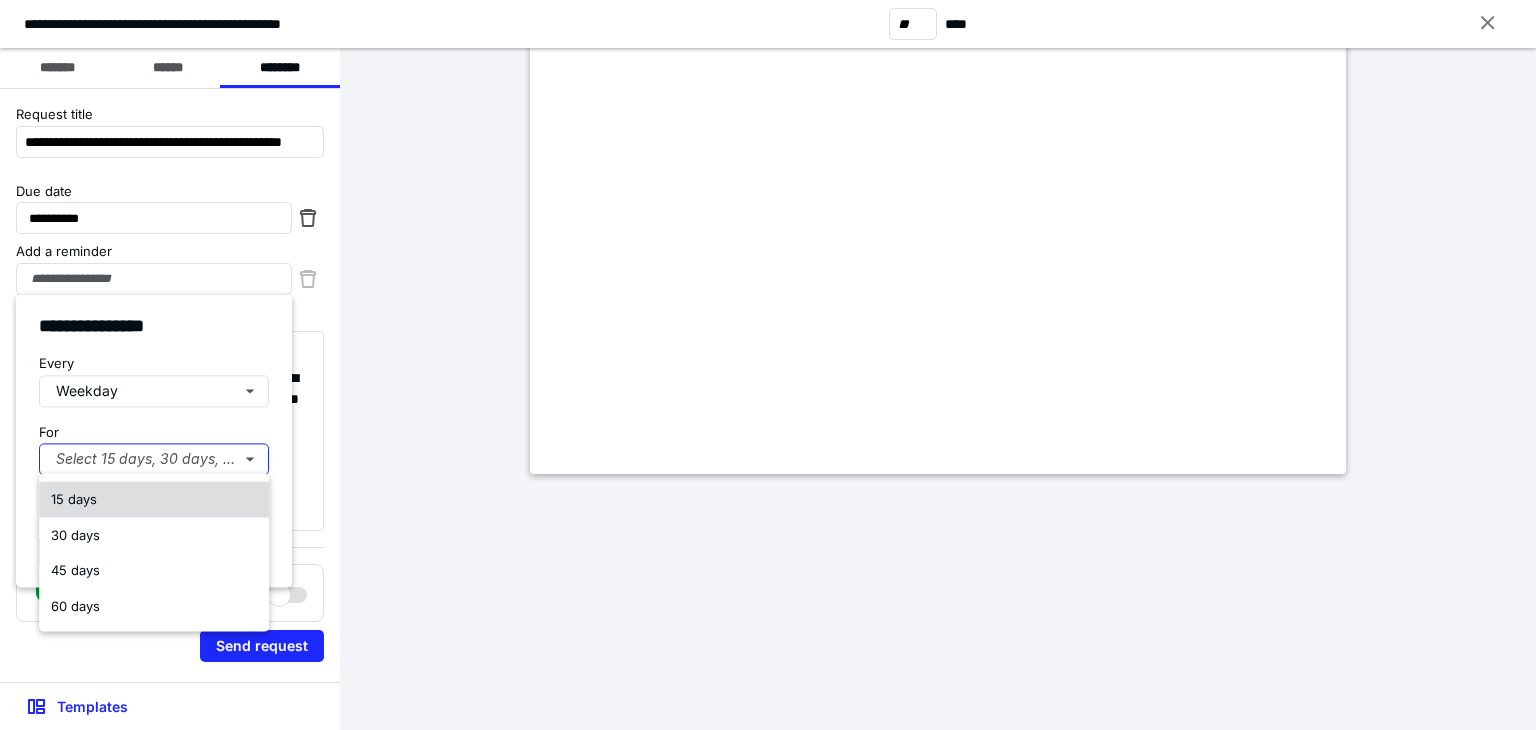 click on "15 days" at bounding box center [154, 500] 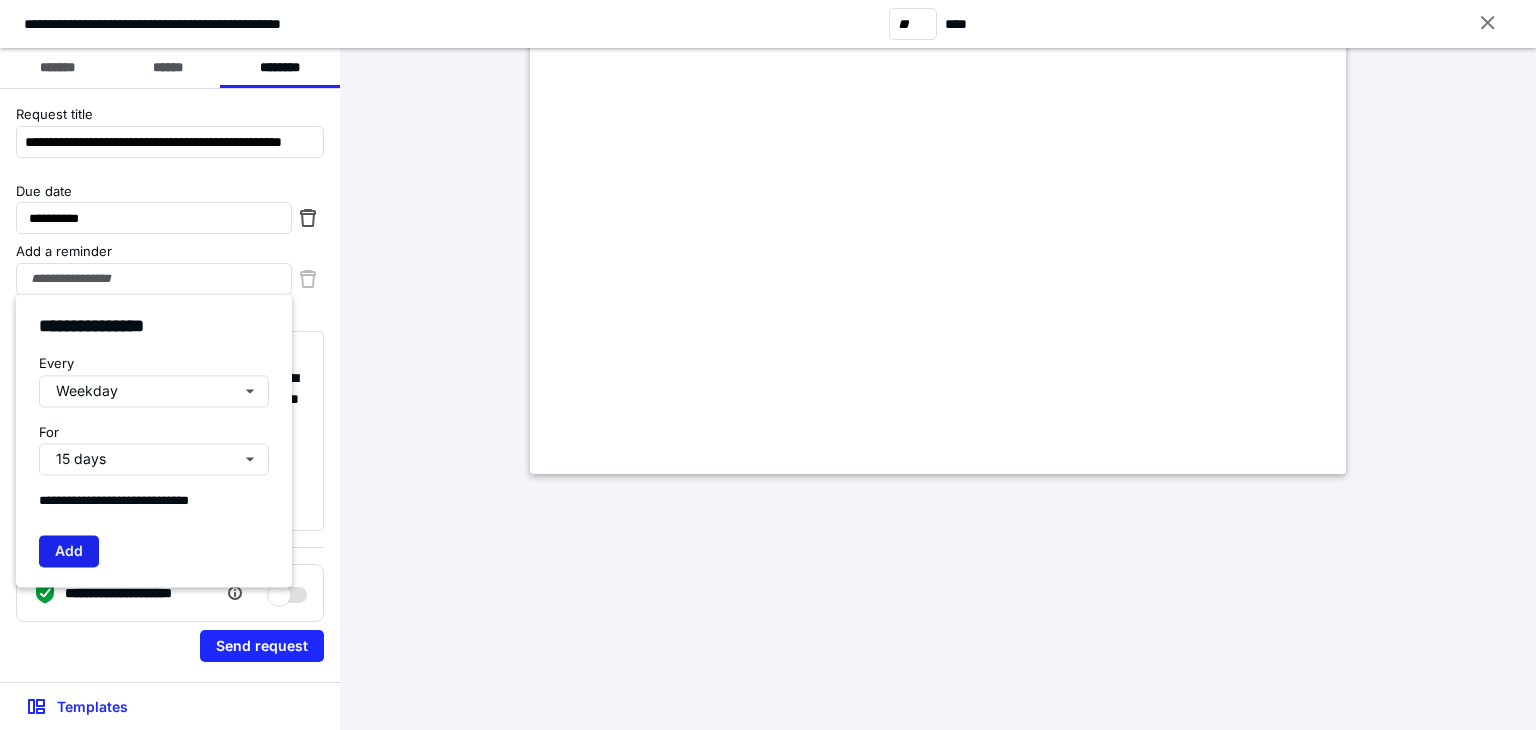 click on "Add" at bounding box center [69, 551] 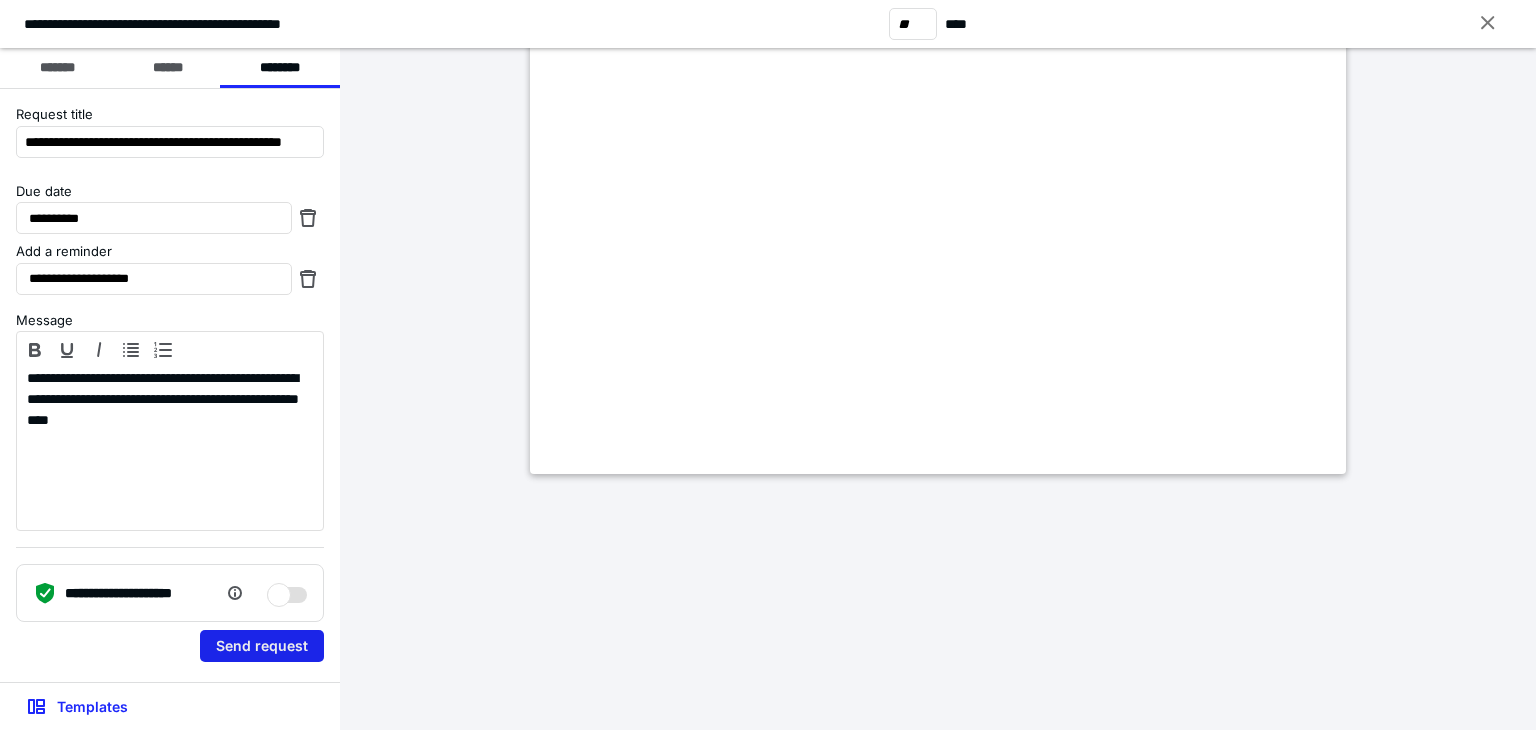 click on "Send request" at bounding box center [262, 646] 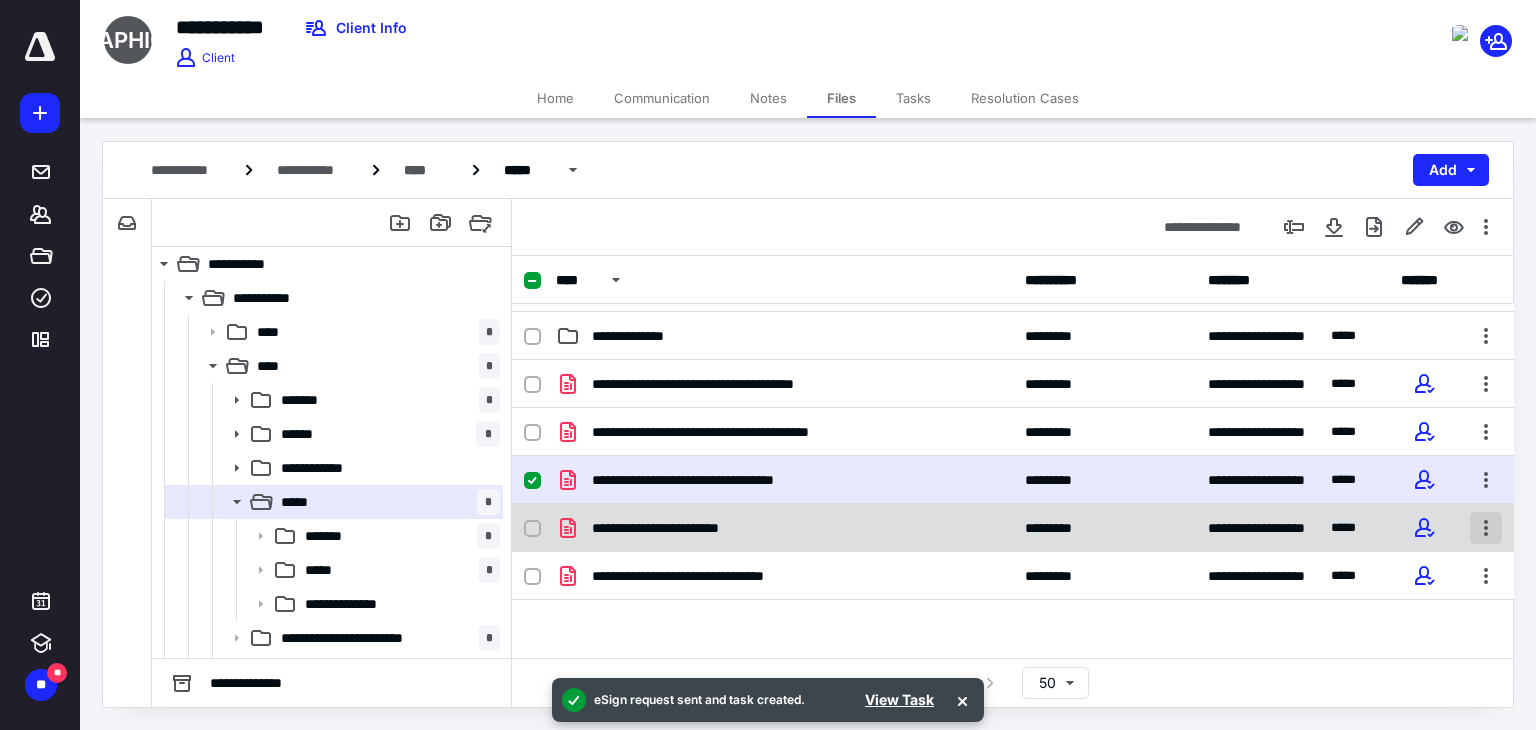 click at bounding box center [1486, 528] 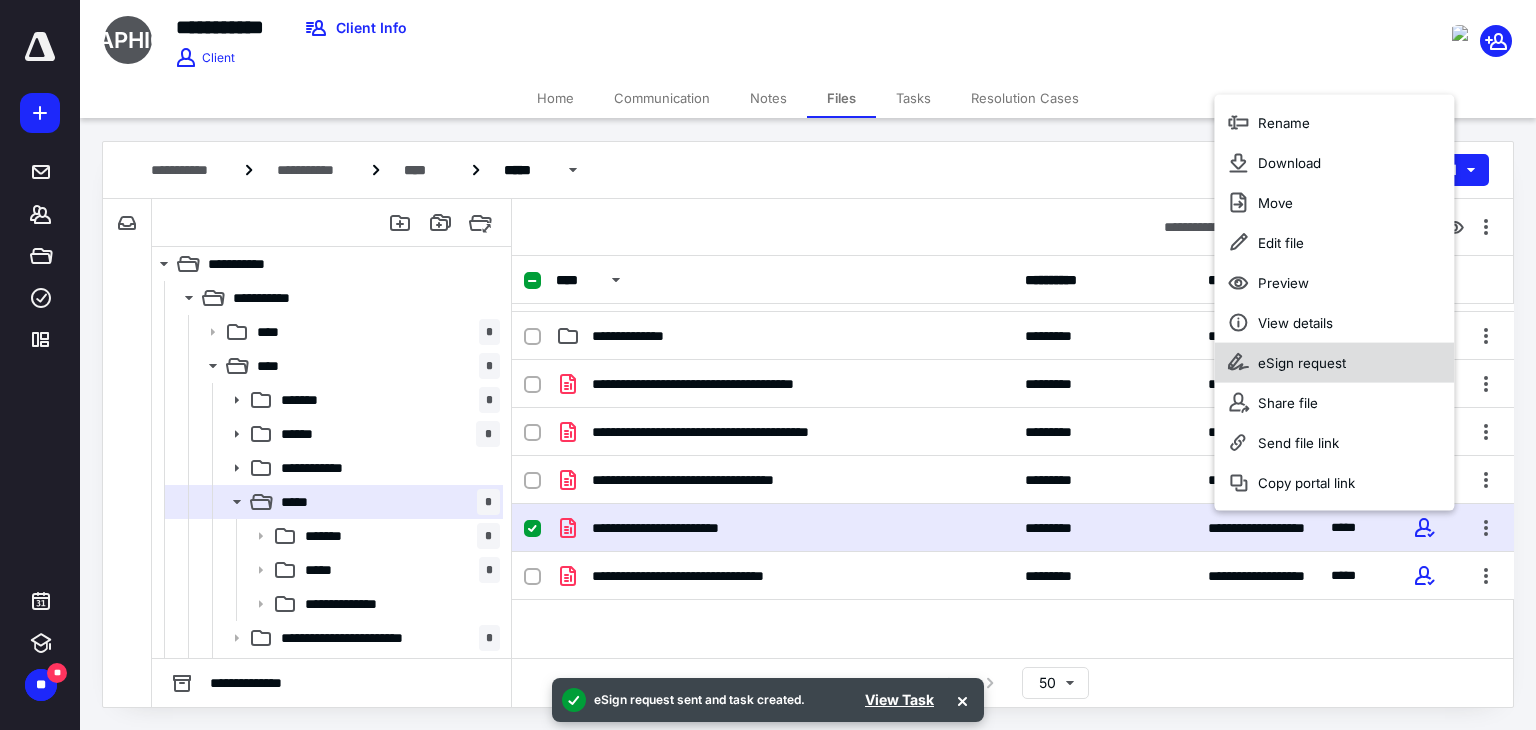 click on "eSign request" at bounding box center [1302, 362] 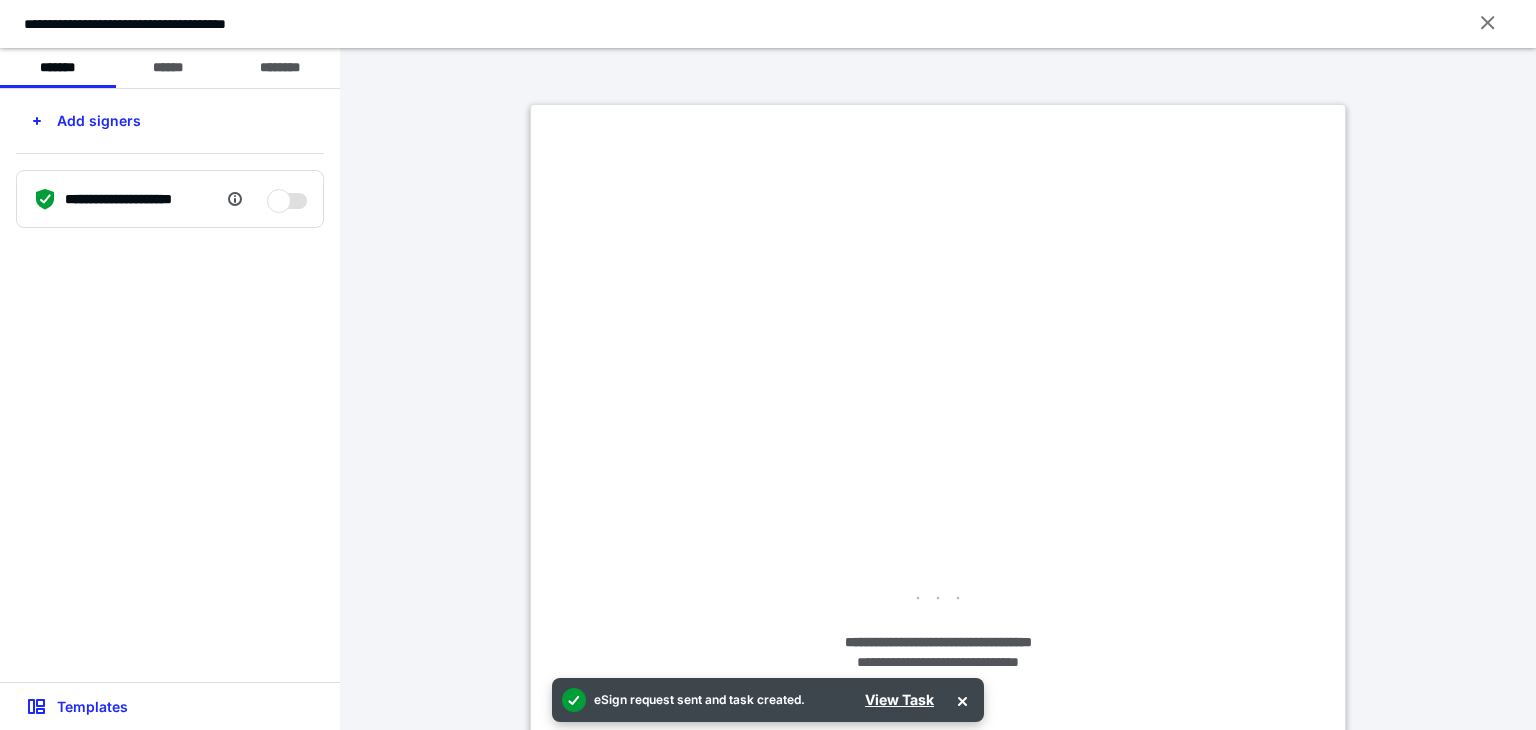 click on "**********" at bounding box center [170, 385] 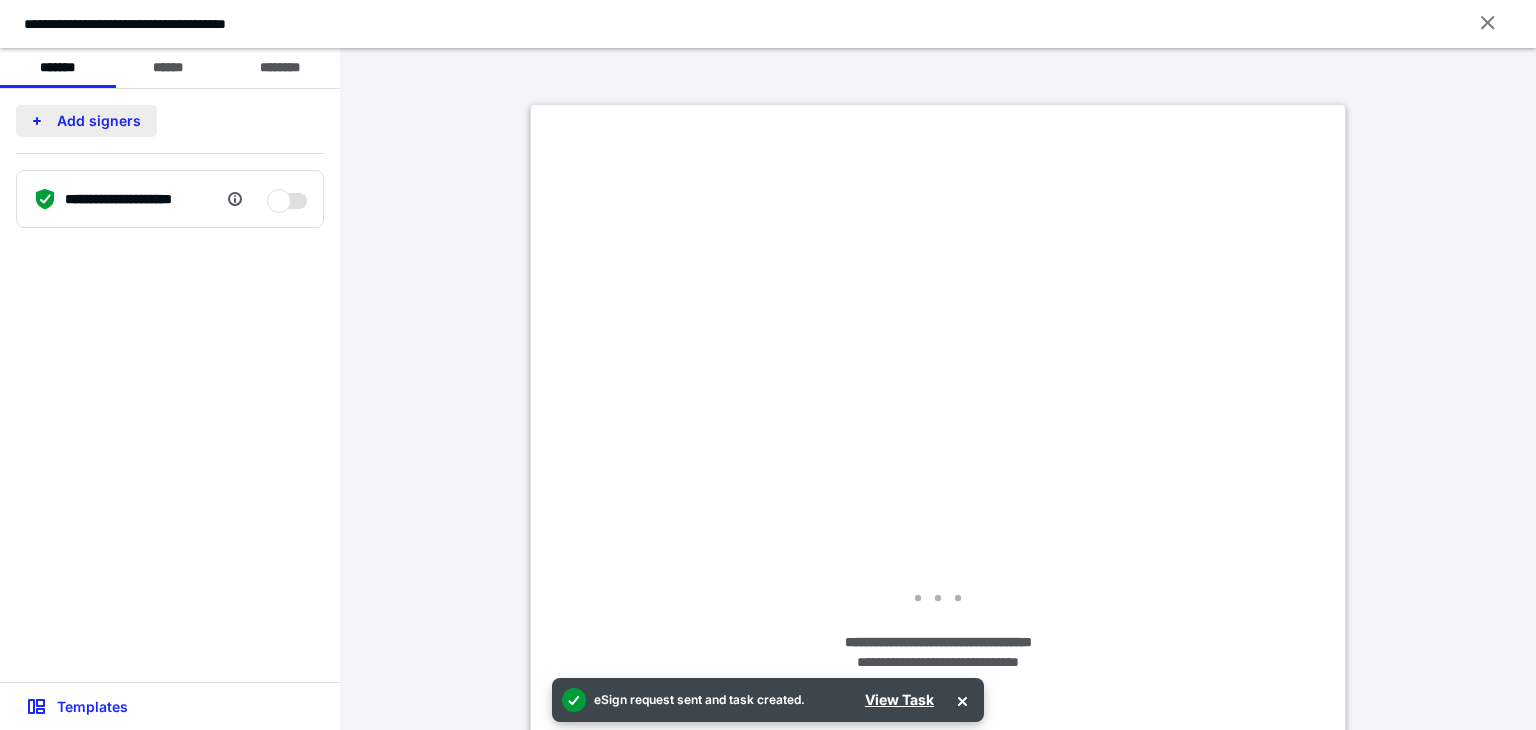 click on "Add signers" at bounding box center [86, 121] 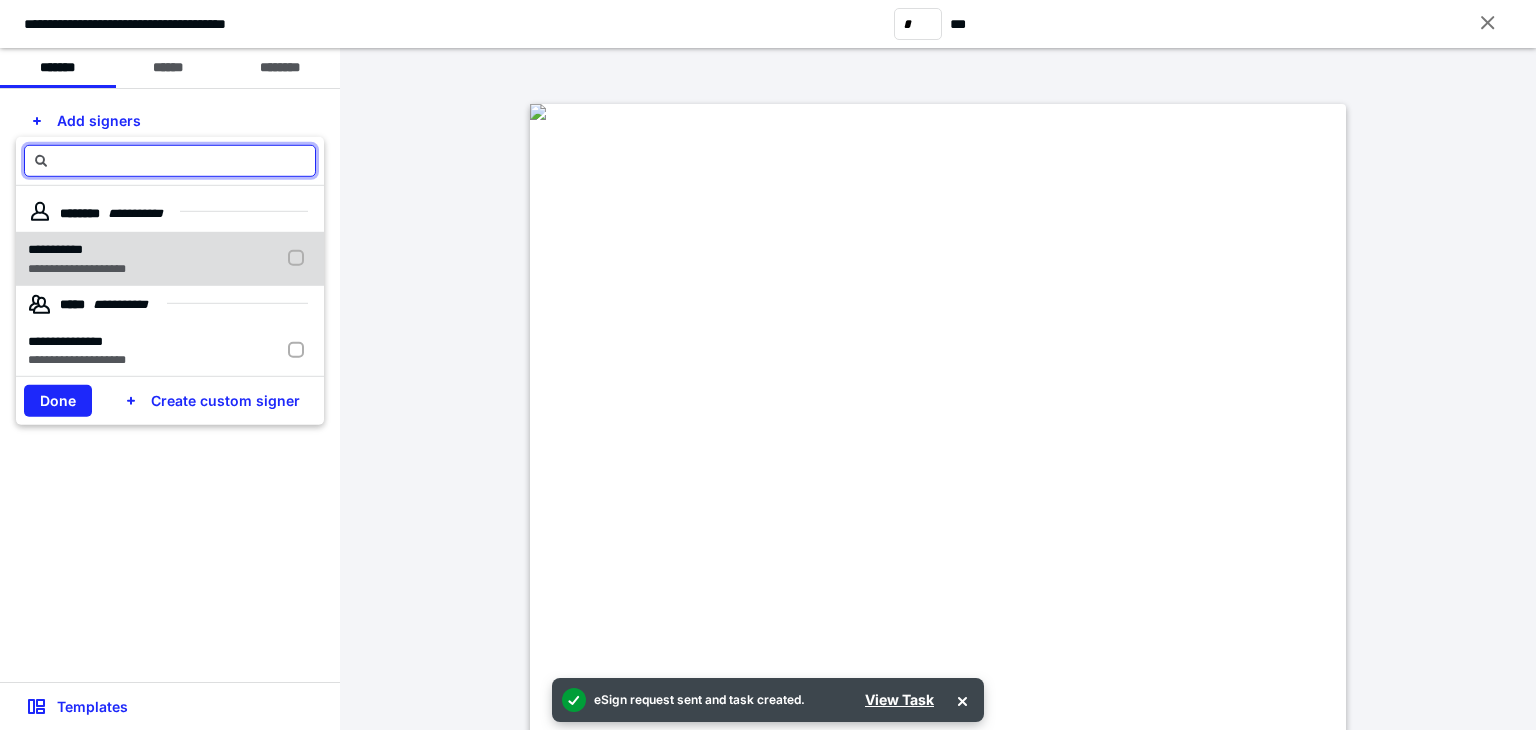 click on "**********" at bounding box center [77, 249] 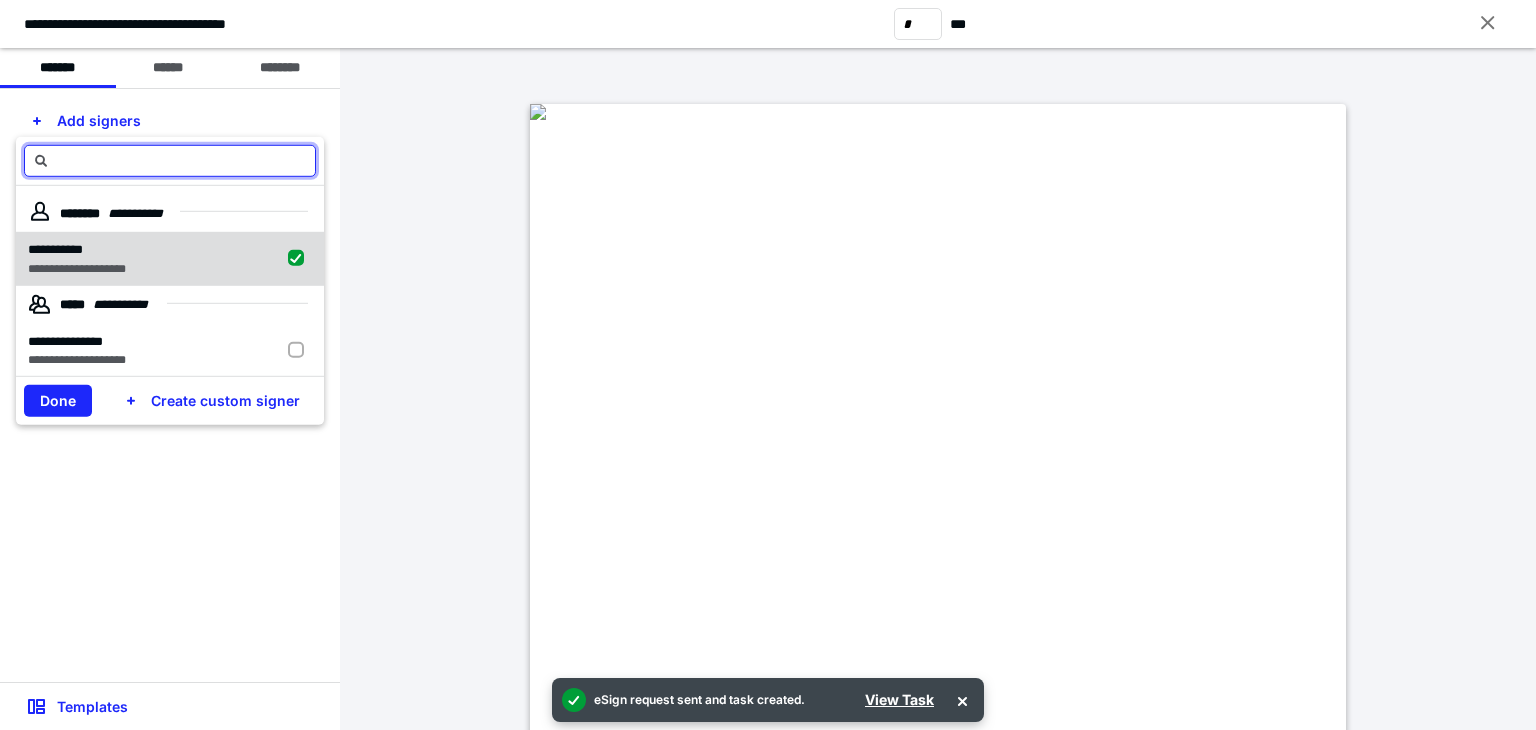 checkbox on "true" 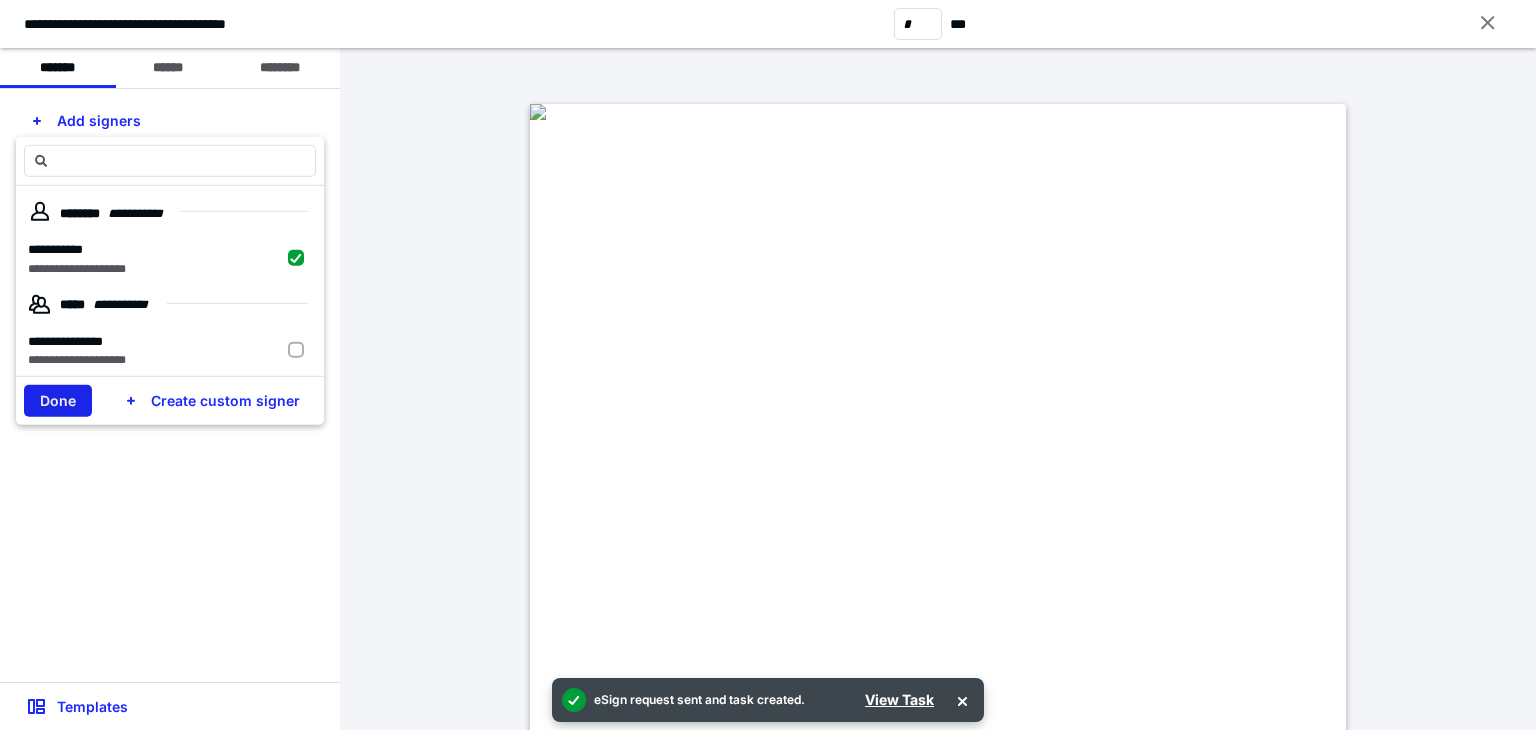 click on "Done" at bounding box center [58, 401] 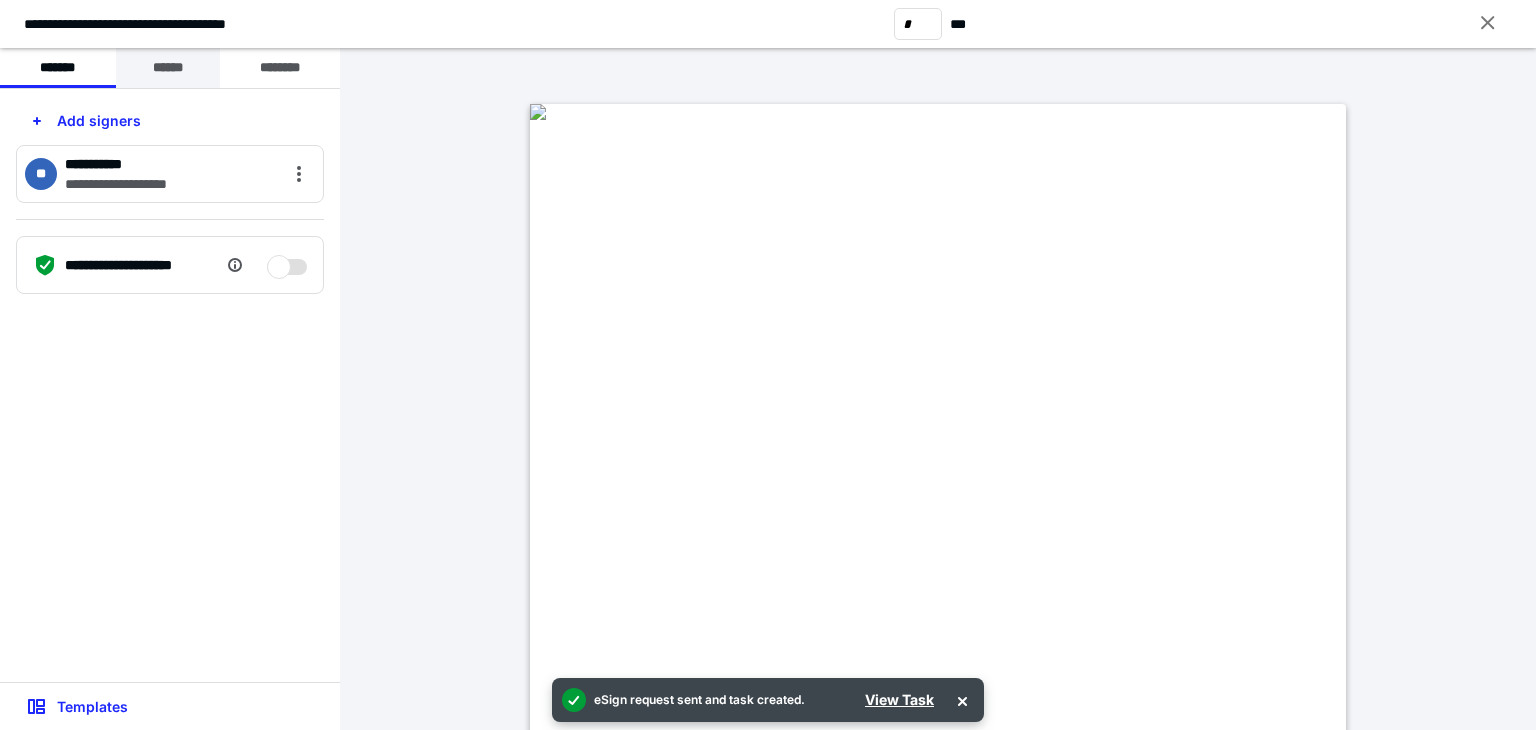 click on "******" at bounding box center (168, 68) 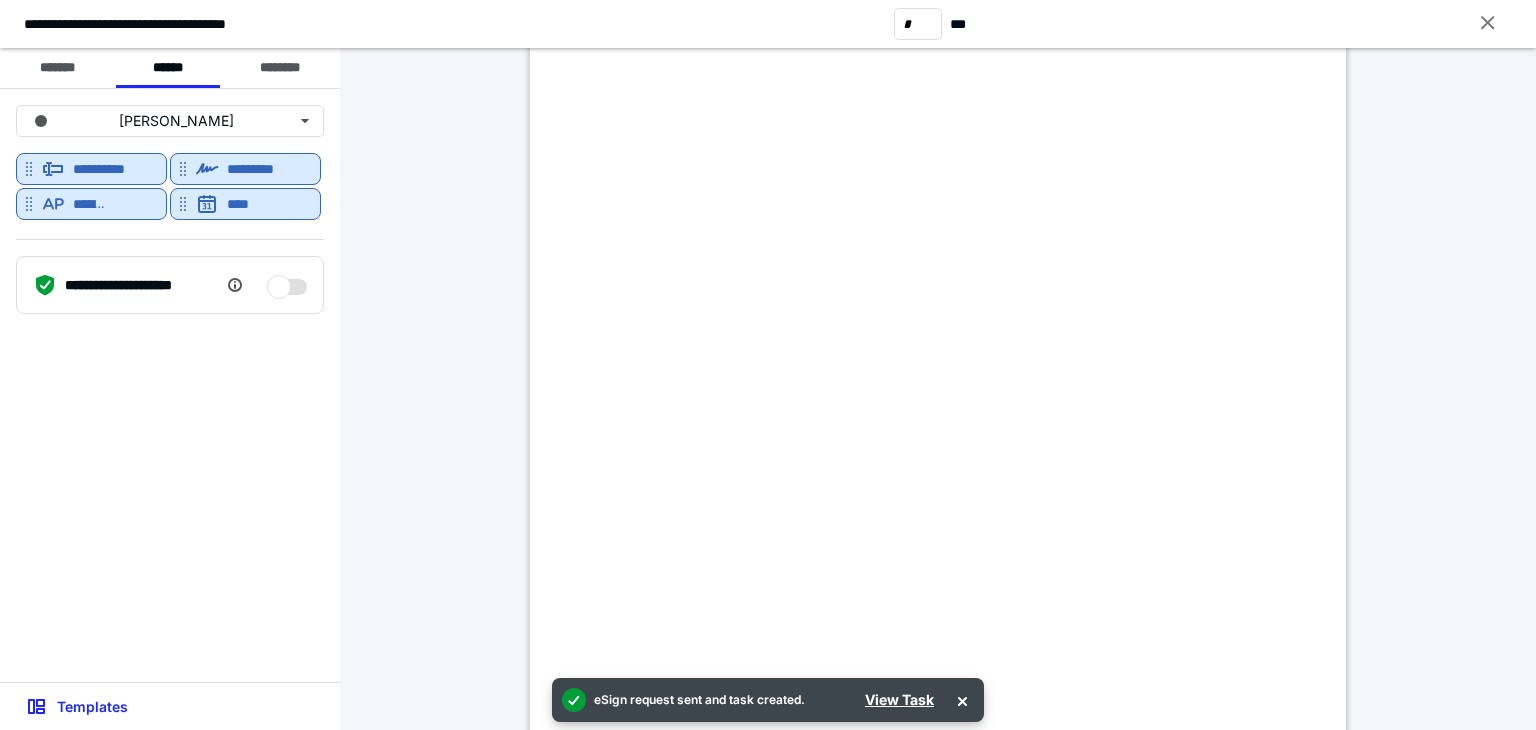 scroll, scrollTop: 200, scrollLeft: 0, axis: vertical 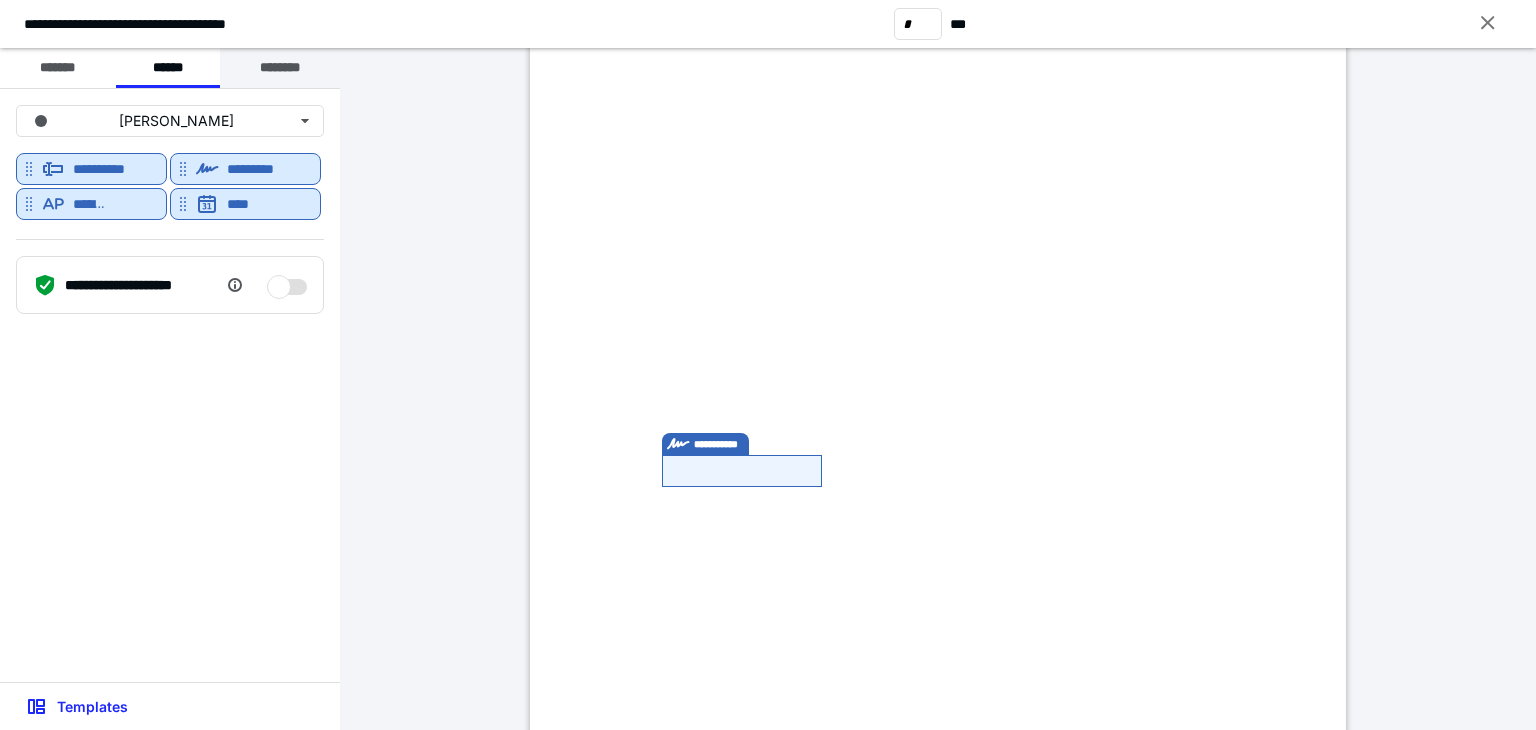 click on "********" at bounding box center [280, 68] 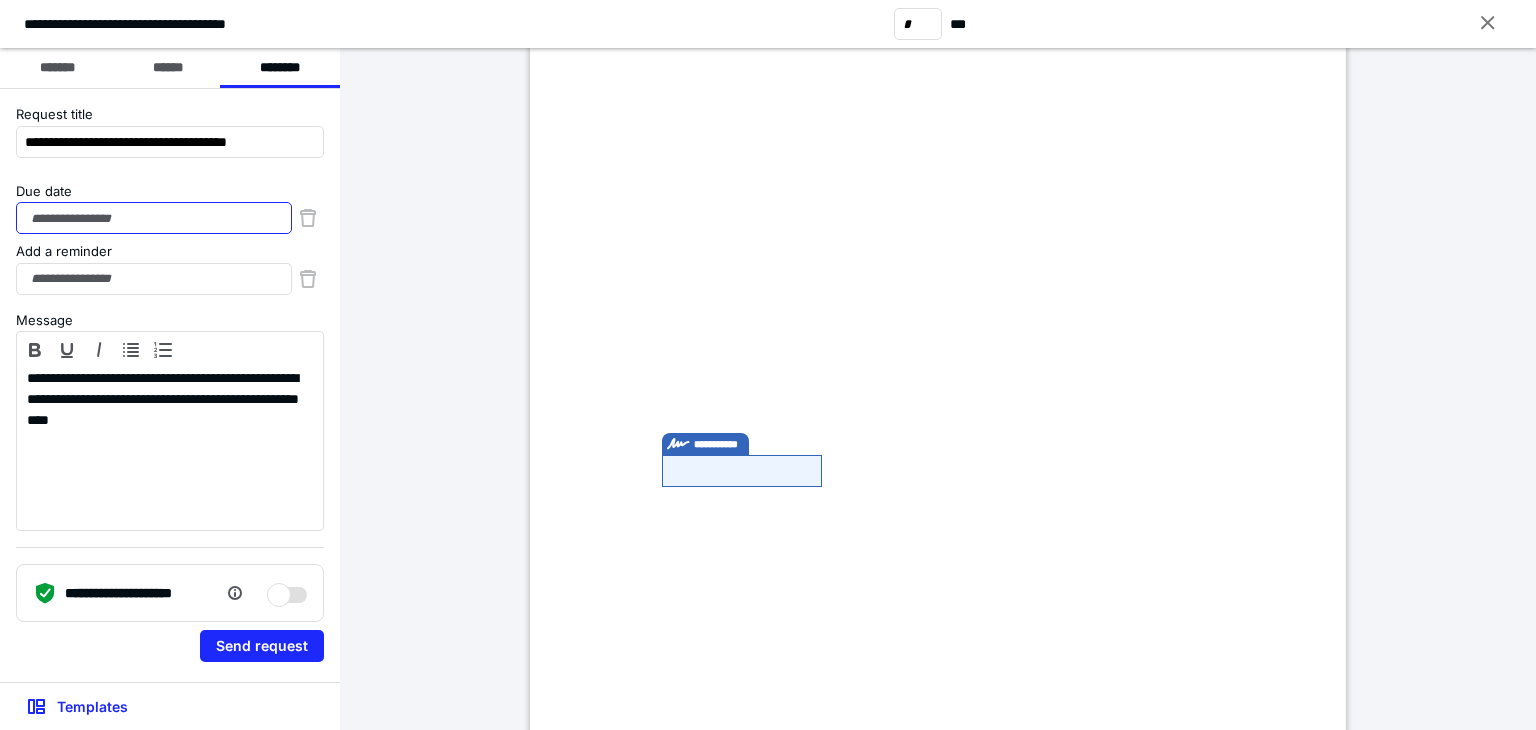 click on "Due date" at bounding box center [154, 218] 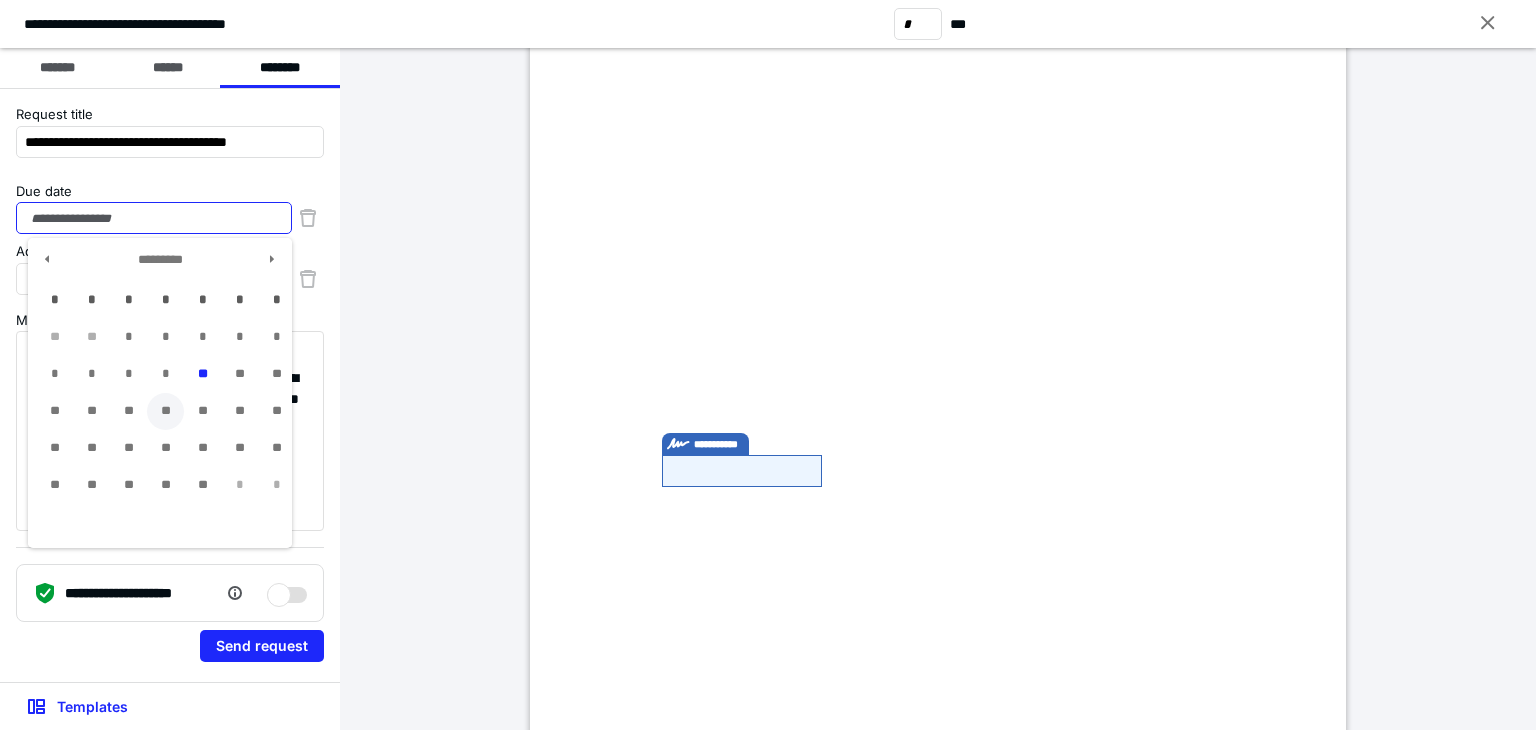 click on "**" at bounding box center (165, 411) 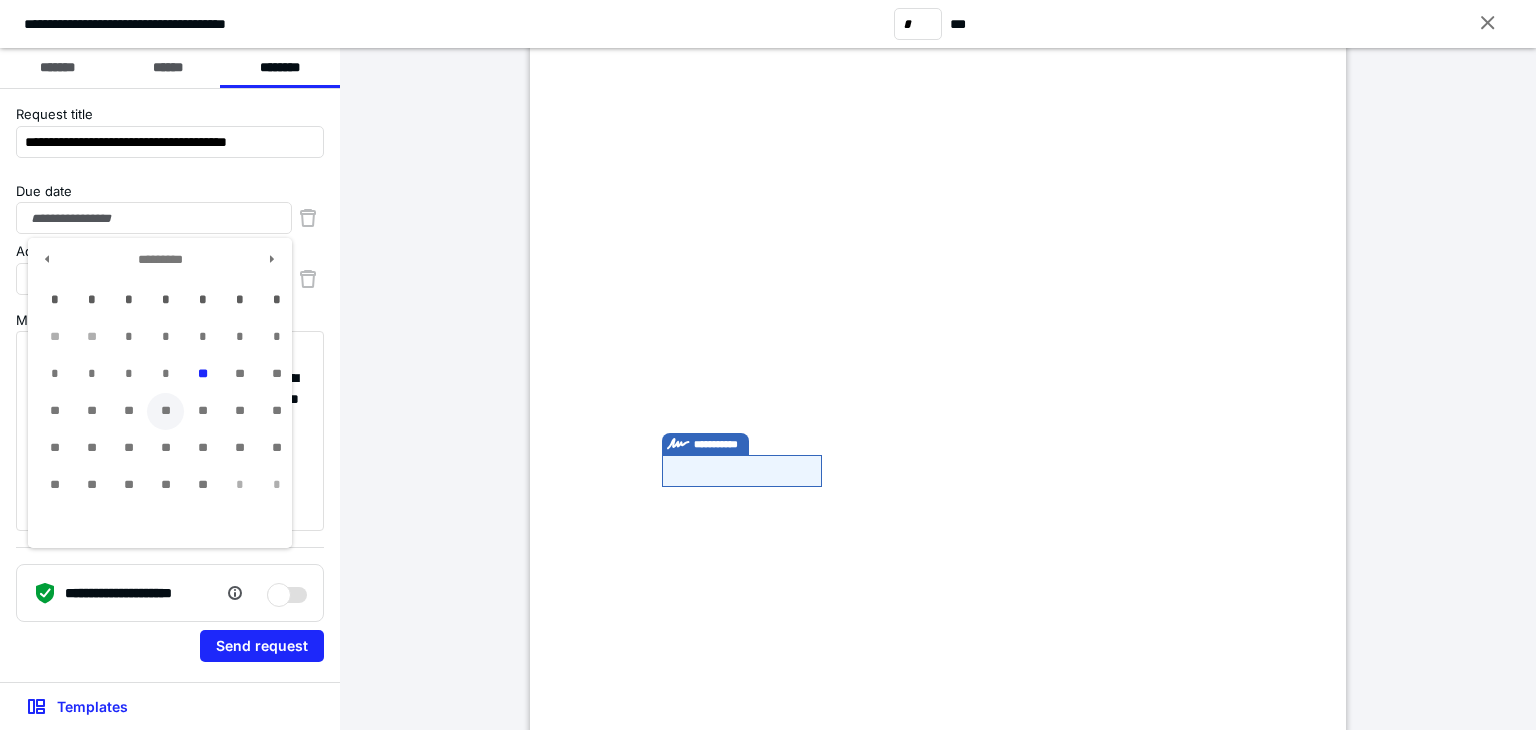 type on "**********" 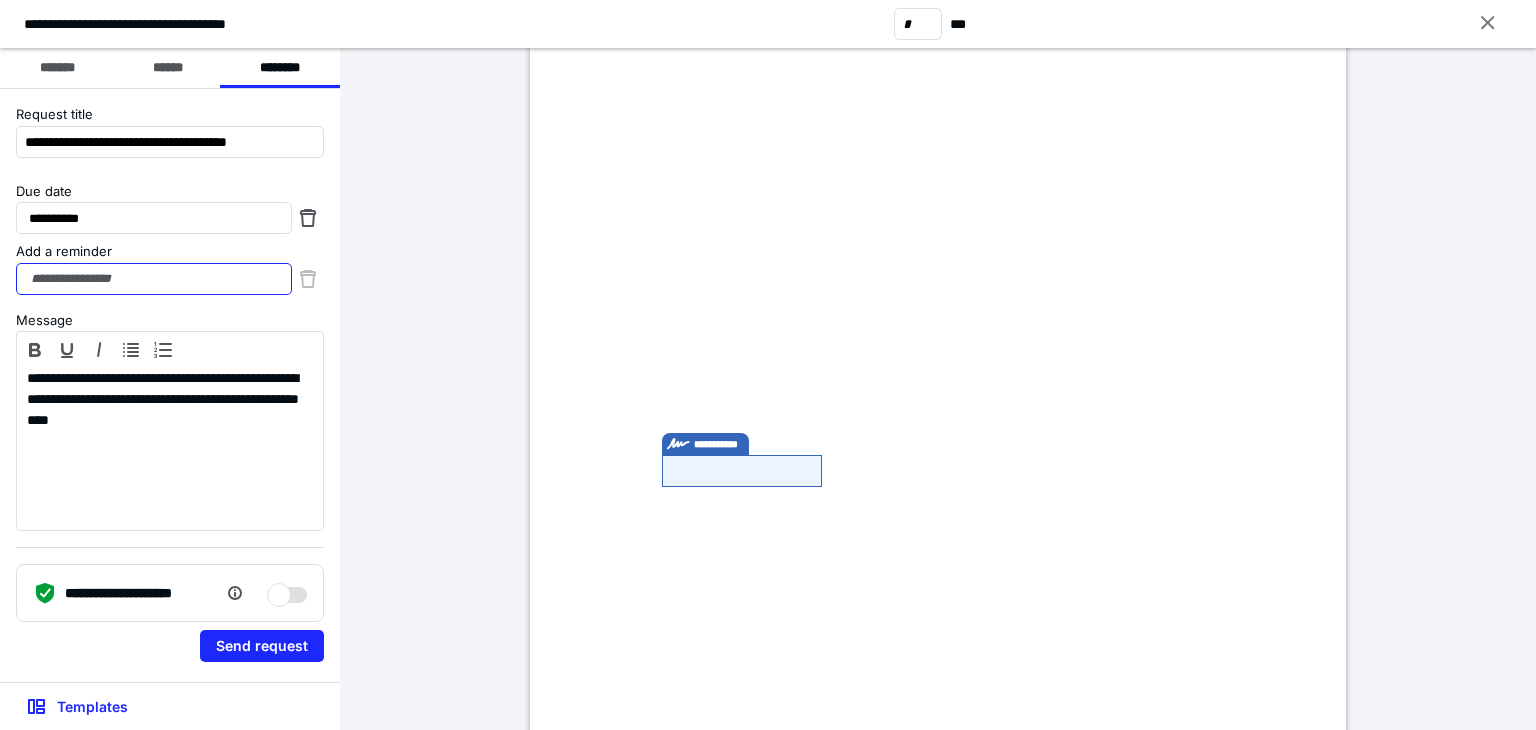 click on "Add a reminder" at bounding box center (154, 279) 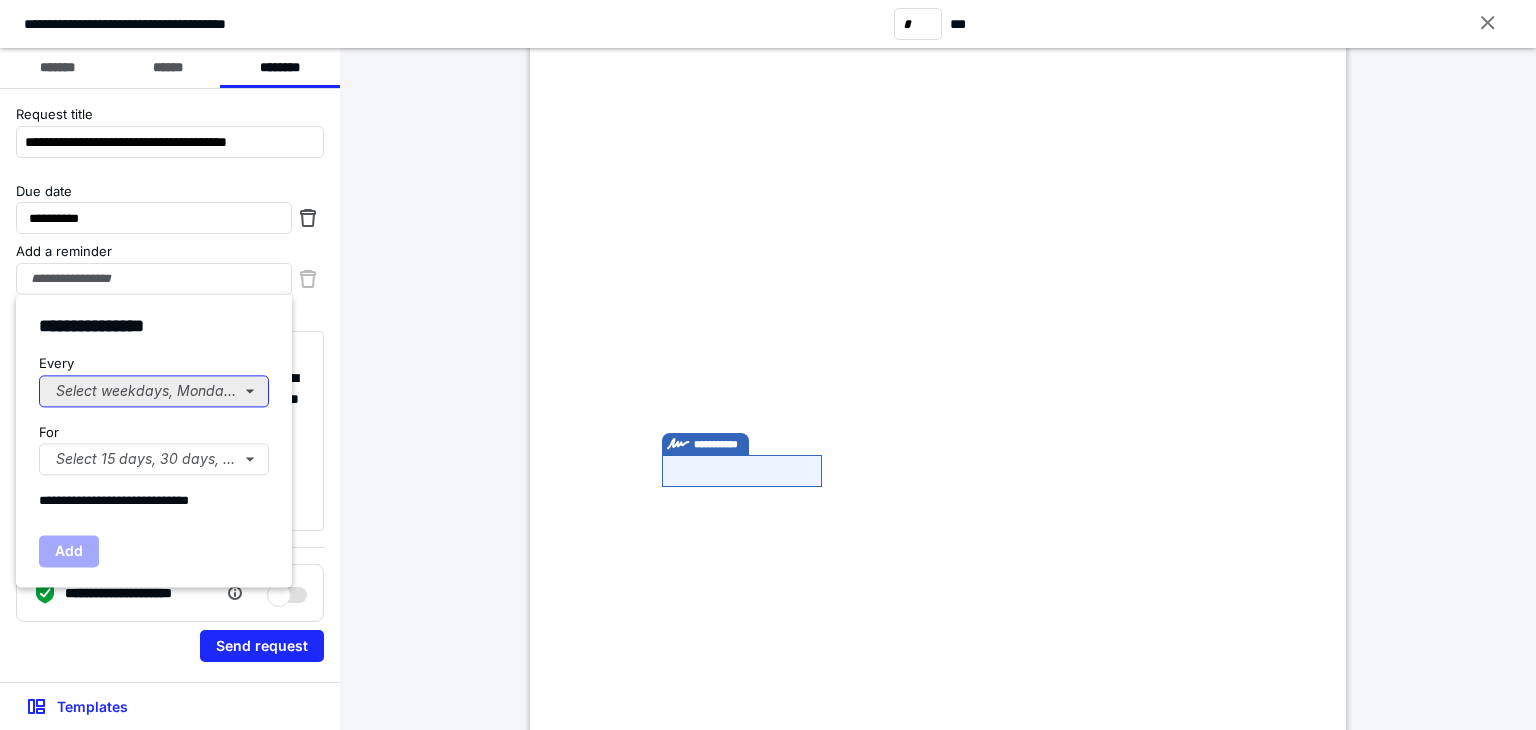 click on "Select weekdays, Mondays, or Tues..." at bounding box center [154, 391] 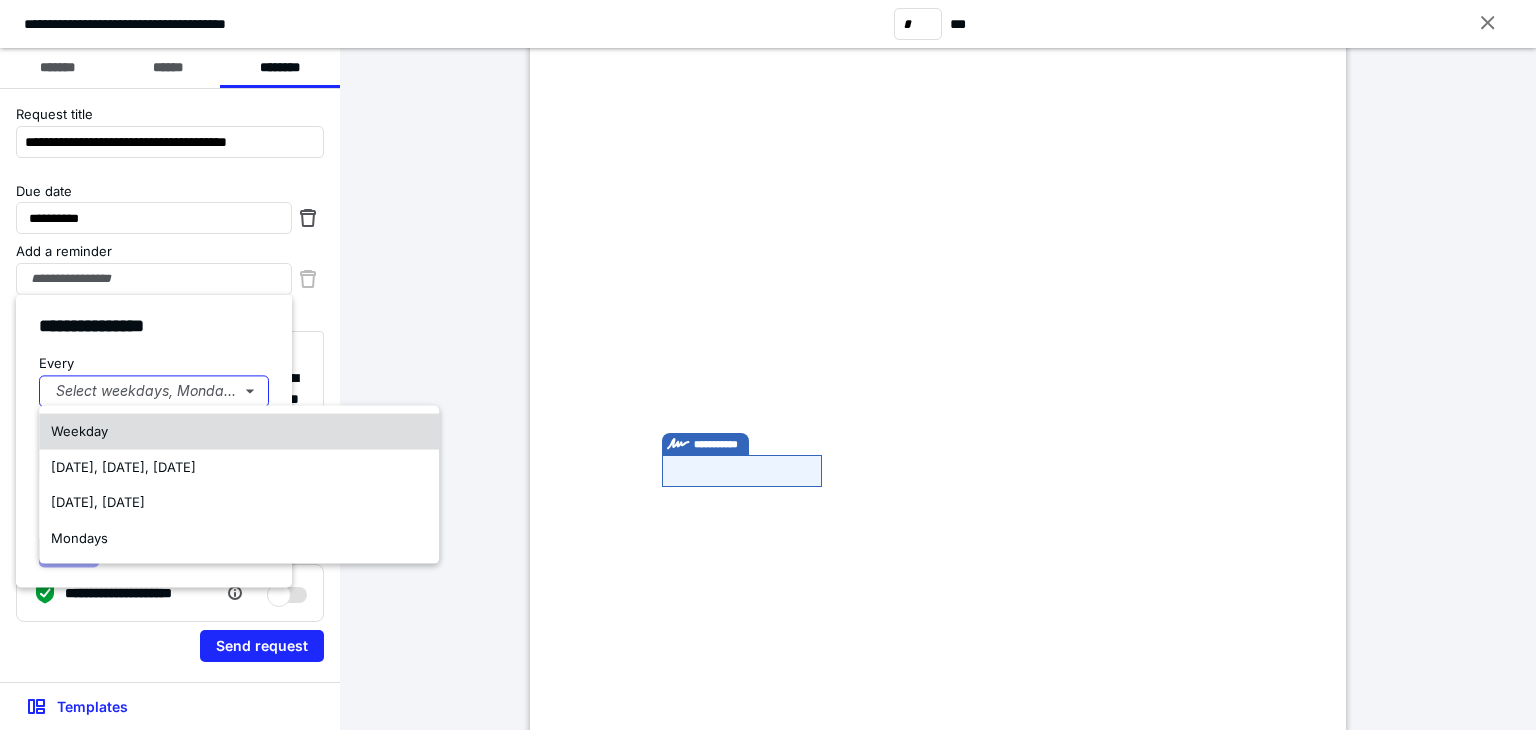 click on "Weekday" at bounding box center (239, 432) 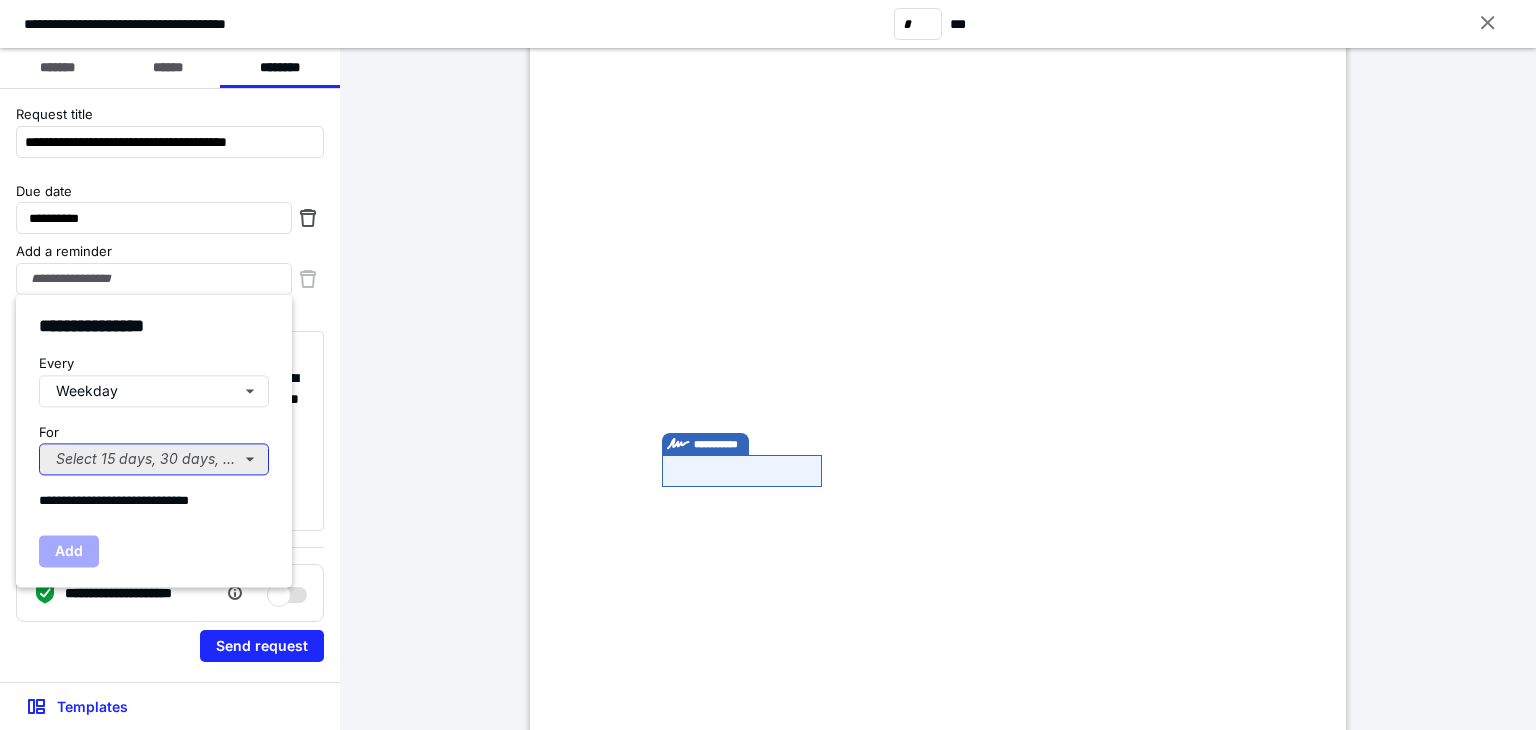 click on "Select 15 days, 30 days, or 45 days..." at bounding box center (154, 459) 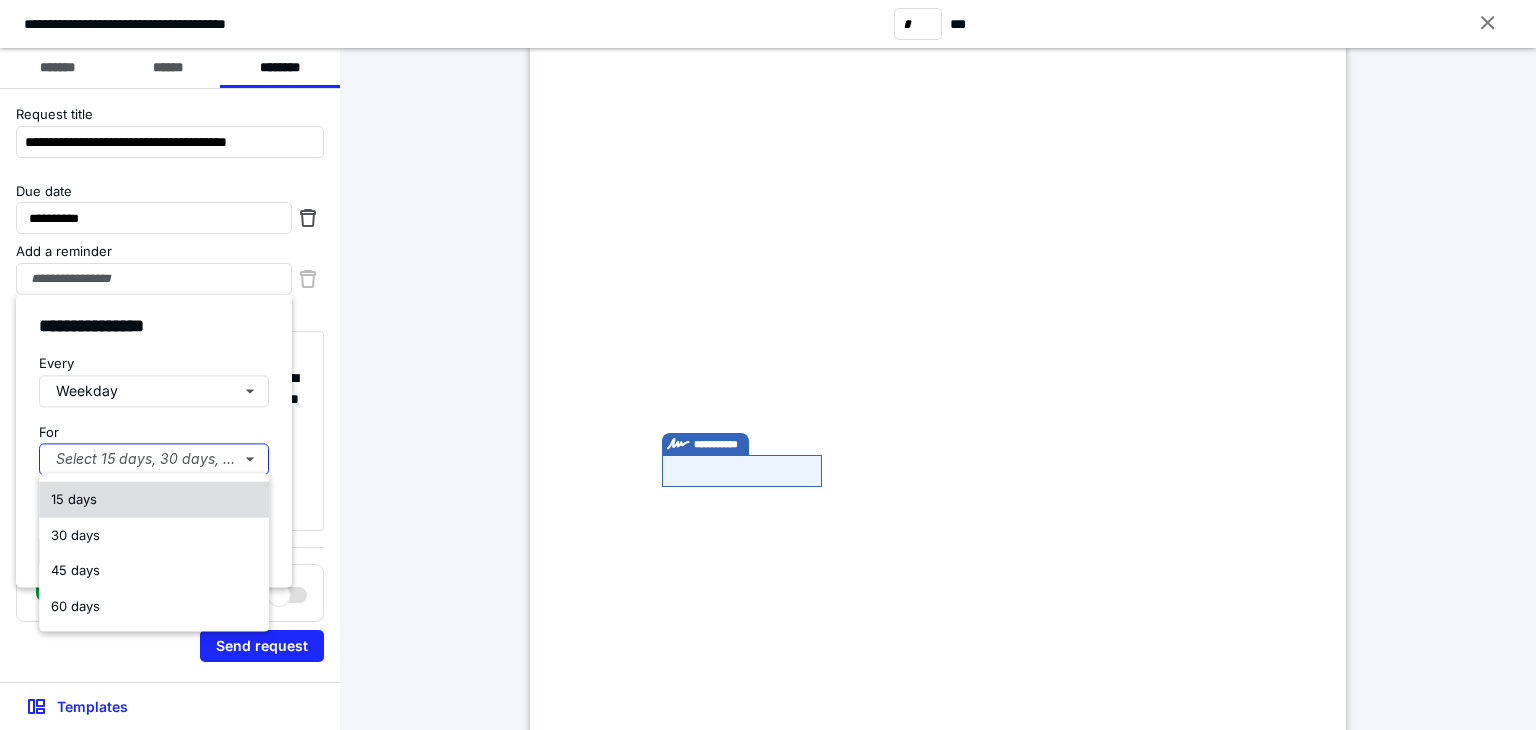 click on "15 days" at bounding box center (74, 499) 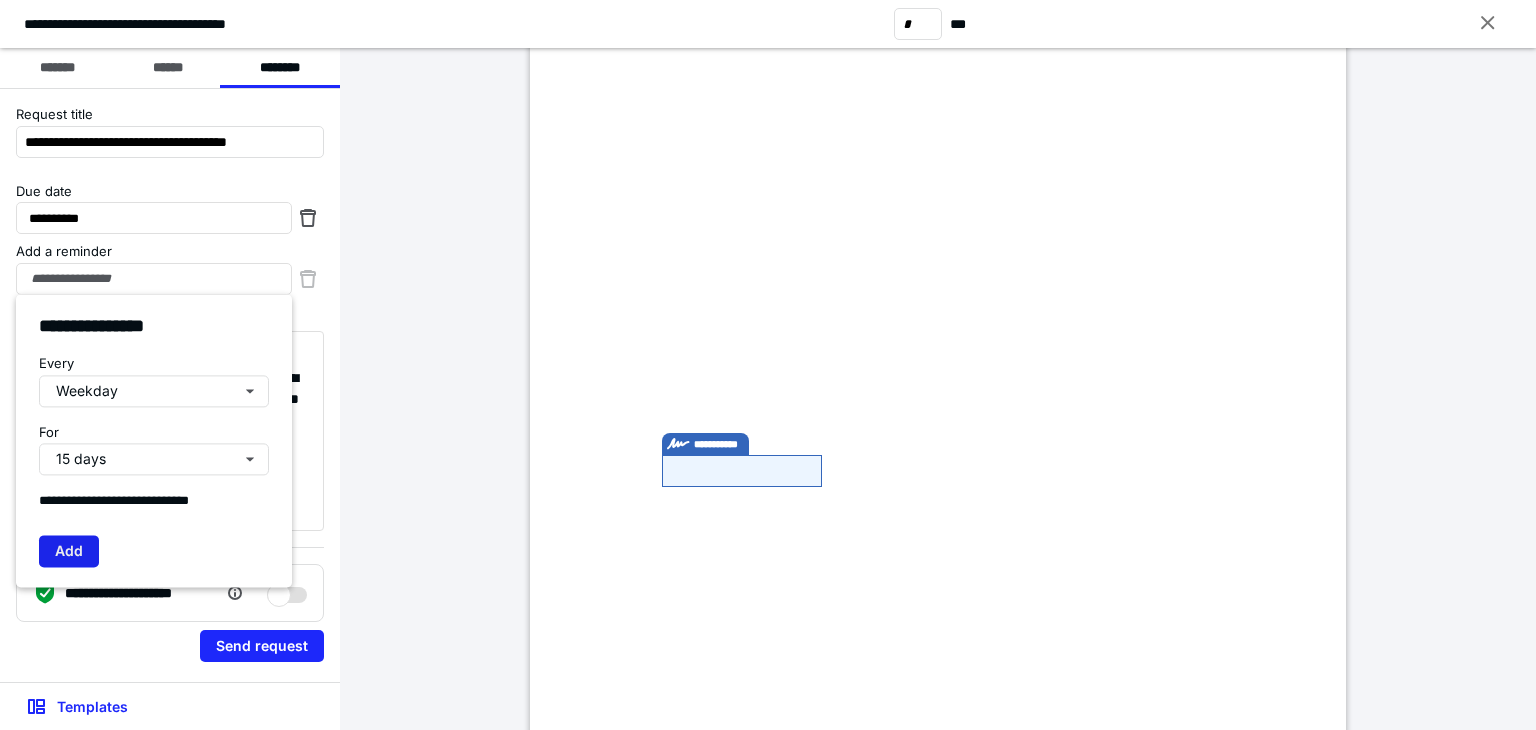 click on "Add" at bounding box center [69, 551] 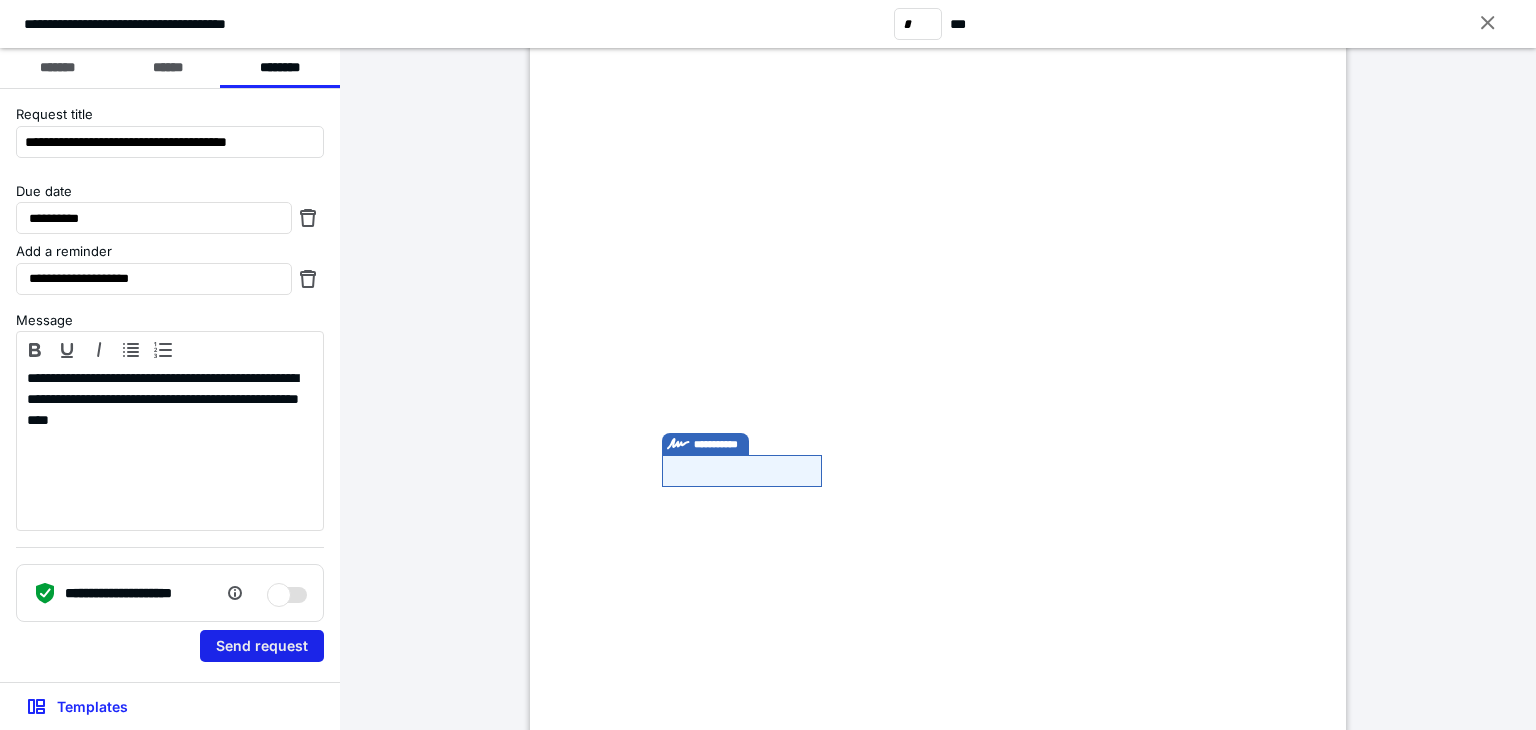 click on "Send request" at bounding box center [262, 646] 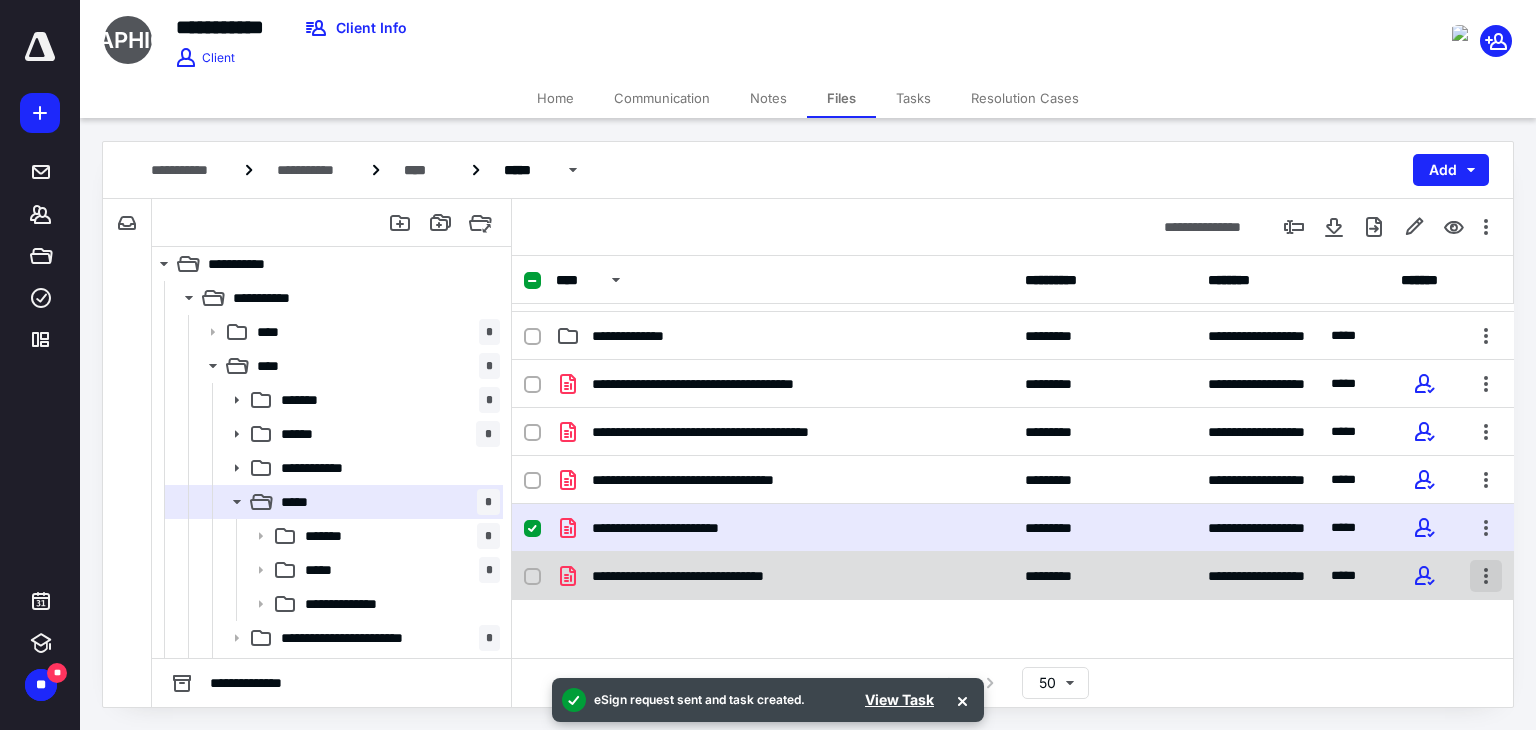 click at bounding box center [1486, 576] 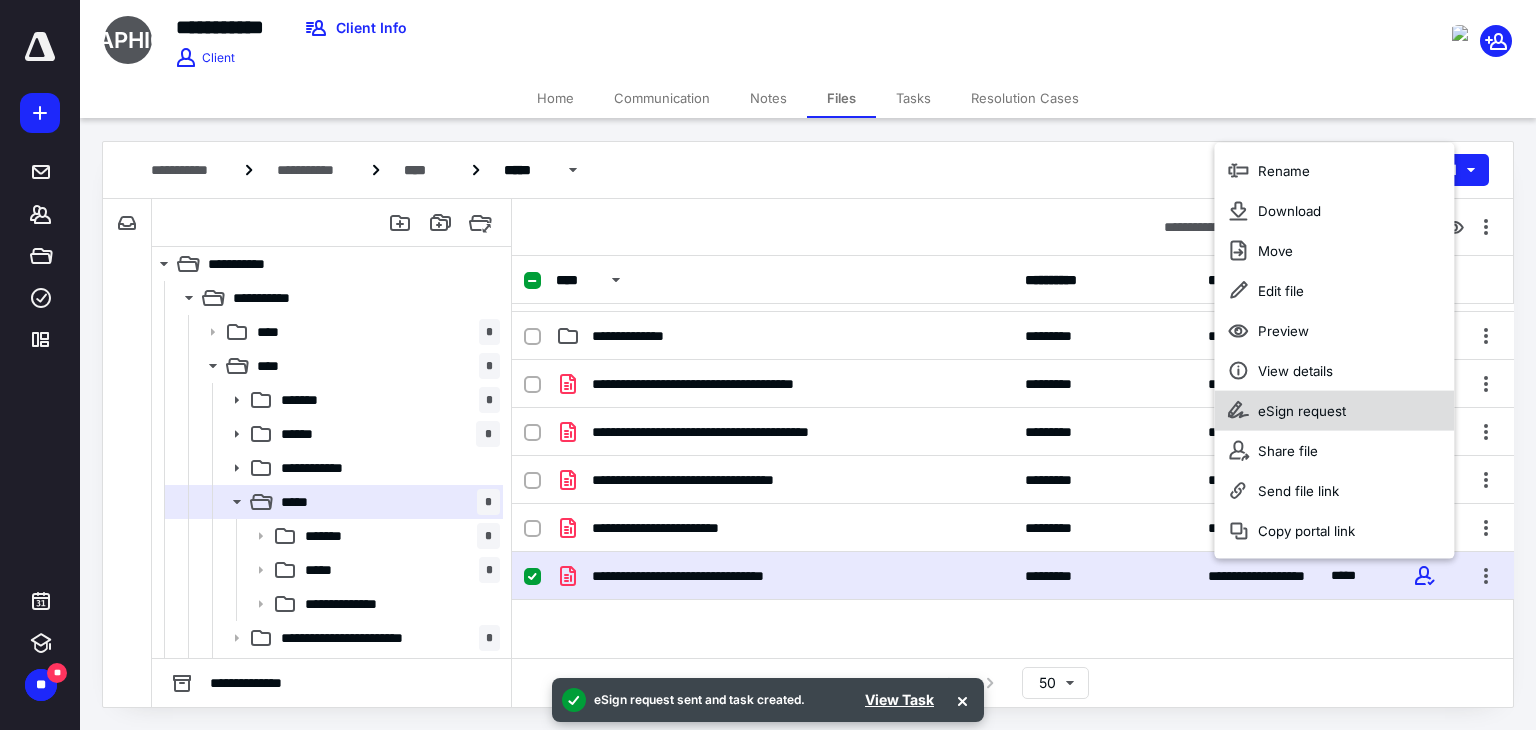 click on "eSign request" at bounding box center (1302, 410) 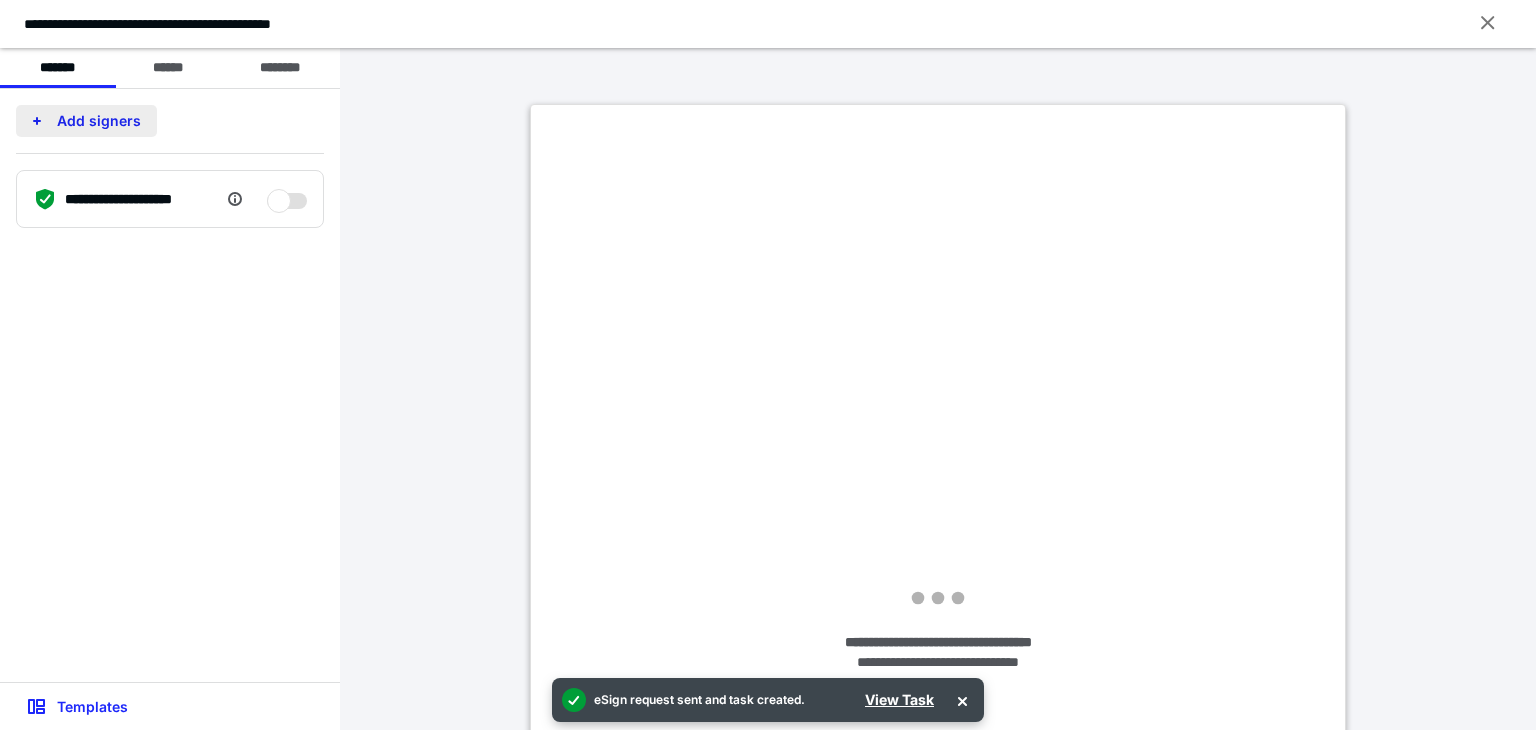 click on "Add signers" at bounding box center (86, 121) 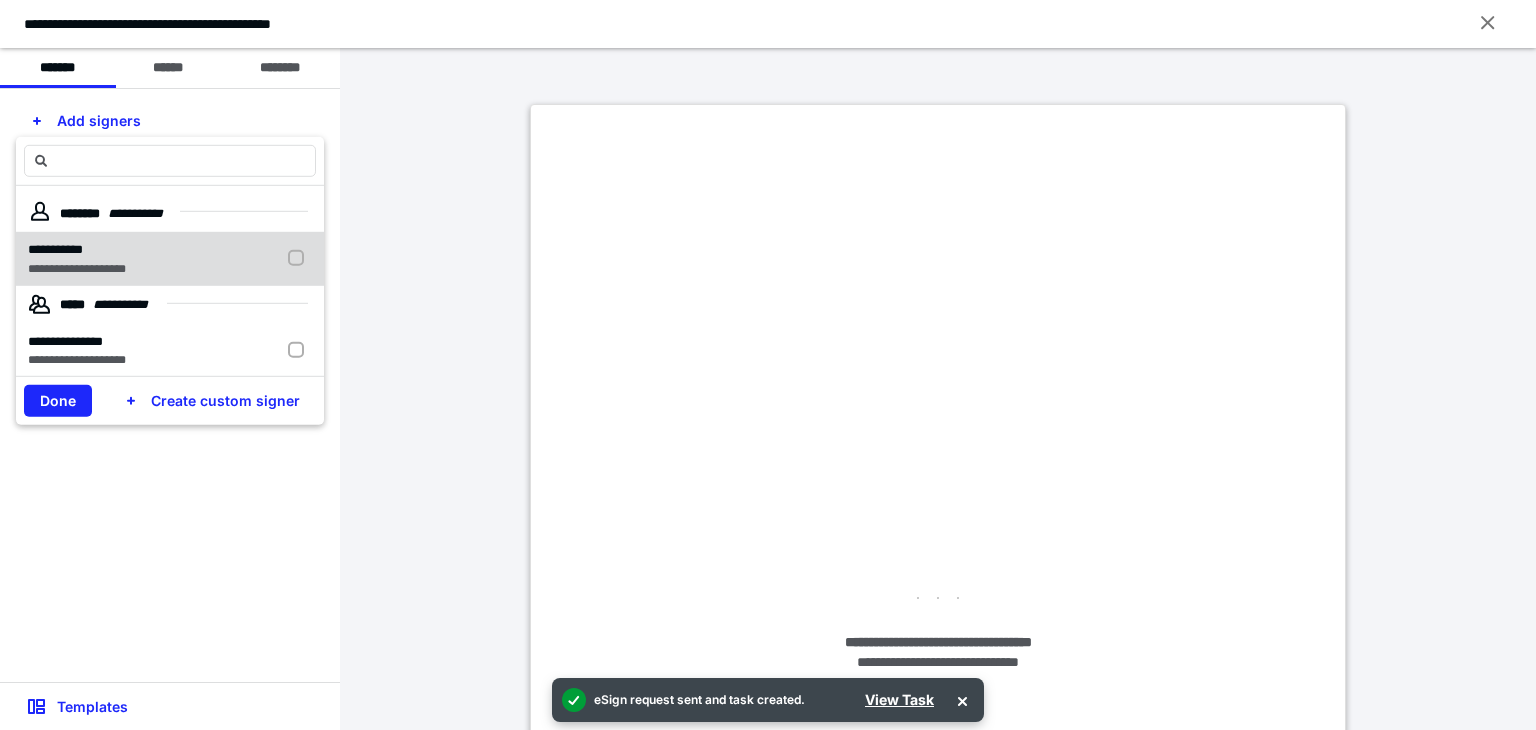 click on "**********" at bounding box center (170, 258) 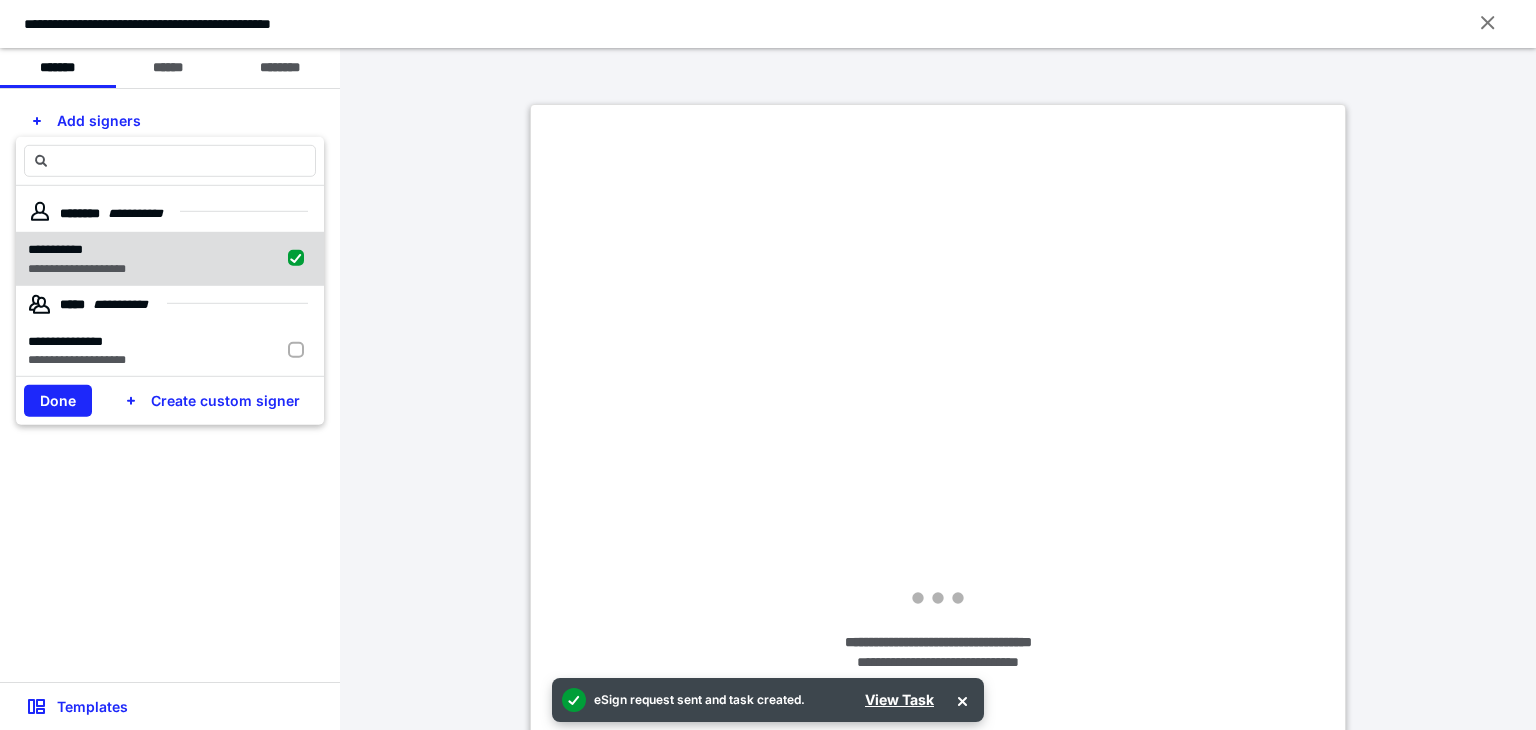 checkbox on "true" 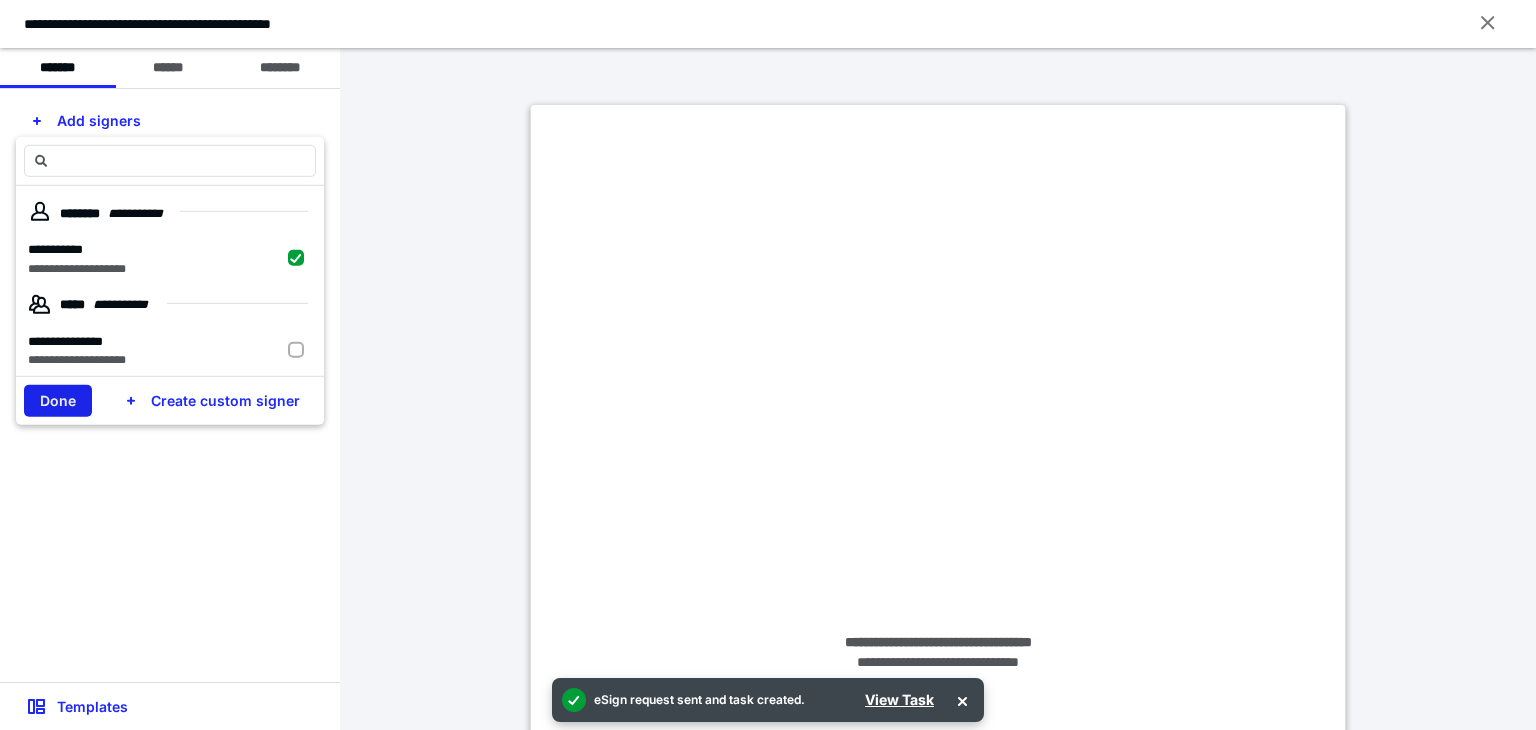 click on "Done" at bounding box center (58, 401) 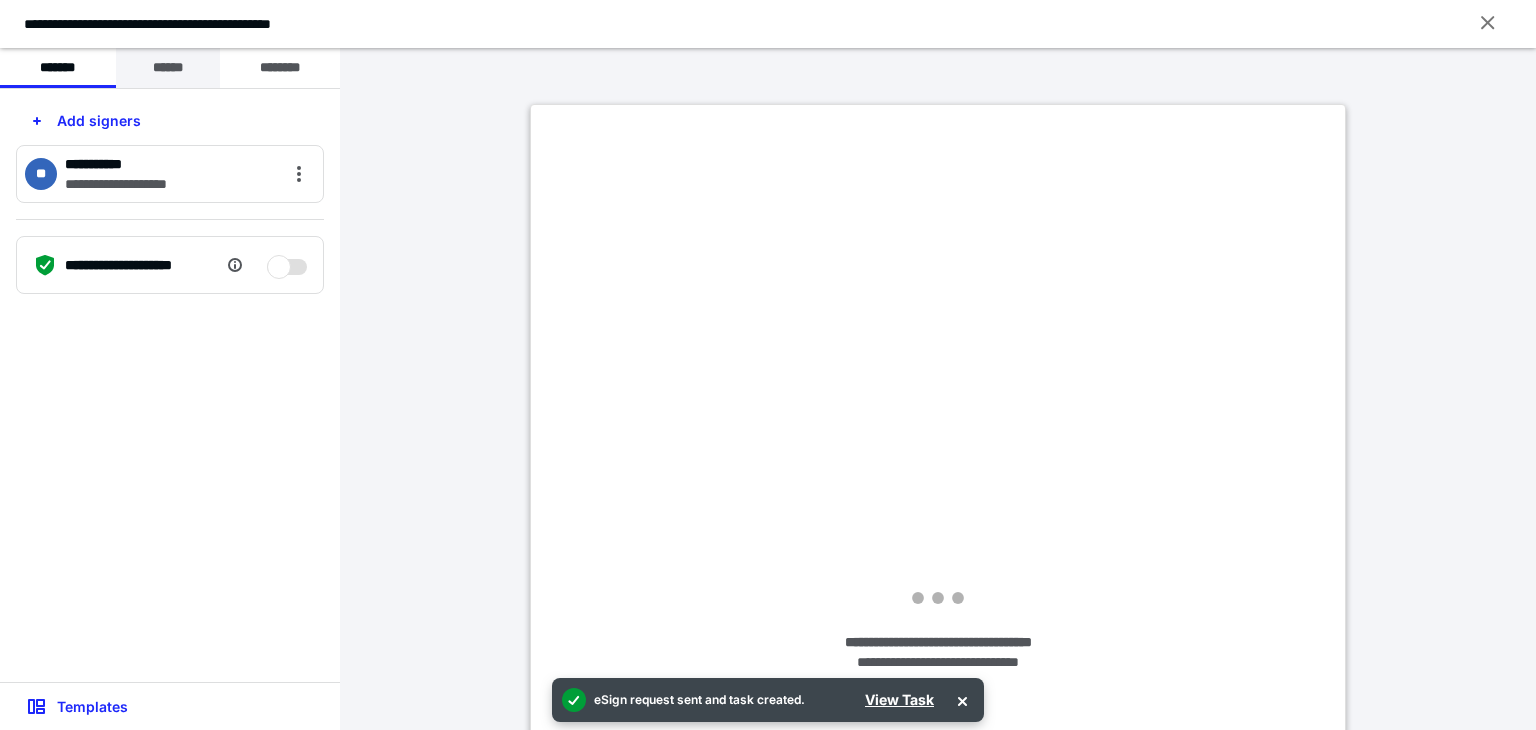 click on "******" at bounding box center (168, 68) 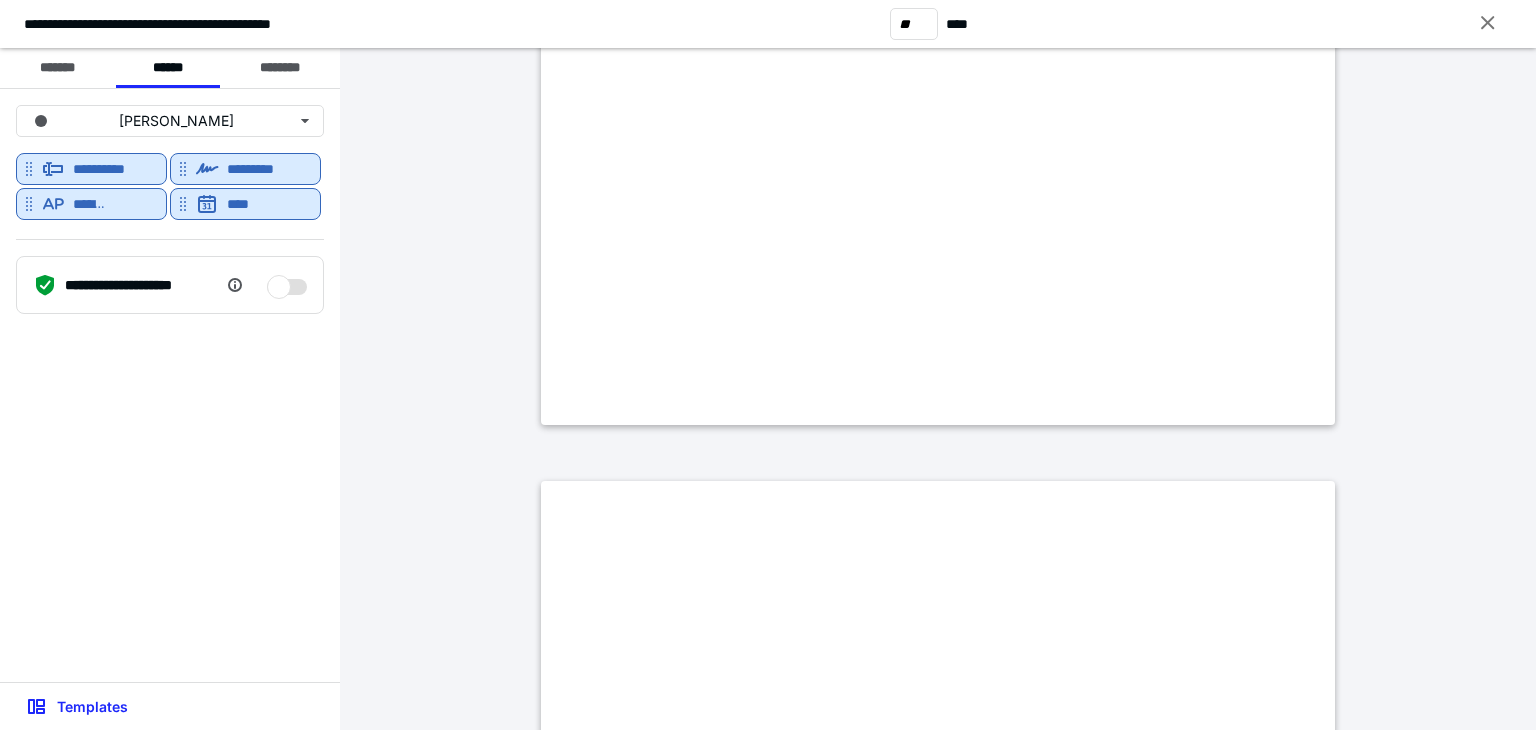 scroll, scrollTop: 10800, scrollLeft: 0, axis: vertical 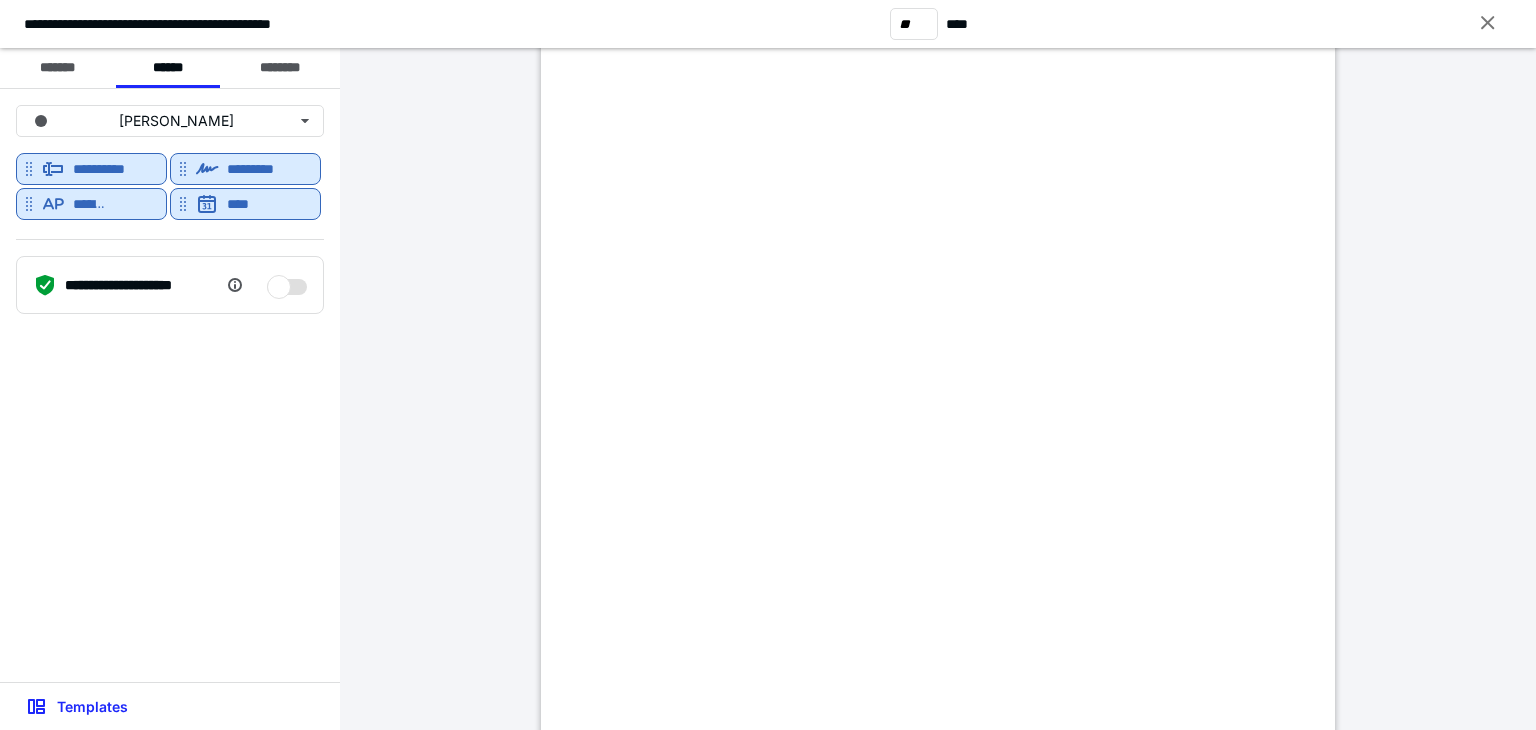 type on "**" 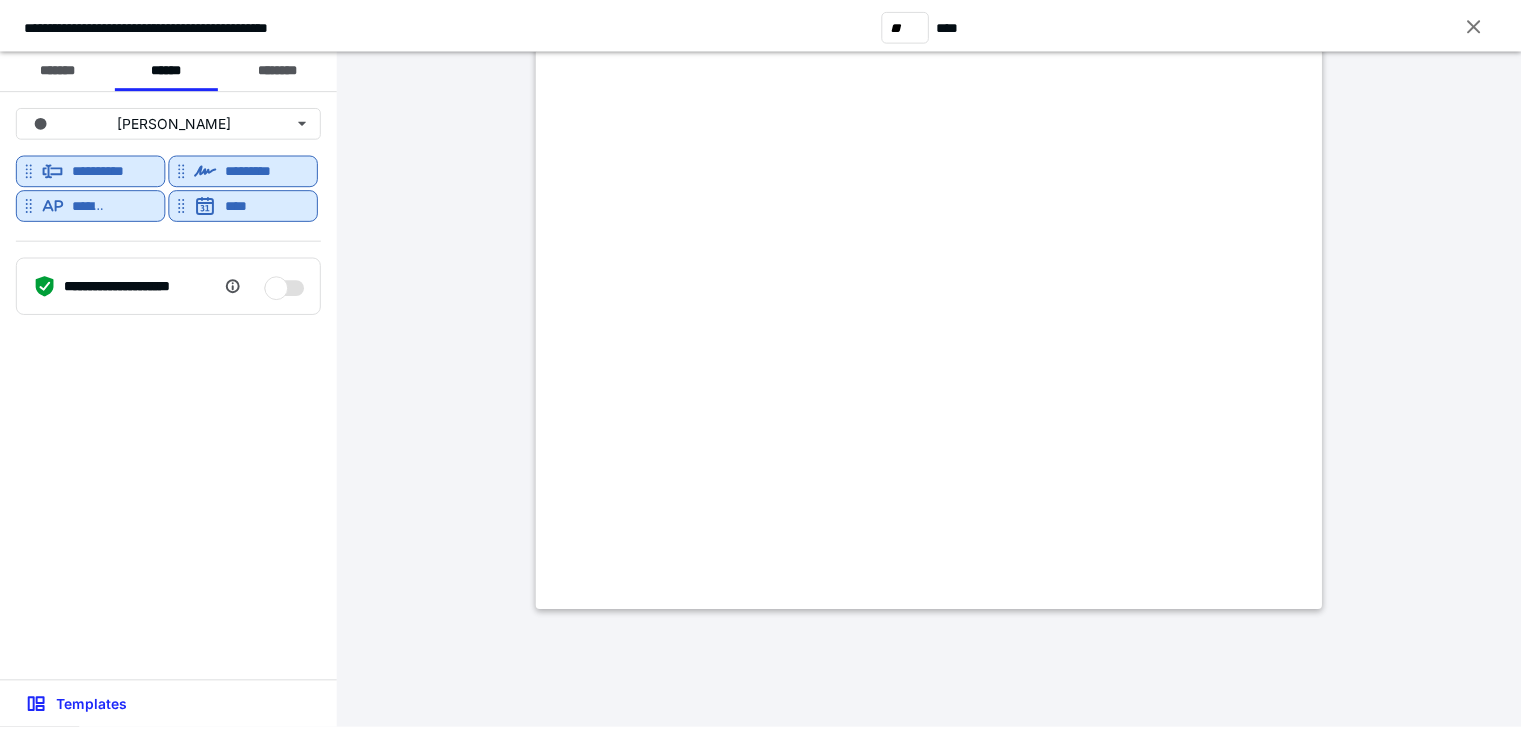 scroll, scrollTop: 67353, scrollLeft: 0, axis: vertical 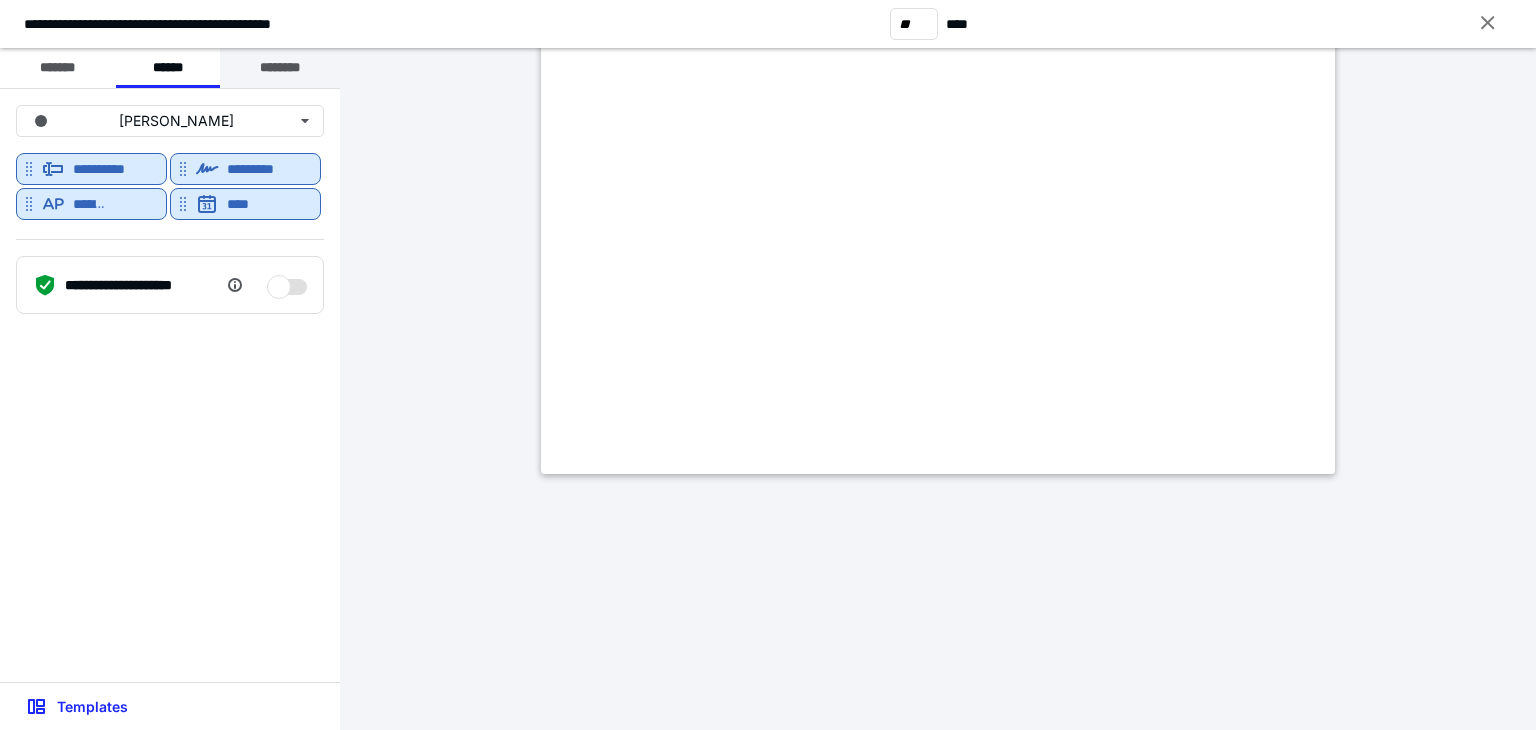 click on "********" at bounding box center [280, 68] 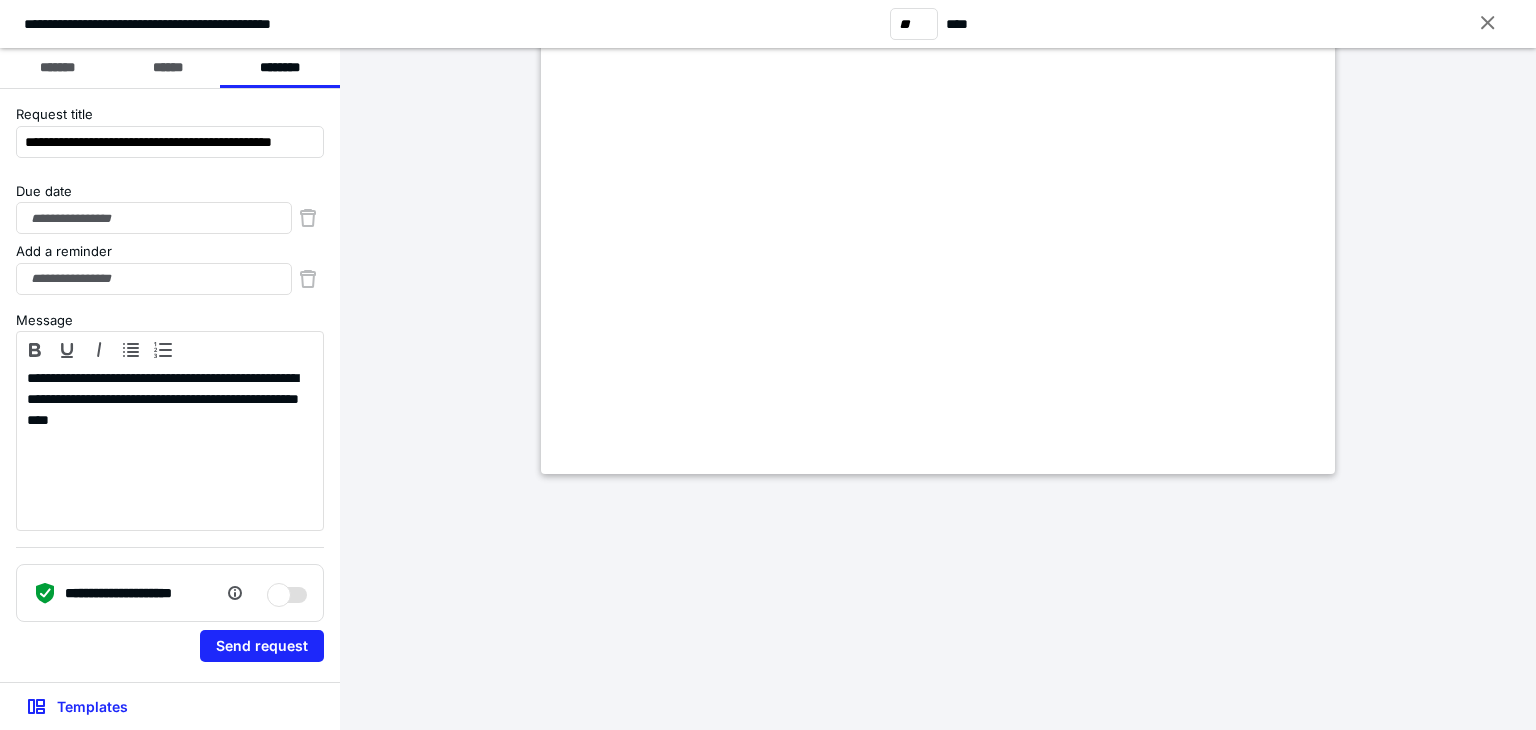 click on "Due date" at bounding box center (170, 192) 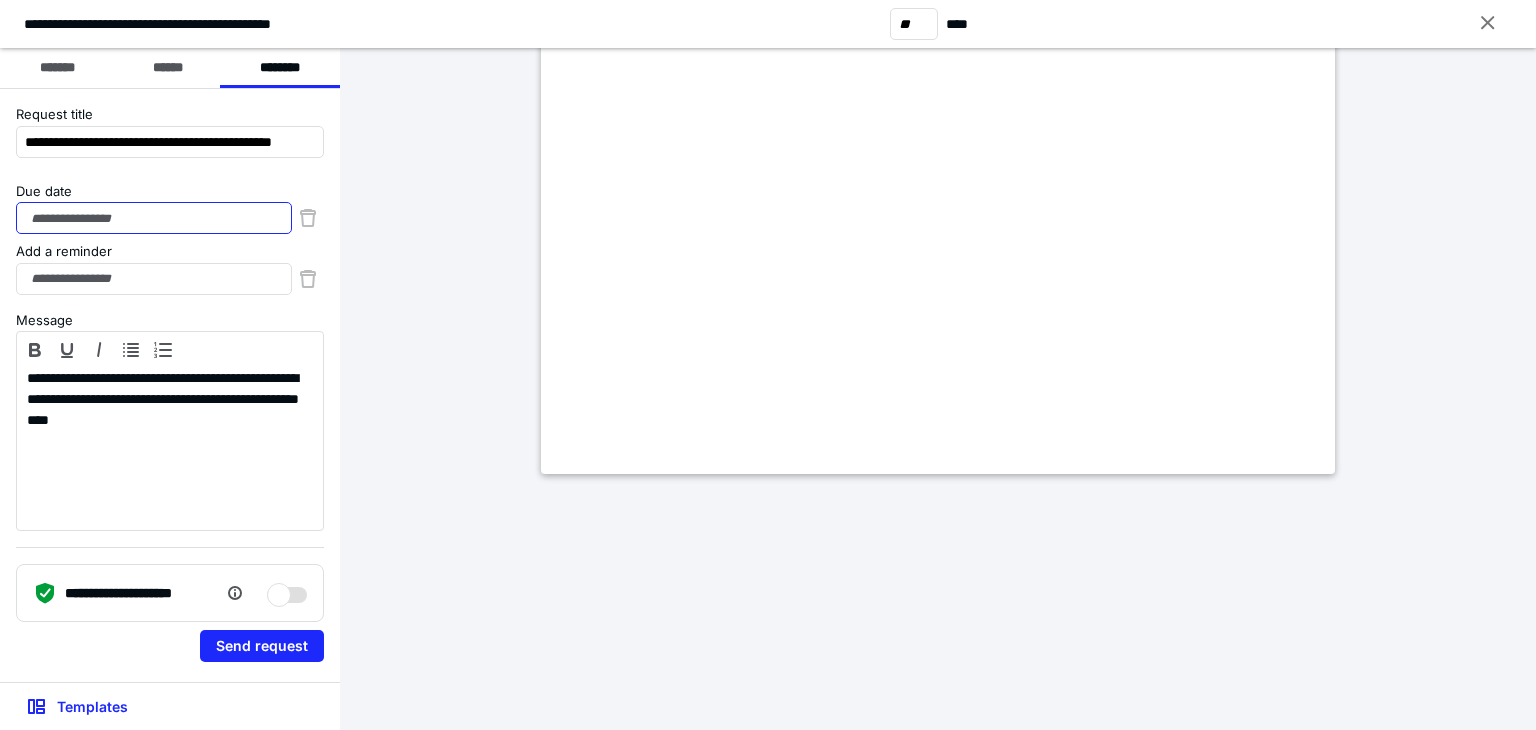 click on "Due date" at bounding box center [154, 218] 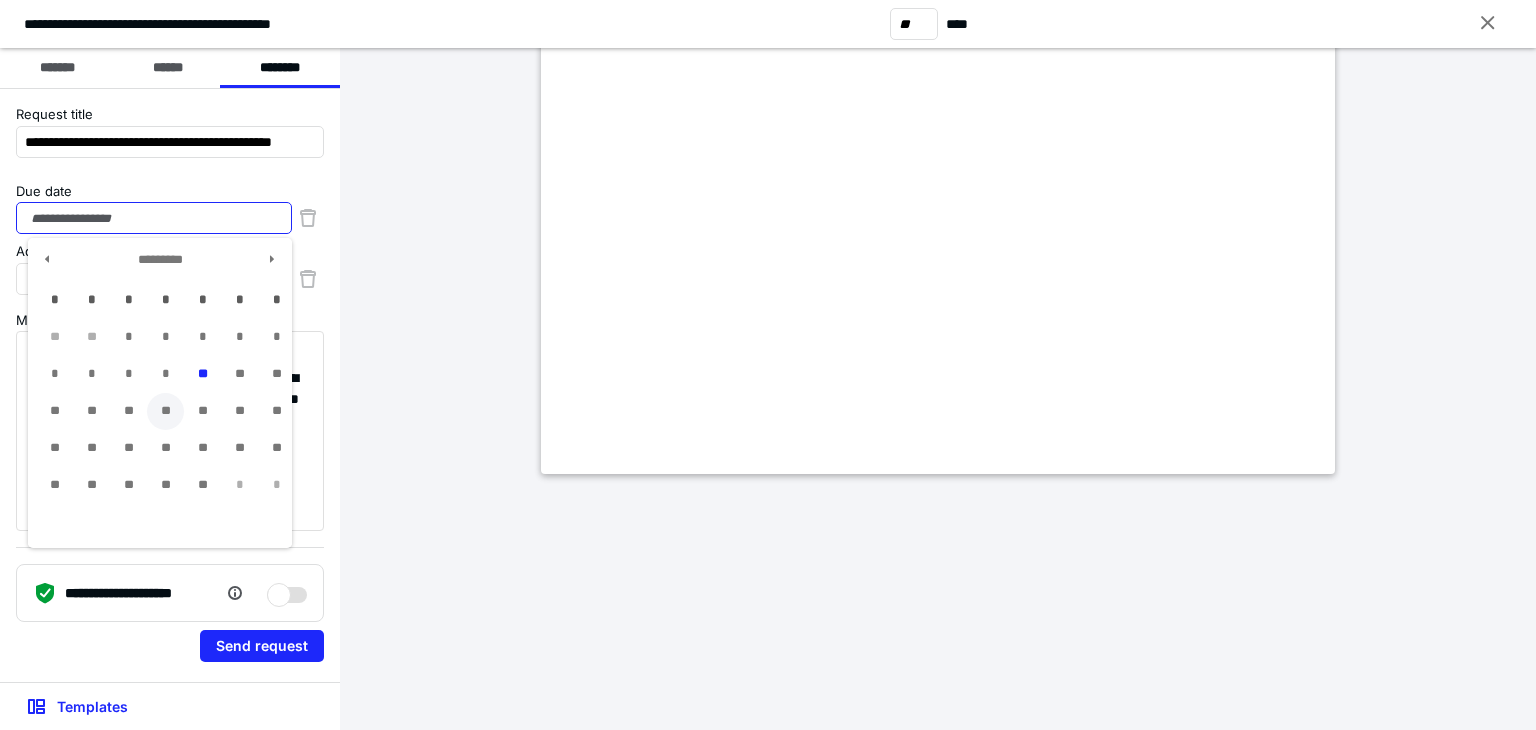 click on "**" at bounding box center (165, 411) 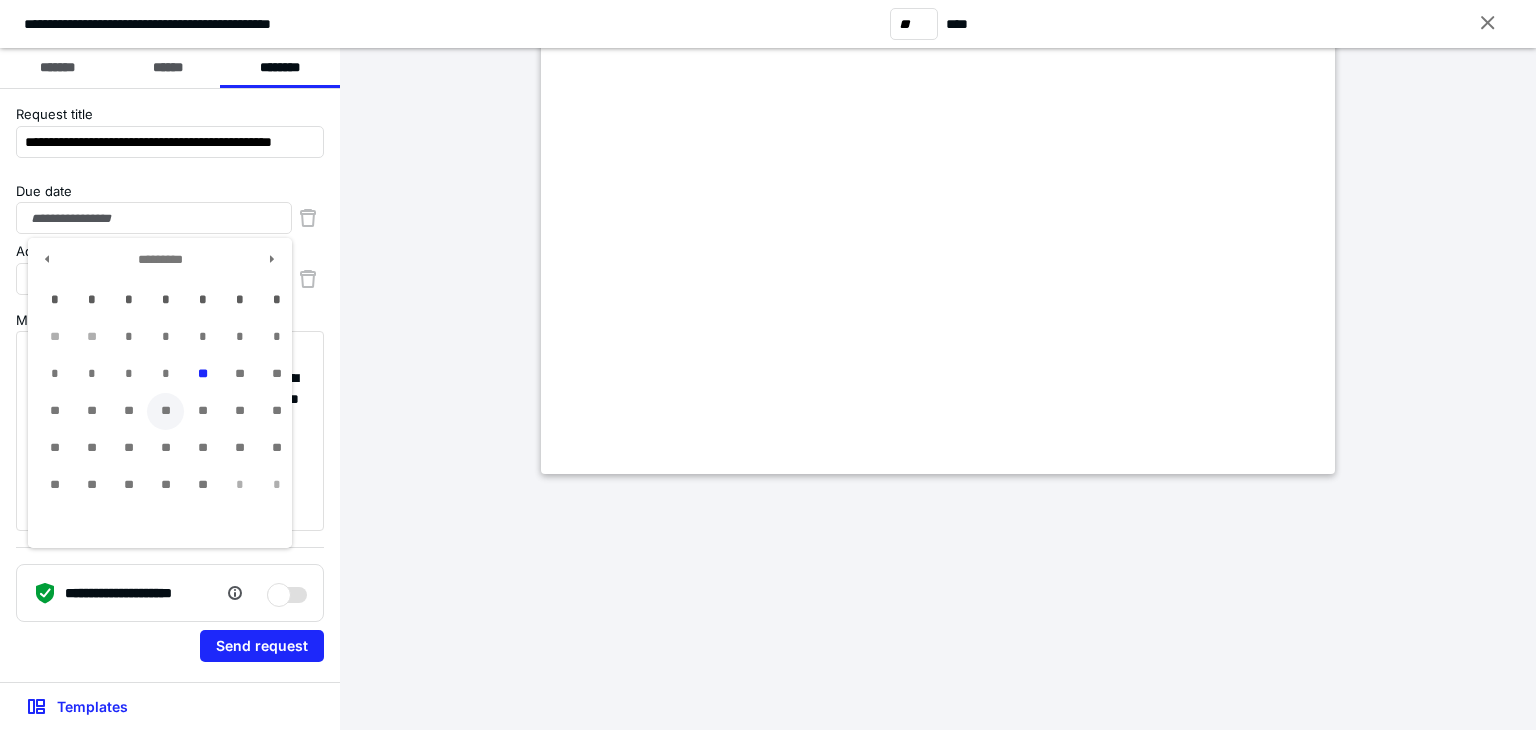 type on "**********" 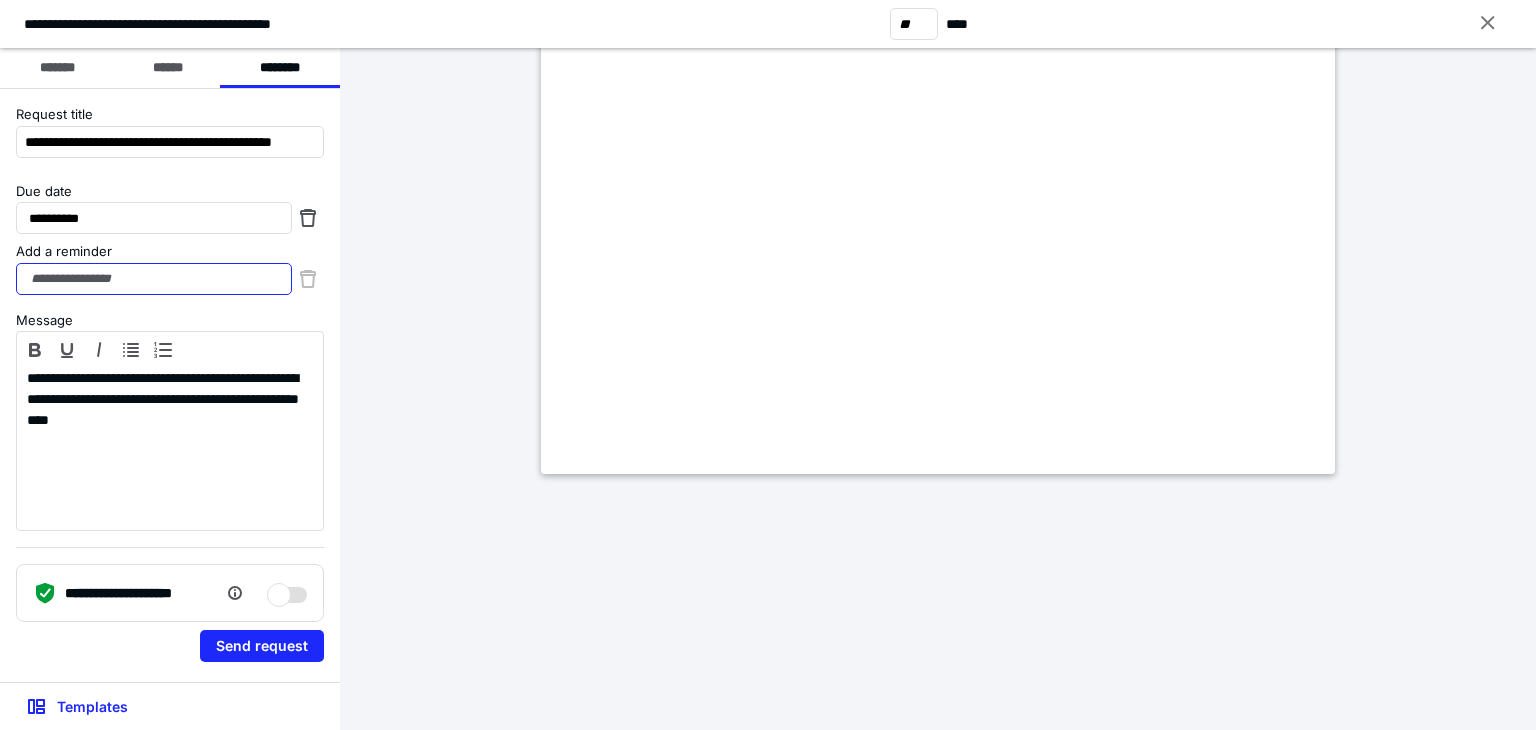 click on "Add a reminder" at bounding box center [154, 279] 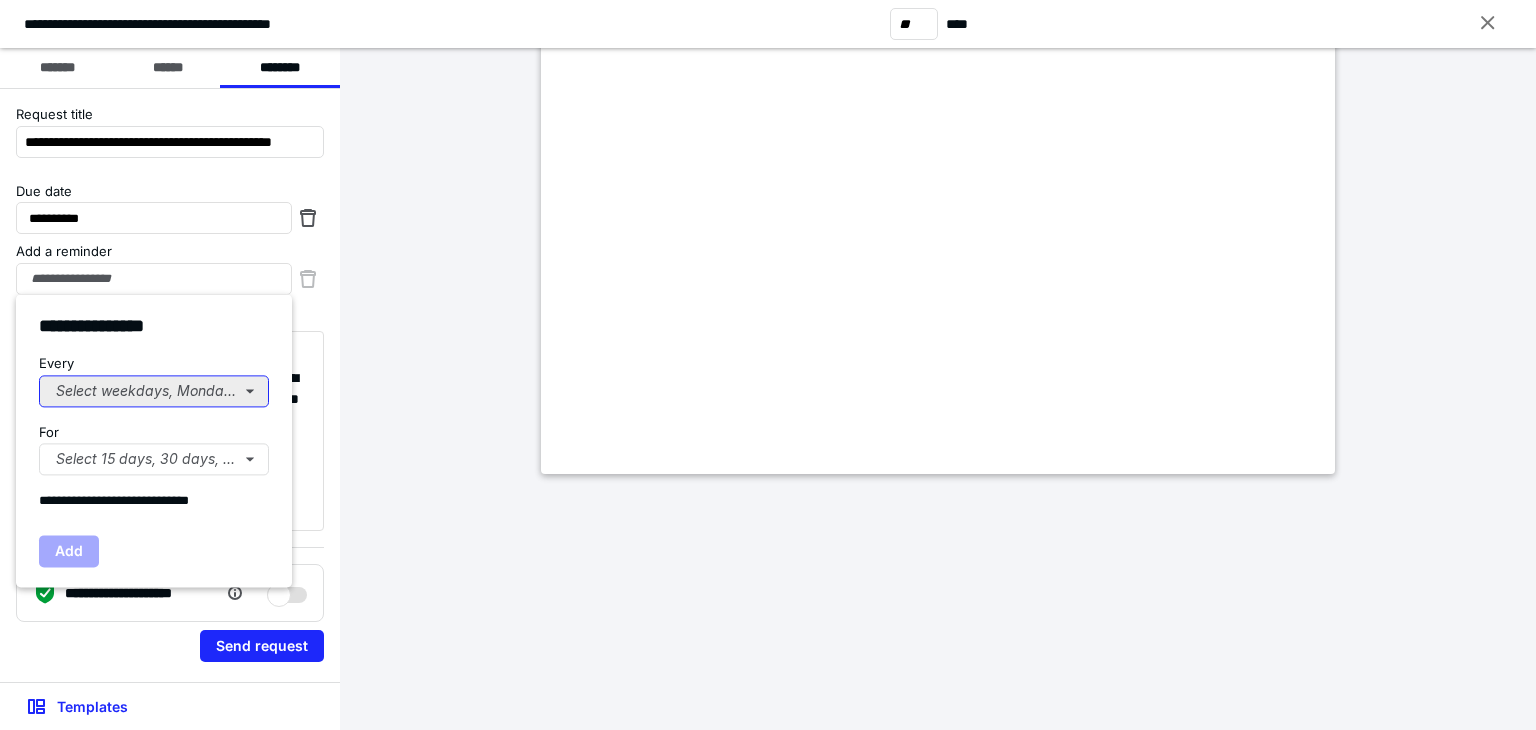 click on "Select weekdays, Mondays, or Tues..." at bounding box center (154, 391) 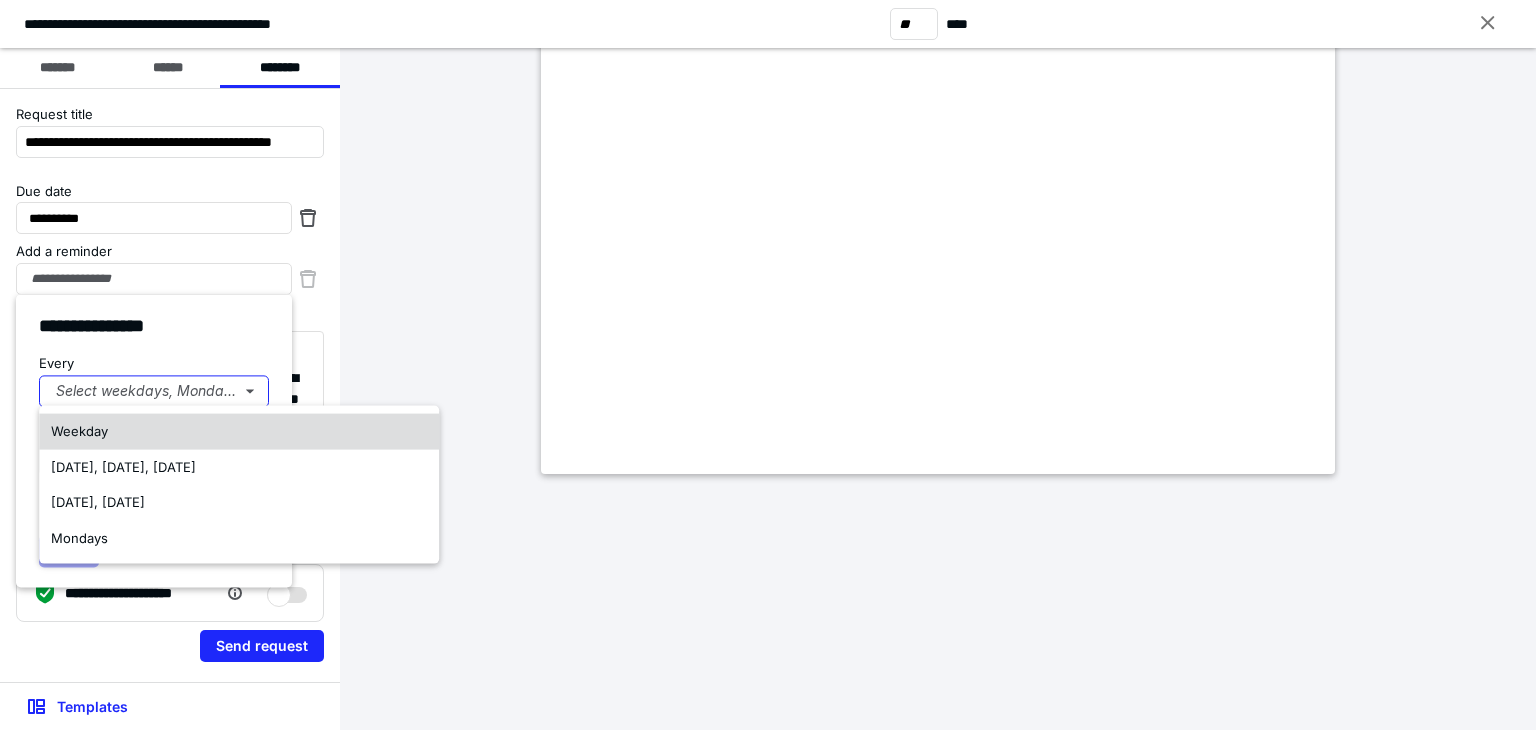 click on "Weekday" at bounding box center [79, 431] 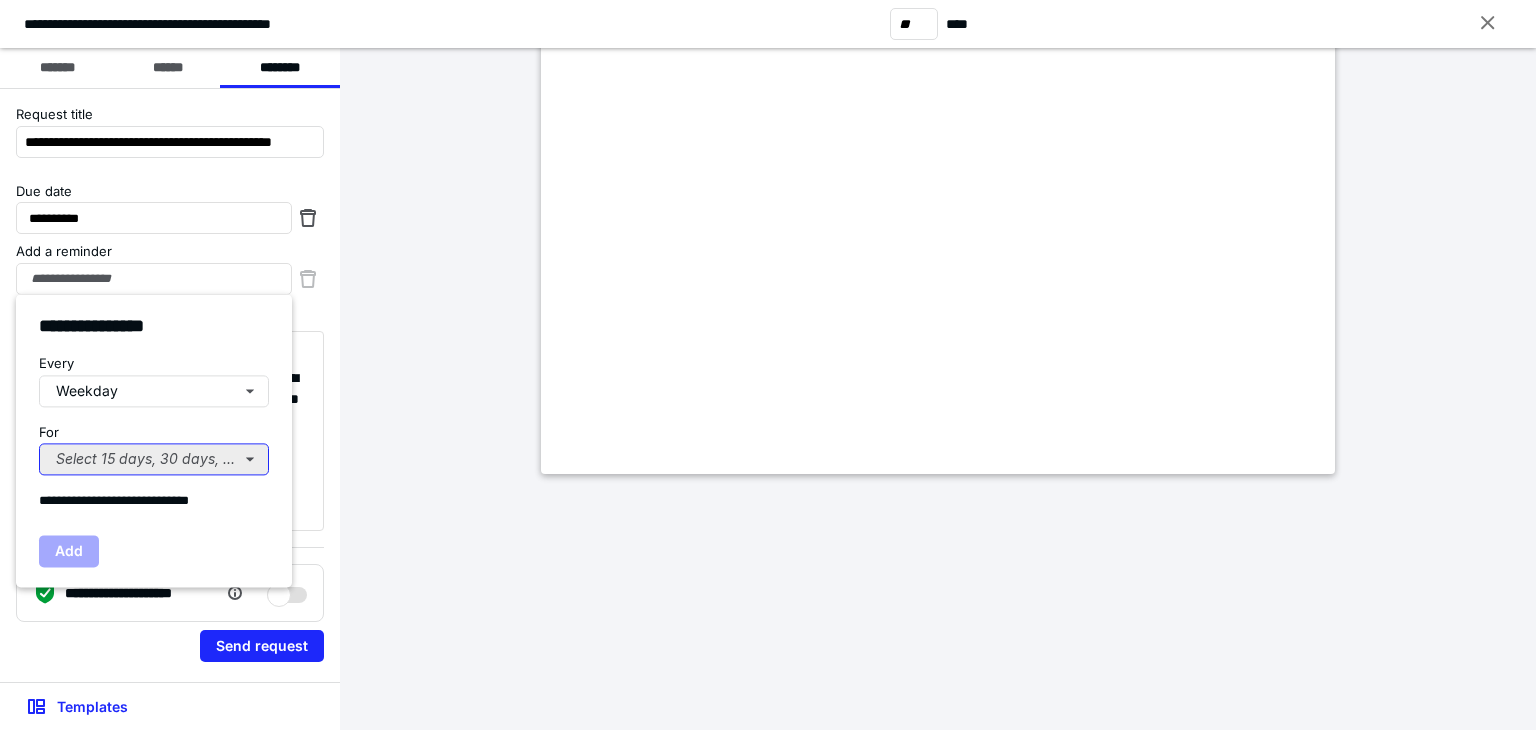 click on "Select 15 days, 30 days, or 45 days..." at bounding box center (154, 459) 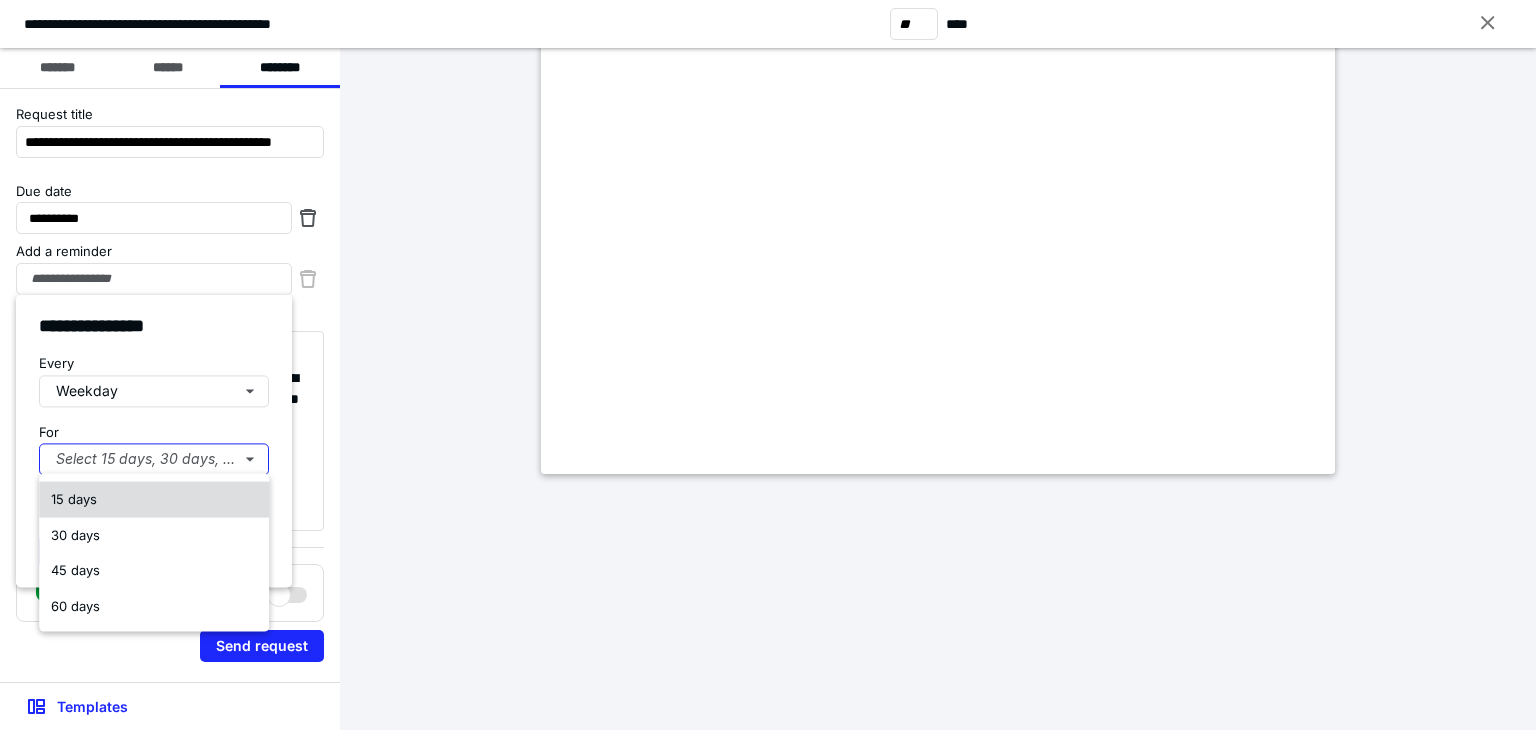 click on "15 days" at bounding box center (74, 499) 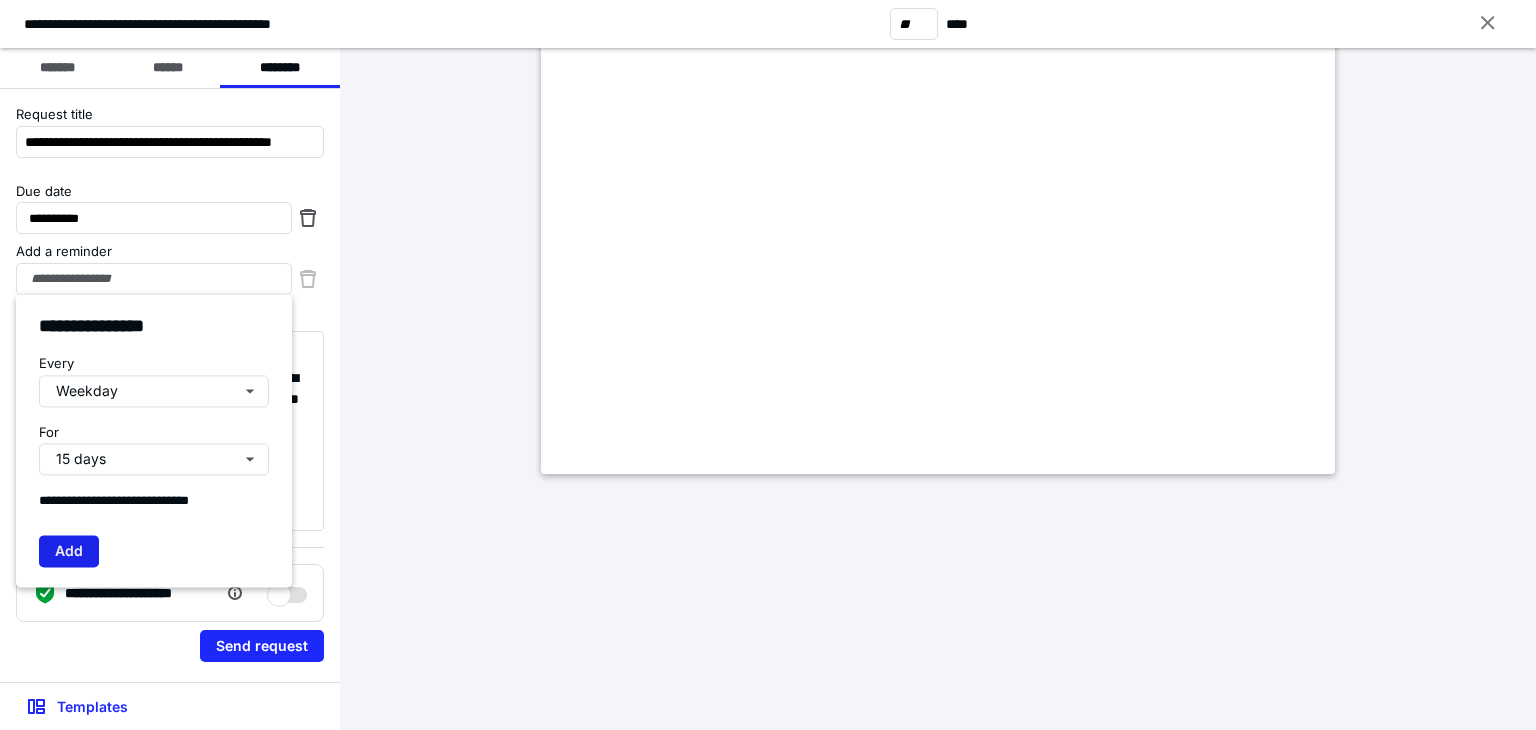 click on "Add" at bounding box center [69, 551] 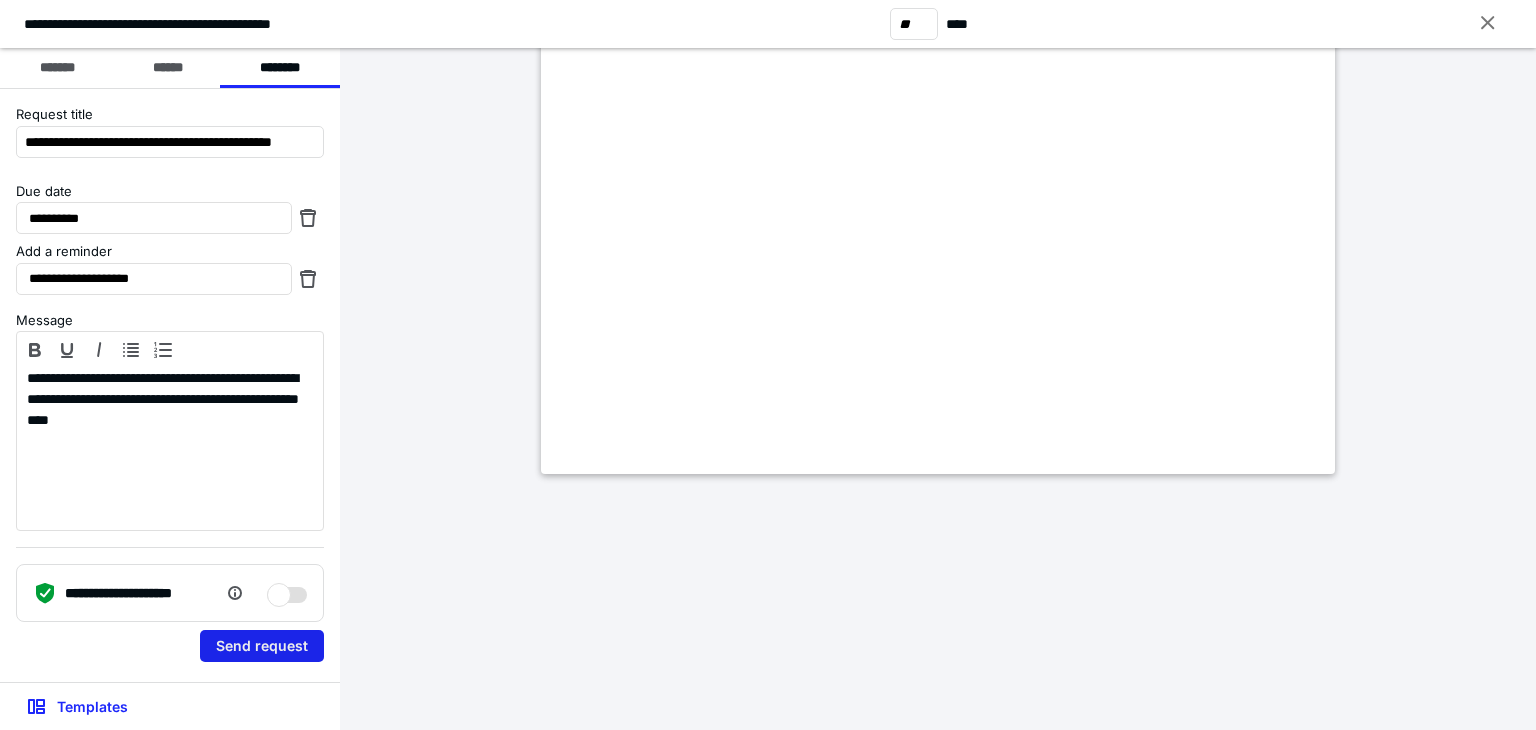 click on "Send request" at bounding box center (262, 646) 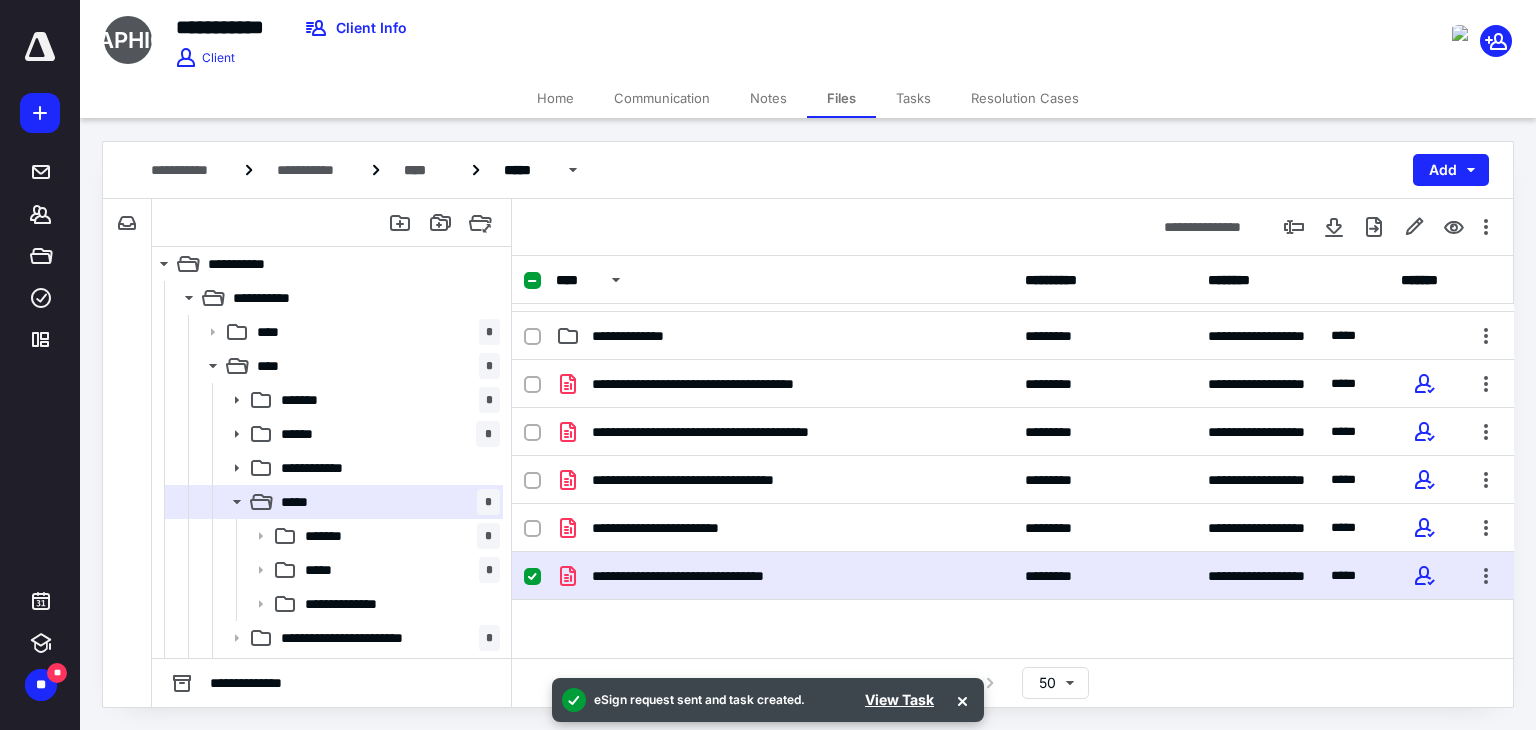 click on "Home" at bounding box center (555, 98) 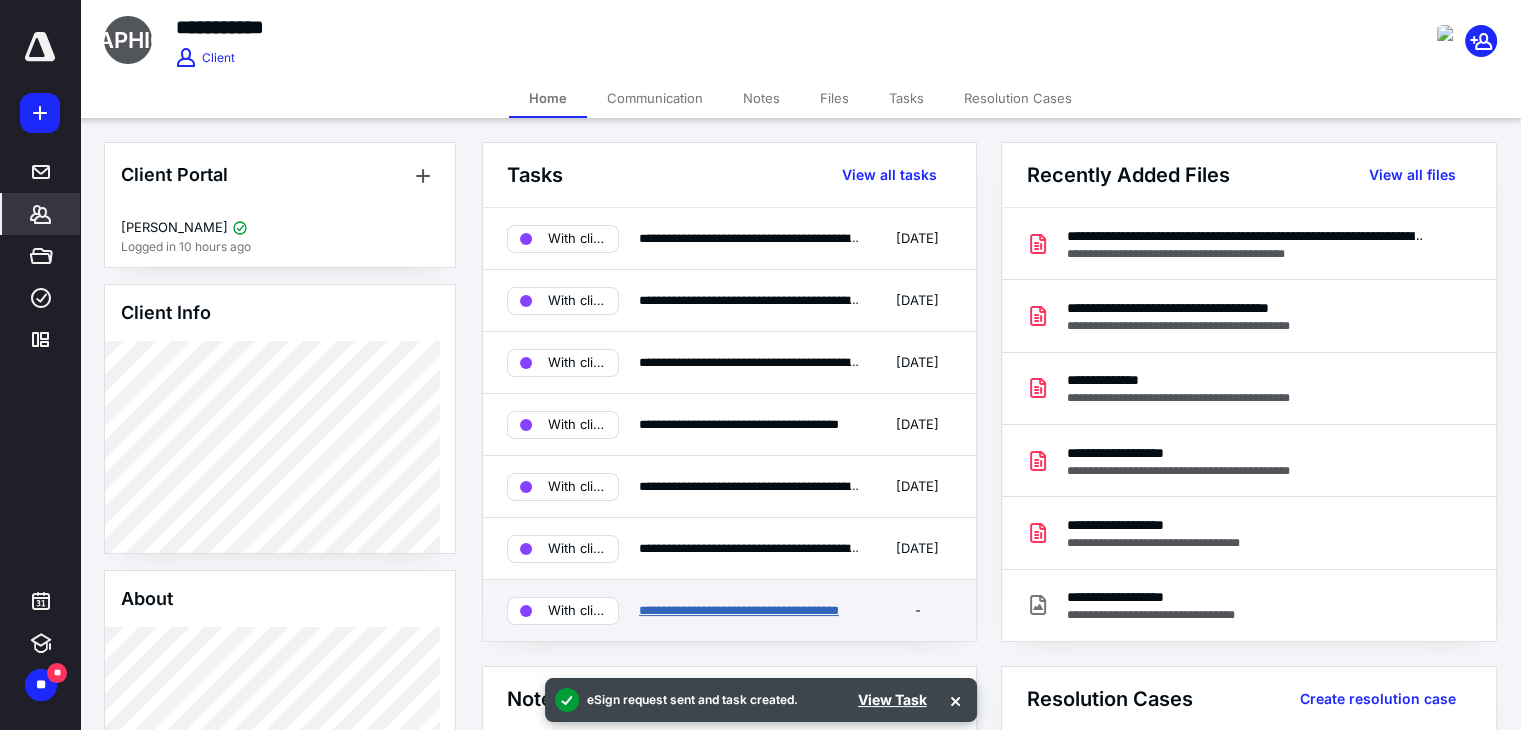 click on "**********" at bounding box center [739, 610] 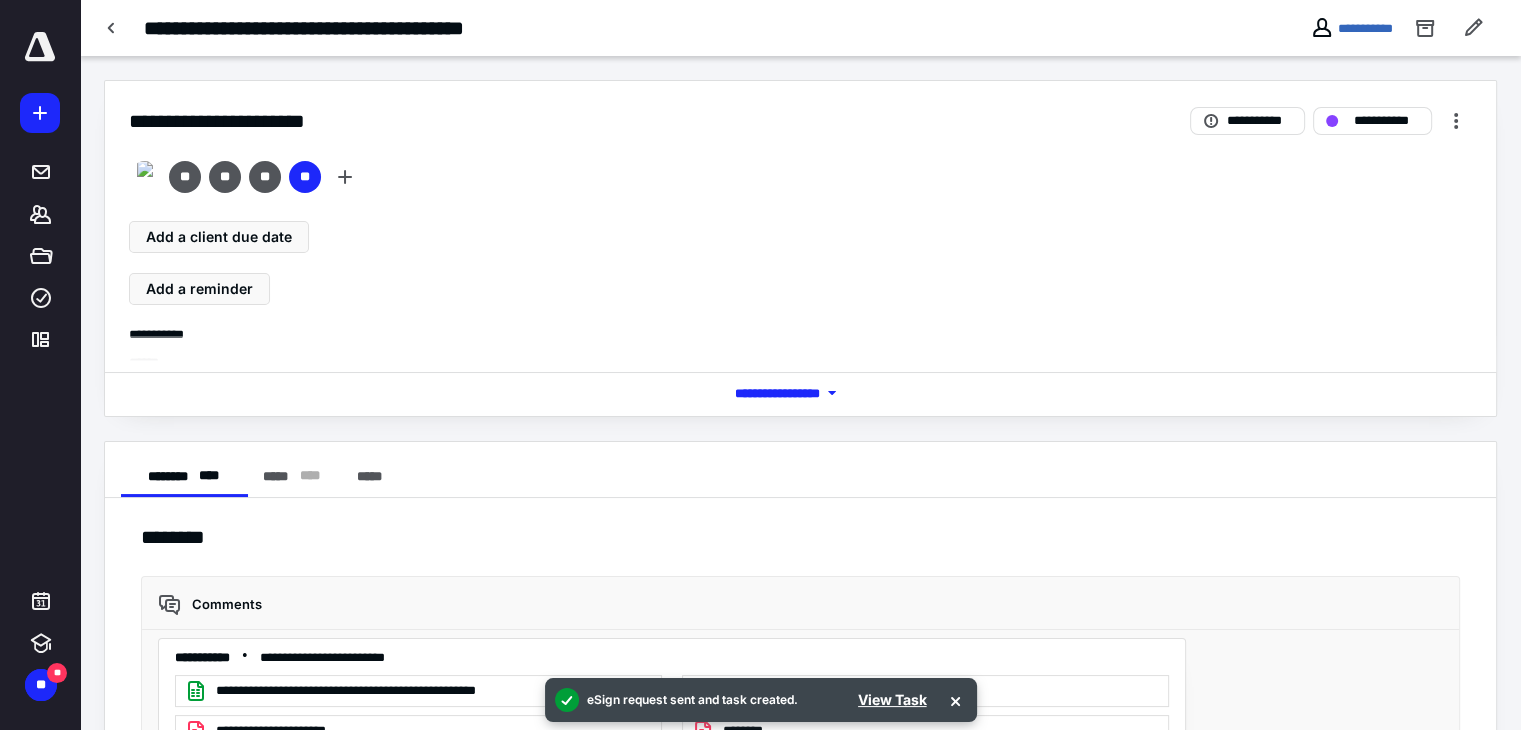 scroll, scrollTop: 3644, scrollLeft: 0, axis: vertical 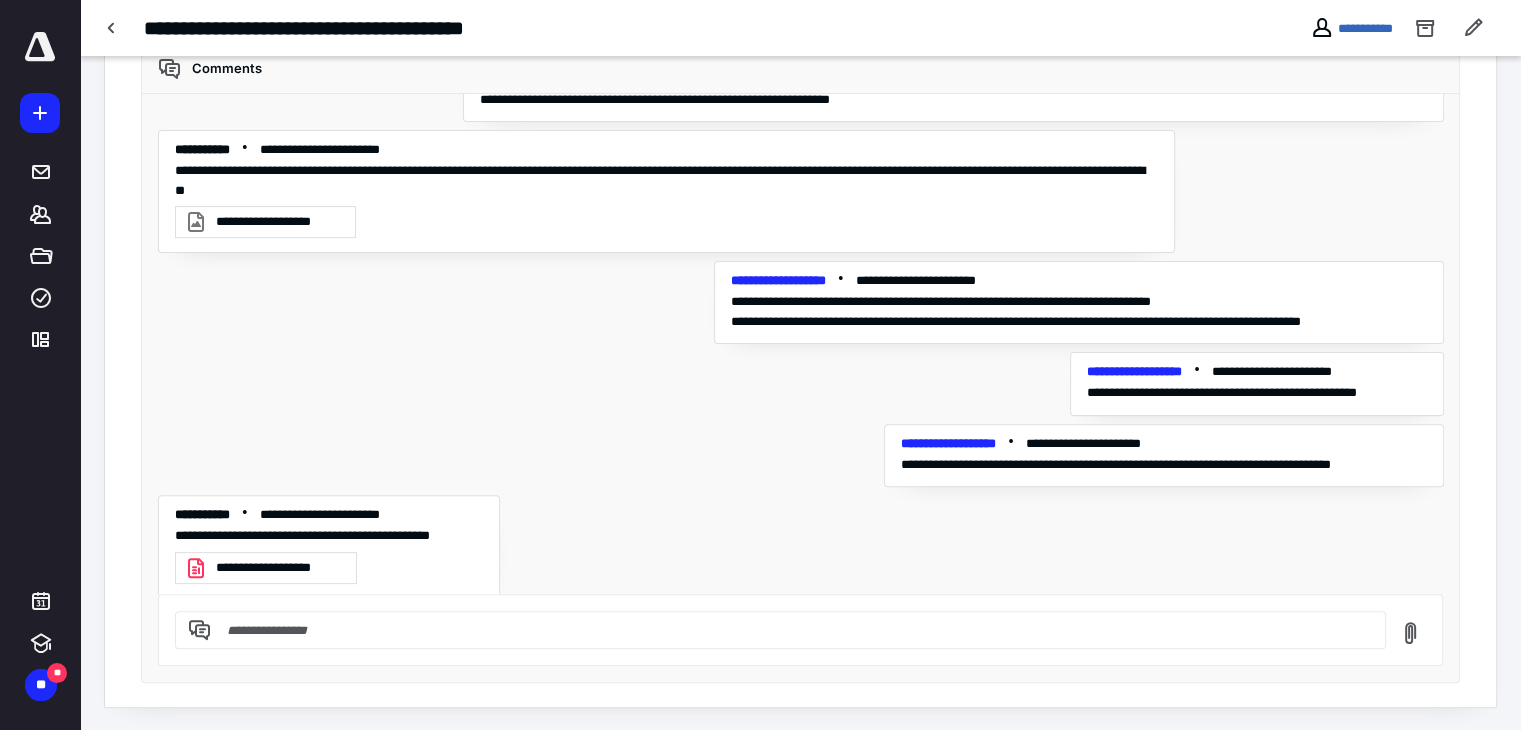 click at bounding box center (800, 630) 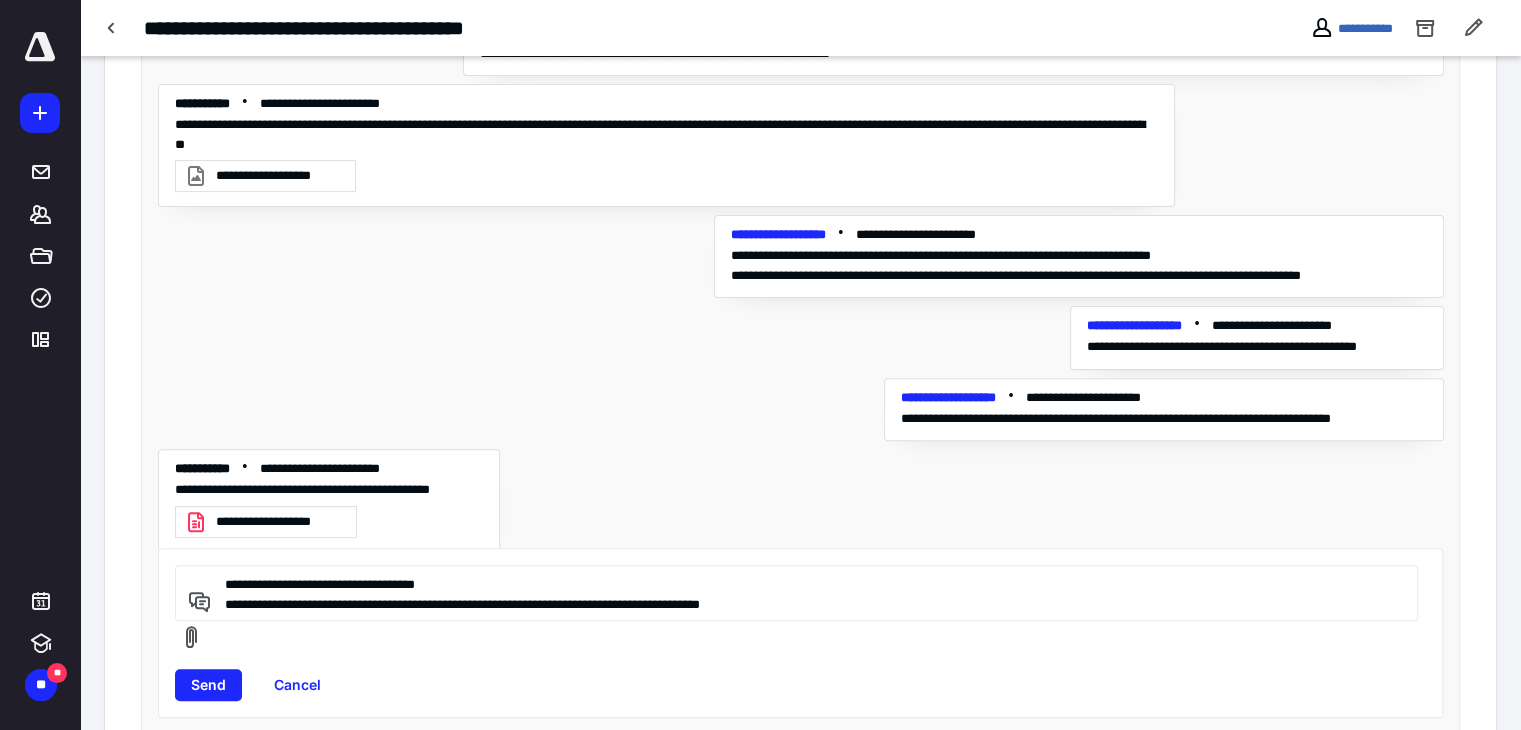 scroll, scrollTop: 602, scrollLeft: 0, axis: vertical 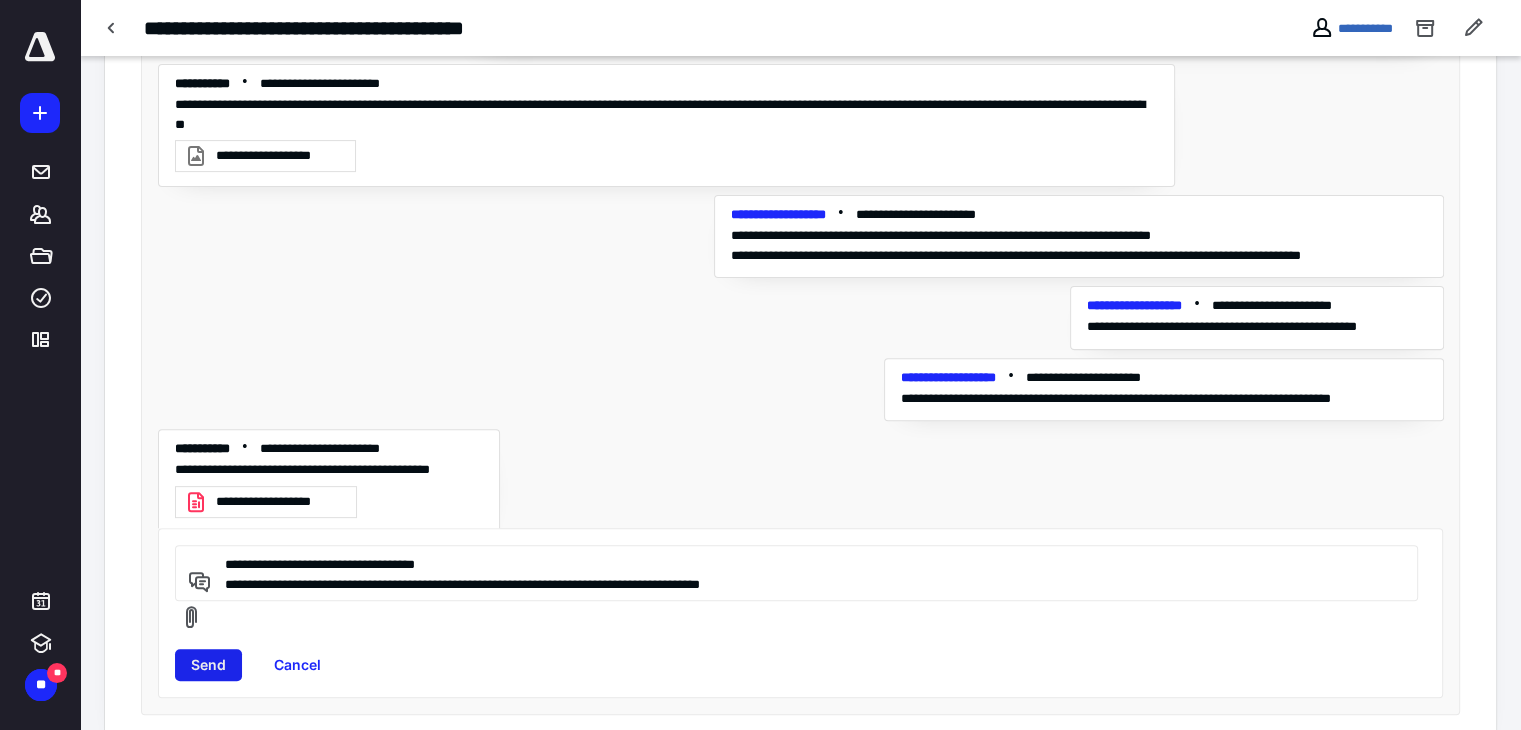 type on "**********" 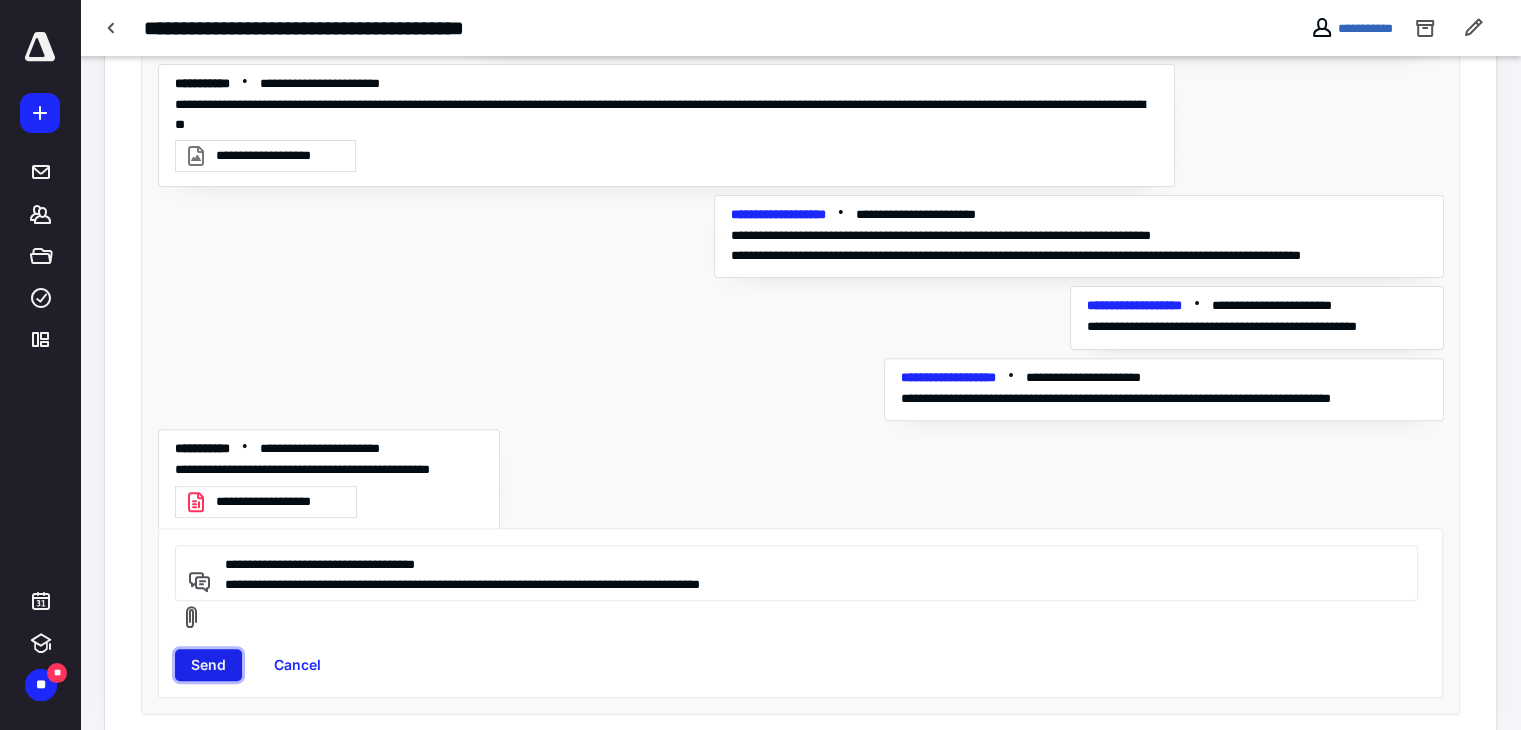 click on "Send" at bounding box center (208, 665) 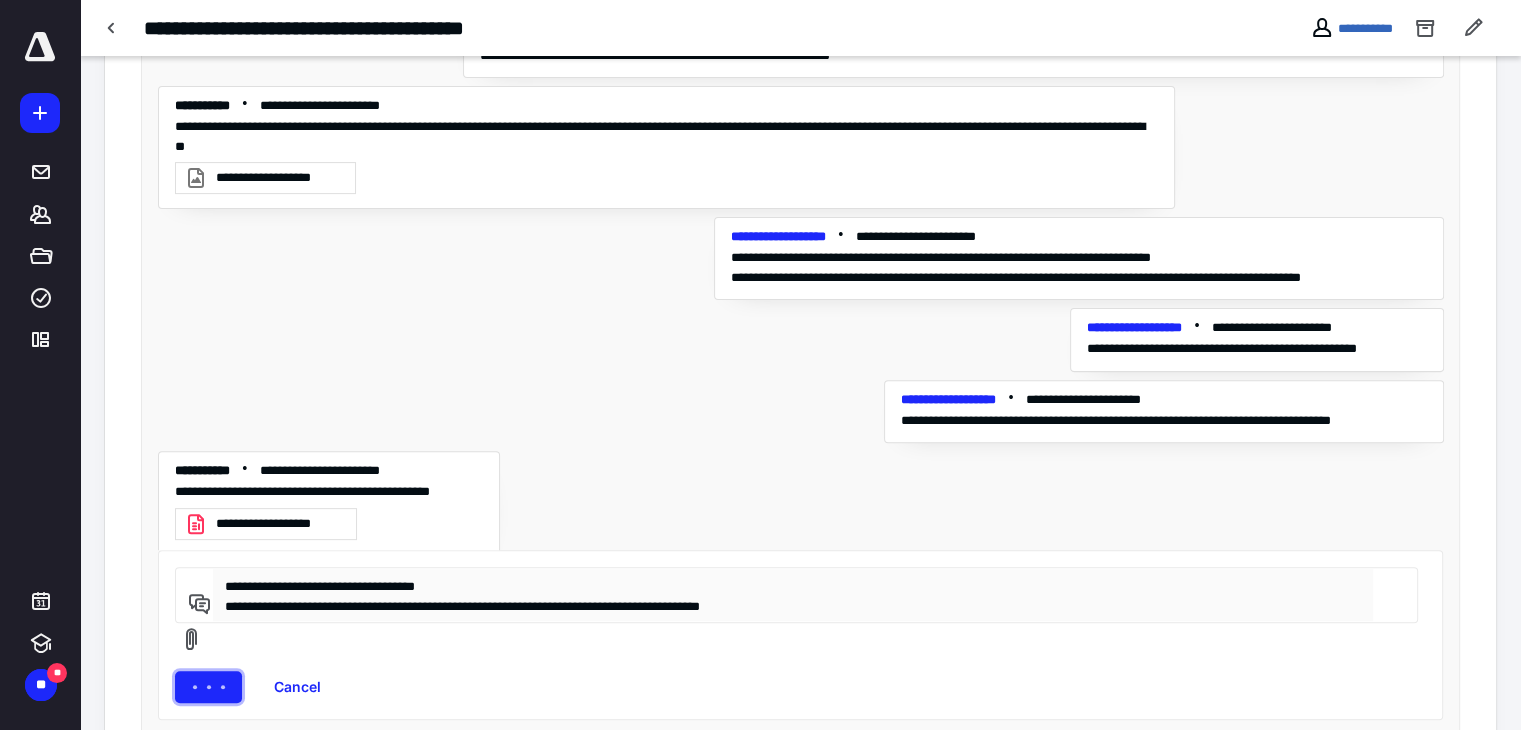 scroll, scrollTop: 602, scrollLeft: 0, axis: vertical 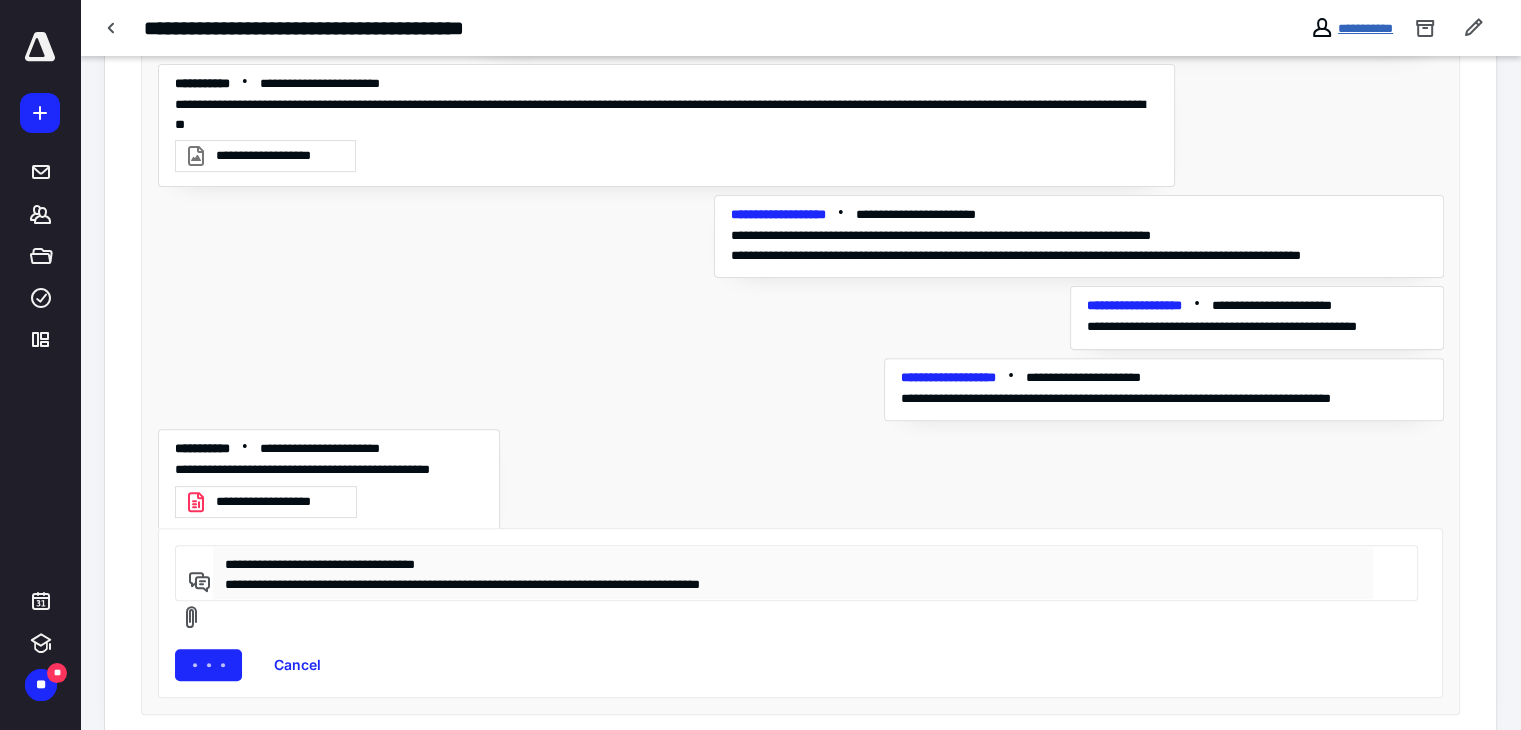 click on "**********" at bounding box center [1365, 28] 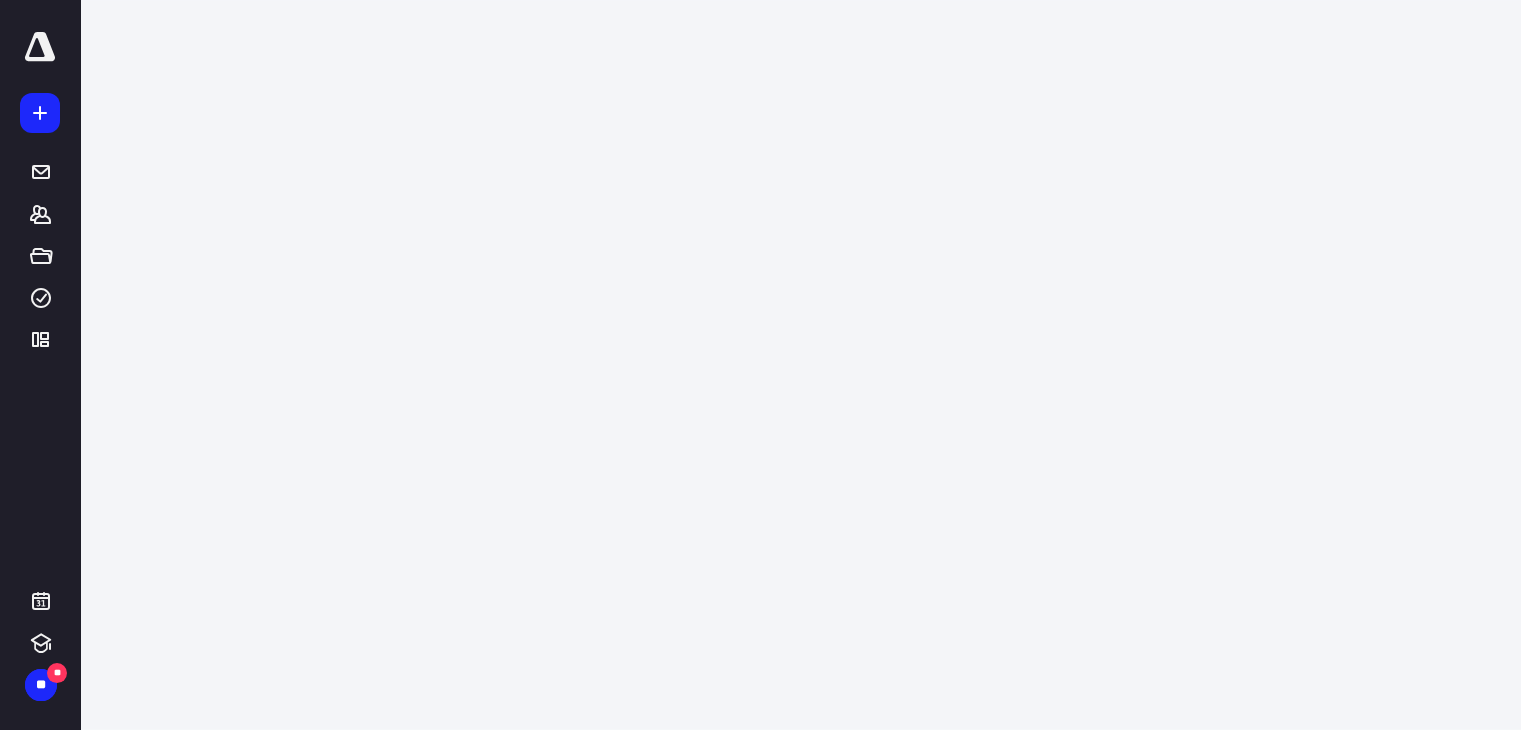 scroll, scrollTop: 0, scrollLeft: 0, axis: both 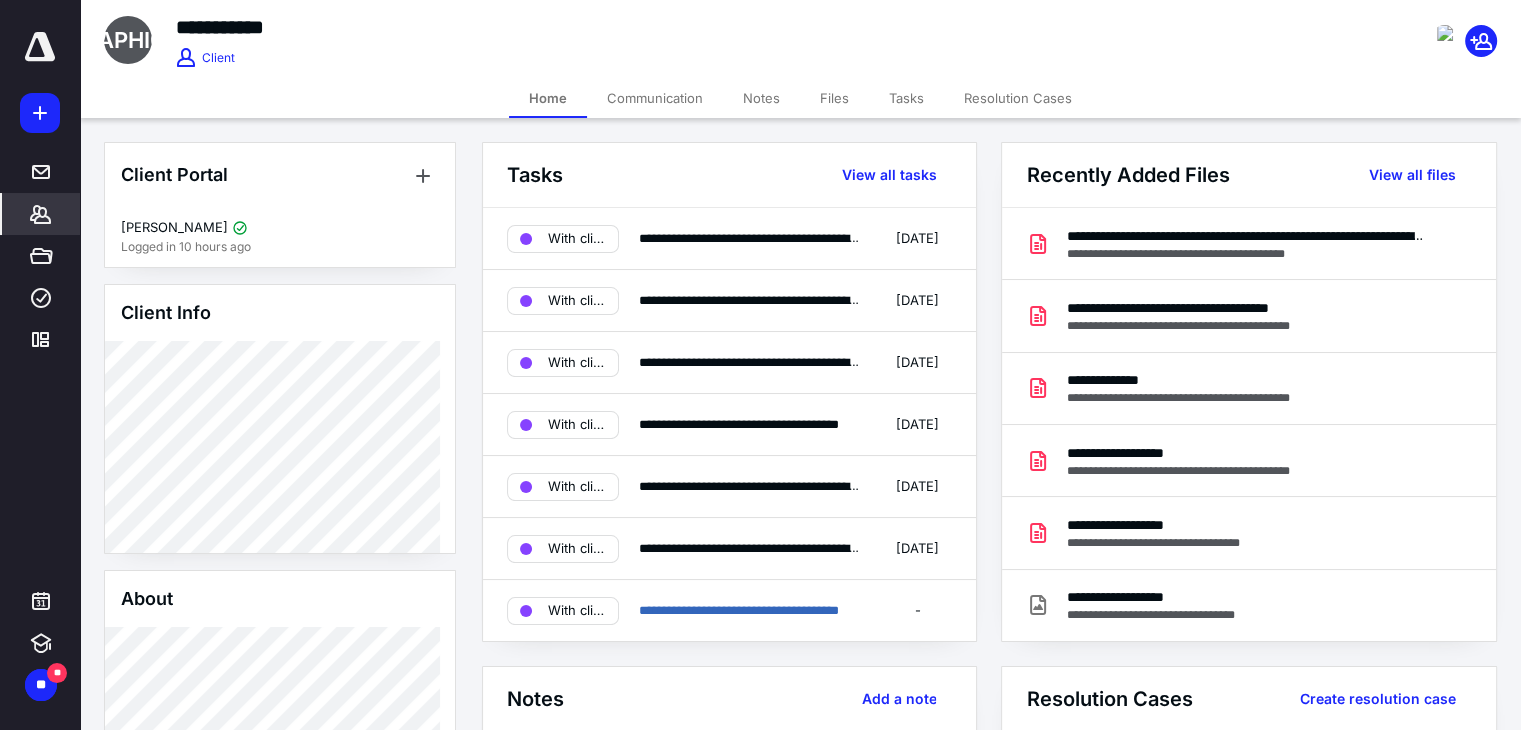 click at bounding box center [40, 47] 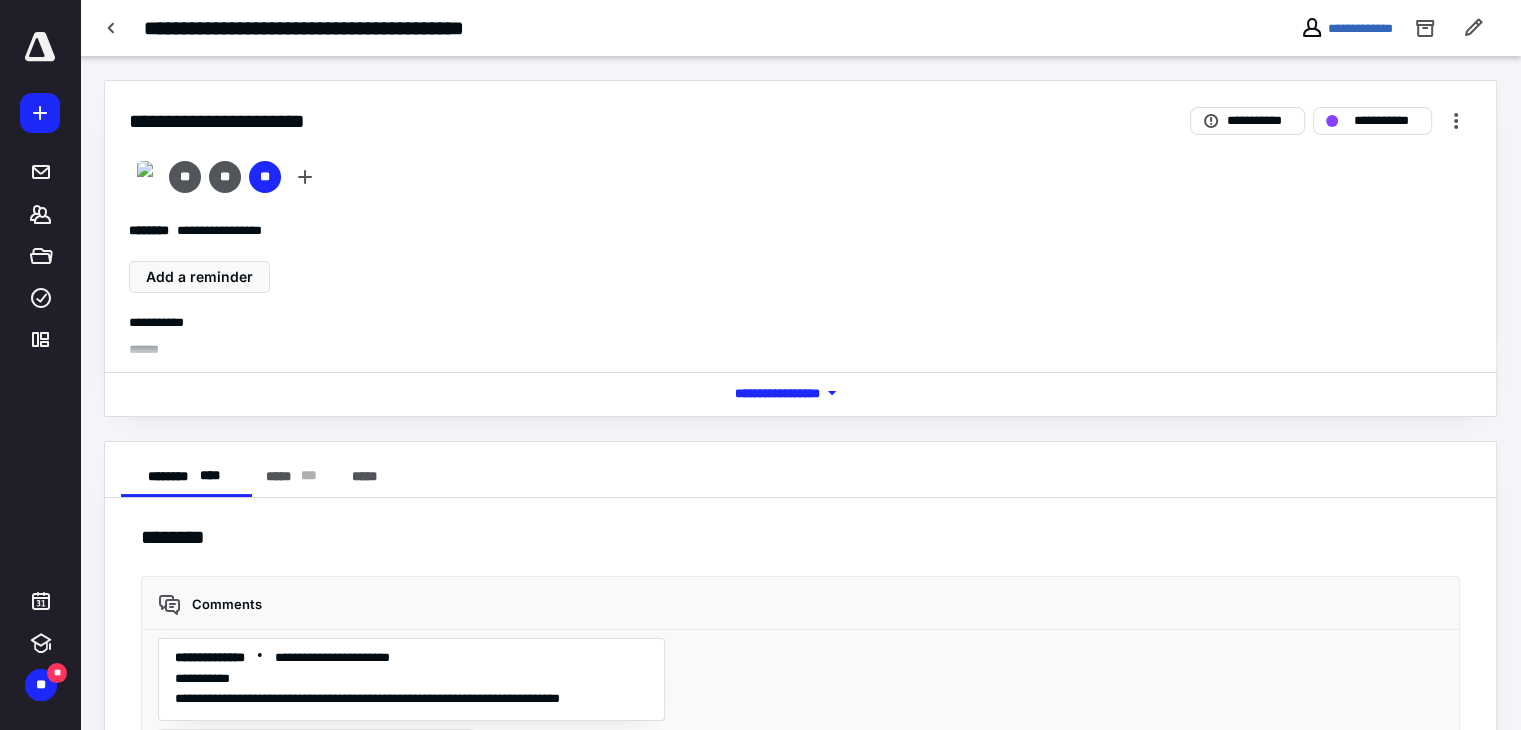 scroll, scrollTop: 0, scrollLeft: 0, axis: both 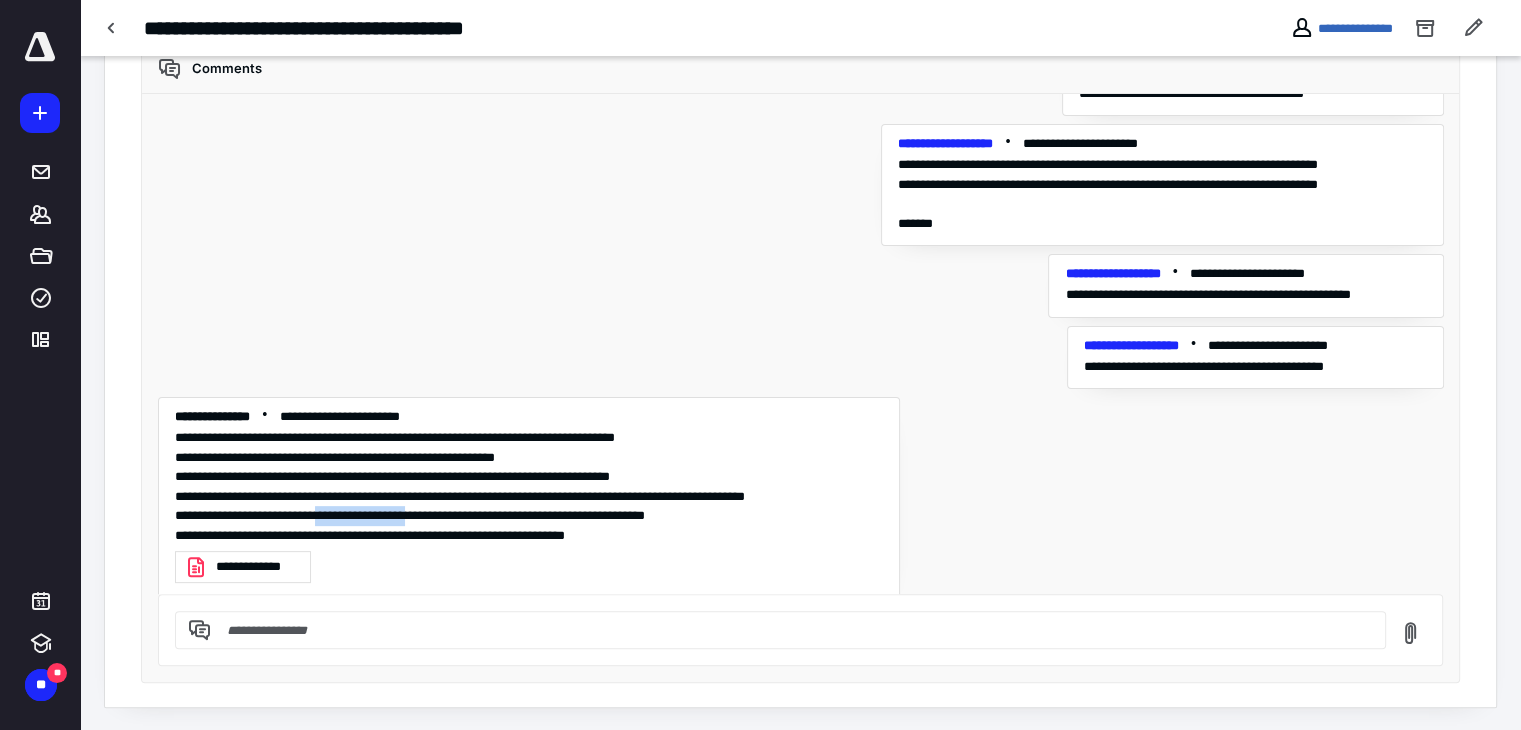 drag, startPoint x: 353, startPoint y: 501, endPoint x: 472, endPoint y: 502, distance: 119.0042 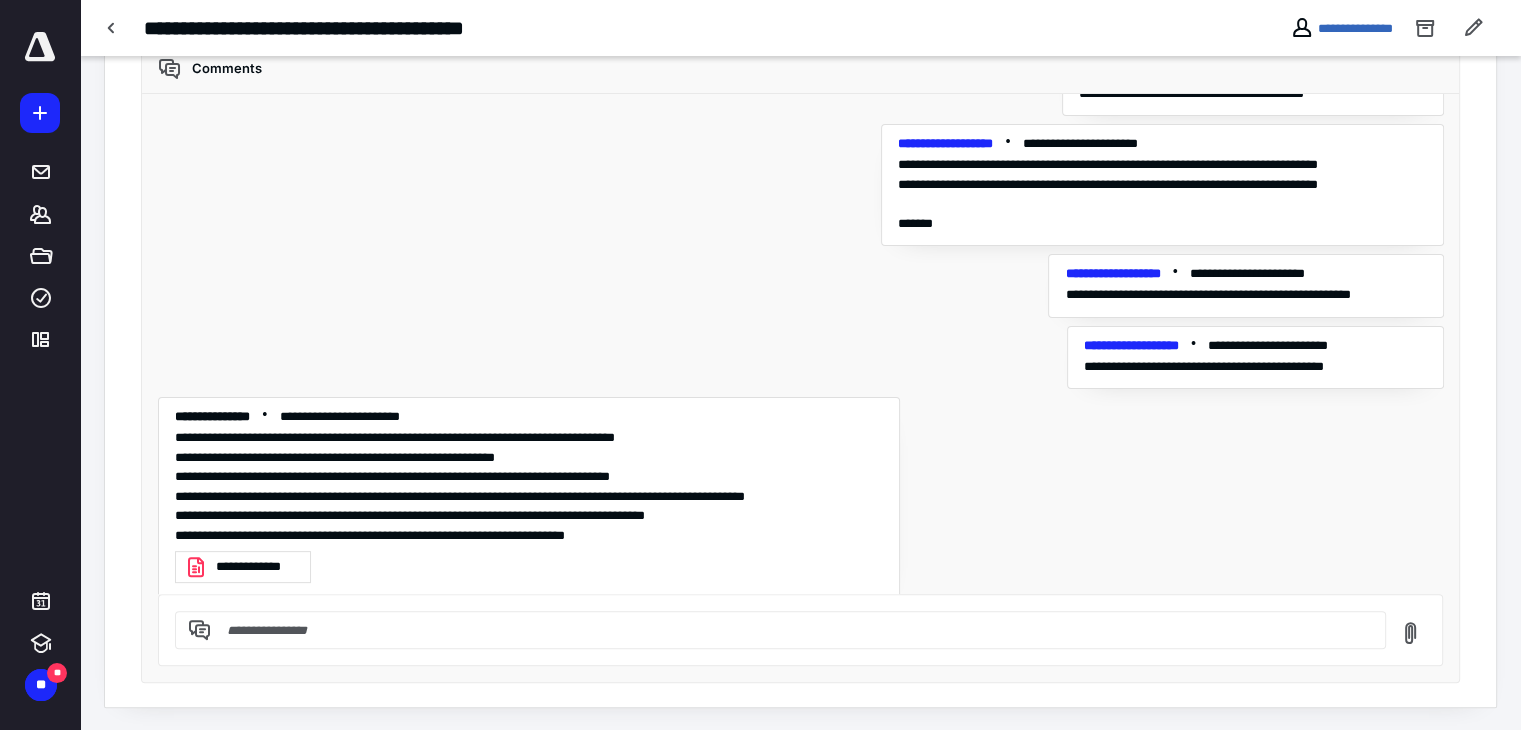 click on "**********" at bounding box center [529, 486] 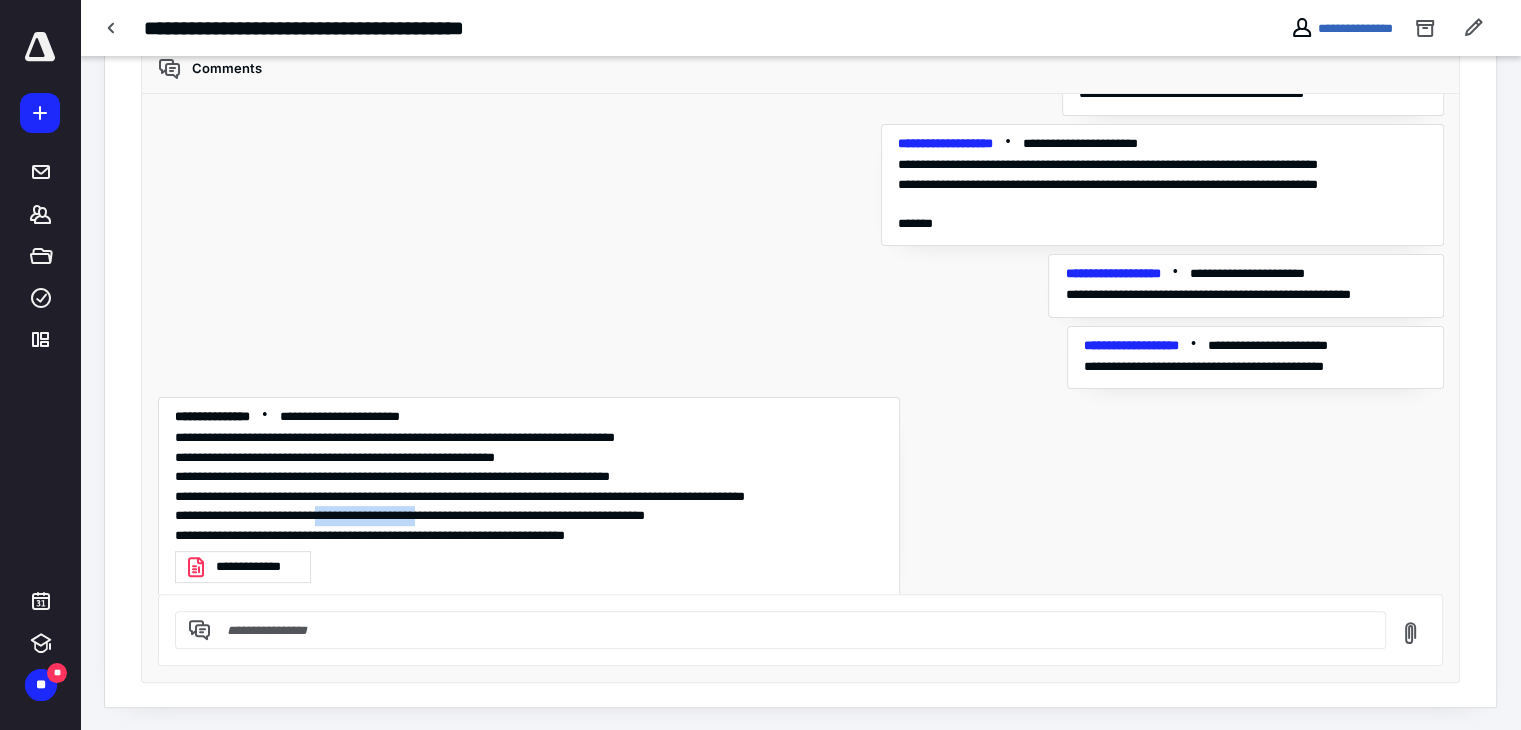 drag, startPoint x: 485, startPoint y: 500, endPoint x: 351, endPoint y: 501, distance: 134.00374 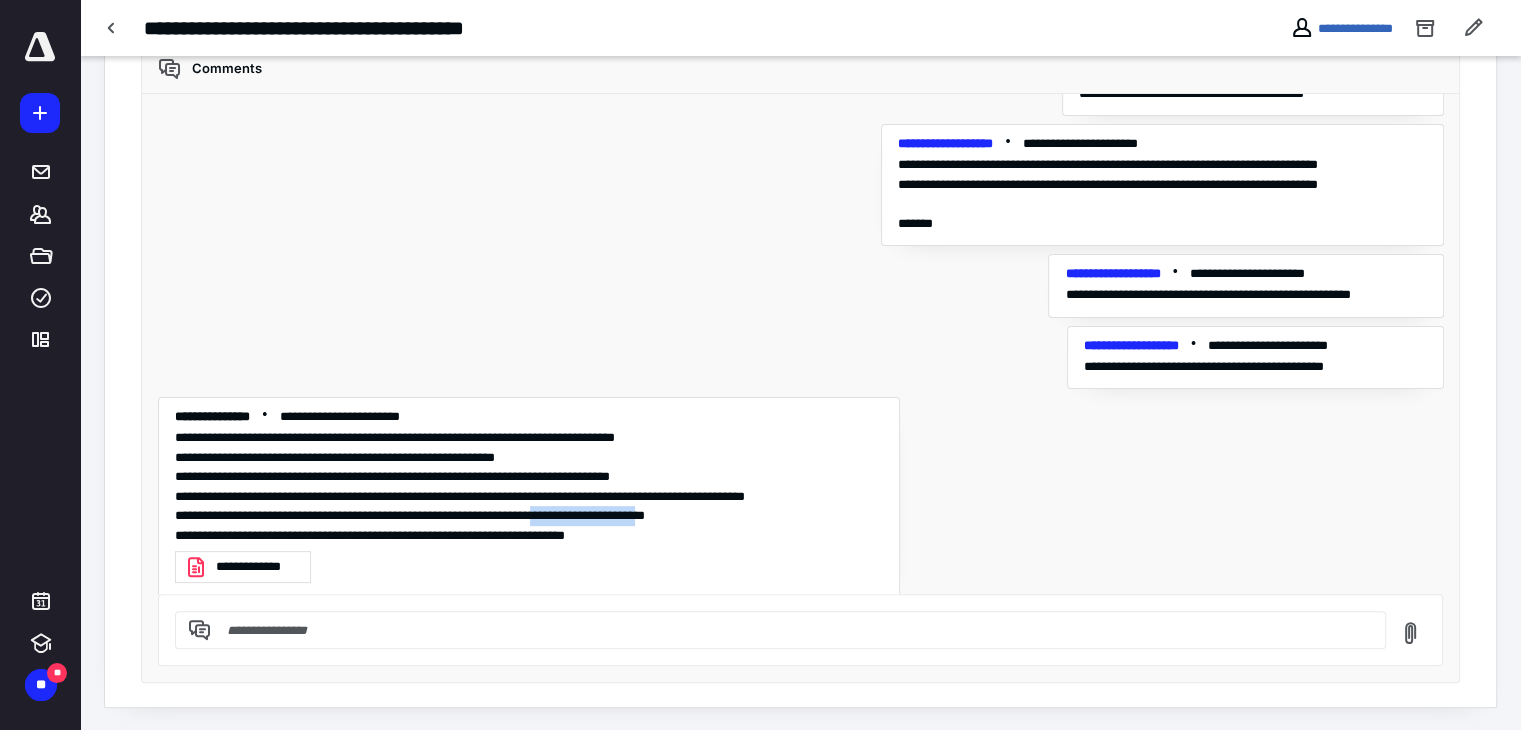 drag, startPoint x: 633, startPoint y: 500, endPoint x: 768, endPoint y: 501, distance: 135.00371 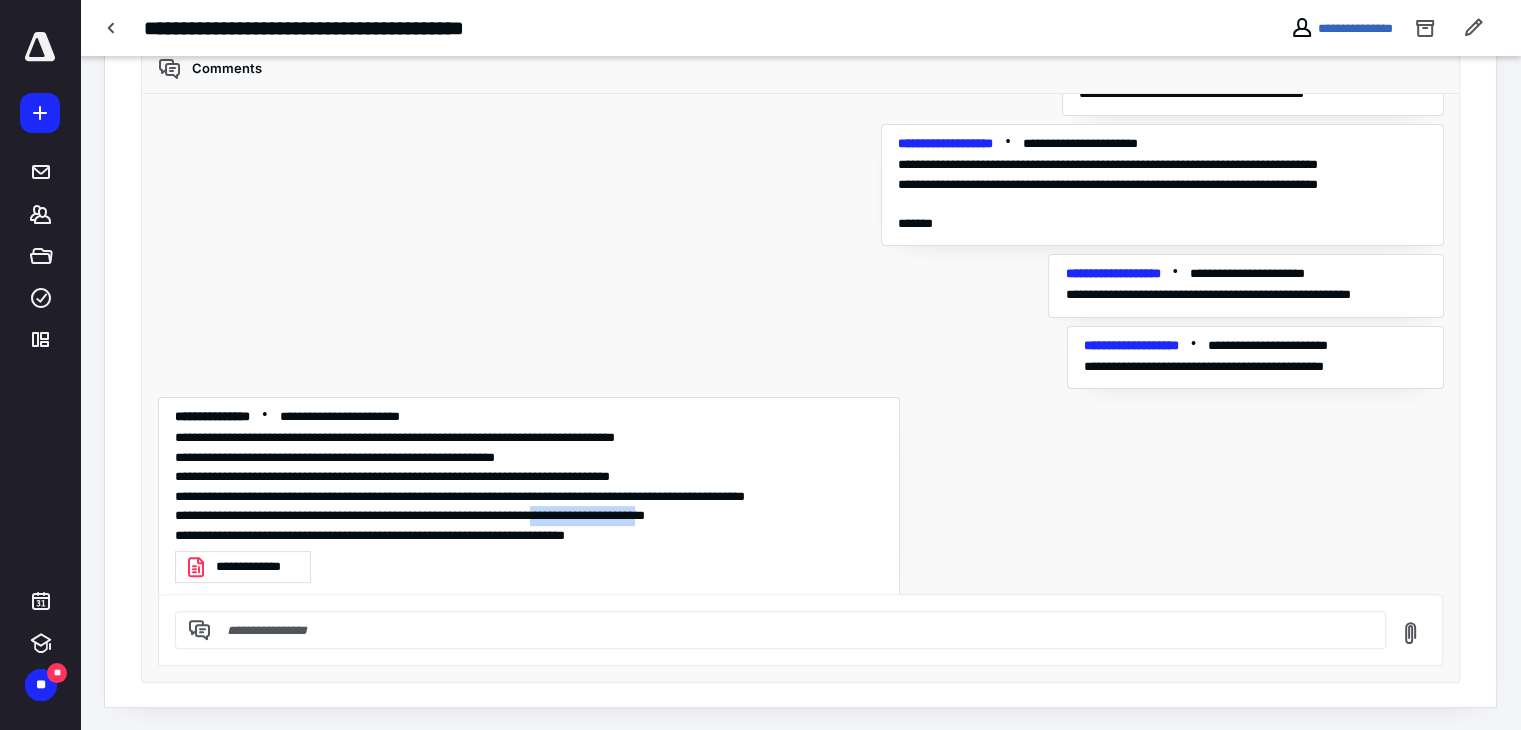copy on "**********" 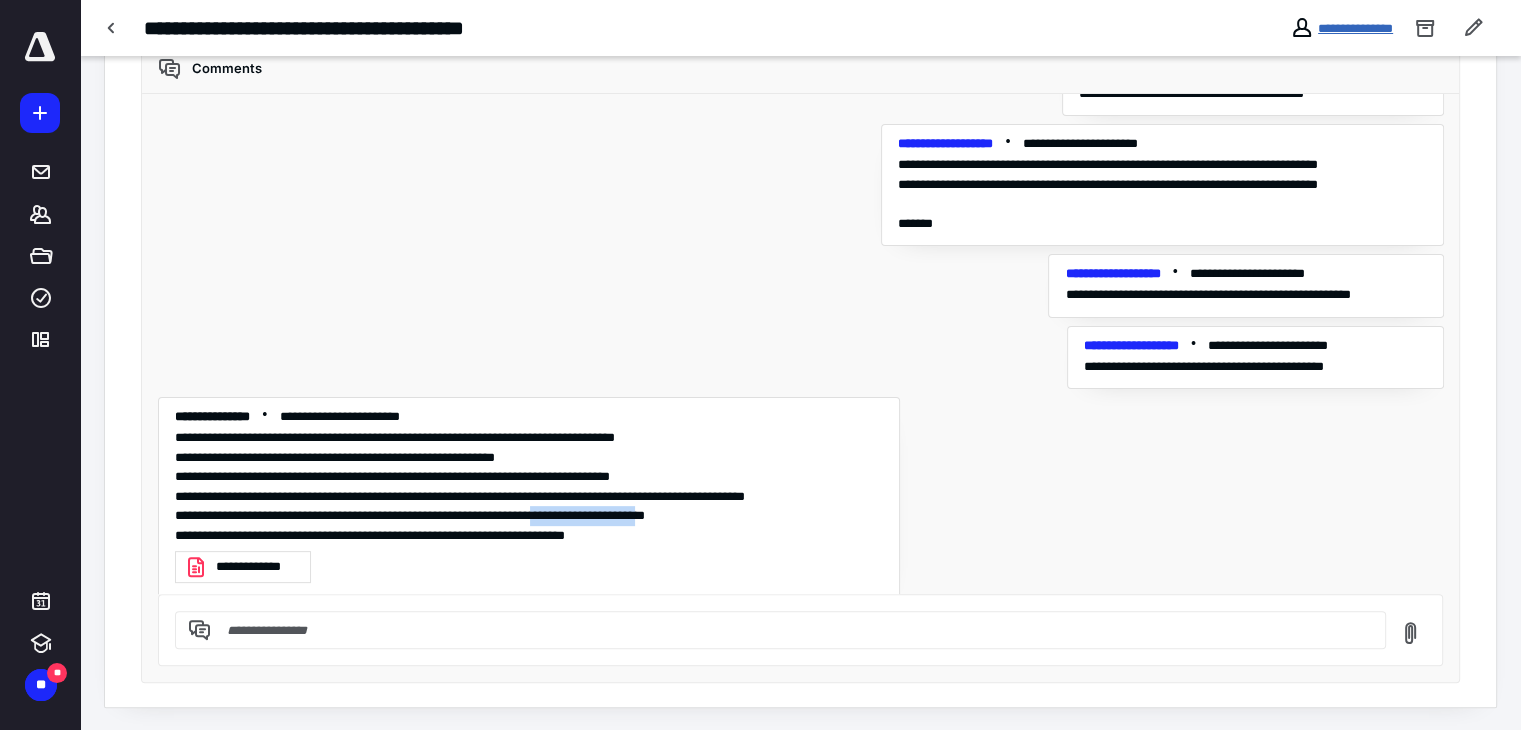 click on "**********" at bounding box center (1355, 28) 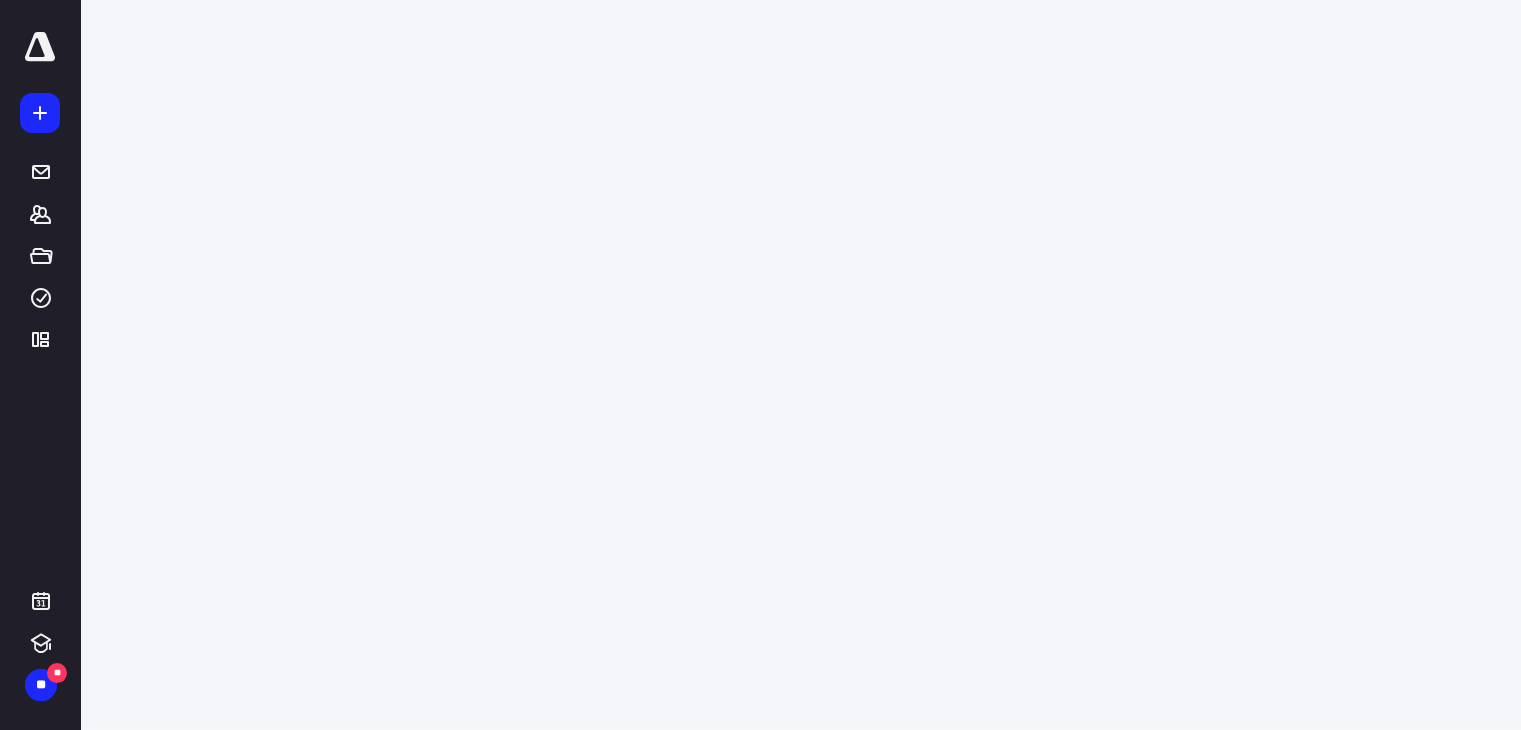 scroll, scrollTop: 0, scrollLeft: 0, axis: both 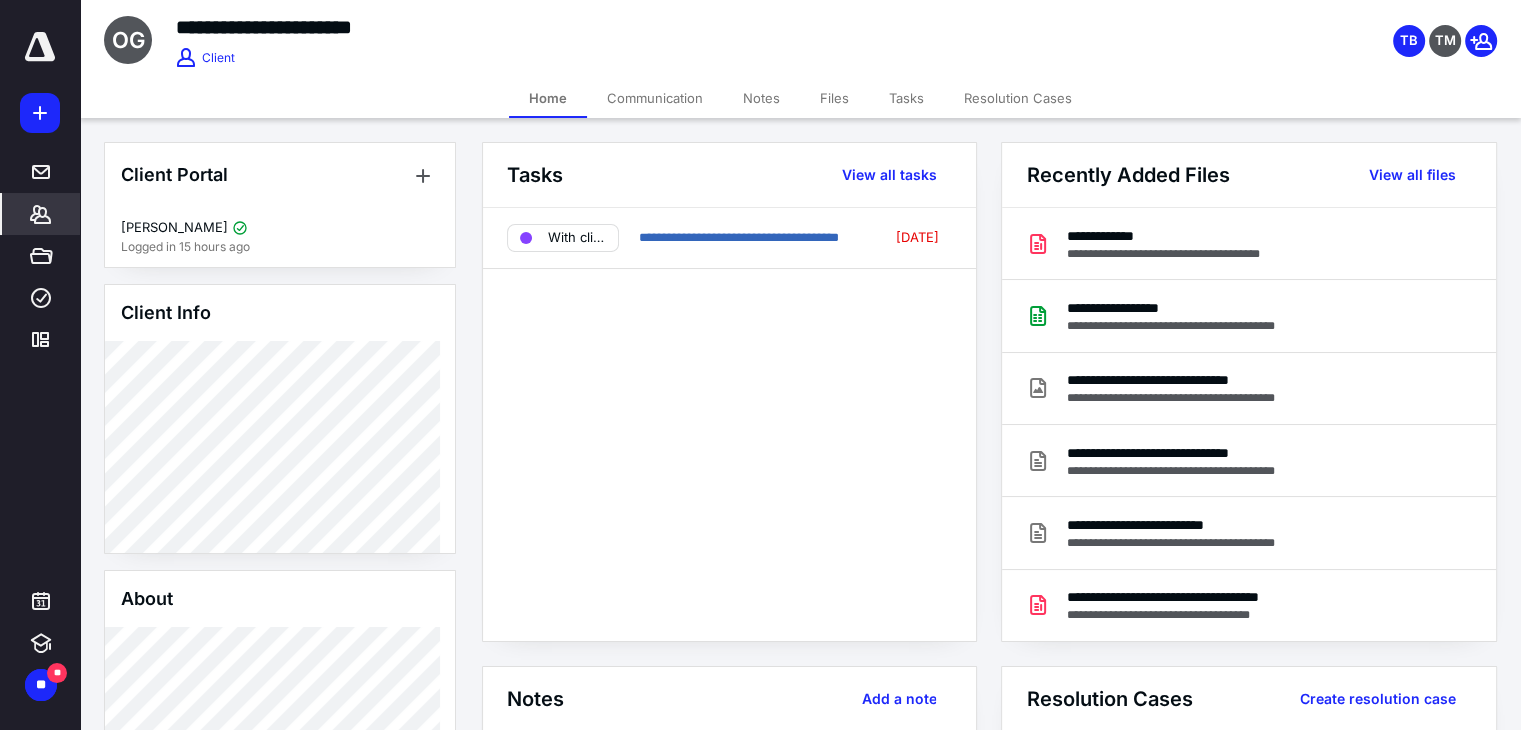 click on "Files" at bounding box center (834, 98) 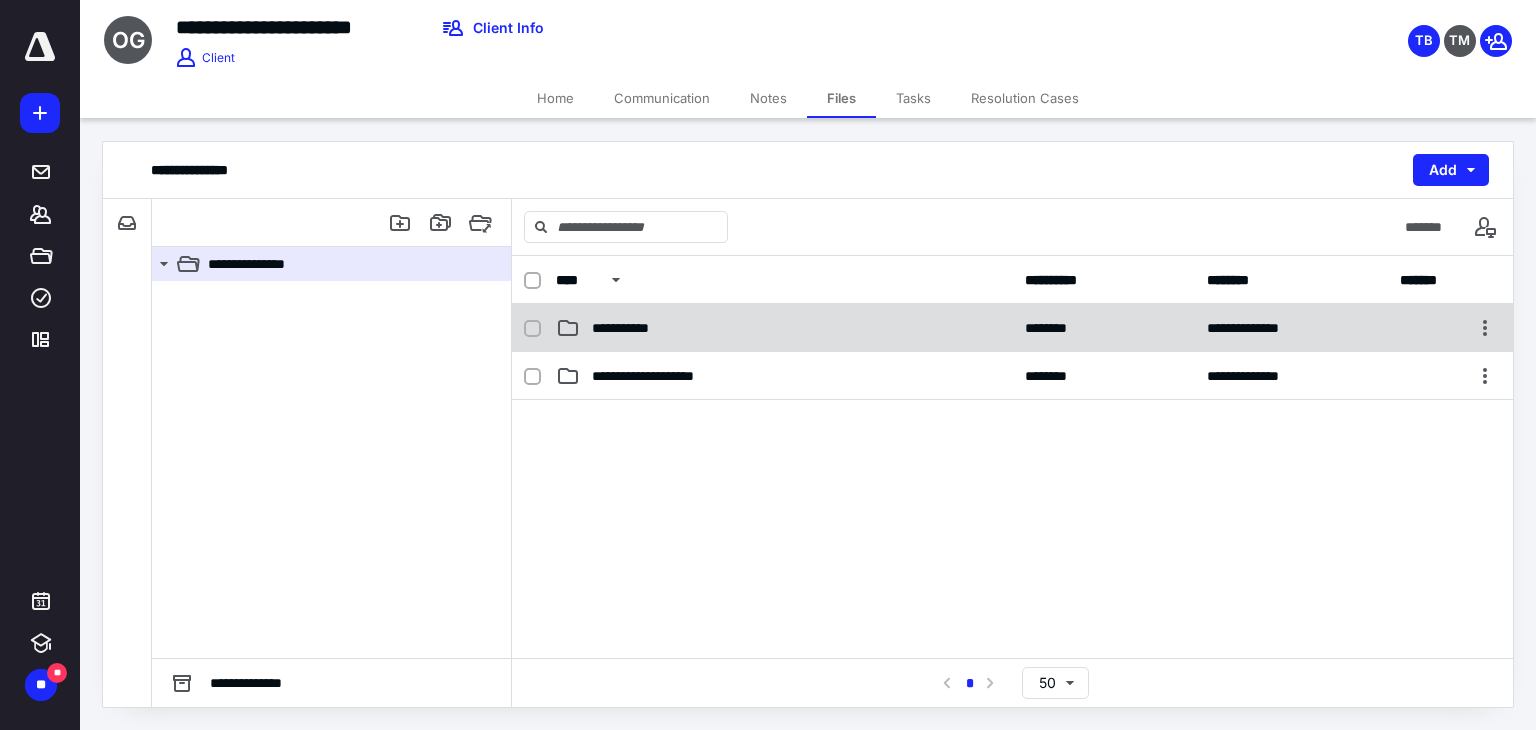 click on "**********" at bounding box center [627, 328] 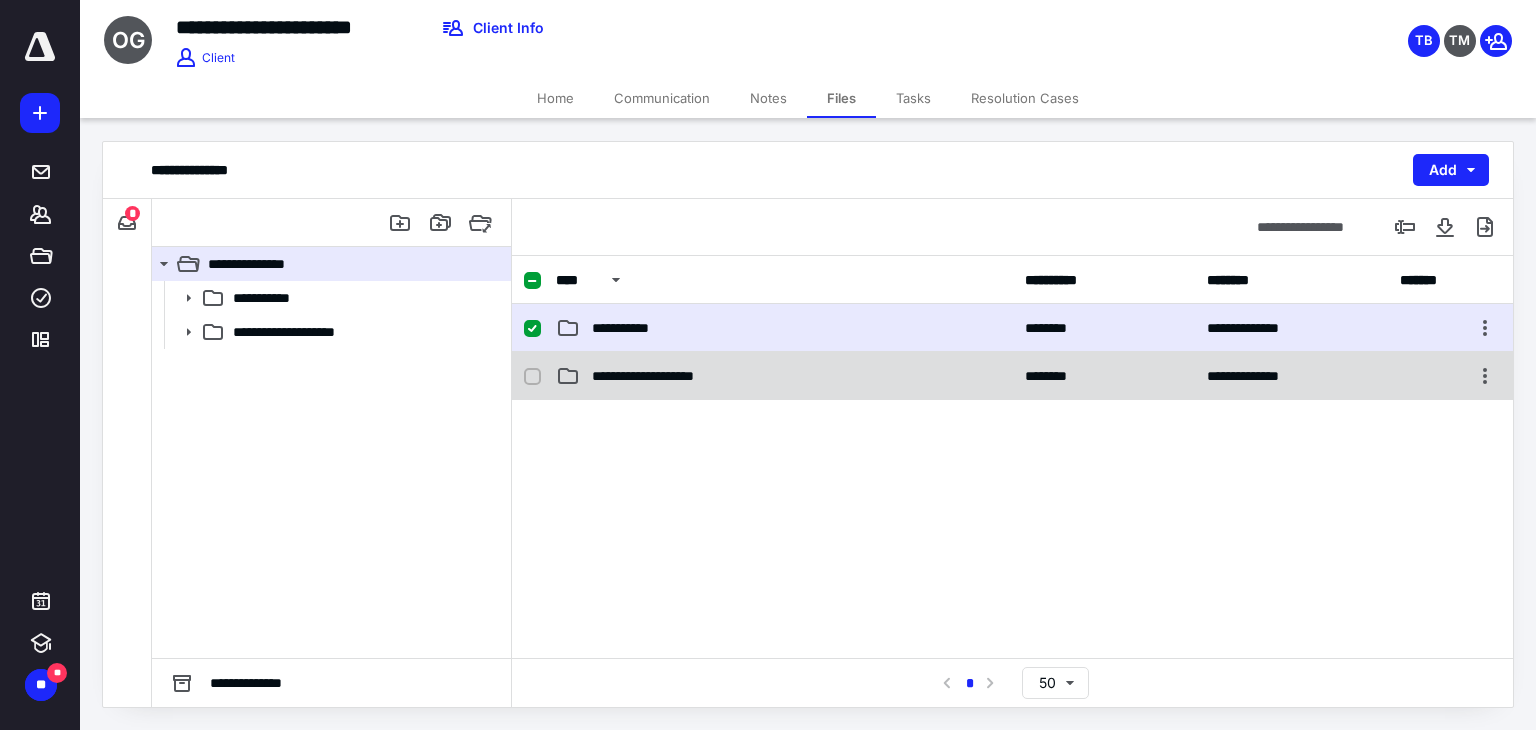 click on "**********" at bounding box center (658, 376) 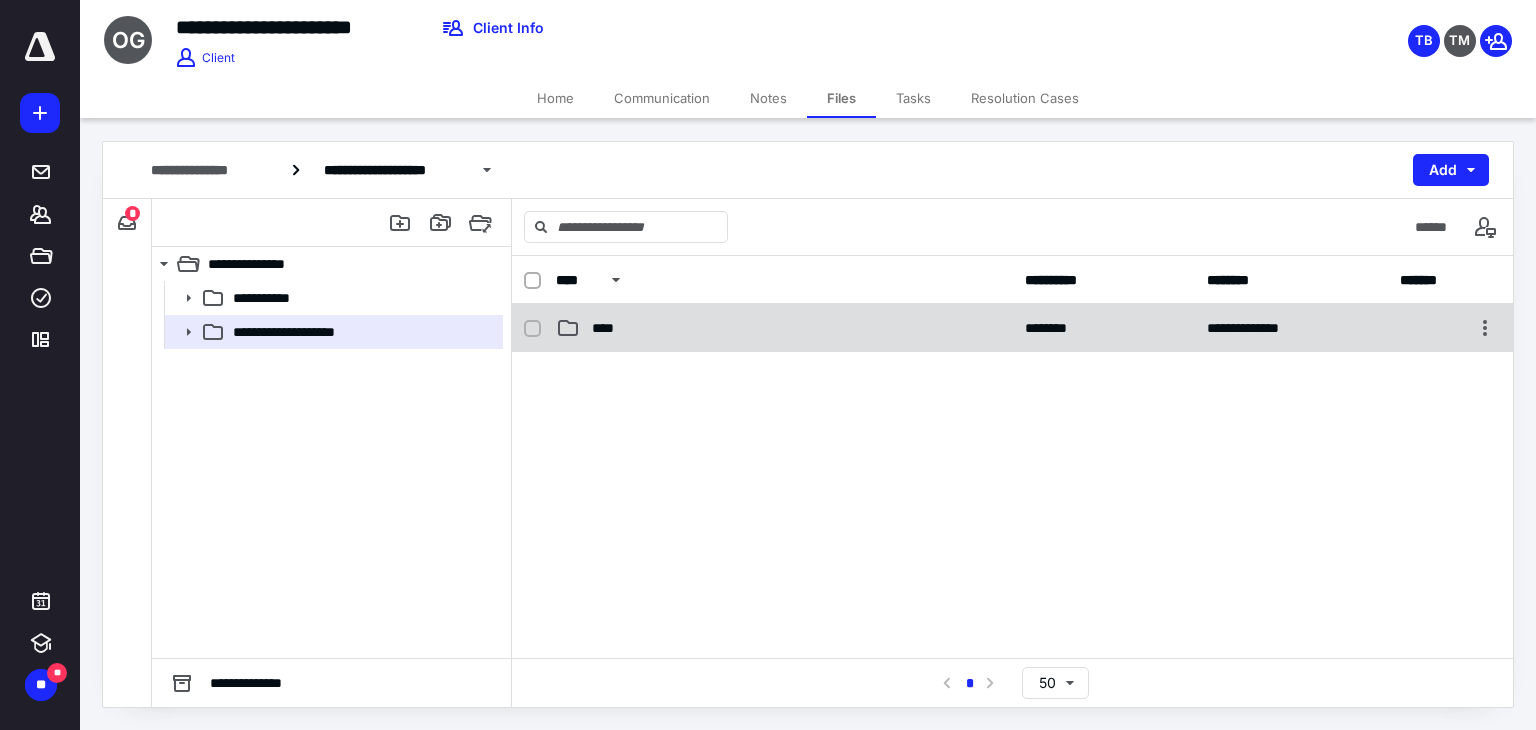 click on "****" at bounding box center [784, 328] 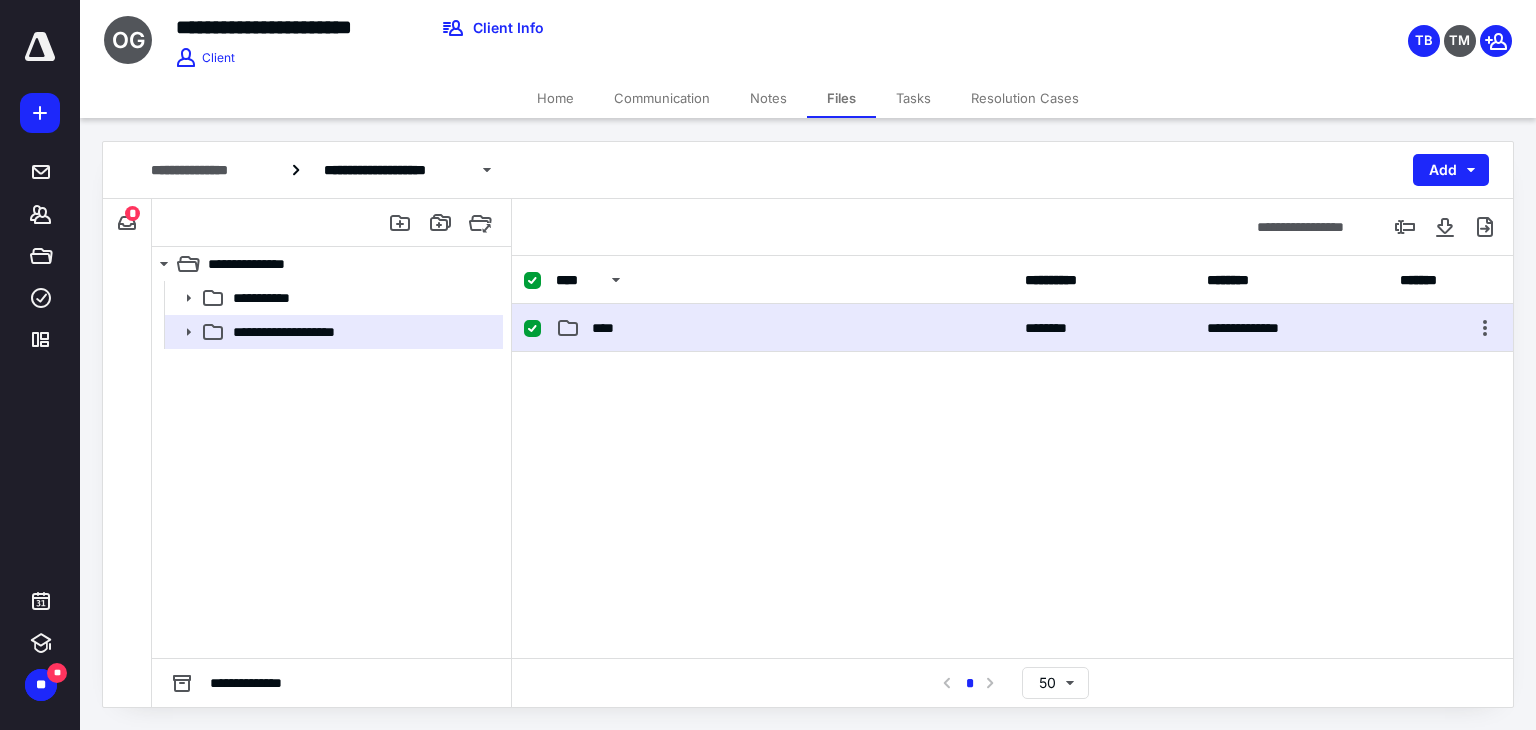 click on "****" at bounding box center (784, 328) 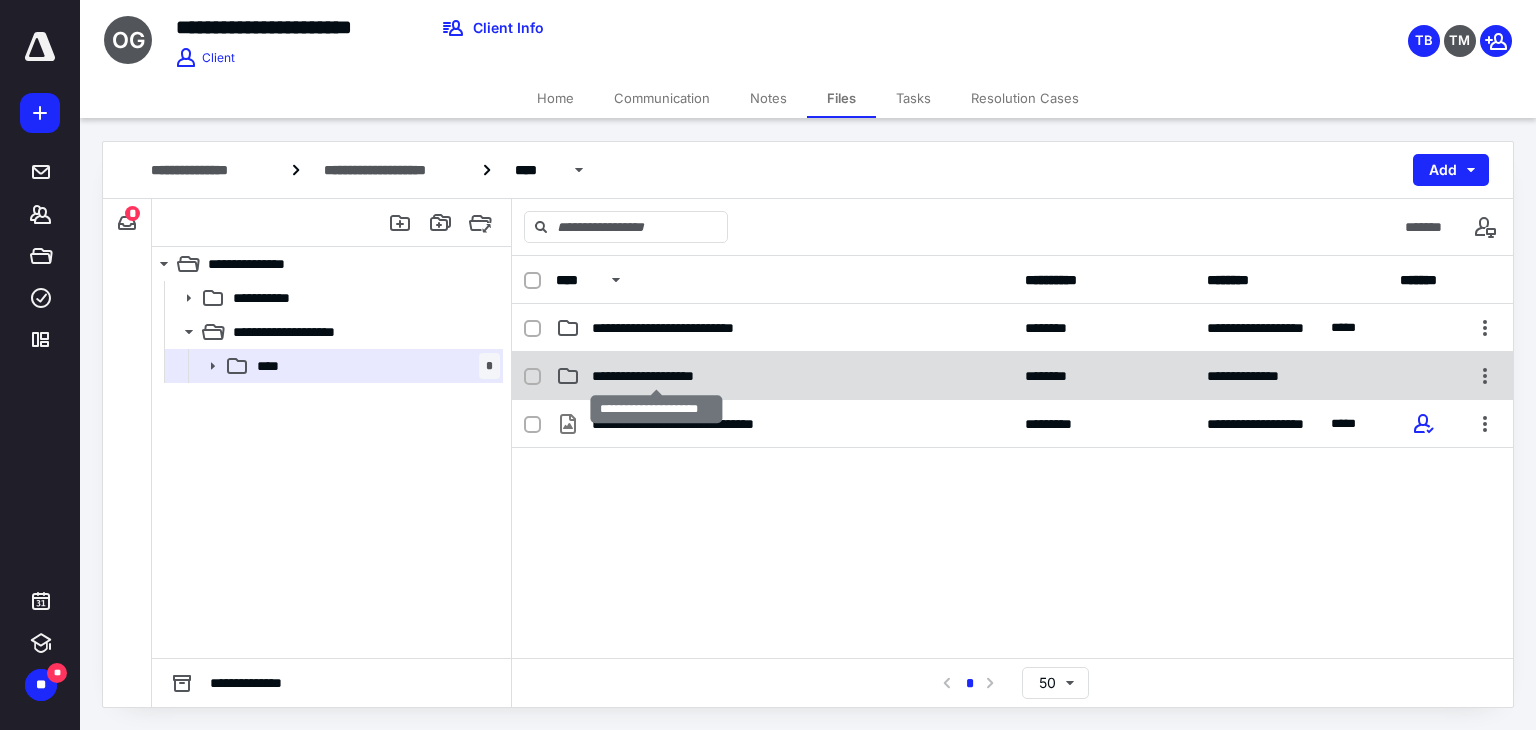 click on "**********" at bounding box center [656, 376] 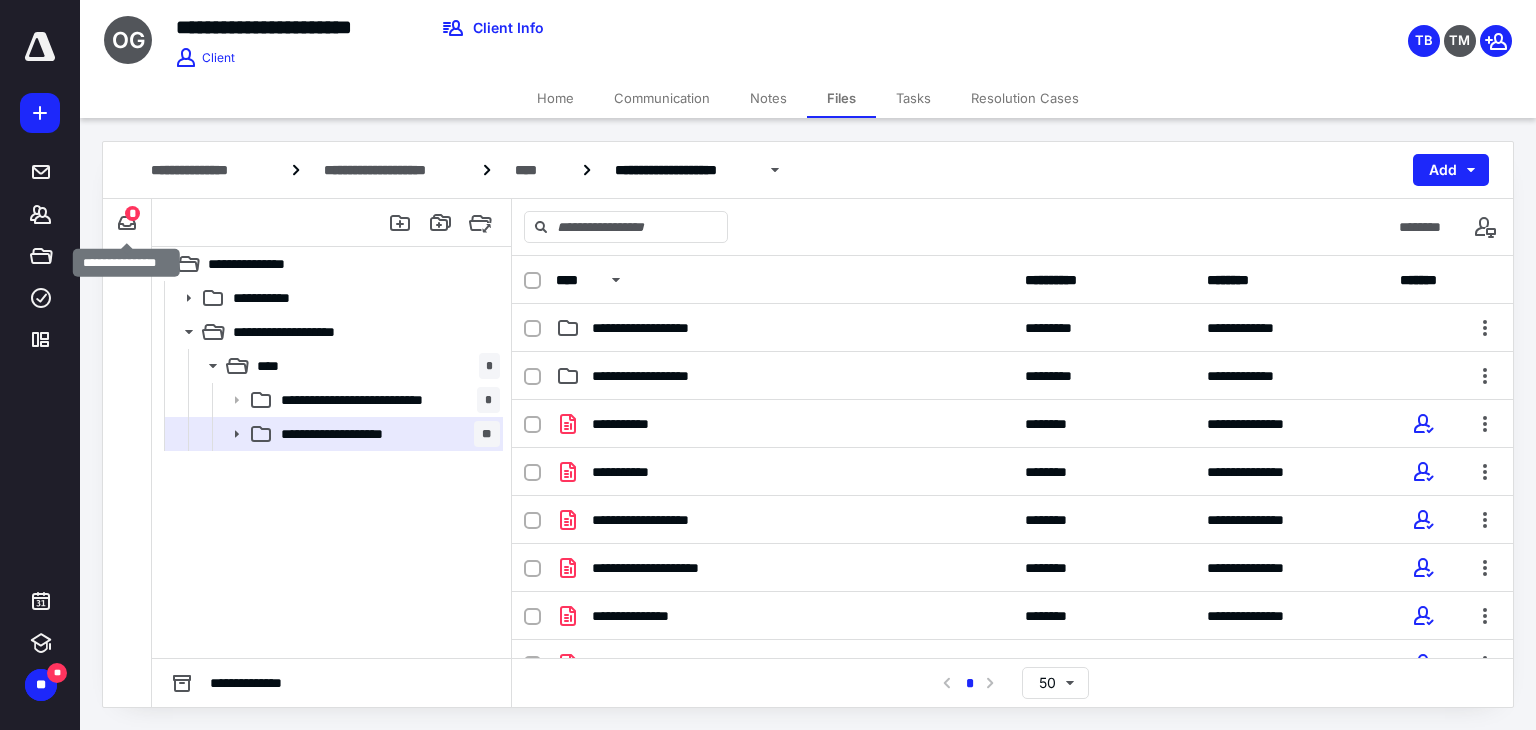 click on "*" at bounding box center [132, 213] 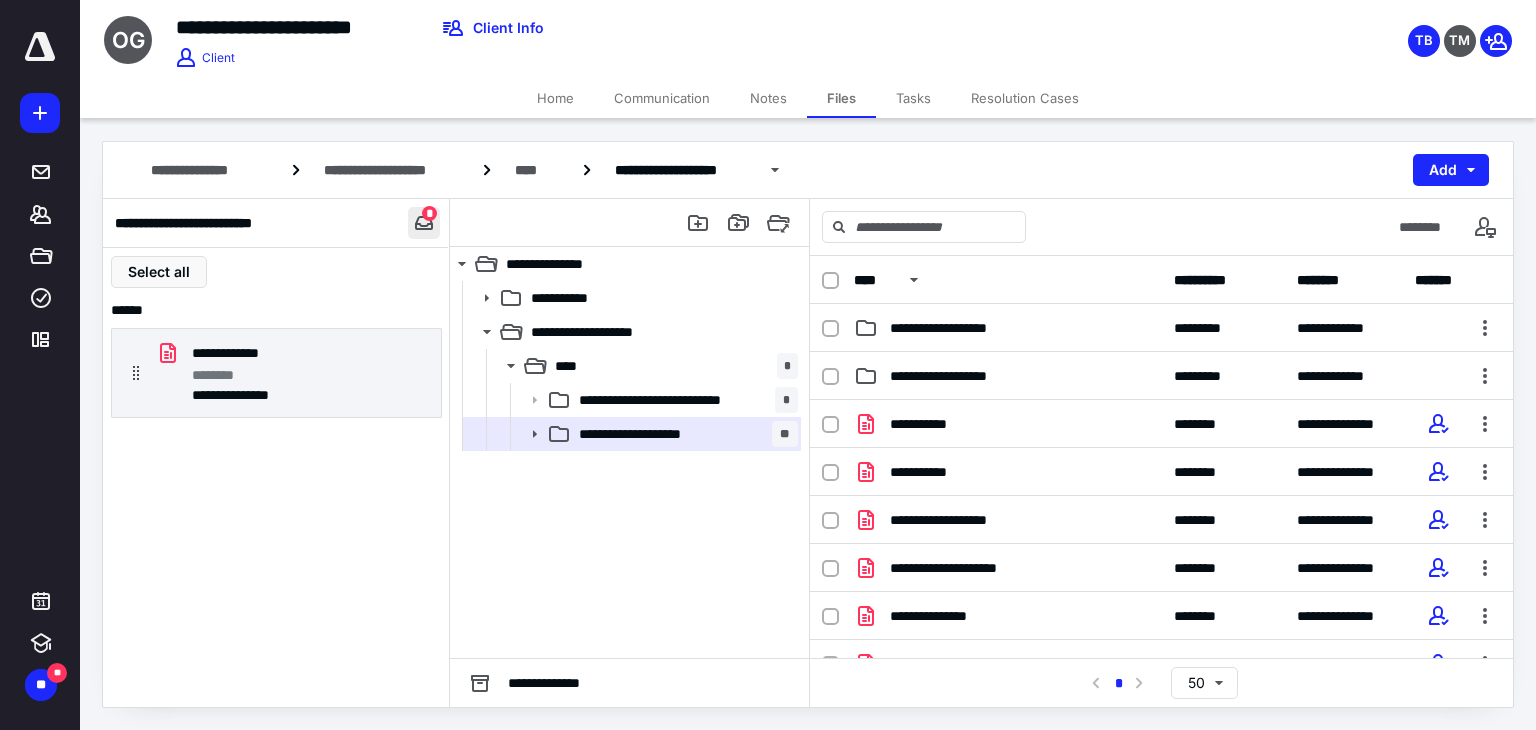 click at bounding box center (424, 223) 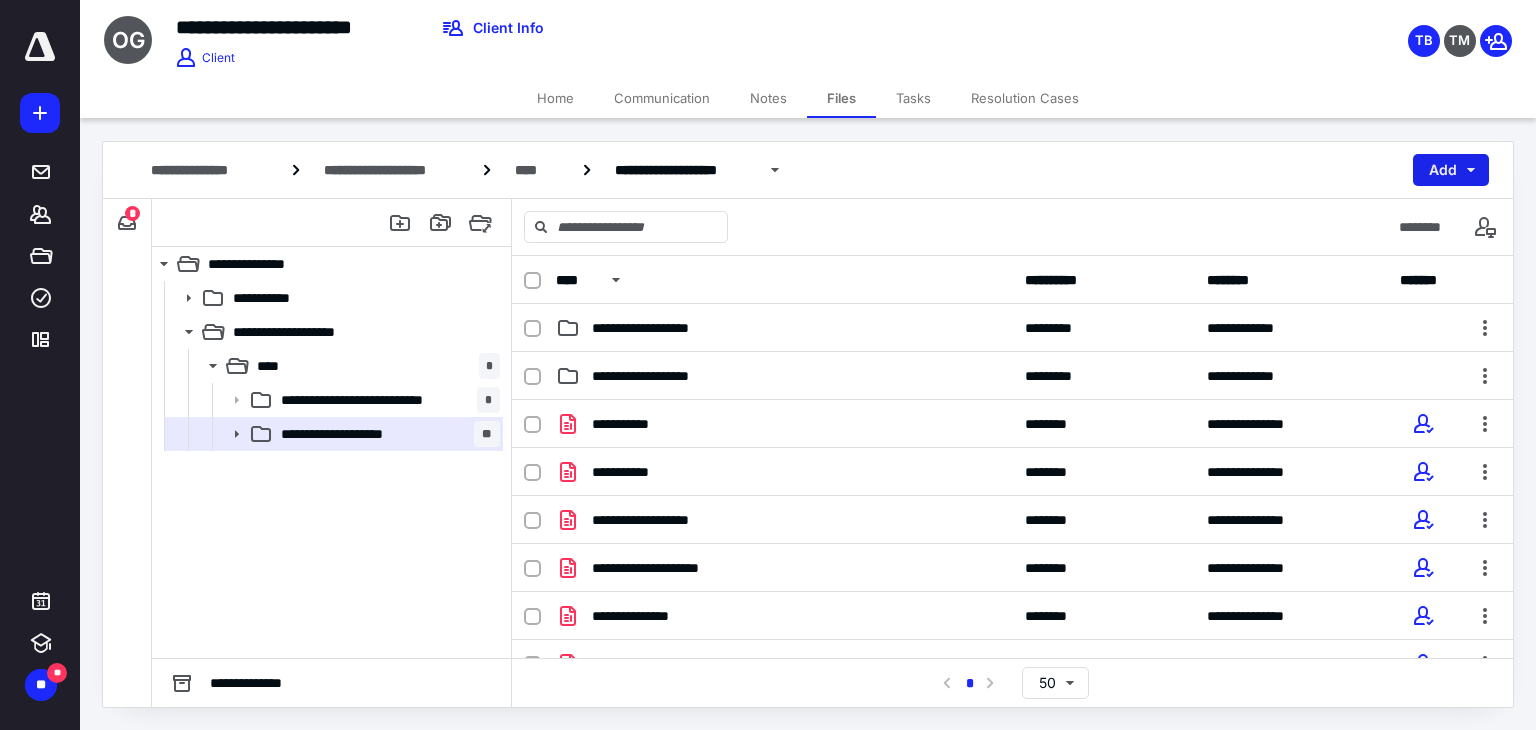 click on "Add" at bounding box center (1451, 170) 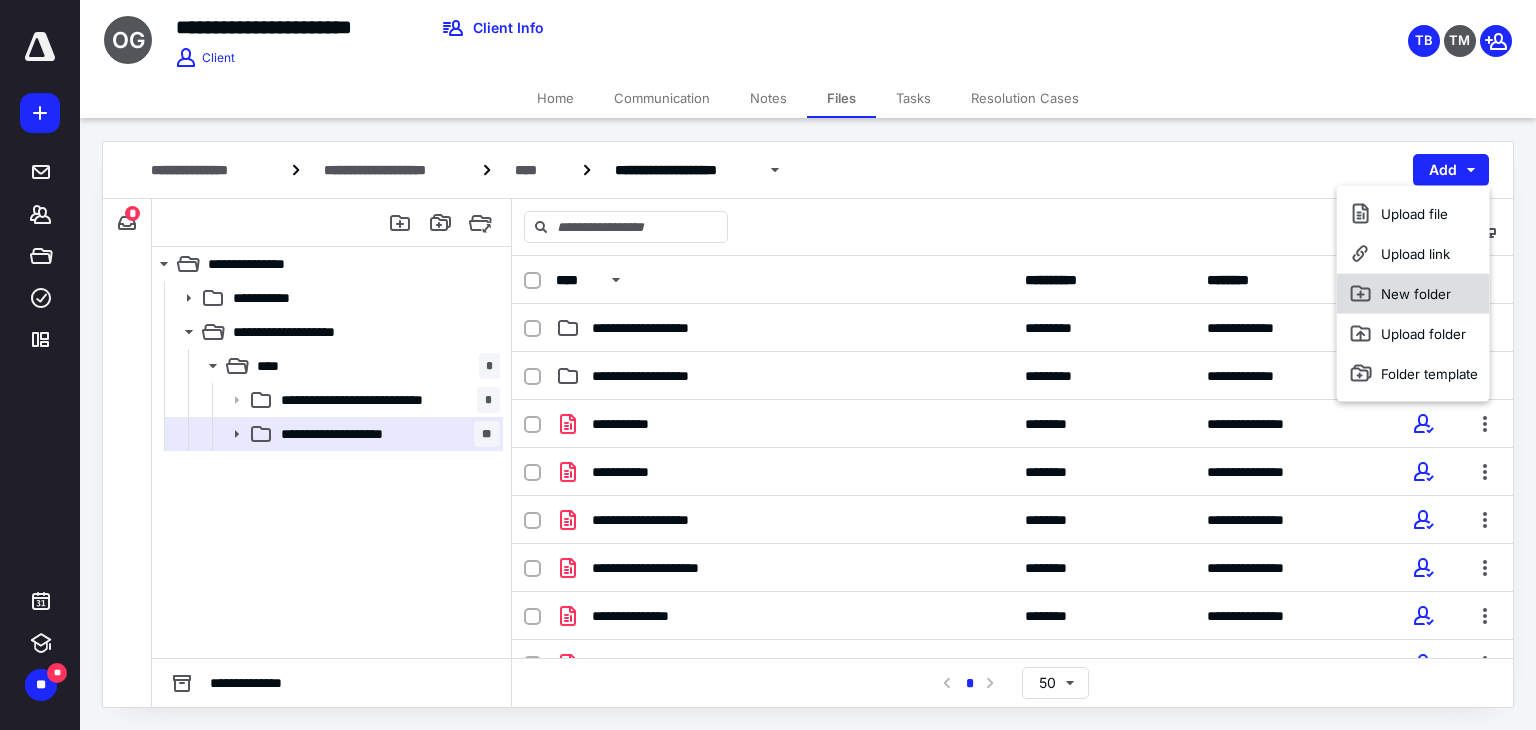 click on "New folder" at bounding box center (1413, 294) 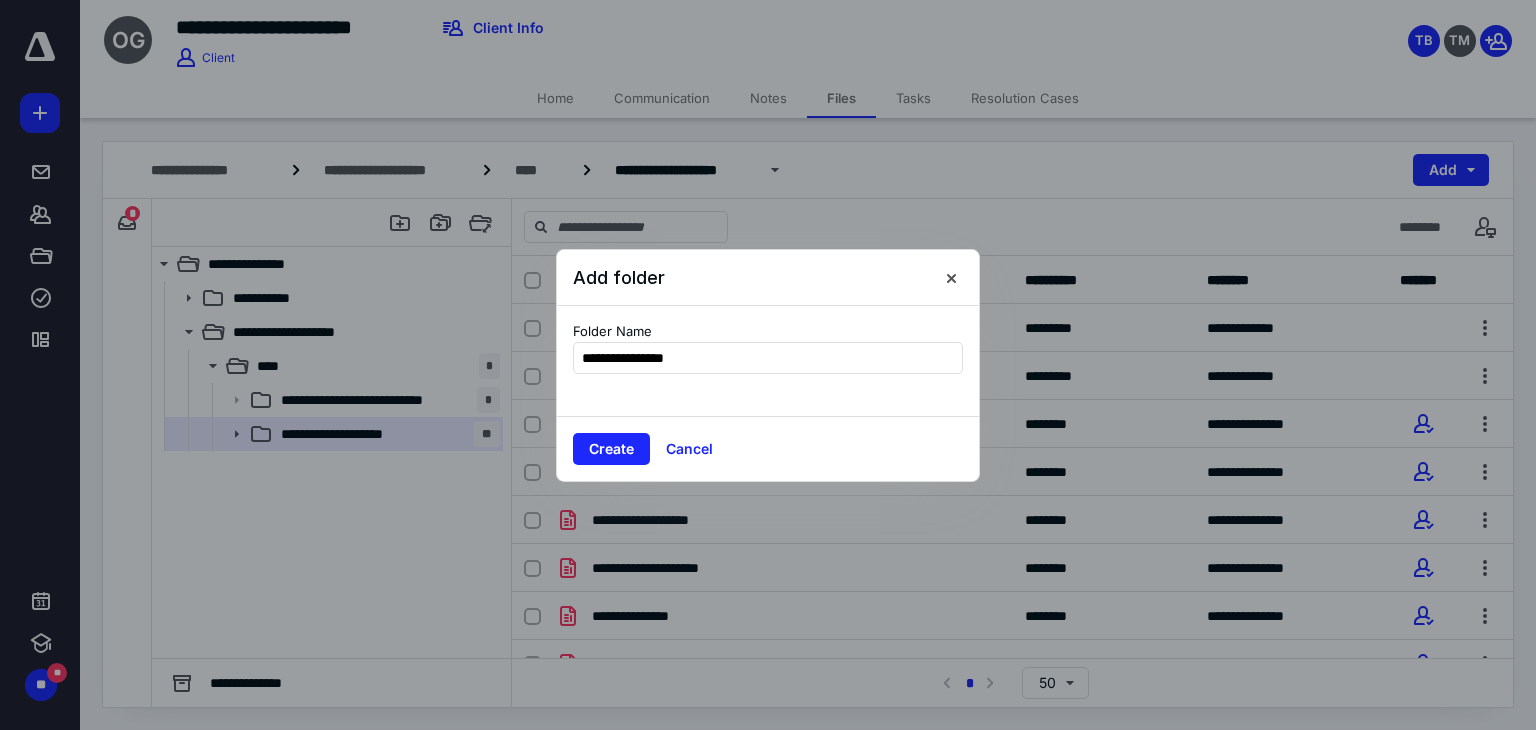 type on "**********" 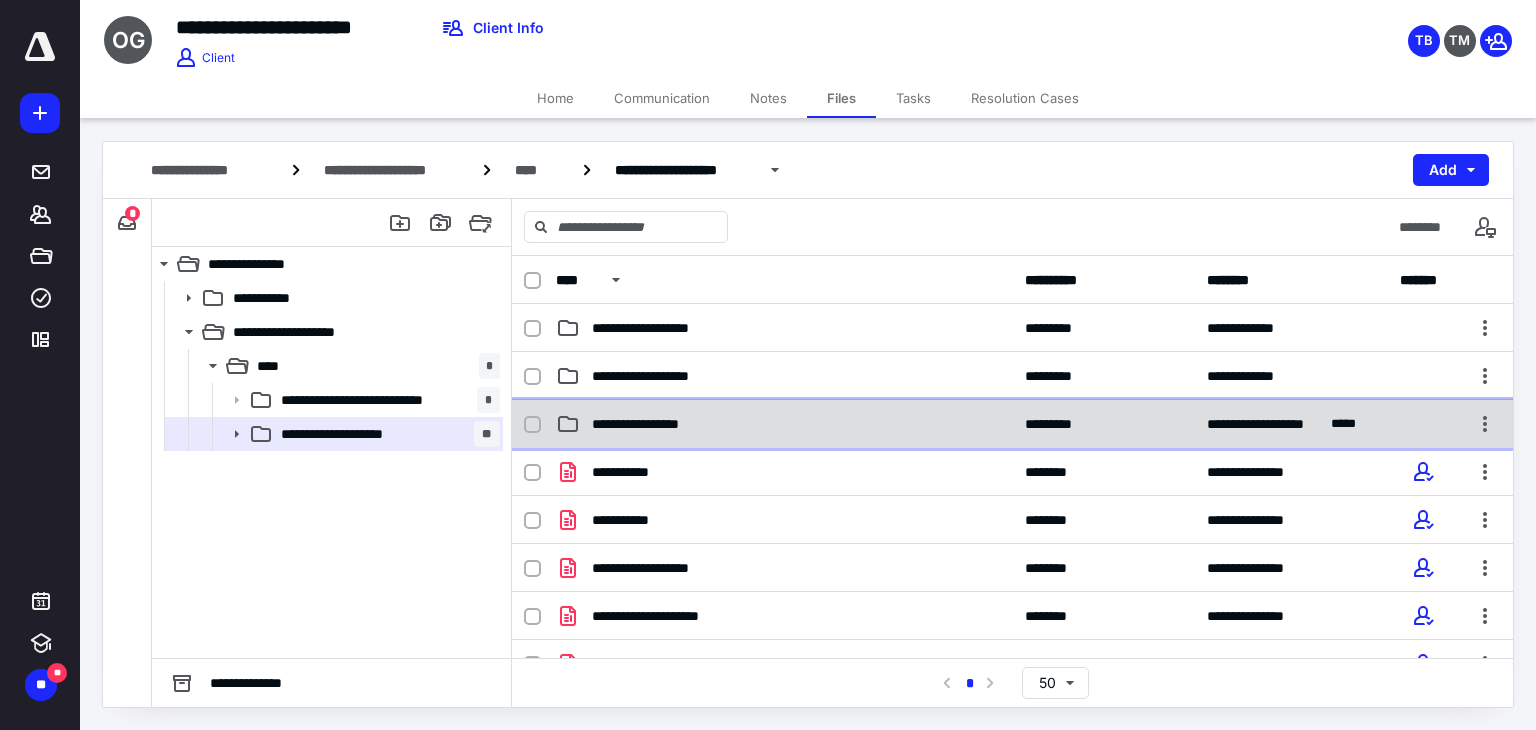 click on "**********" at bounding box center [653, 424] 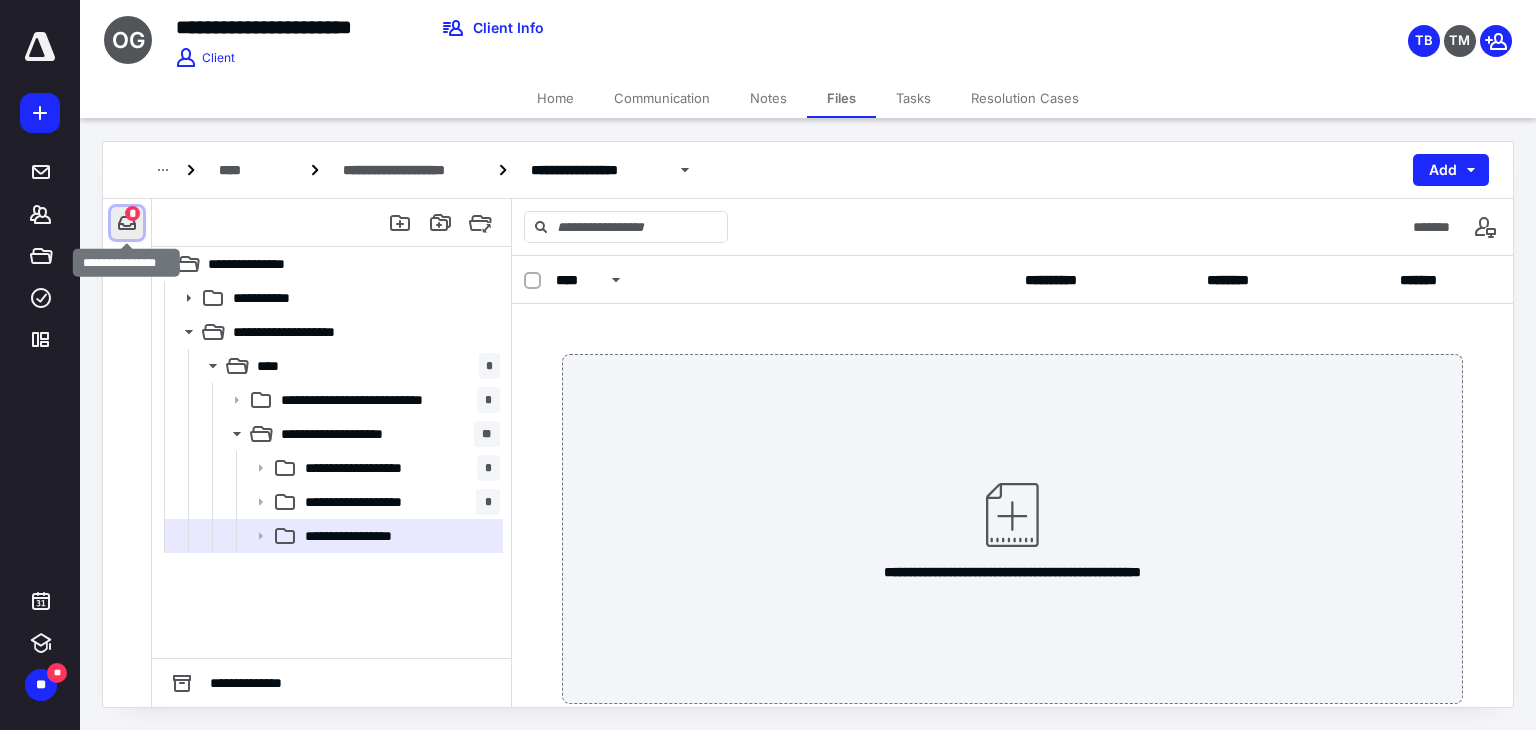 click at bounding box center (127, 223) 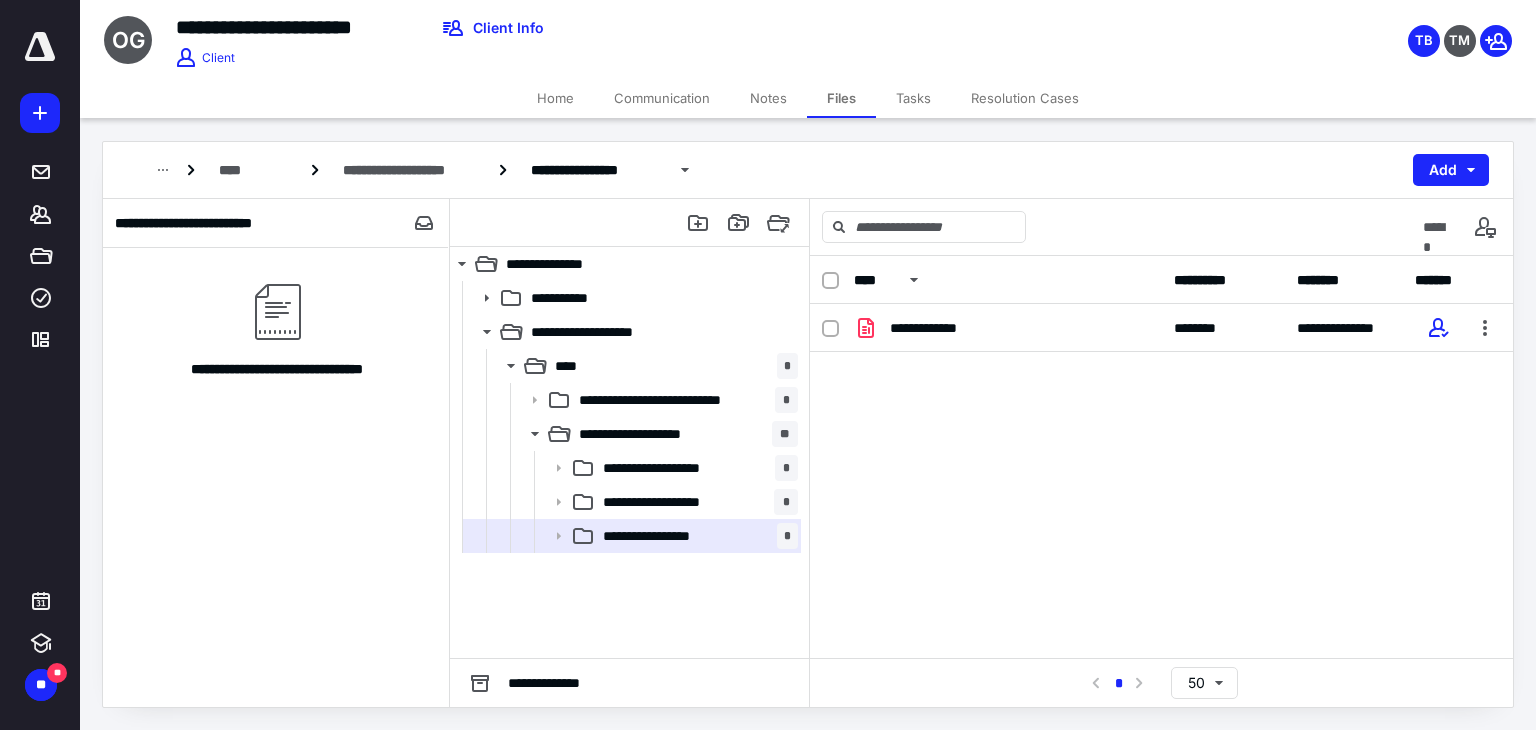 click on "Home" at bounding box center [555, 98] 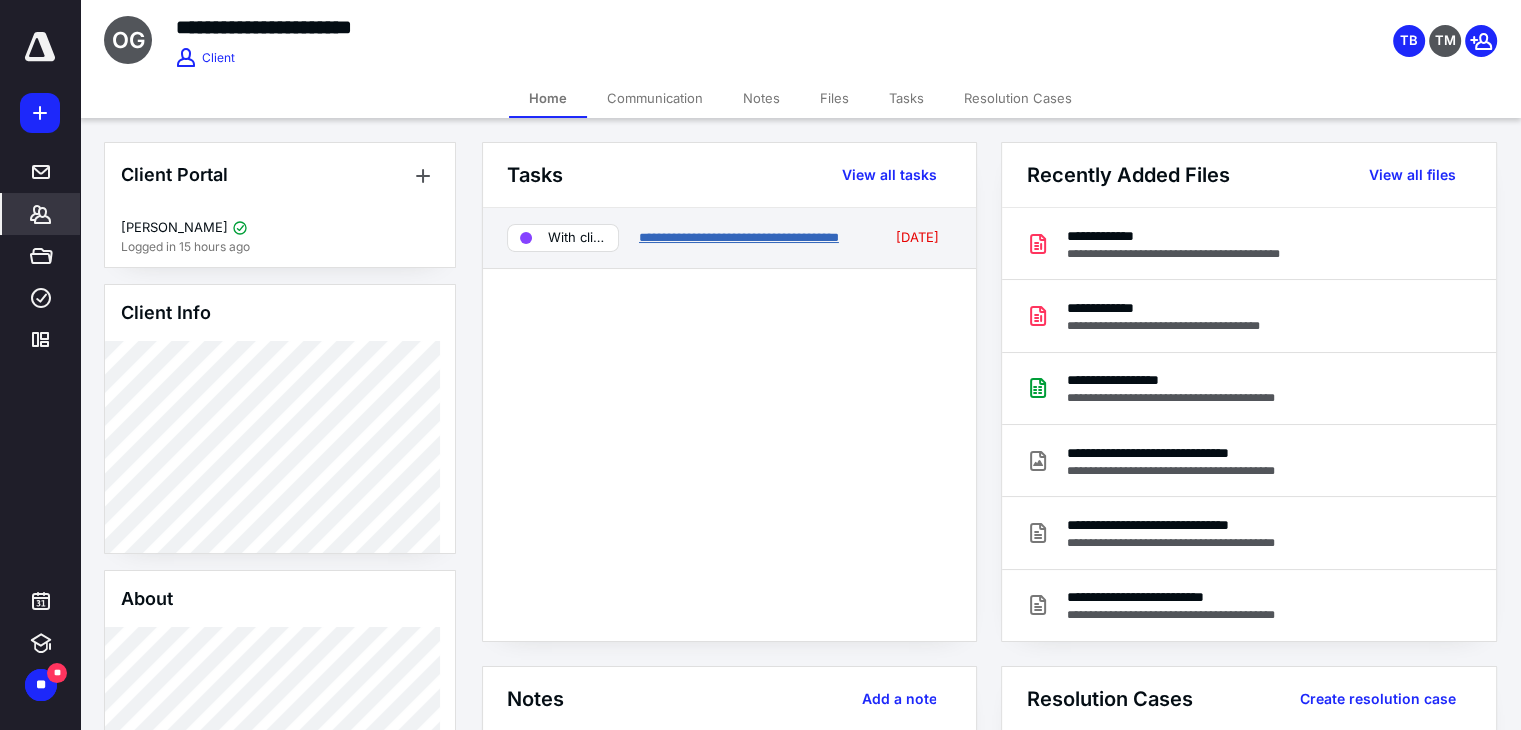 click on "**********" at bounding box center [739, 237] 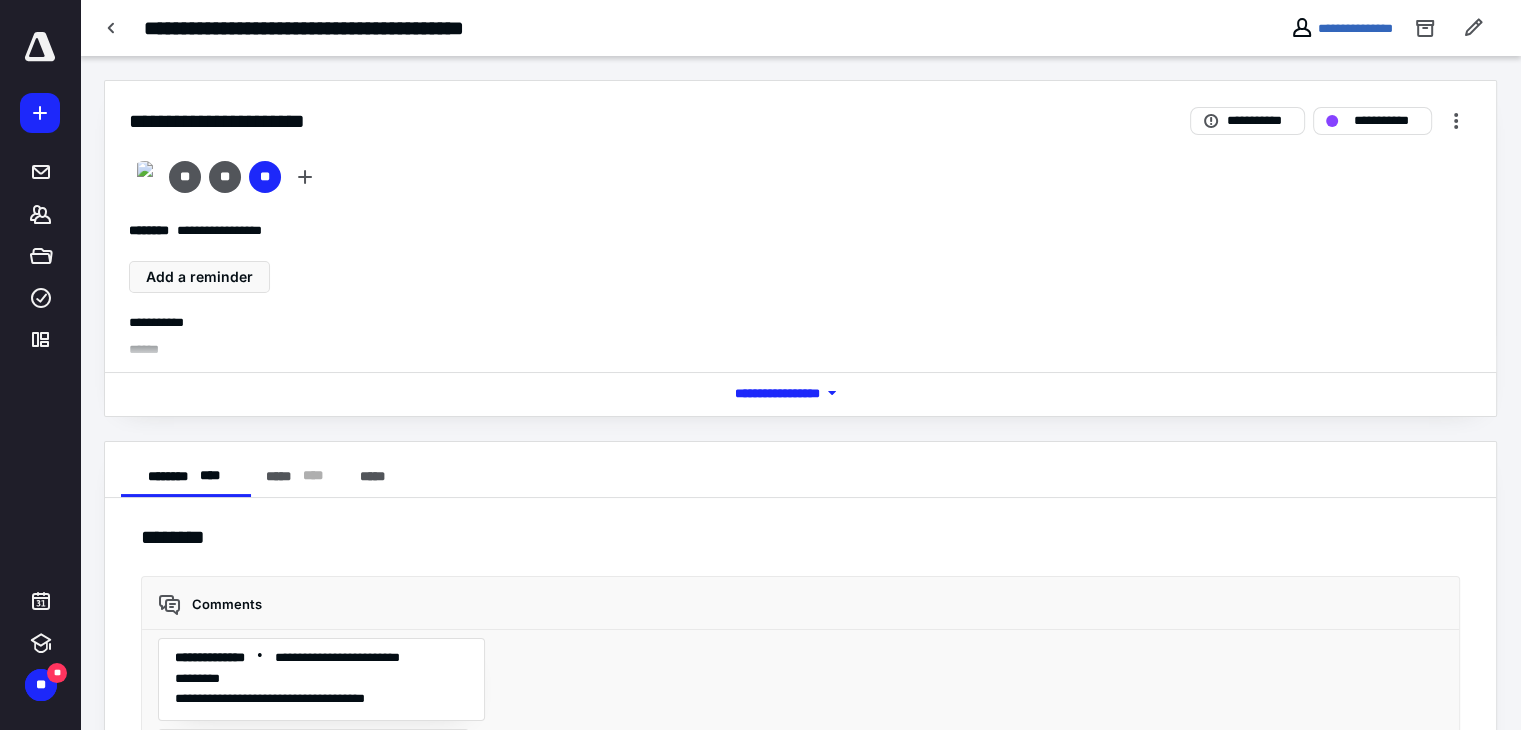 scroll, scrollTop: 3634, scrollLeft: 0, axis: vertical 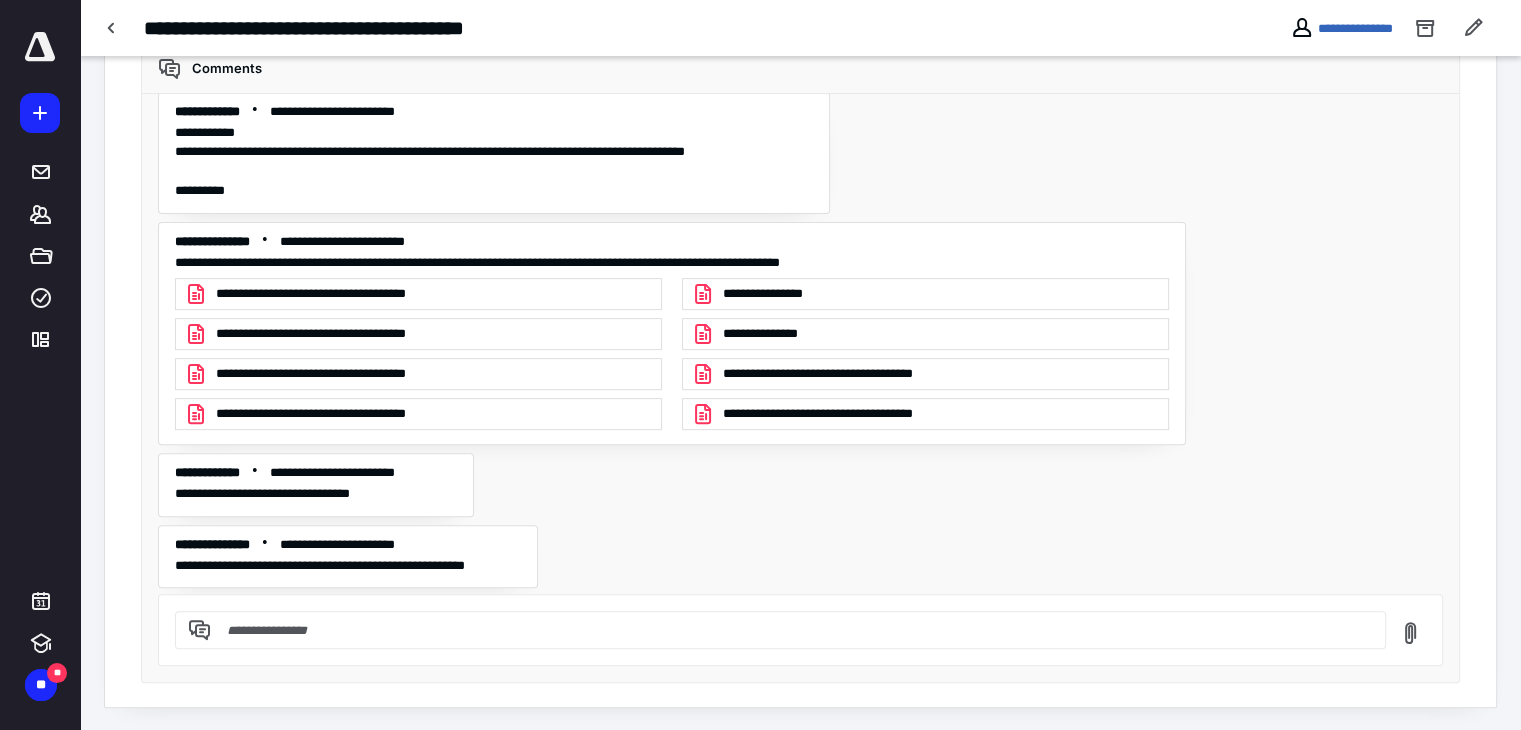 click on "**********" at bounding box center (346, 374) 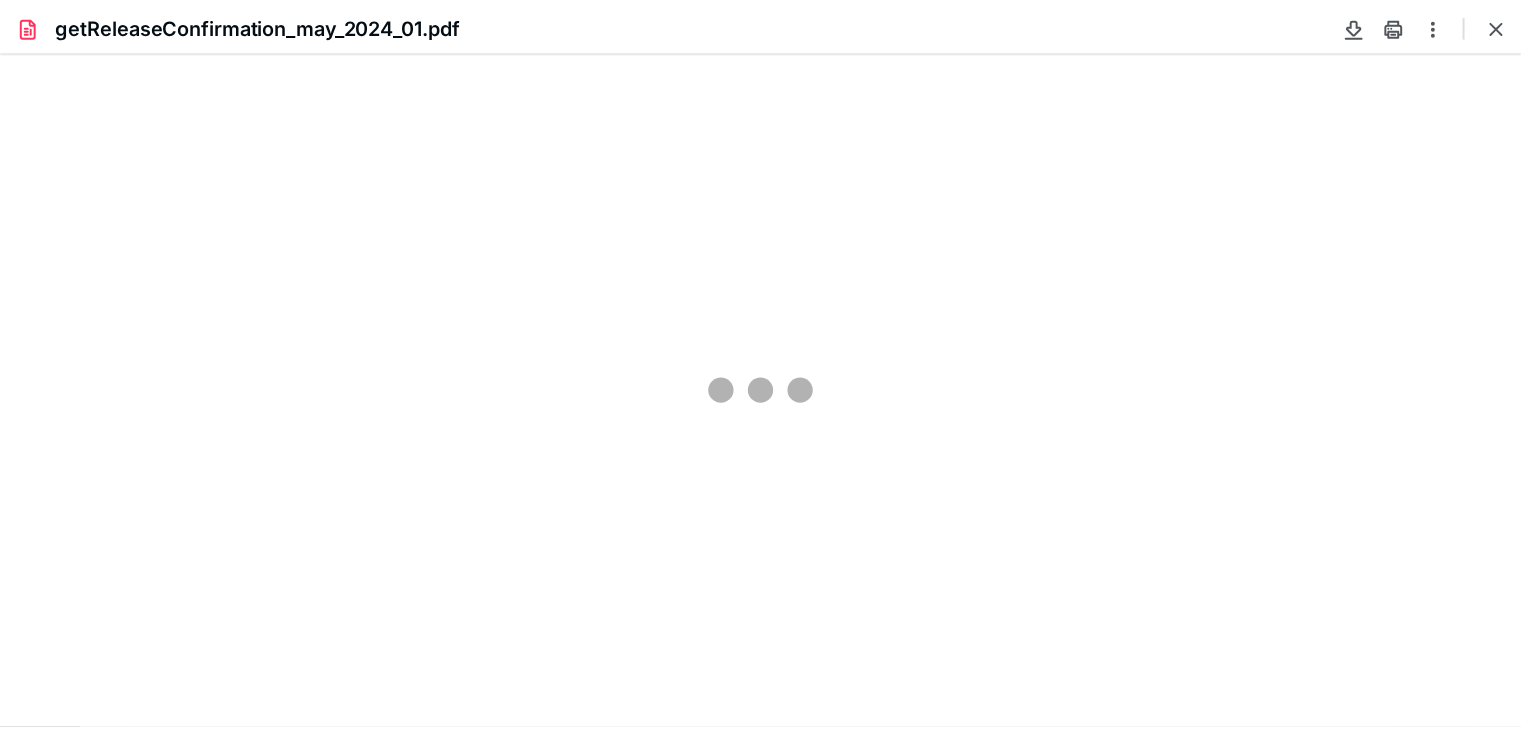 scroll, scrollTop: 0, scrollLeft: 0, axis: both 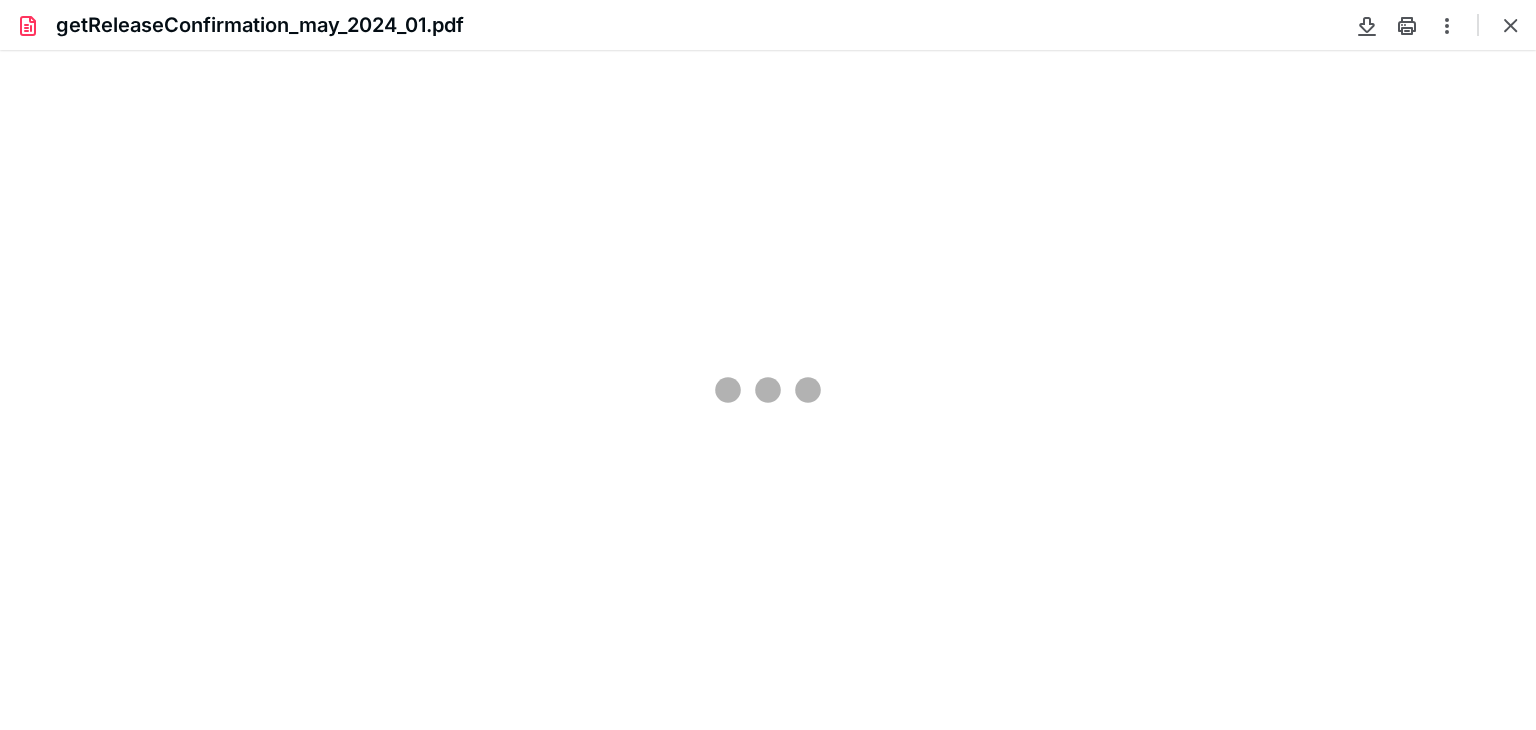 type on "72" 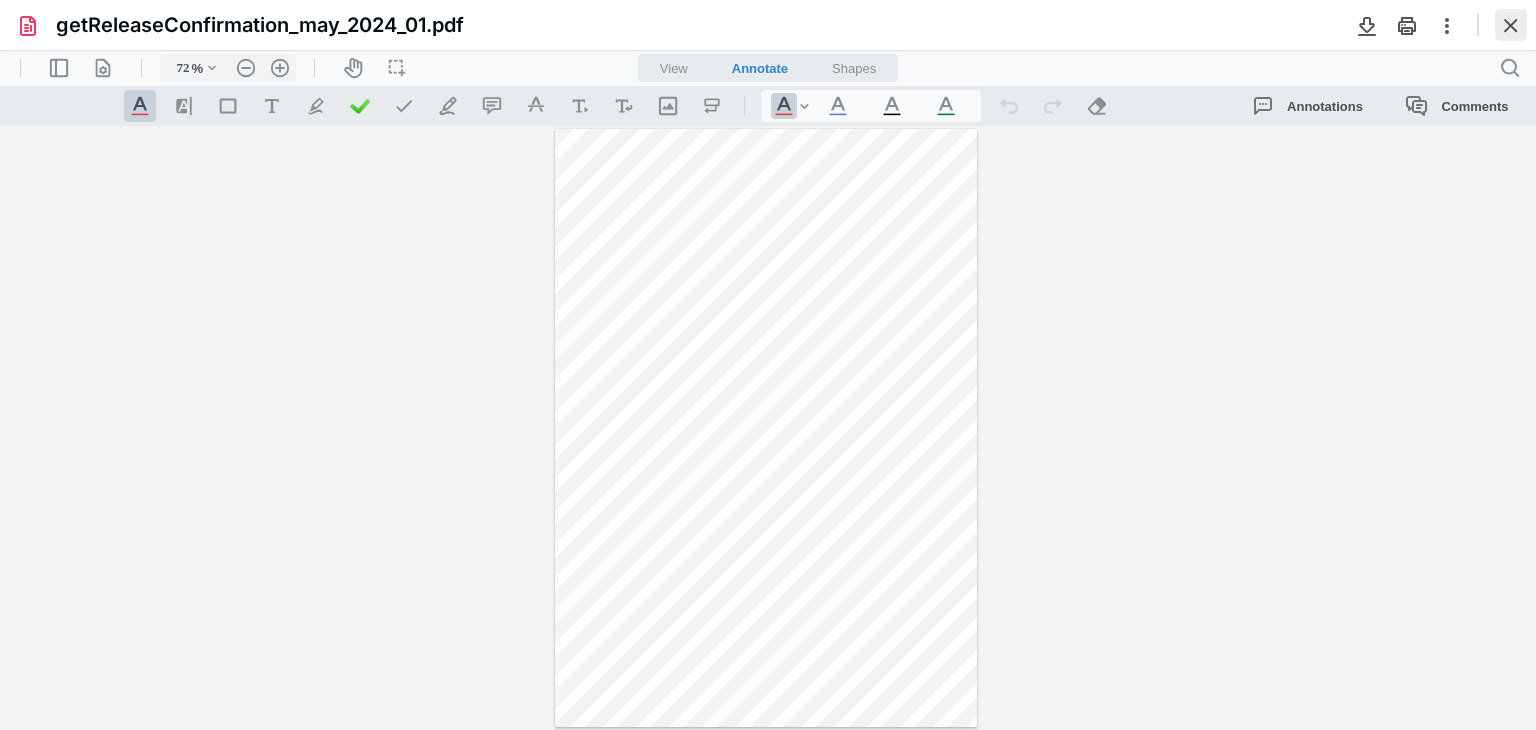 click at bounding box center [1511, 25] 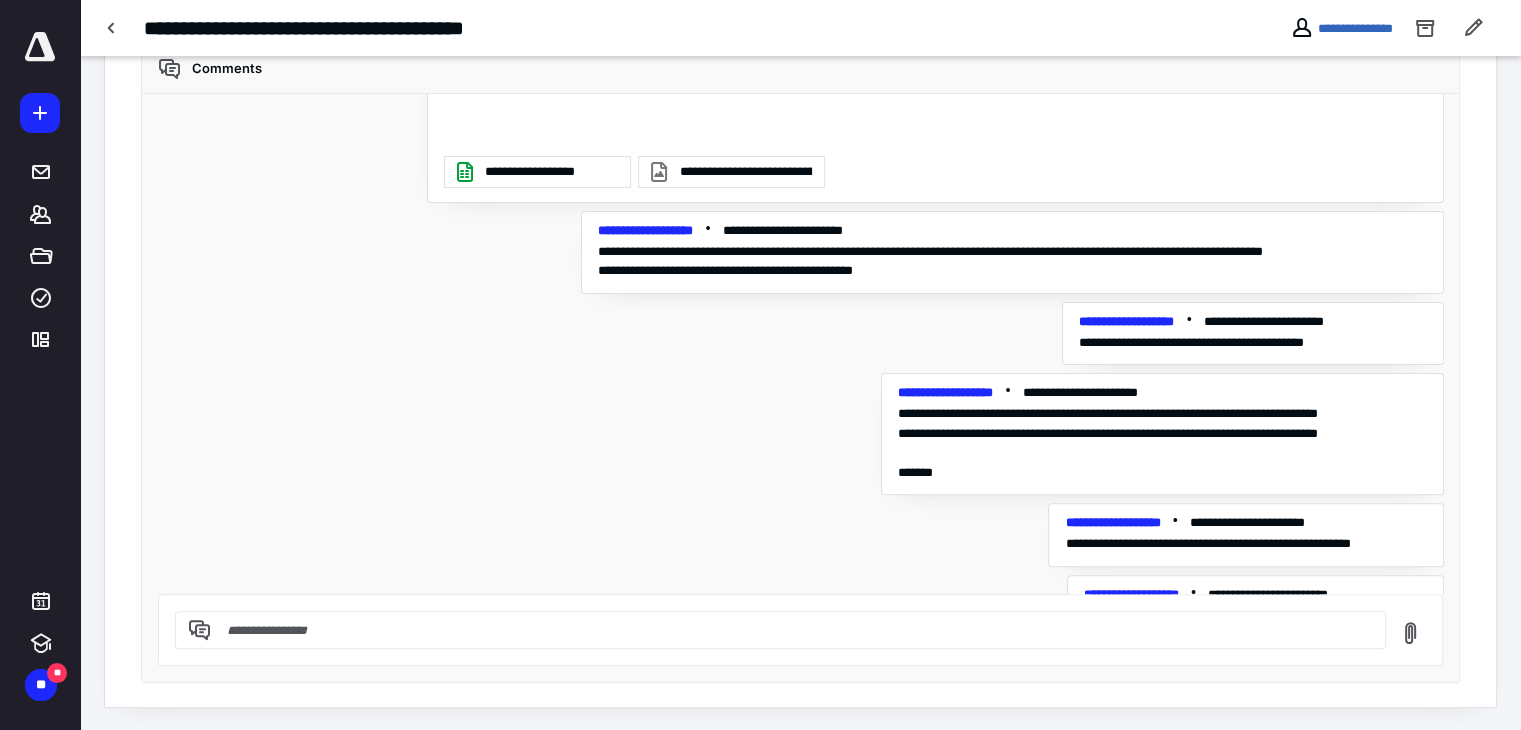 scroll, scrollTop: 3634, scrollLeft: 0, axis: vertical 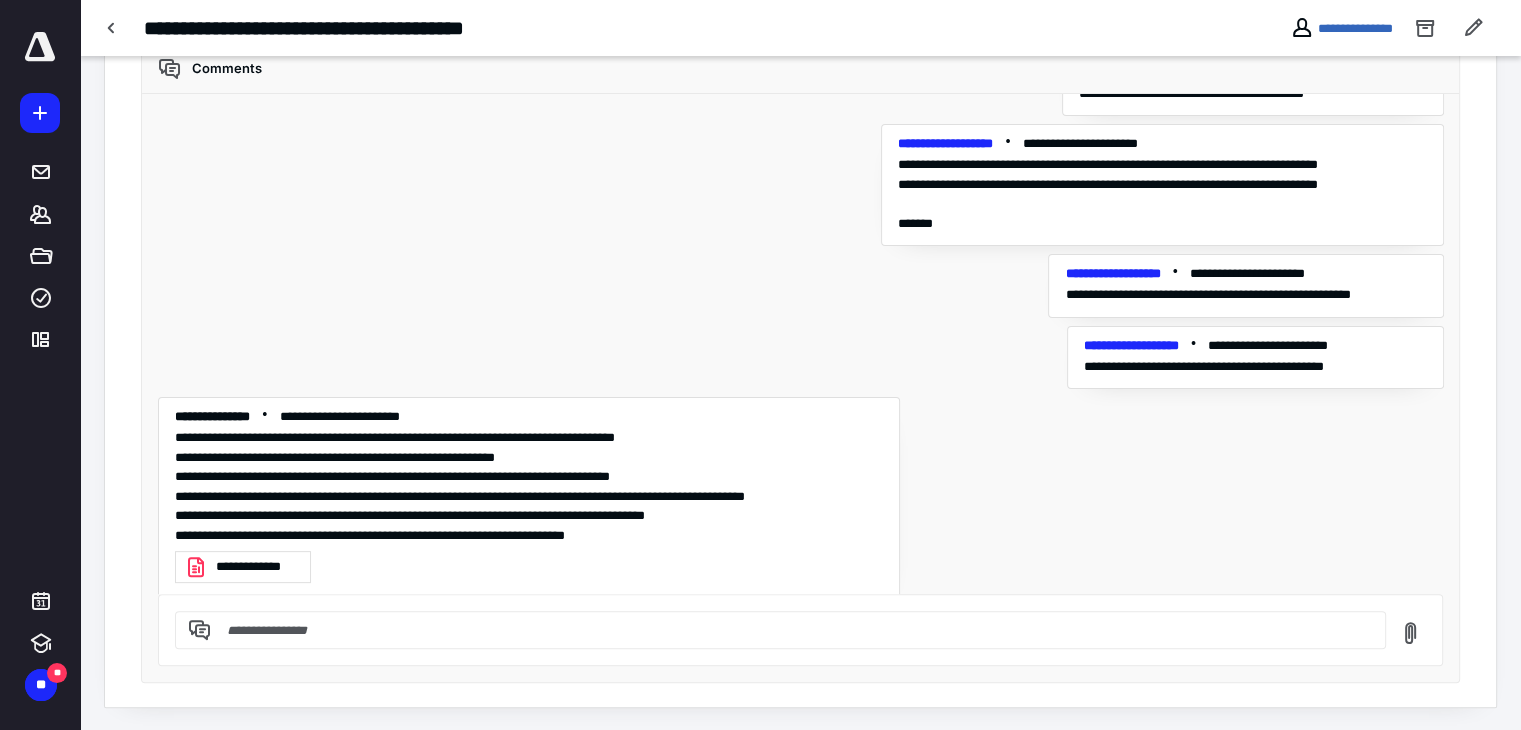 click at bounding box center (792, 630) 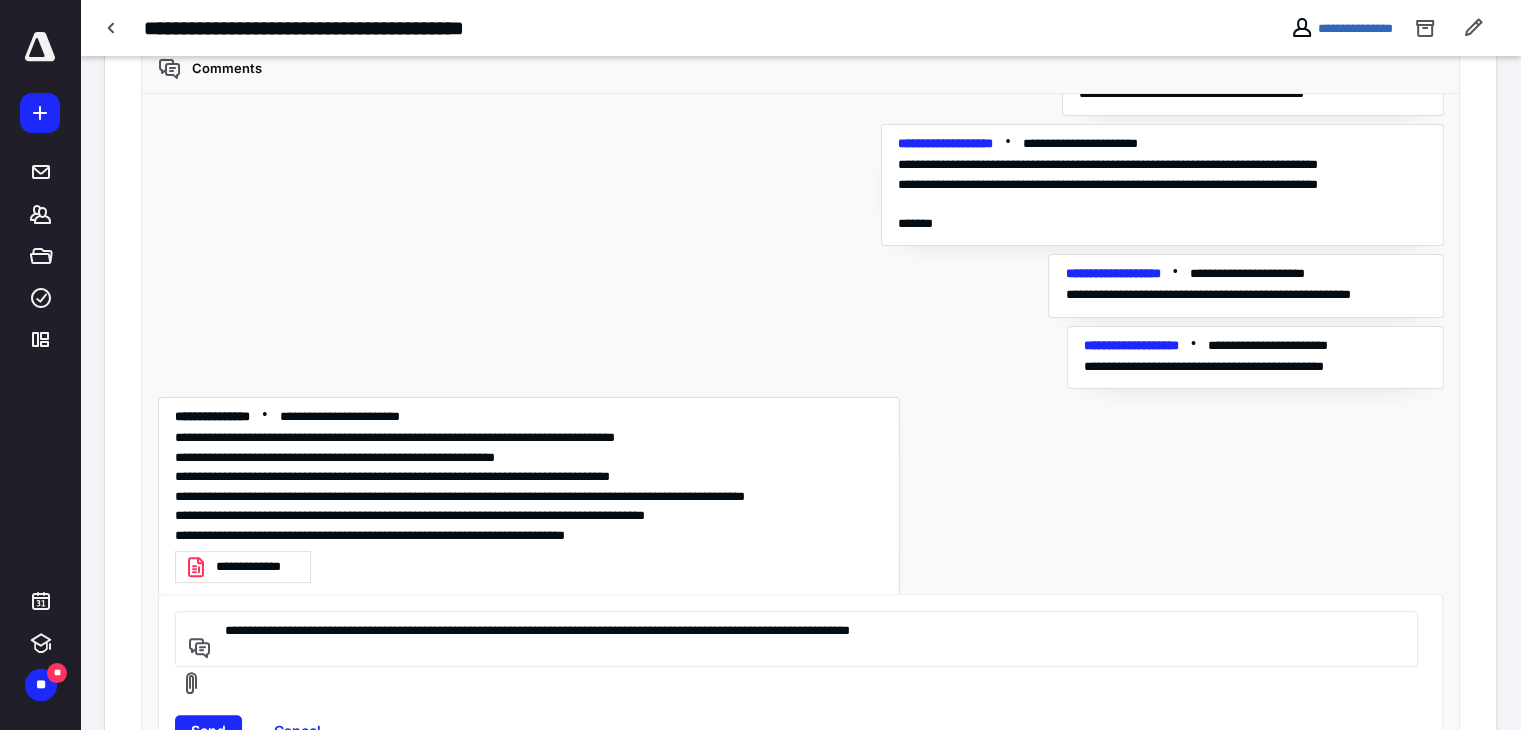 click on "**********" at bounding box center [793, 639] 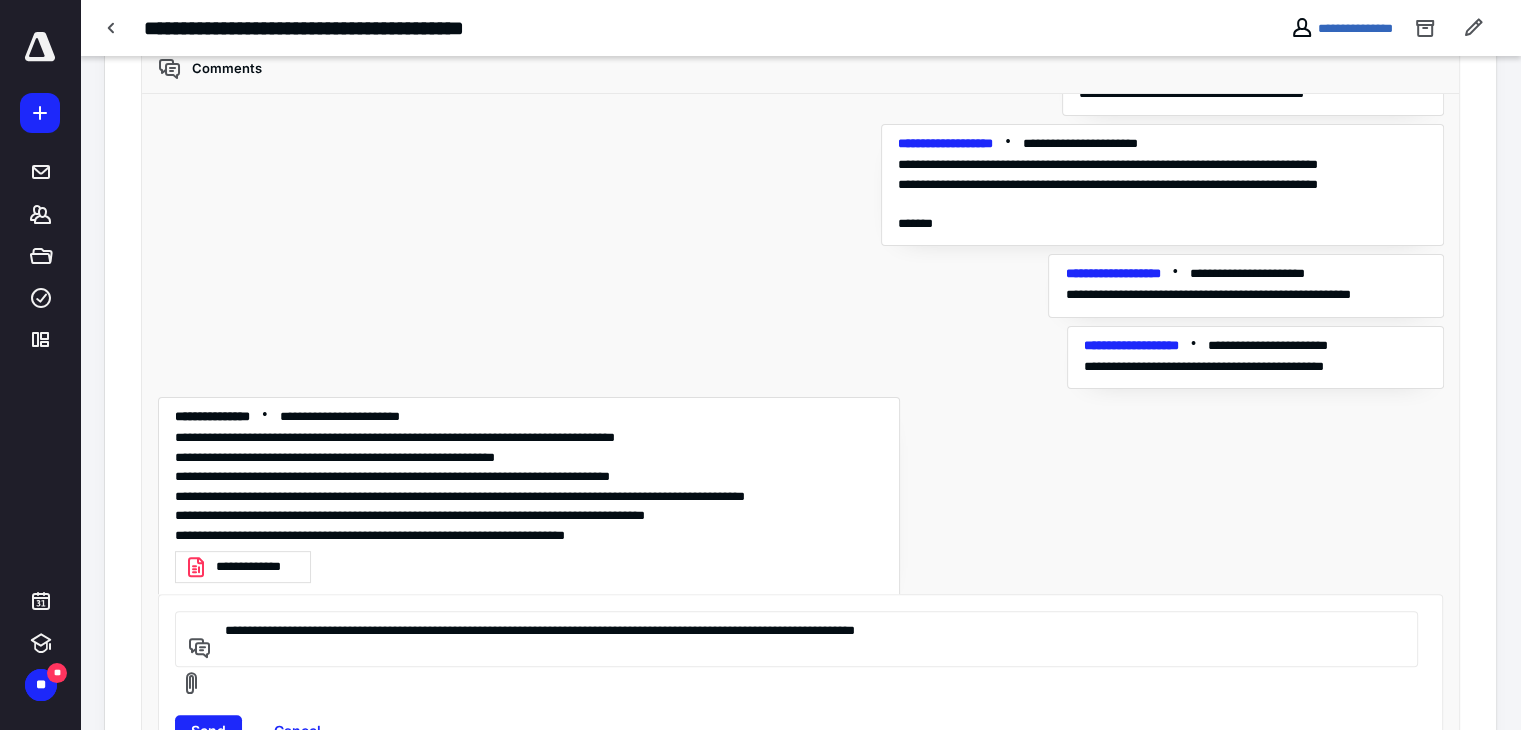 click on "**********" at bounding box center [793, 639] 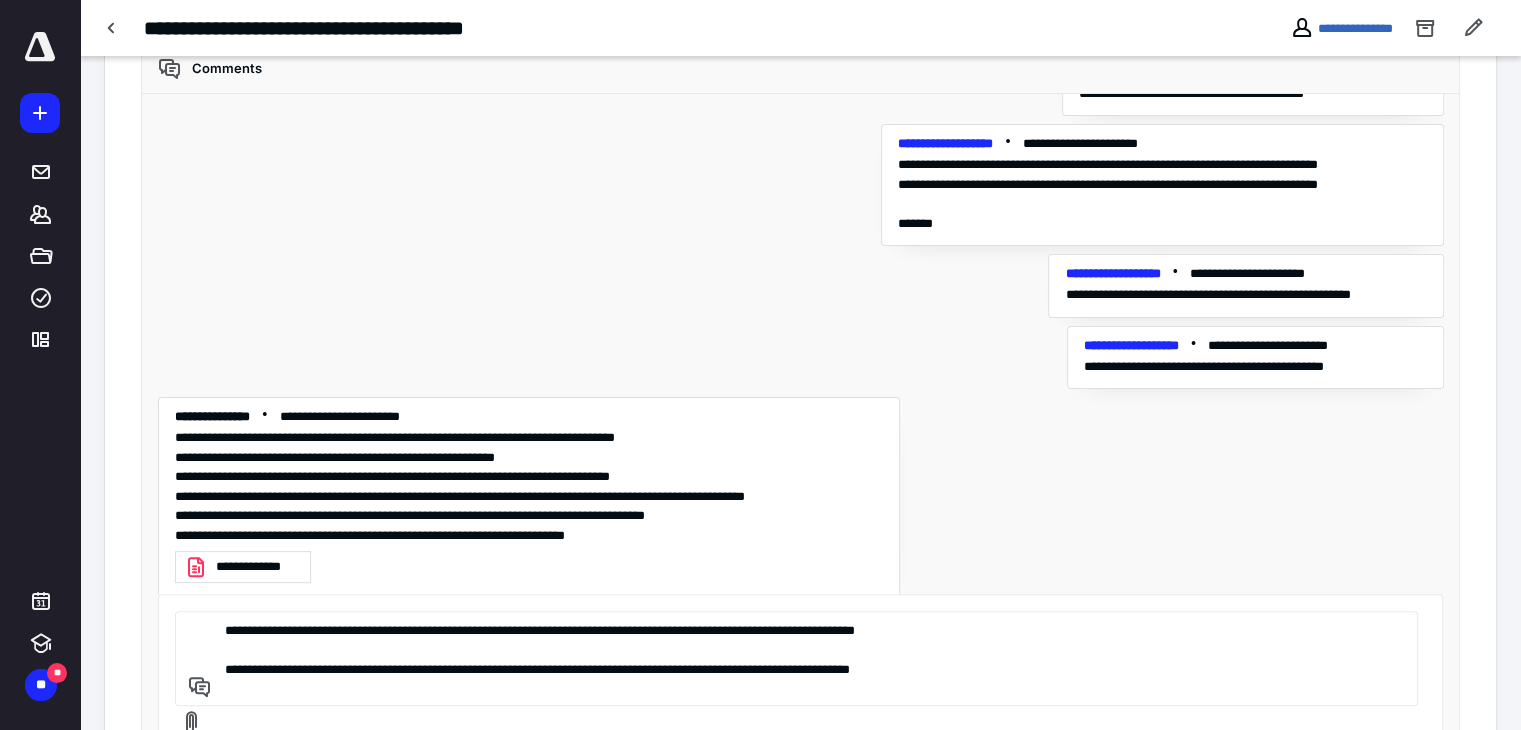 click on "**********" at bounding box center (793, 658) 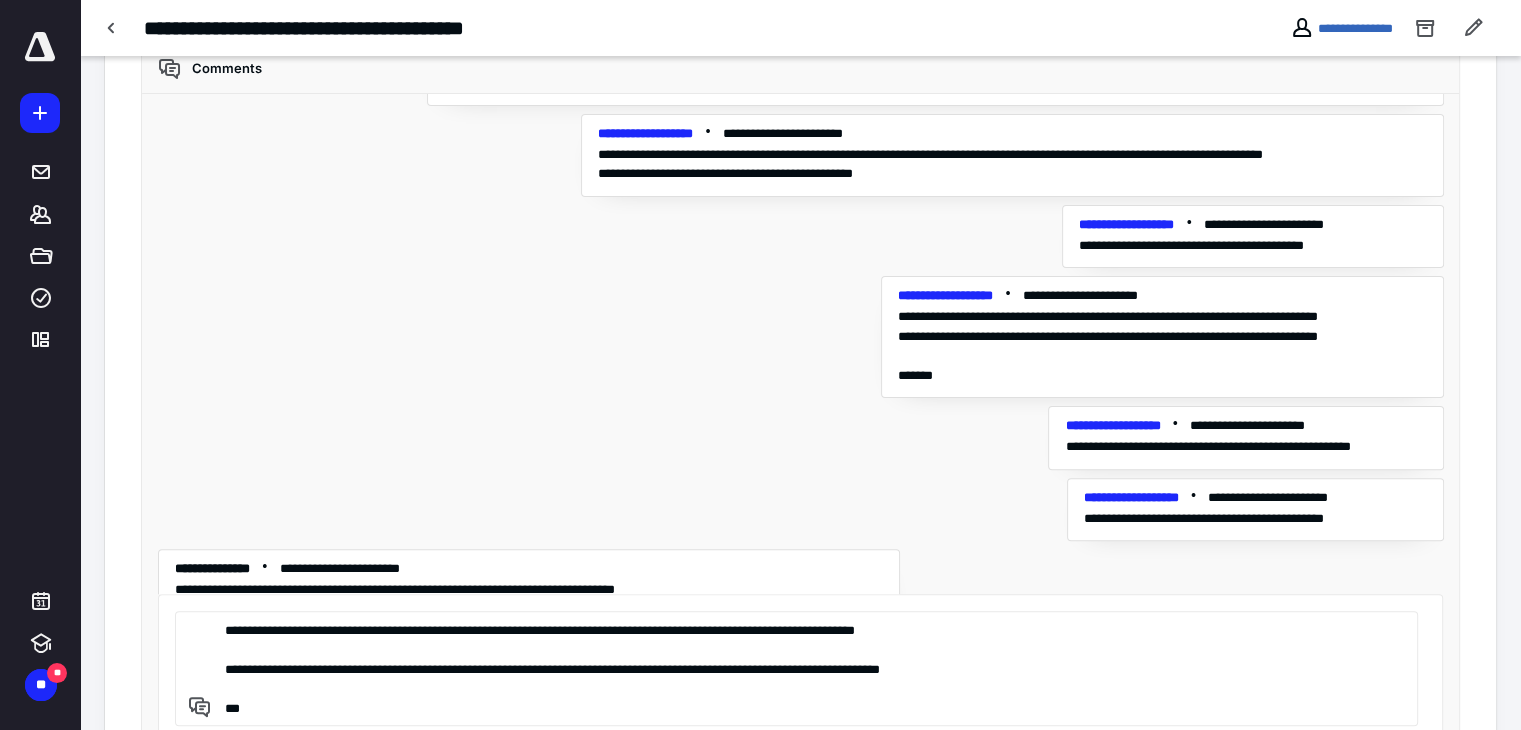 scroll, scrollTop: 3634, scrollLeft: 0, axis: vertical 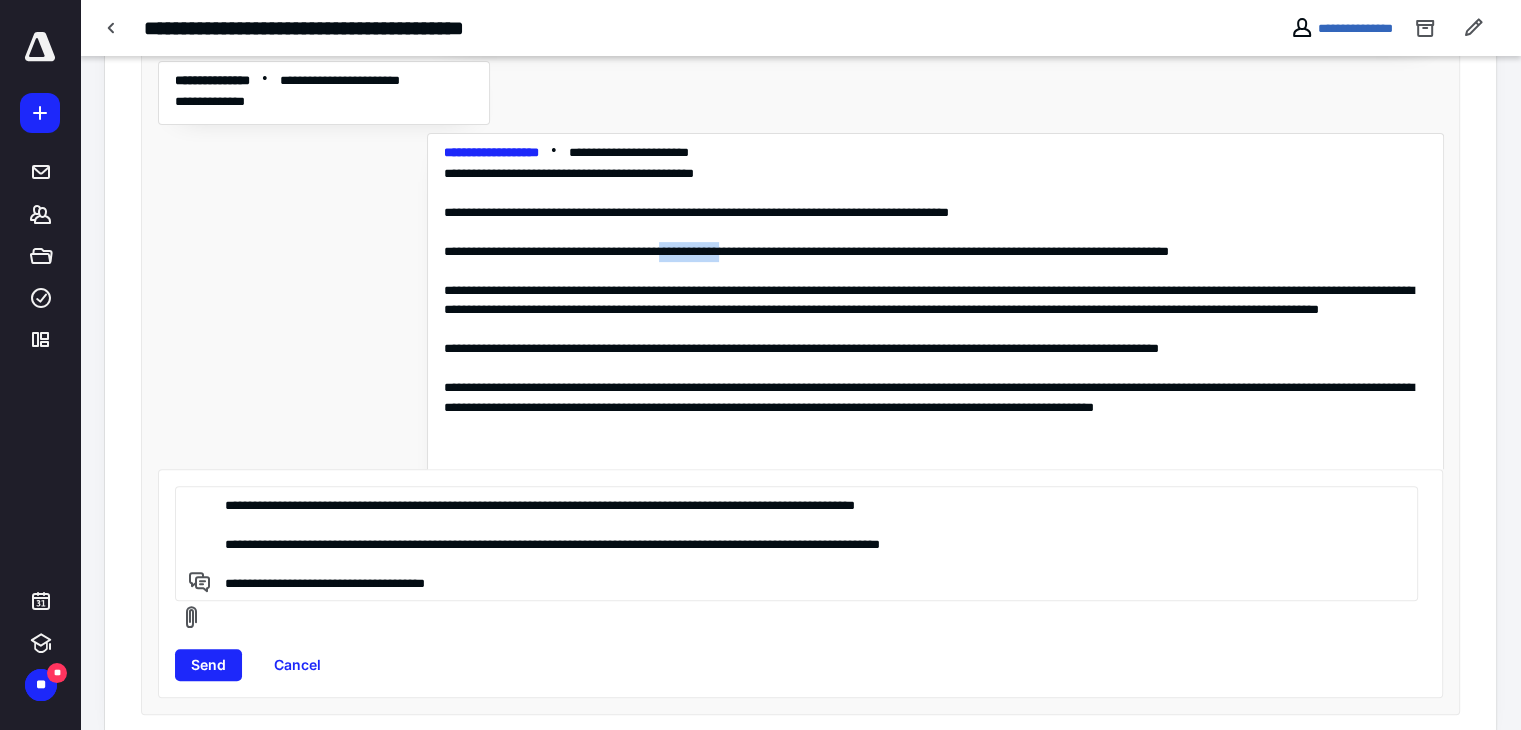 drag, startPoint x: 776, startPoint y: 237, endPoint x: 688, endPoint y: 236, distance: 88.005684 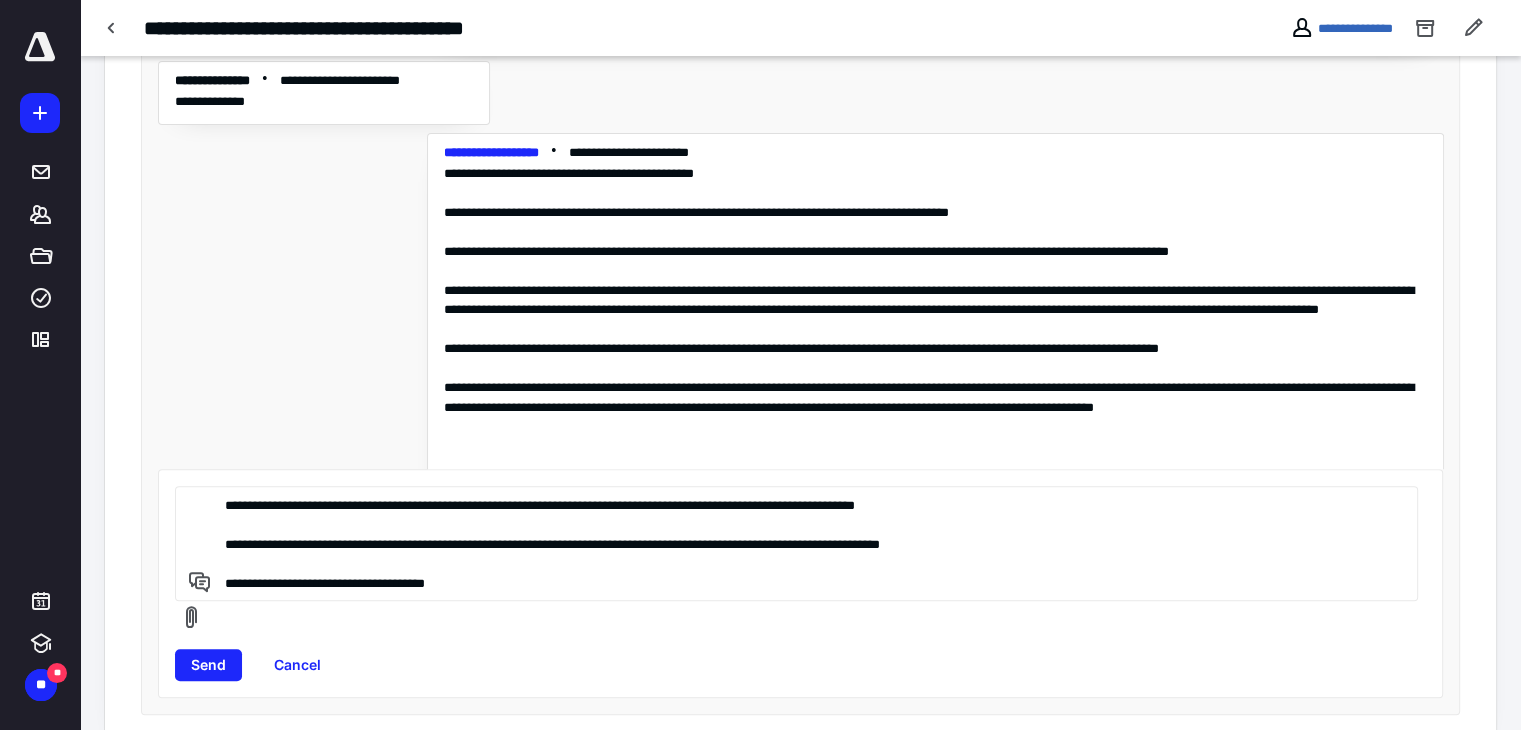 click at bounding box center (935, 320) 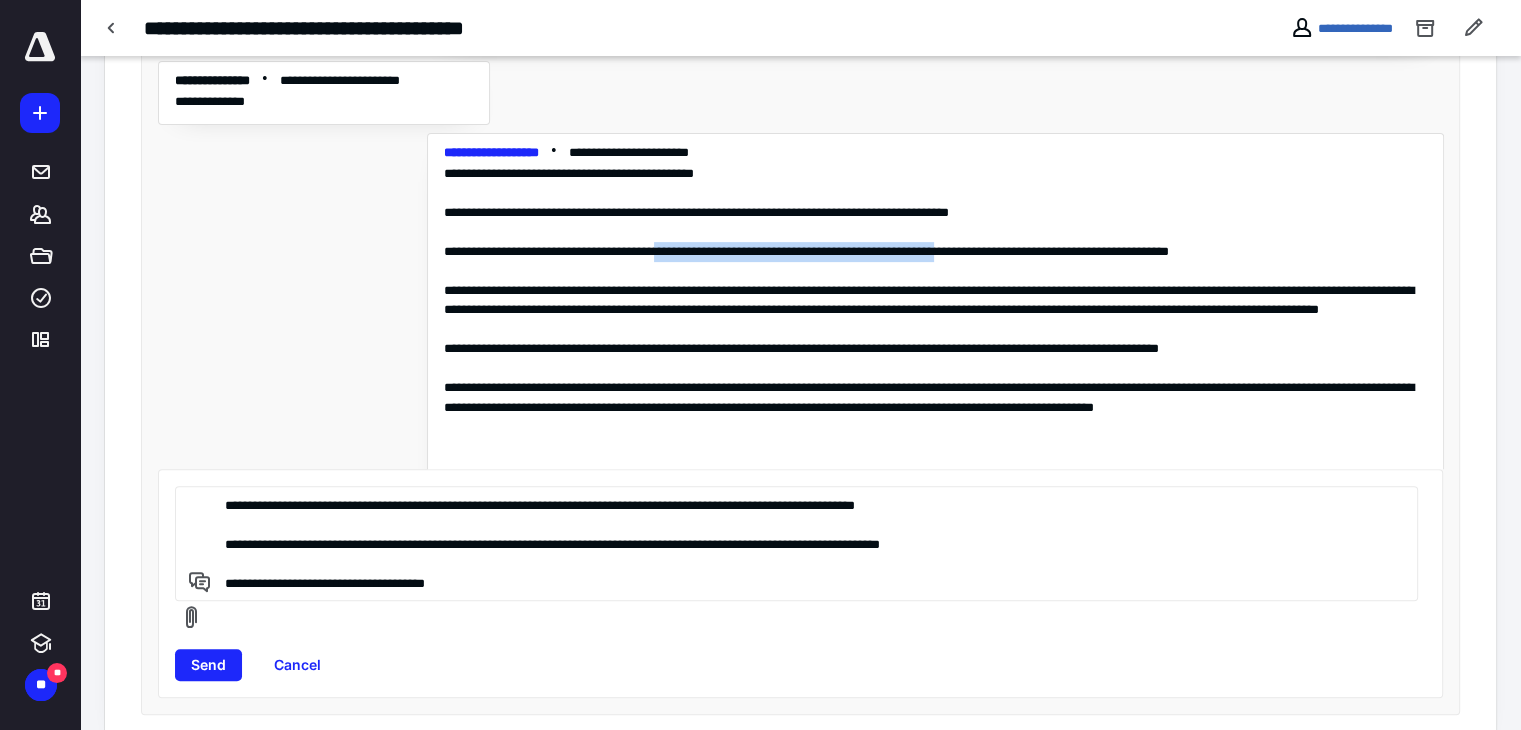 drag, startPoint x: 1112, startPoint y: 237, endPoint x: 684, endPoint y: 233, distance: 428.01868 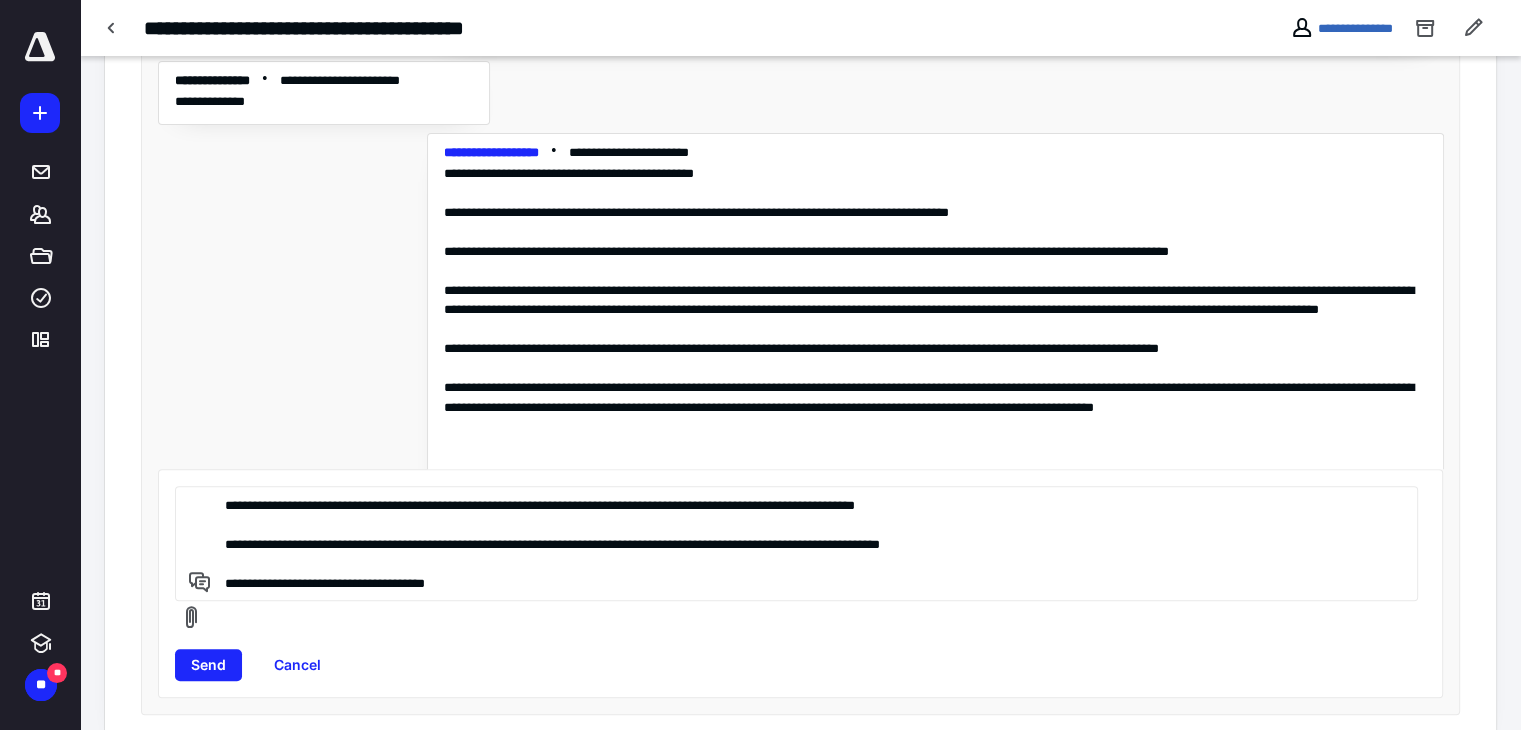 click on "**********" at bounding box center (793, 543) 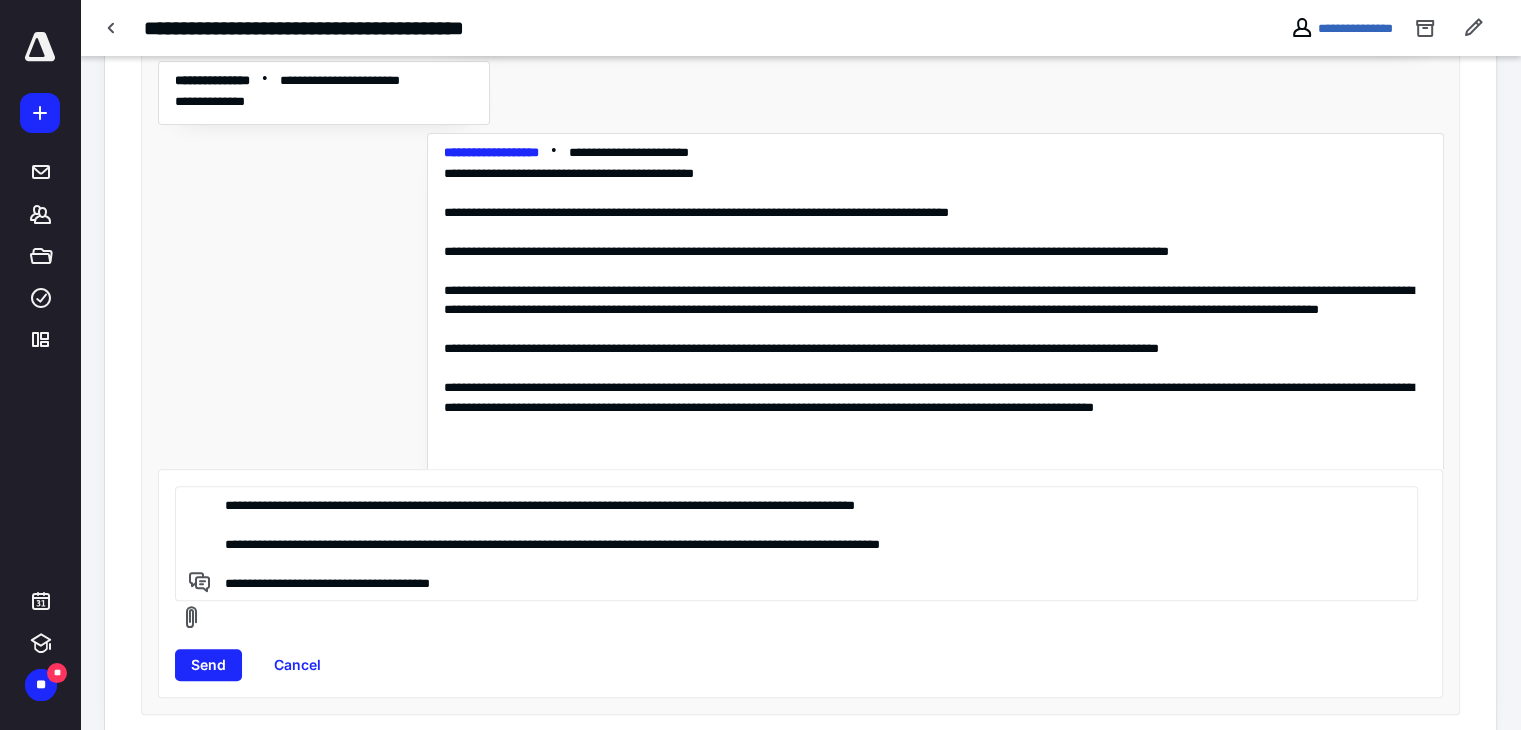 paste on "**********" 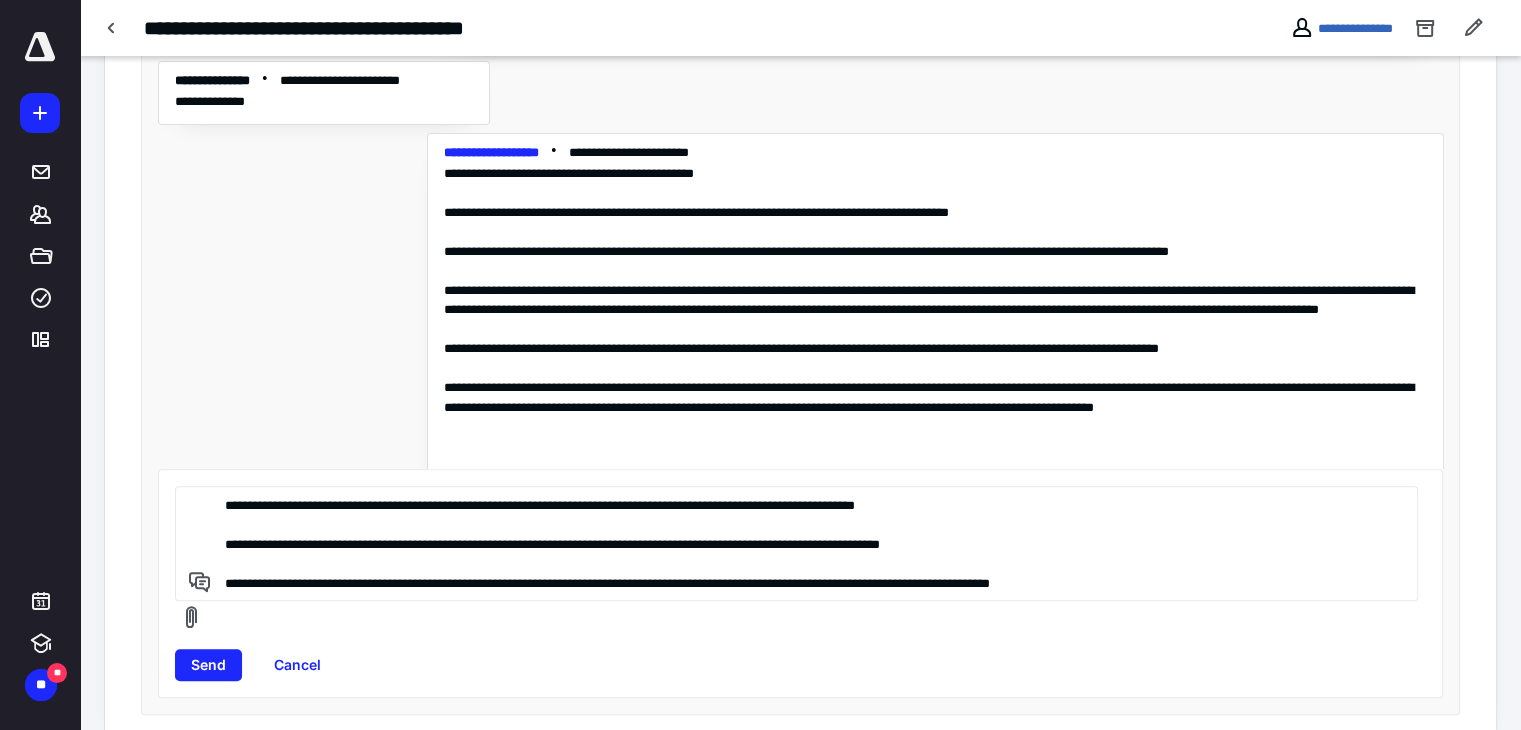 drag, startPoint x: 1231, startPoint y: 581, endPoint x: 1340, endPoint y: 619, distance: 115.43397 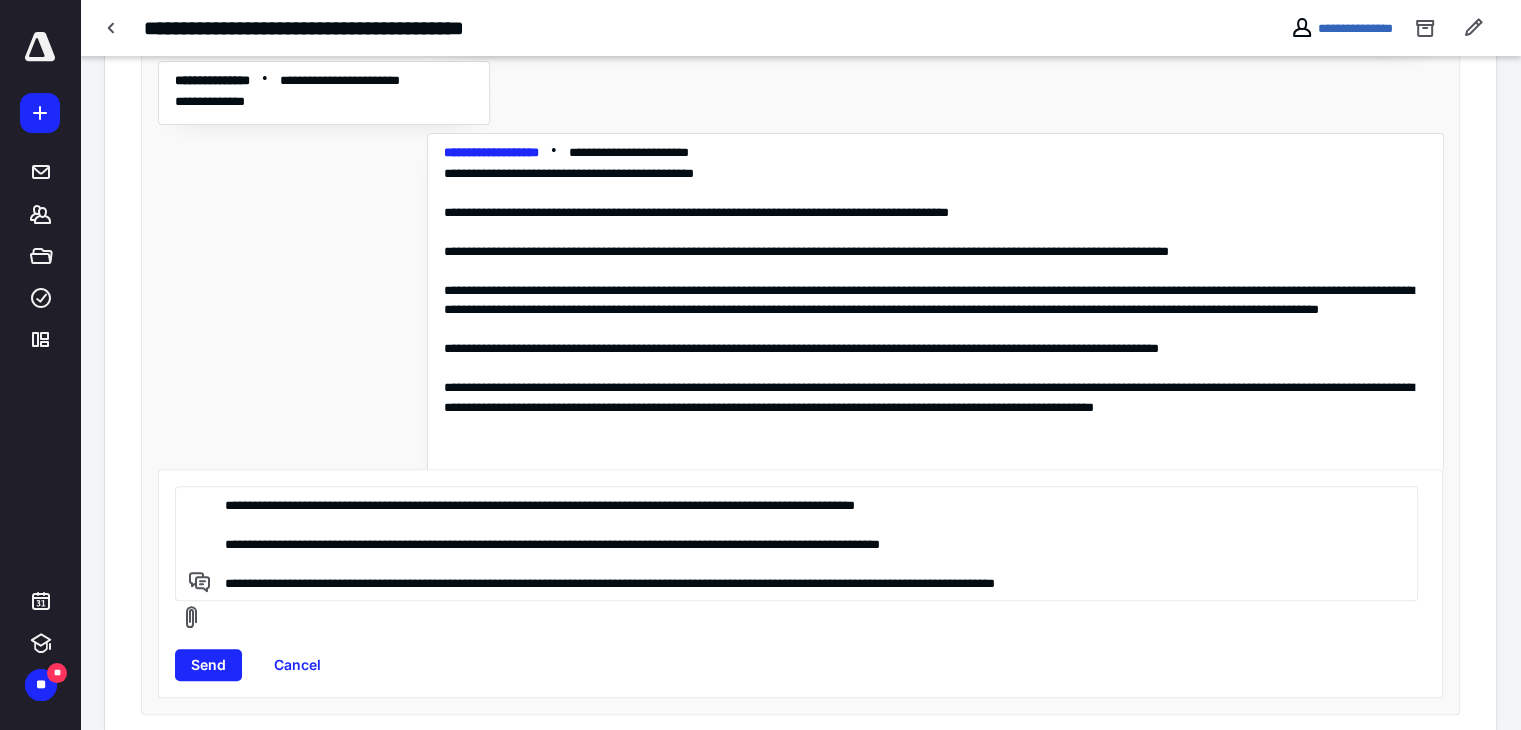 click on "**********" at bounding box center (793, 543) 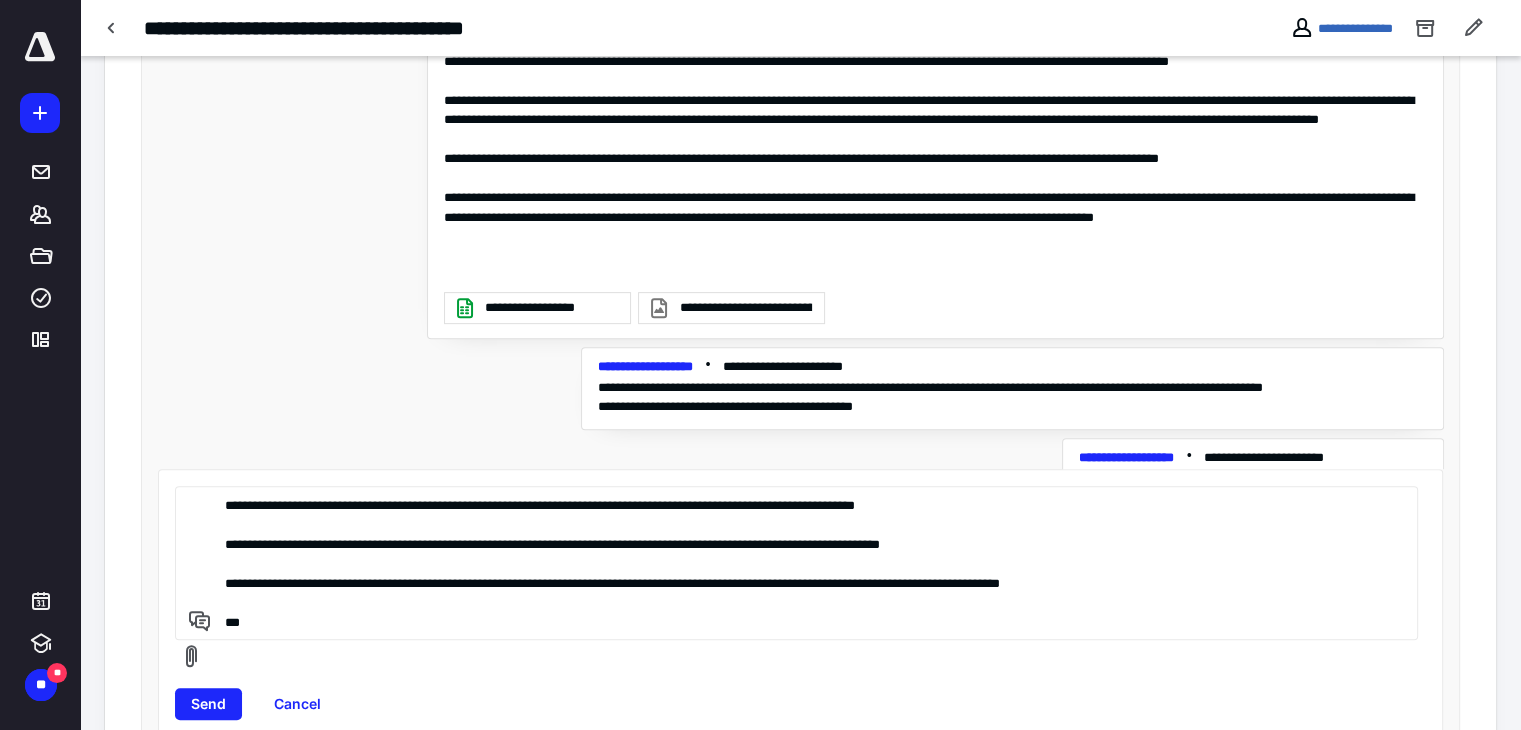 scroll, scrollTop: 3134, scrollLeft: 0, axis: vertical 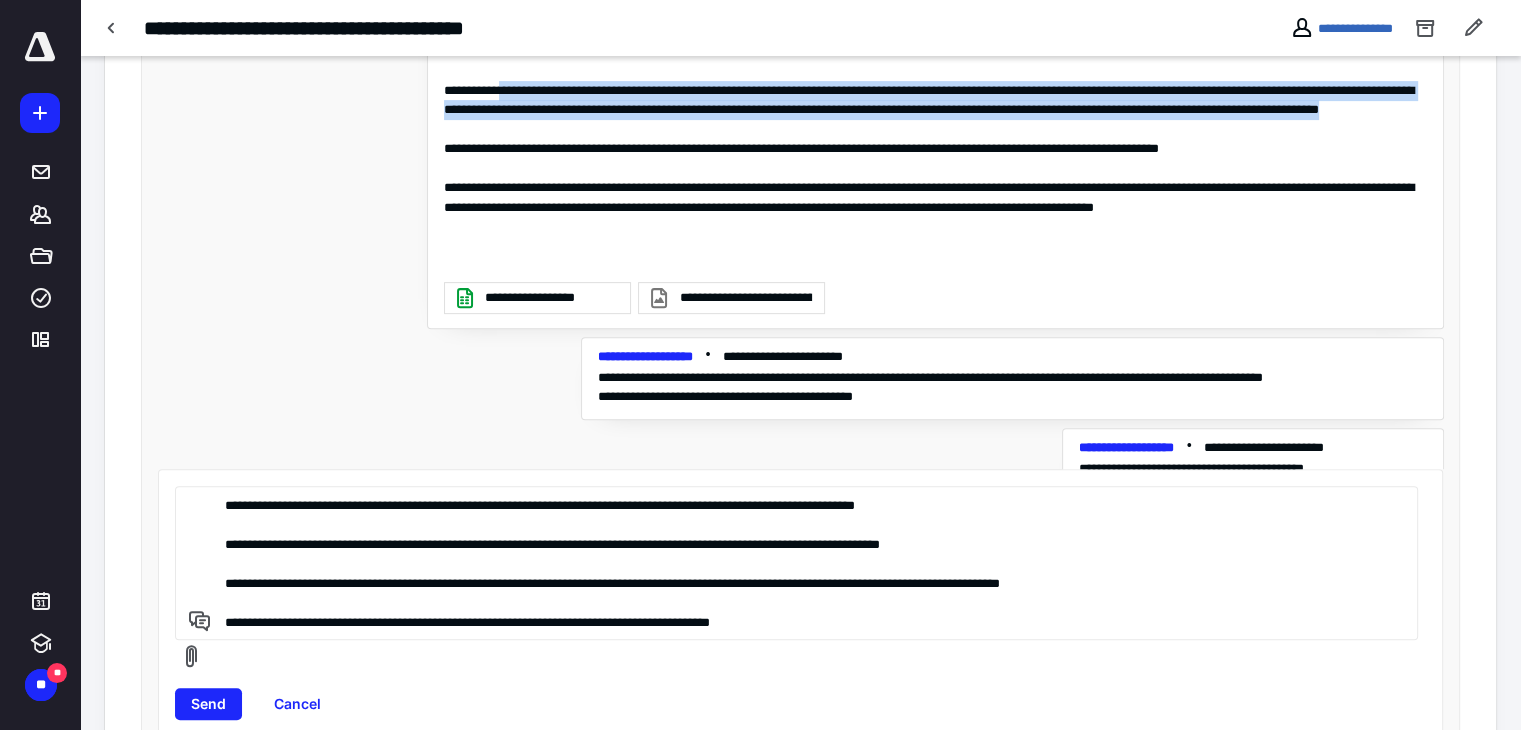 drag, startPoint x: 493, startPoint y: 97, endPoint x: 807, endPoint y: 139, distance: 316.79648 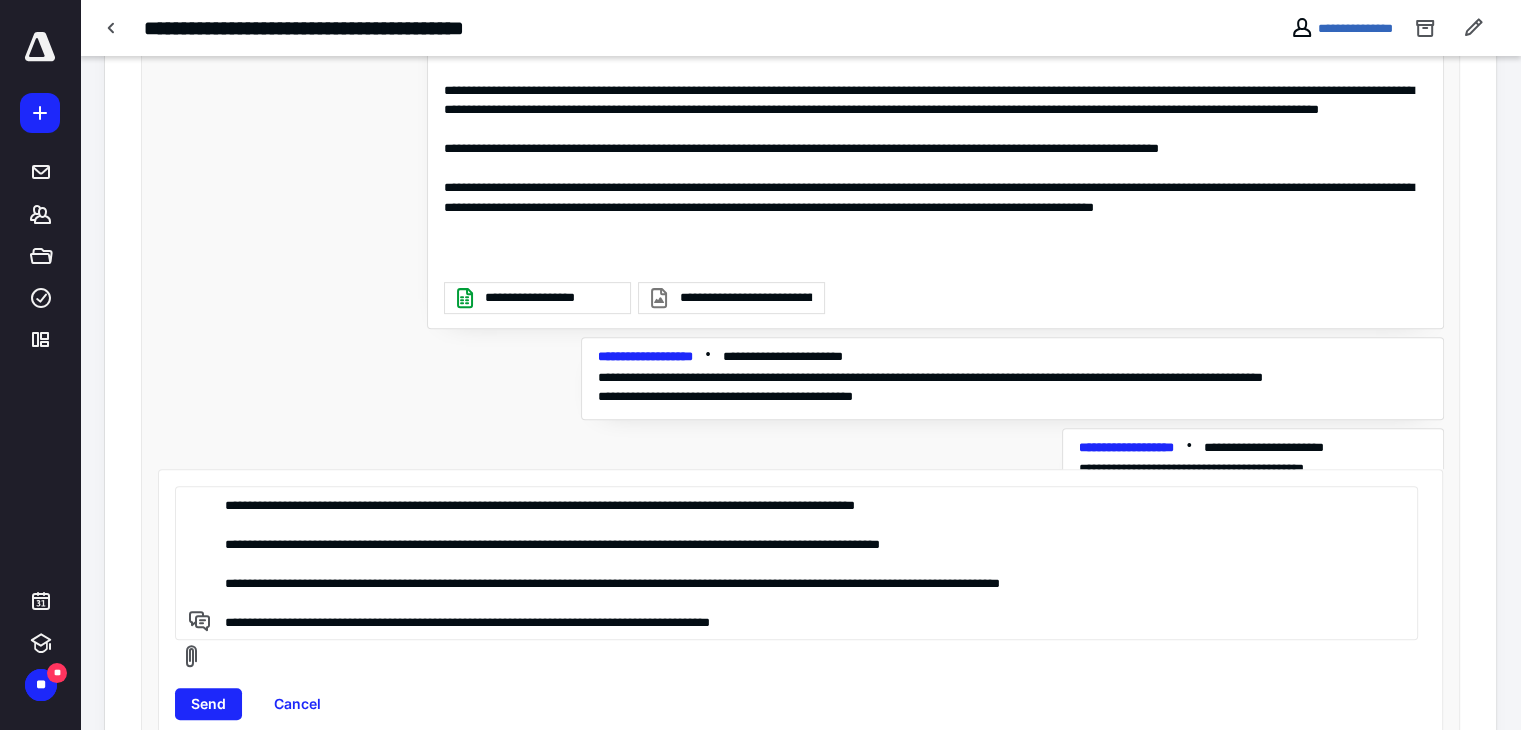 click on "**********" at bounding box center [793, 563] 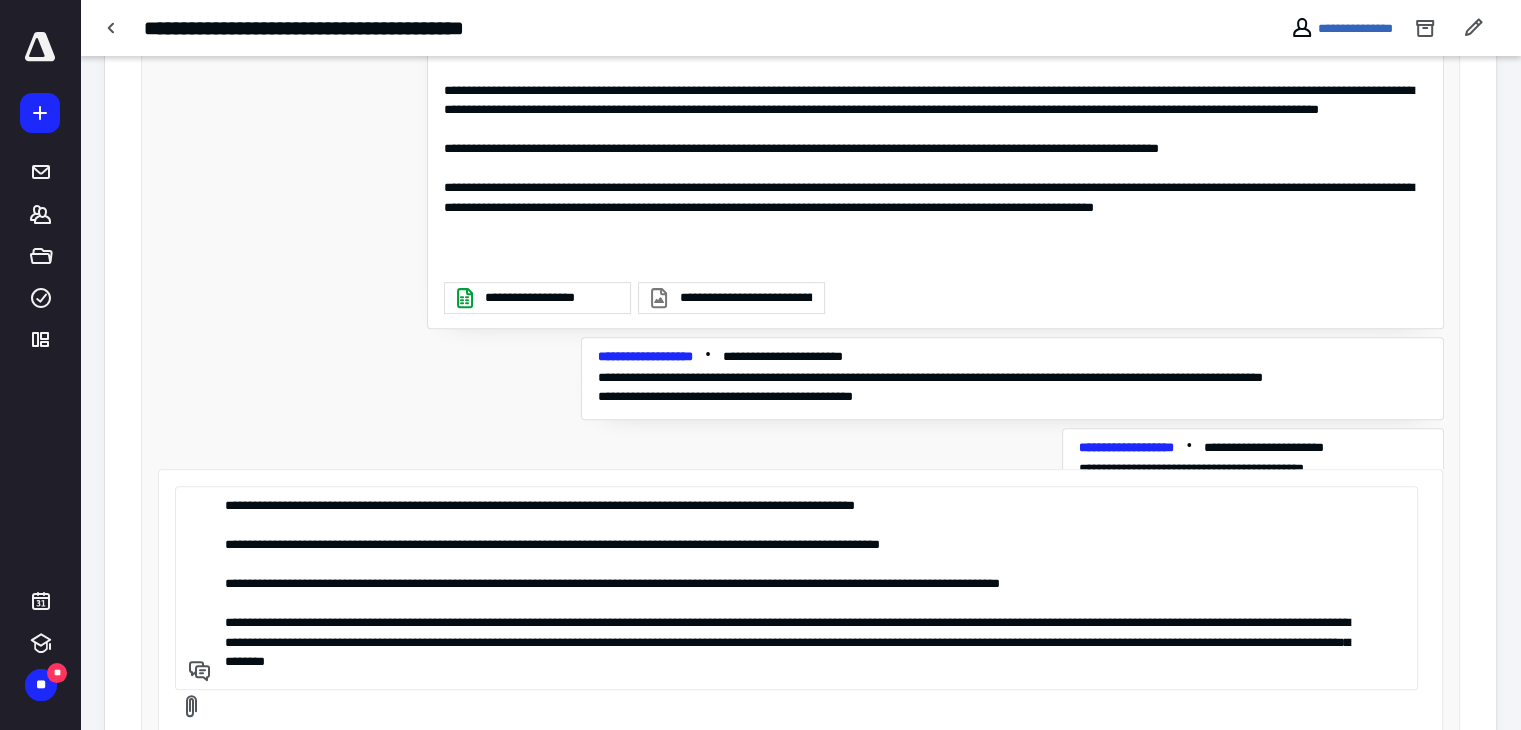 scroll, scrollTop: 20, scrollLeft: 0, axis: vertical 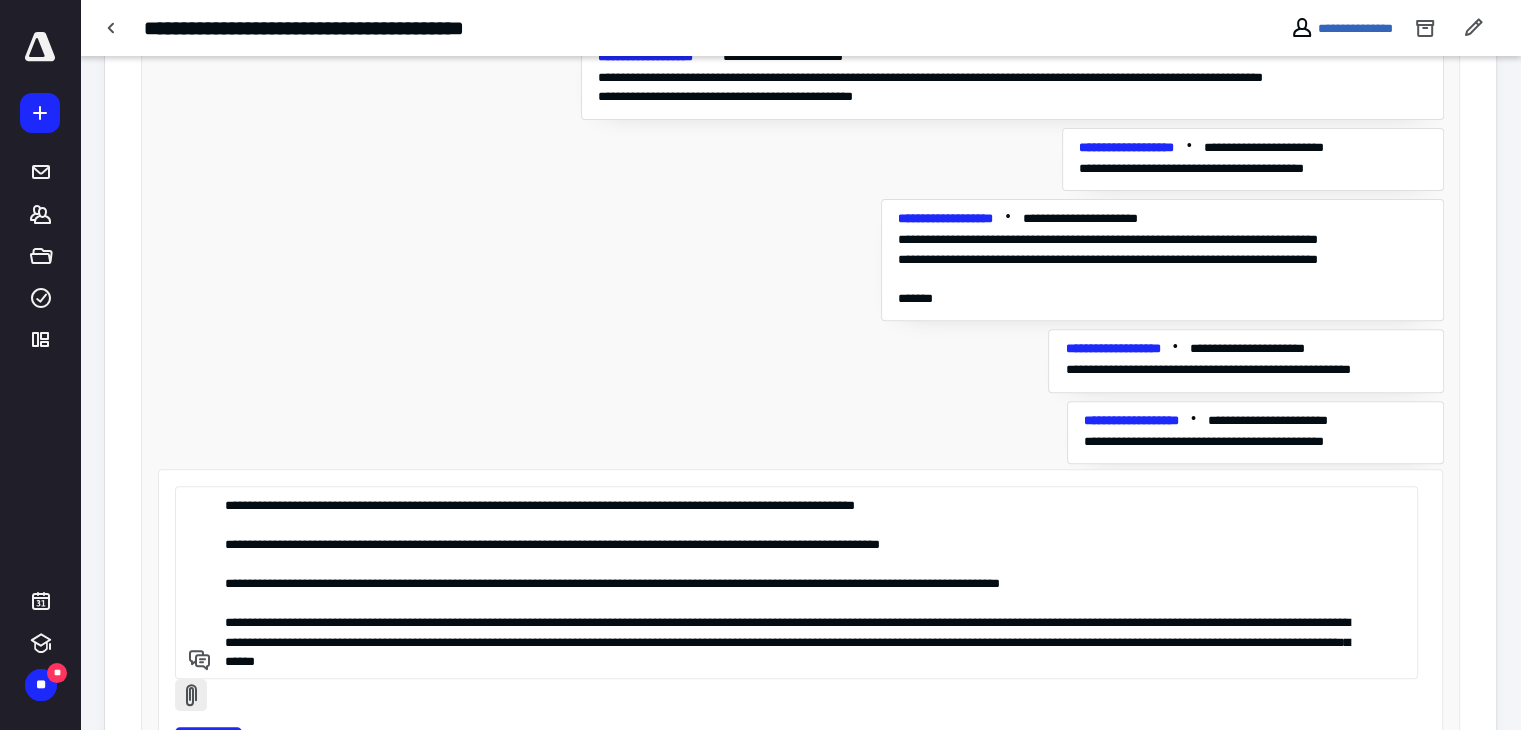 type on "**********" 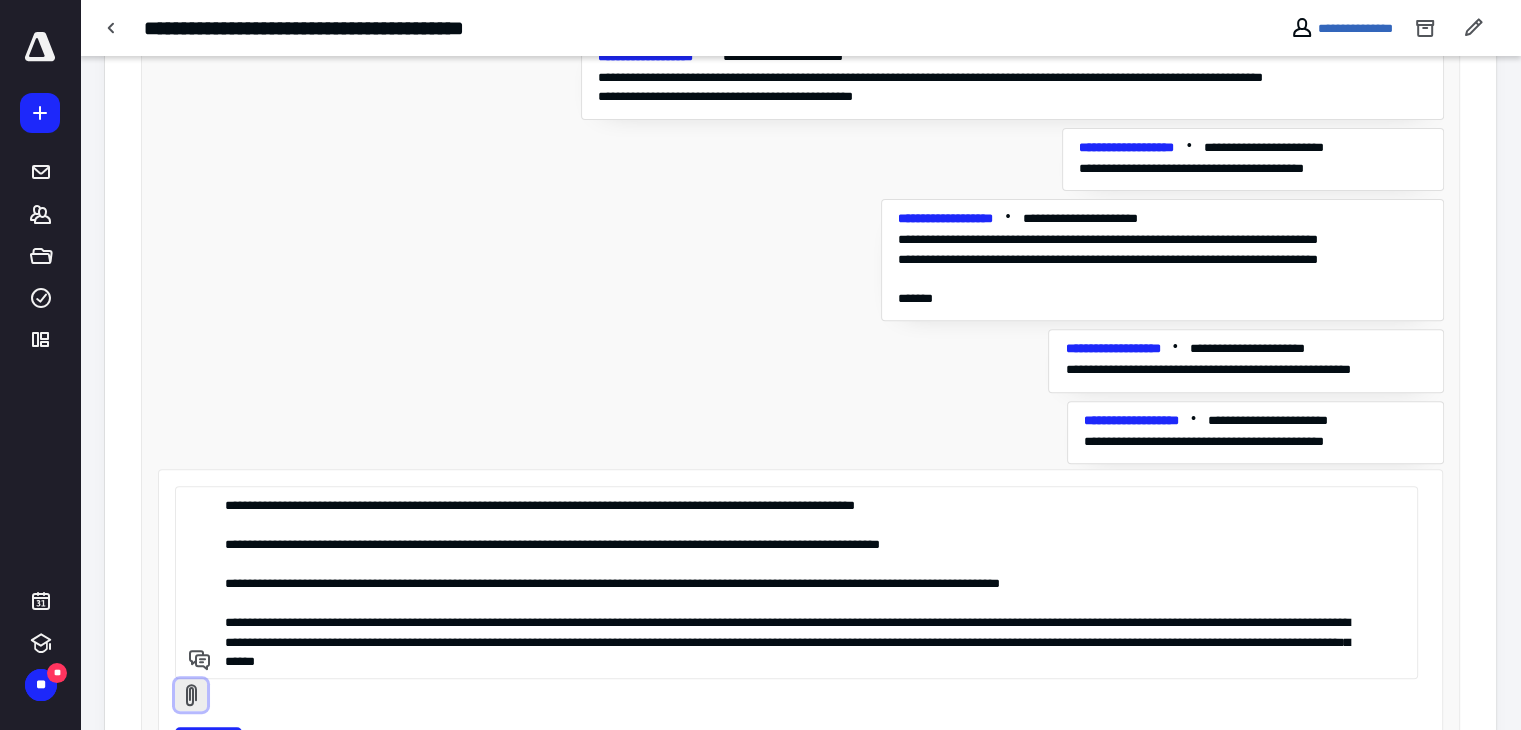 click at bounding box center (191, 695) 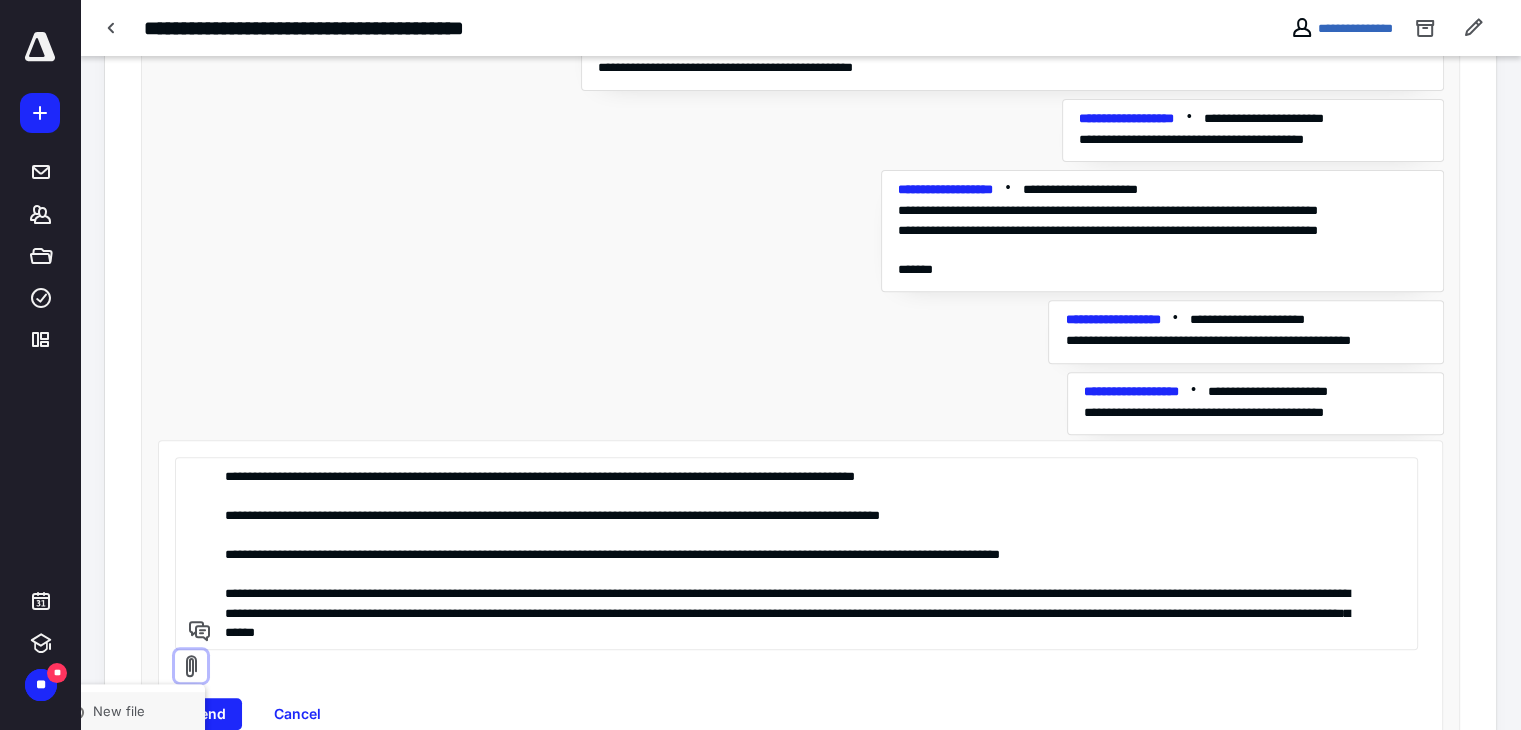 scroll, scrollTop: 740, scrollLeft: 0, axis: vertical 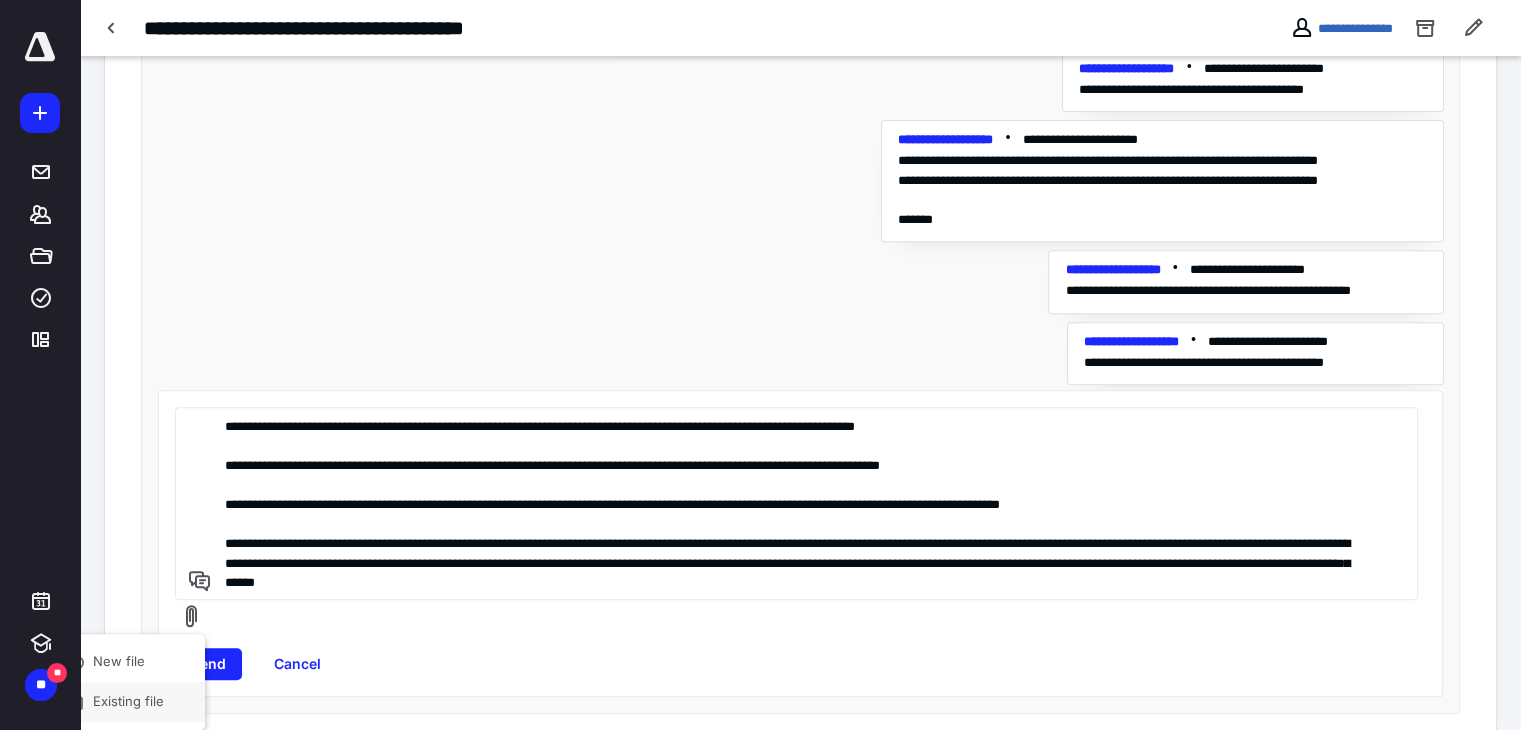 click on "Existing file" at bounding box center (124, 701) 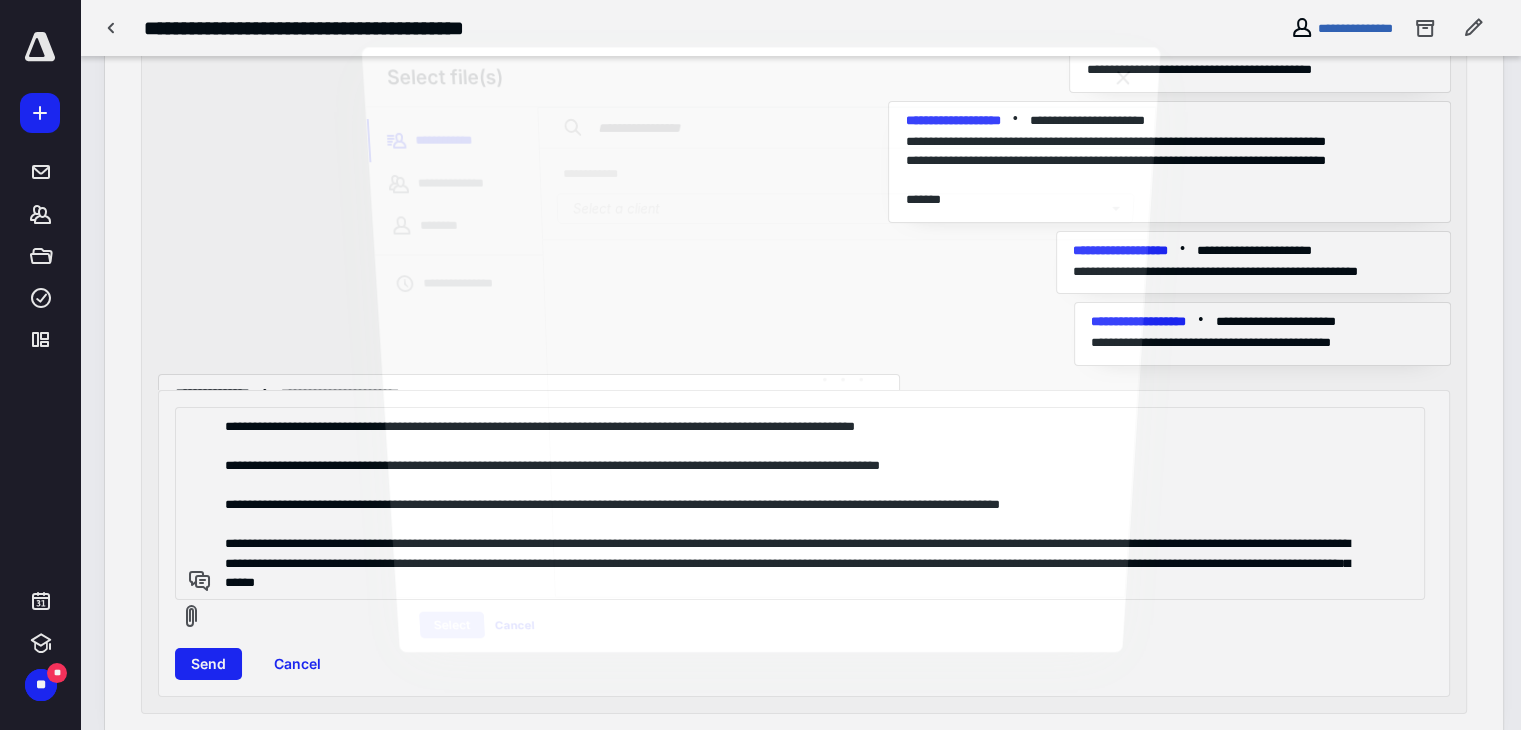 scroll, scrollTop: 3415, scrollLeft: 0, axis: vertical 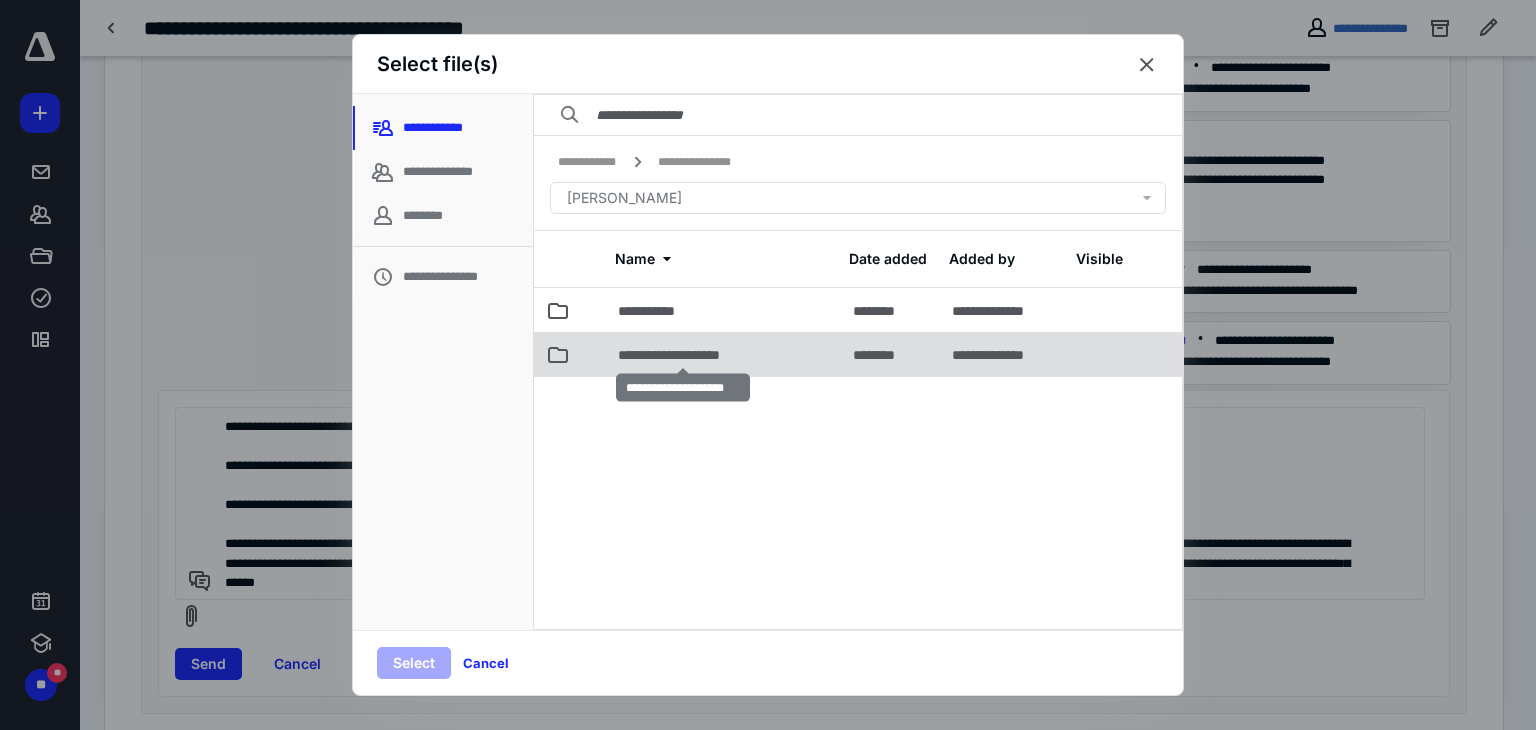 click on "**********" at bounding box center [684, 355] 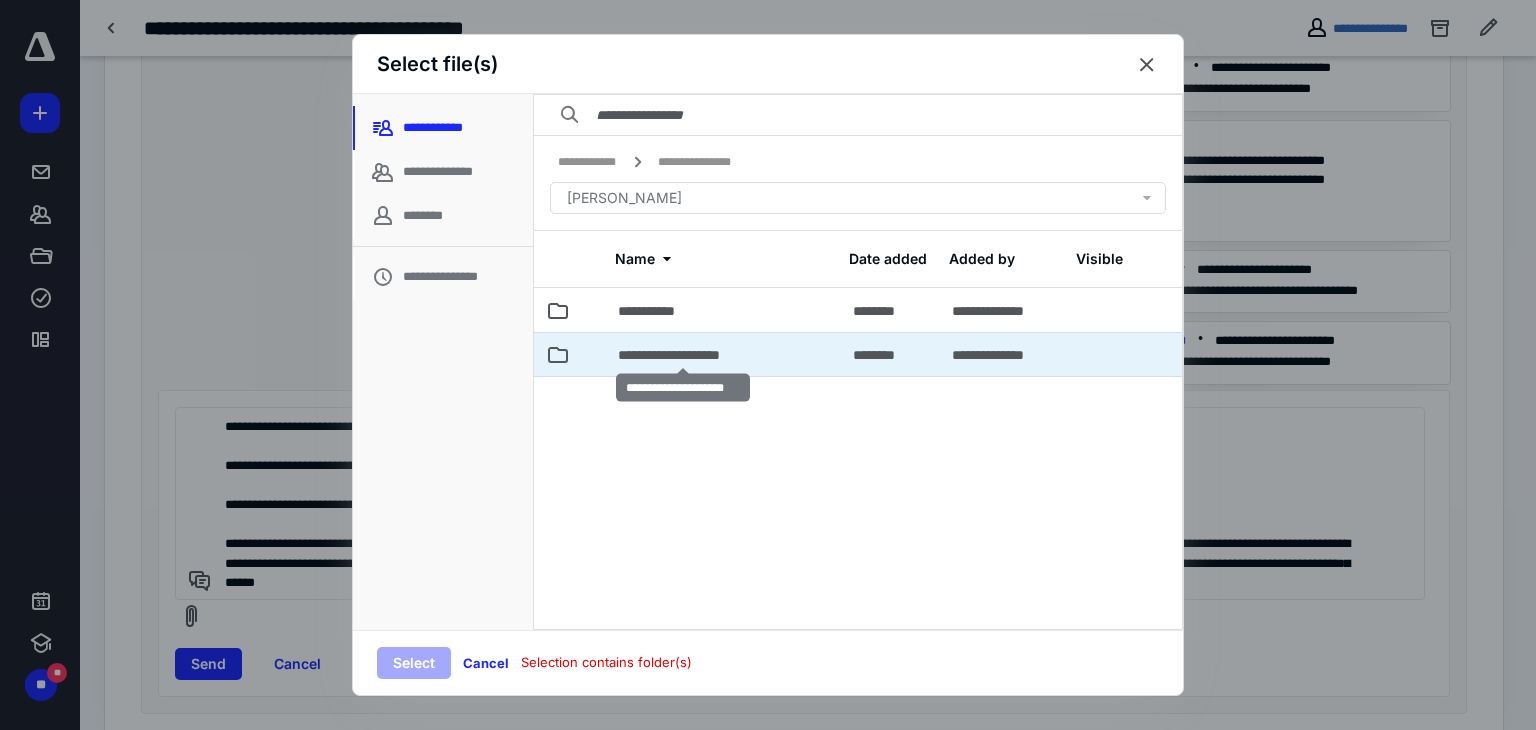 click on "**********" at bounding box center (684, 355) 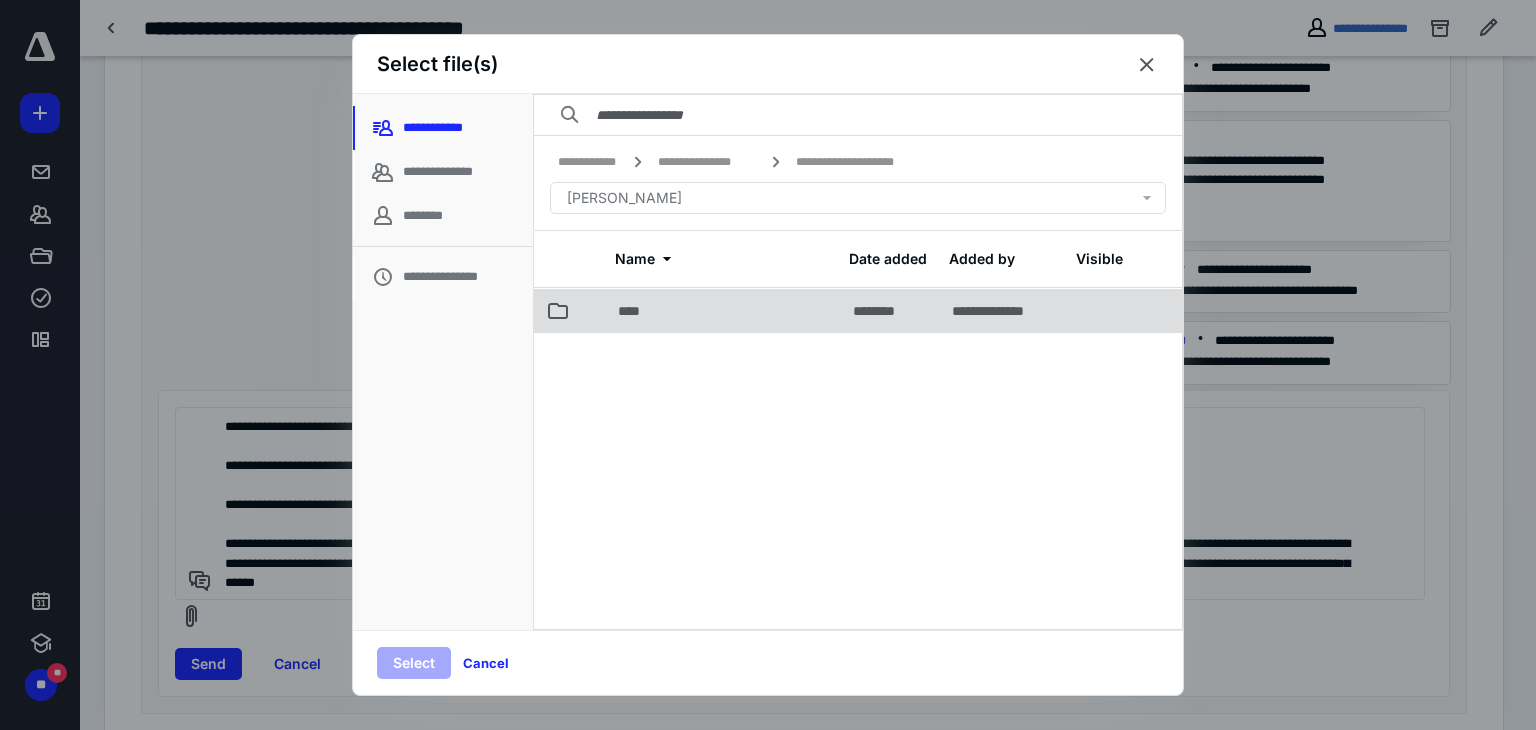 click on "****" at bounding box center (723, 310) 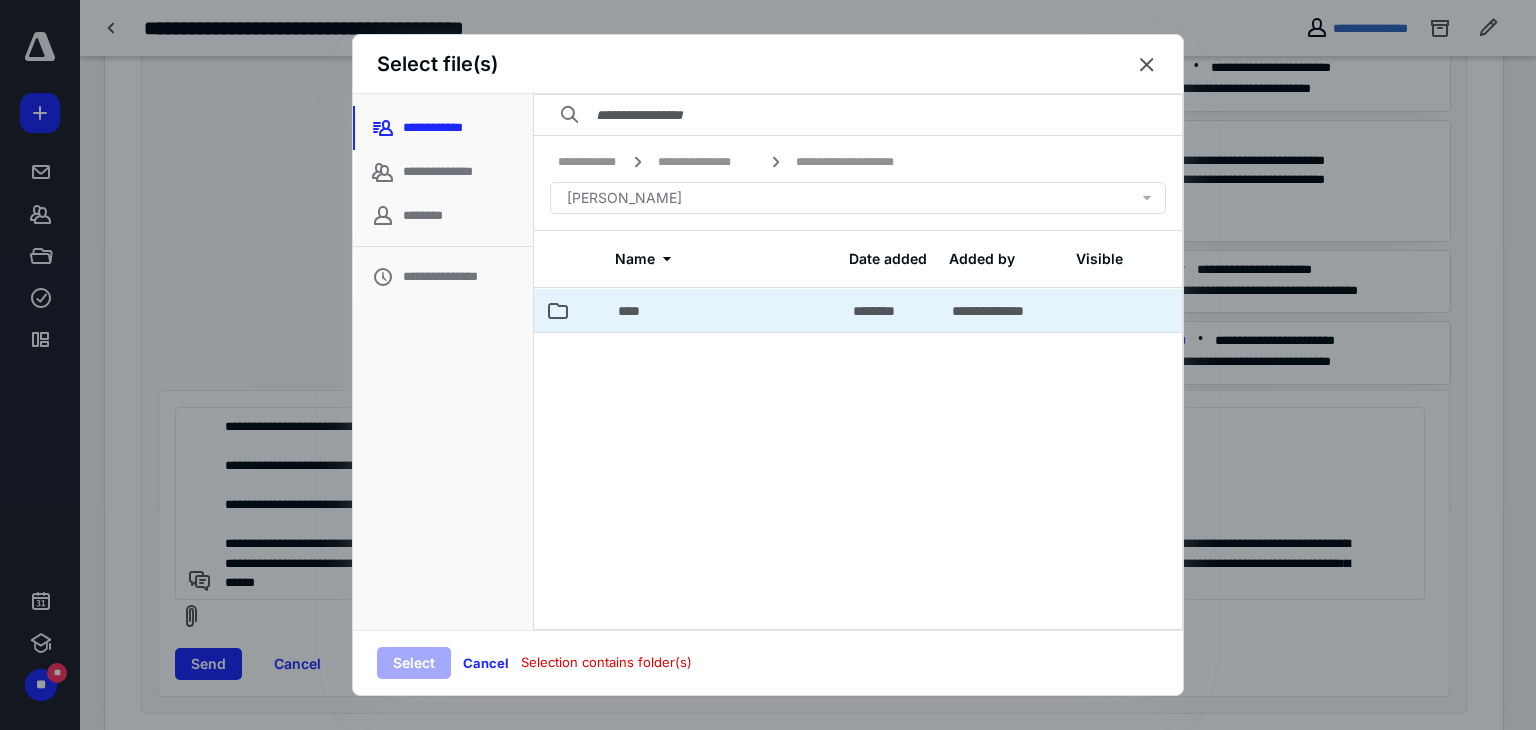 click on "****" at bounding box center [723, 310] 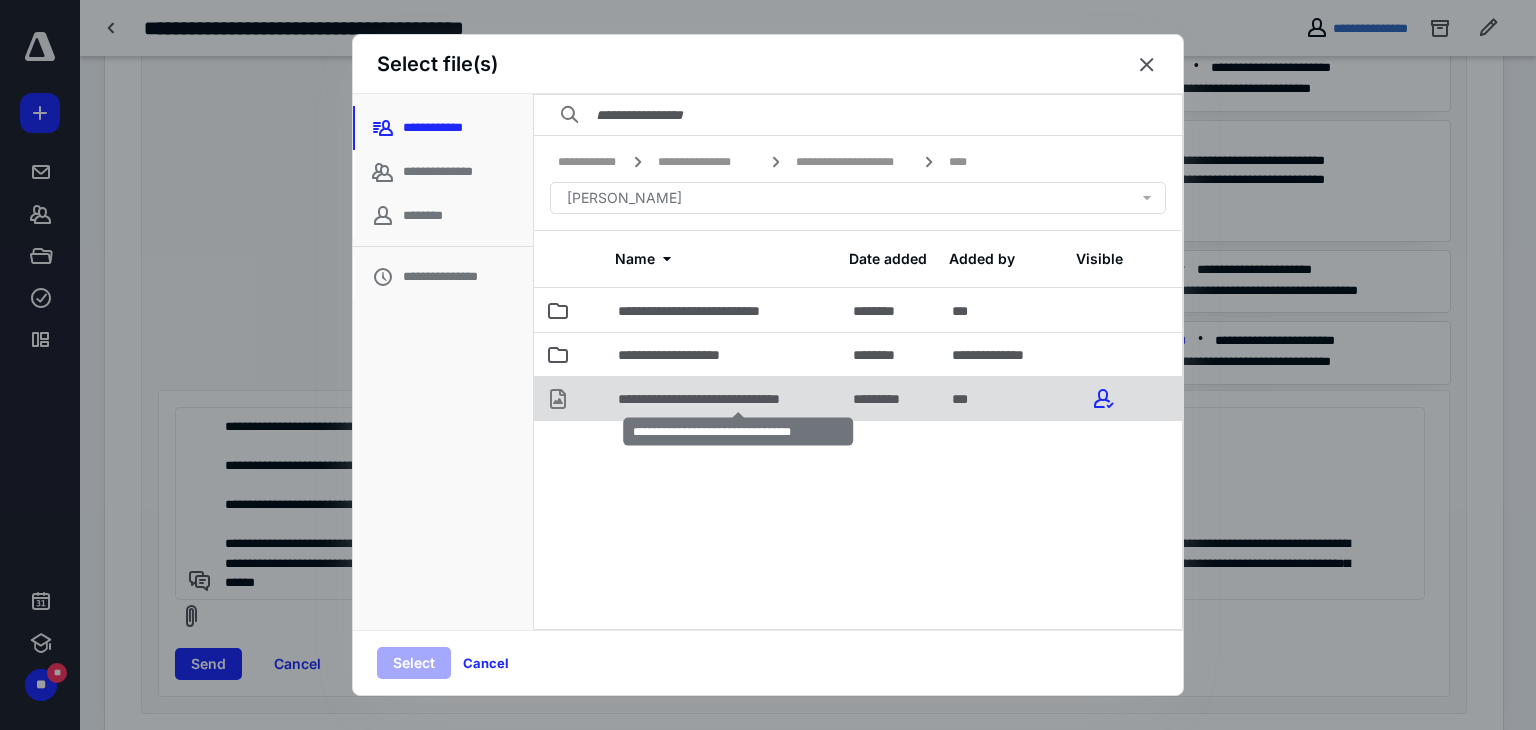 click on "**********" at bounding box center [739, 399] 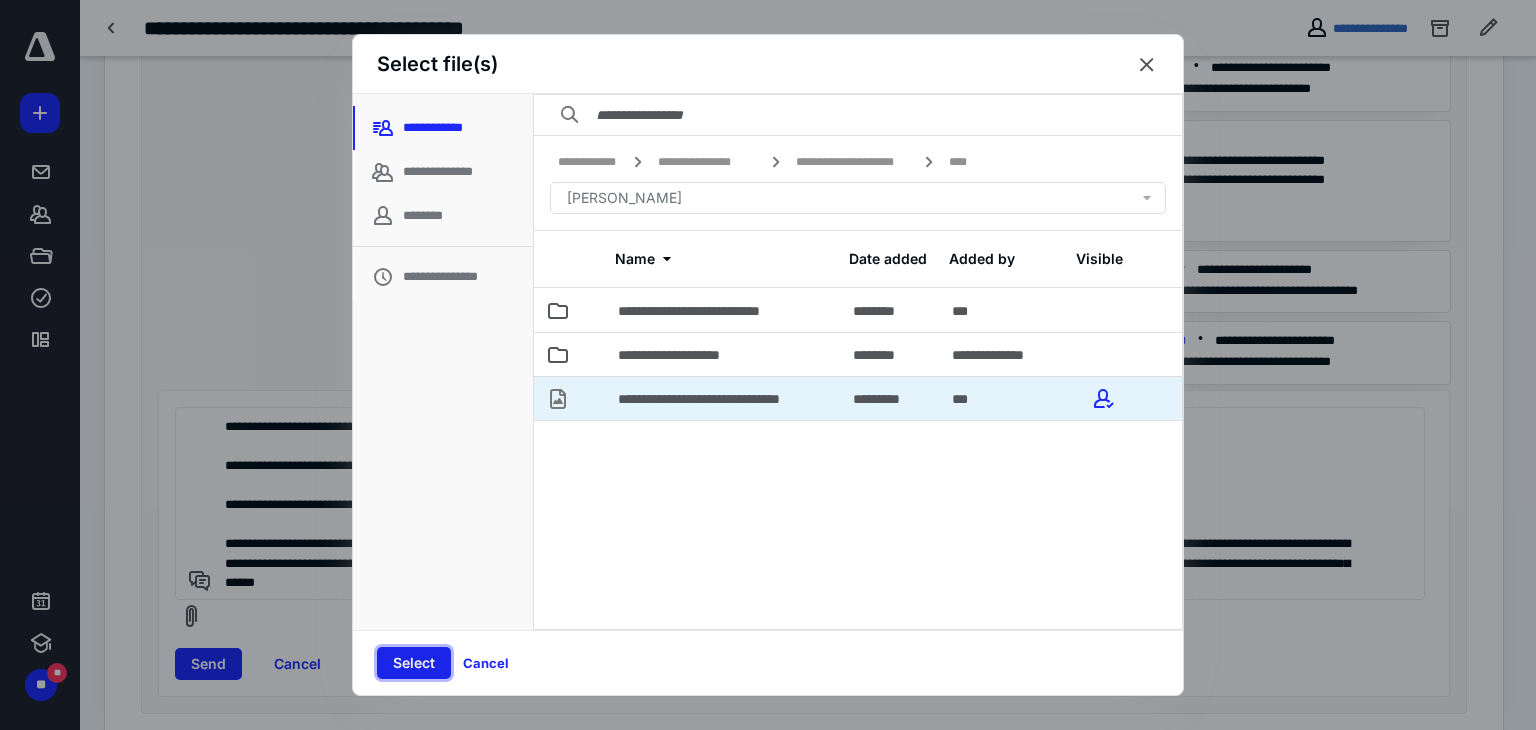 click on "Select" at bounding box center (414, 663) 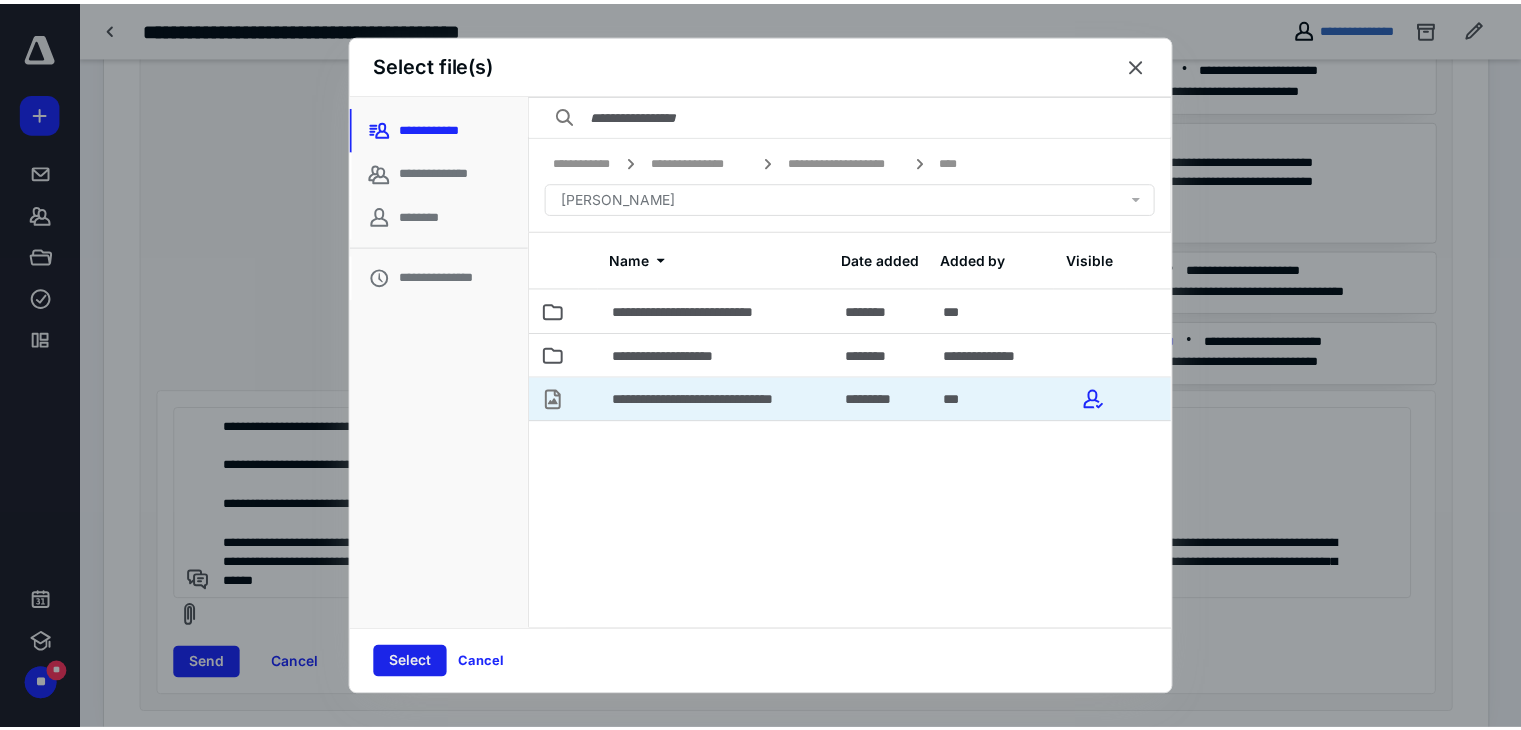 scroll, scrollTop: 3434, scrollLeft: 0, axis: vertical 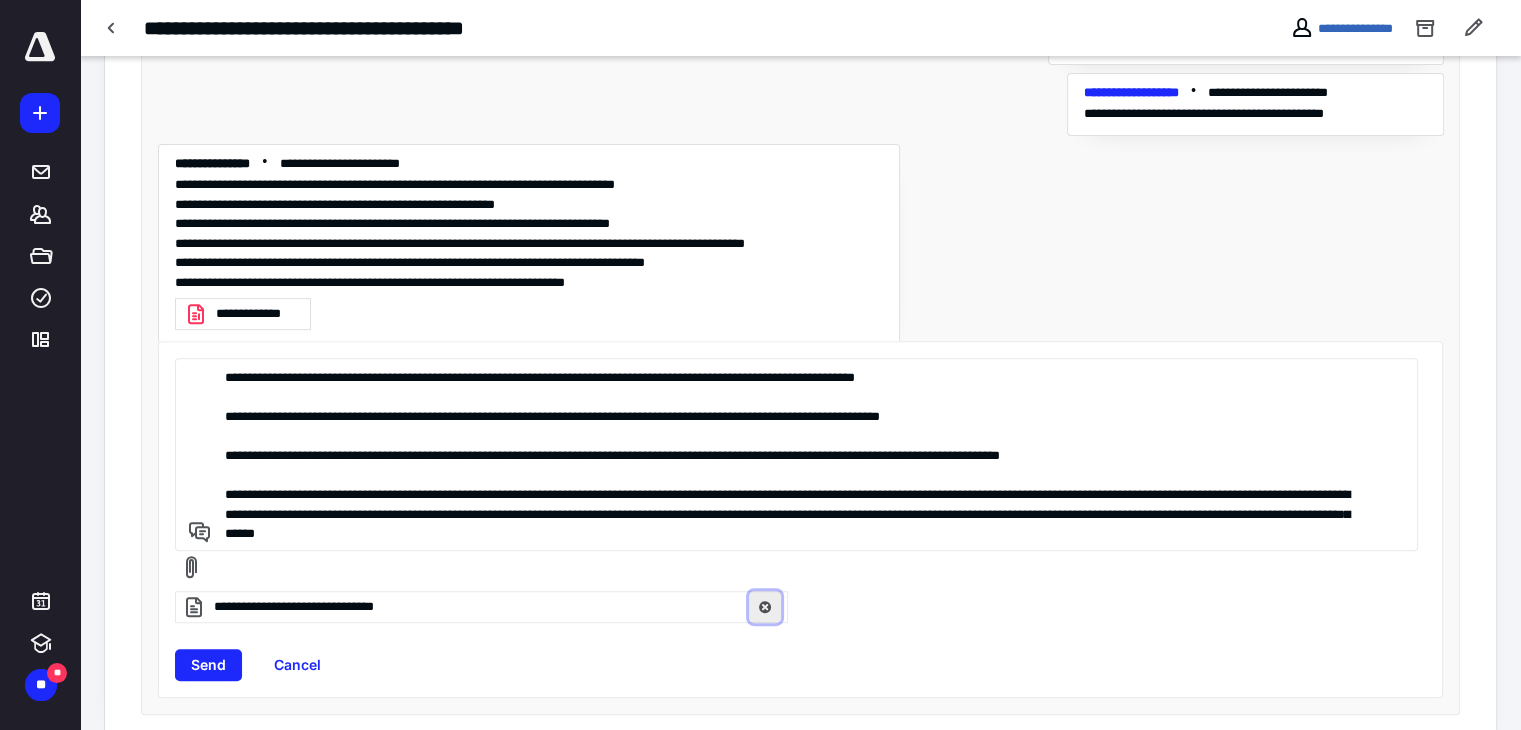 click at bounding box center [765, 607] 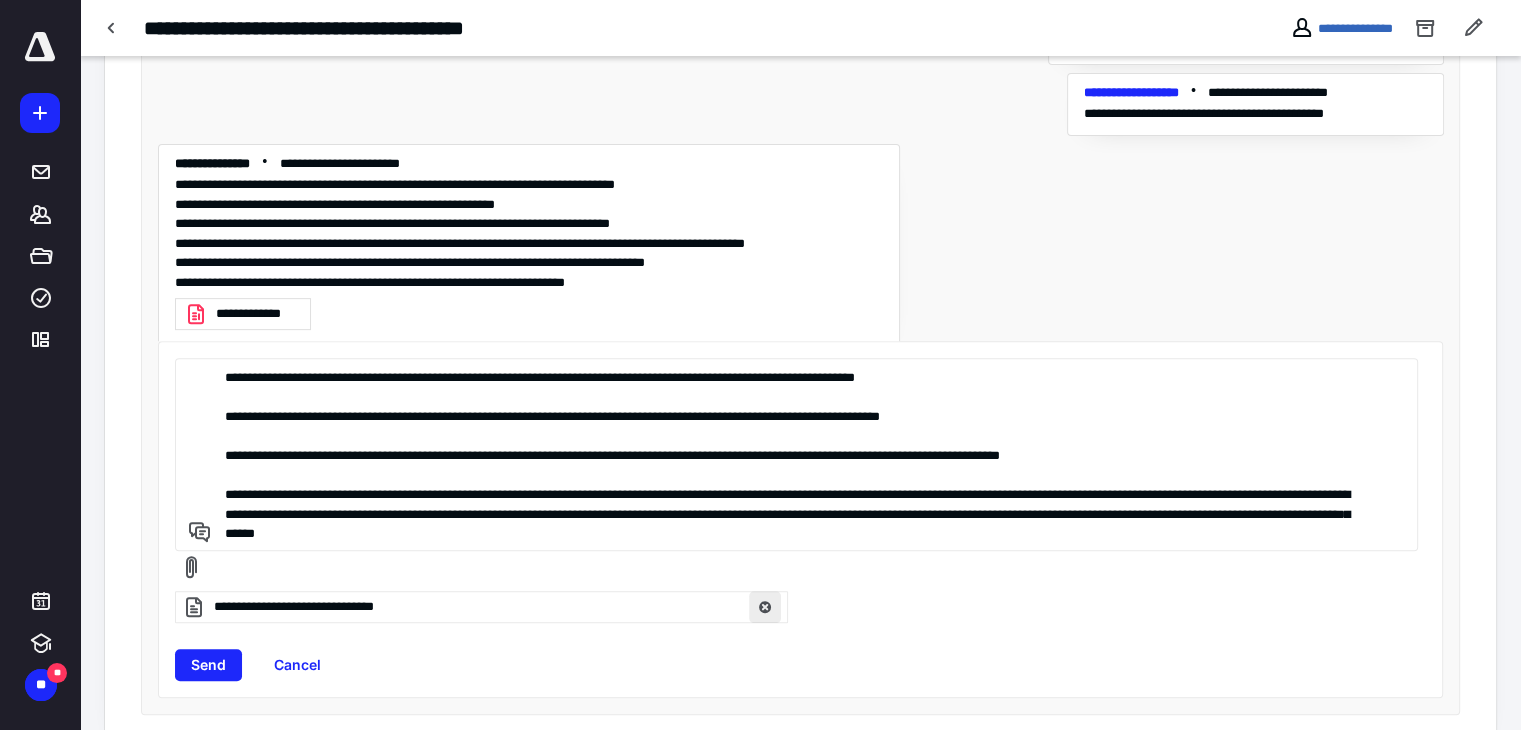 scroll, scrollTop: 740, scrollLeft: 0, axis: vertical 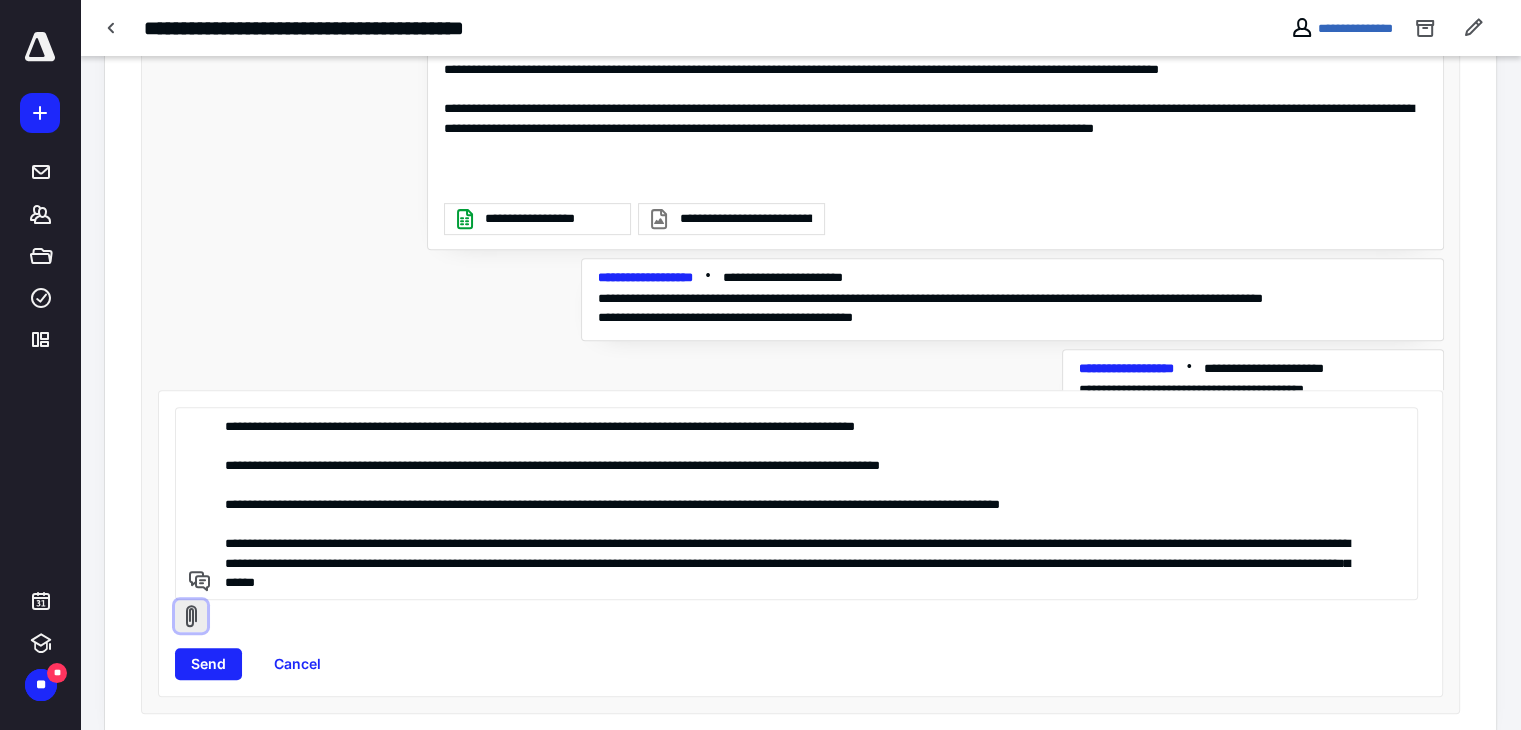 click at bounding box center (191, 616) 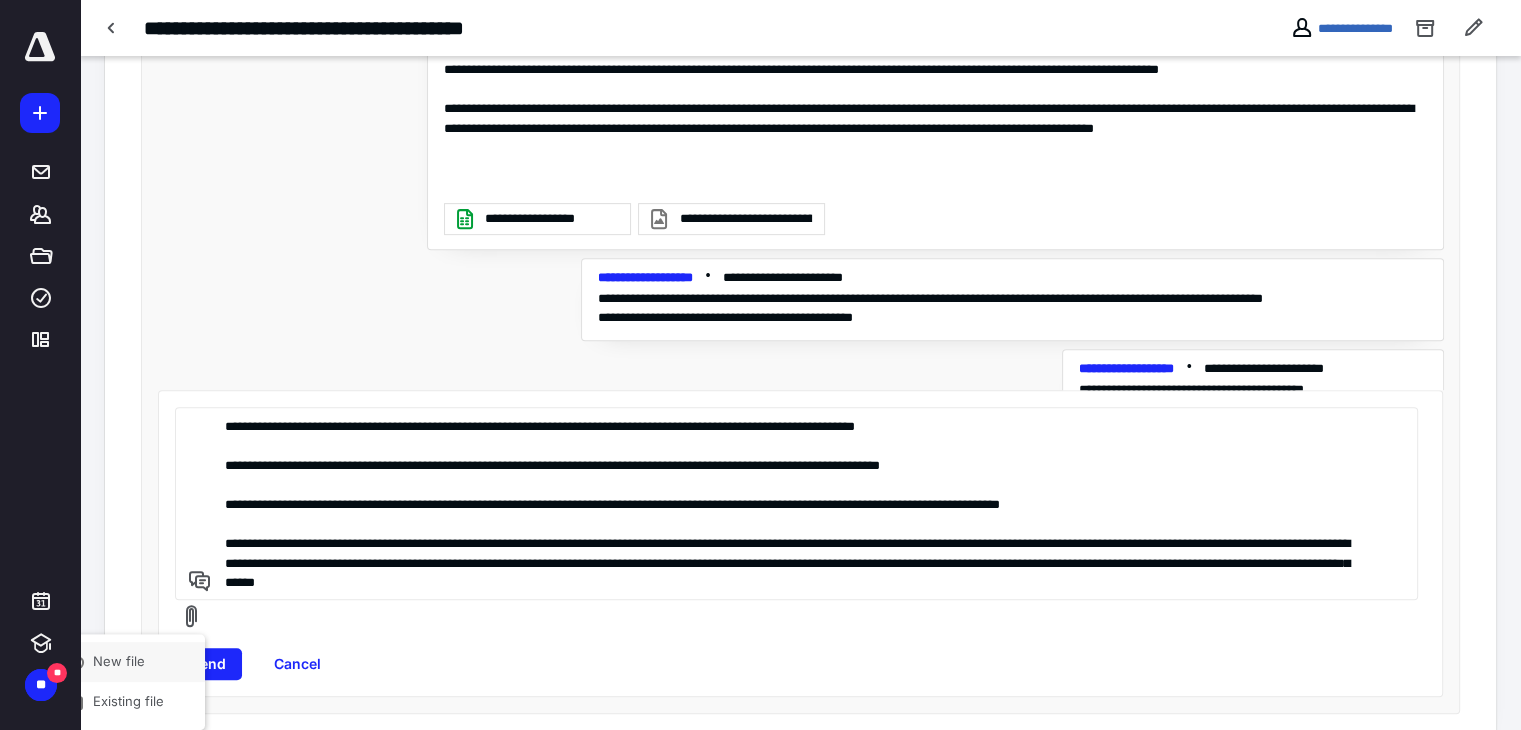 click on "New file" at bounding box center [115, 661] 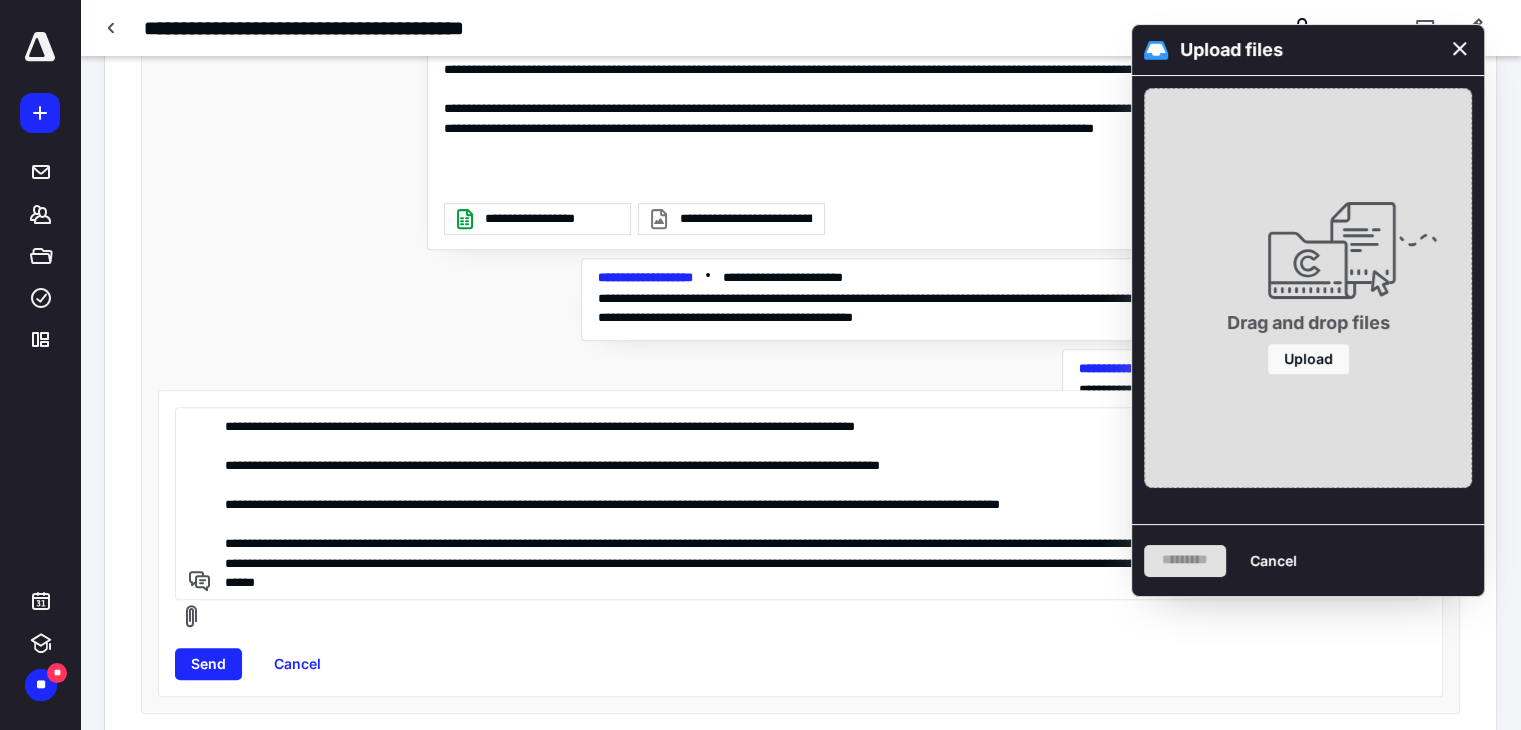 click at bounding box center [1460, 50] 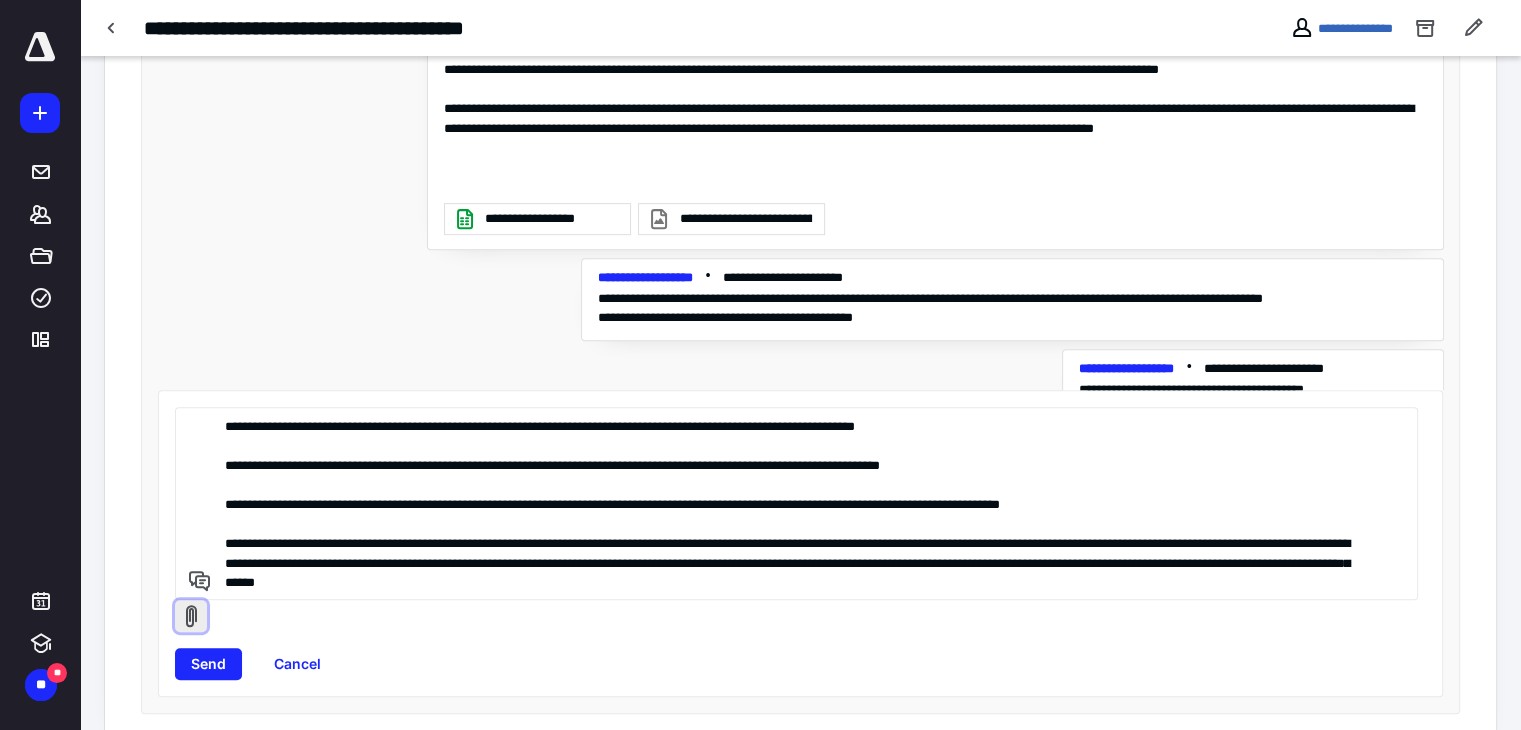 click at bounding box center [191, 616] 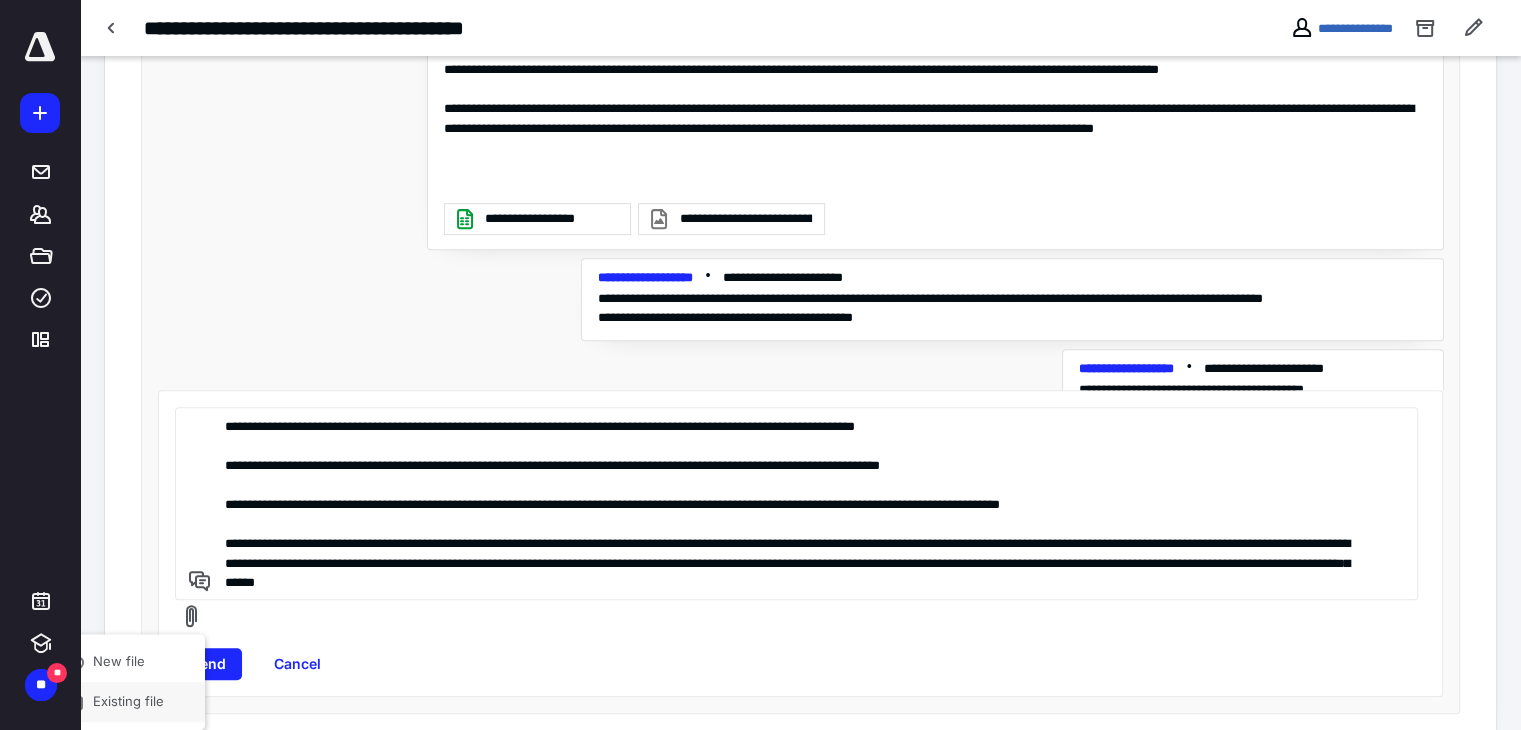 click on "Existing file" at bounding box center [125, 702] 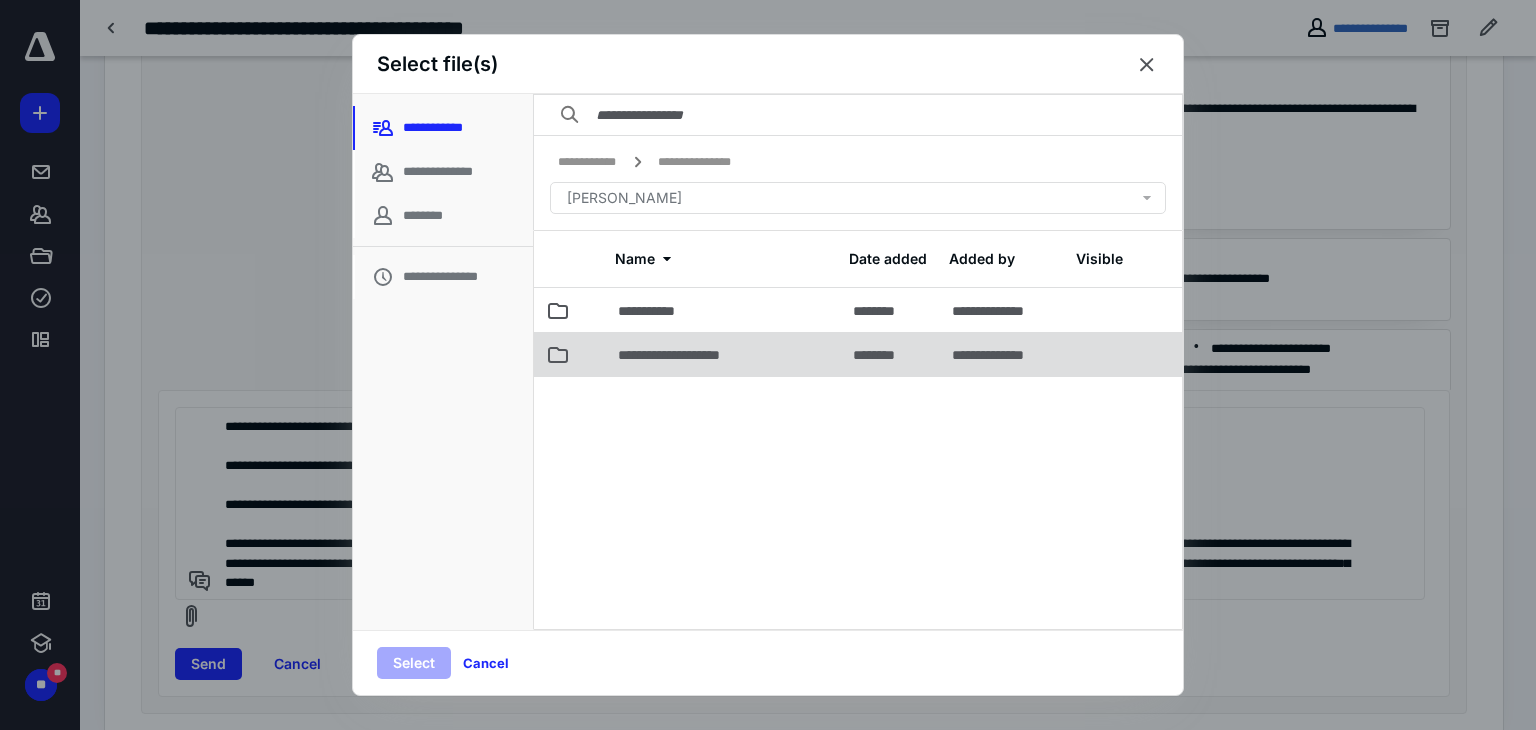 click on "**********" at bounding box center (684, 355) 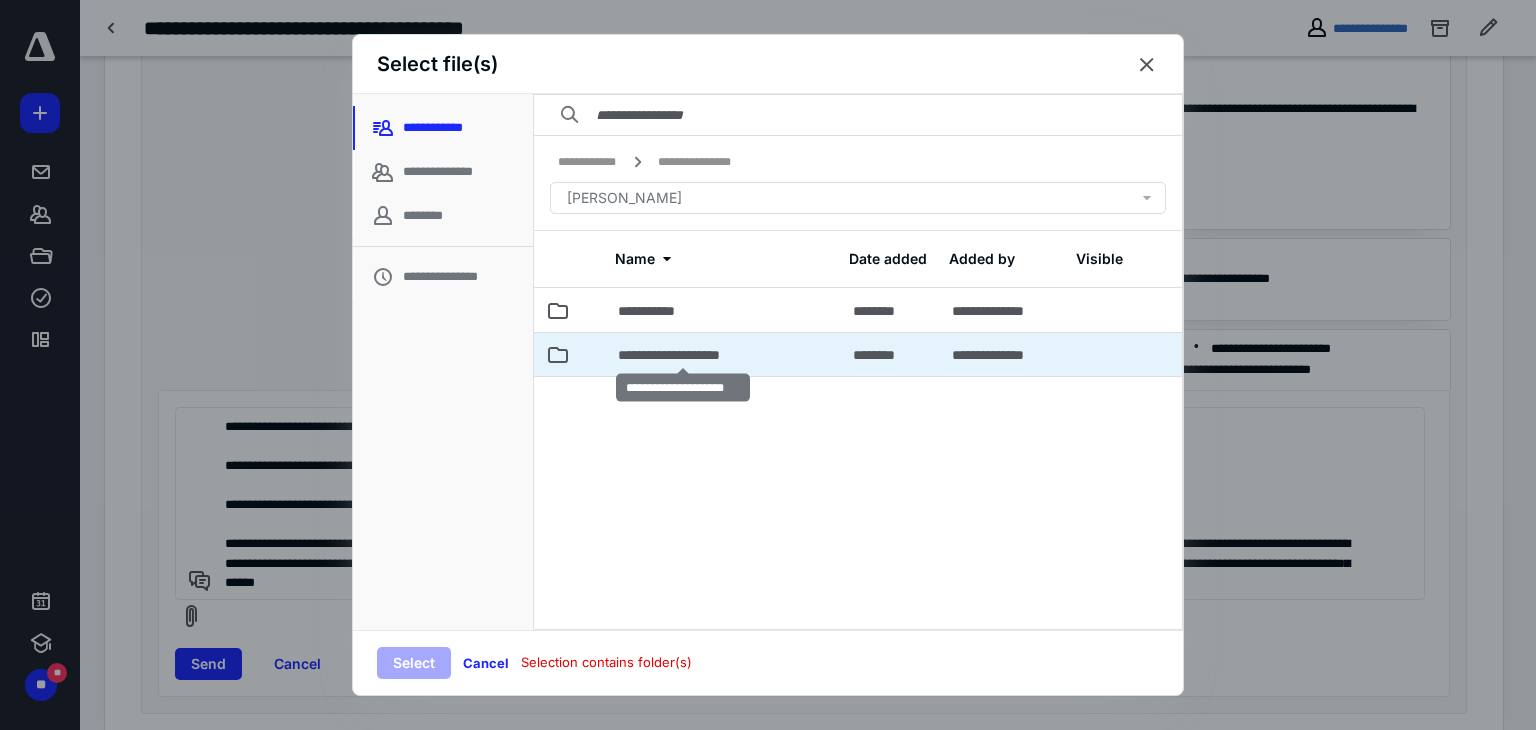click on "**********" at bounding box center (684, 355) 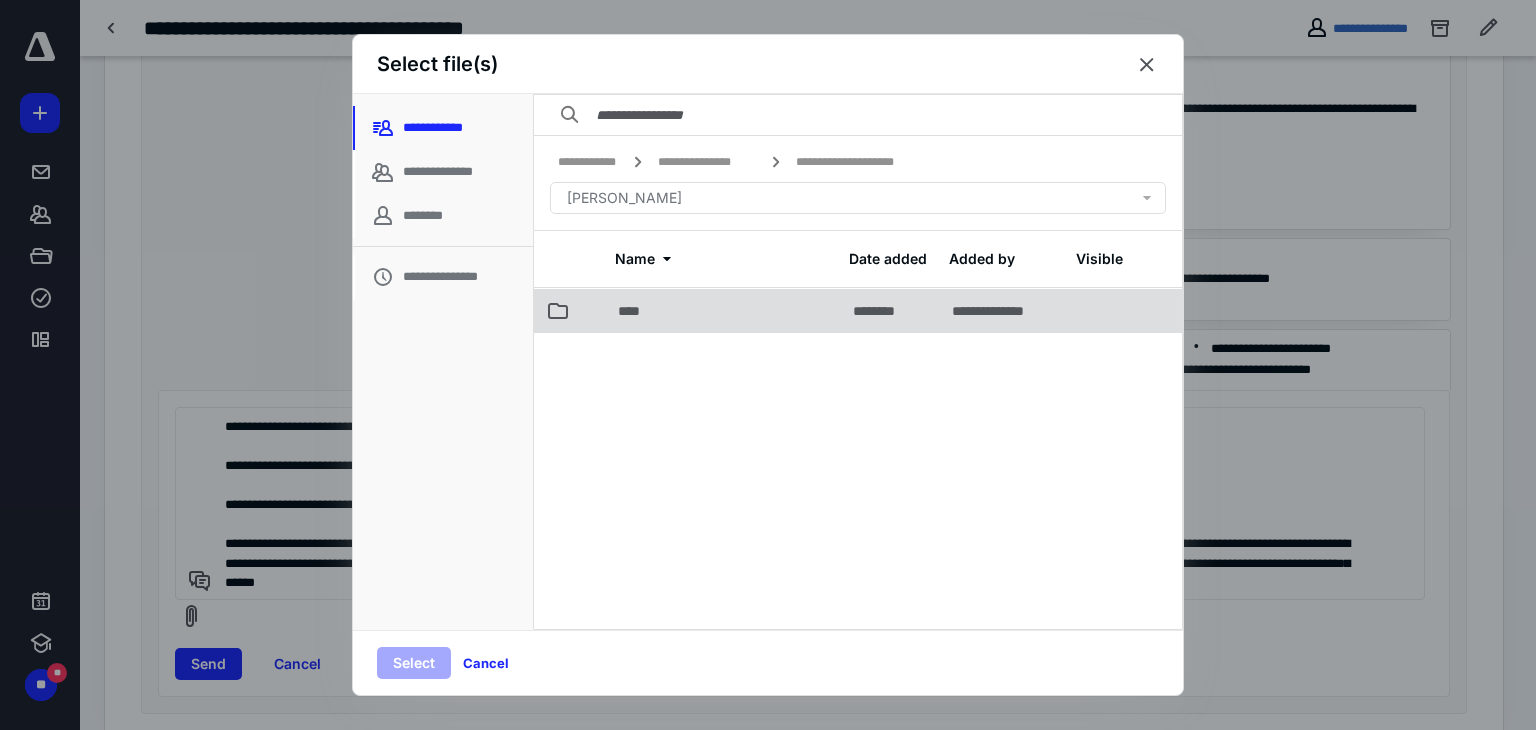 click on "****" at bounding box center (723, 310) 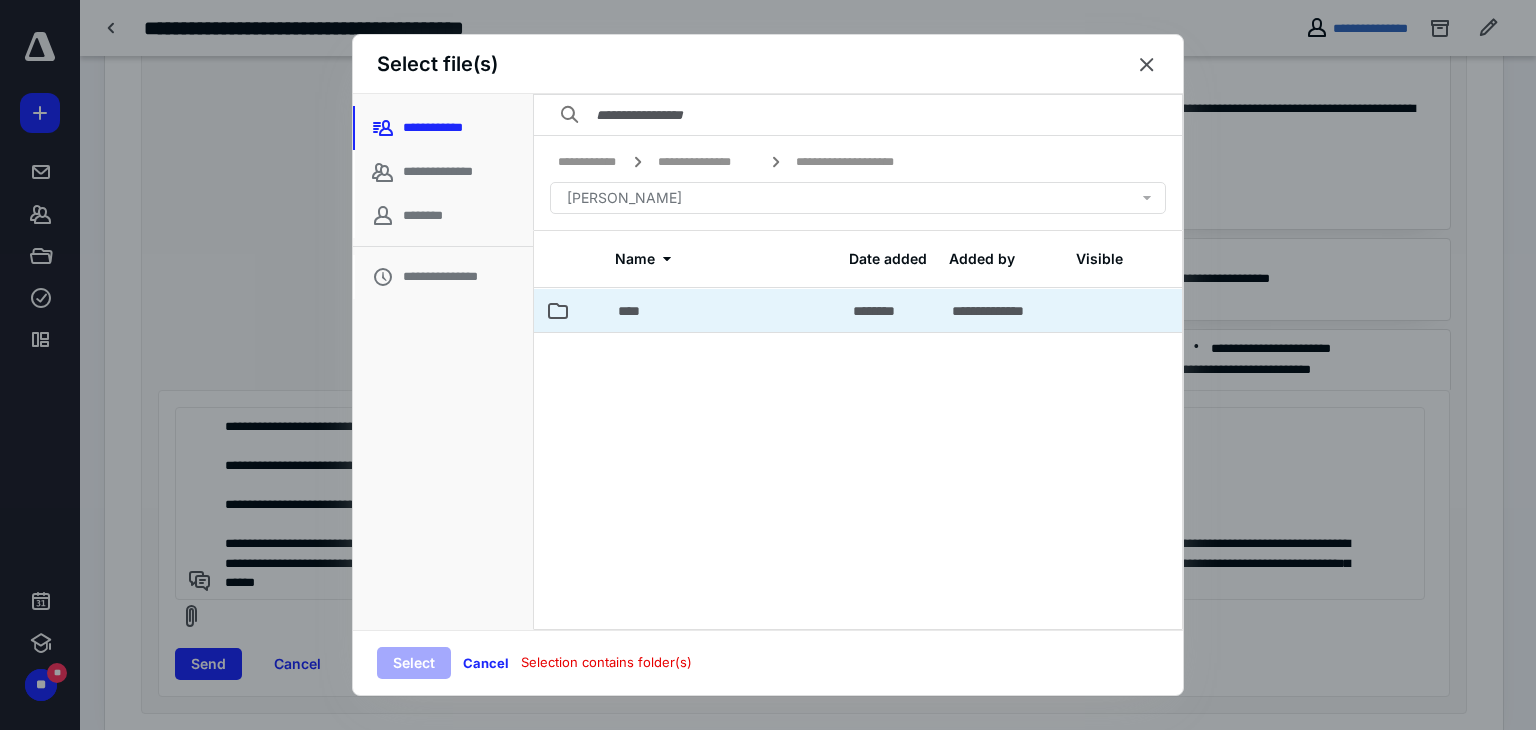 click on "****" at bounding box center (723, 310) 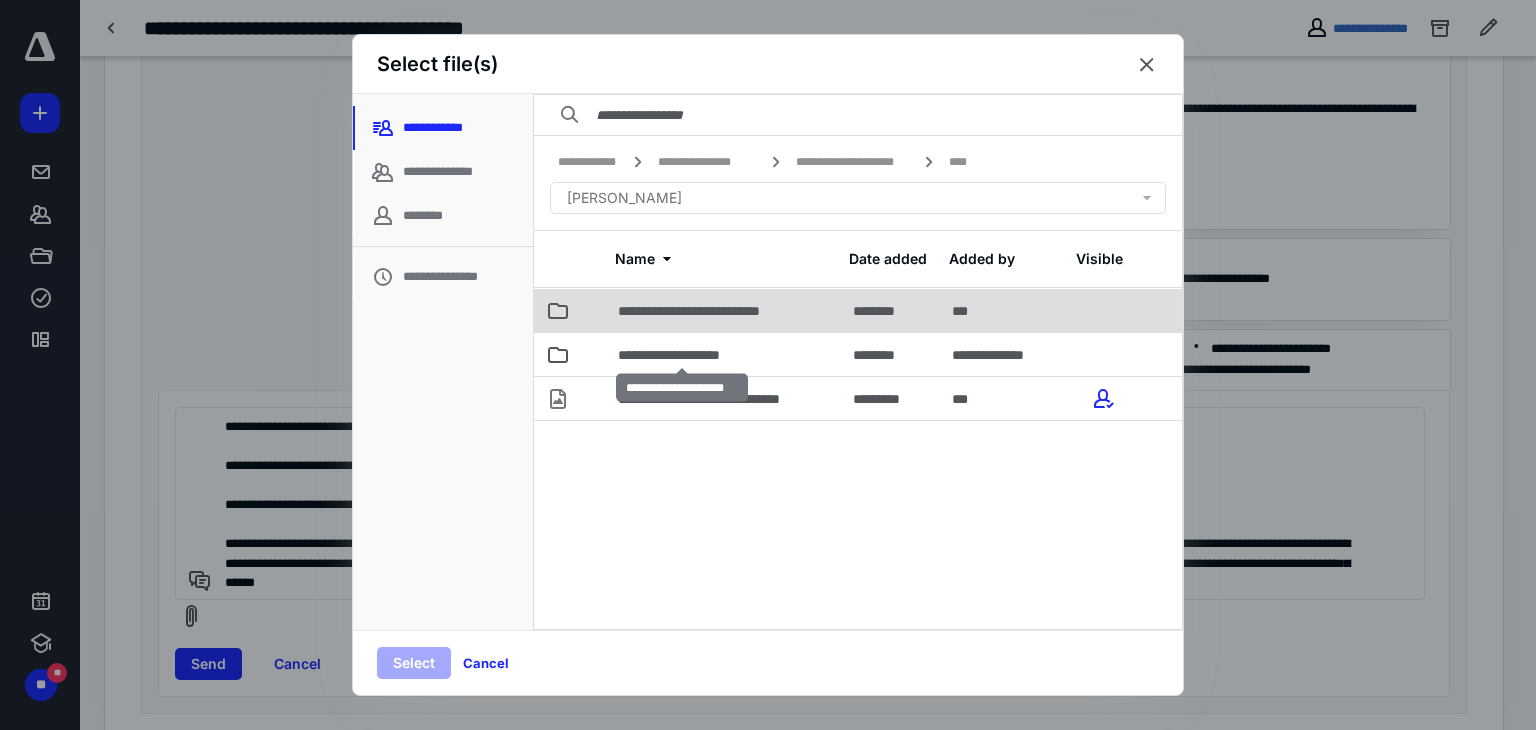 click on "**********" at bounding box center [709, 311] 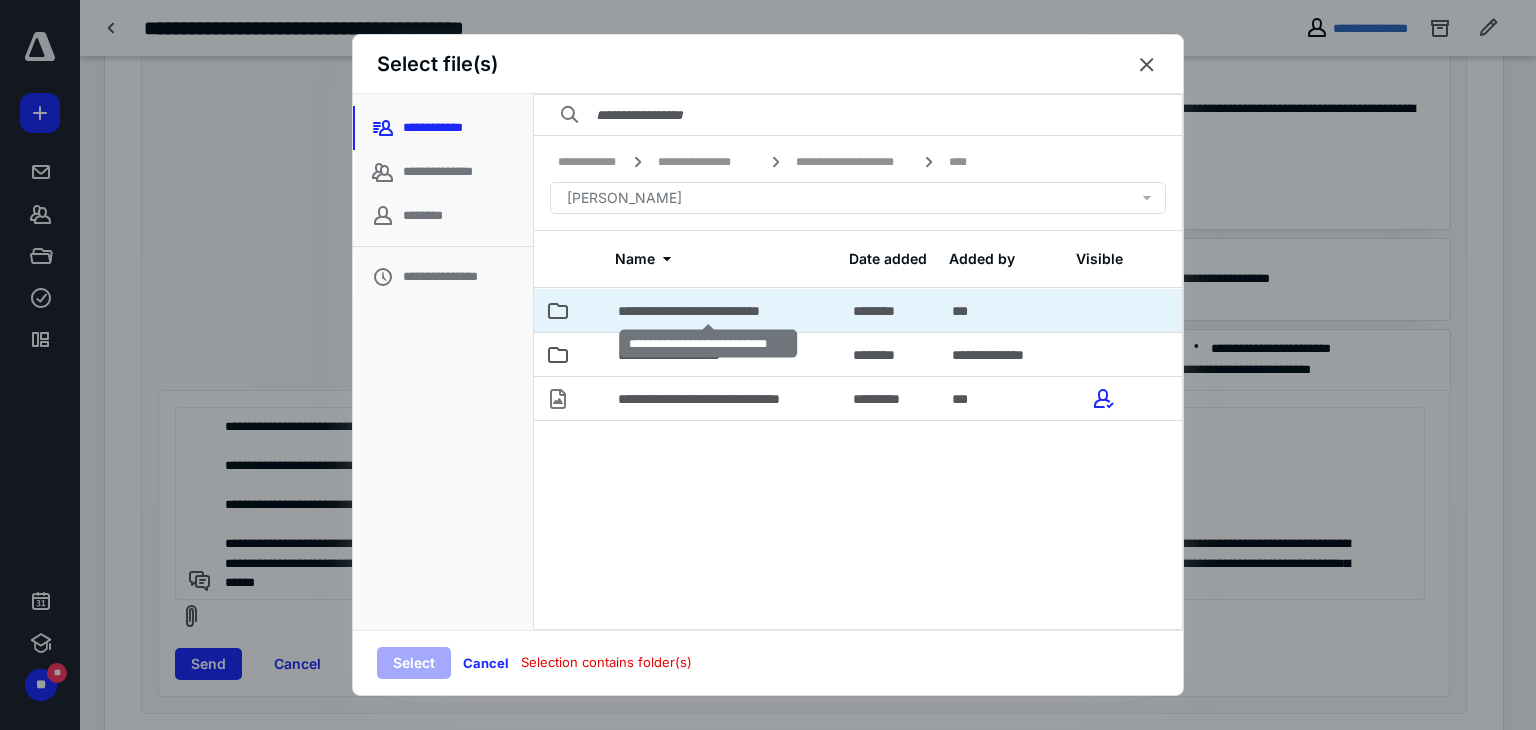 click on "**********" at bounding box center [709, 311] 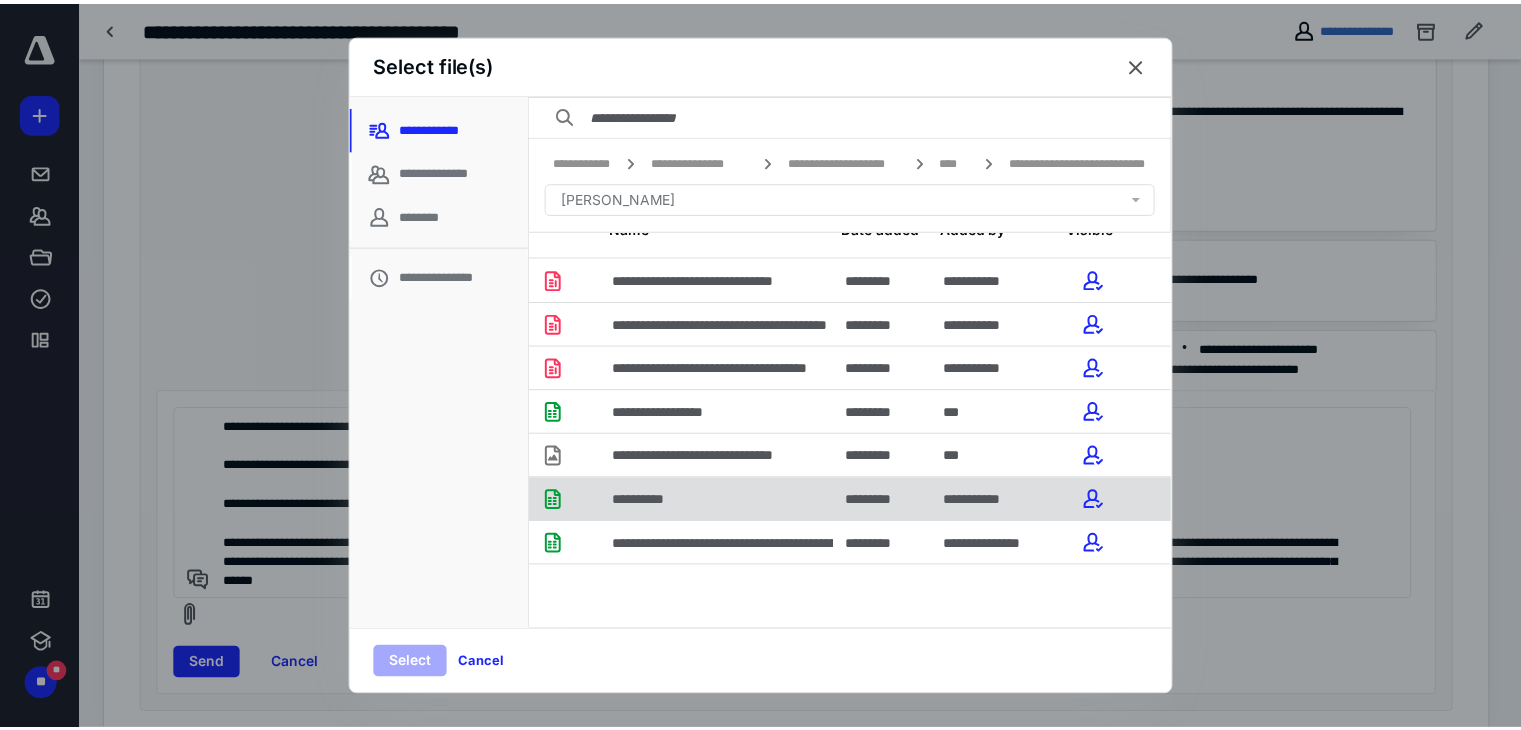 scroll, scrollTop: 56, scrollLeft: 0, axis: vertical 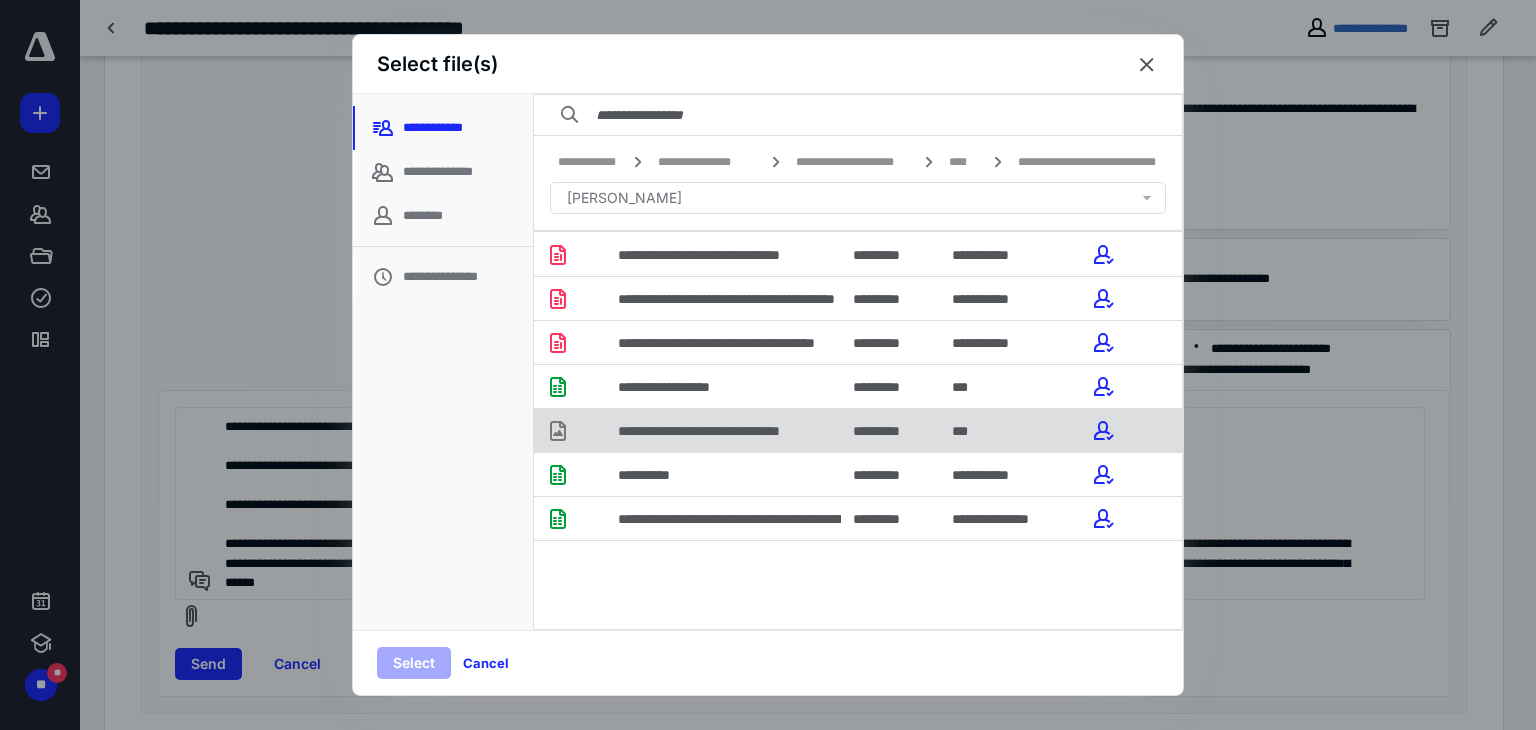 click on "**********" at bounding box center (731, 431) 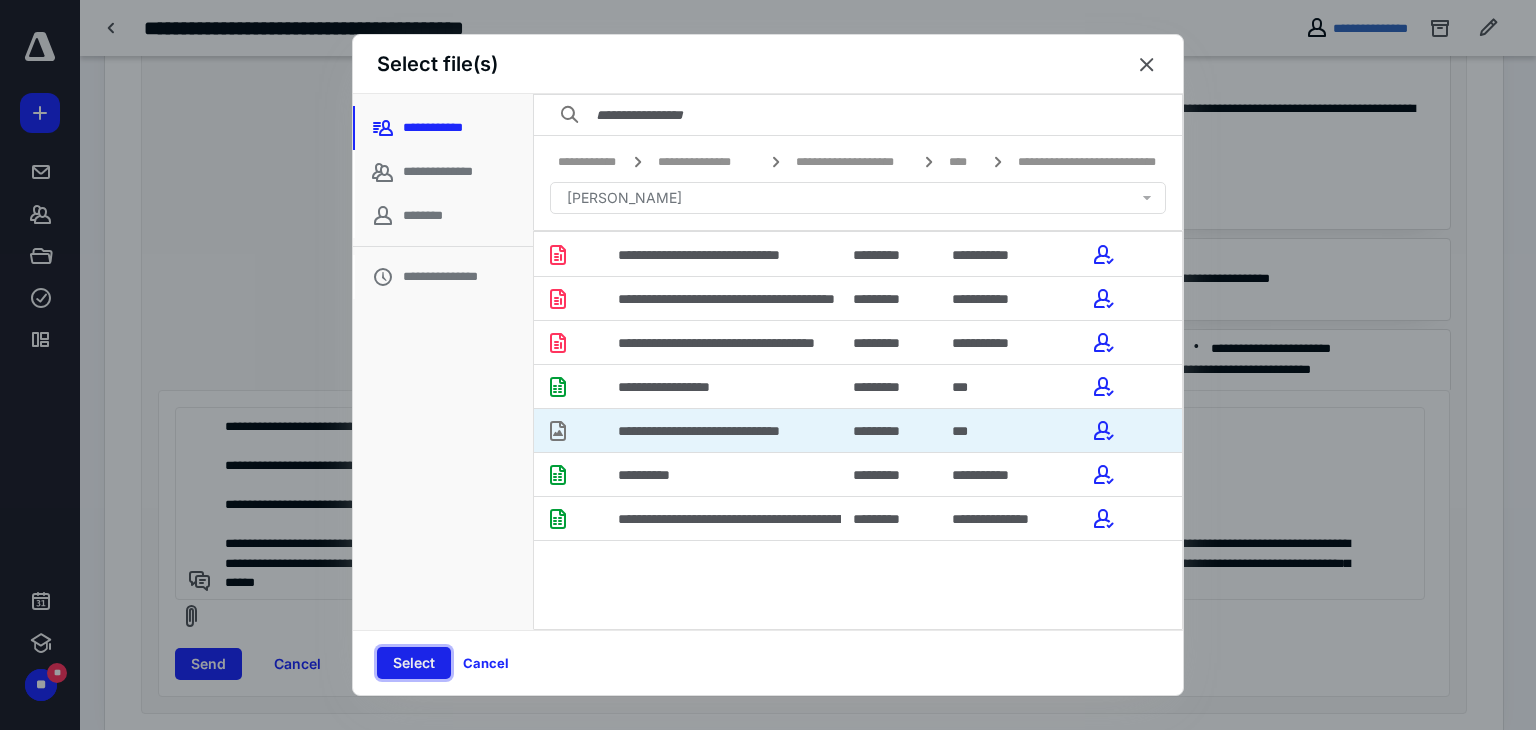 click on "Select" at bounding box center (414, 663) 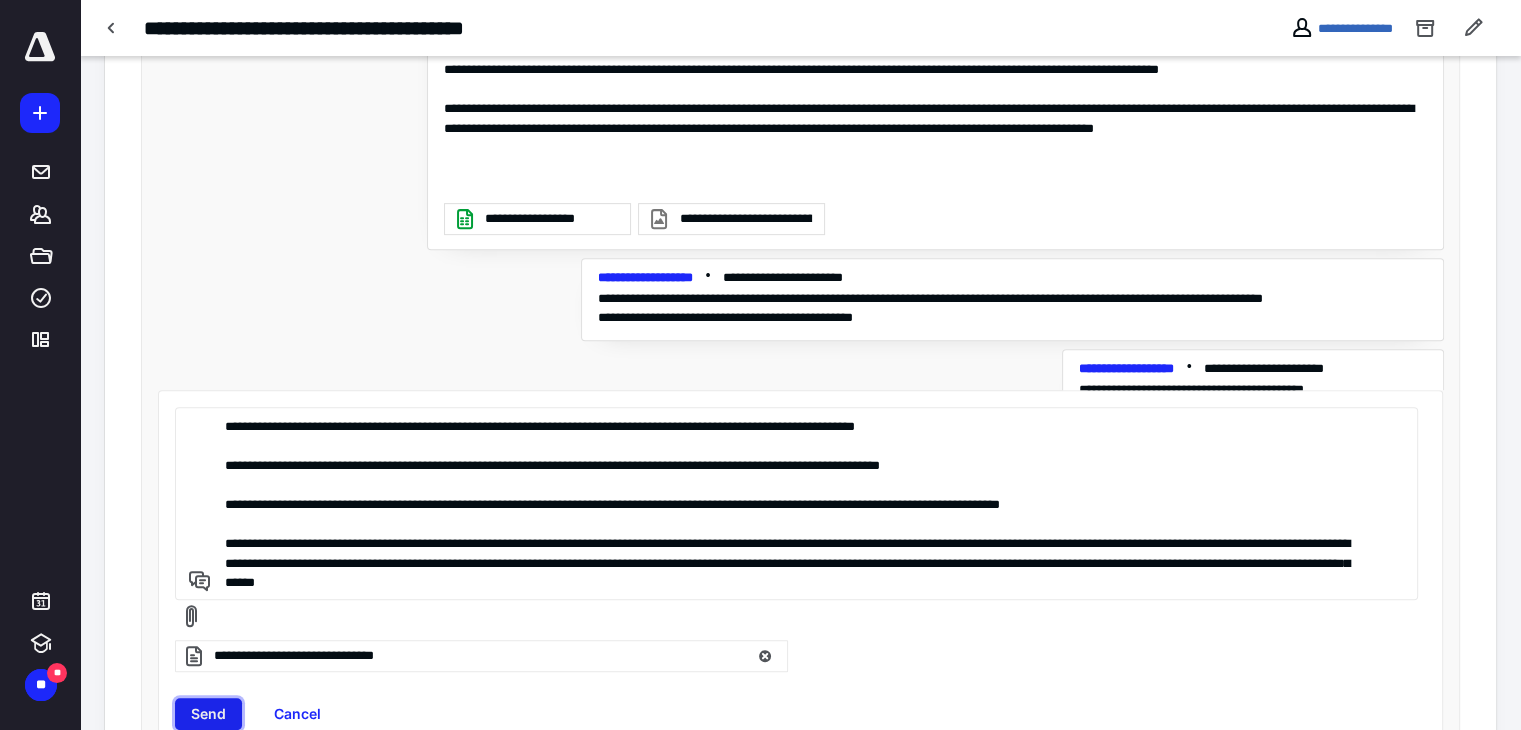 click on "Send" at bounding box center [208, 714] 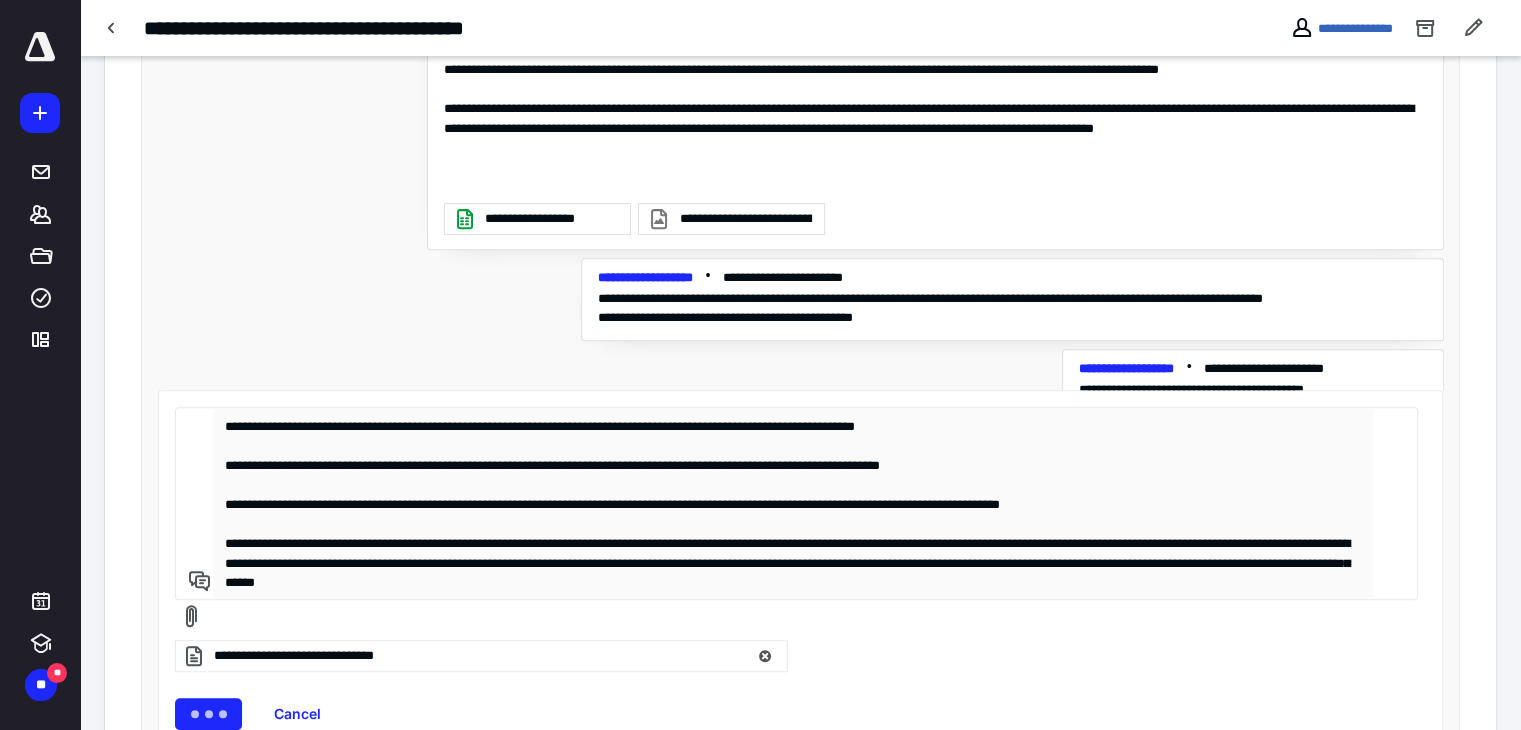 type 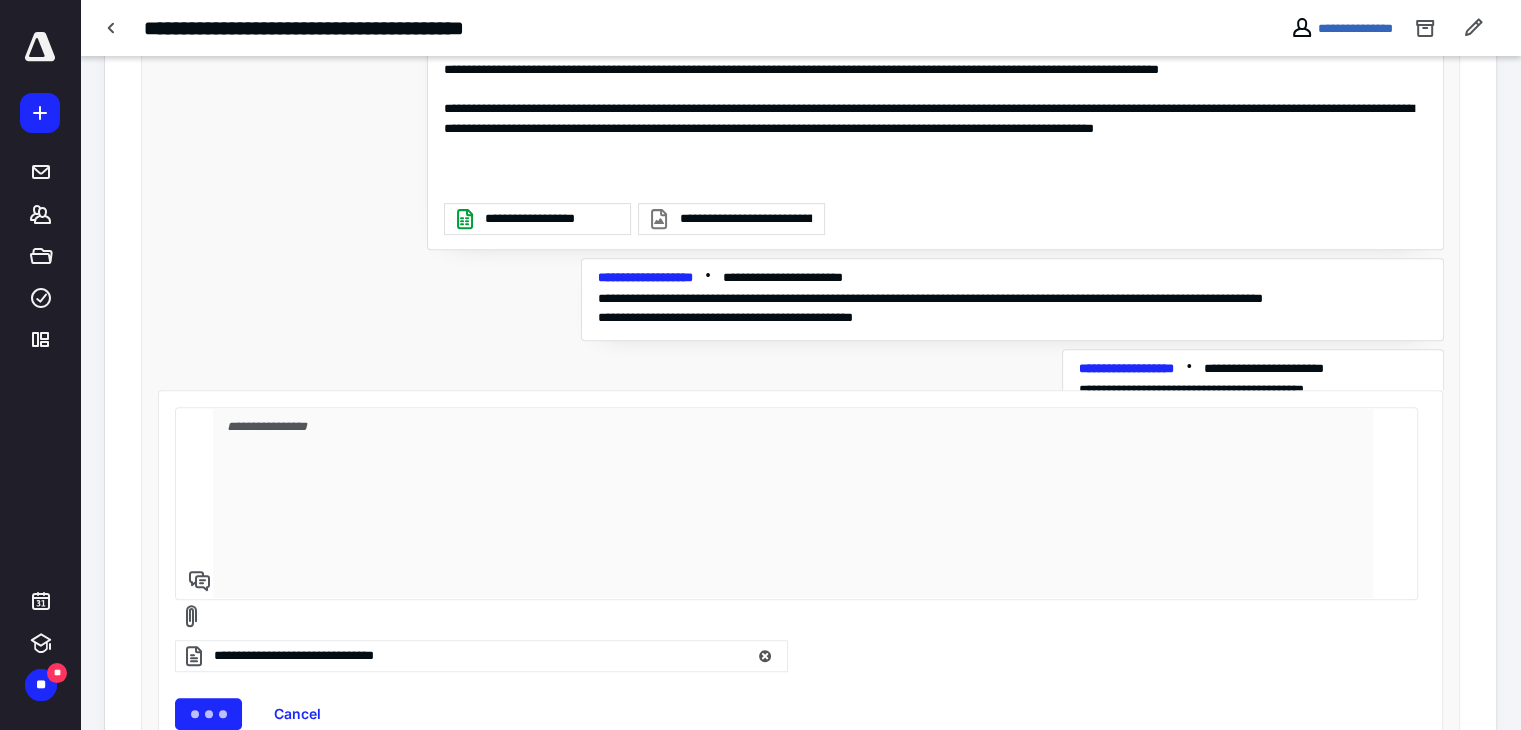 scroll, scrollTop: 536, scrollLeft: 0, axis: vertical 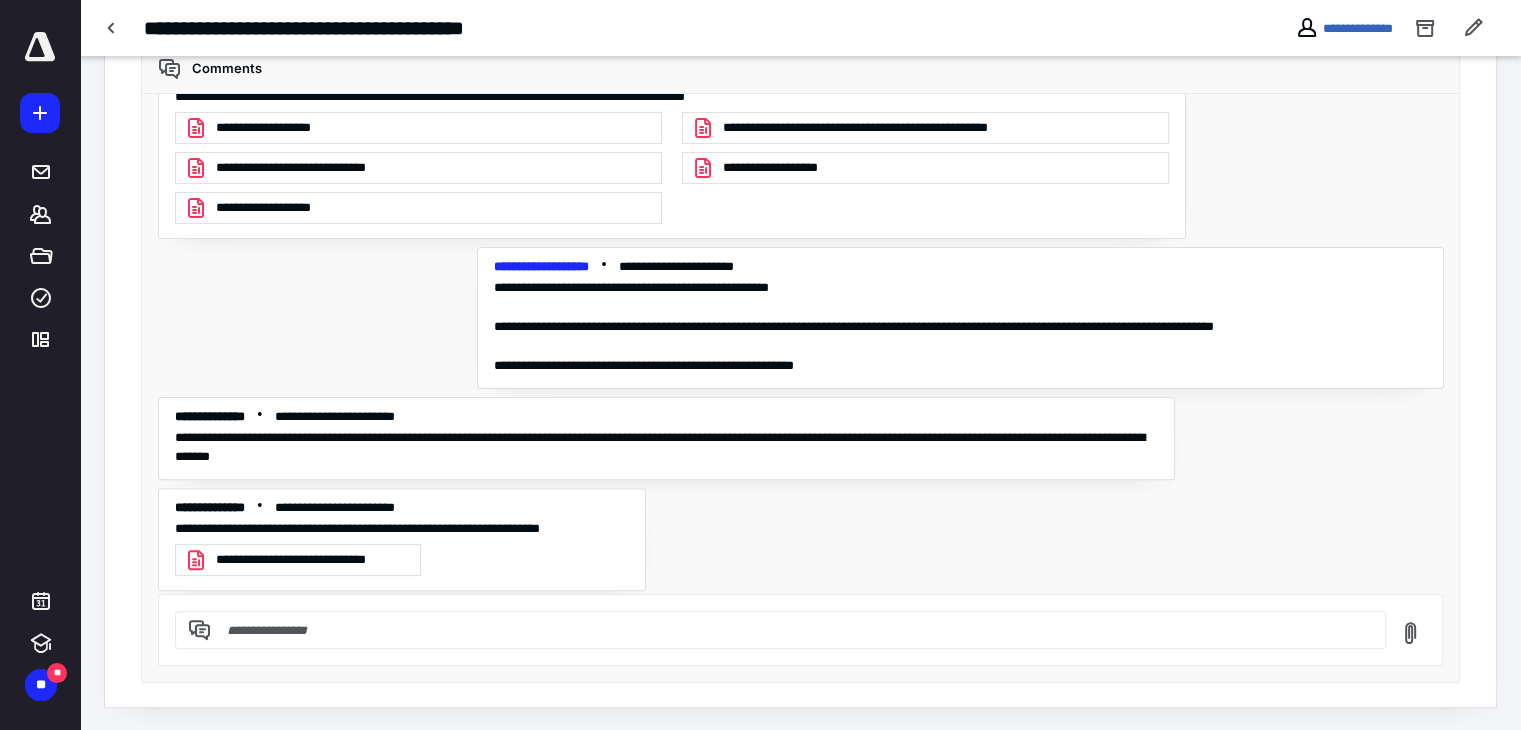click on "**********" at bounding box center [312, 560] 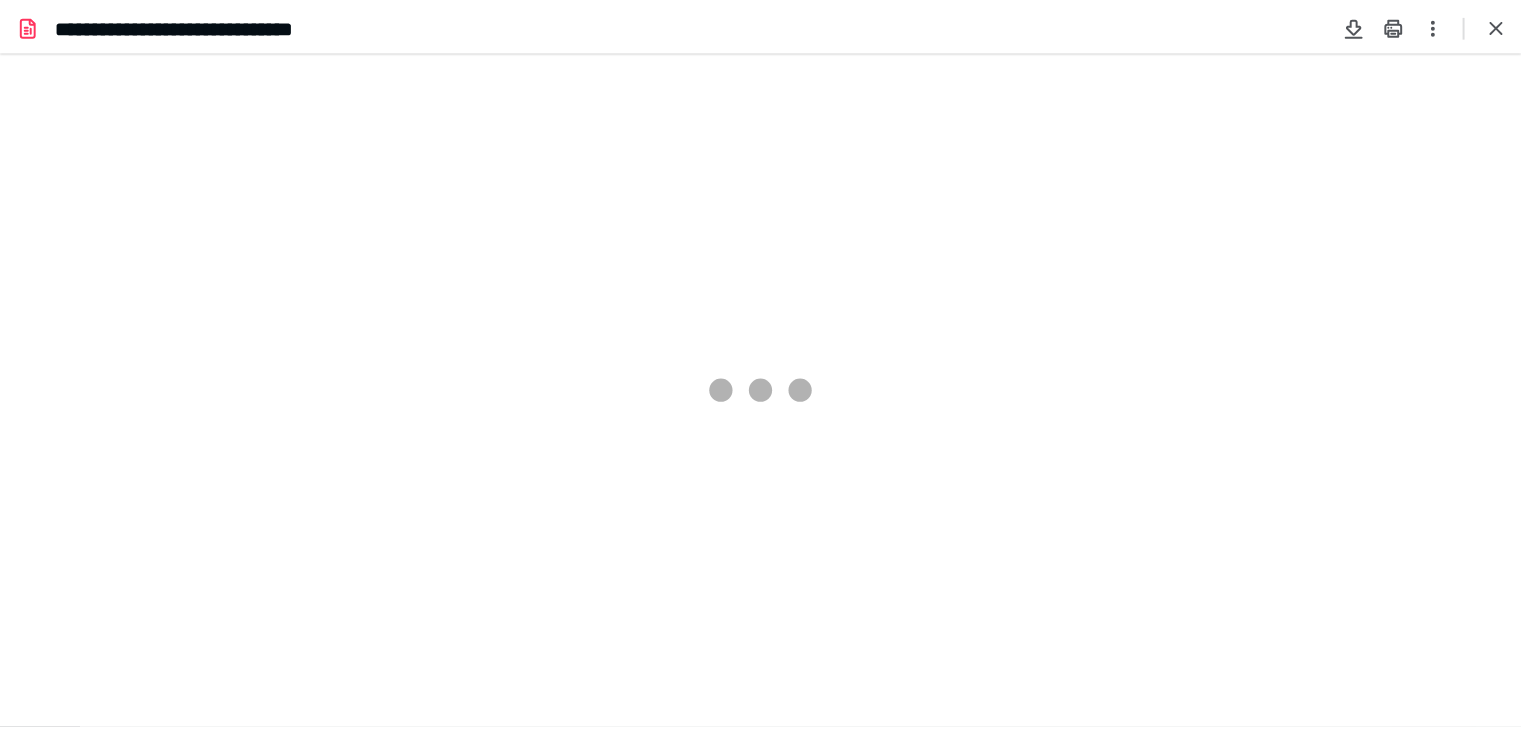 scroll, scrollTop: 0, scrollLeft: 0, axis: both 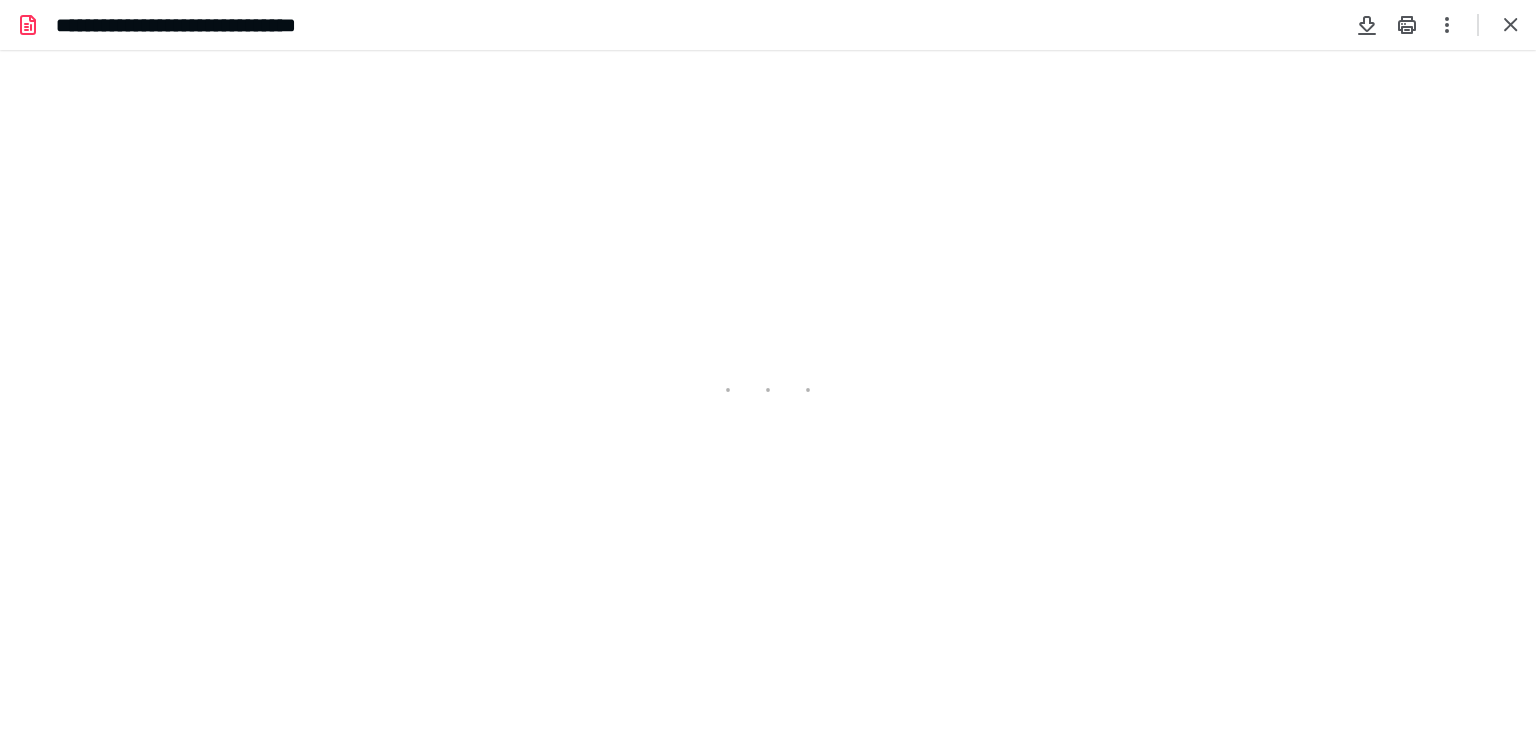 type on "72" 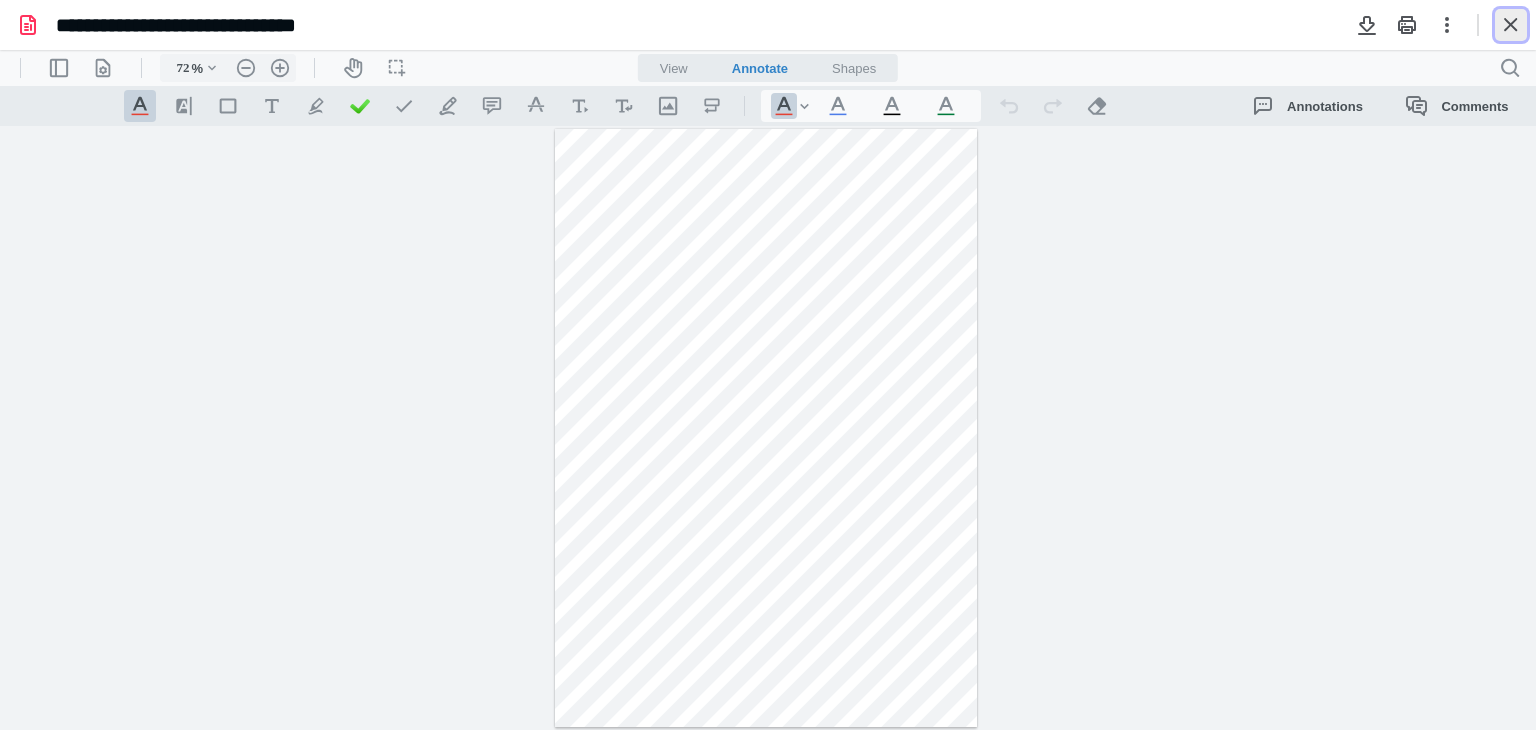 click at bounding box center (1511, 25) 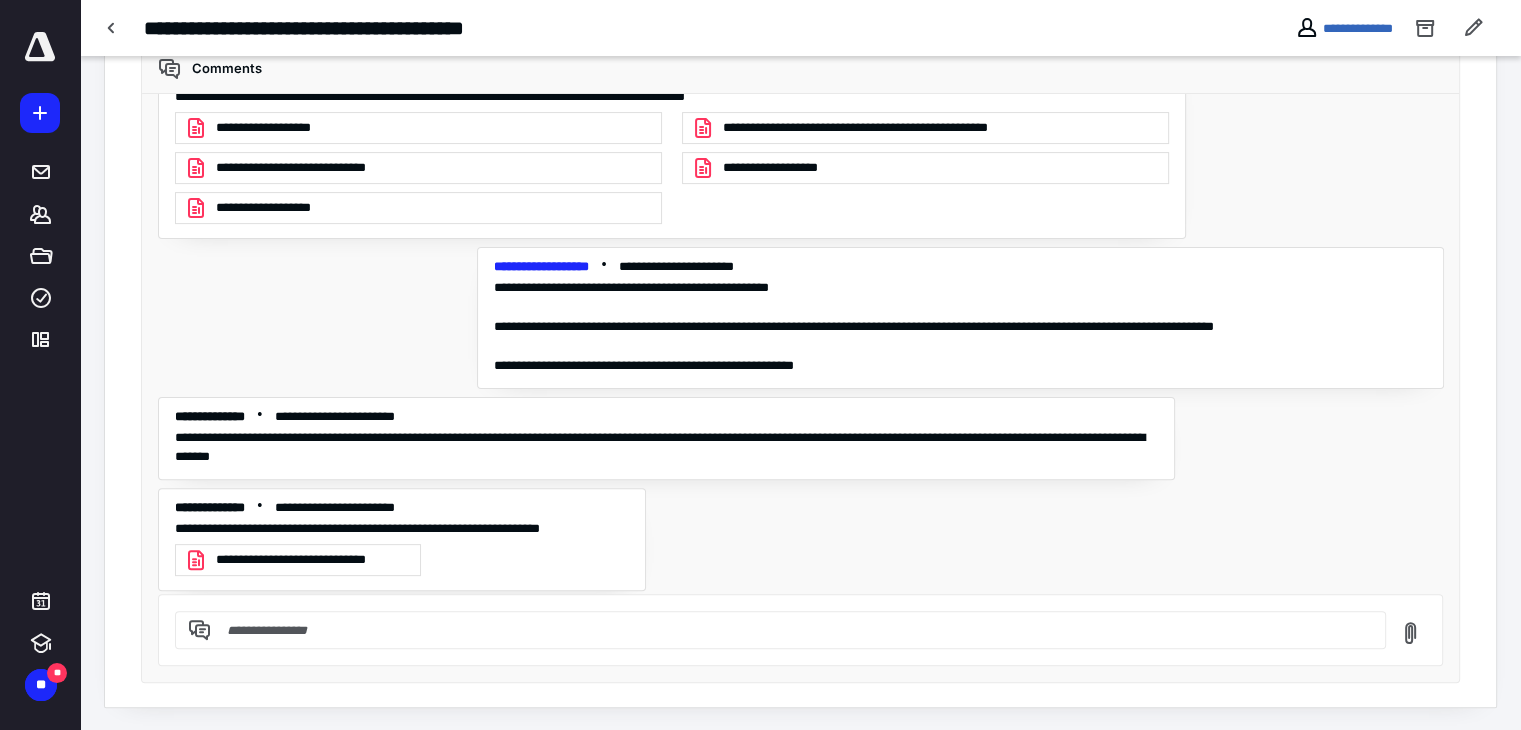 click at bounding box center (792, 630) 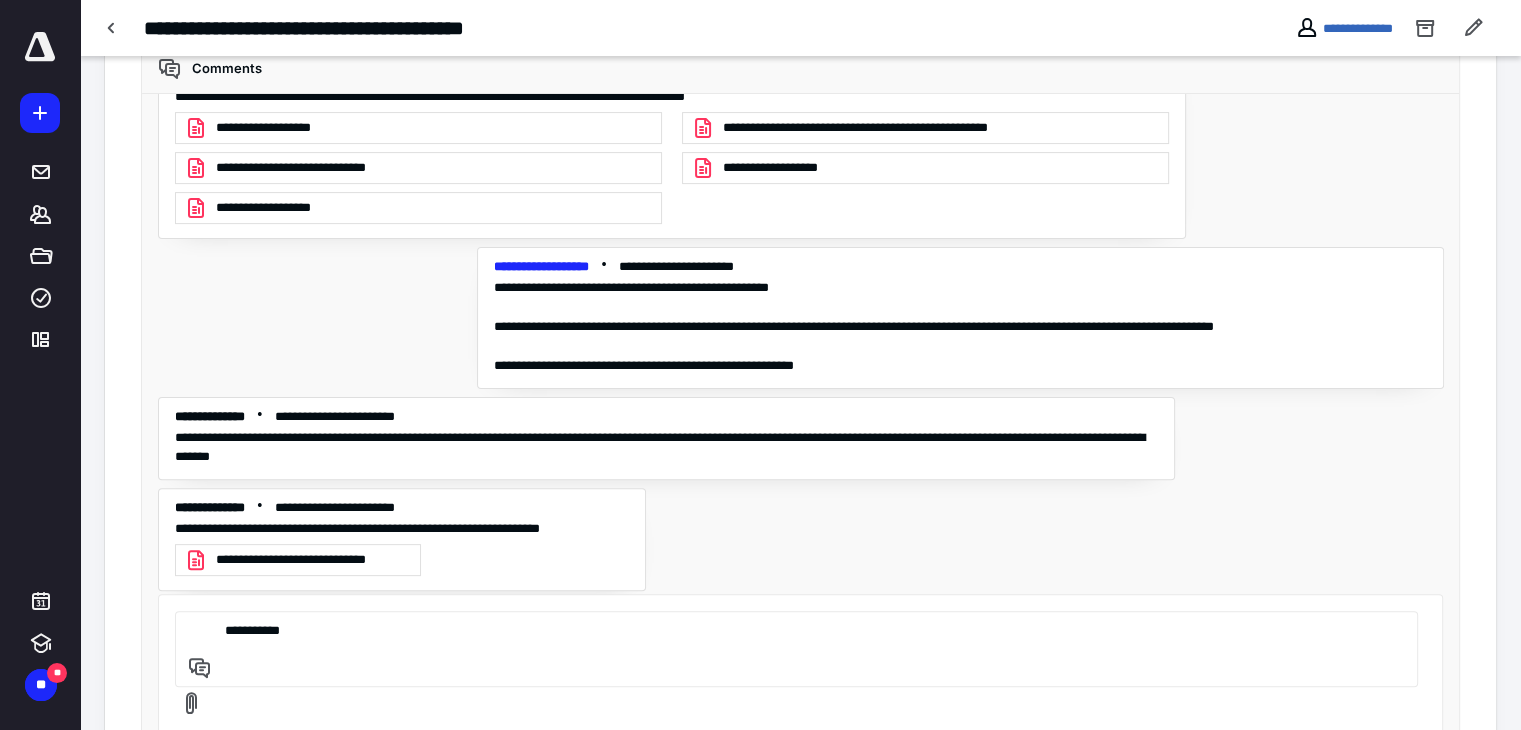 paste on "**********" 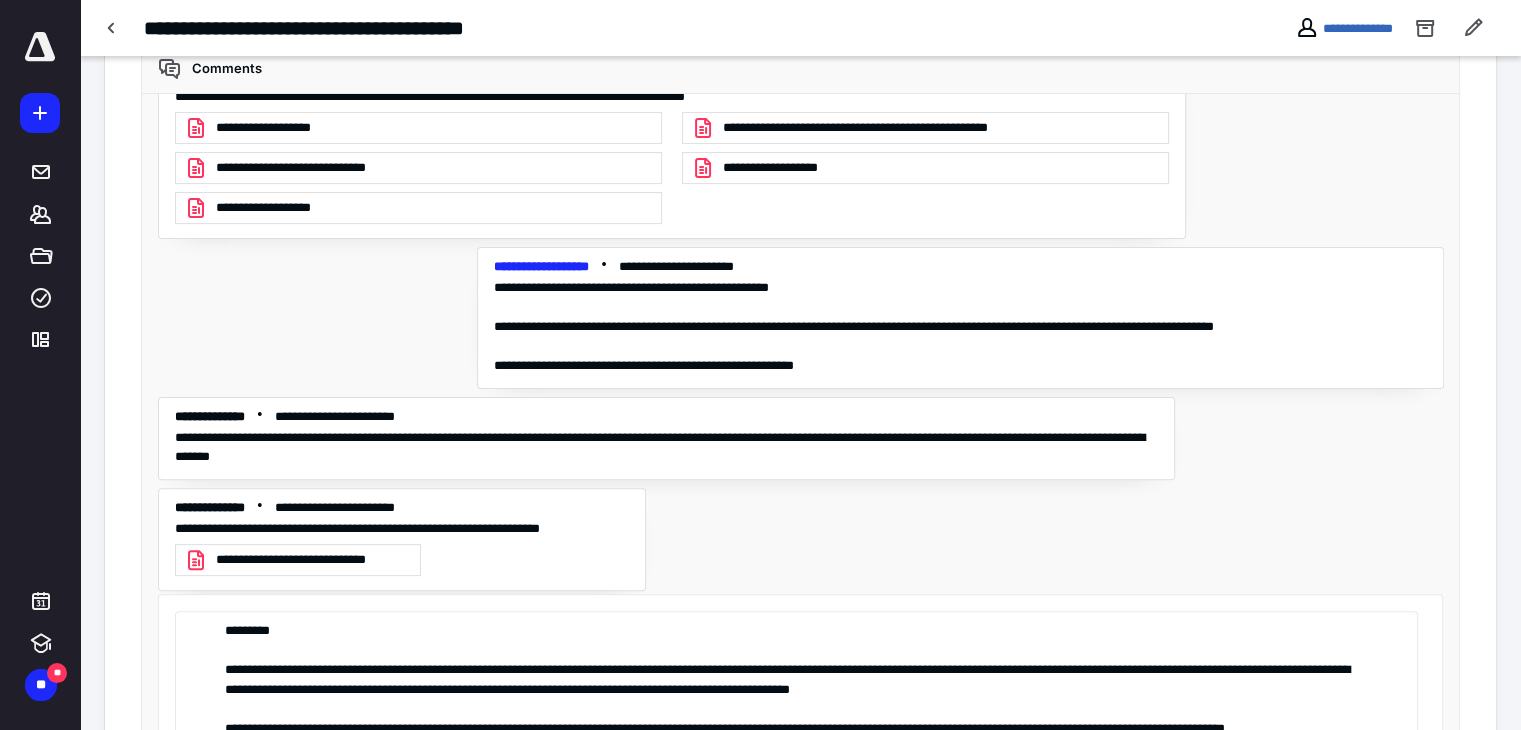 scroll, scrollTop: 720, scrollLeft: 0, axis: vertical 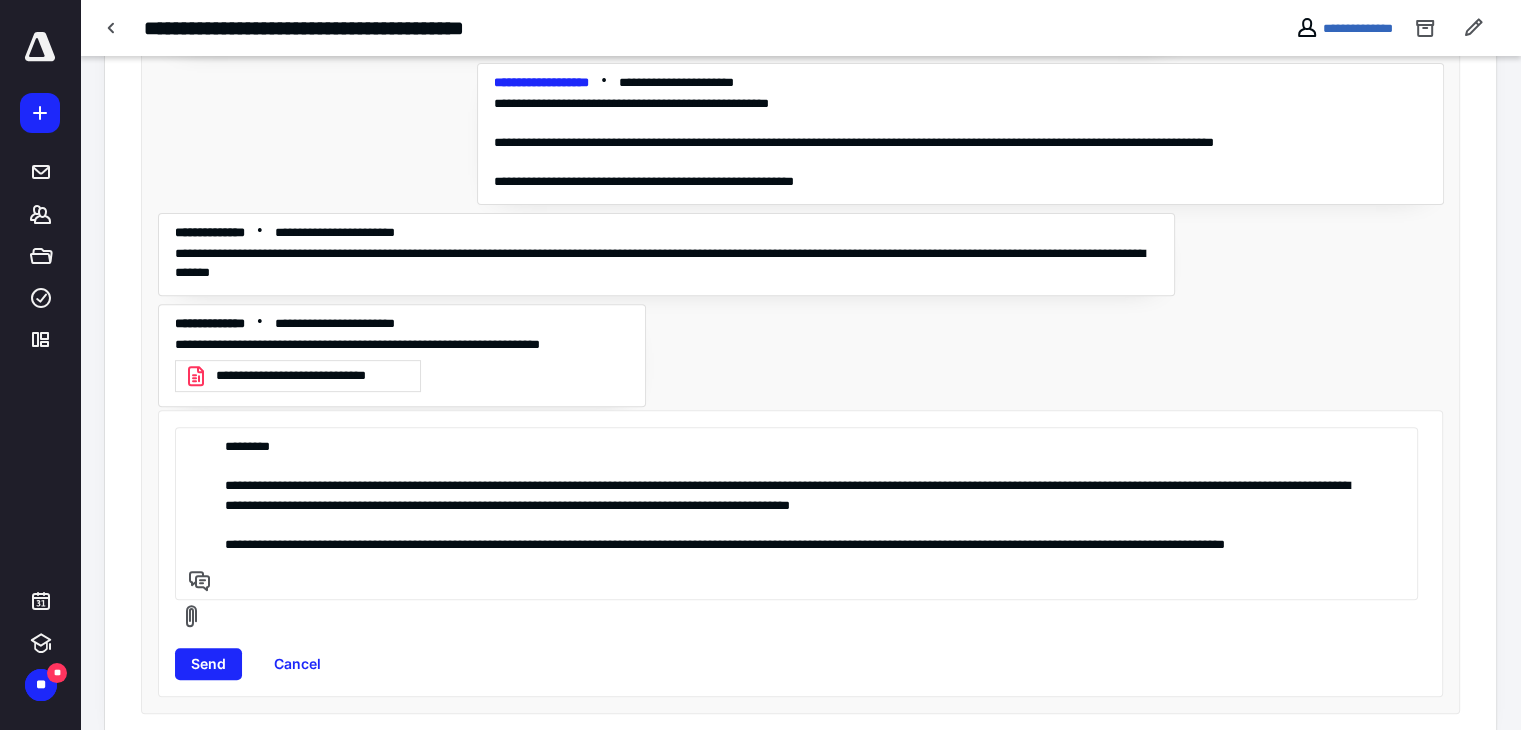 drag, startPoint x: 795, startPoint y: 505, endPoint x: 809, endPoint y: 504, distance: 14.035668 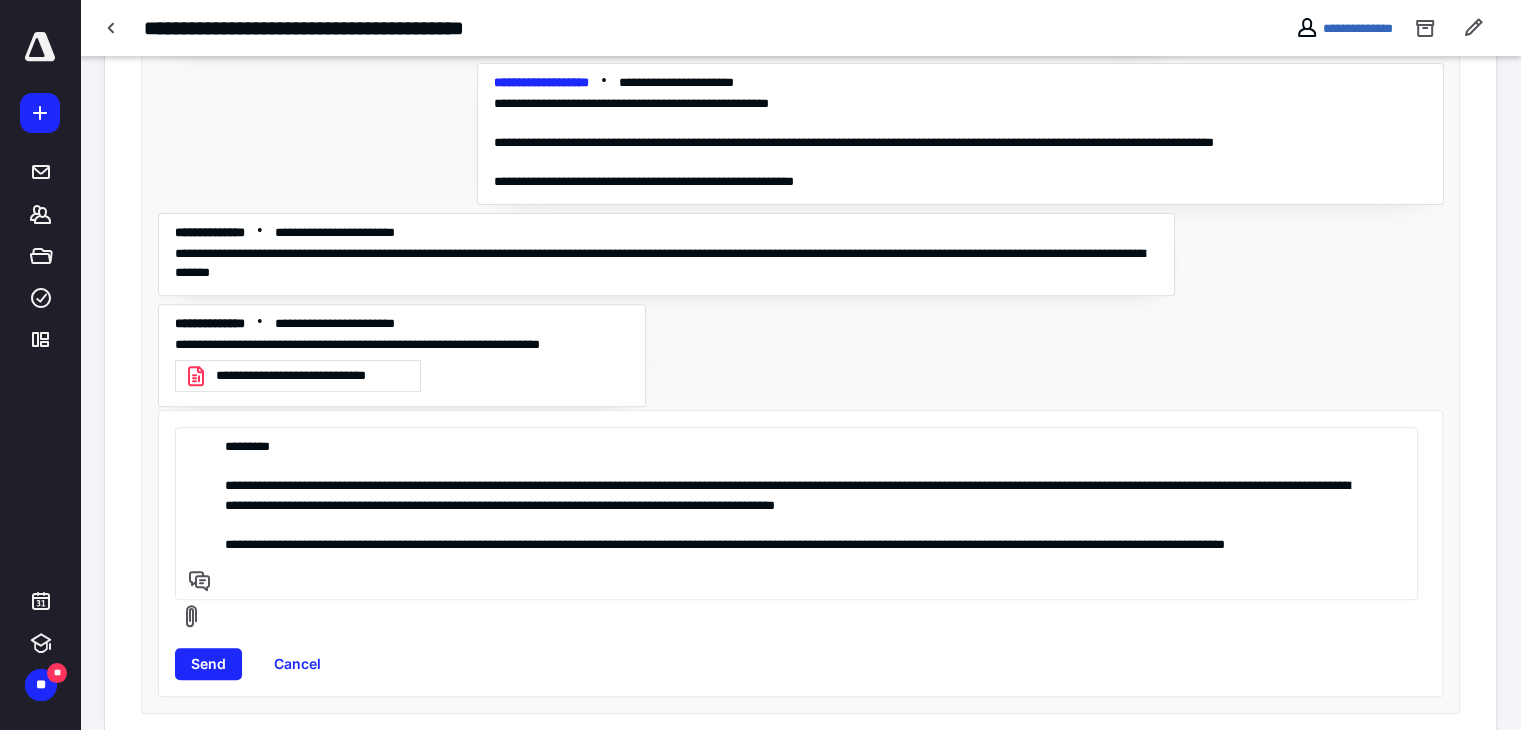 click on "**********" at bounding box center [793, 513] 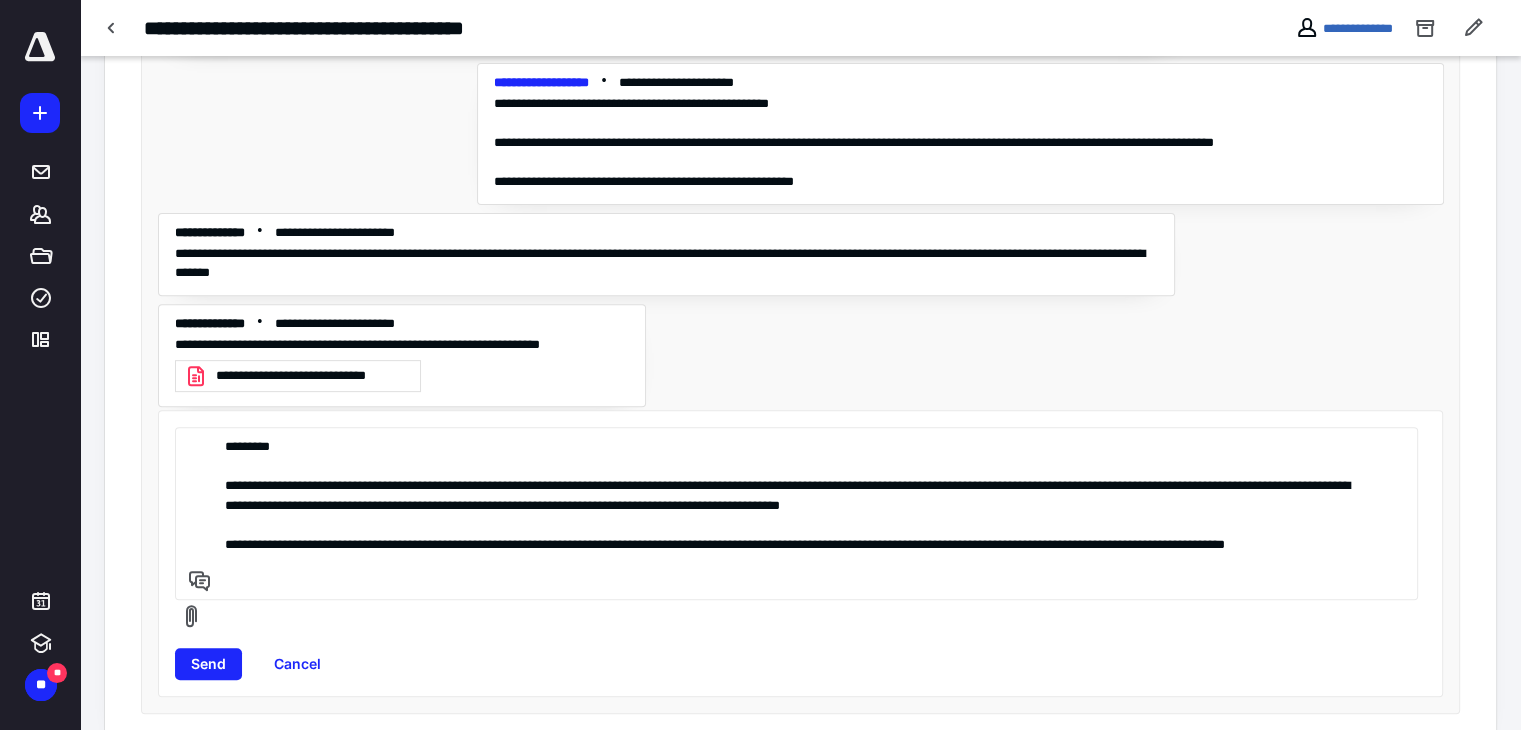 drag, startPoint x: 1220, startPoint y: 500, endPoint x: 1240, endPoint y: 505, distance: 20.615528 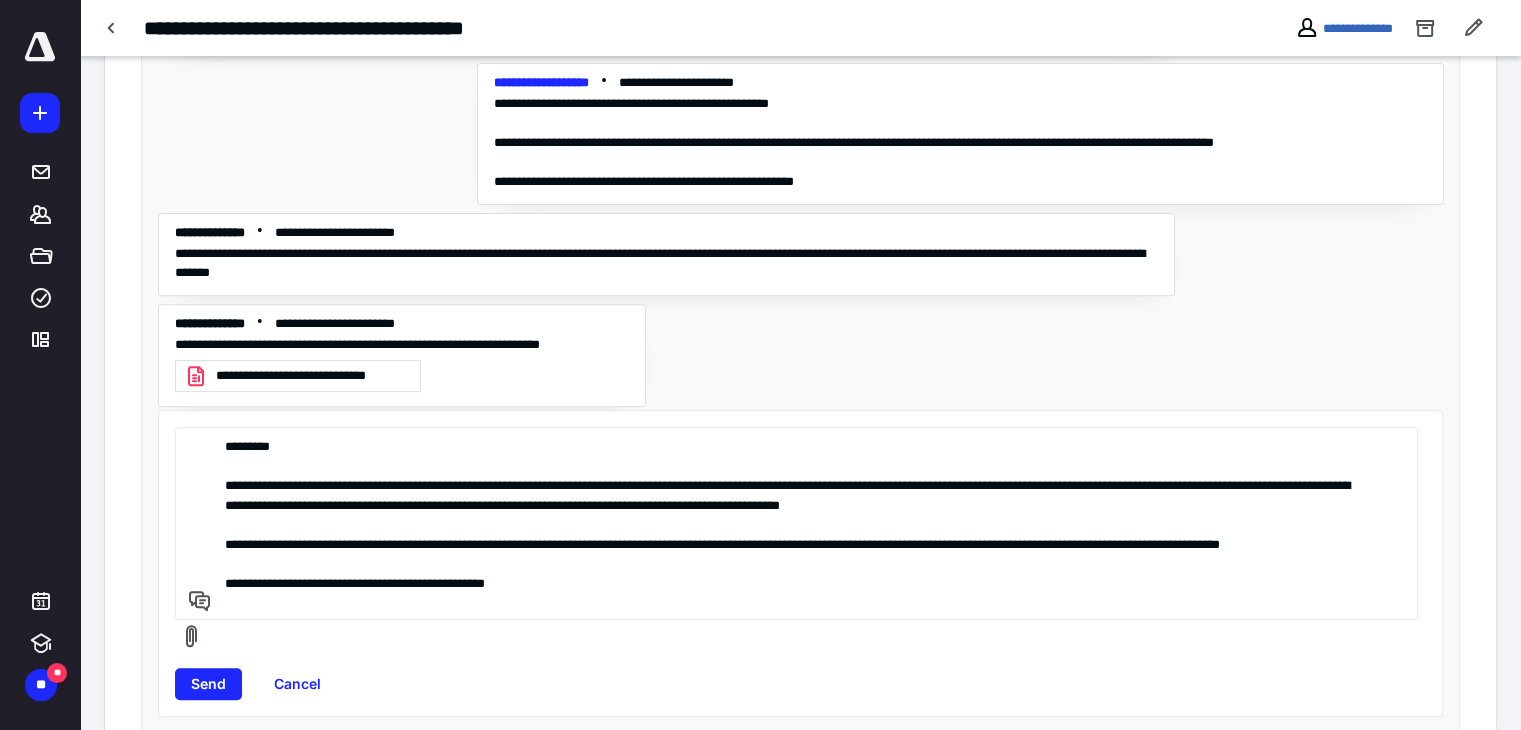 click on "**********" at bounding box center [793, 523] 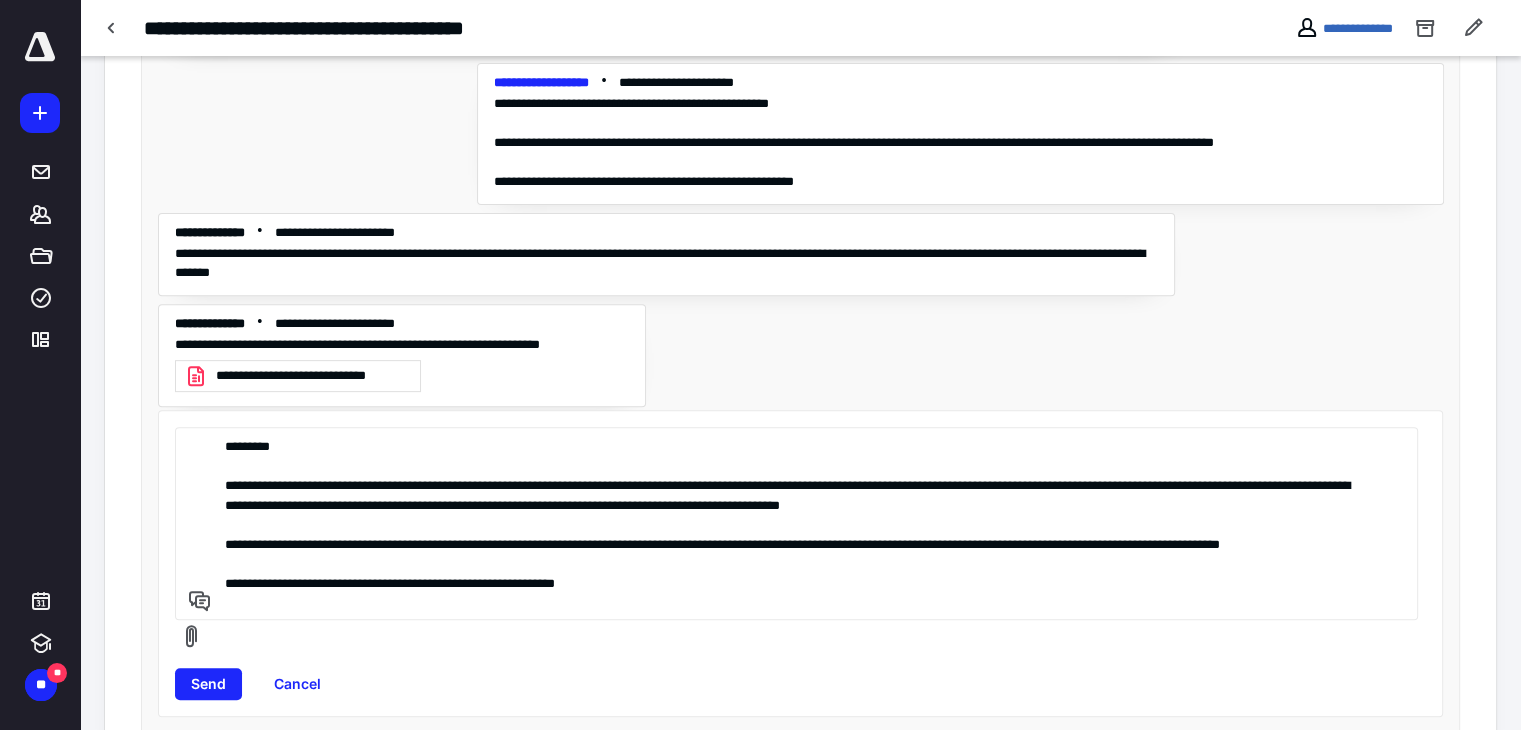 click on "**********" at bounding box center (793, 523) 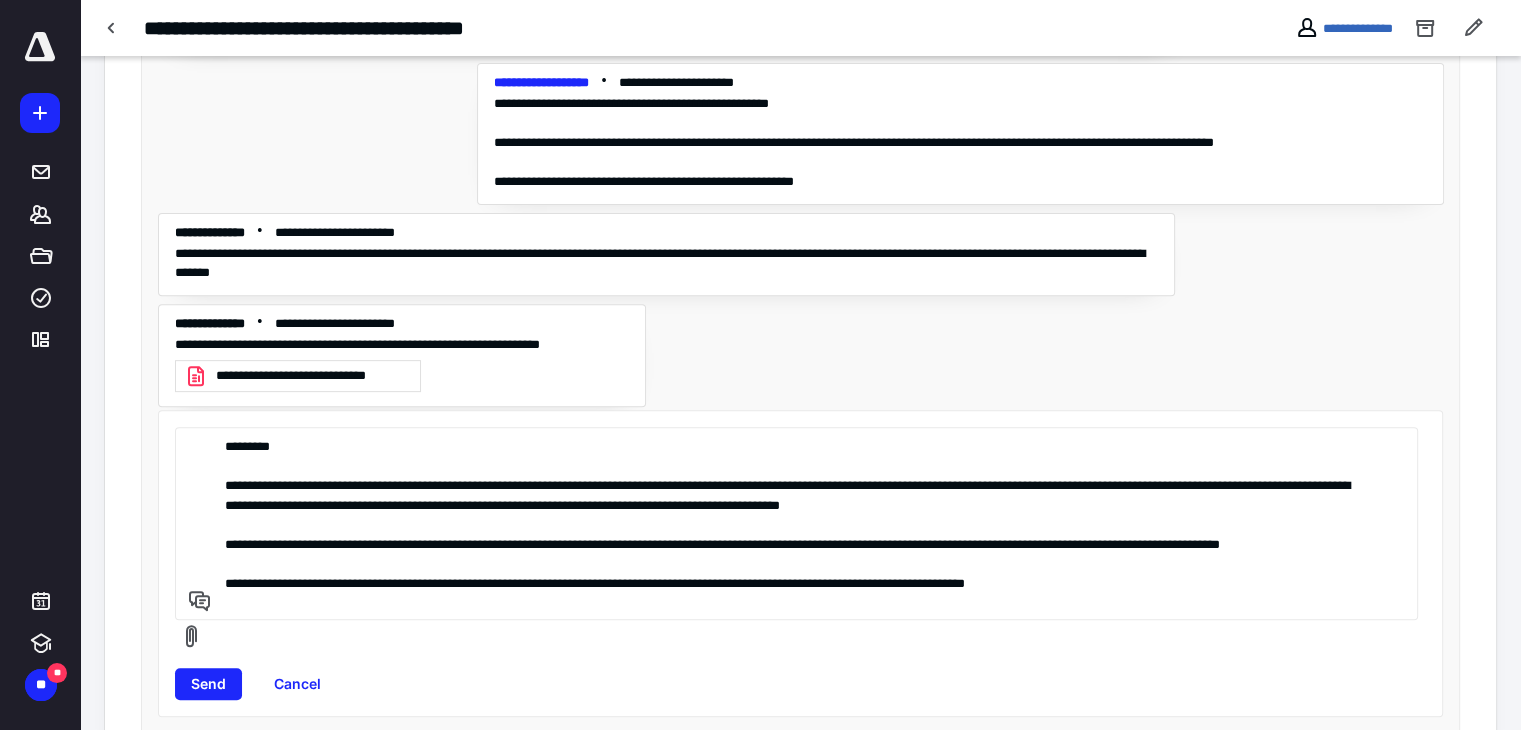 click on "**********" at bounding box center [793, 523] 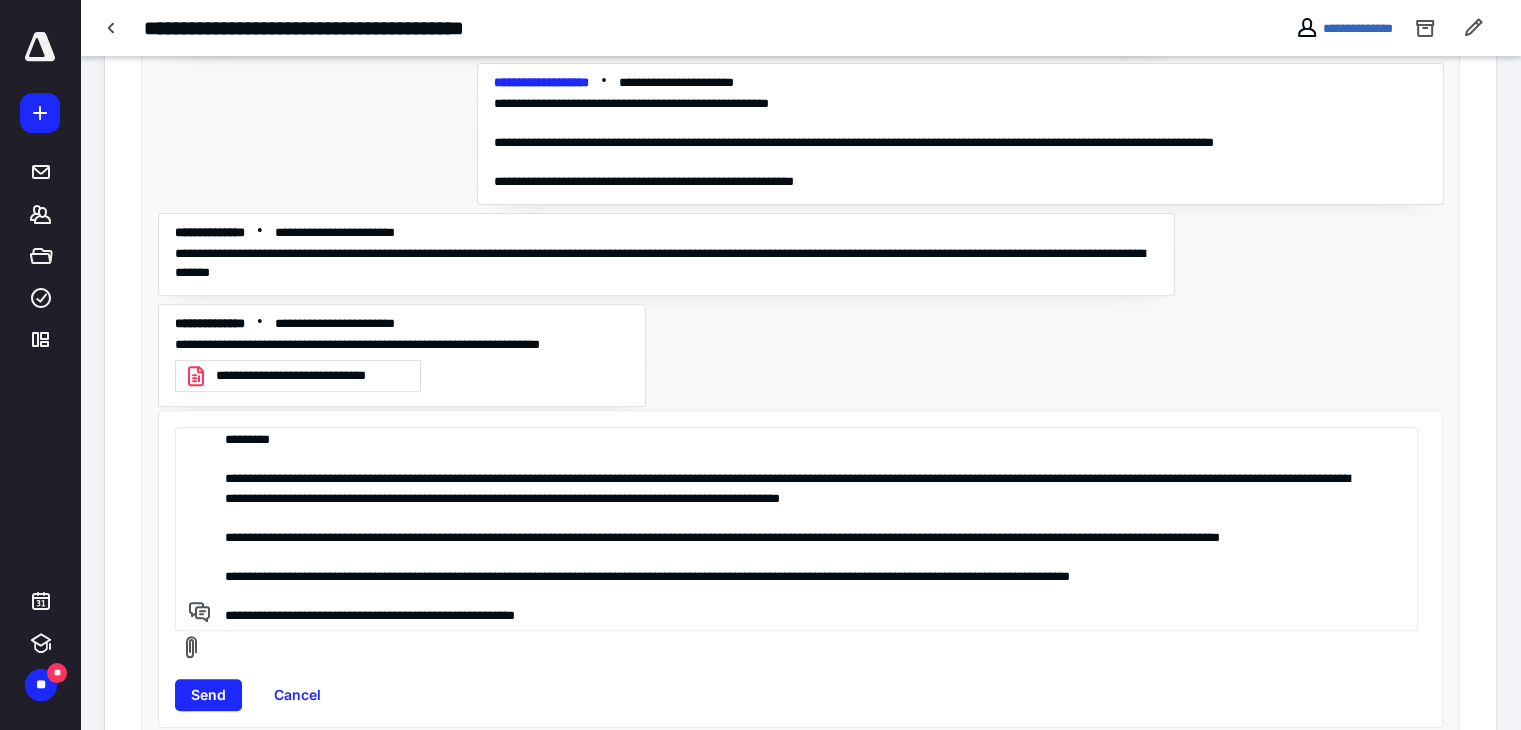 scroll, scrollTop: 26, scrollLeft: 0, axis: vertical 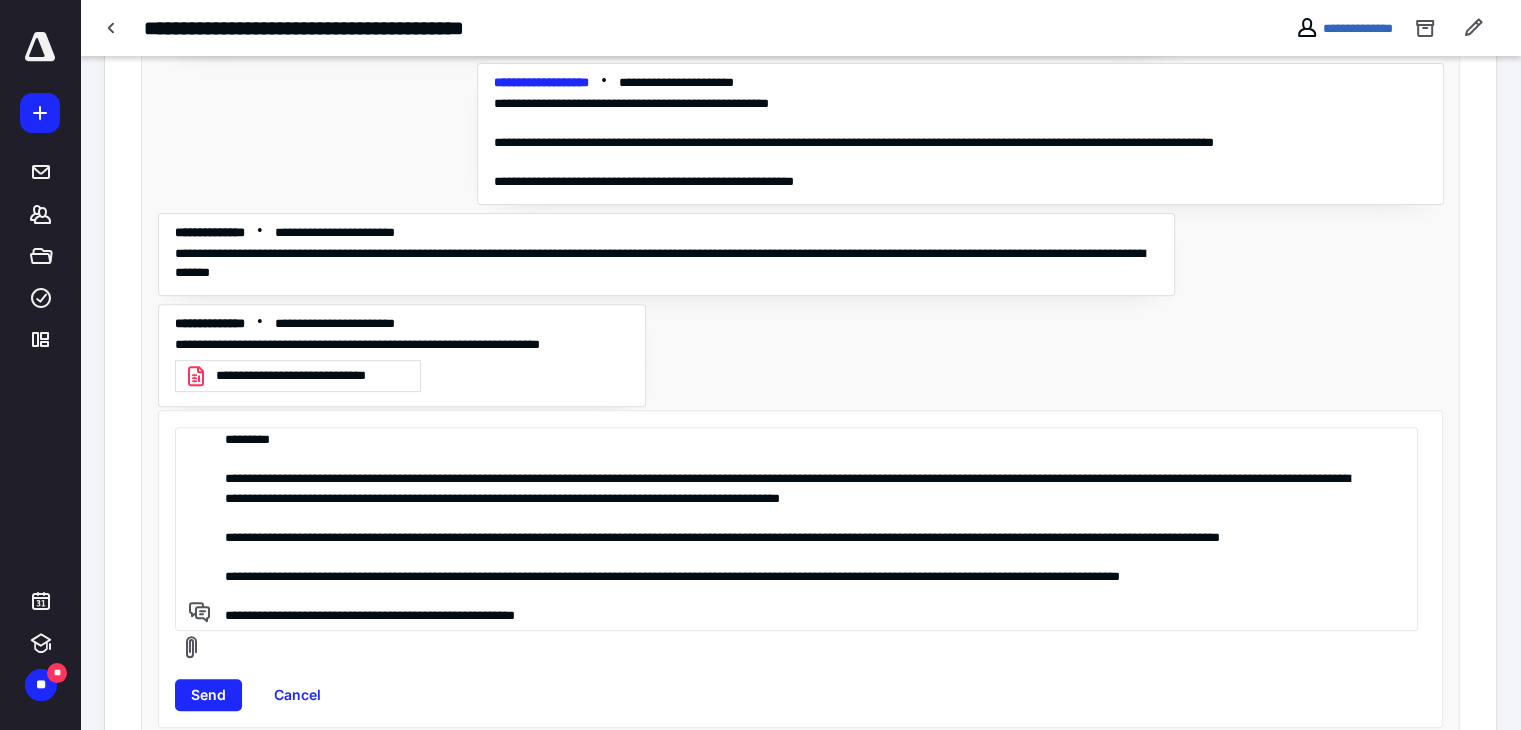 type on "**********" 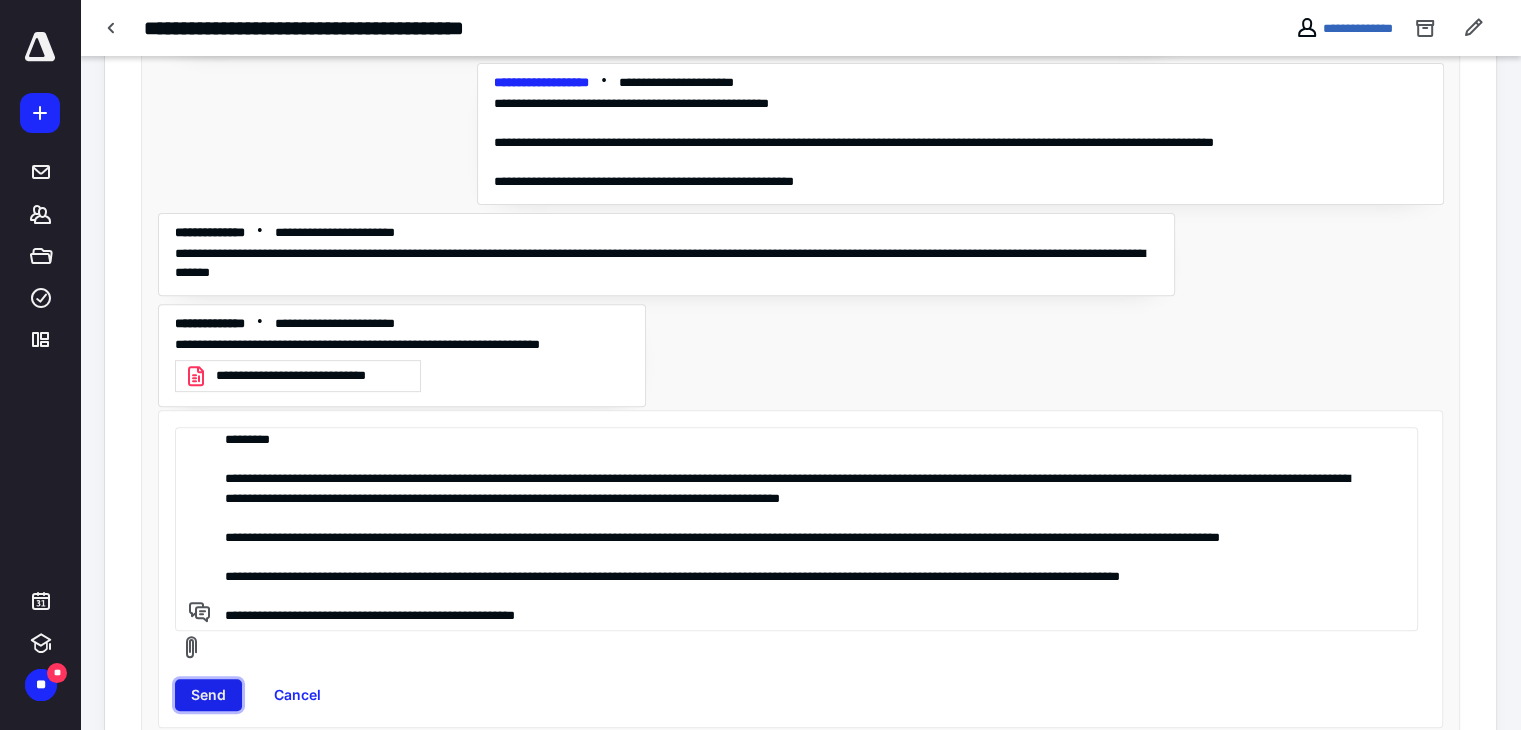 click on "Send" at bounding box center [208, 695] 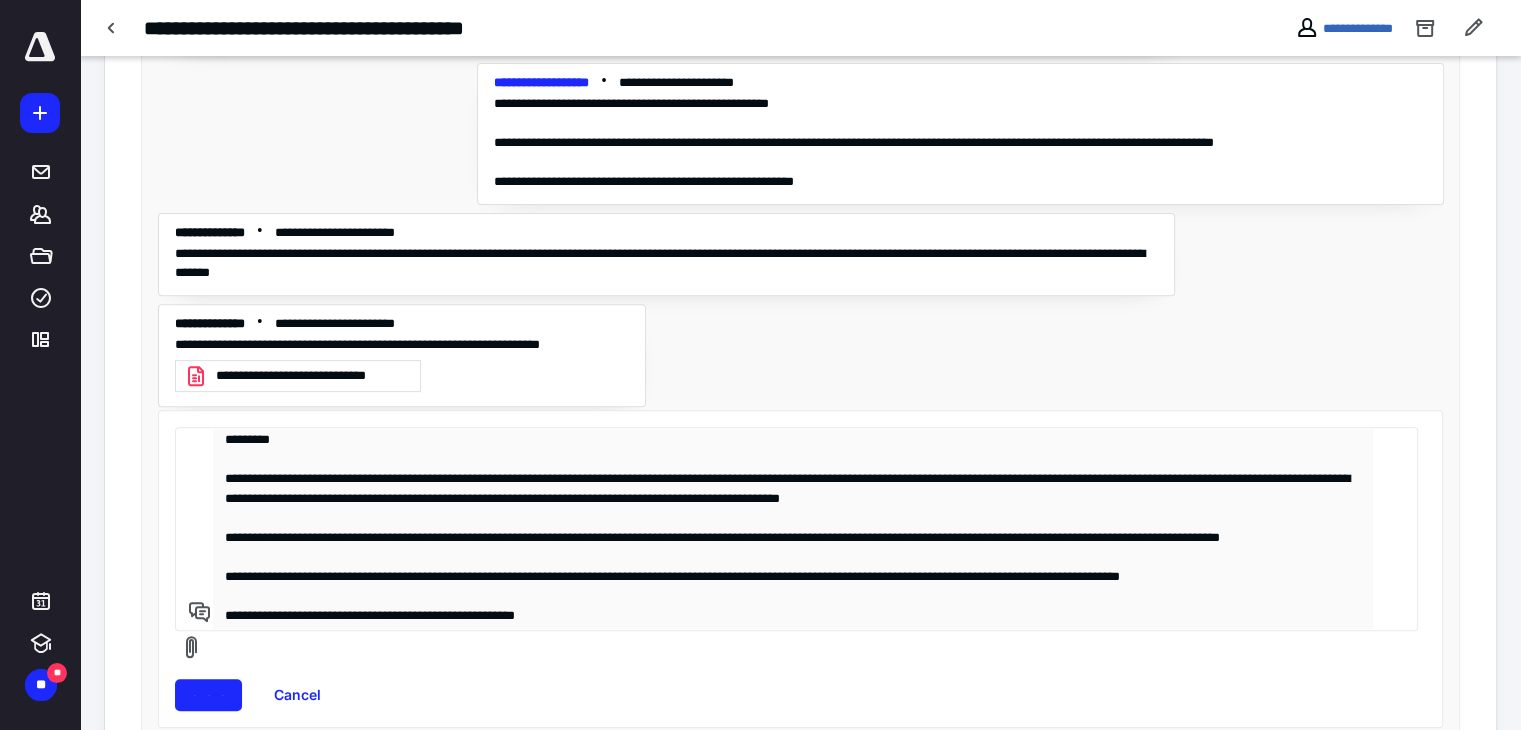 type 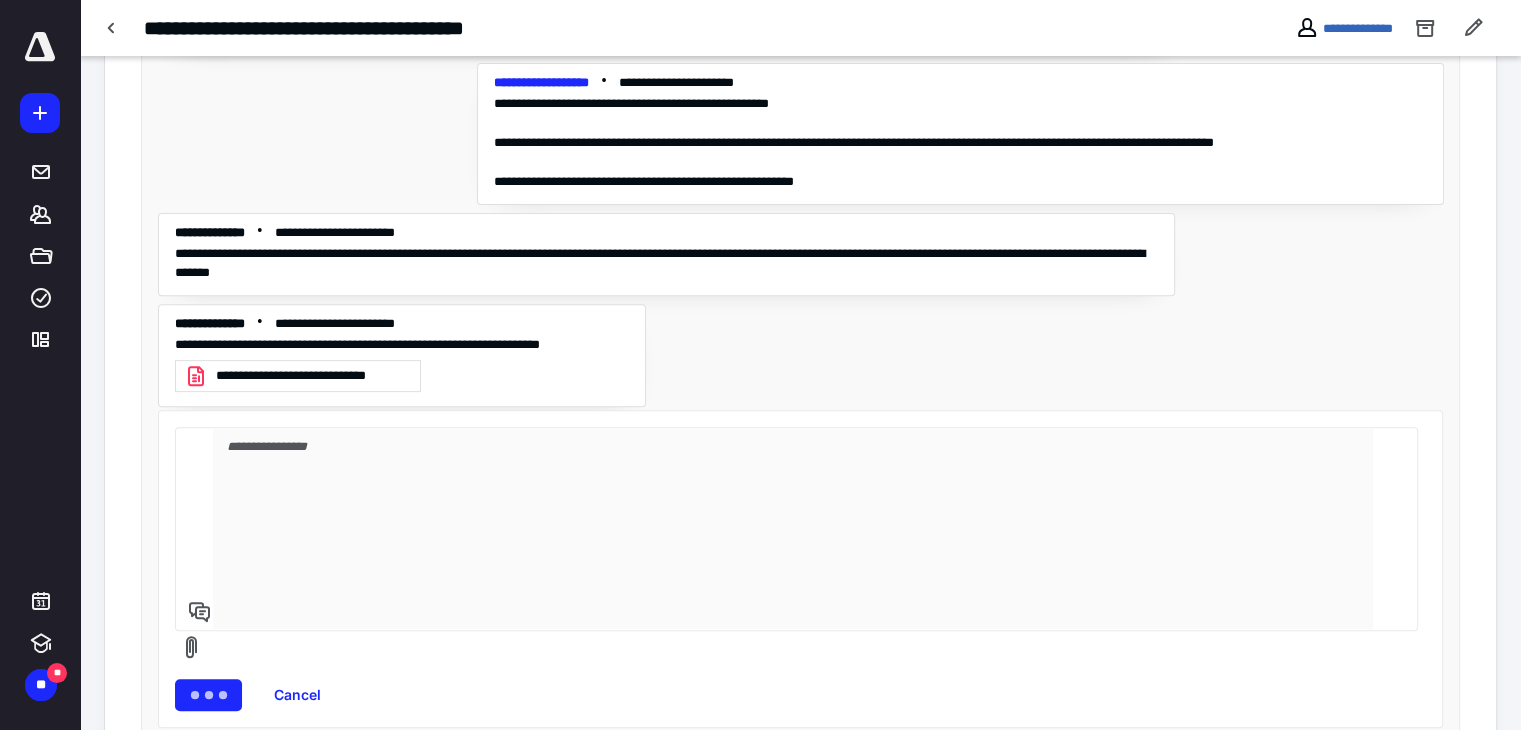 scroll, scrollTop: 2041, scrollLeft: 0, axis: vertical 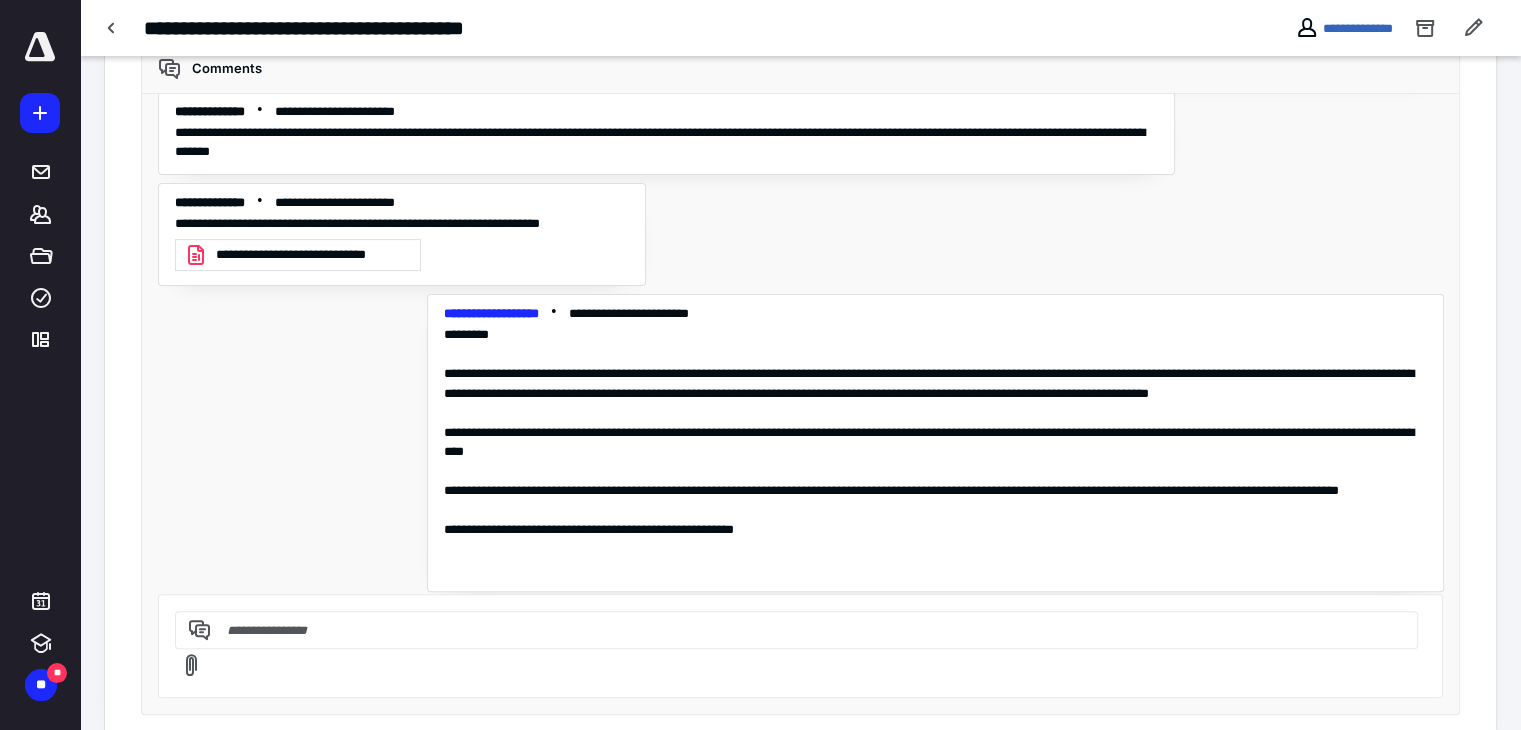 click on "**********" at bounding box center (801, 344) 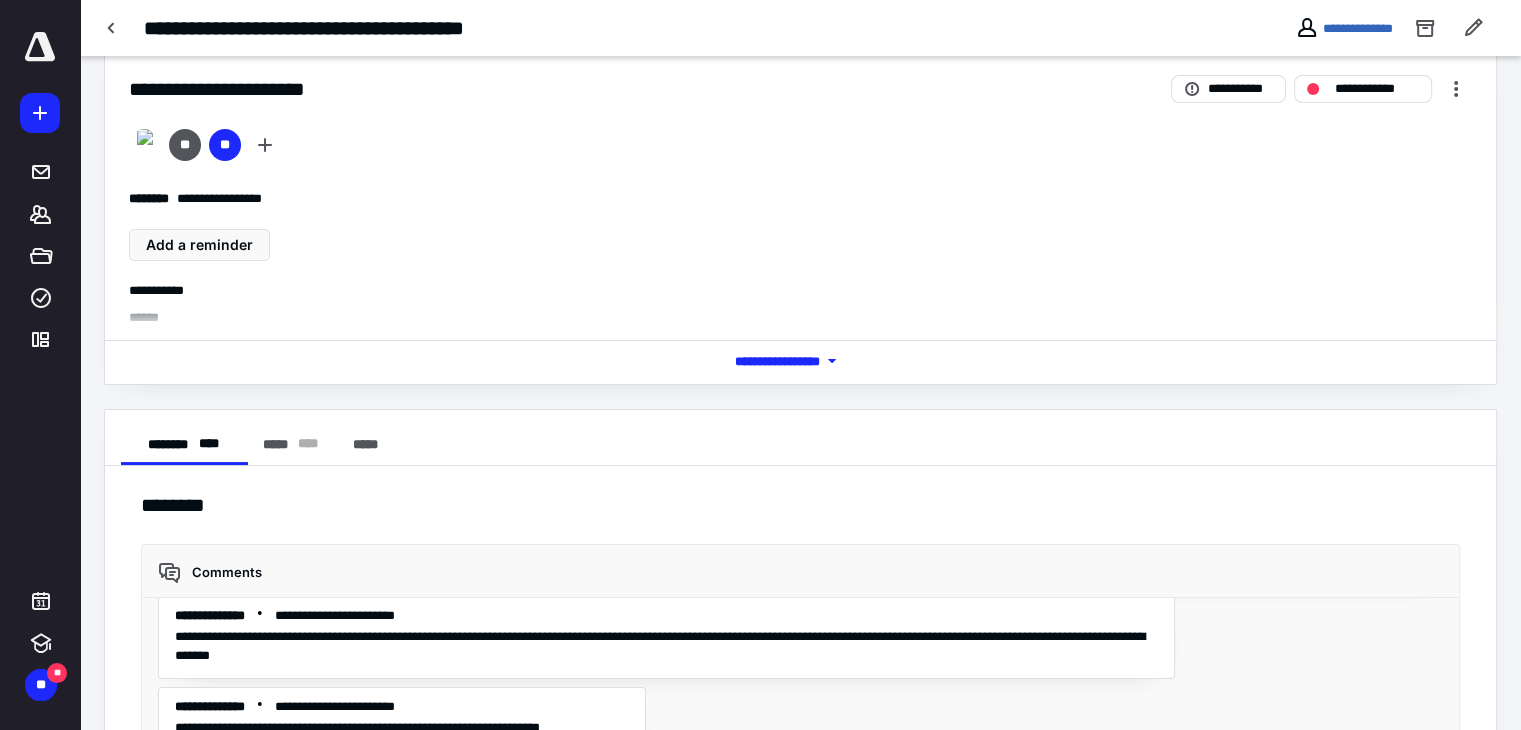 scroll, scrollTop: 0, scrollLeft: 0, axis: both 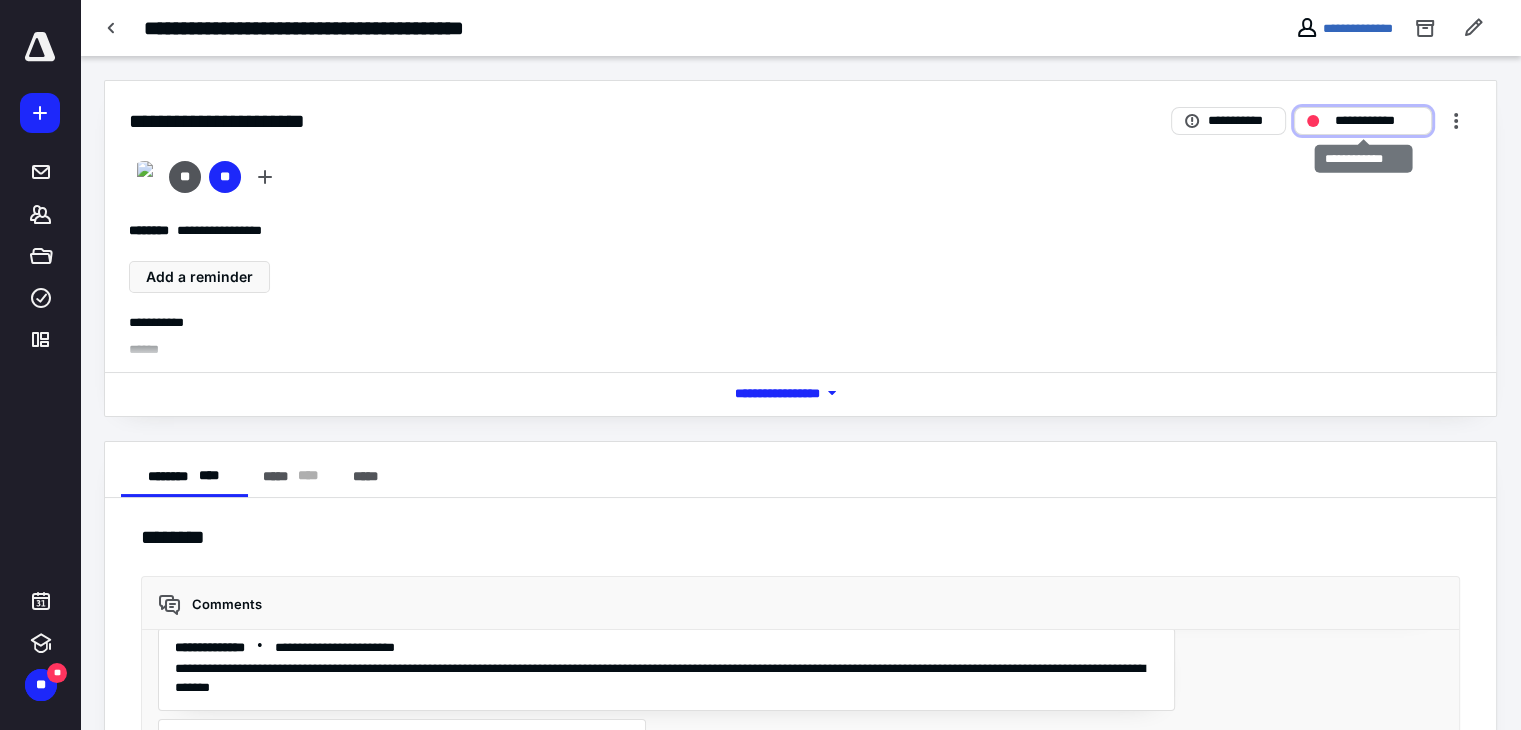 click on "**********" at bounding box center (1377, 121) 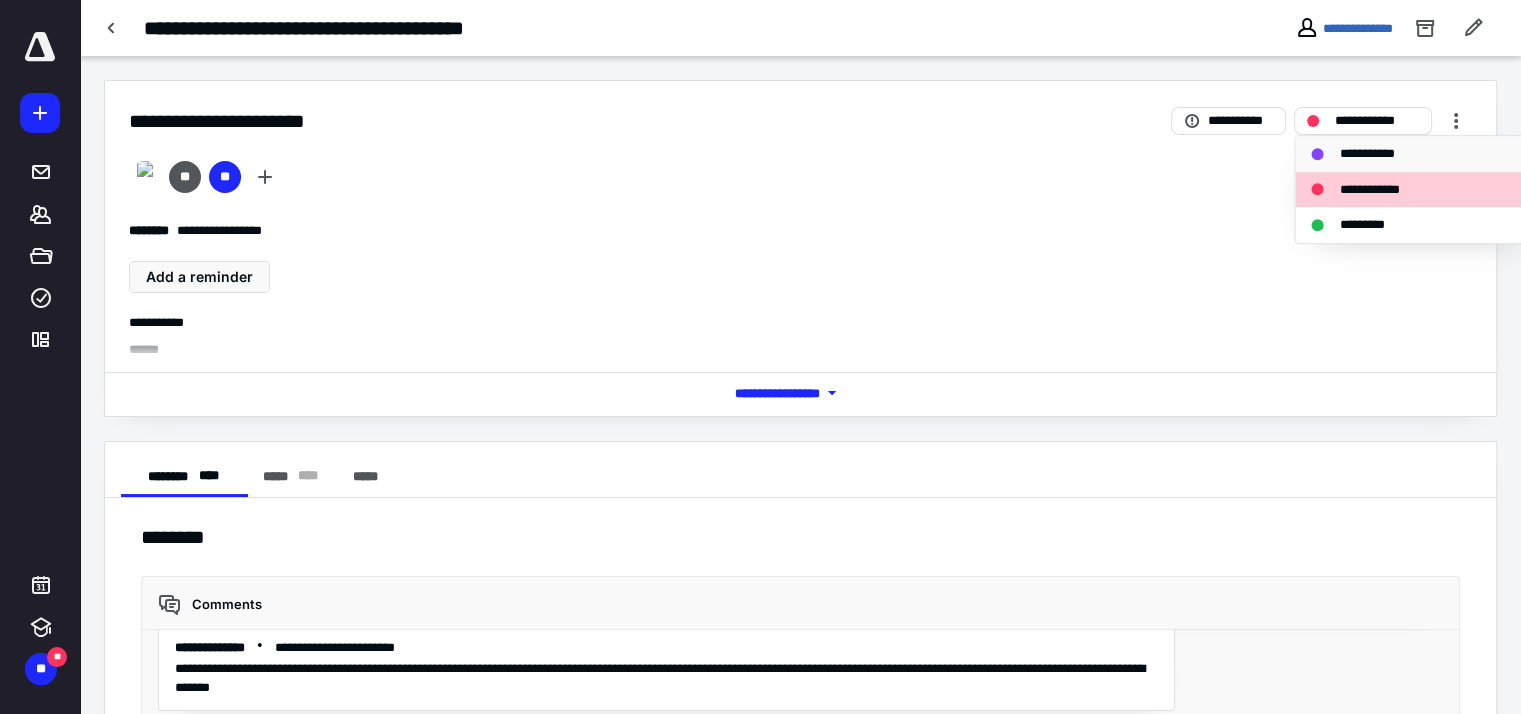 click on "**********" at bounding box center (1371, 154) 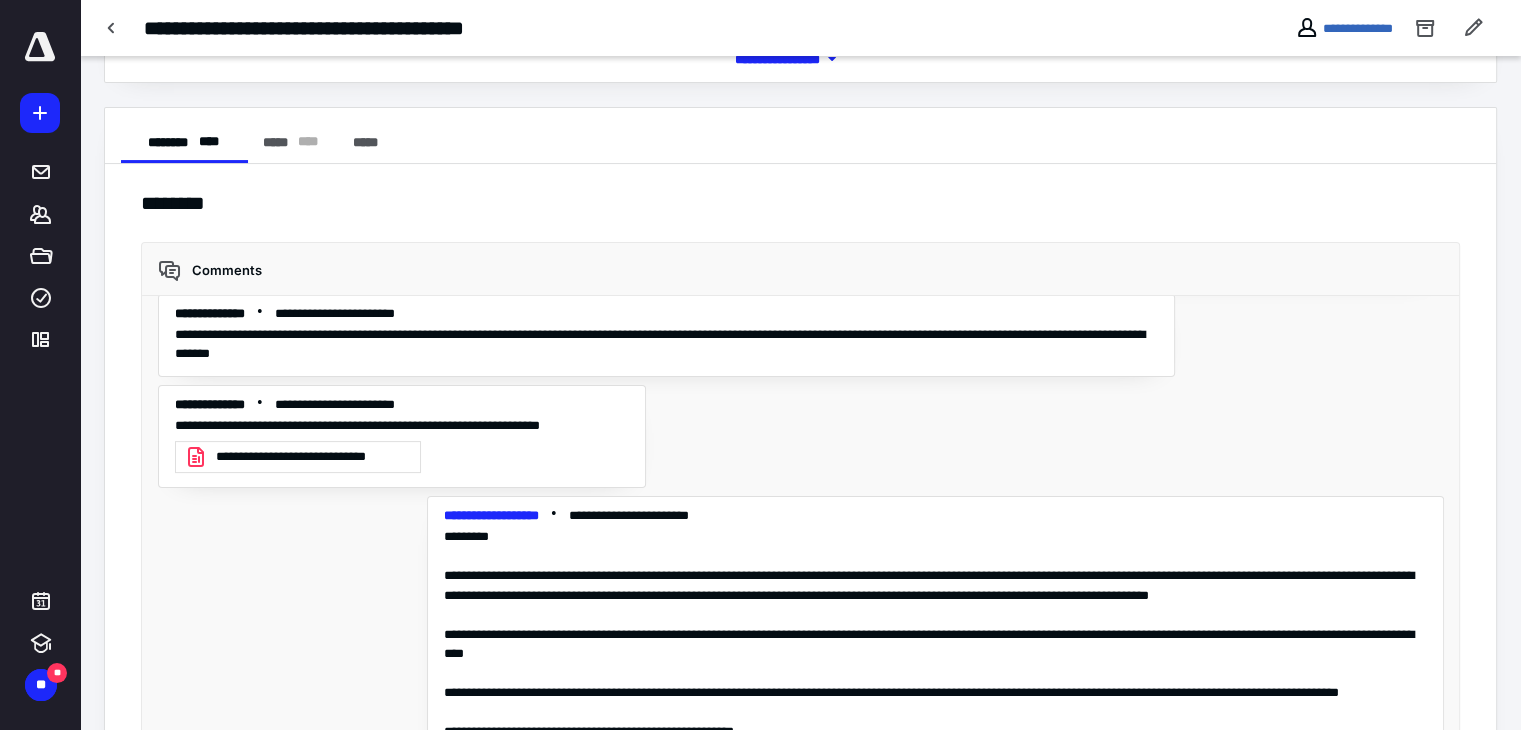 scroll, scrollTop: 536, scrollLeft: 0, axis: vertical 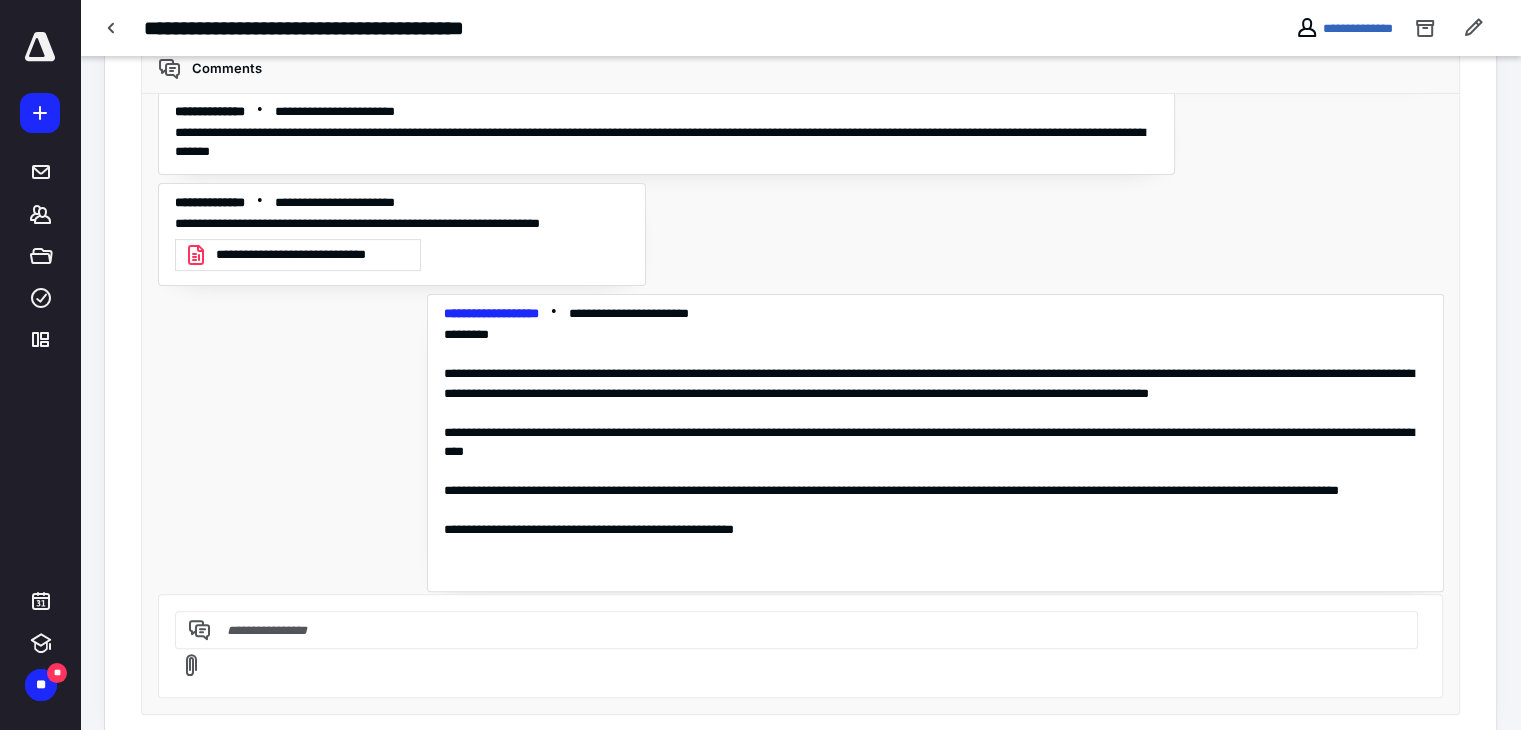 click on "**********" at bounding box center [801, 344] 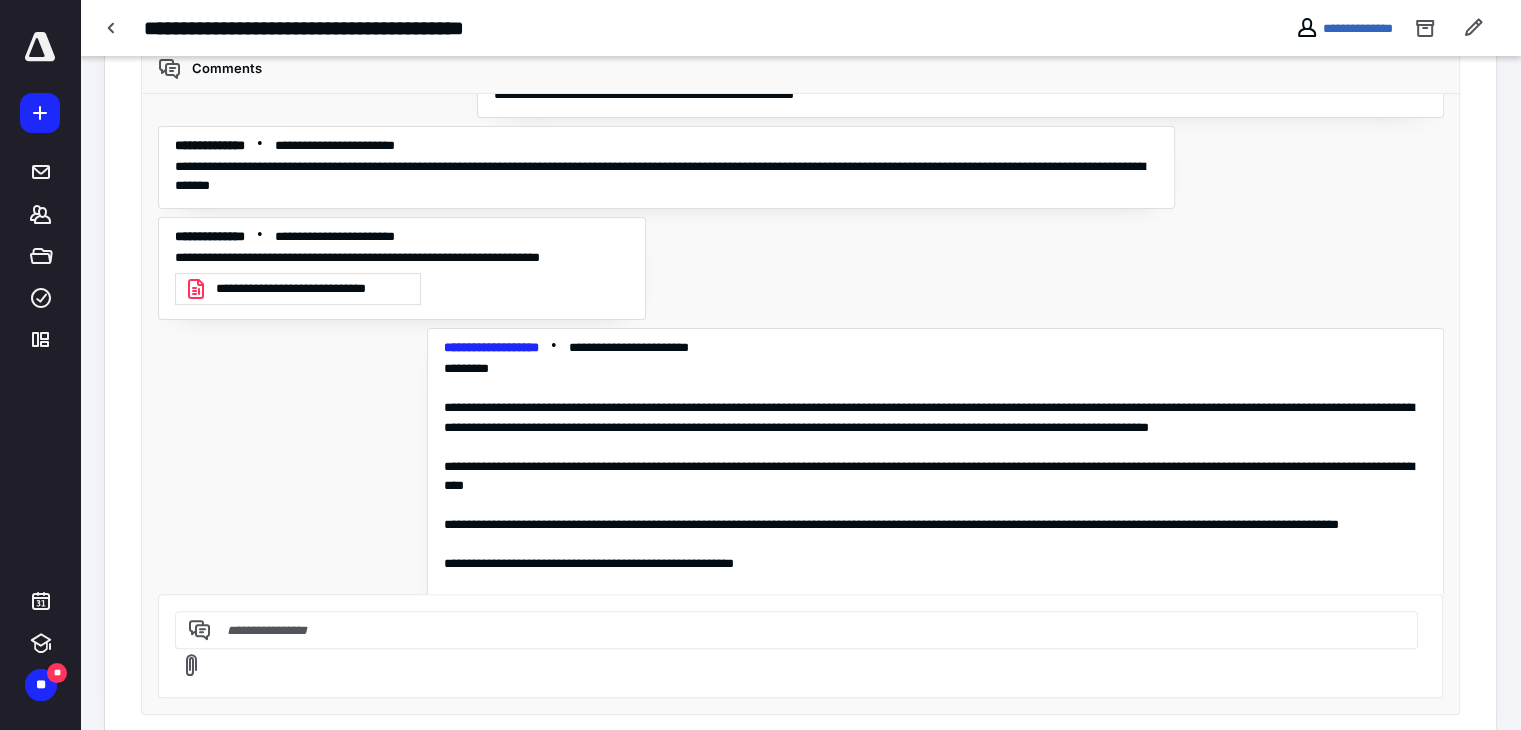 scroll, scrollTop: 2040, scrollLeft: 0, axis: vertical 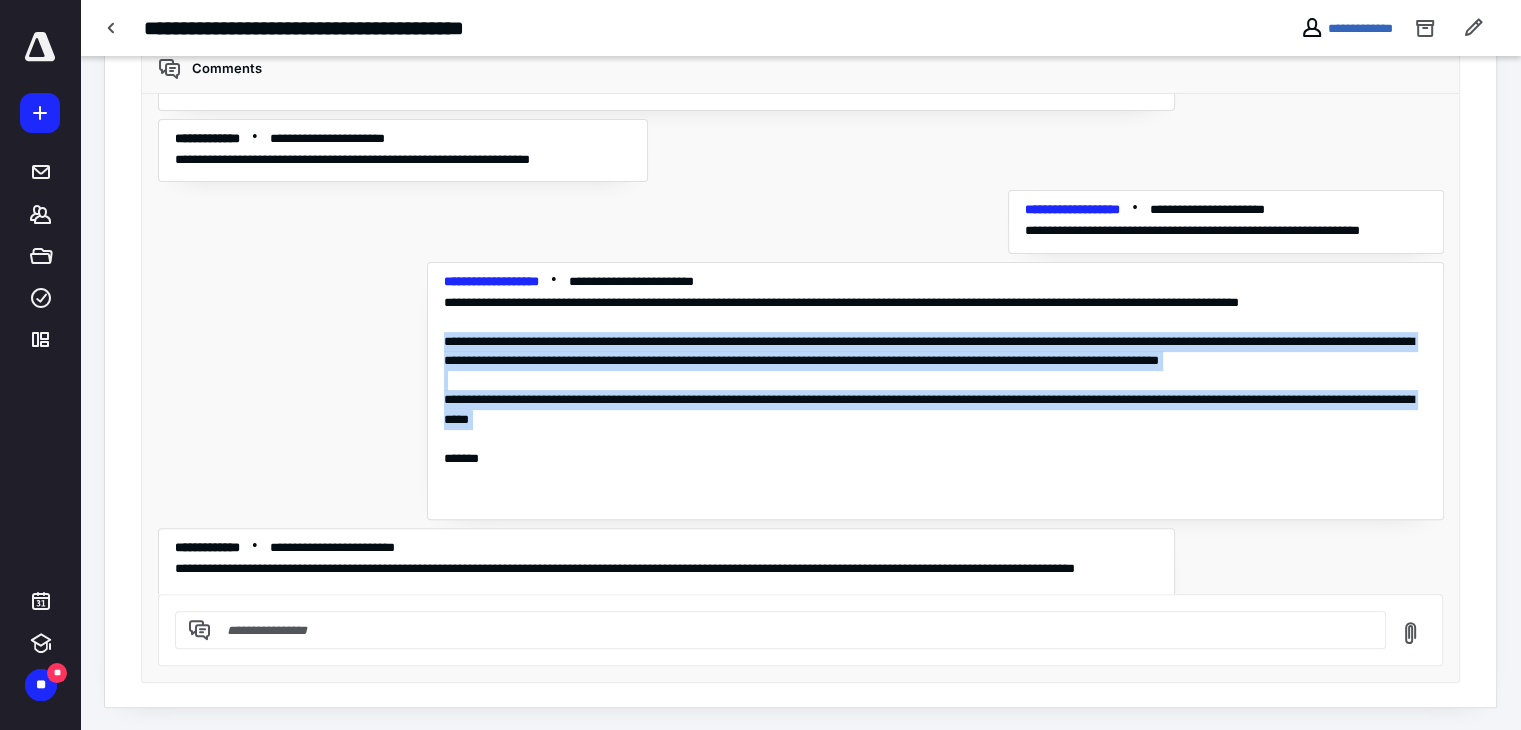 drag, startPoint x: 713, startPoint y: 443, endPoint x: 426, endPoint y: 329, distance: 308.81226 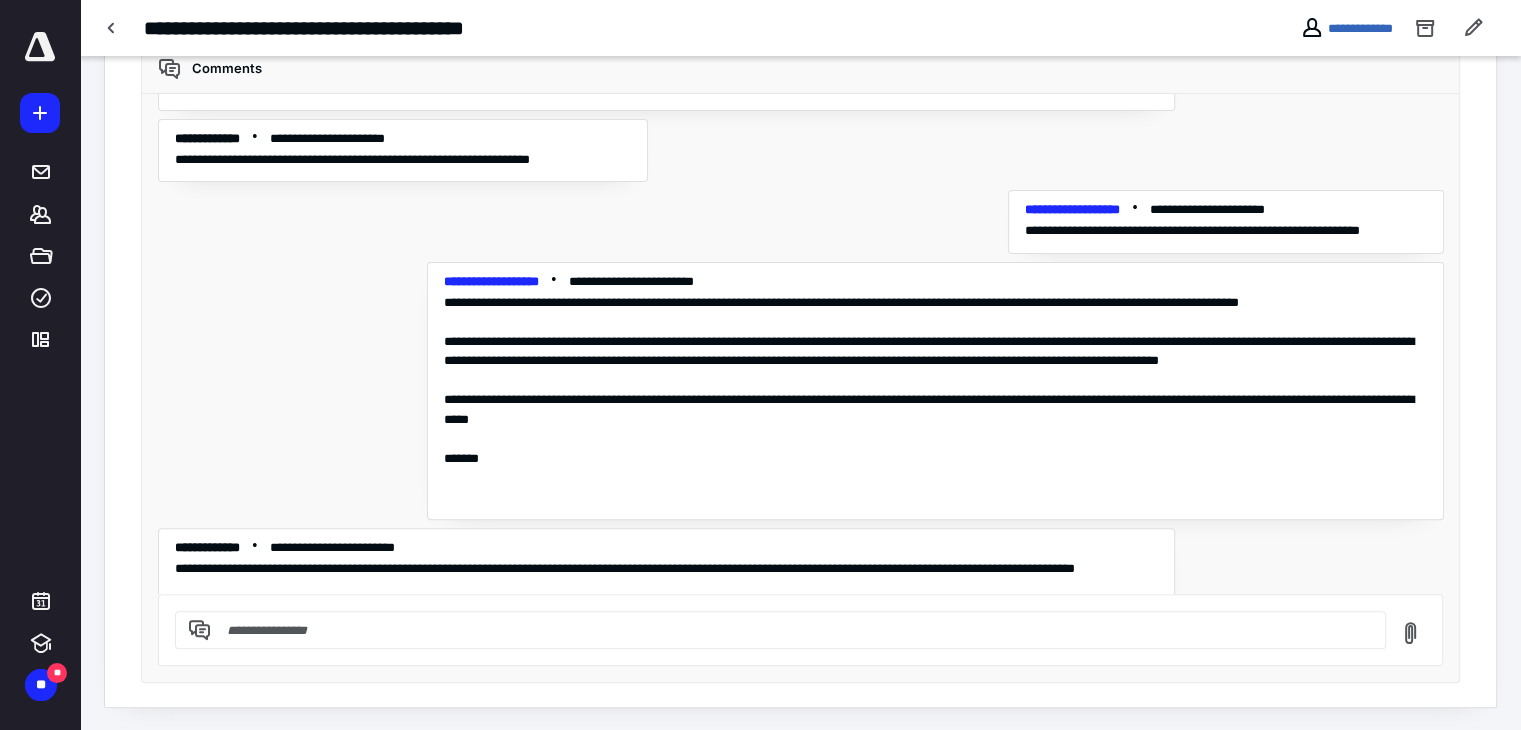 click on "**********" at bounding box center (801, 344) 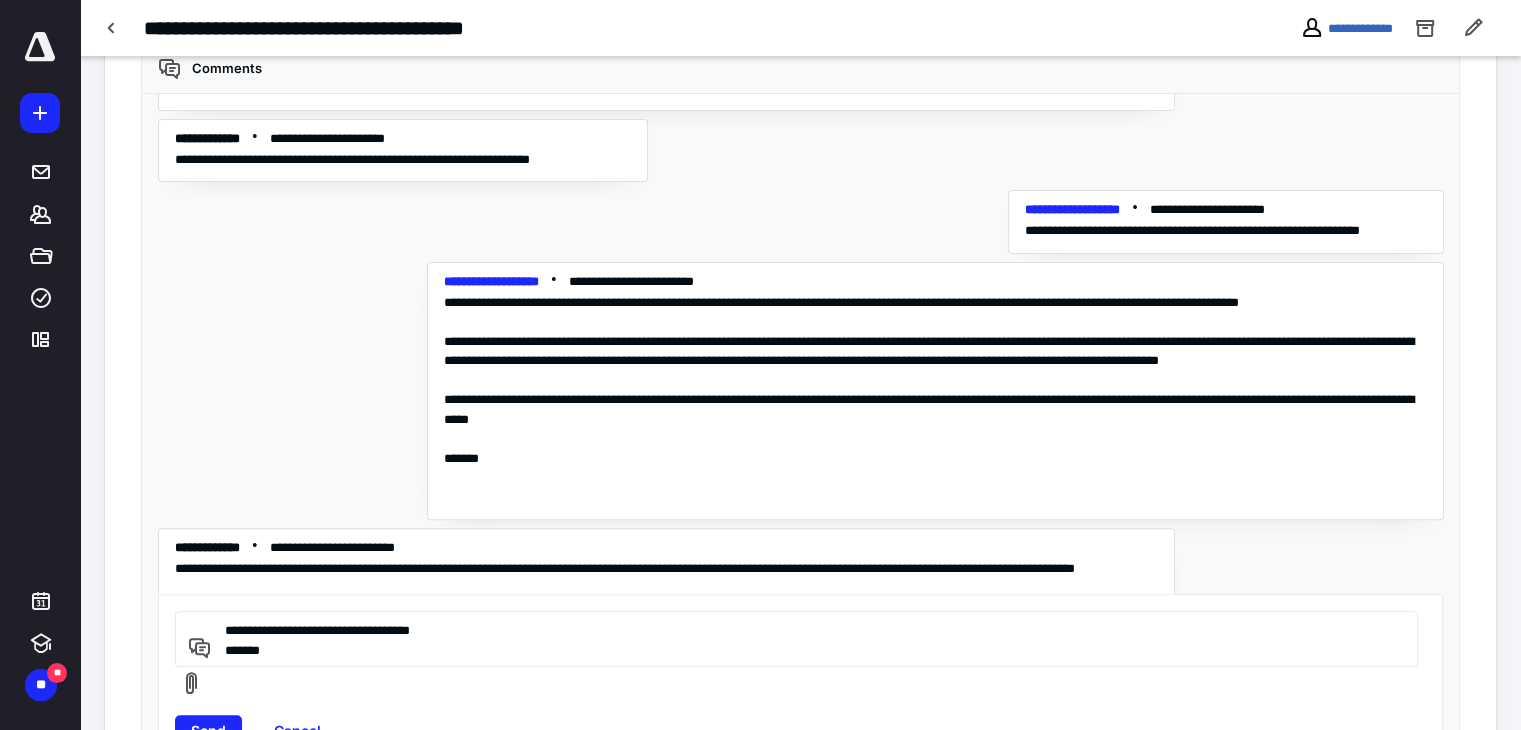 click on "**********" at bounding box center (793, 639) 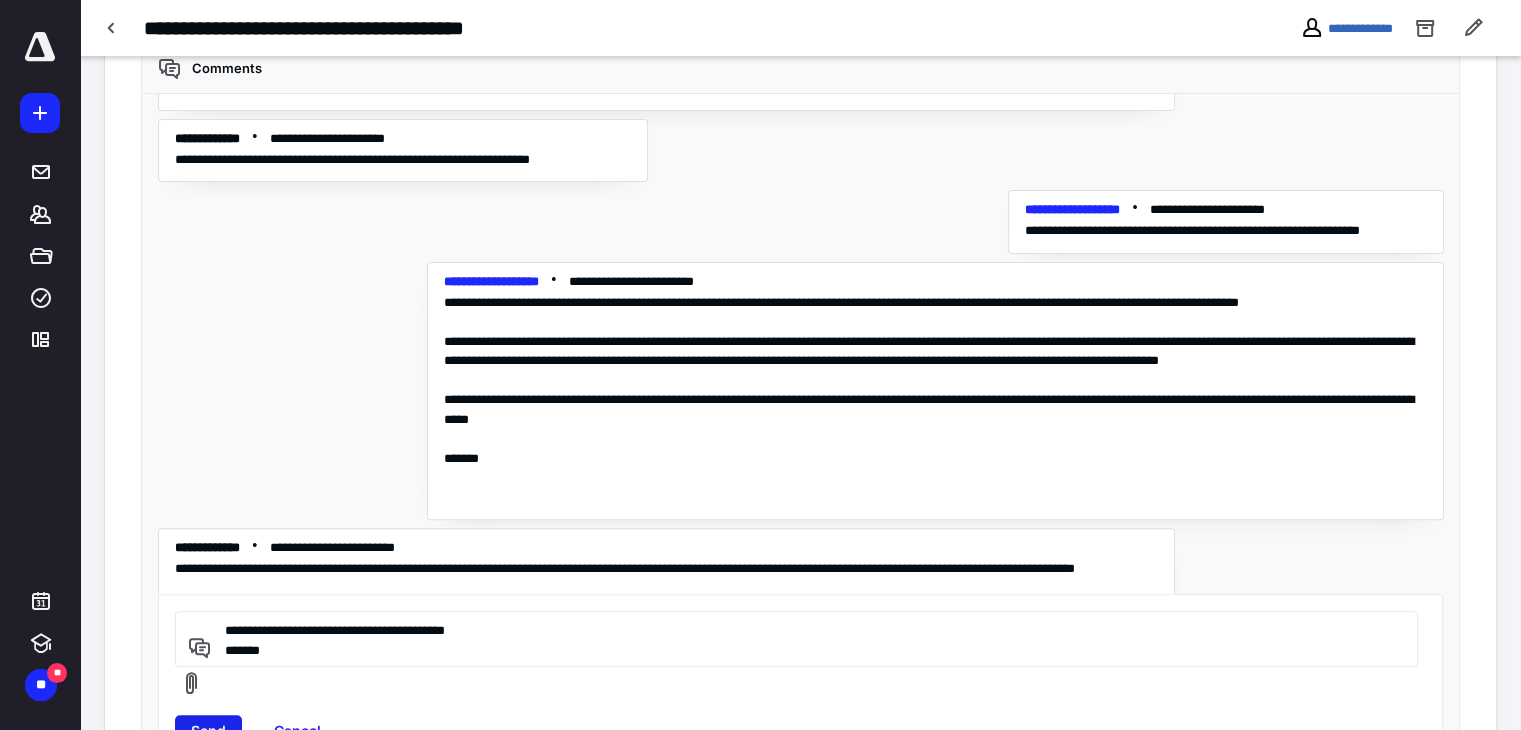 type on "**********" 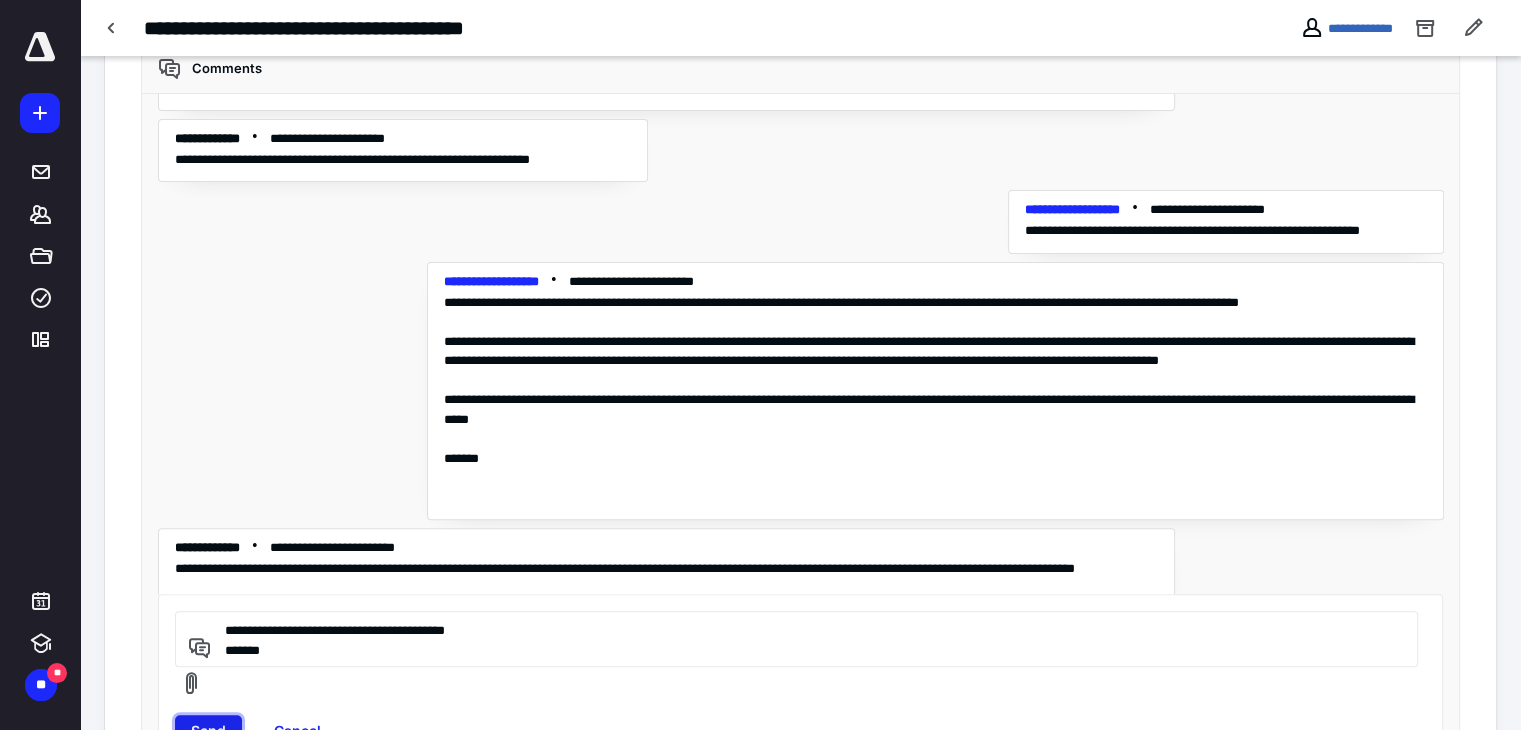 click on "Send" at bounding box center (208, 731) 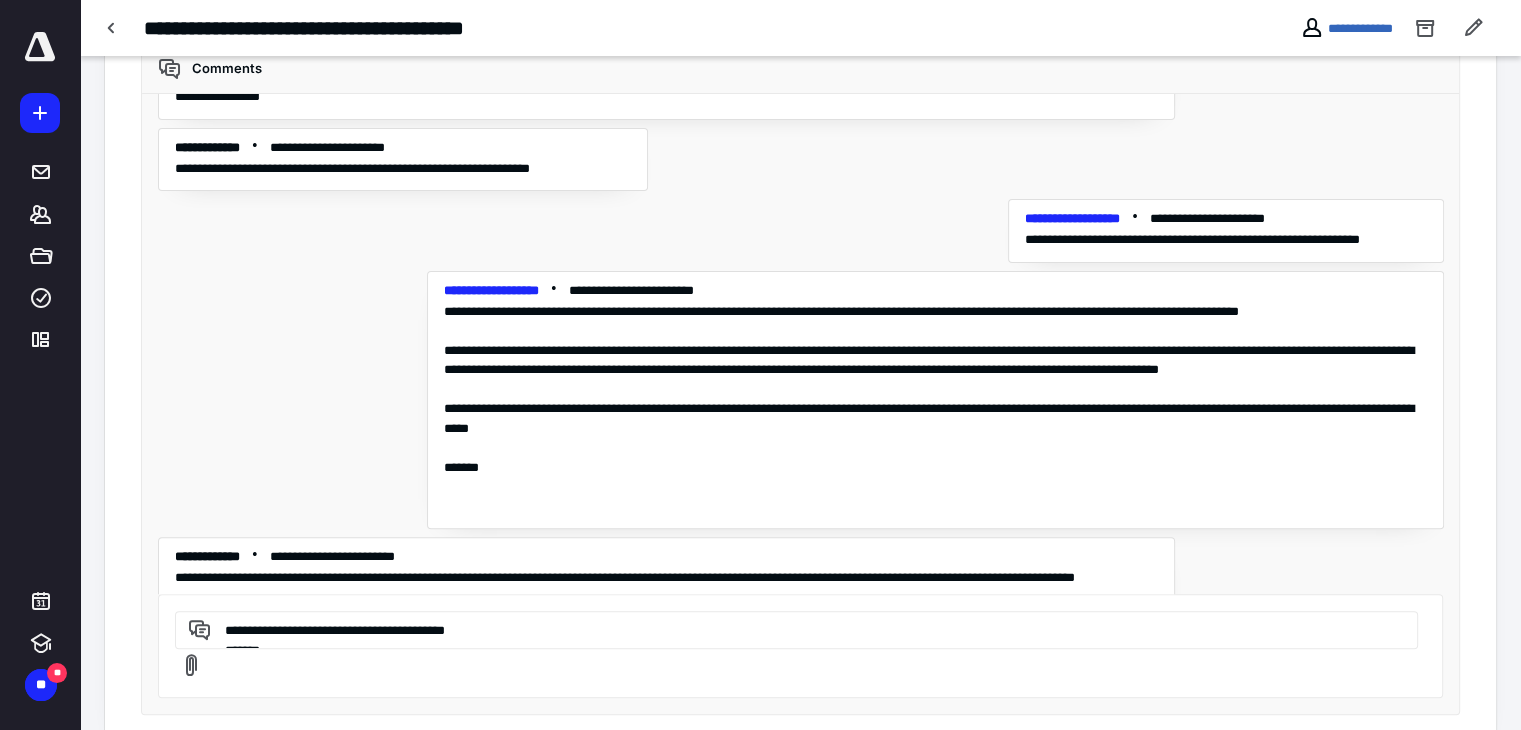 scroll, scrollTop: 5860, scrollLeft: 0, axis: vertical 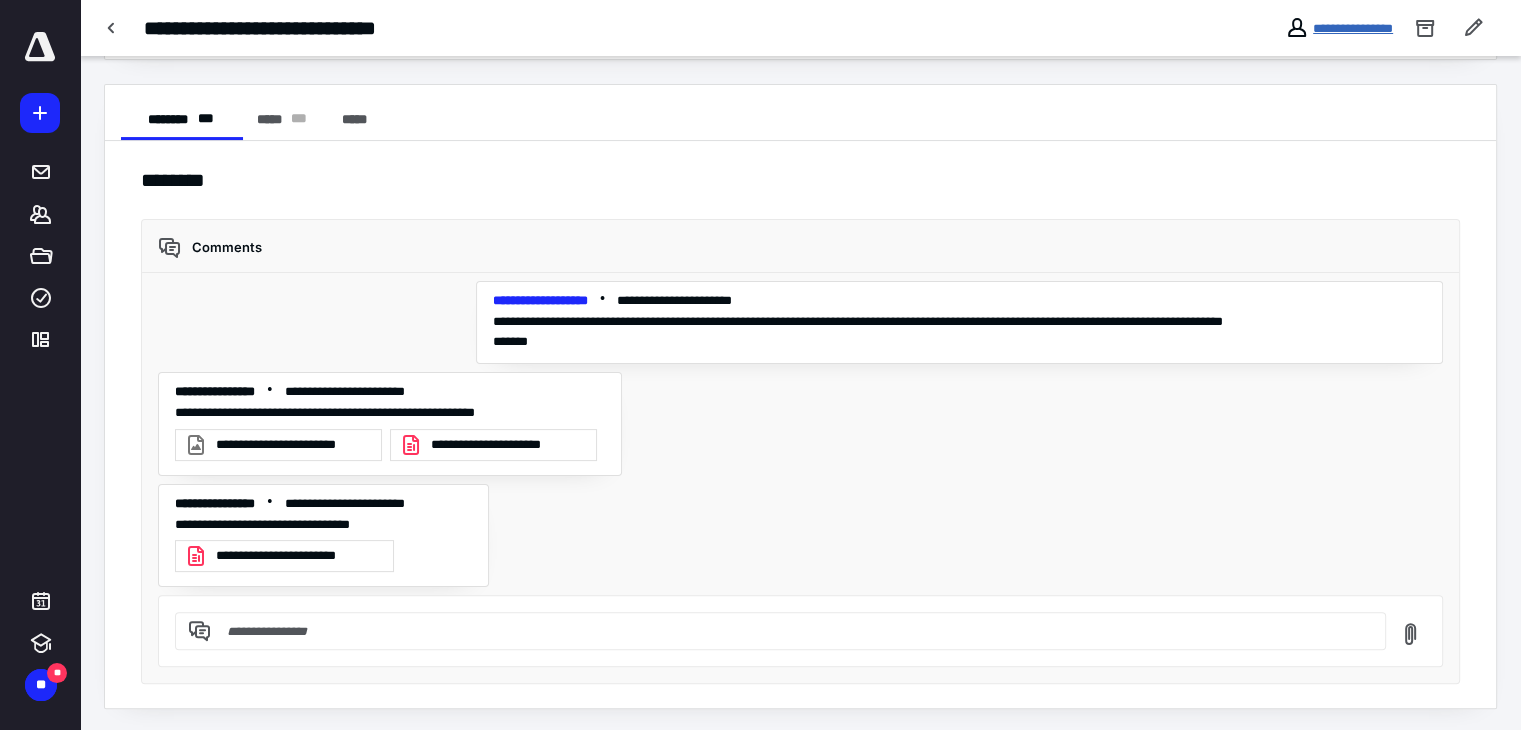 click on "**********" at bounding box center [1353, 28] 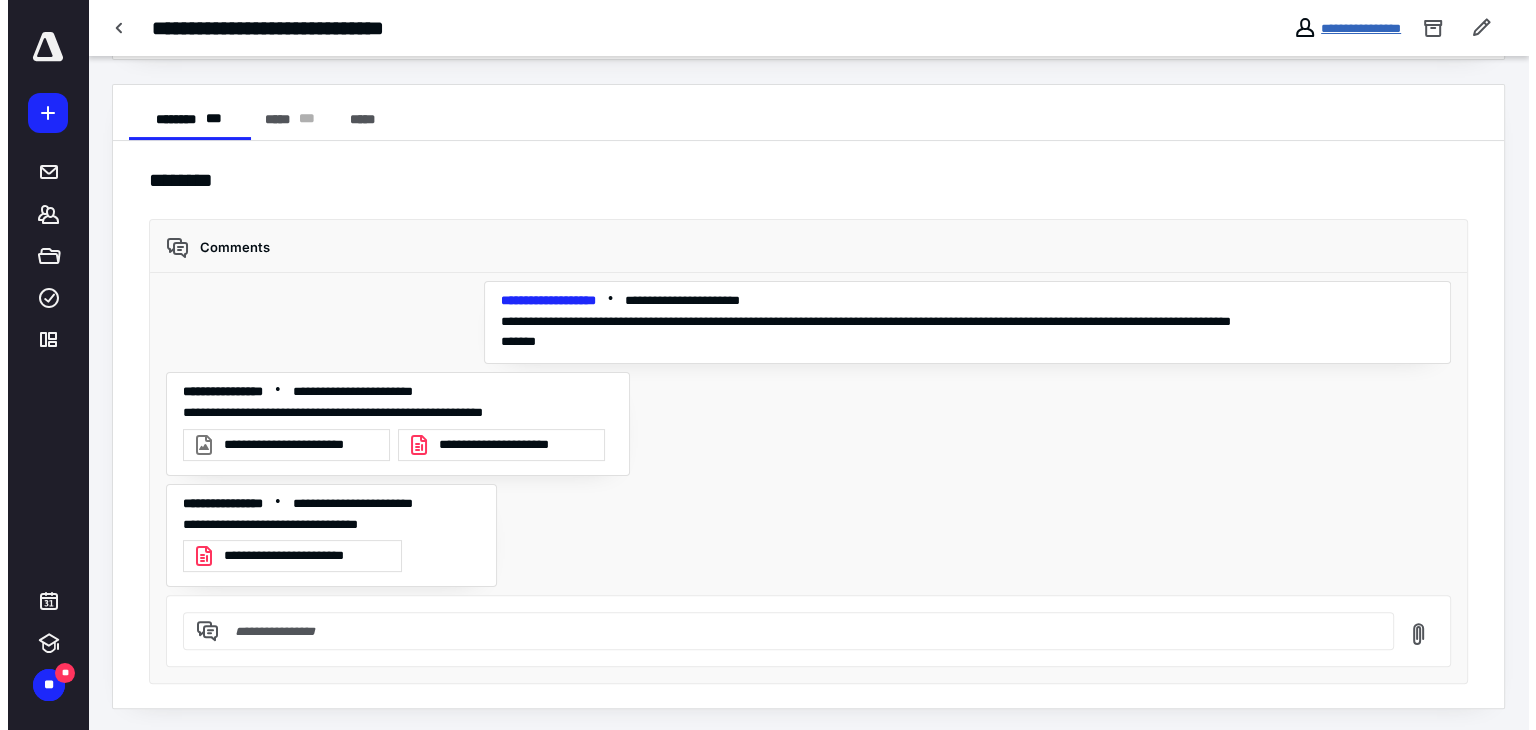 scroll, scrollTop: 0, scrollLeft: 0, axis: both 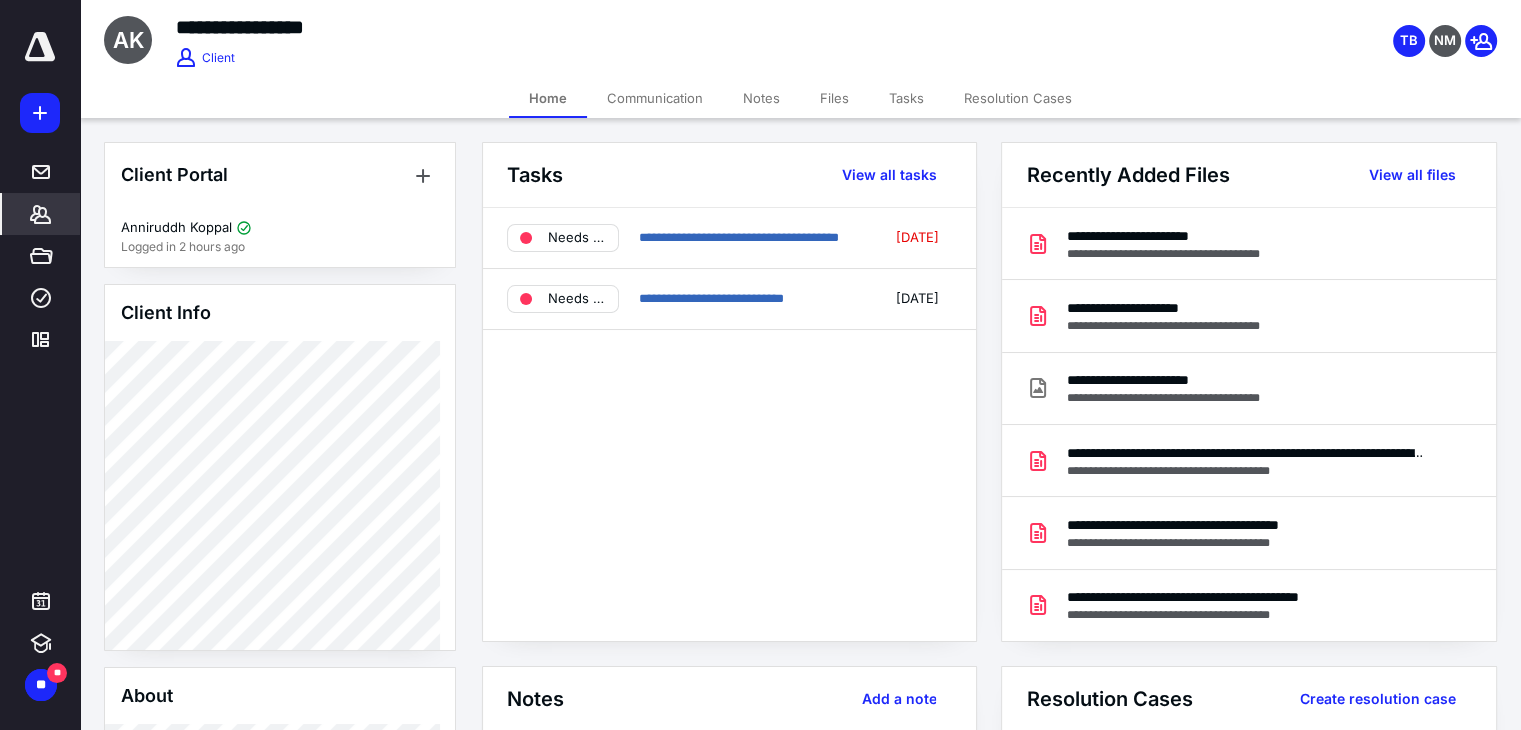 click on "Files" at bounding box center [834, 98] 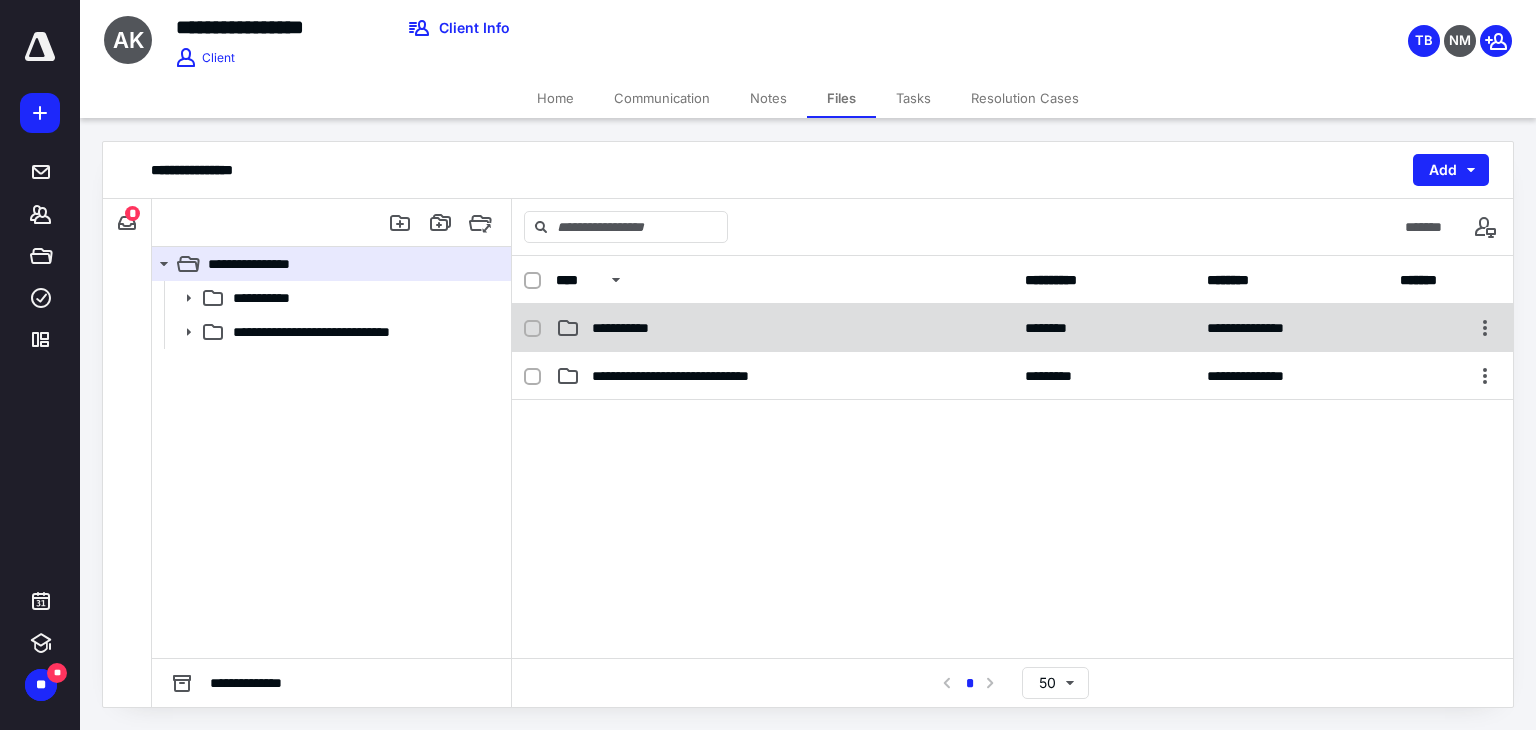 click on "**********" at bounding box center (627, 328) 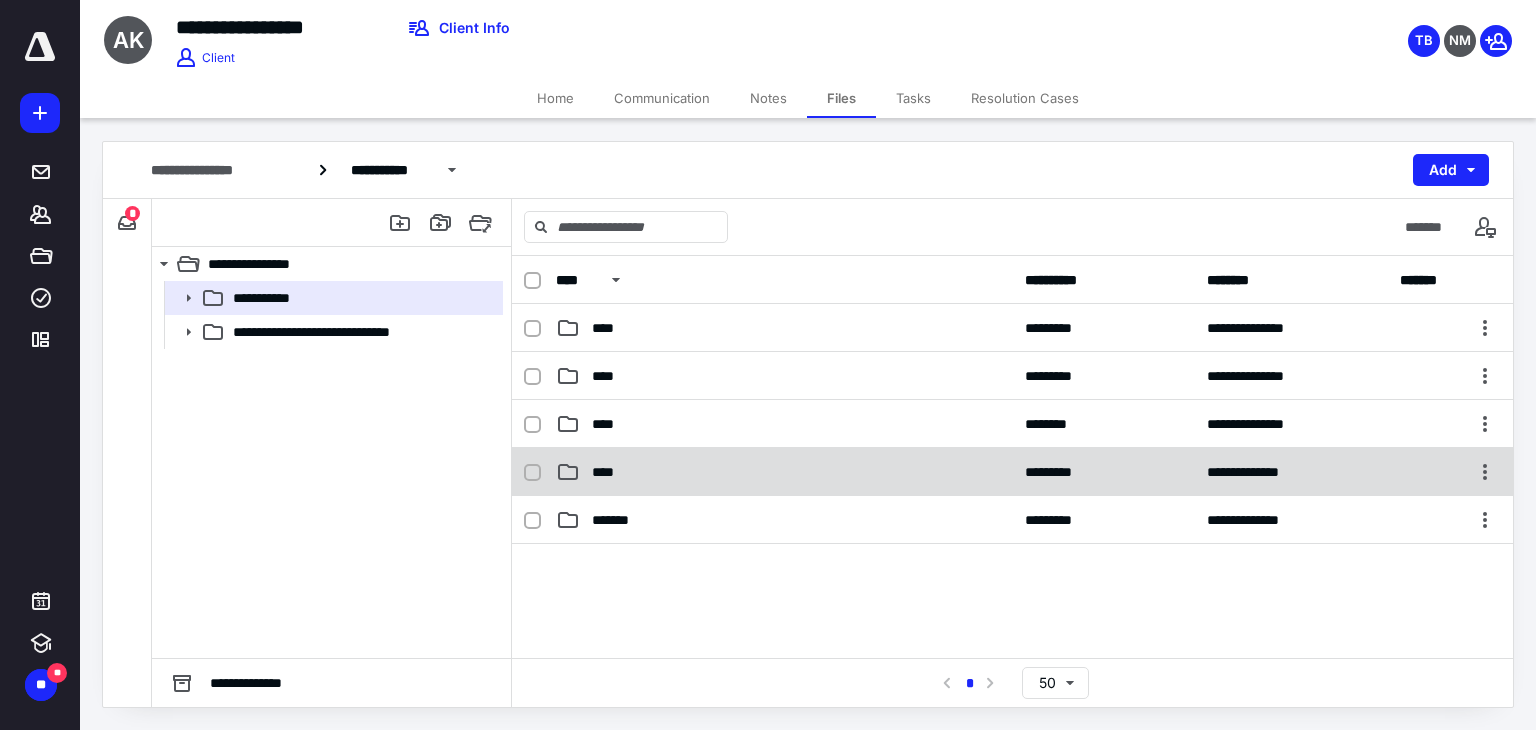 click on "****" at bounding box center [784, 472] 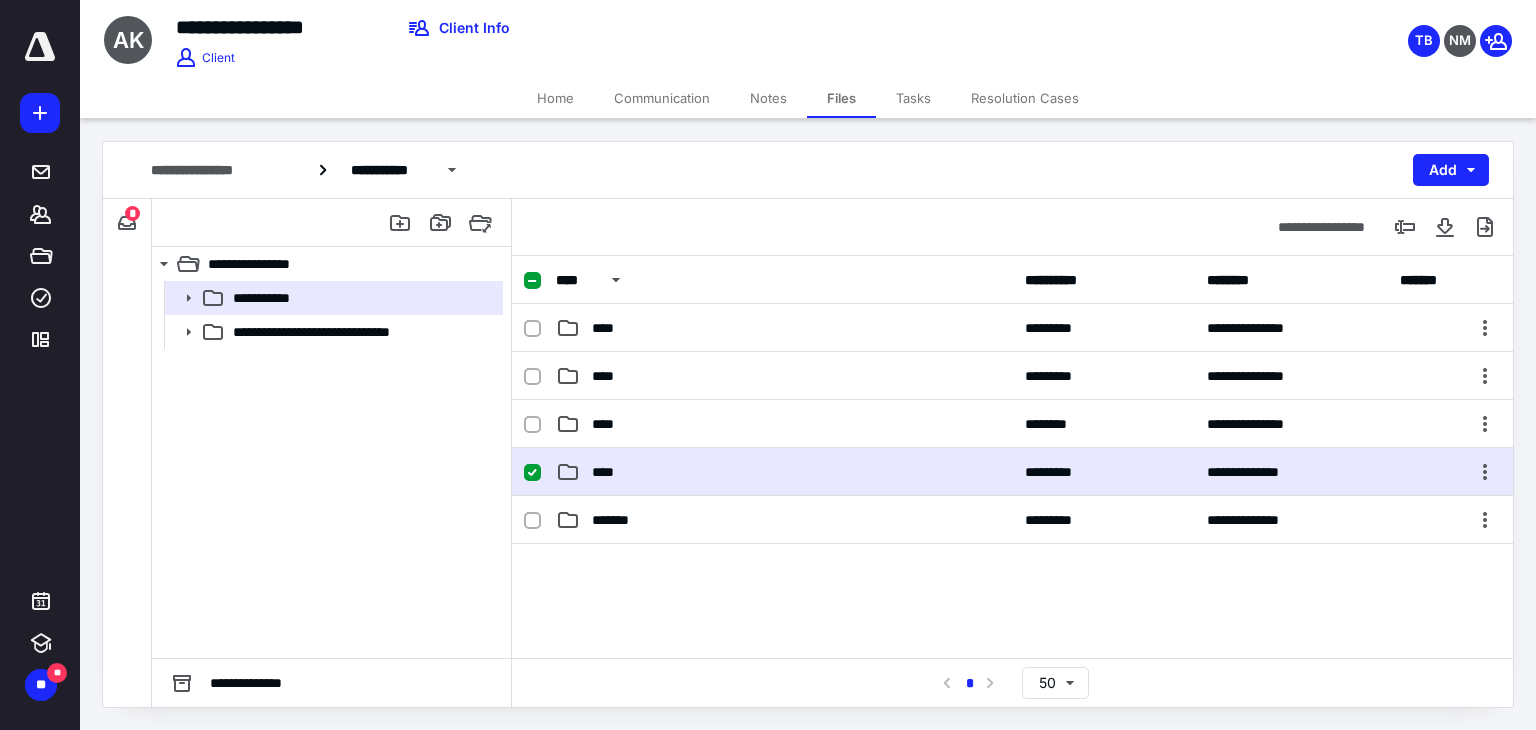 click on "****" at bounding box center [784, 472] 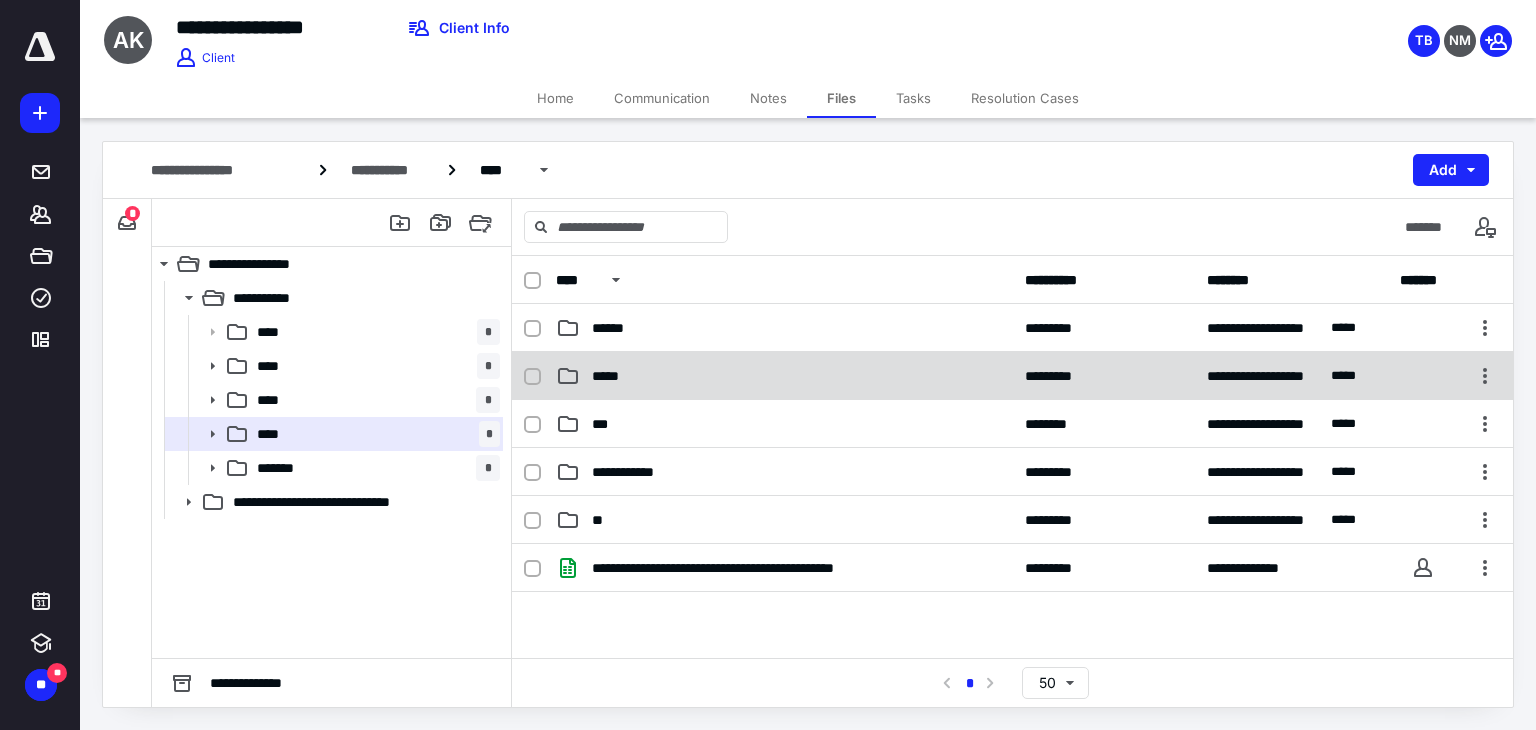click on "*****" at bounding box center (784, 376) 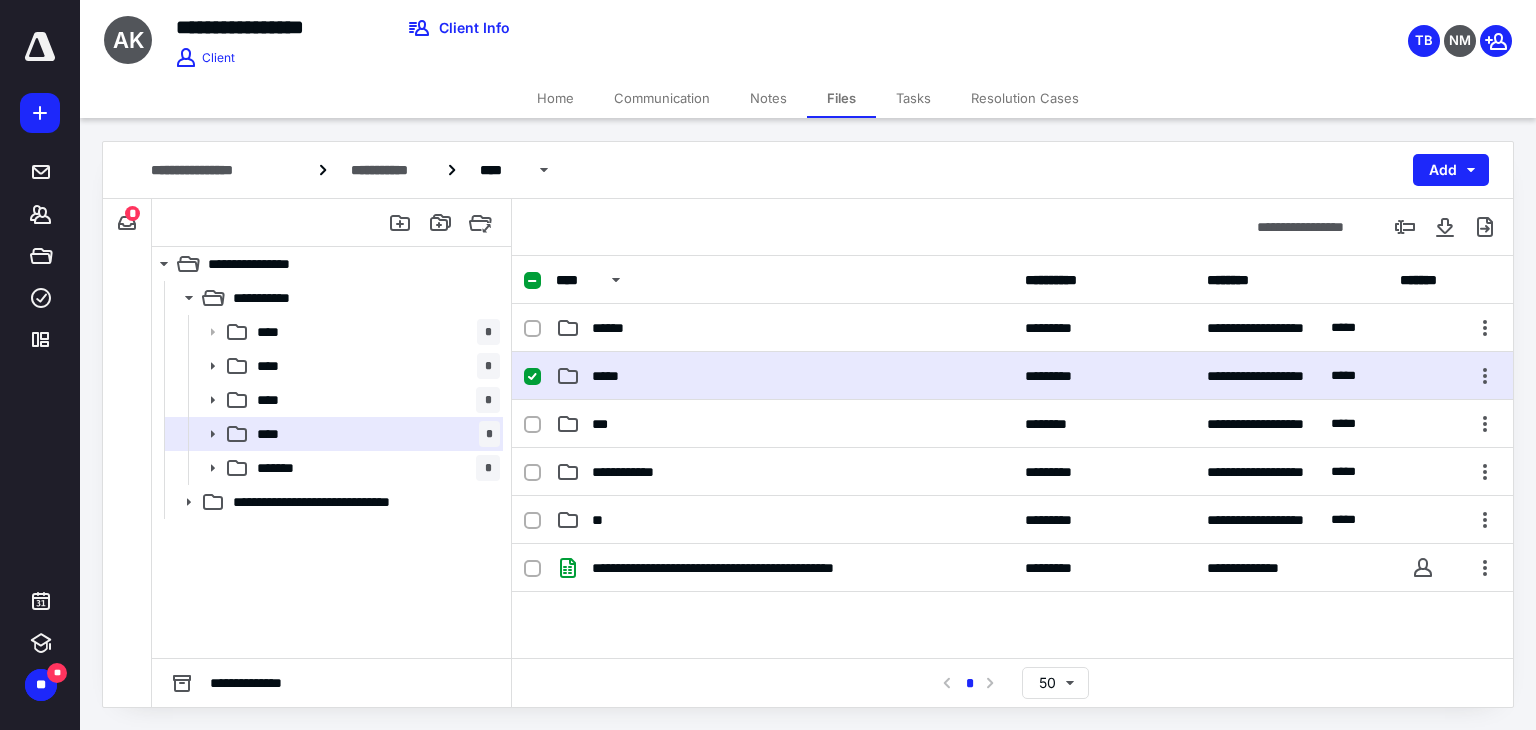 click on "*****" at bounding box center [784, 376] 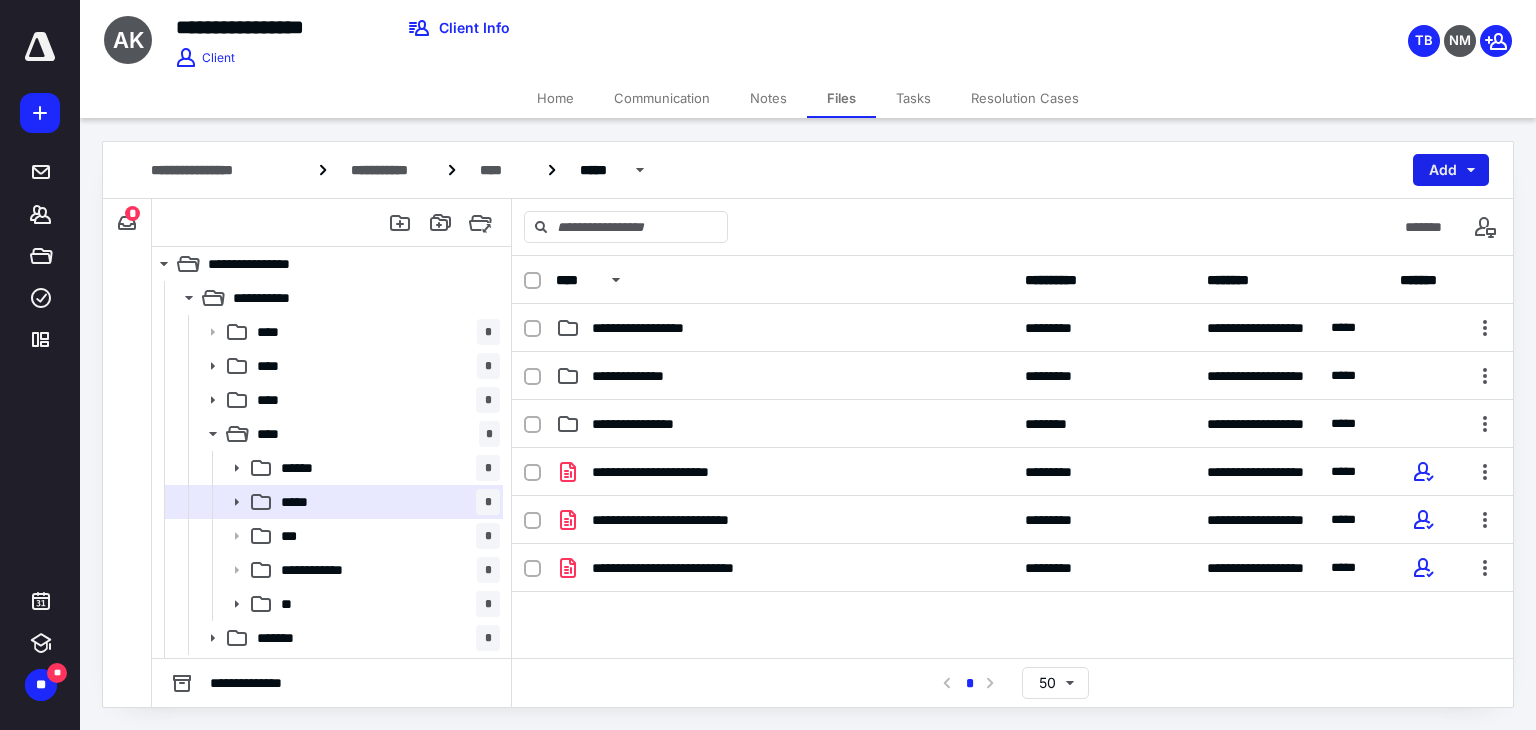 click on "Add" at bounding box center (1451, 170) 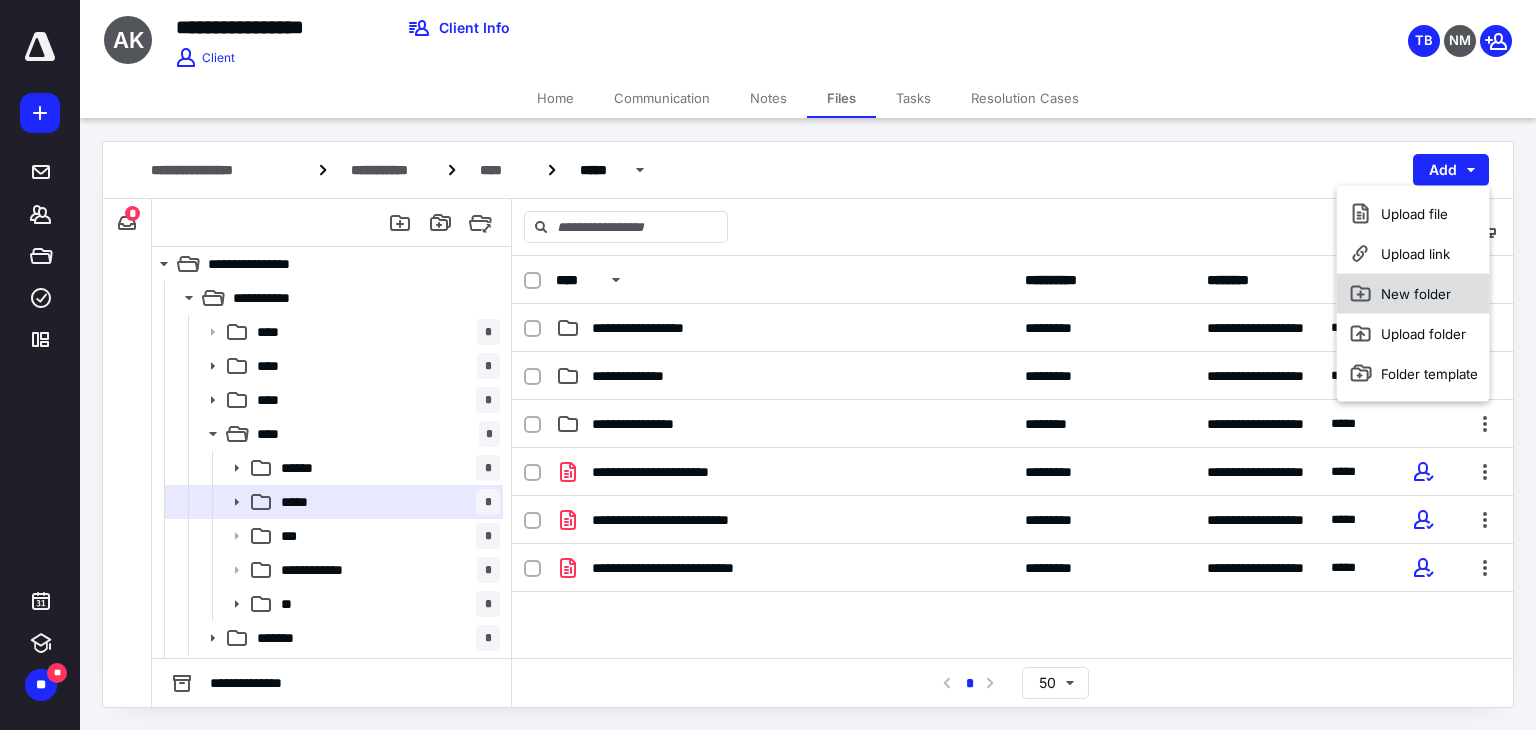 click on "New folder" at bounding box center [1413, 294] 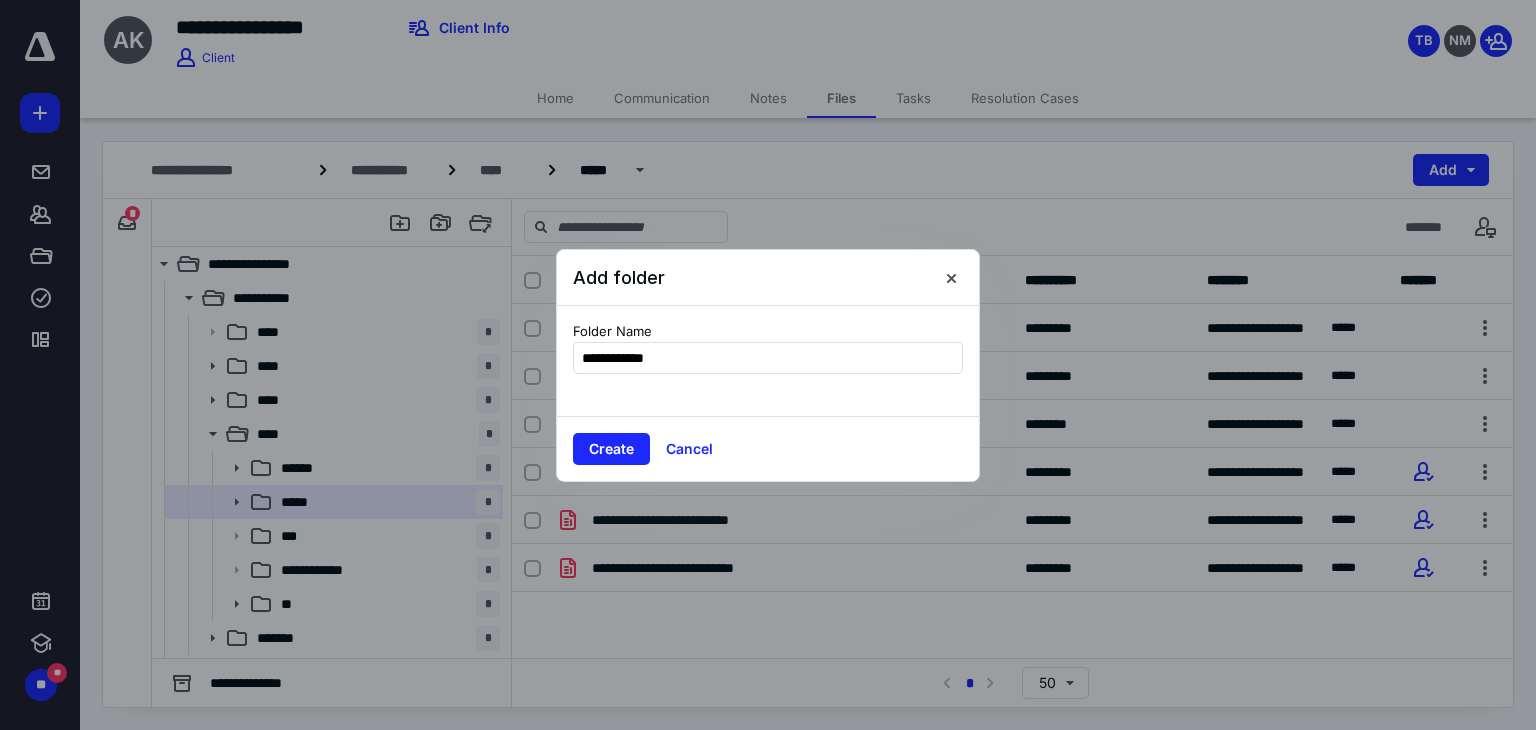 type on "**********" 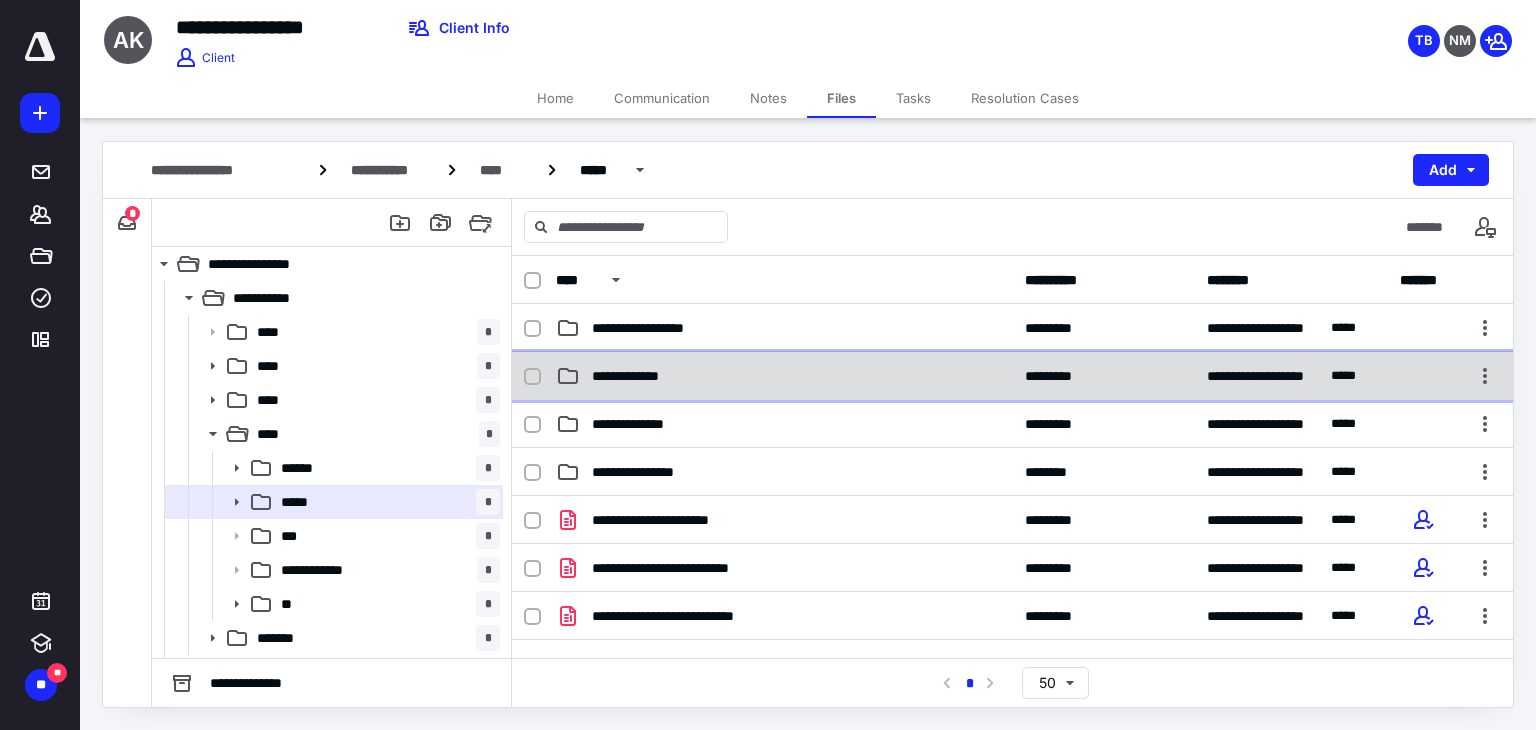 click on "**********" at bounding box center (784, 376) 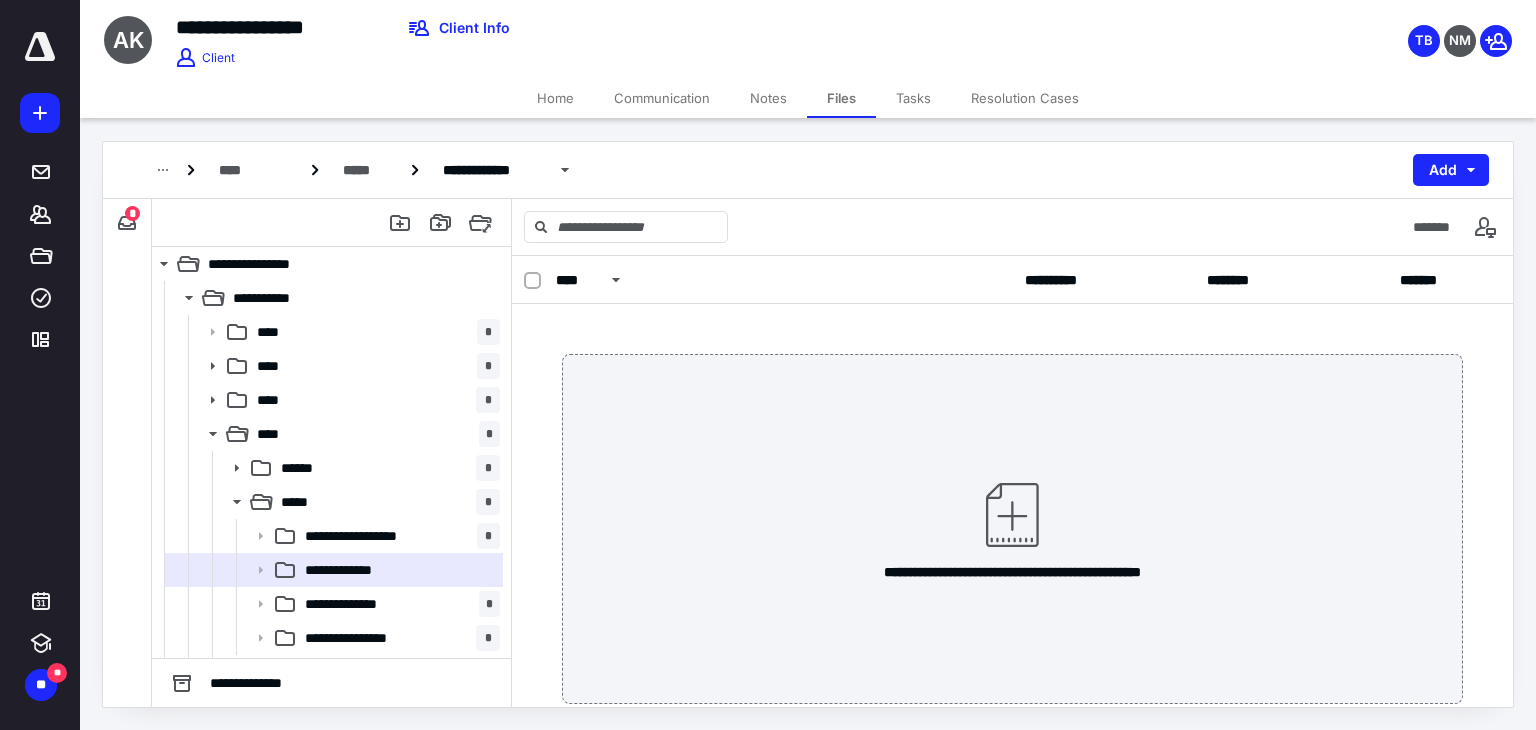 click on "*" at bounding box center [132, 213] 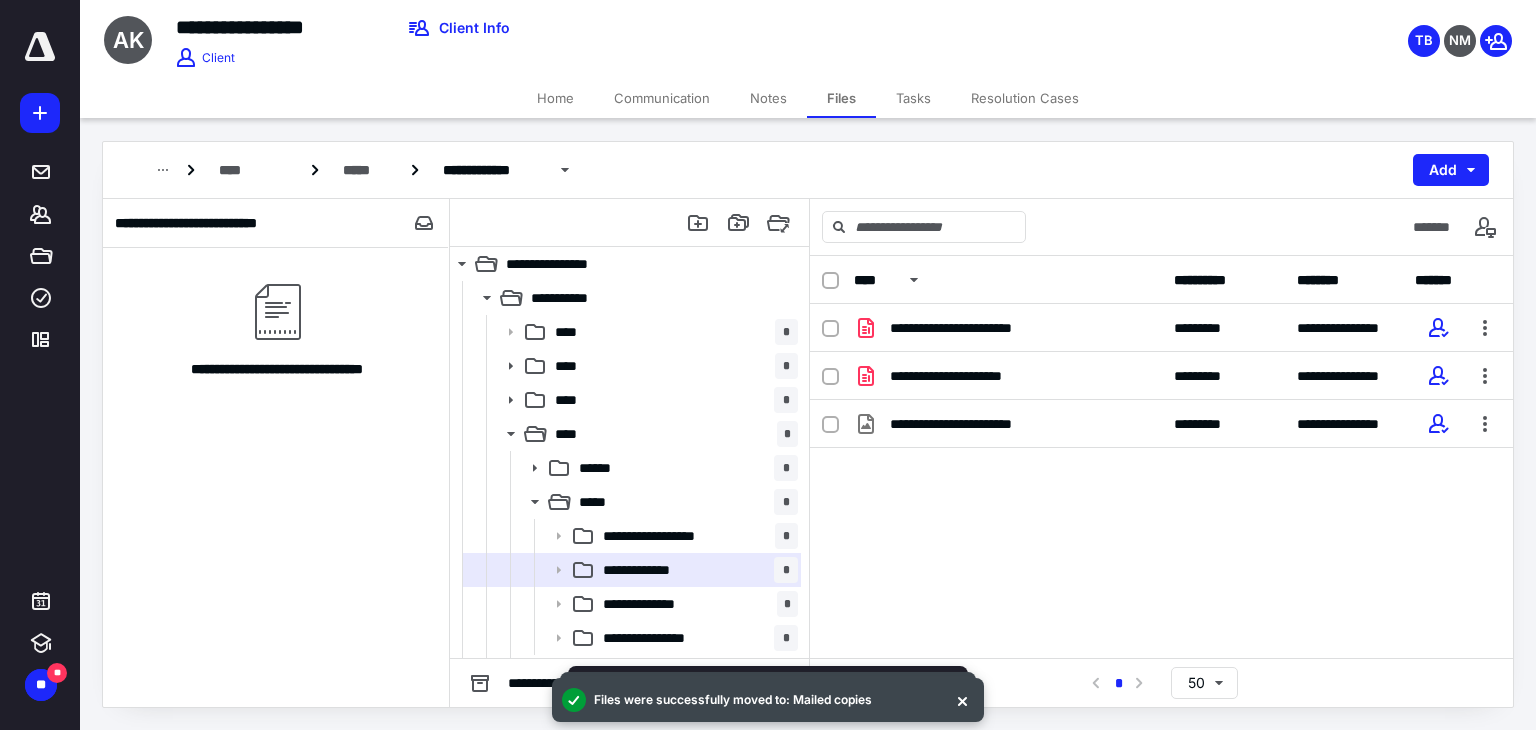 click on "Home" at bounding box center (555, 98) 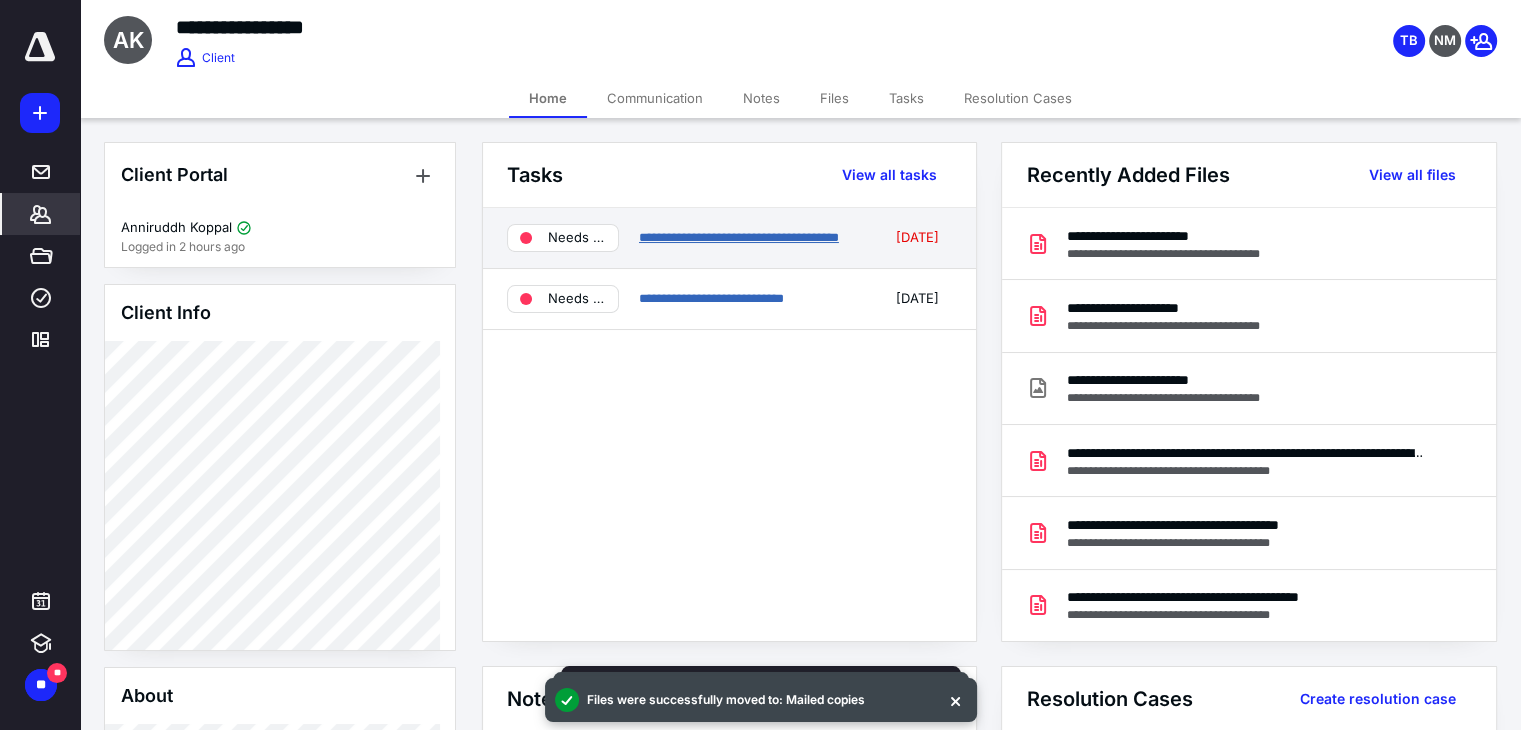 click on "**********" at bounding box center [739, 237] 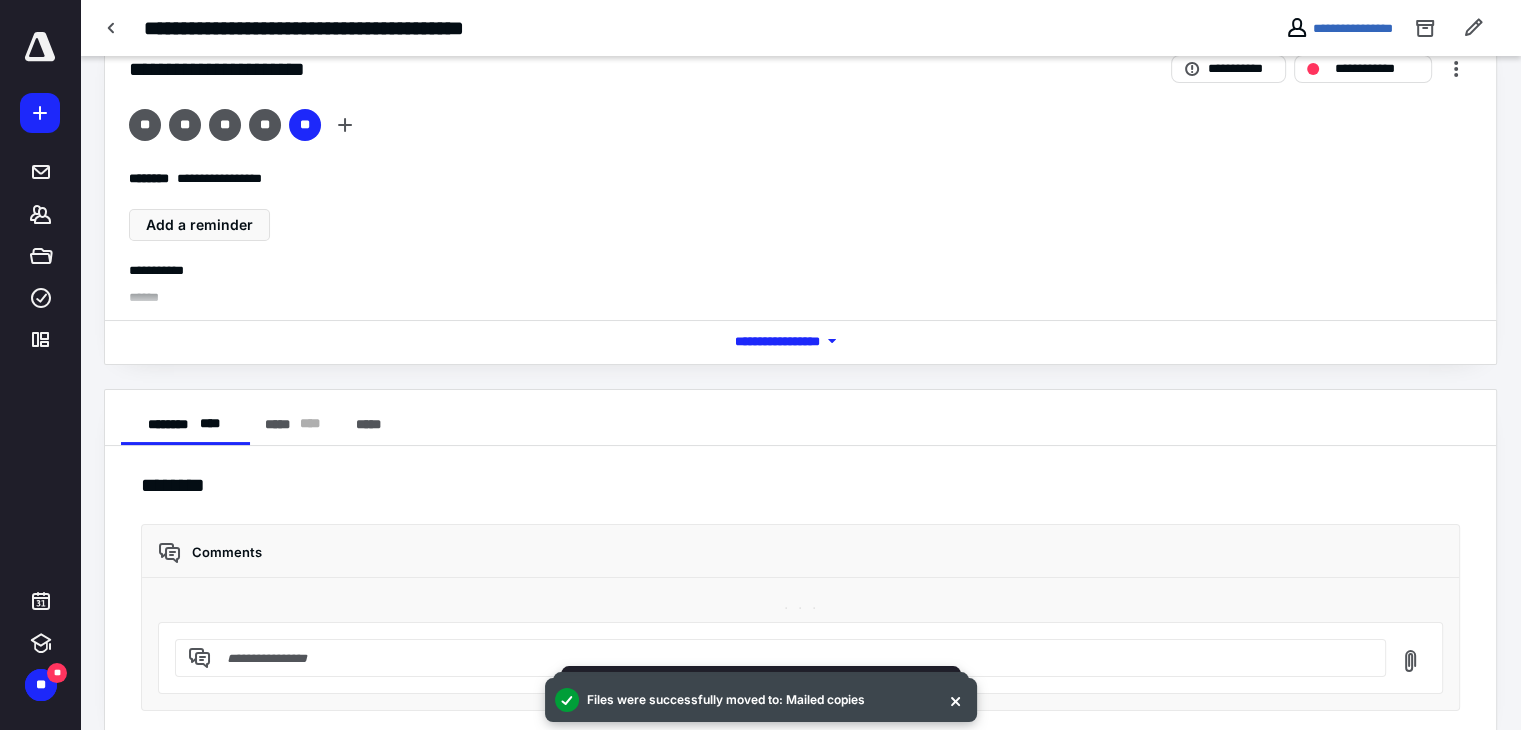 scroll, scrollTop: 80, scrollLeft: 0, axis: vertical 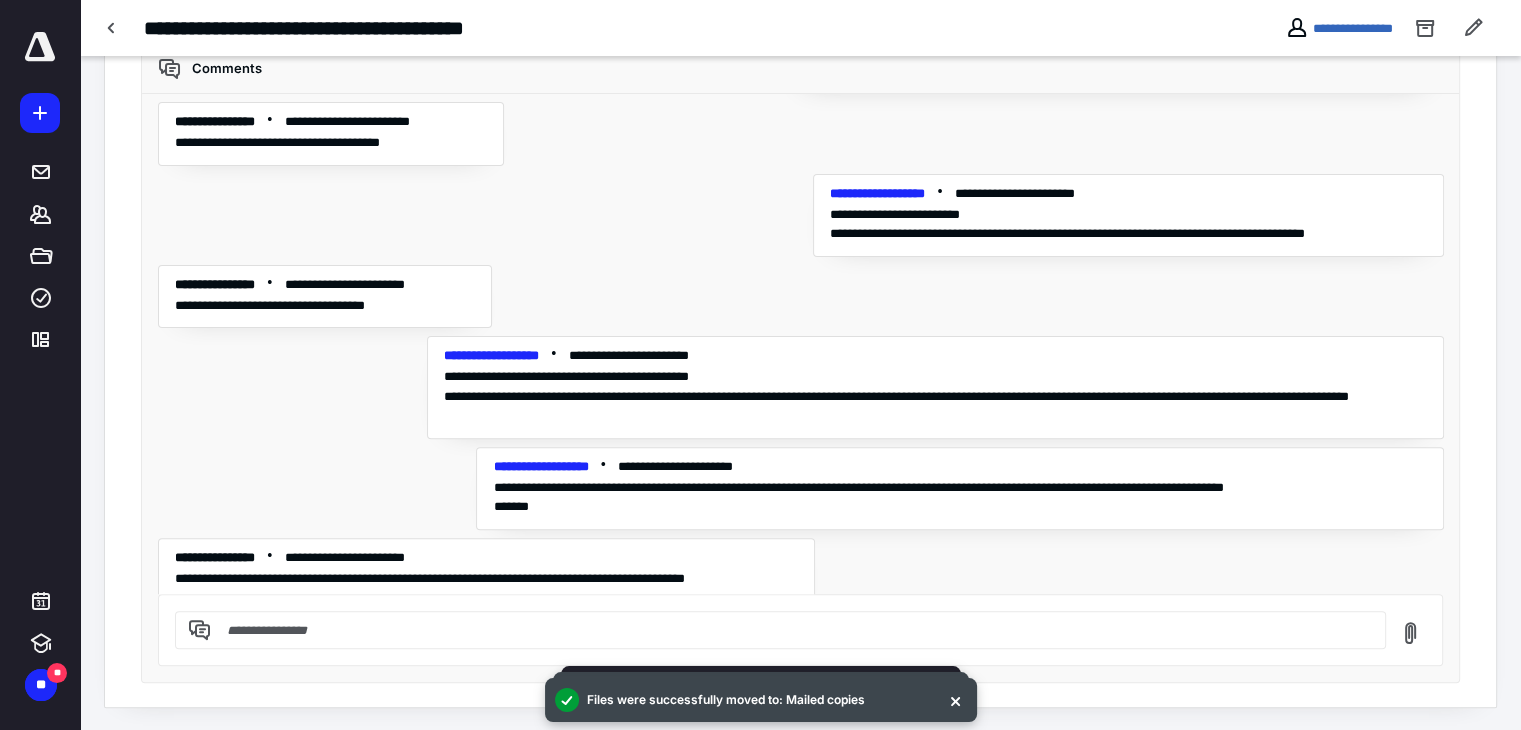 click at bounding box center (792, 630) 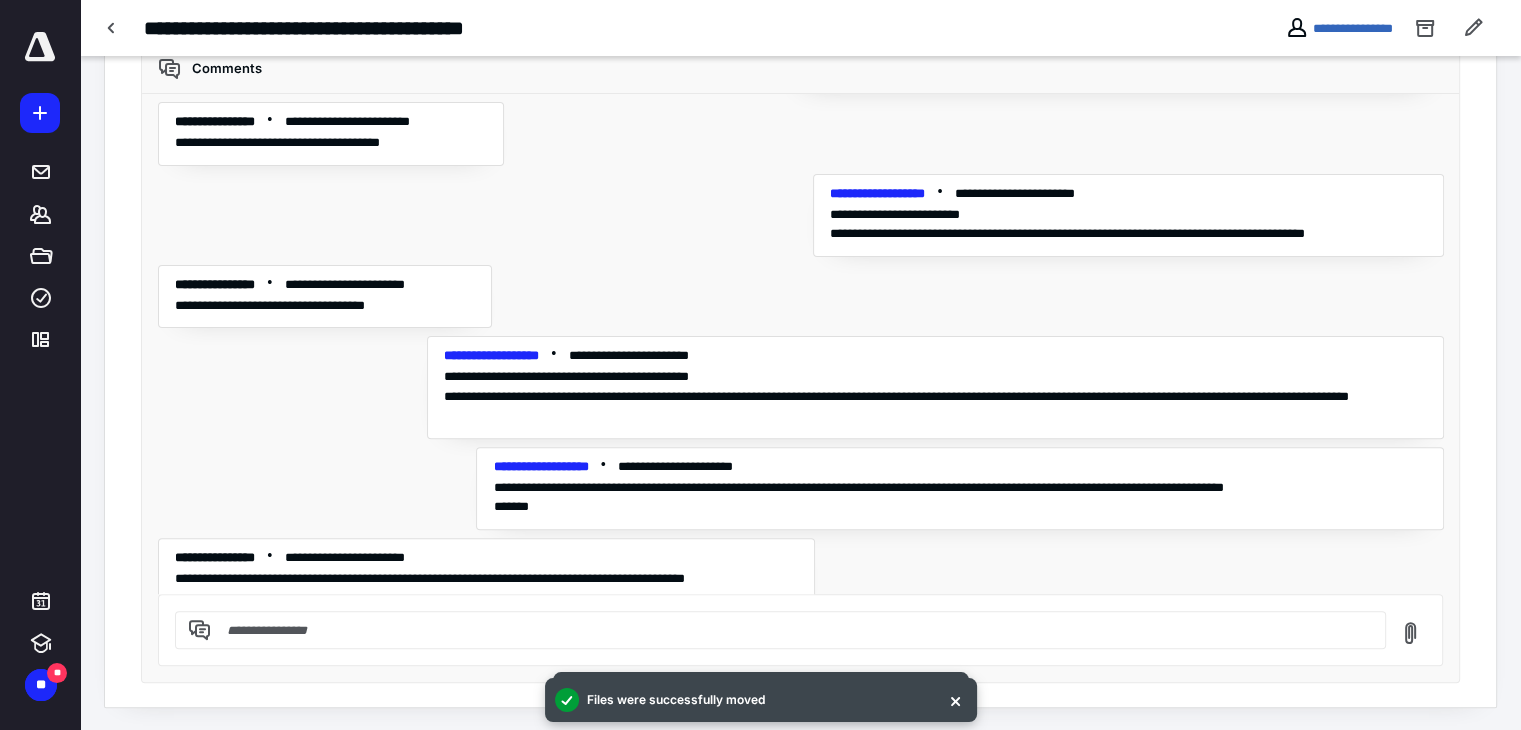 click at bounding box center (792, 630) 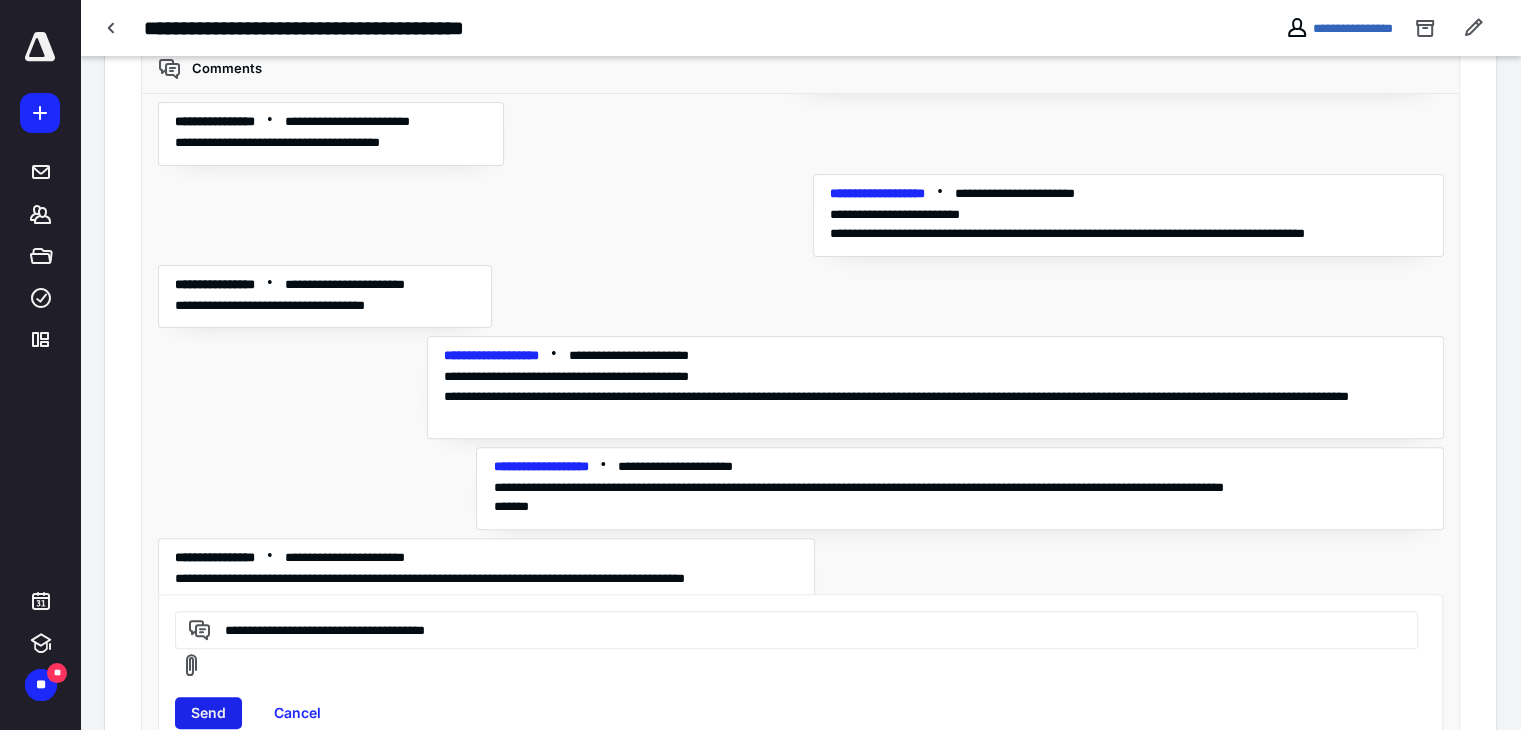 type on "**********" 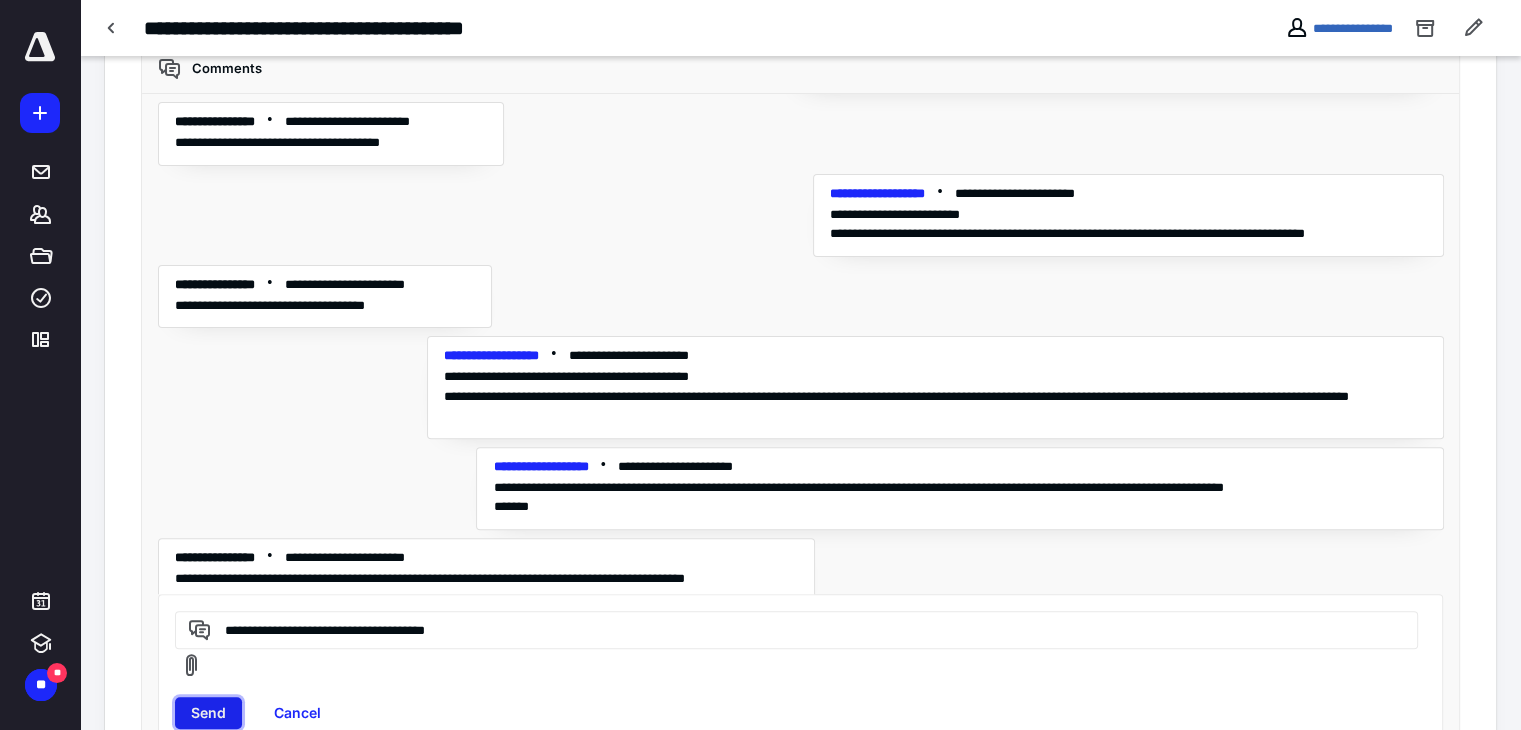 click on "Send" at bounding box center [208, 713] 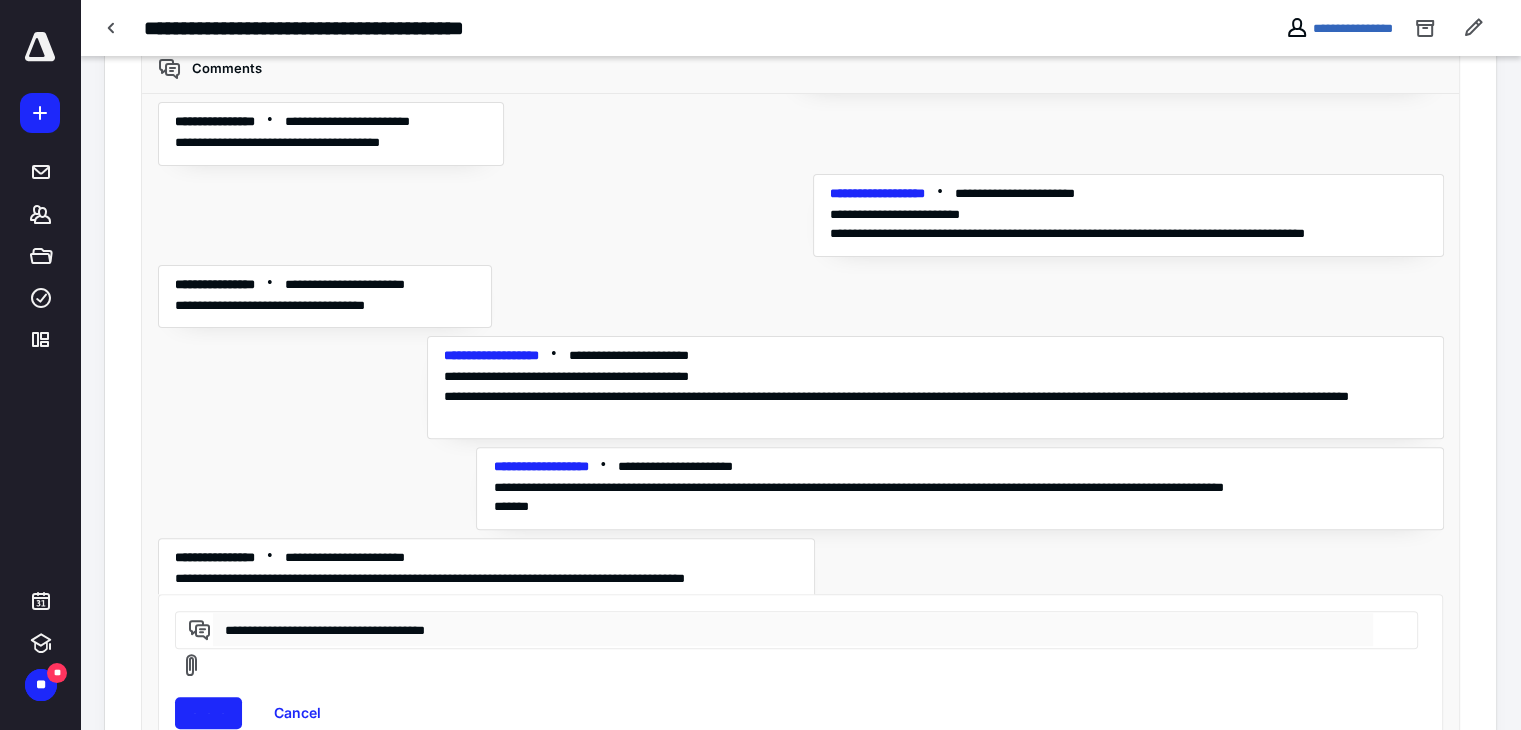 type 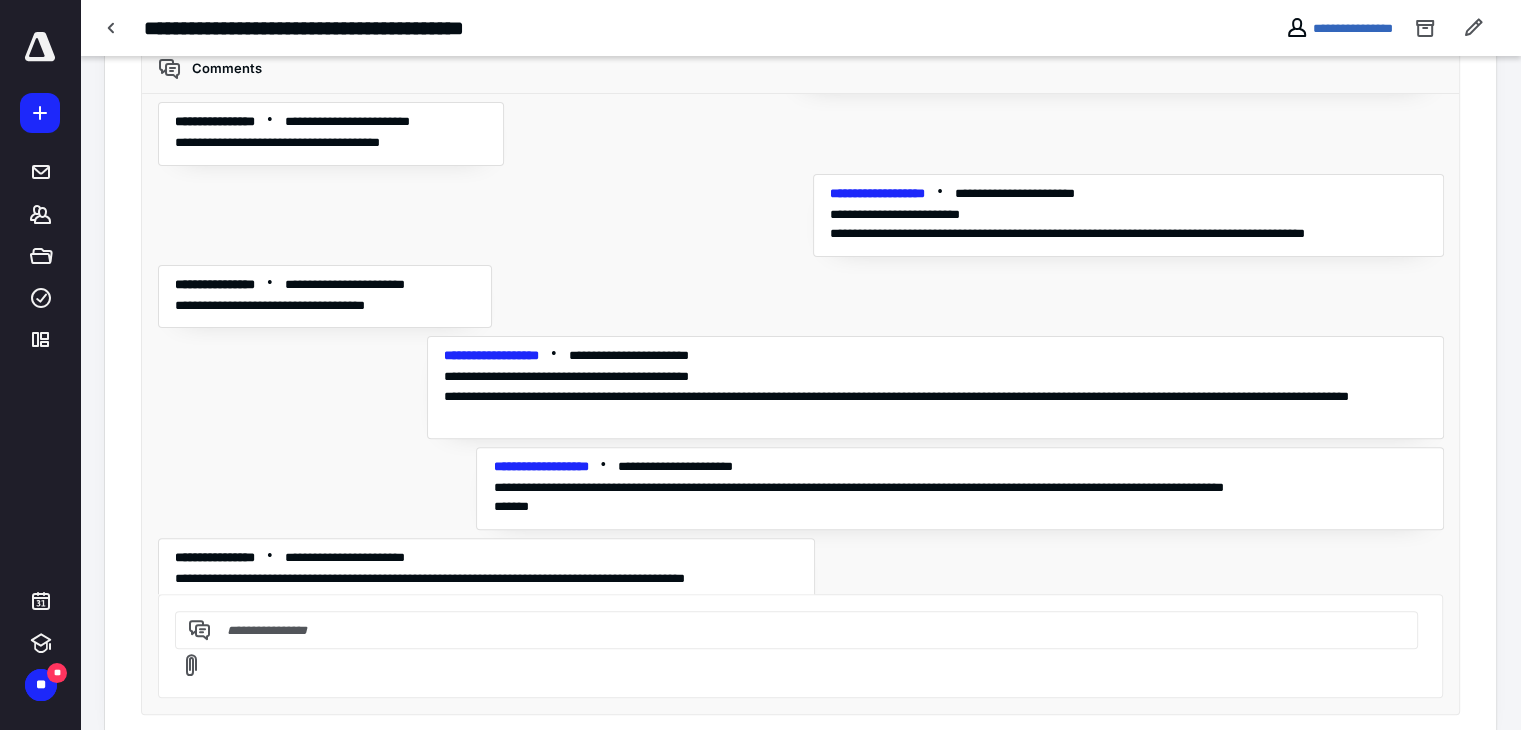 scroll, scrollTop: 3564, scrollLeft: 0, axis: vertical 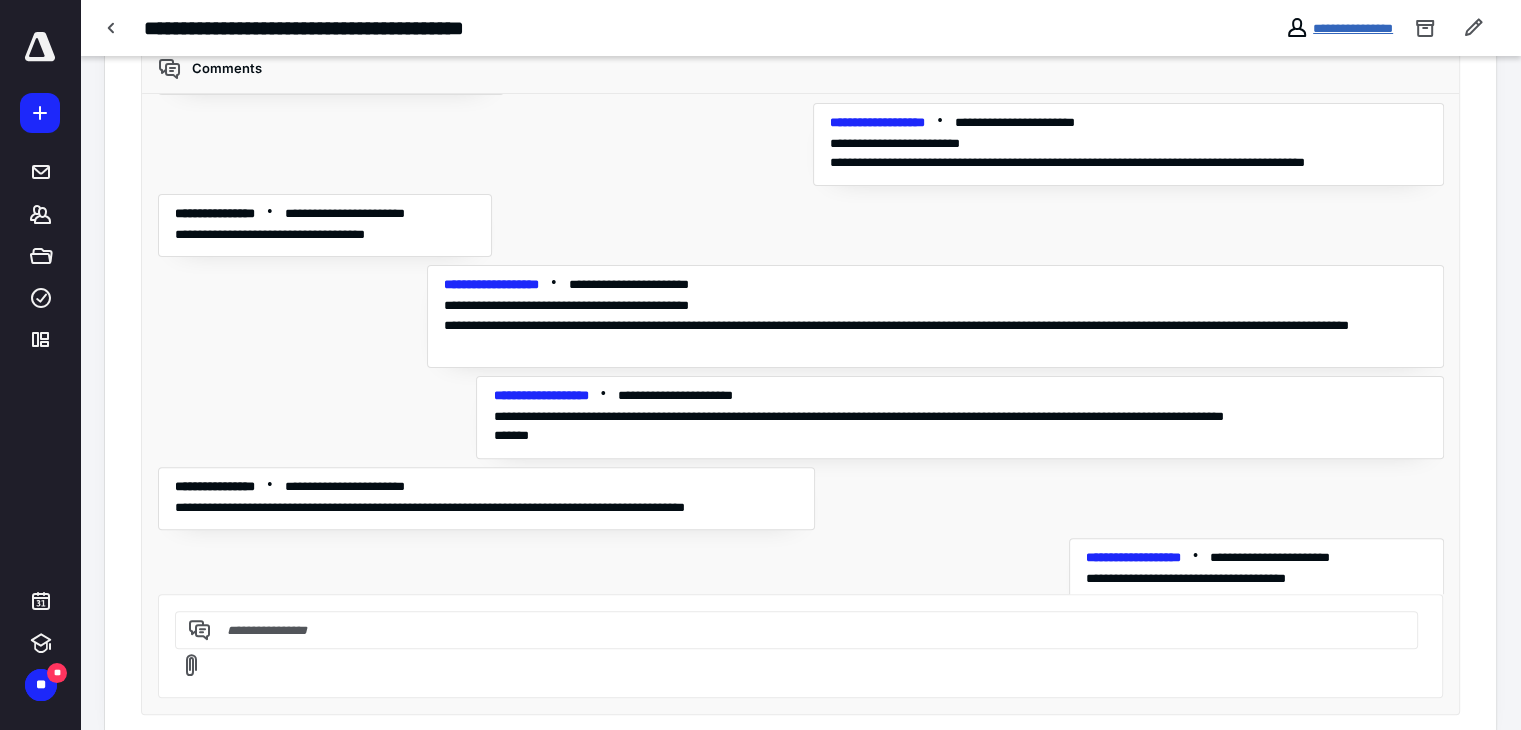 click on "**********" at bounding box center (1353, 28) 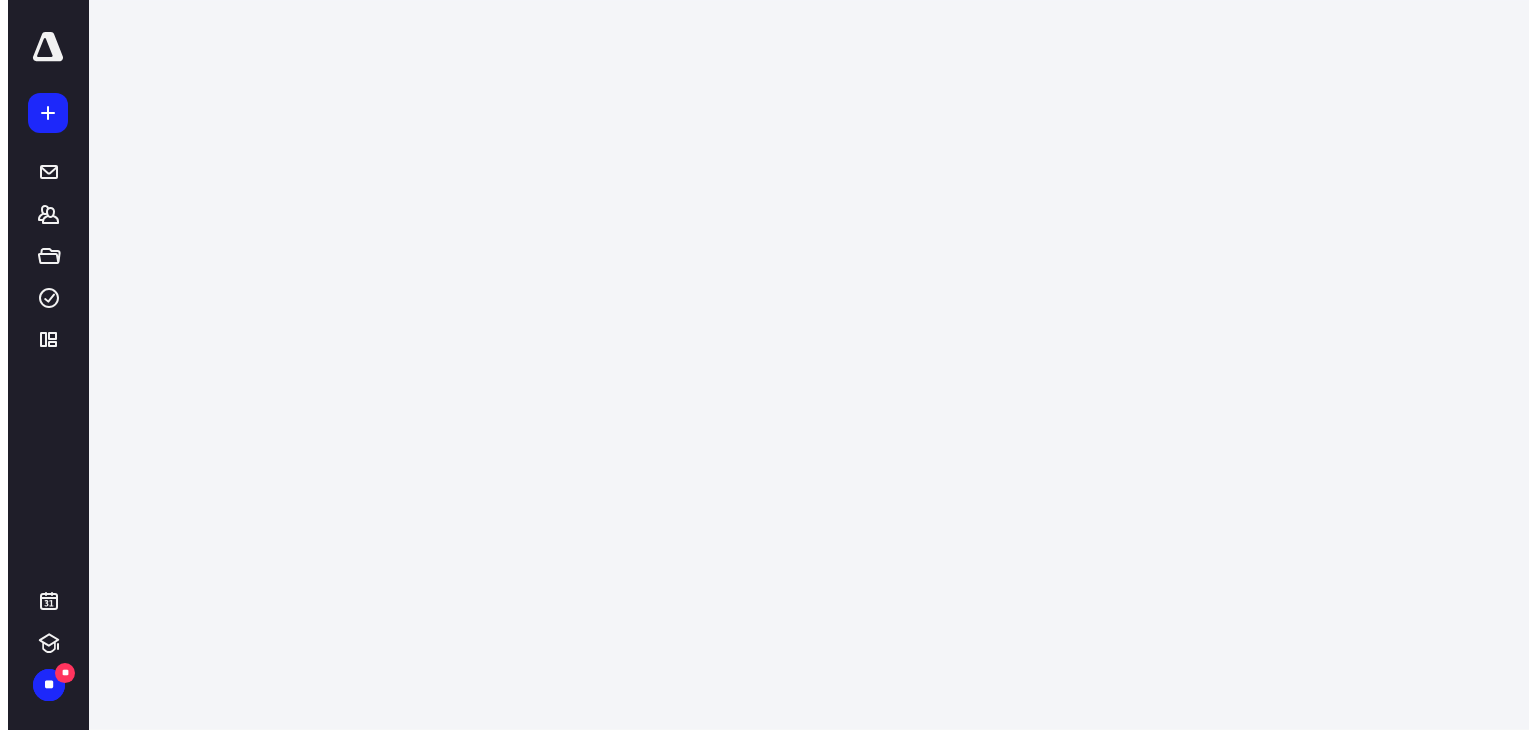 scroll, scrollTop: 0, scrollLeft: 0, axis: both 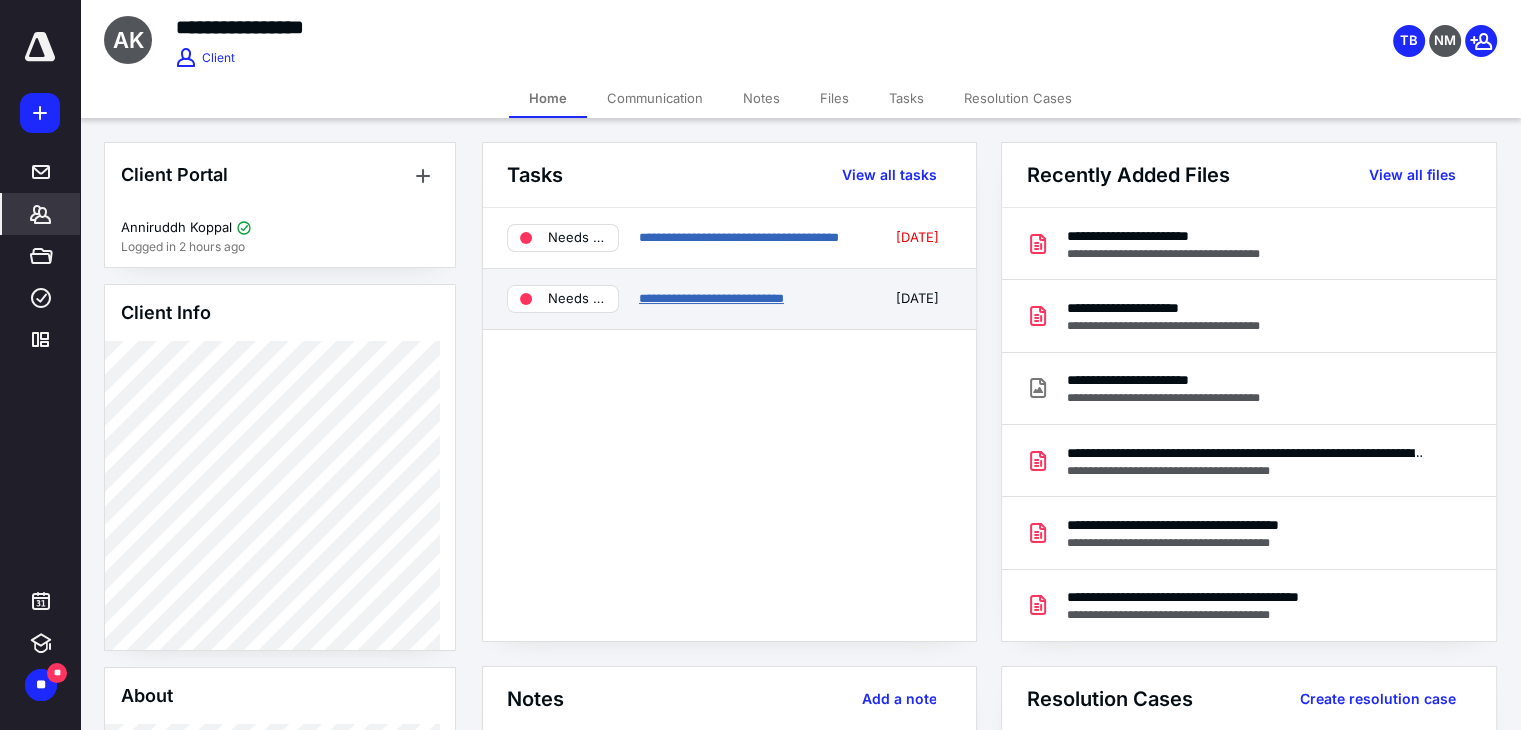 click on "**********" at bounding box center [711, 298] 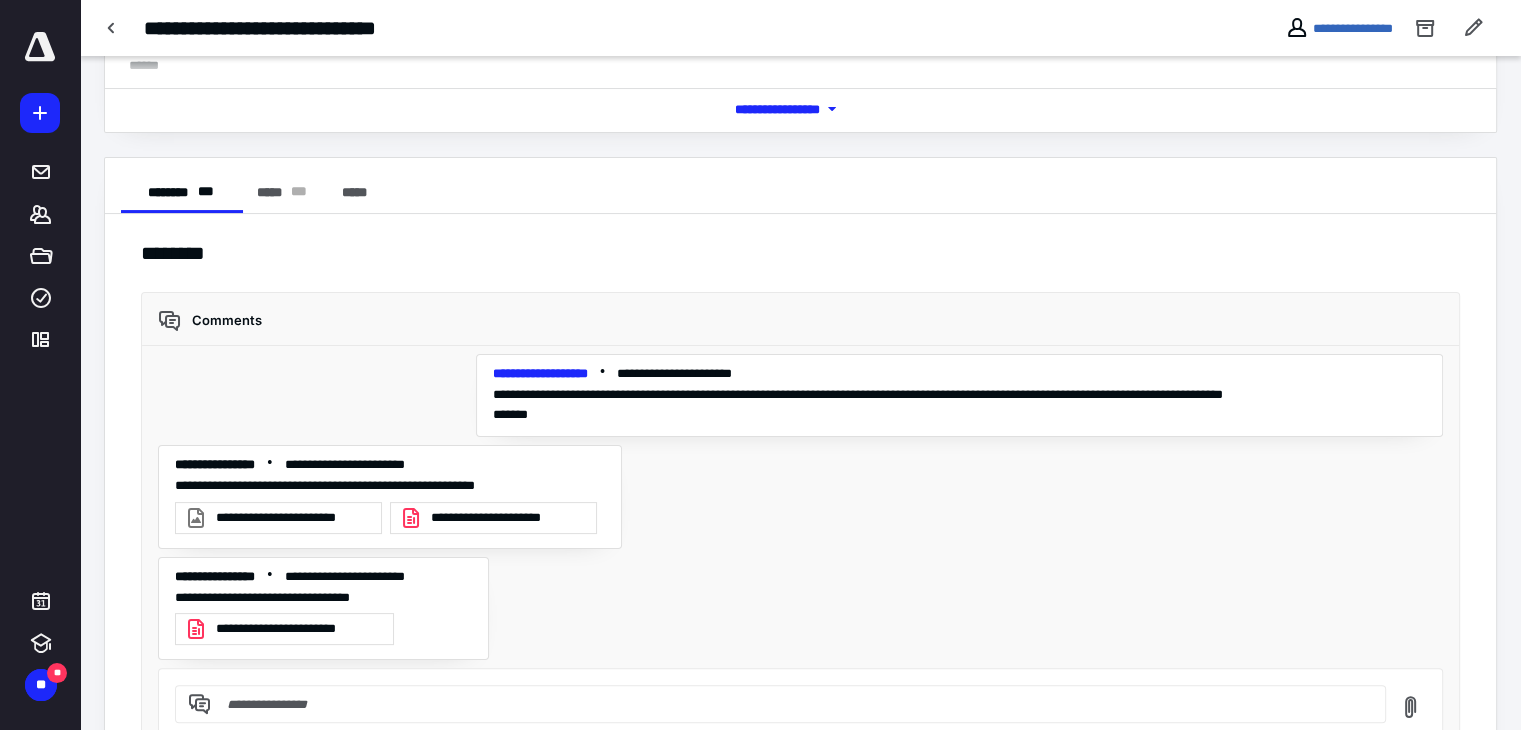 scroll, scrollTop: 357, scrollLeft: 0, axis: vertical 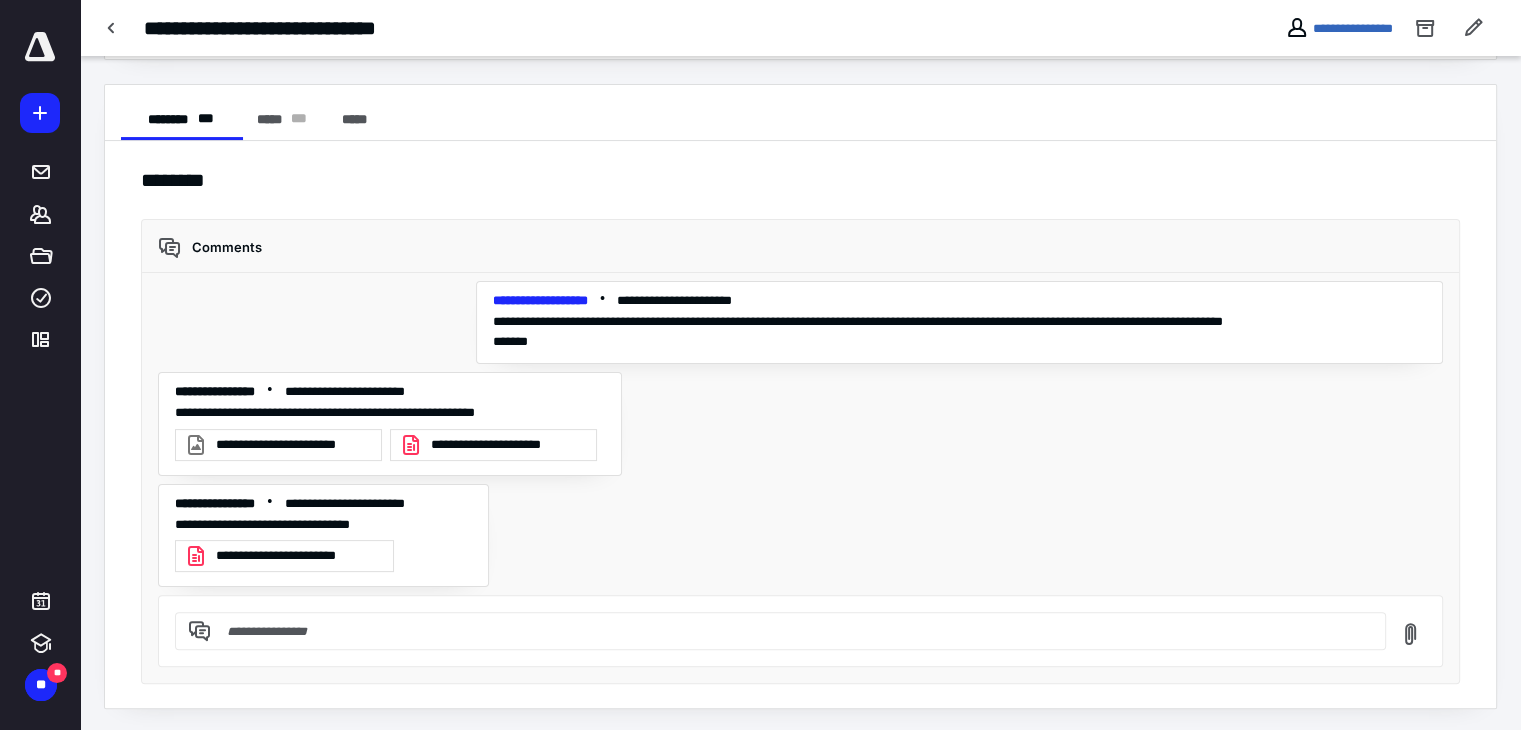 click at bounding box center (792, 631) 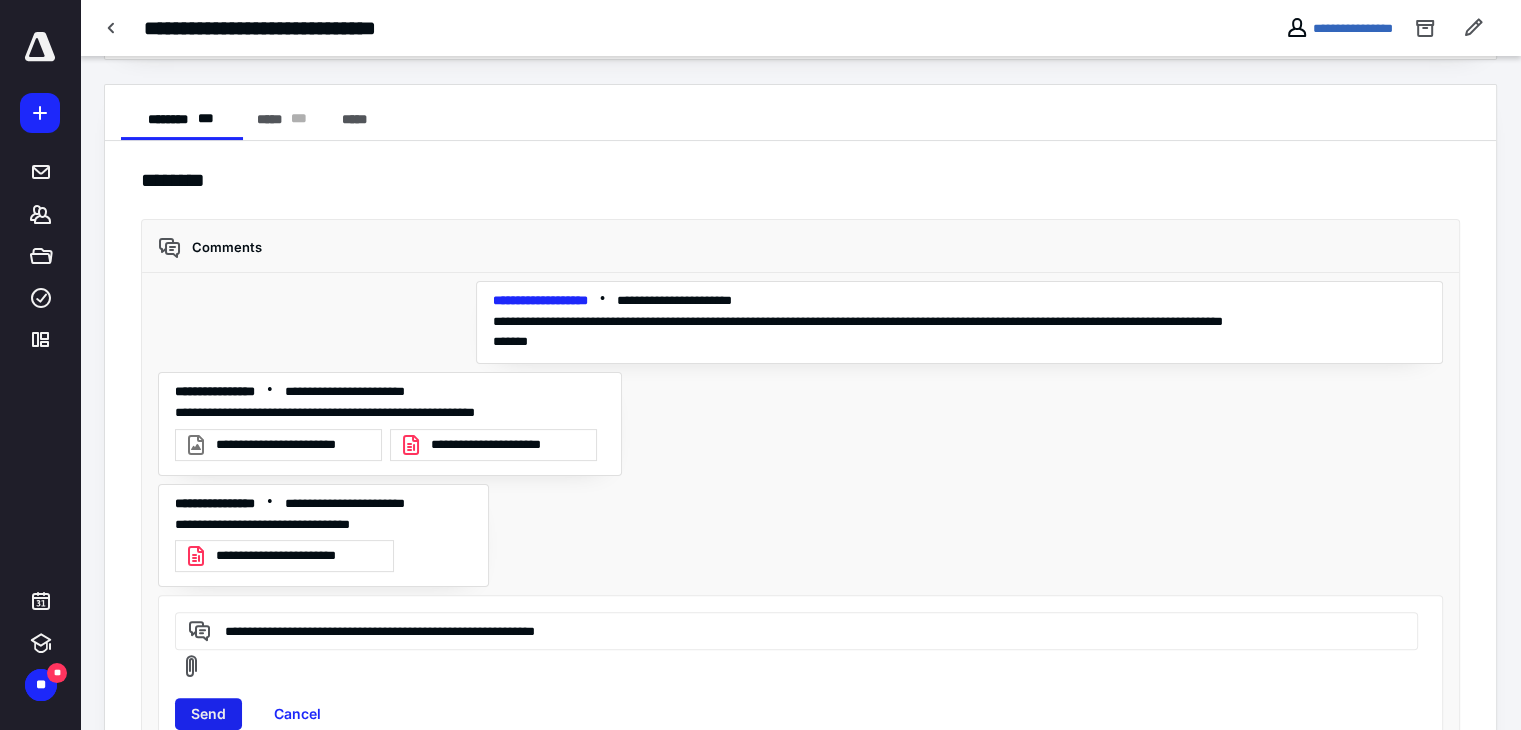 type on "**********" 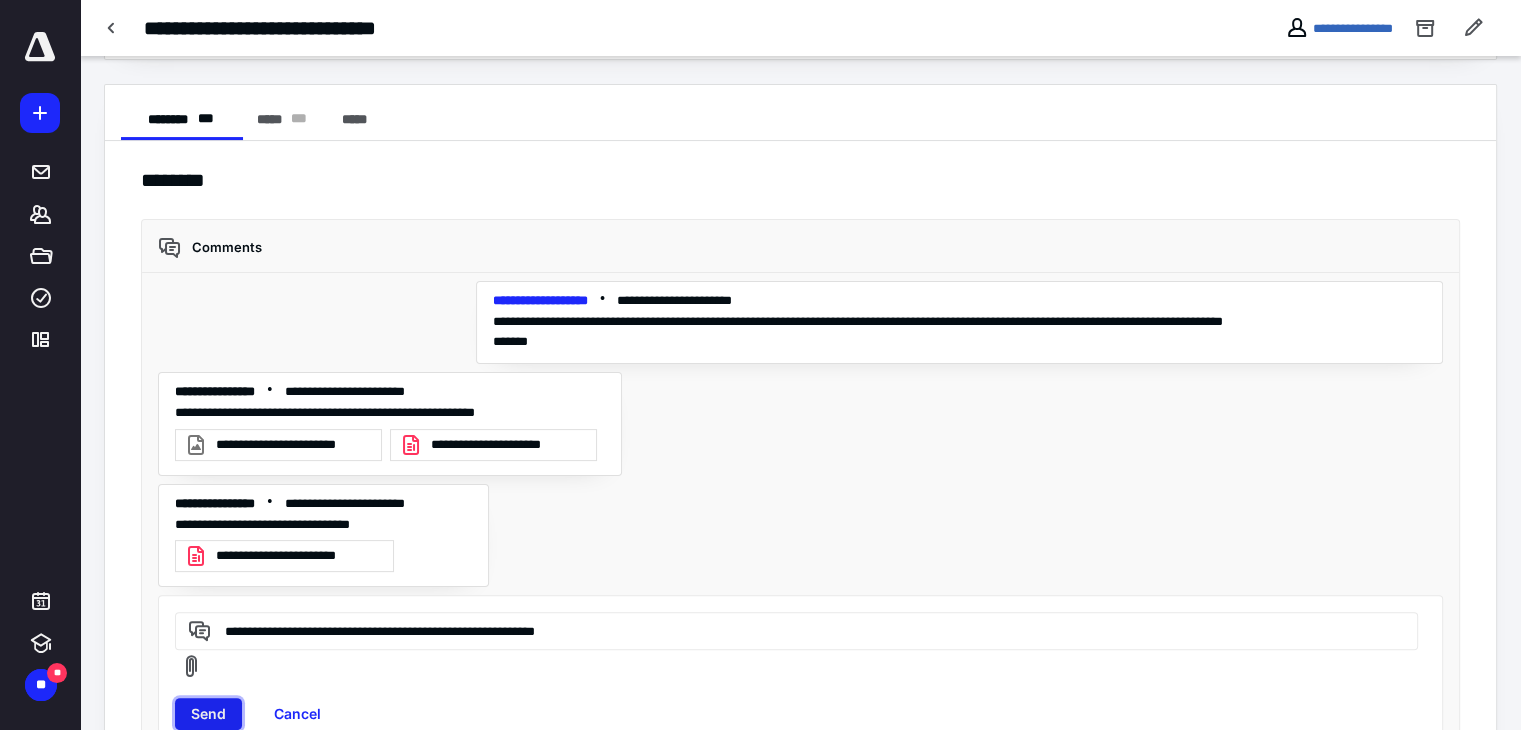 click on "Send" at bounding box center (208, 714) 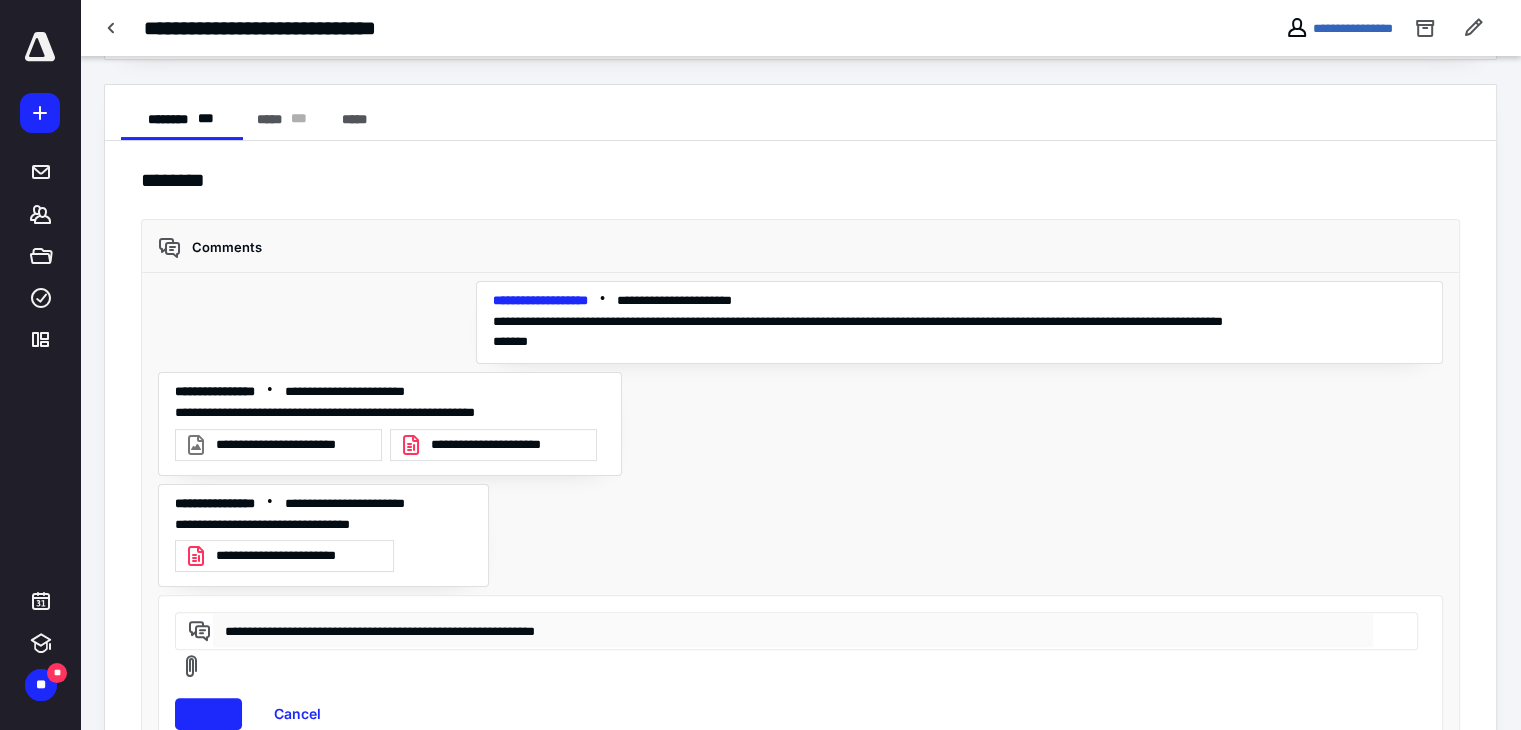 type 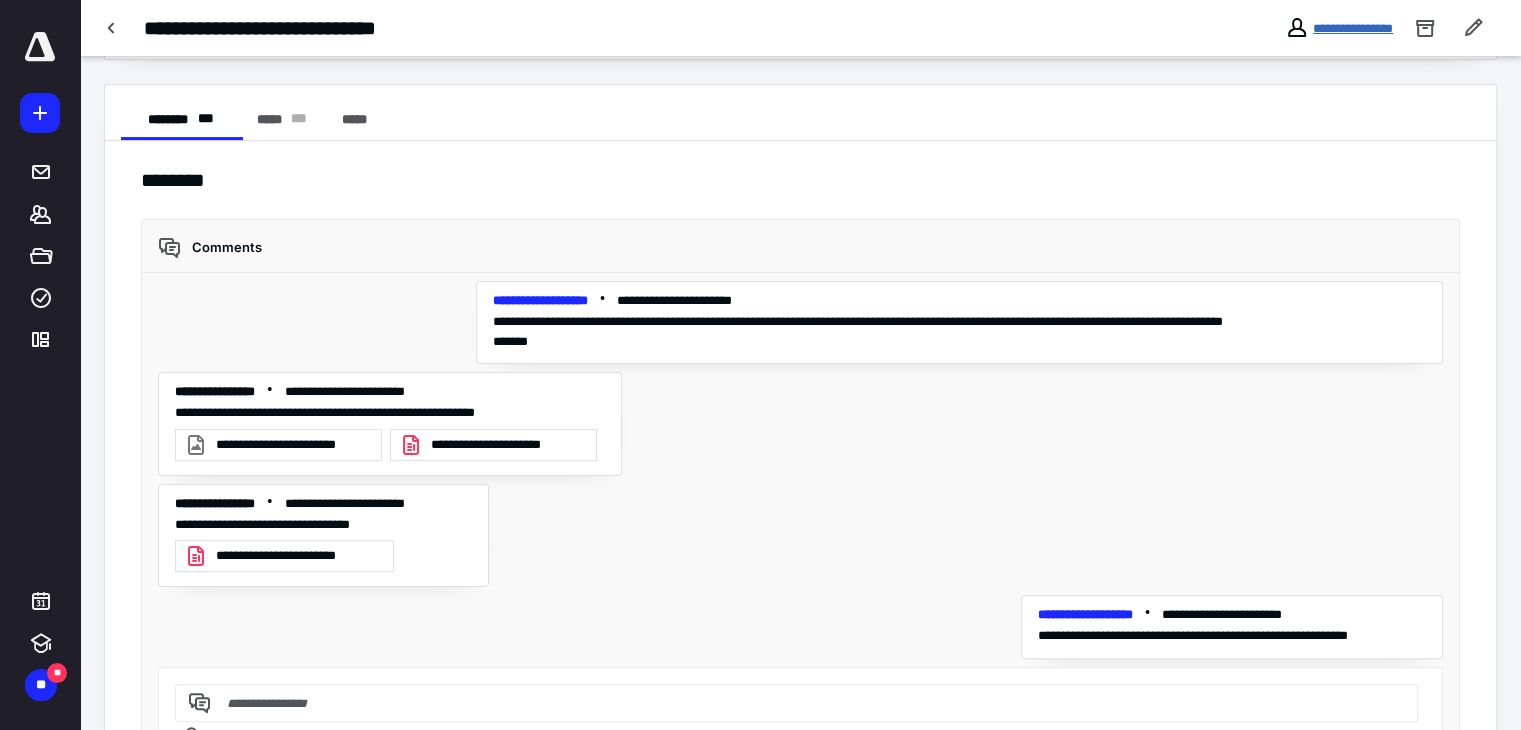 click on "**********" at bounding box center [1353, 28] 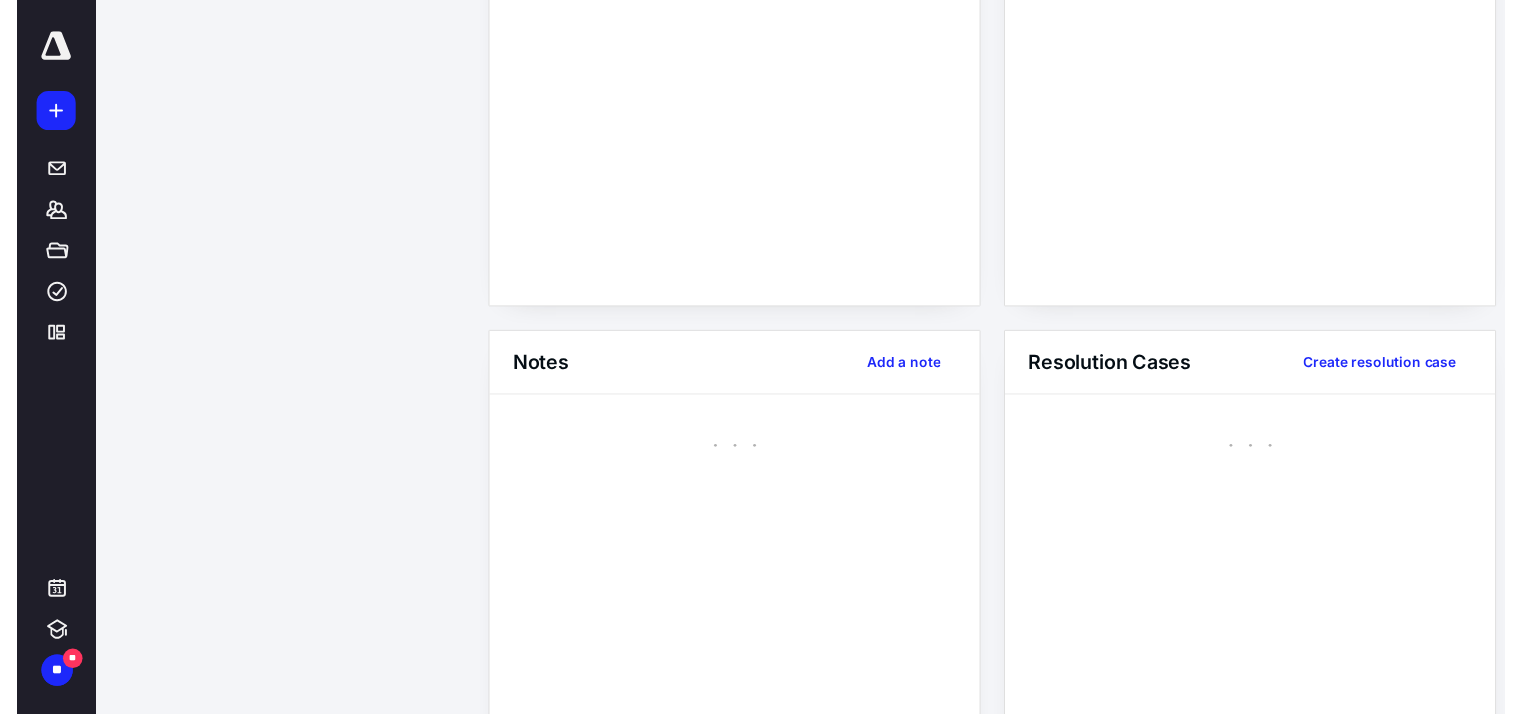 scroll, scrollTop: 0, scrollLeft: 0, axis: both 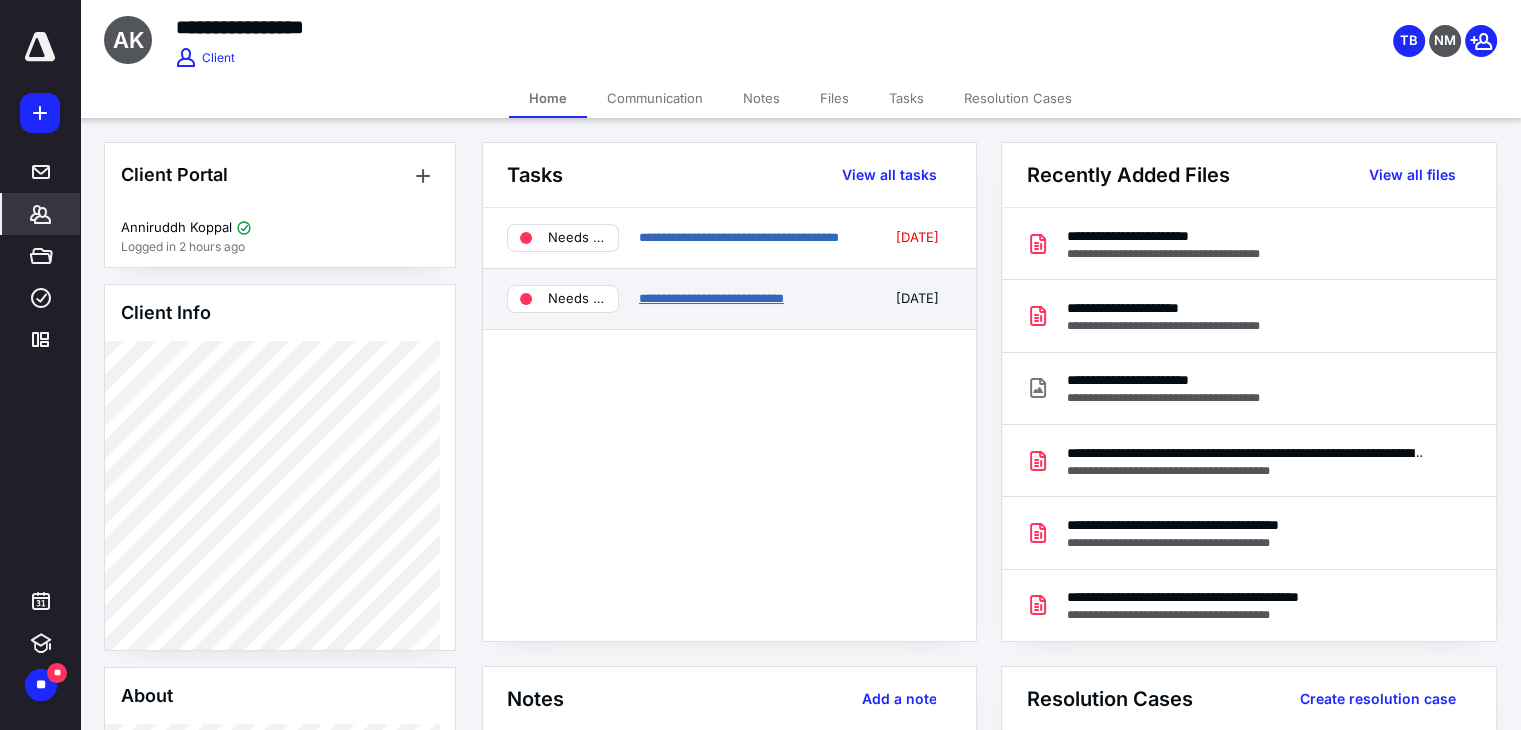 click on "**********" at bounding box center (711, 298) 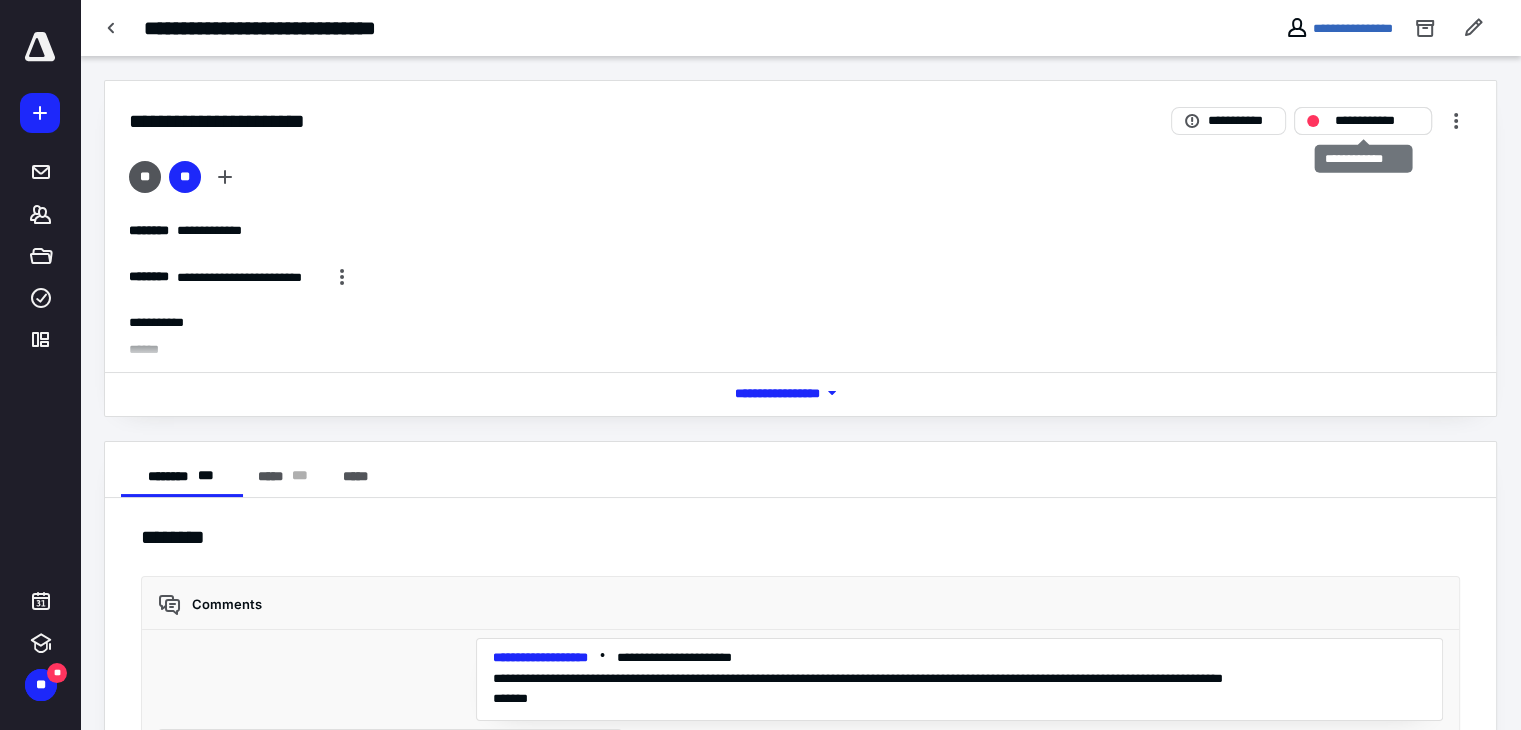 click on "**********" at bounding box center [1377, 121] 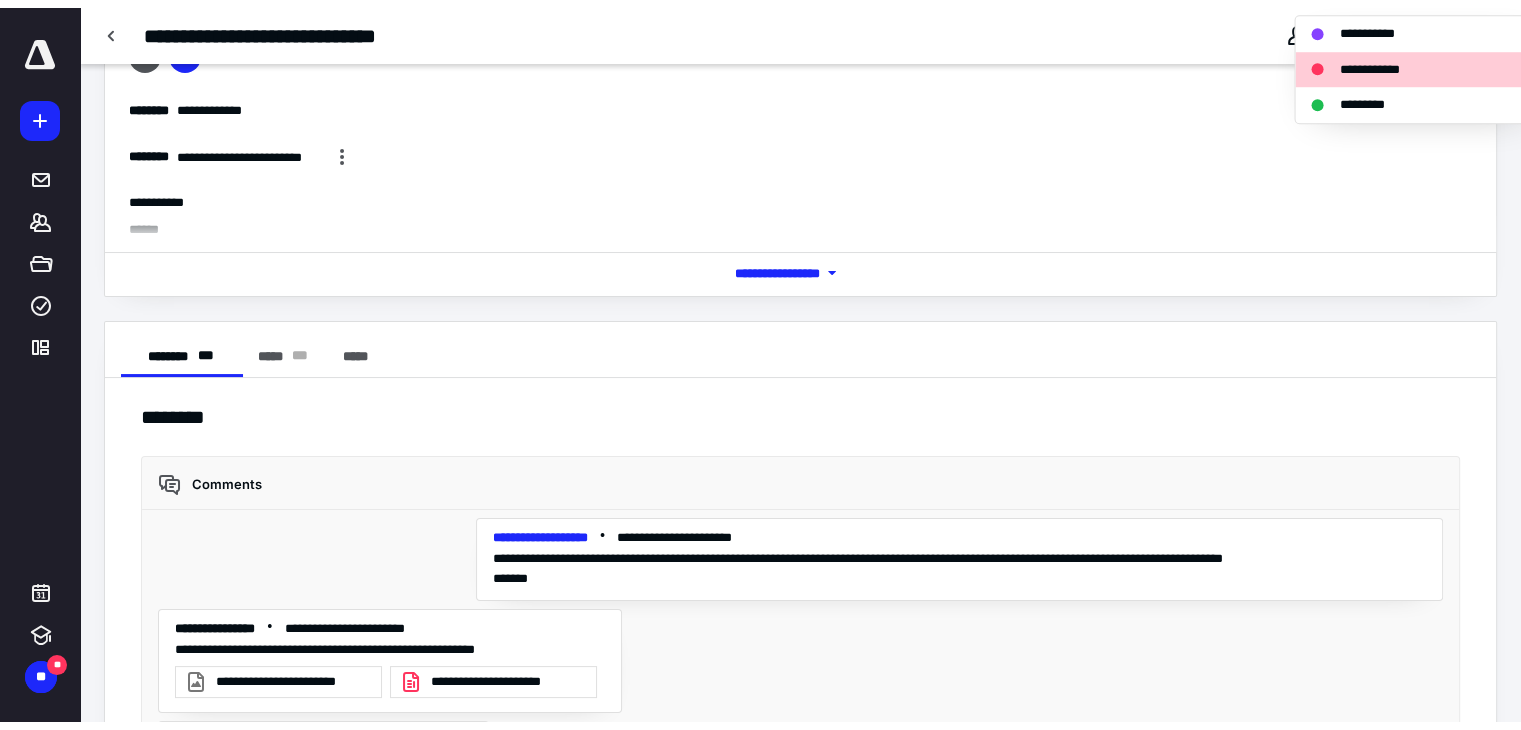 scroll, scrollTop: 0, scrollLeft: 0, axis: both 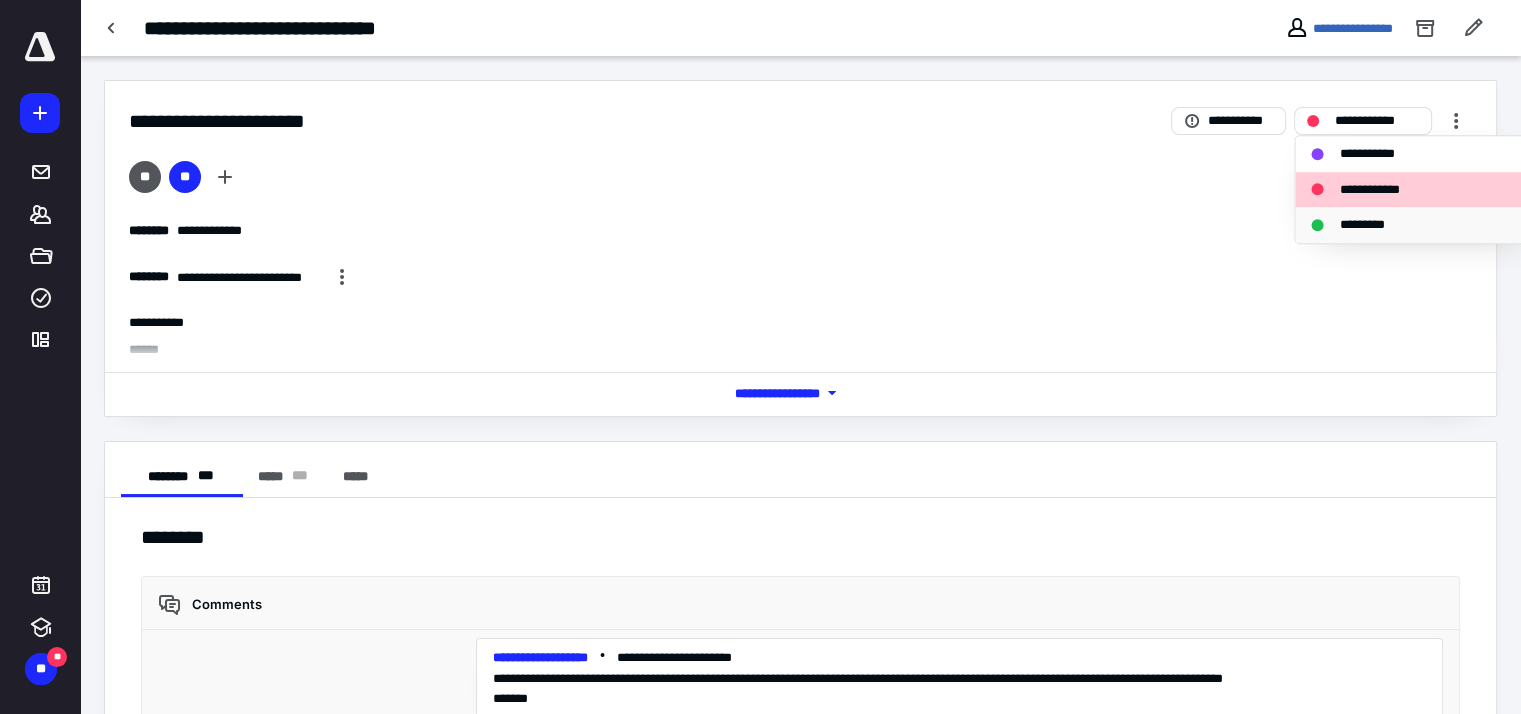 click on "*********" at bounding box center [1372, 225] 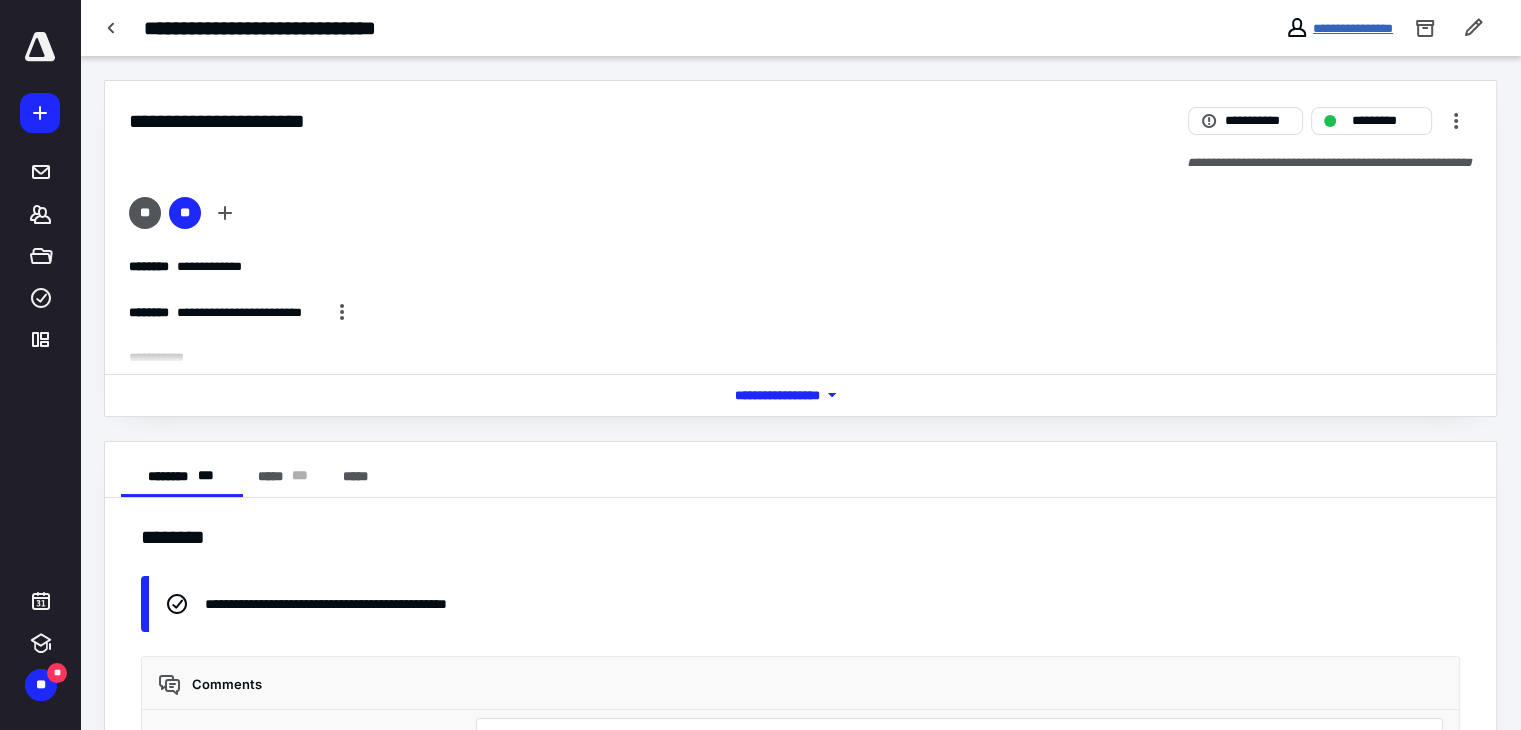 click on "**********" at bounding box center [1353, 28] 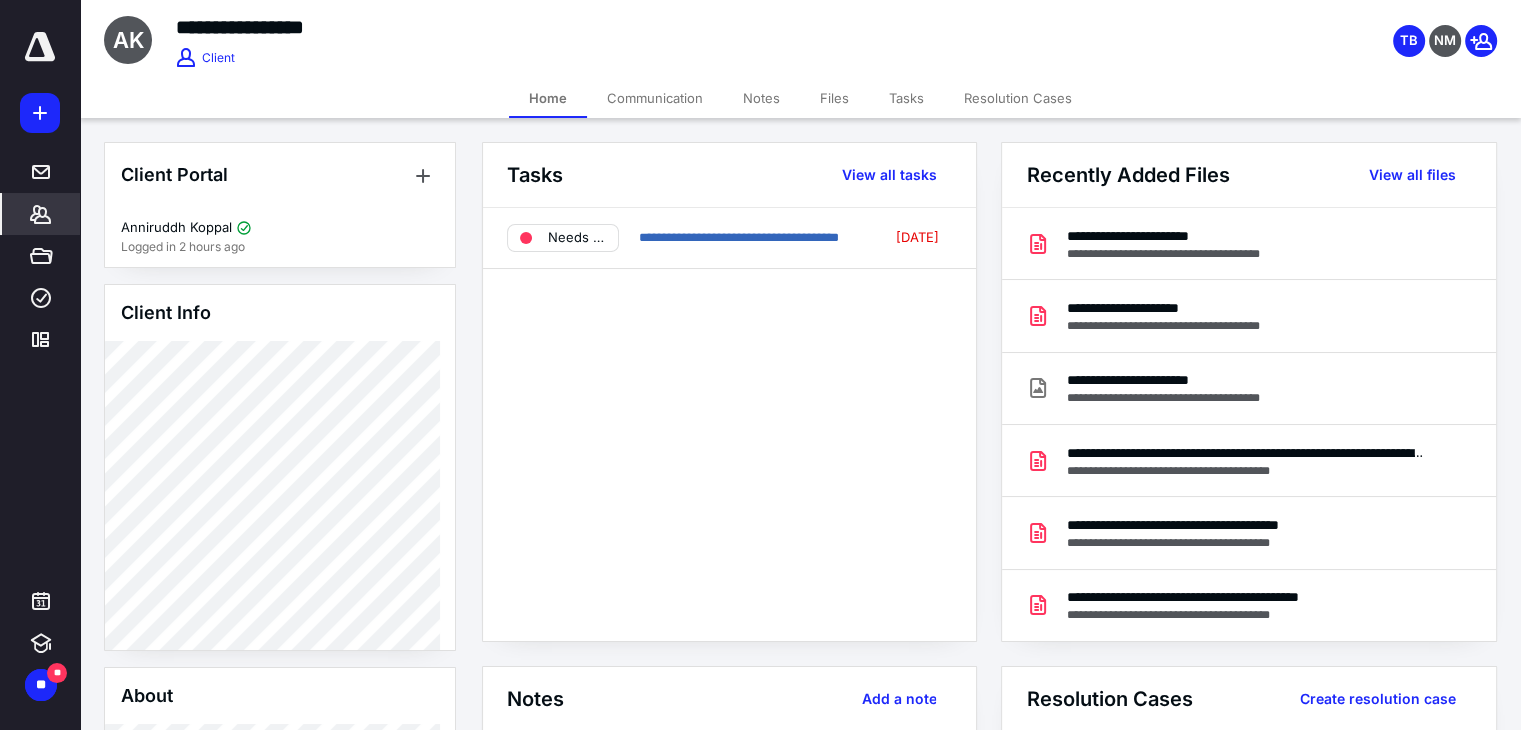 click on "Tasks" at bounding box center (906, 98) 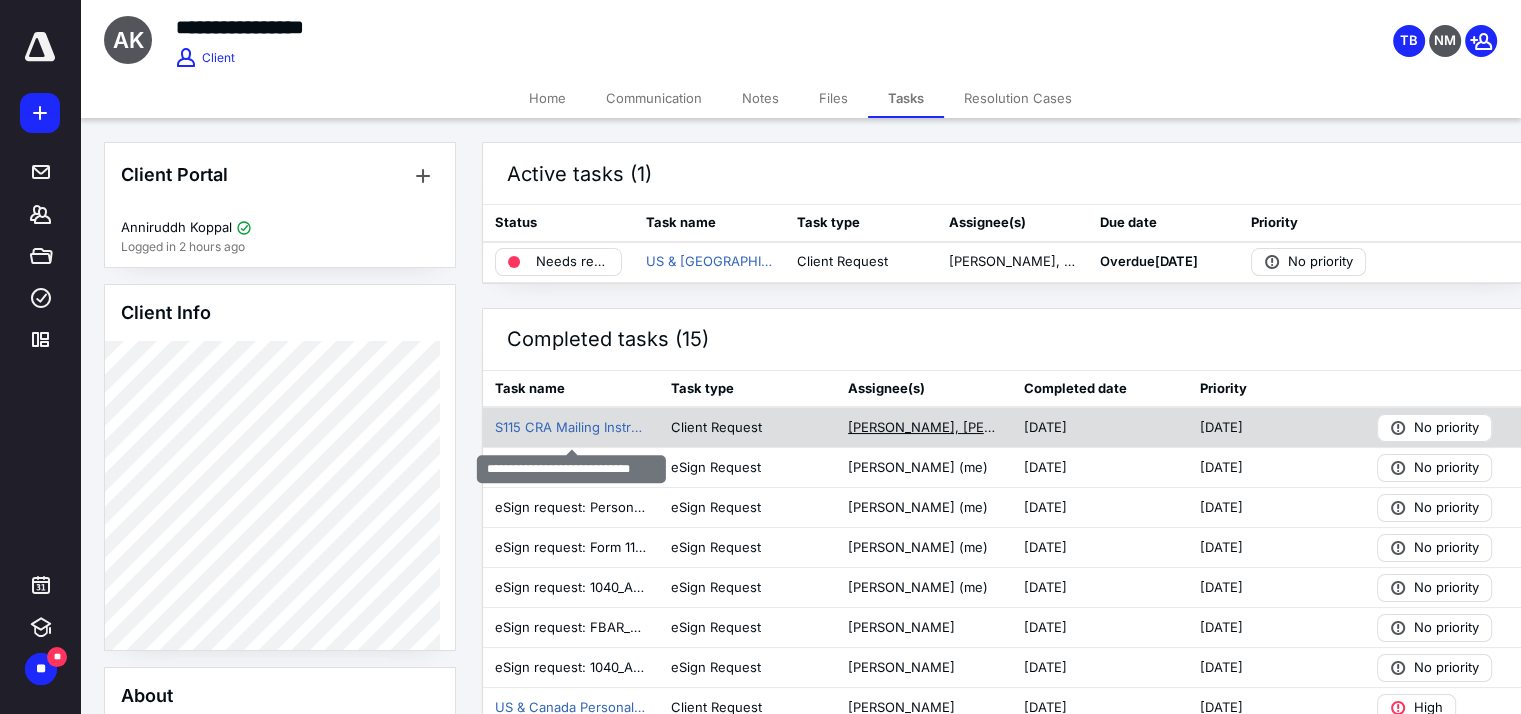 drag, startPoint x: 604, startPoint y: 433, endPoint x: 889, endPoint y: 419, distance: 285.34366 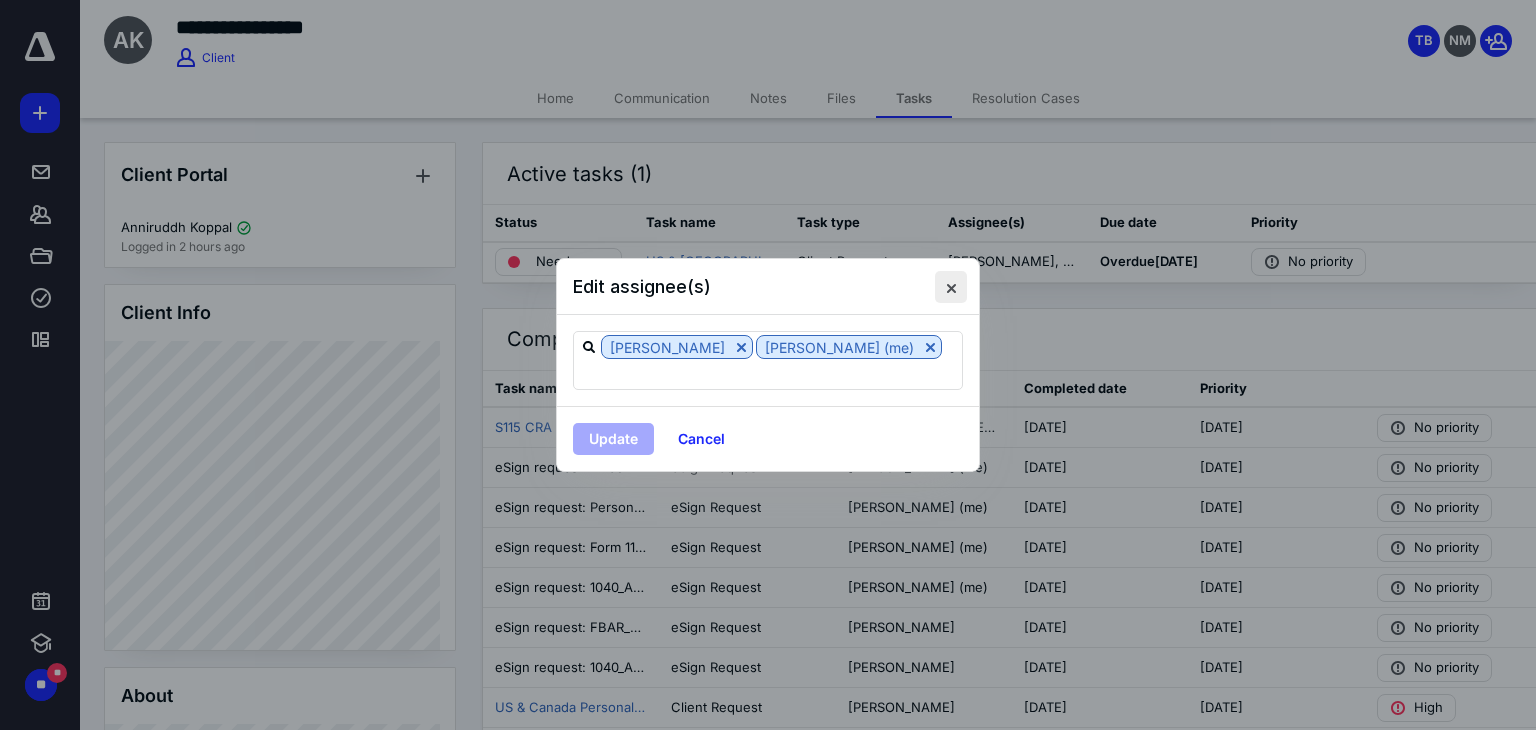 click at bounding box center [951, 287] 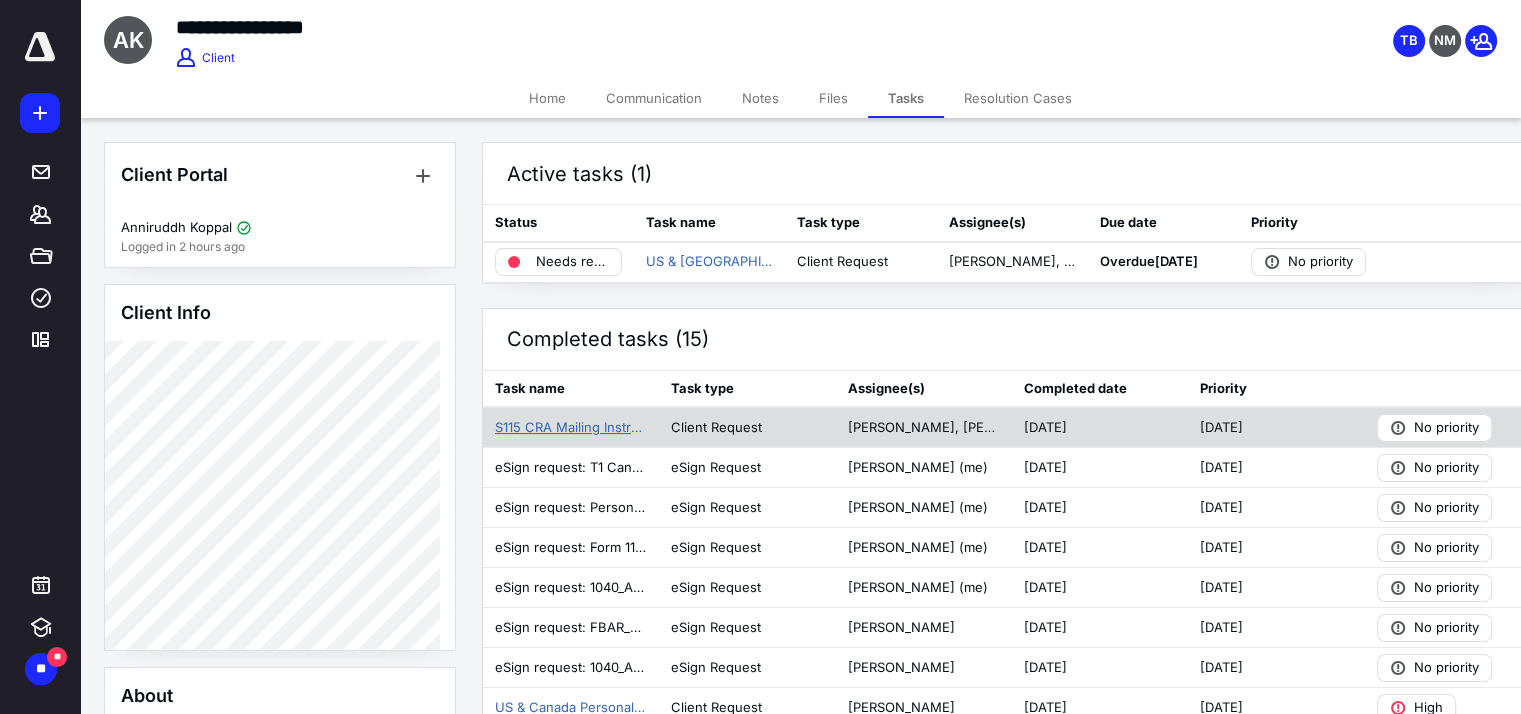 click on "S115 CRA Mailing Instructions" at bounding box center (571, 428) 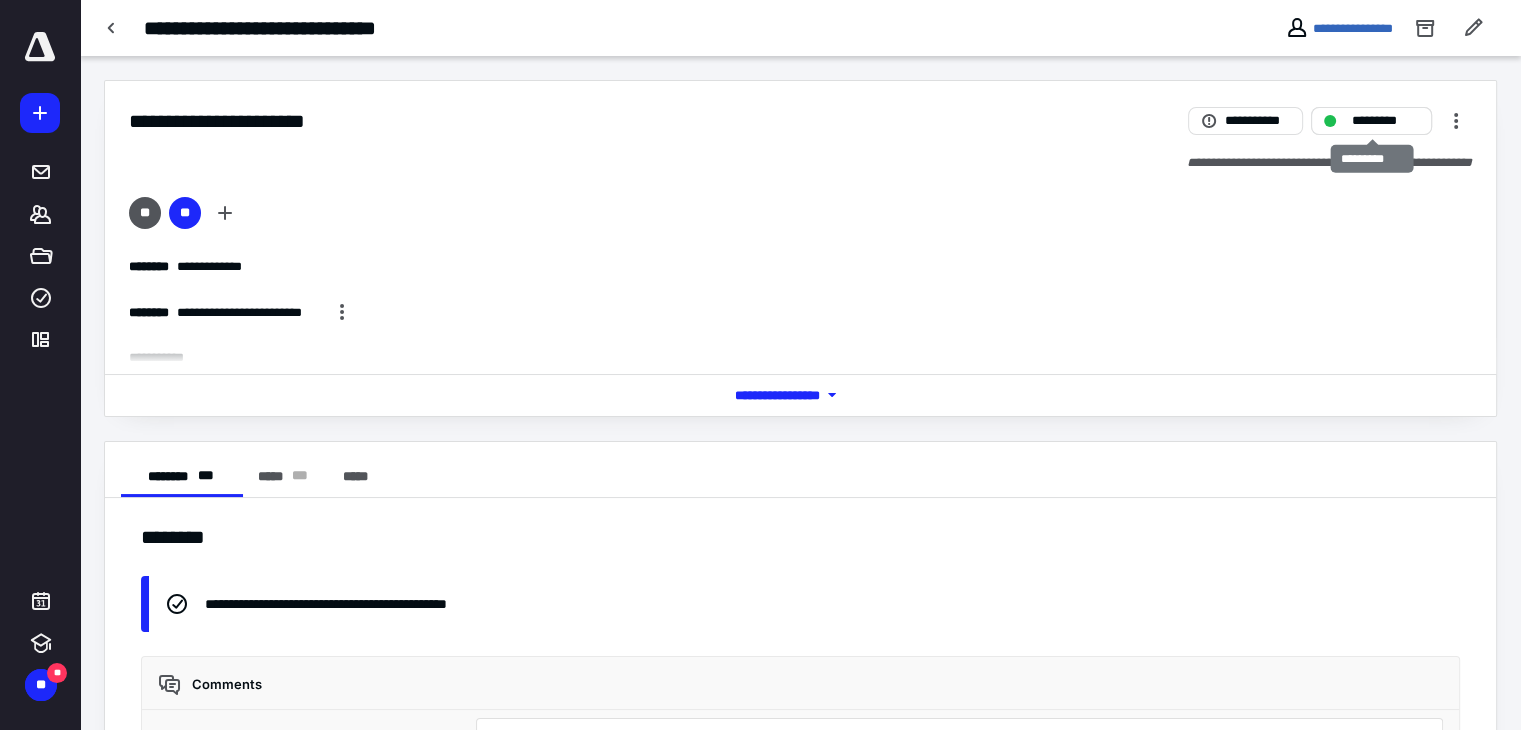 click on "*********" at bounding box center [1385, 121] 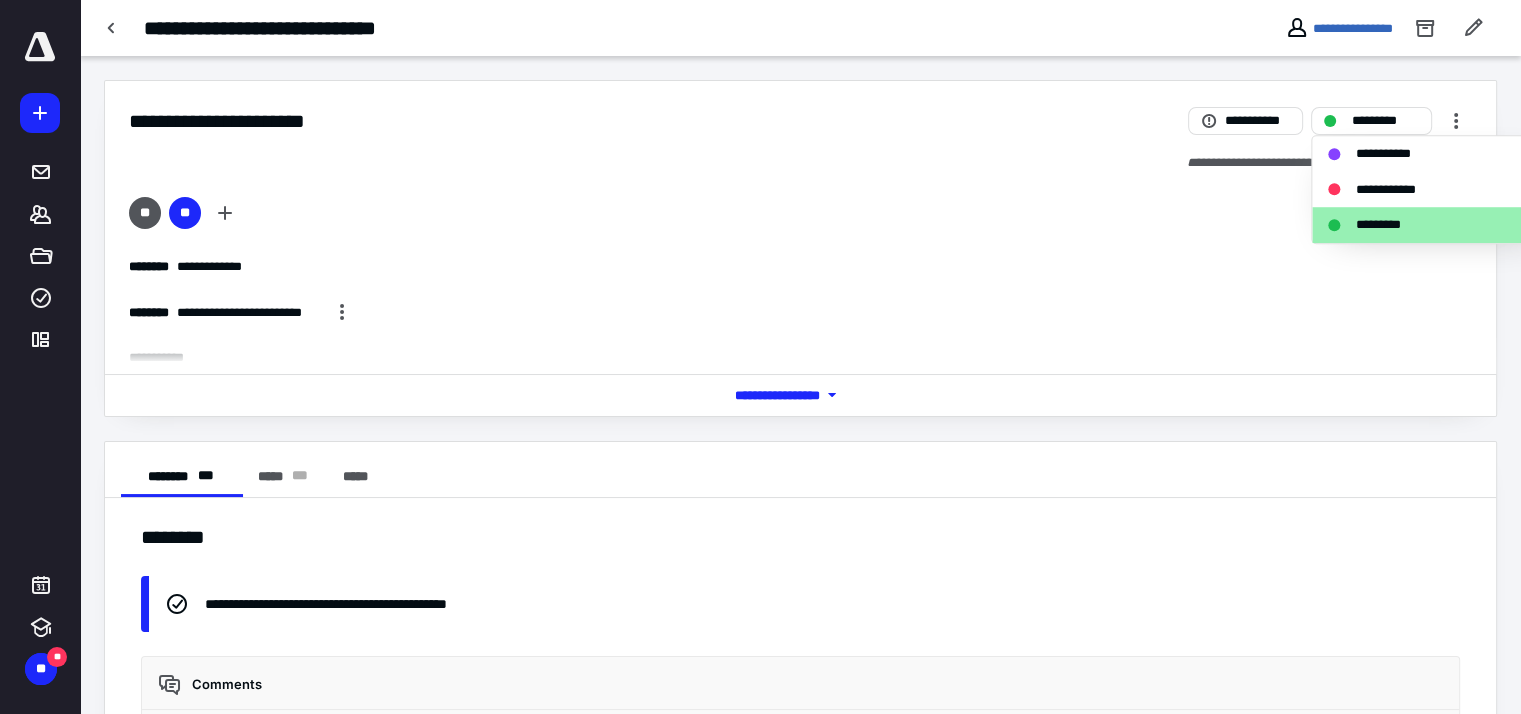 click on "**********" at bounding box center [800, 312] 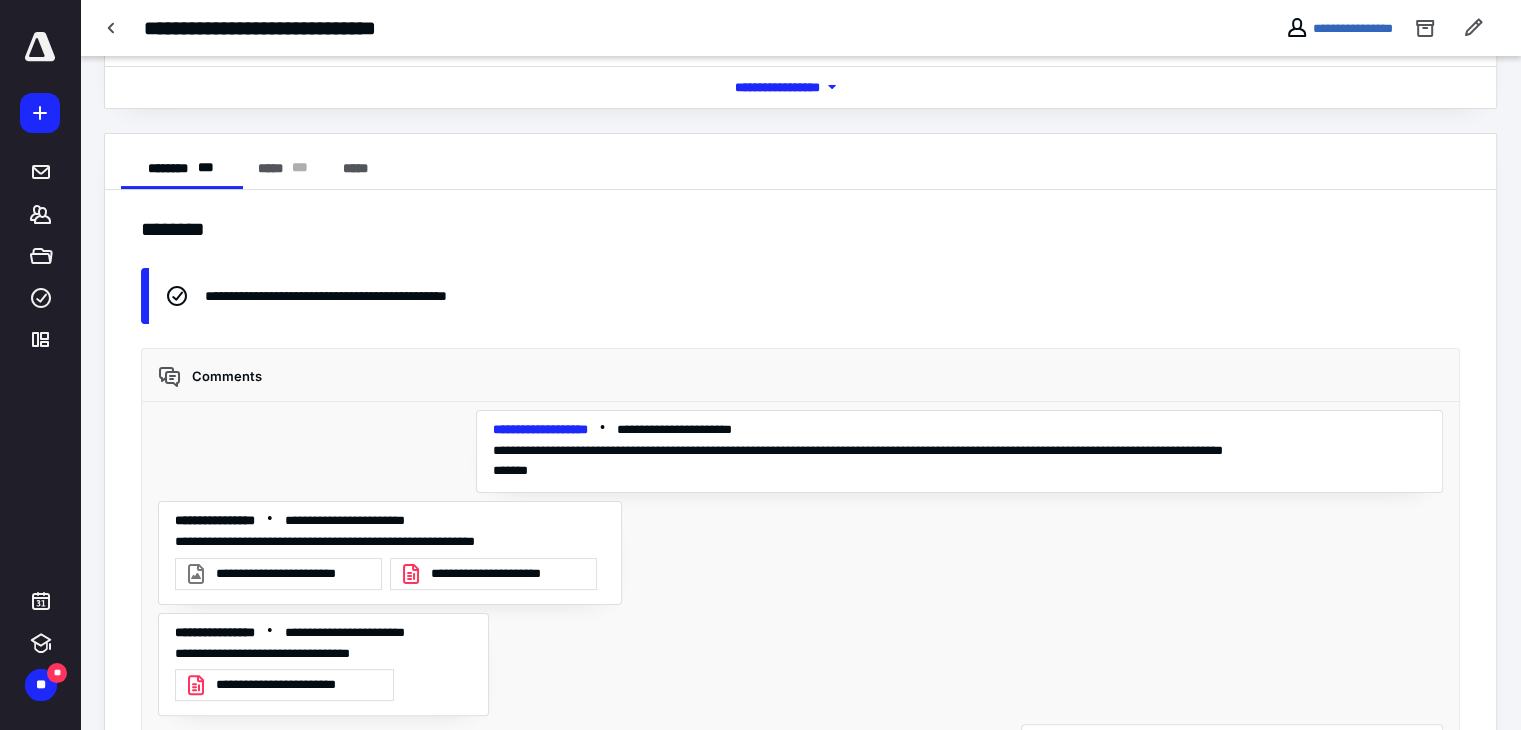 scroll, scrollTop: 423, scrollLeft: 0, axis: vertical 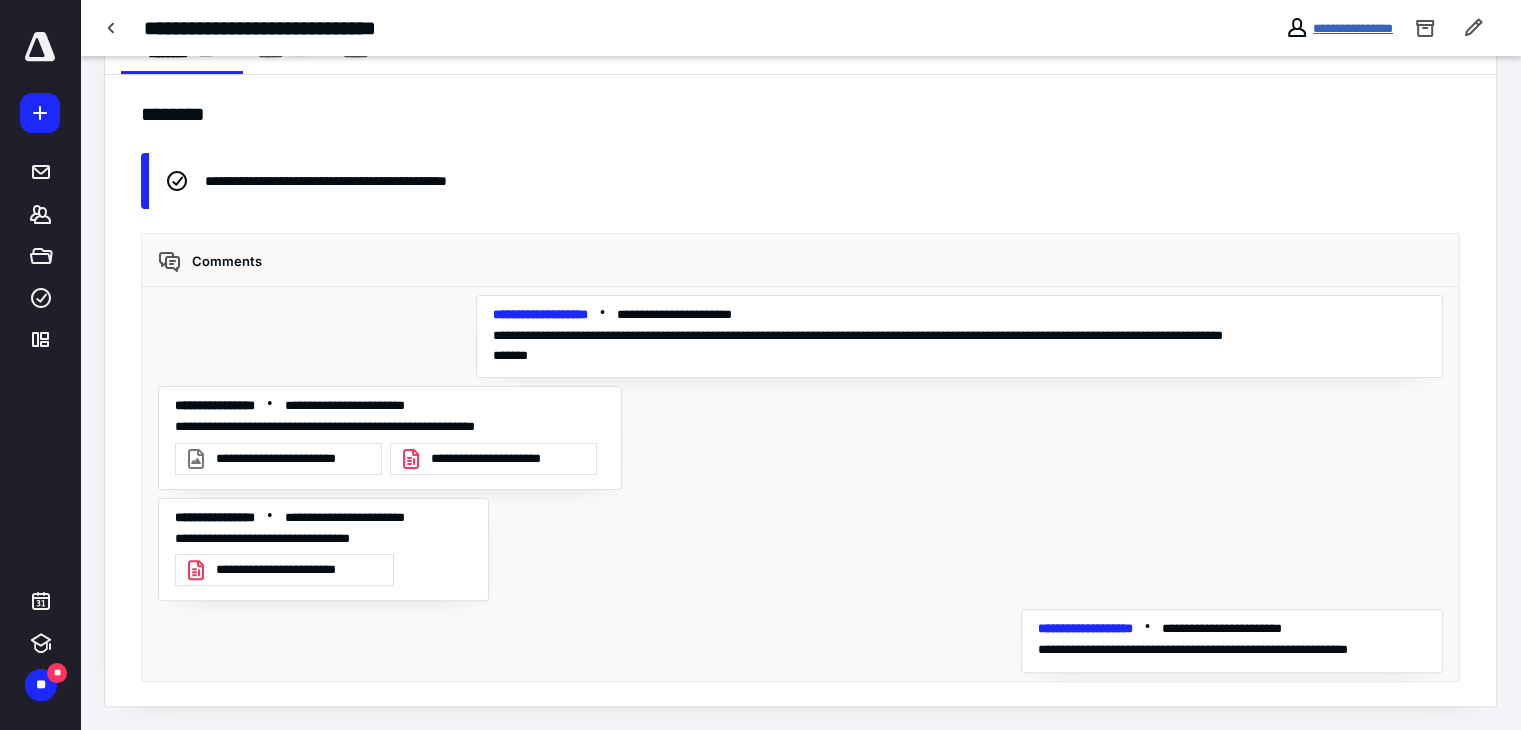 click on "**********" at bounding box center [1353, 28] 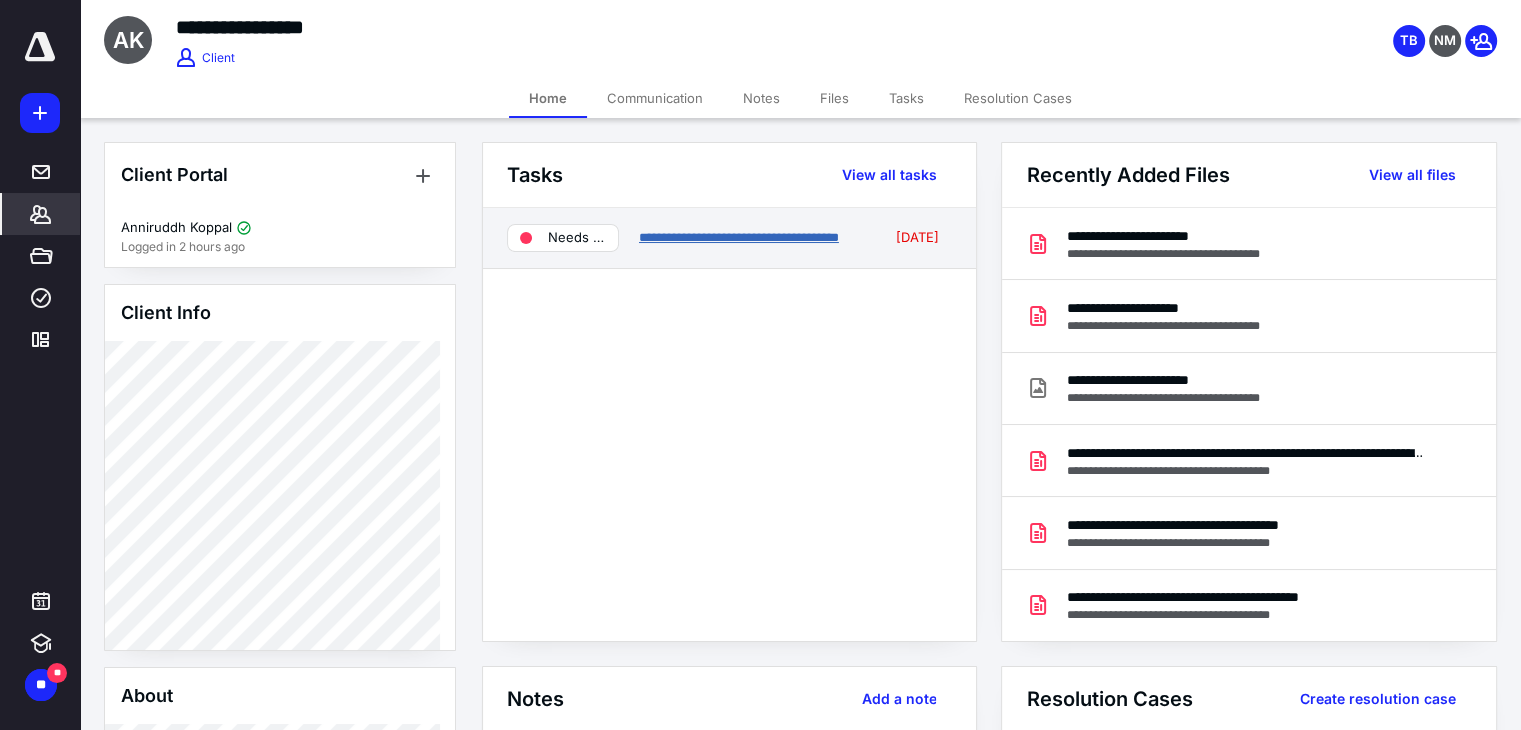 click on "**********" at bounding box center (739, 237) 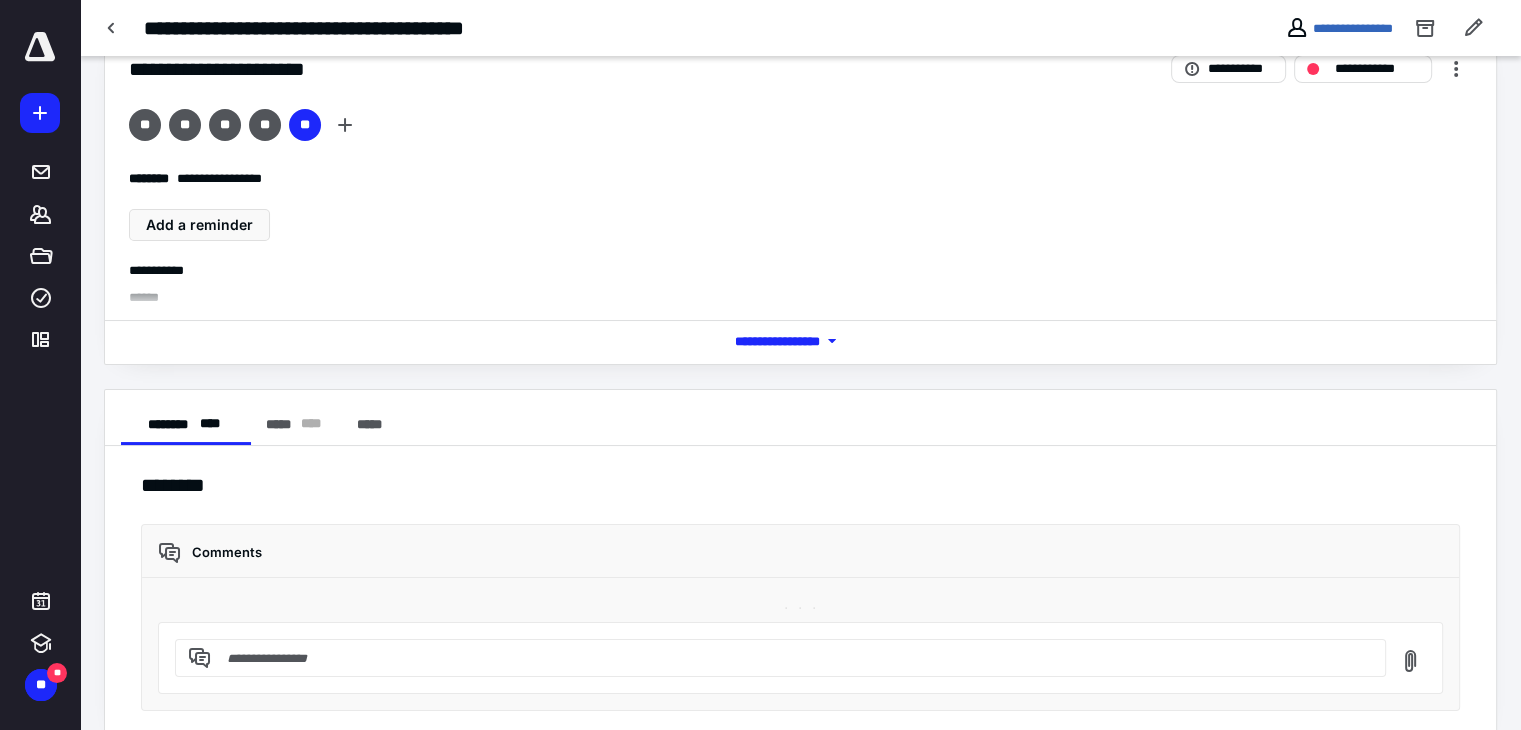 scroll, scrollTop: 80, scrollLeft: 0, axis: vertical 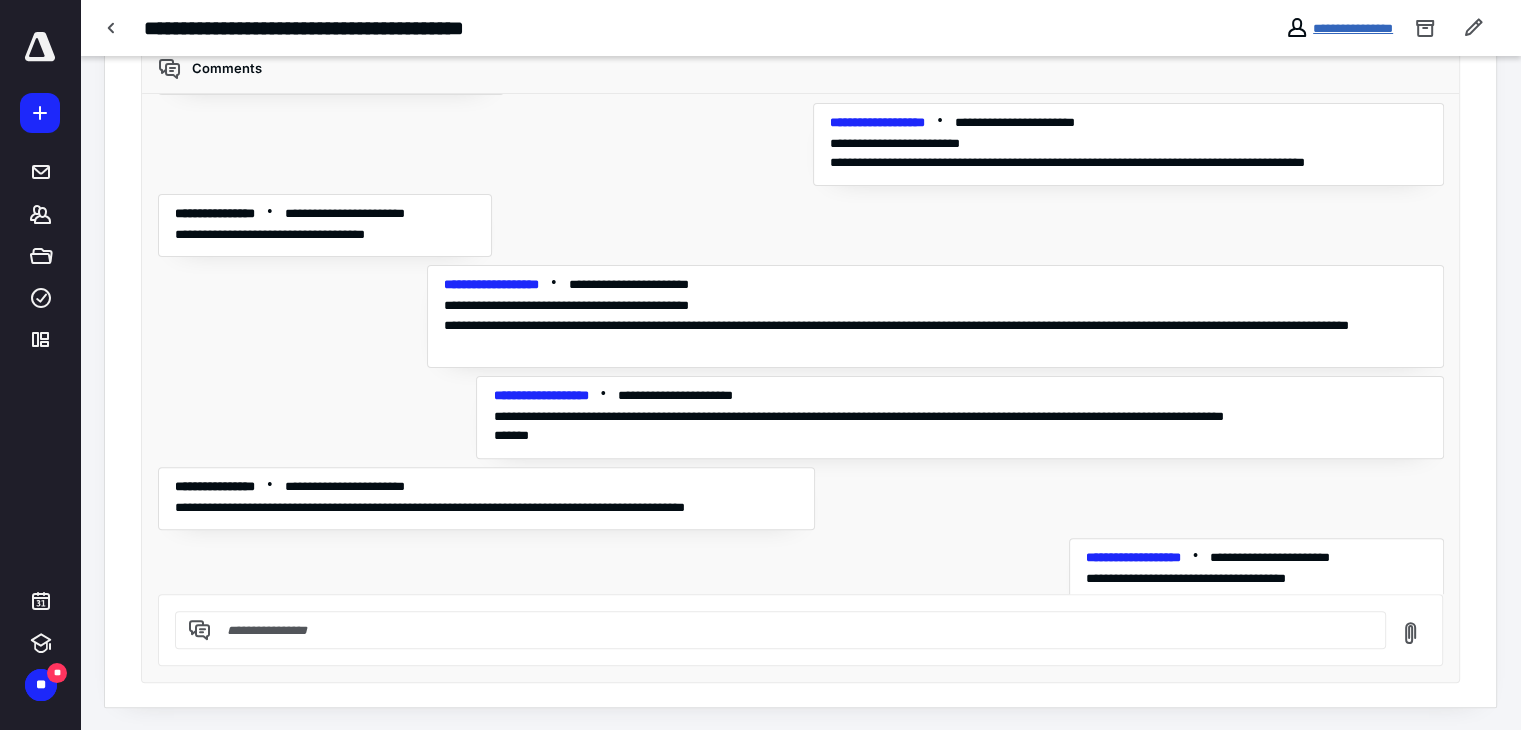click on "**********" at bounding box center (1353, 28) 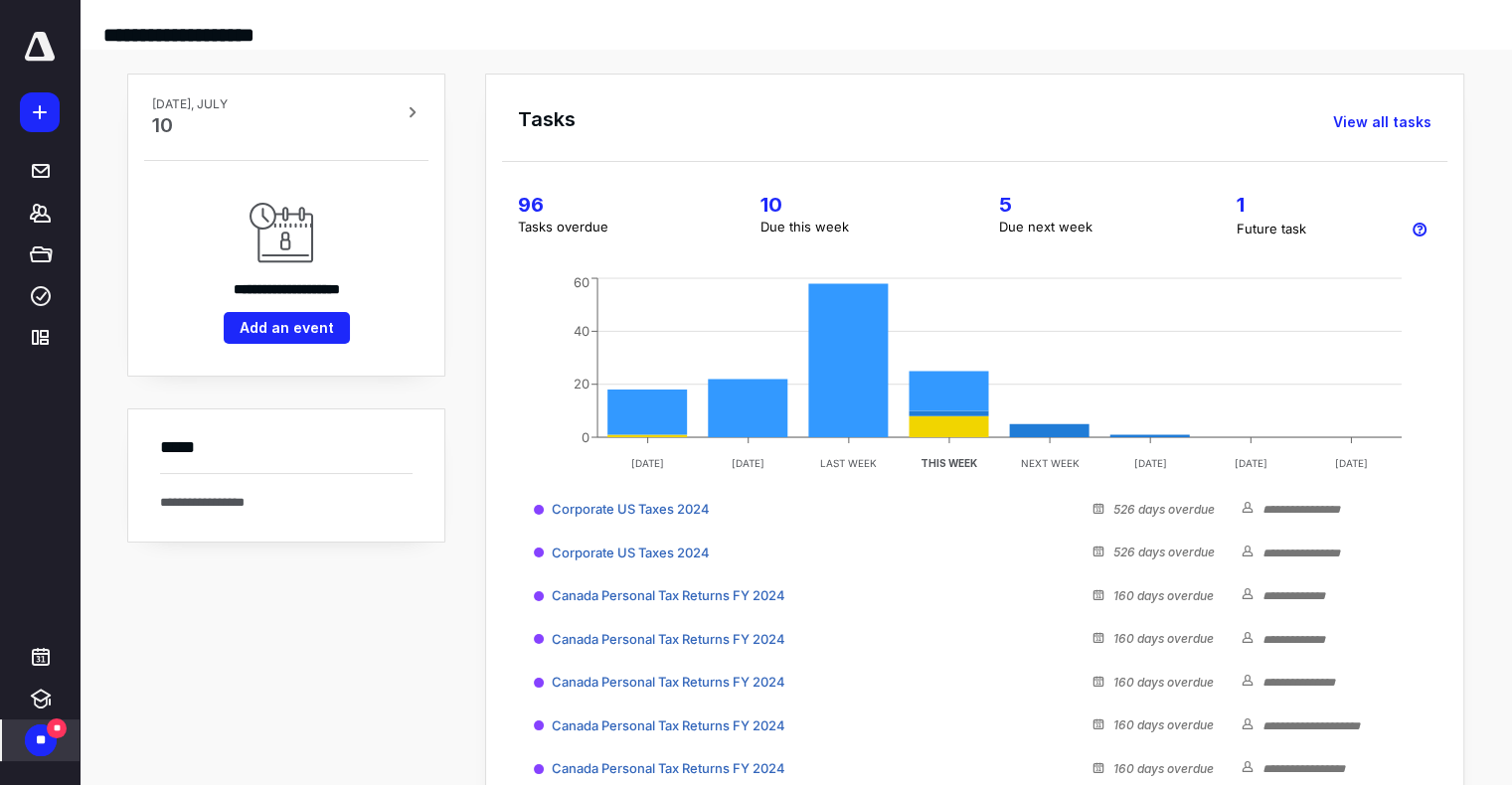scroll, scrollTop: 0, scrollLeft: 0, axis: both 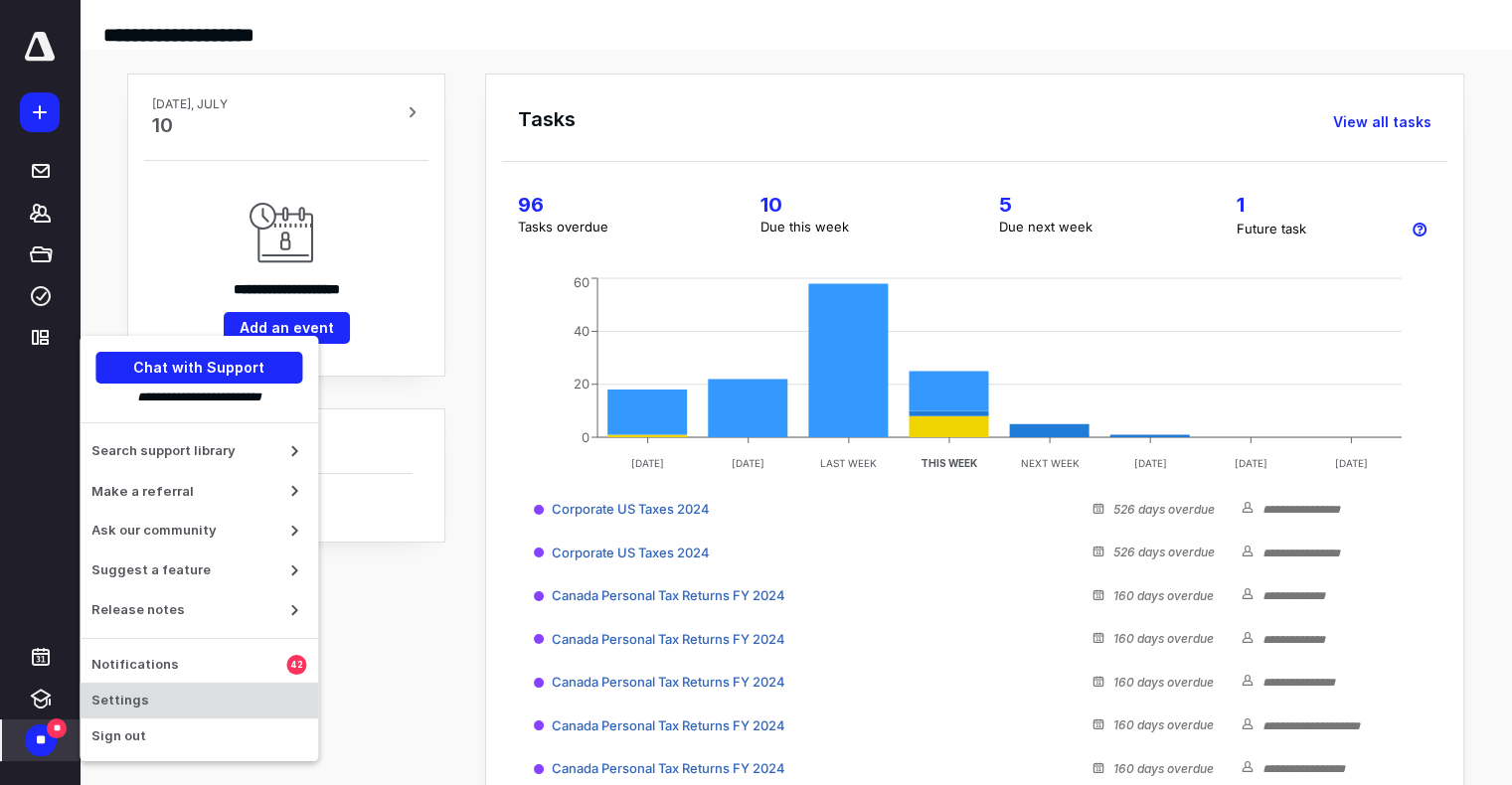 click on "Settings" at bounding box center (199, 701) 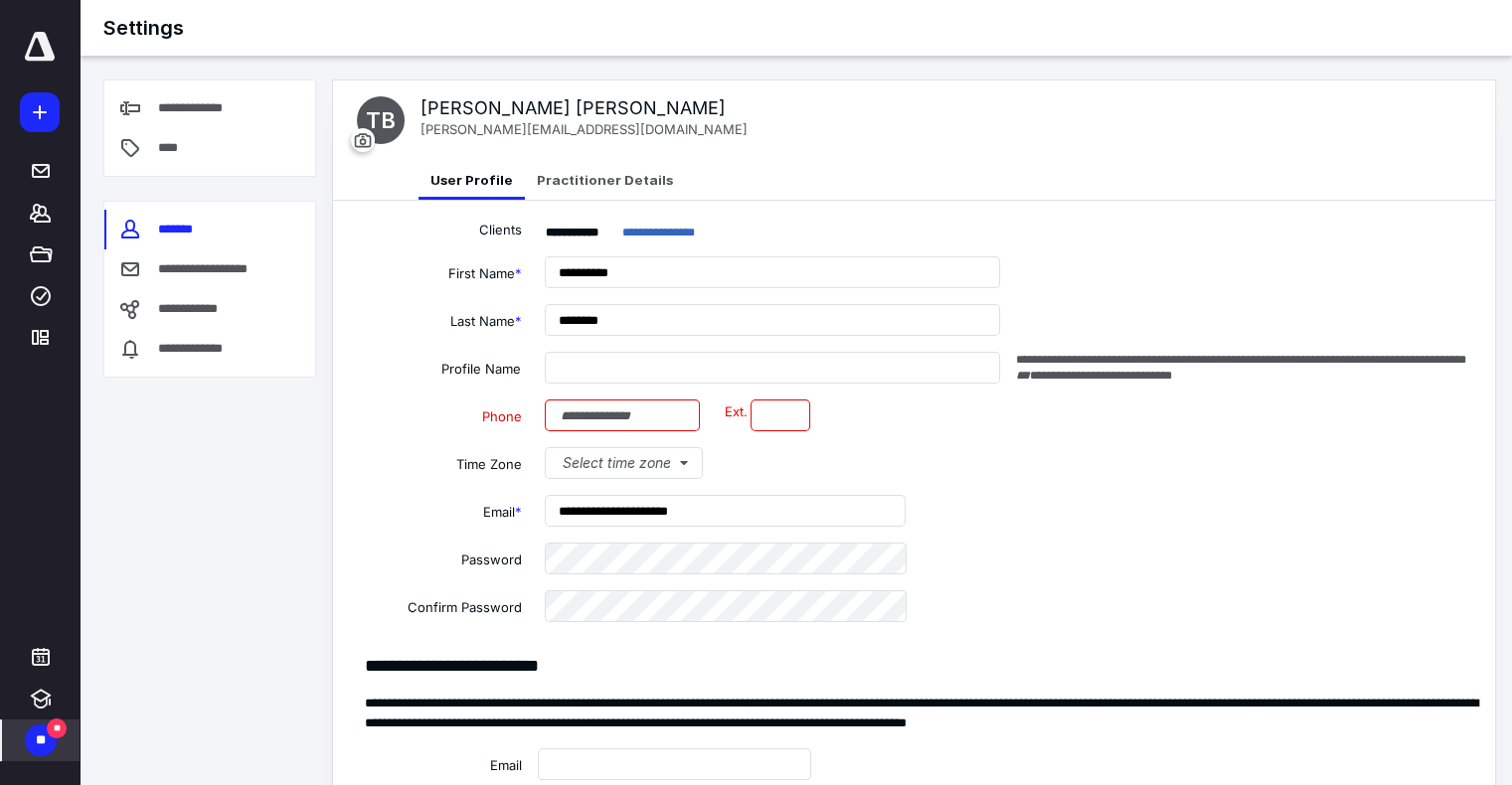 click at bounding box center [40, 58] 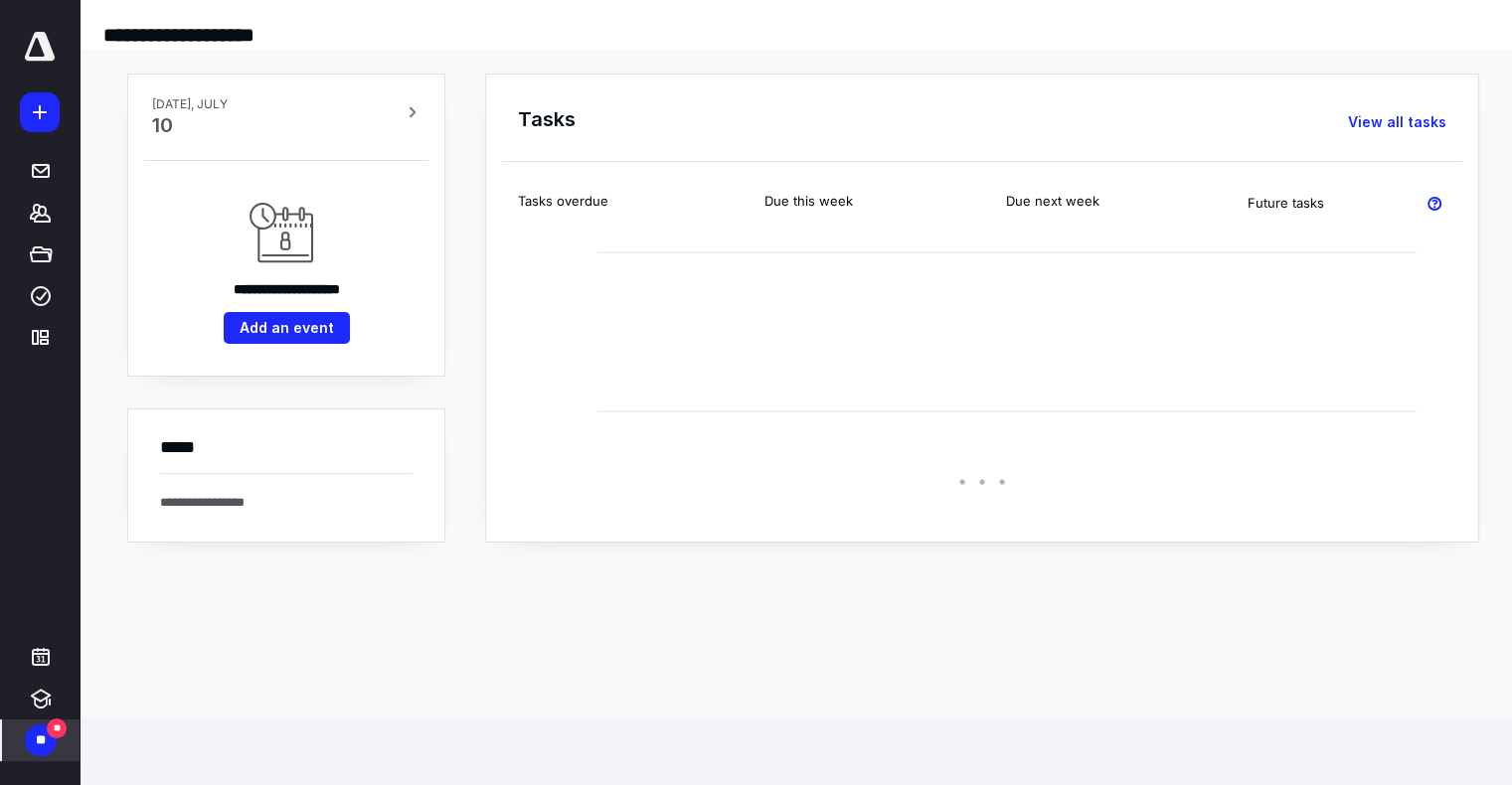 click on "**" at bounding box center (41, 740) 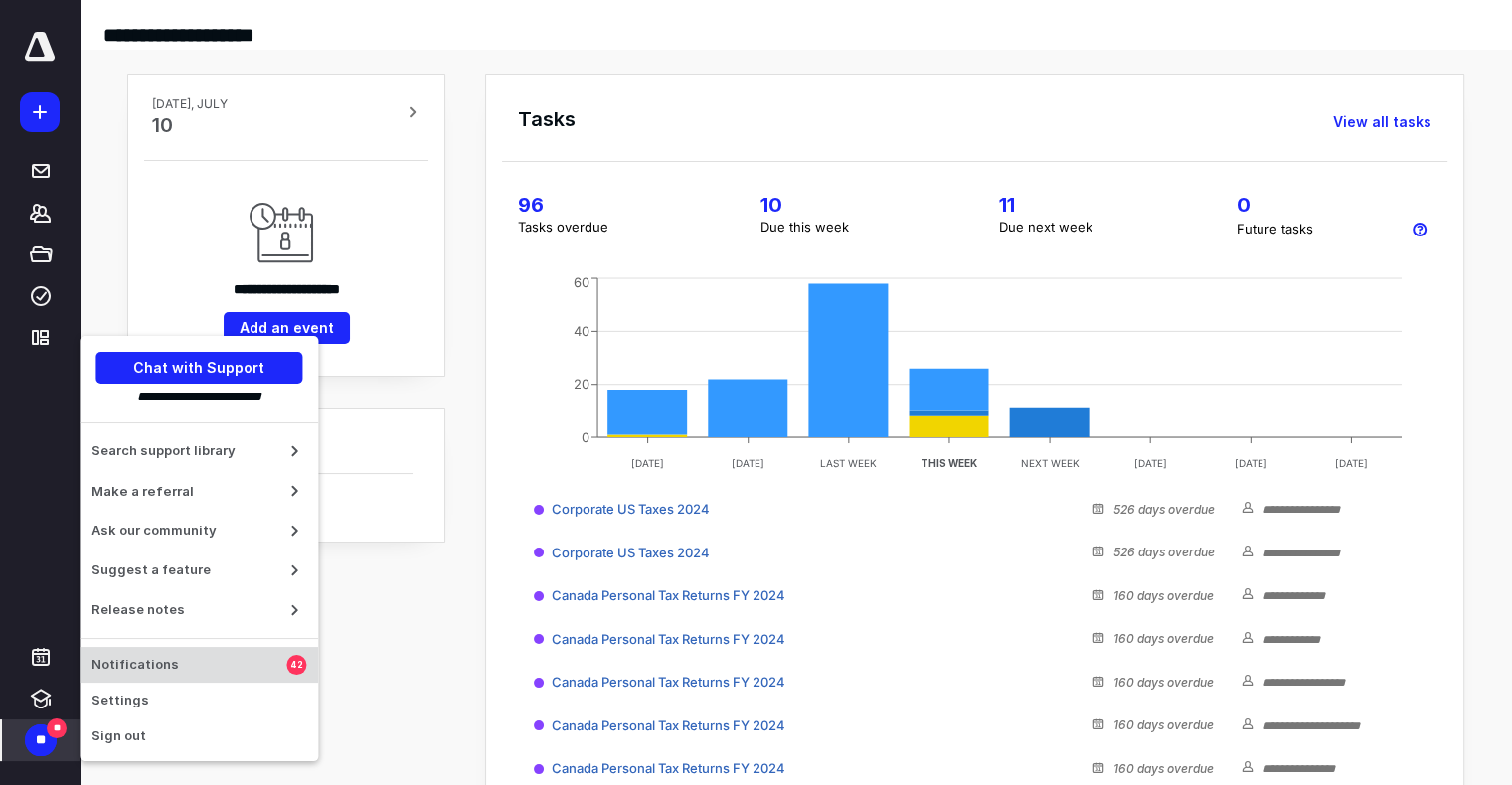 click on "Notifications" at bounding box center (189, 665) 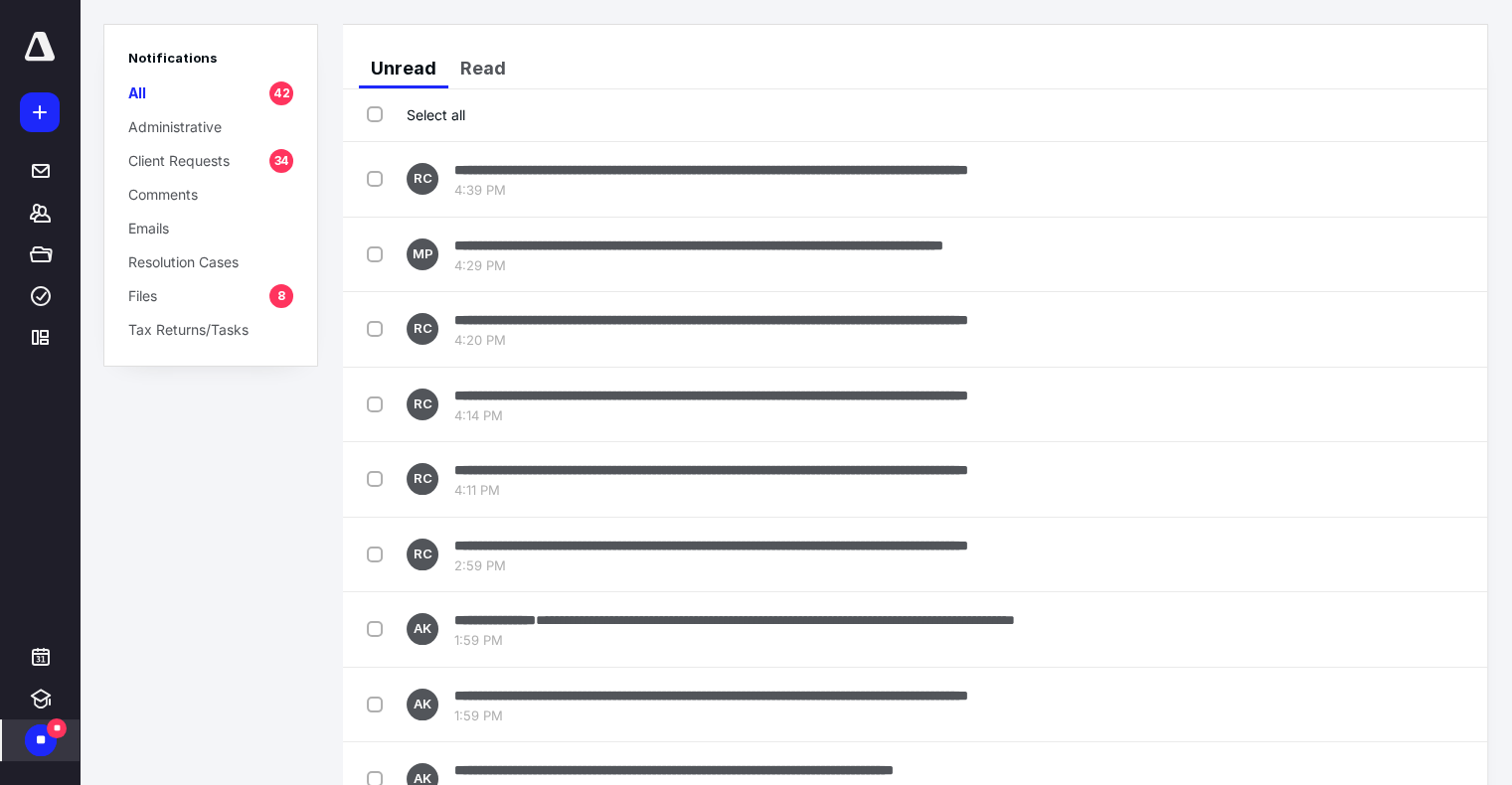 click on "Select all" at bounding box center [416, 114] 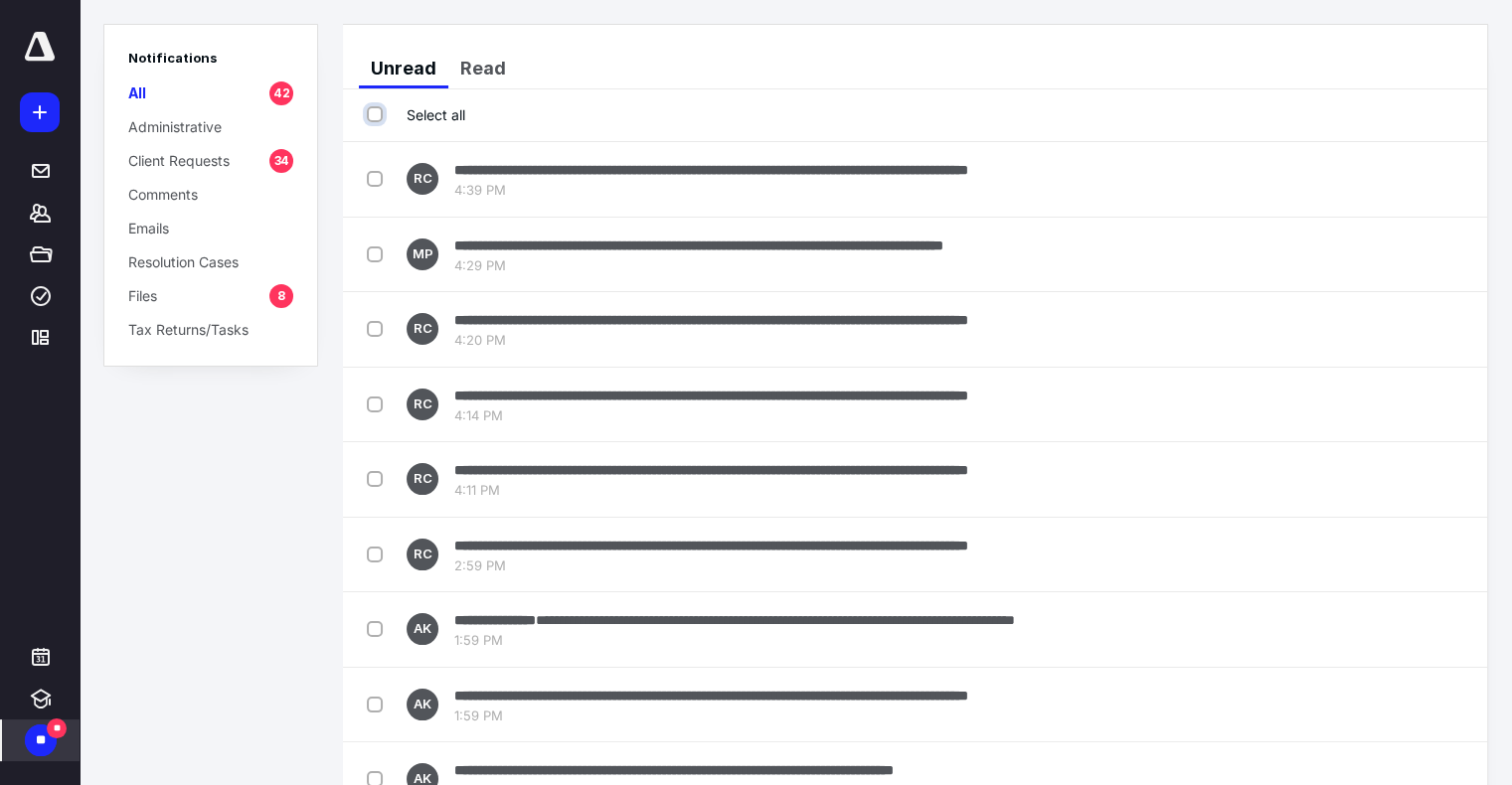 click on "Select all" at bounding box center [377, 114] 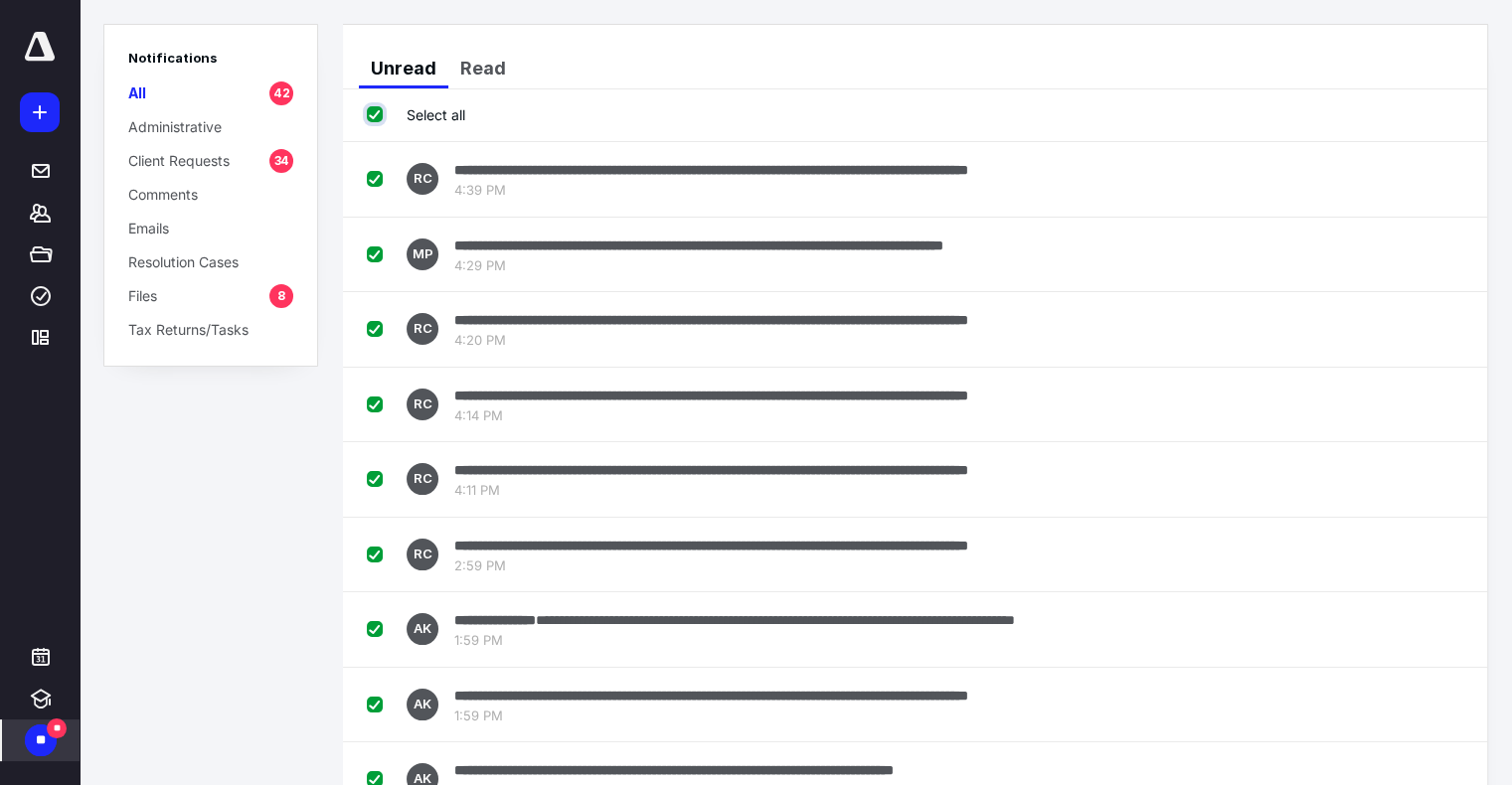 checkbox on "true" 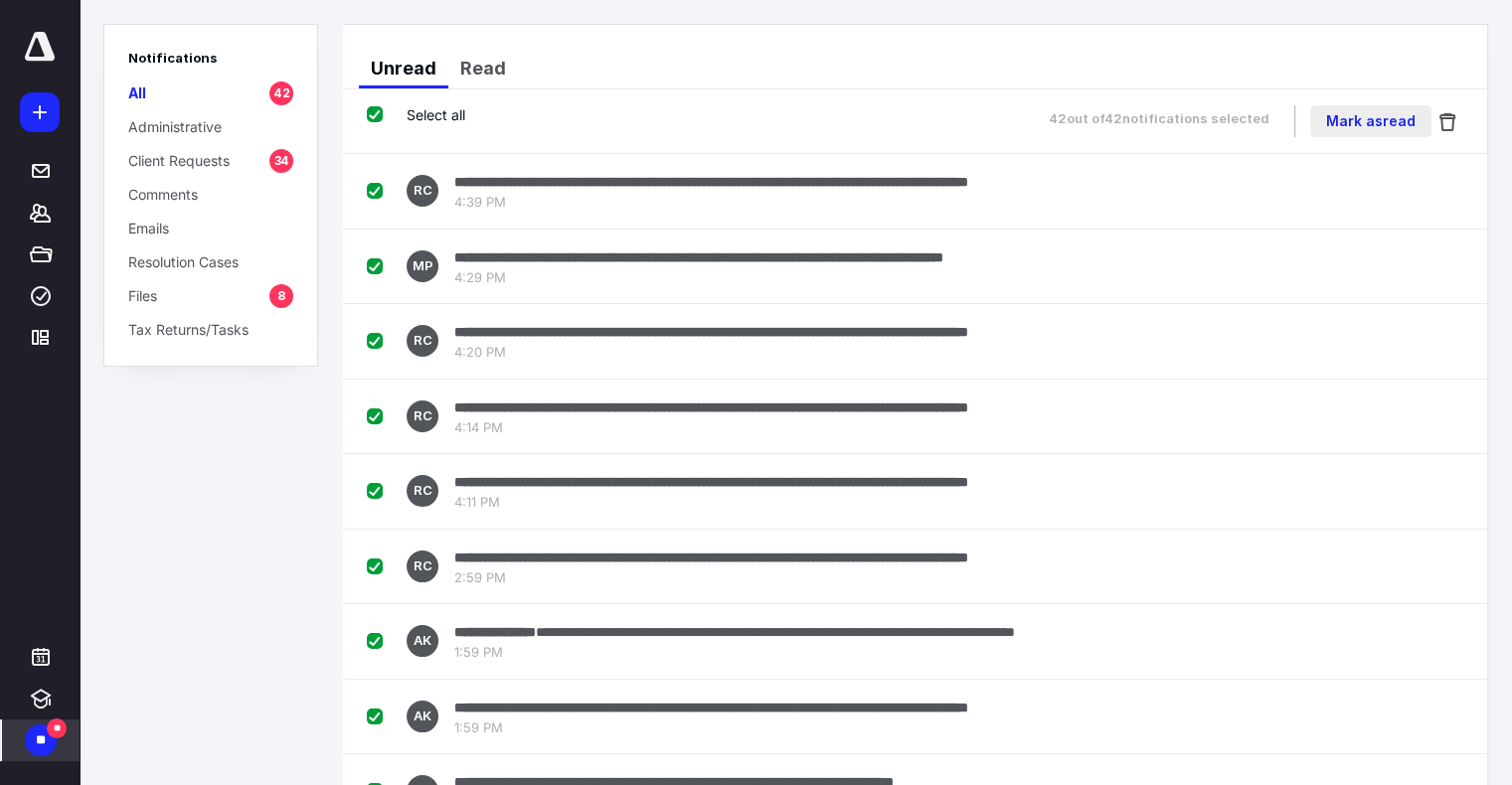 click on "Mark as  read" at bounding box center [1371, 121] 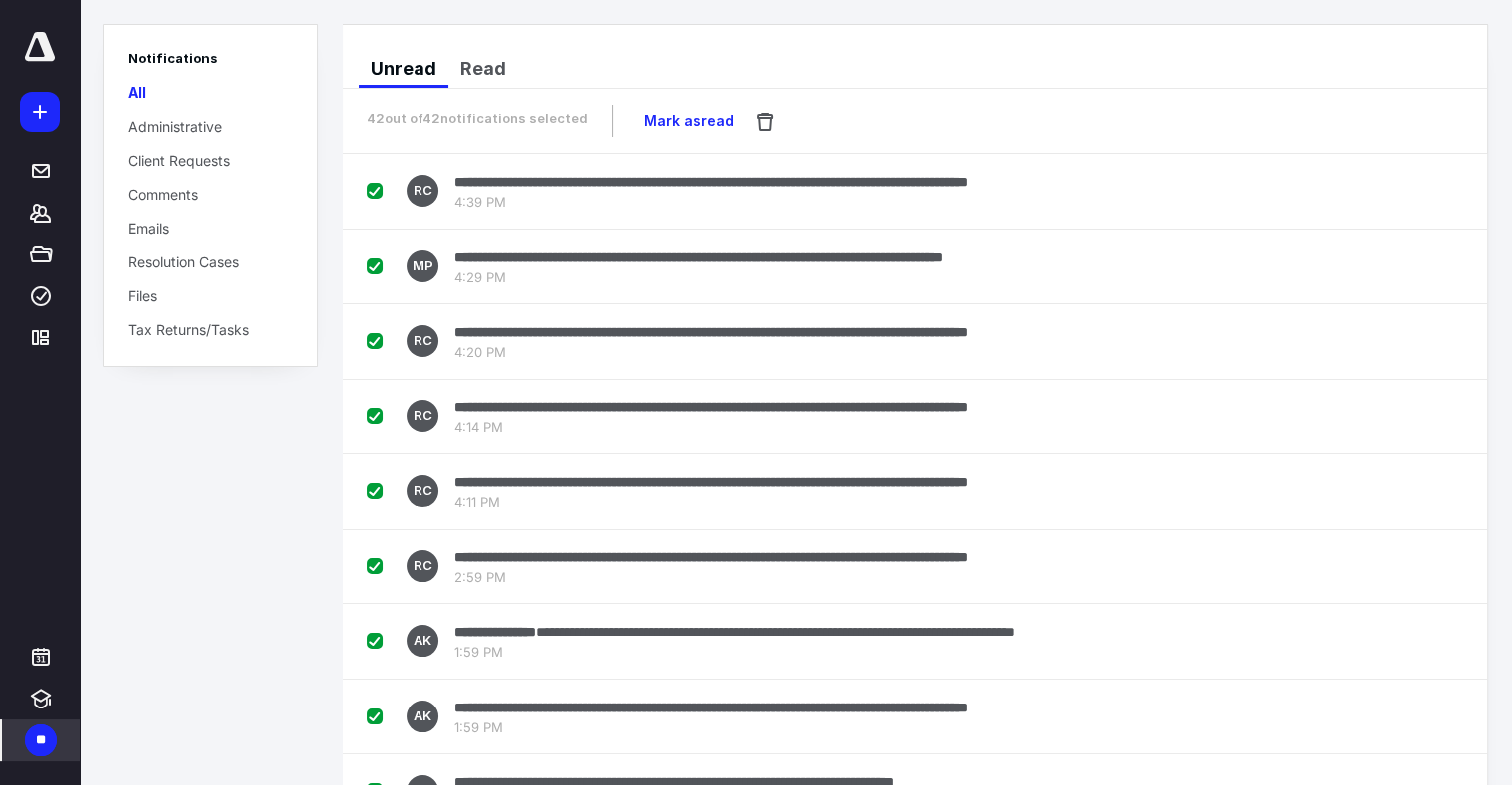 click at bounding box center [40, 47] 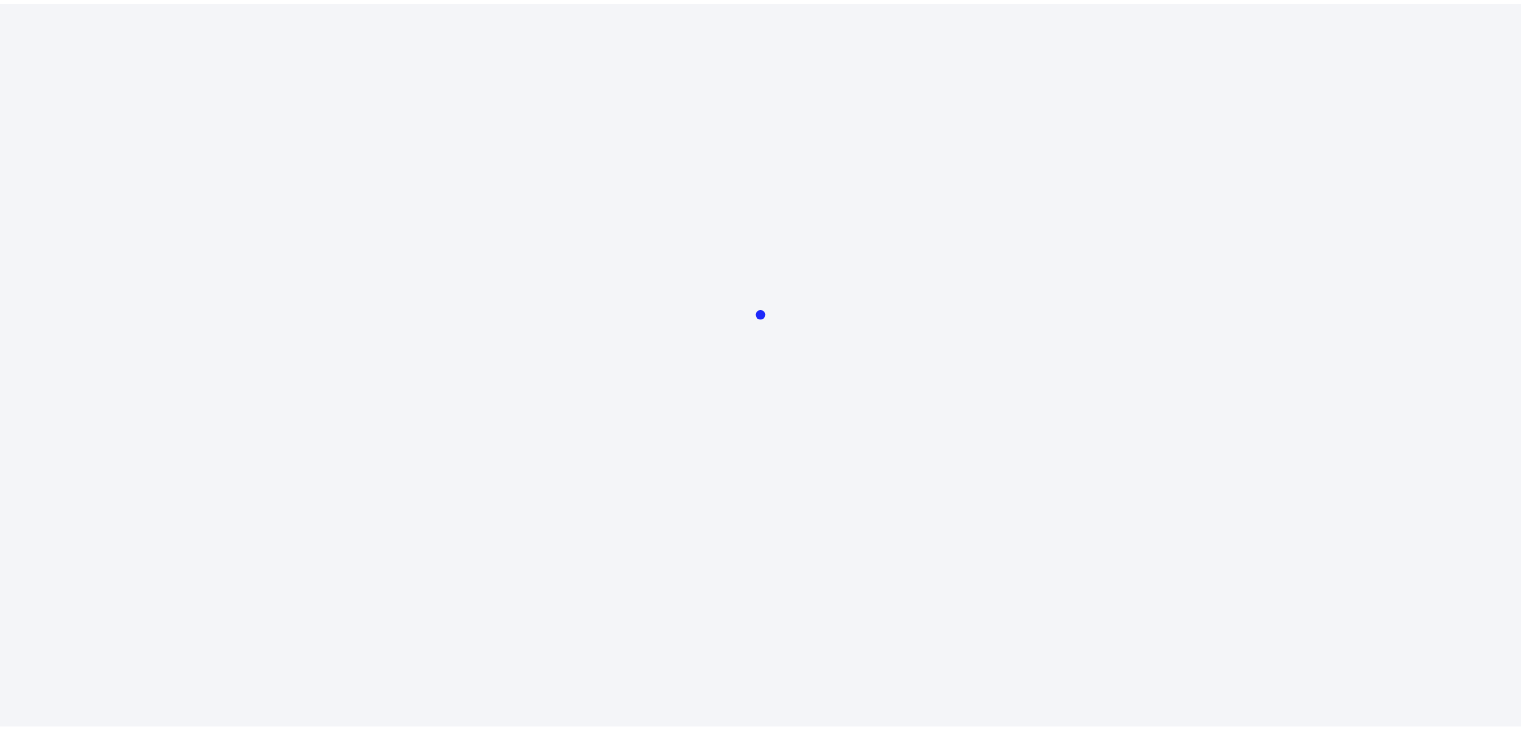 scroll, scrollTop: 0, scrollLeft: 0, axis: both 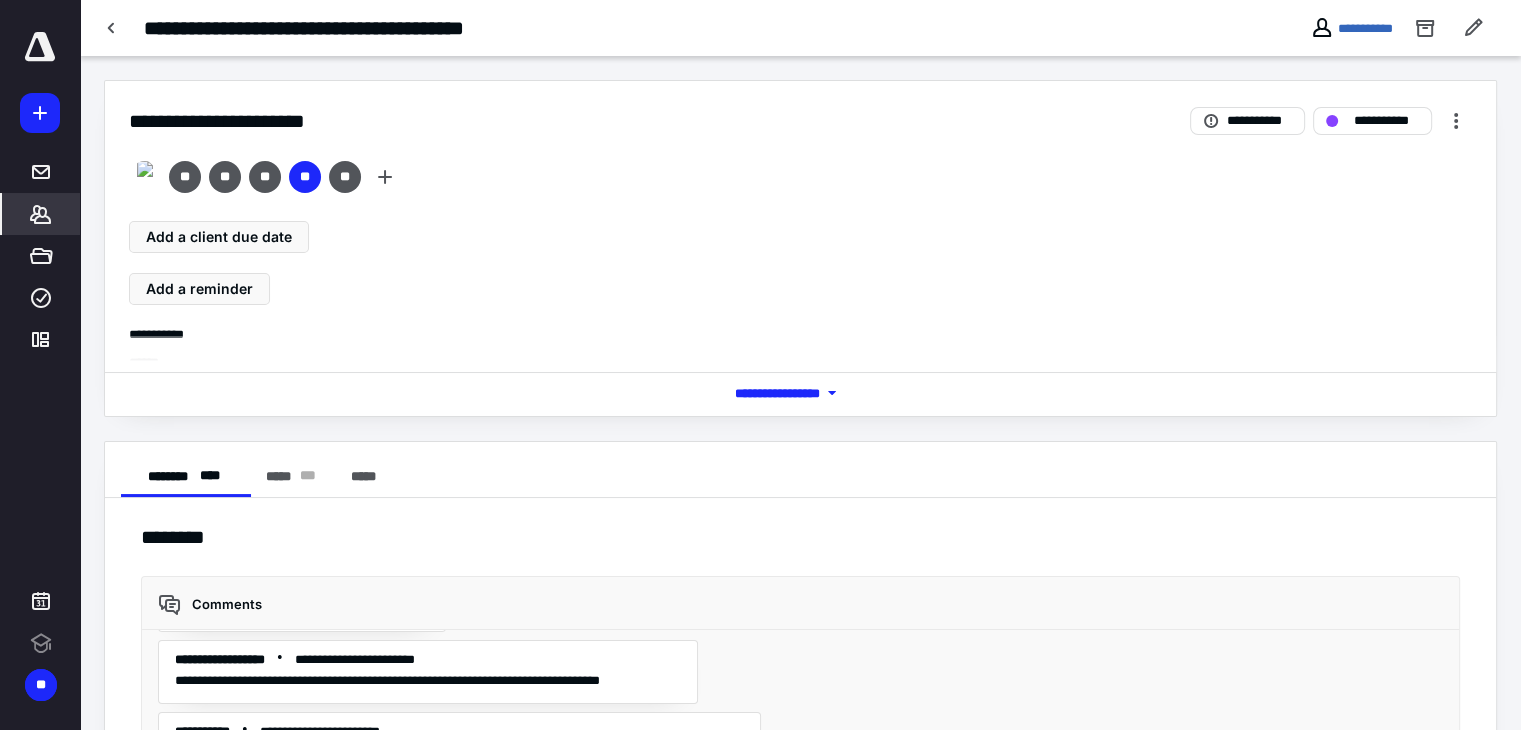click 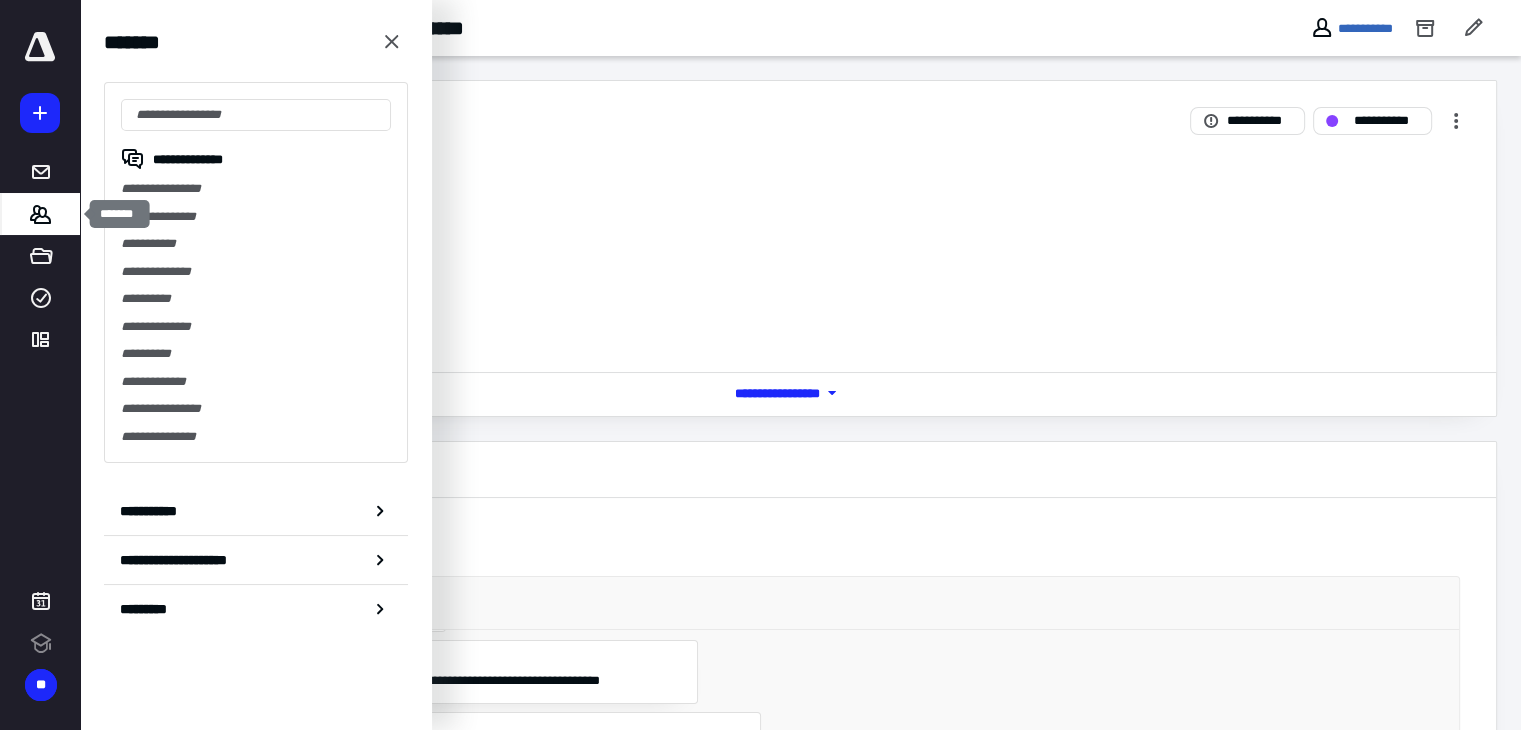 scroll, scrollTop: 0, scrollLeft: 0, axis: both 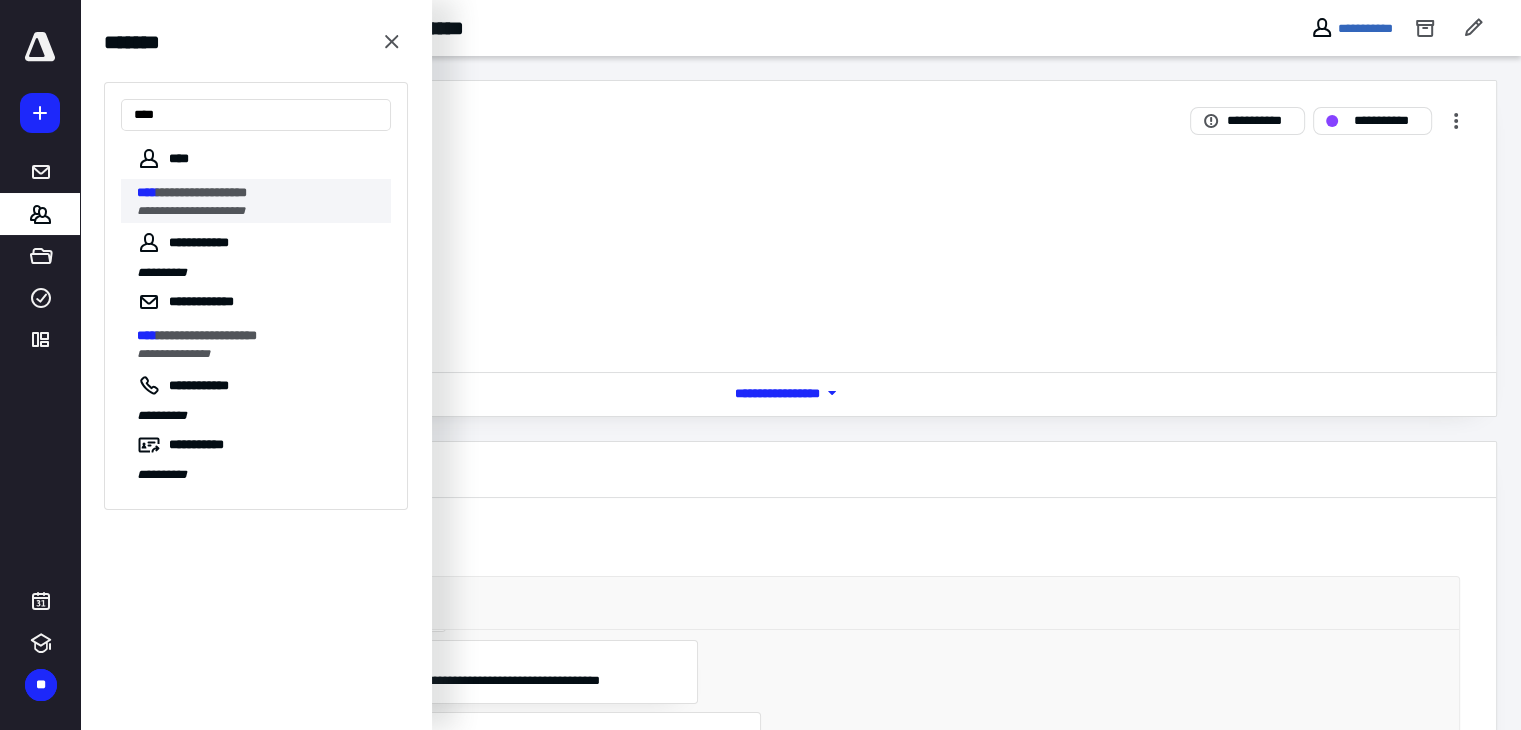 type on "****" 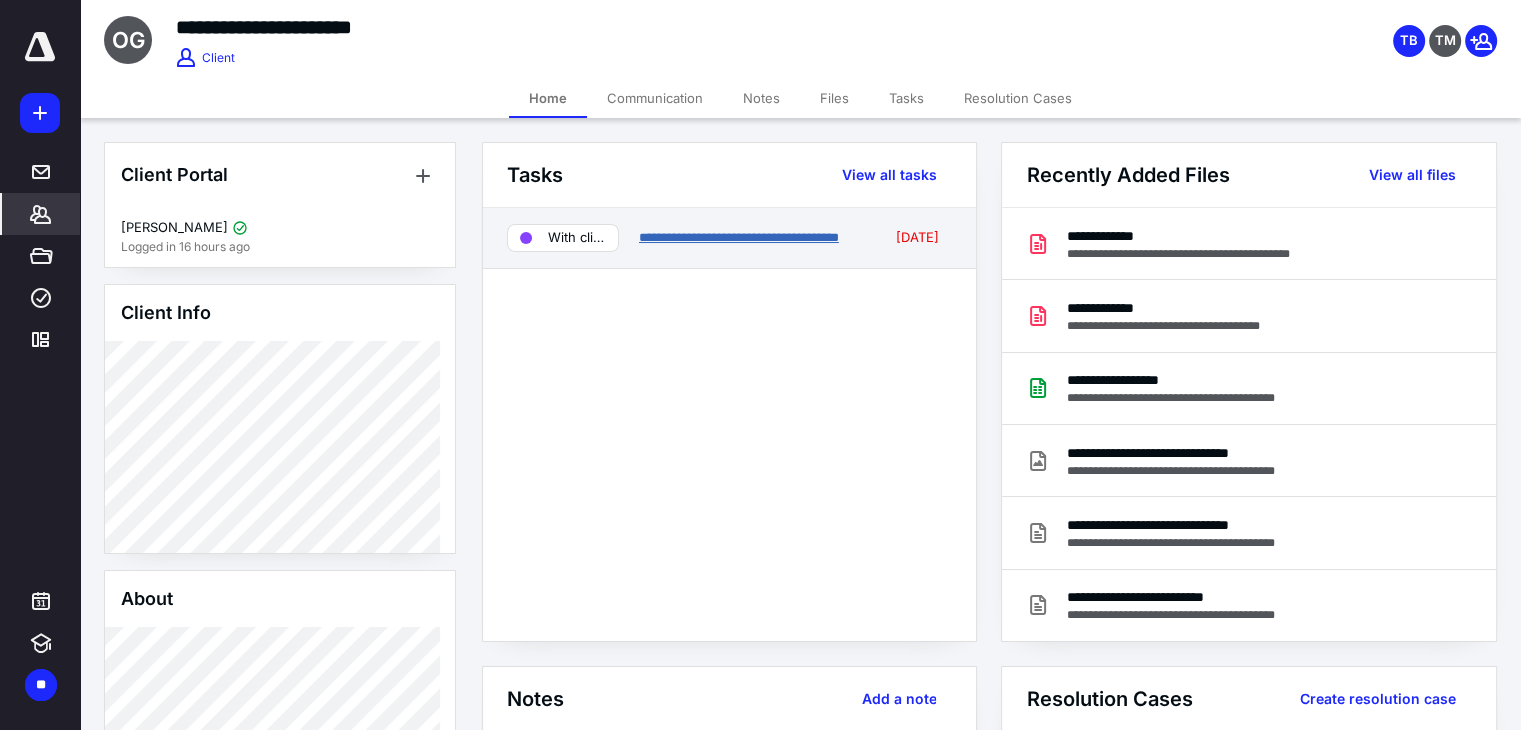 click on "**********" at bounding box center [739, 237] 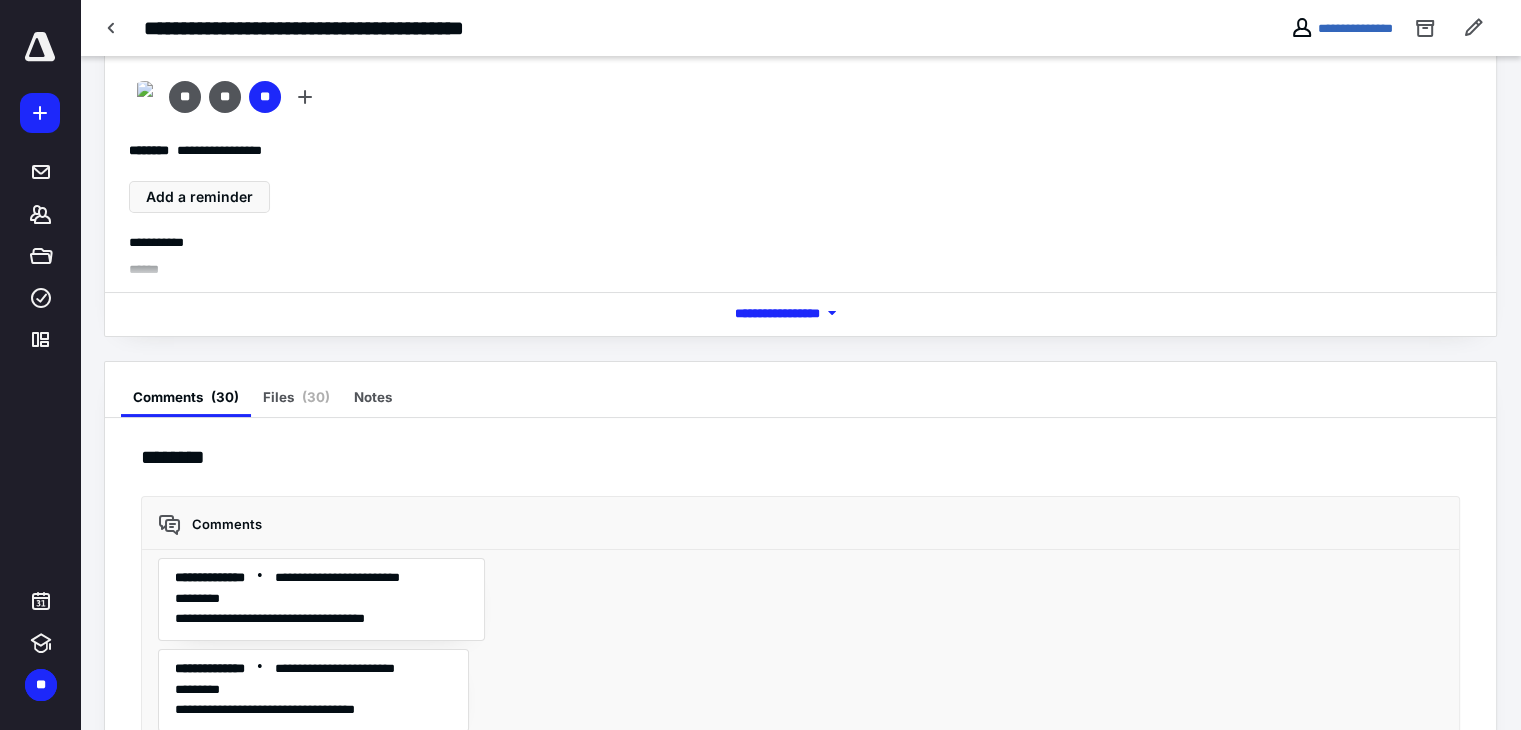 scroll, scrollTop: 265, scrollLeft: 0, axis: vertical 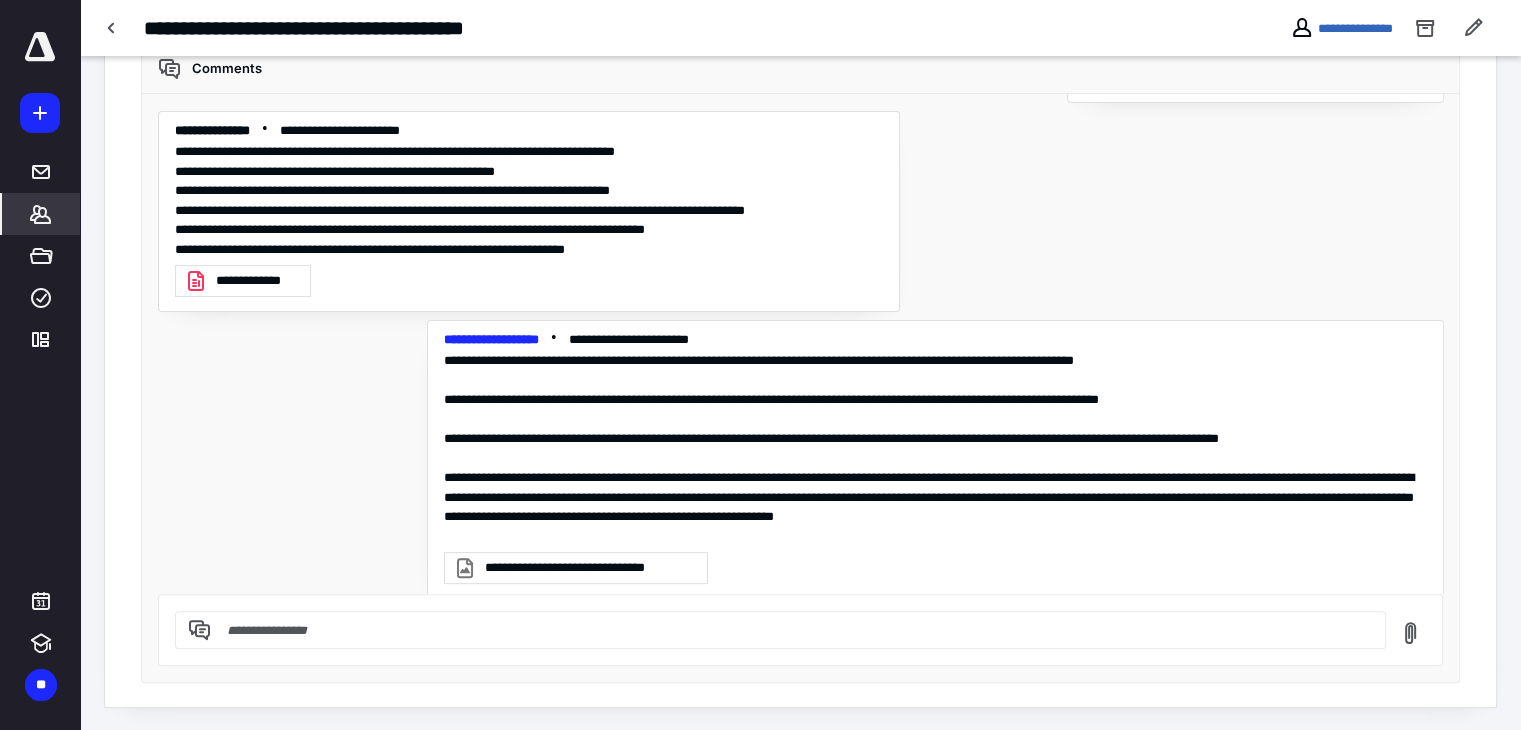 click 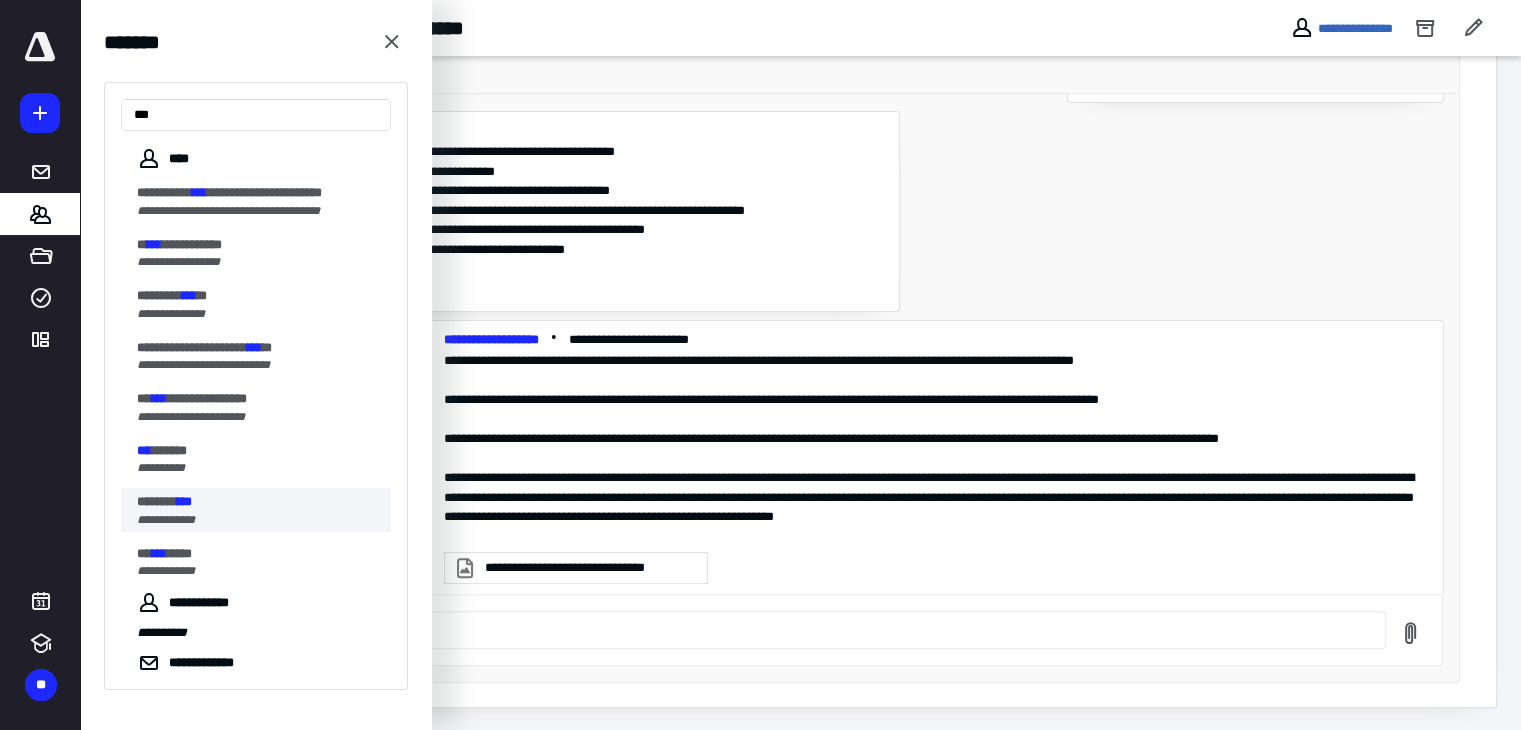 type on "***" 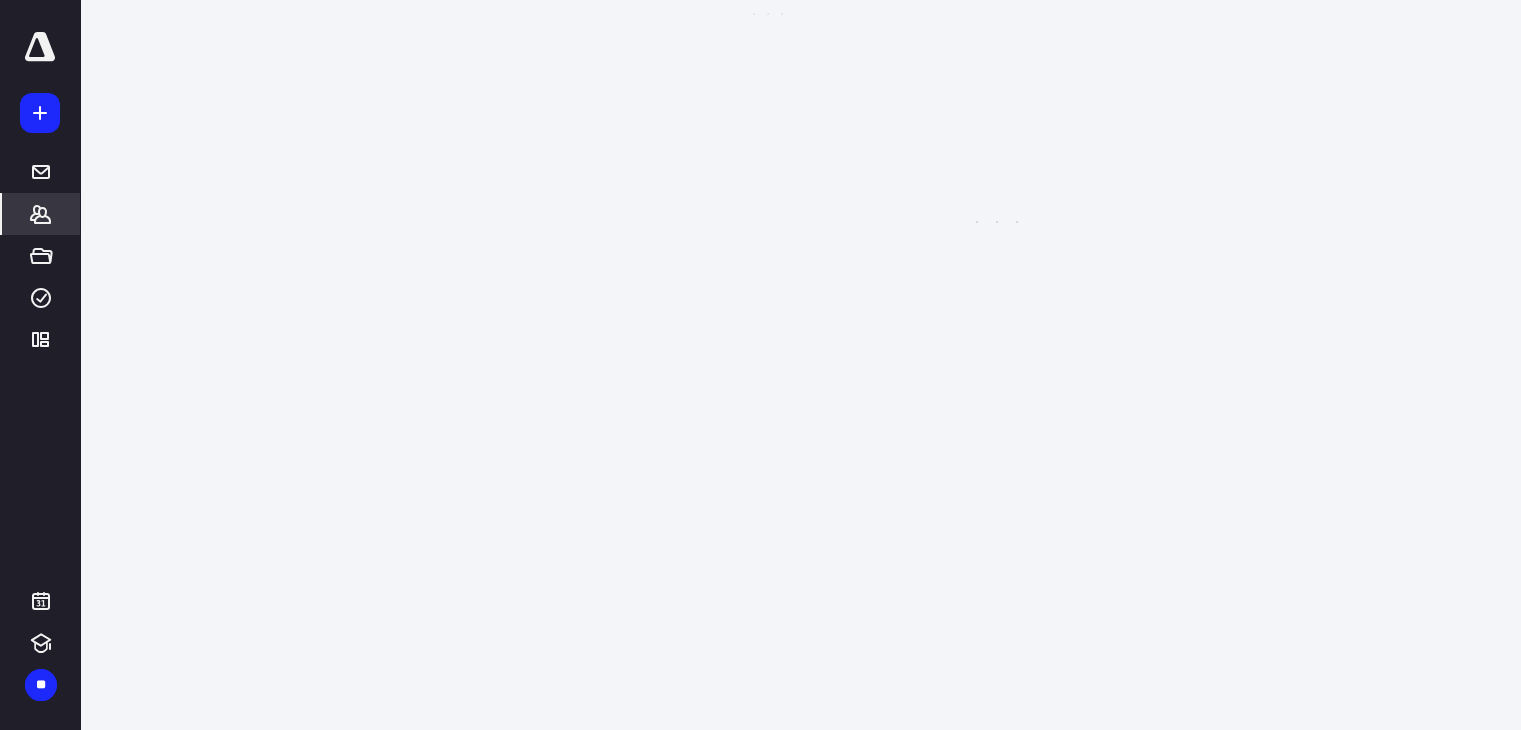 scroll, scrollTop: 0, scrollLeft: 0, axis: both 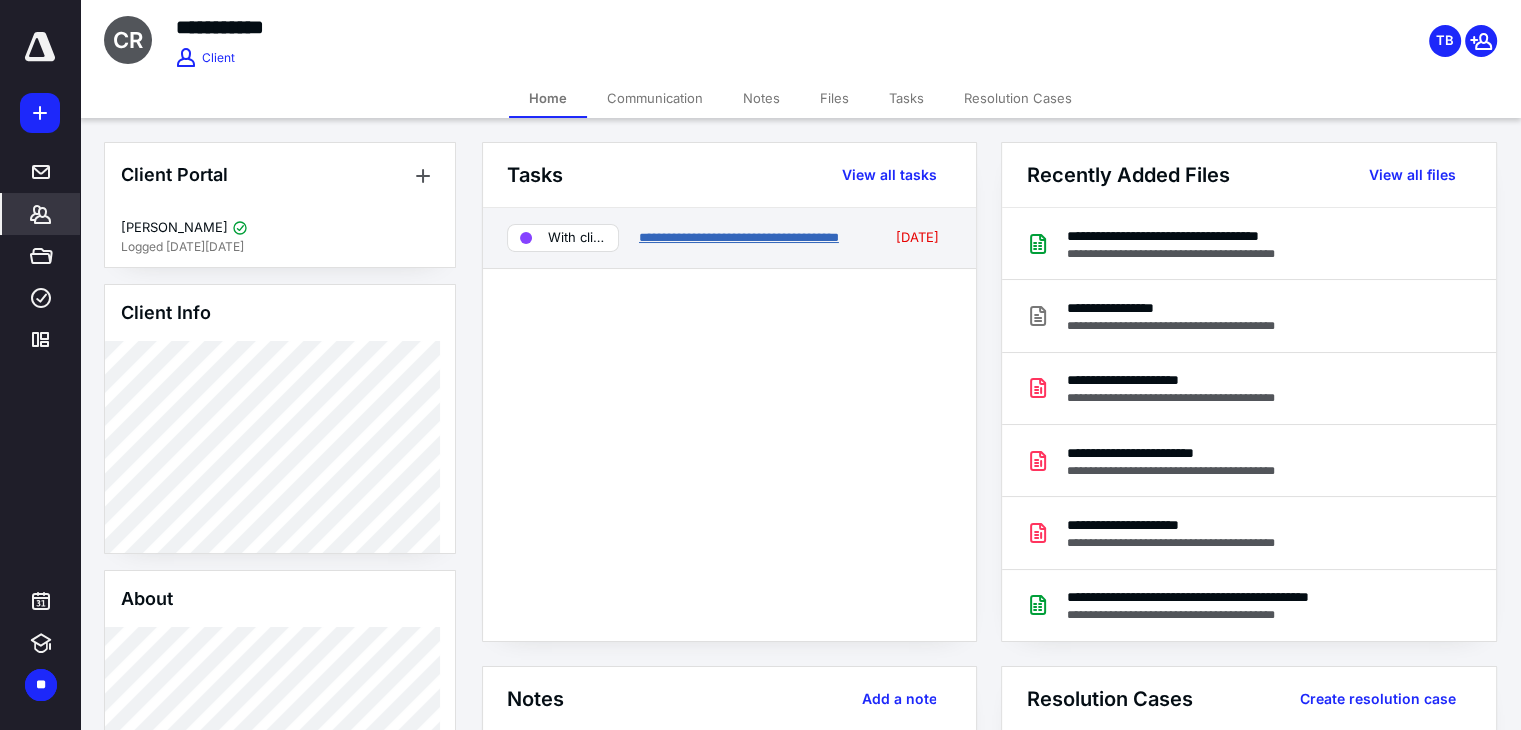click on "**********" at bounding box center (739, 237) 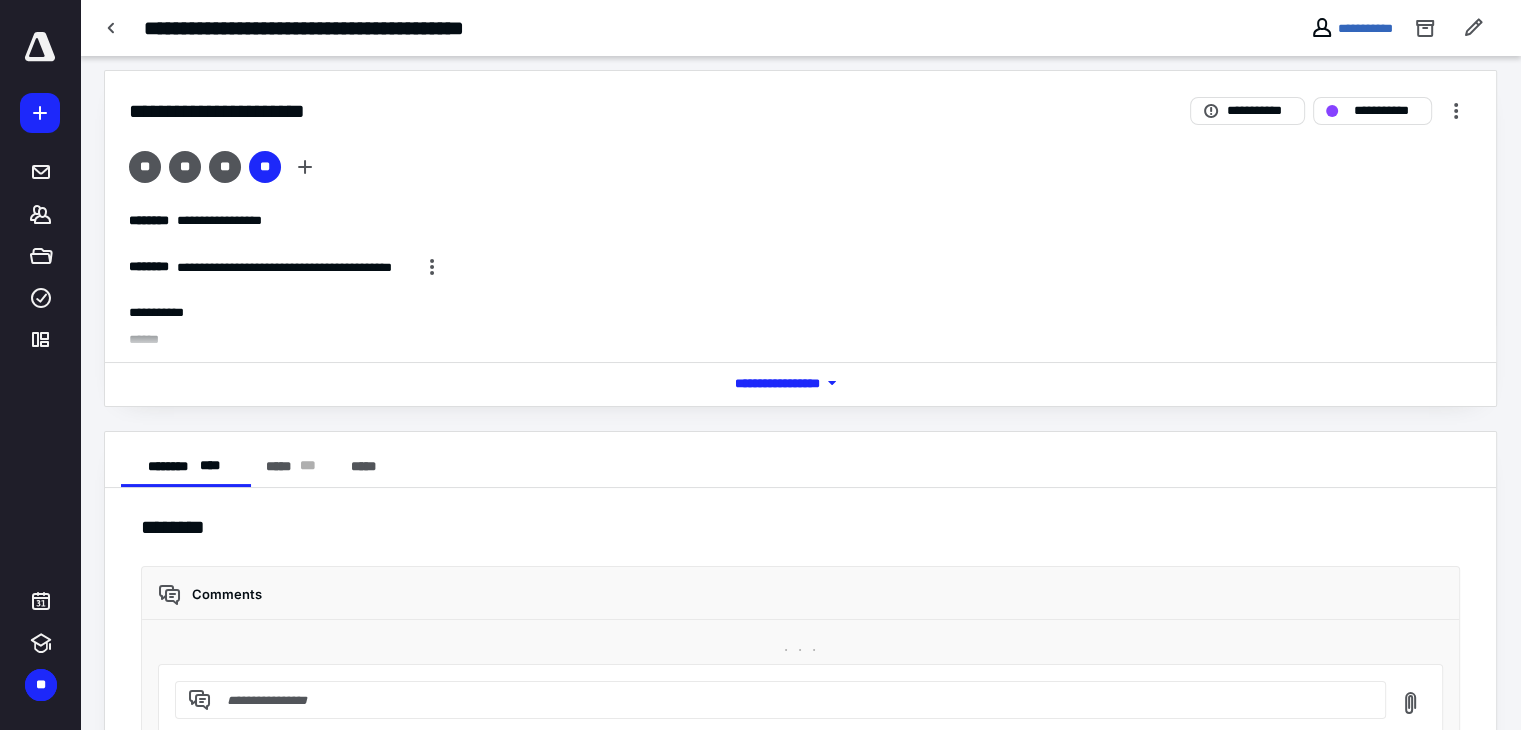scroll, scrollTop: 80, scrollLeft: 0, axis: vertical 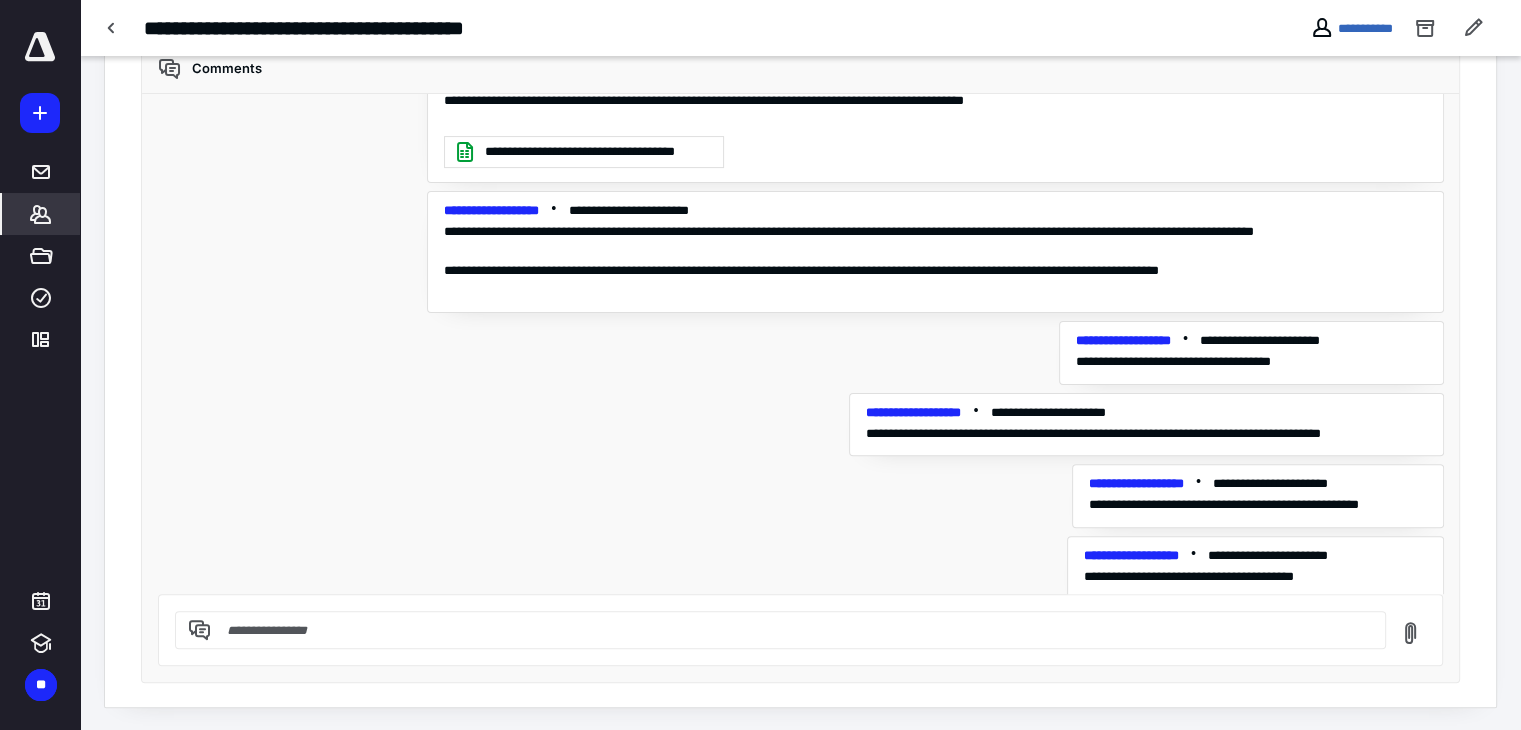 click on "*******" at bounding box center [41, 214] 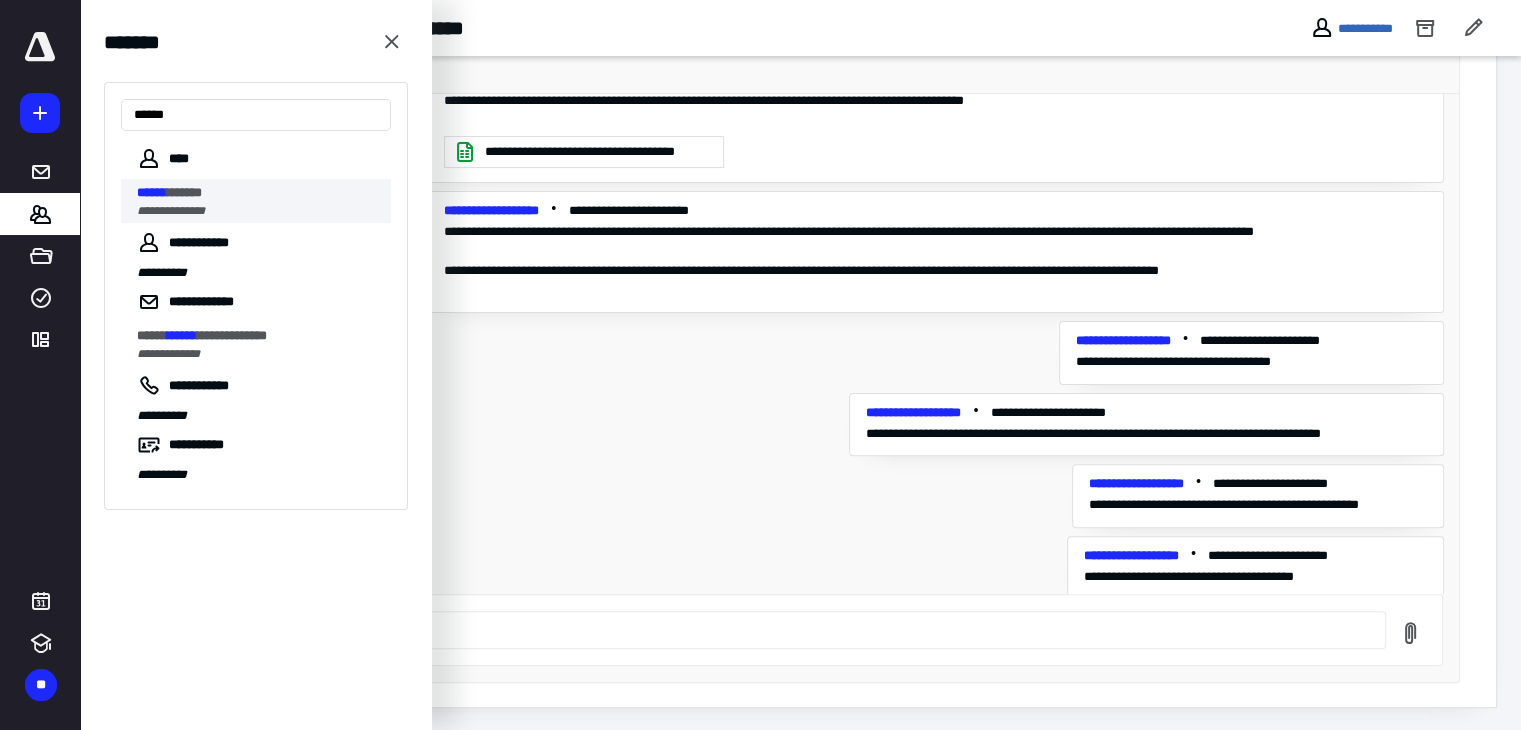 type on "******" 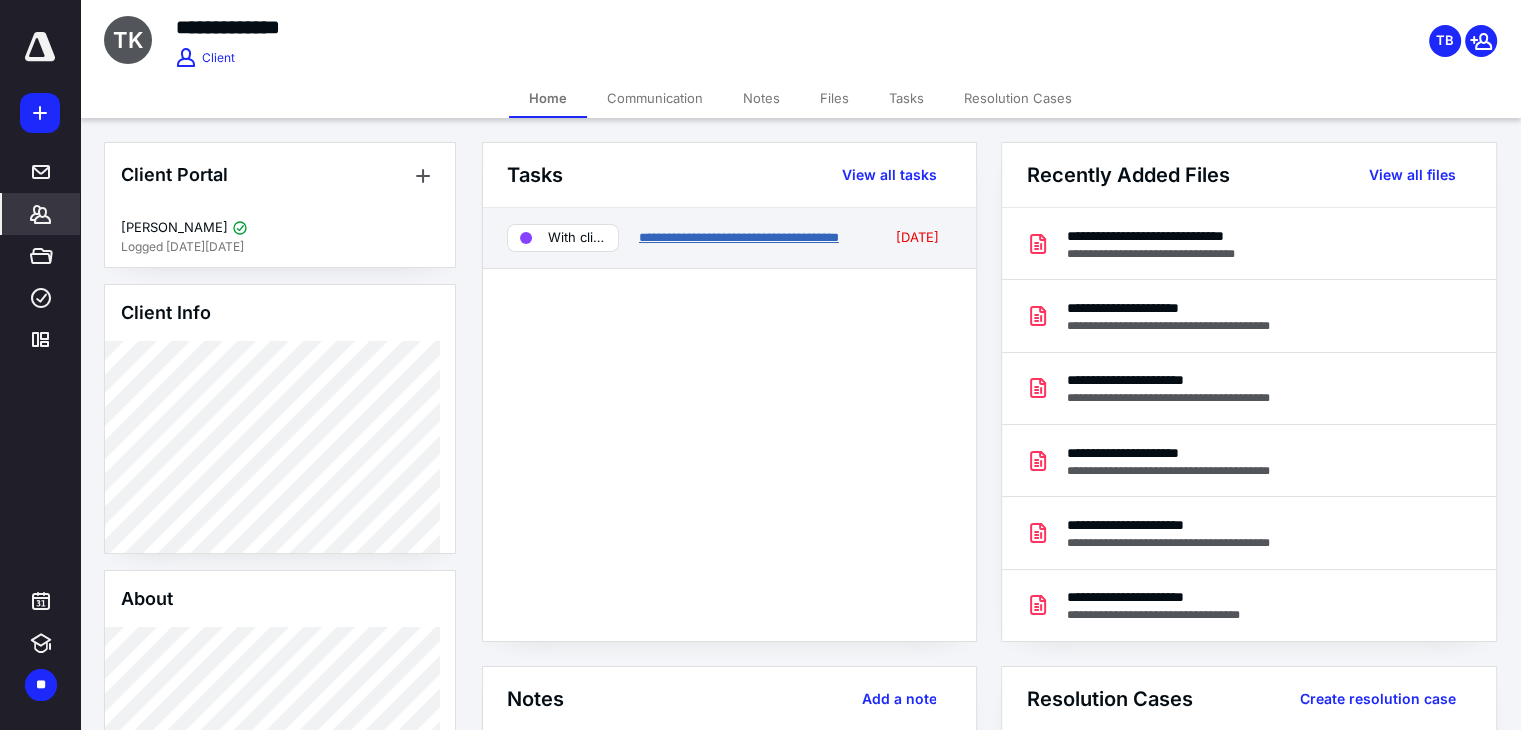 click on "**********" at bounding box center (739, 237) 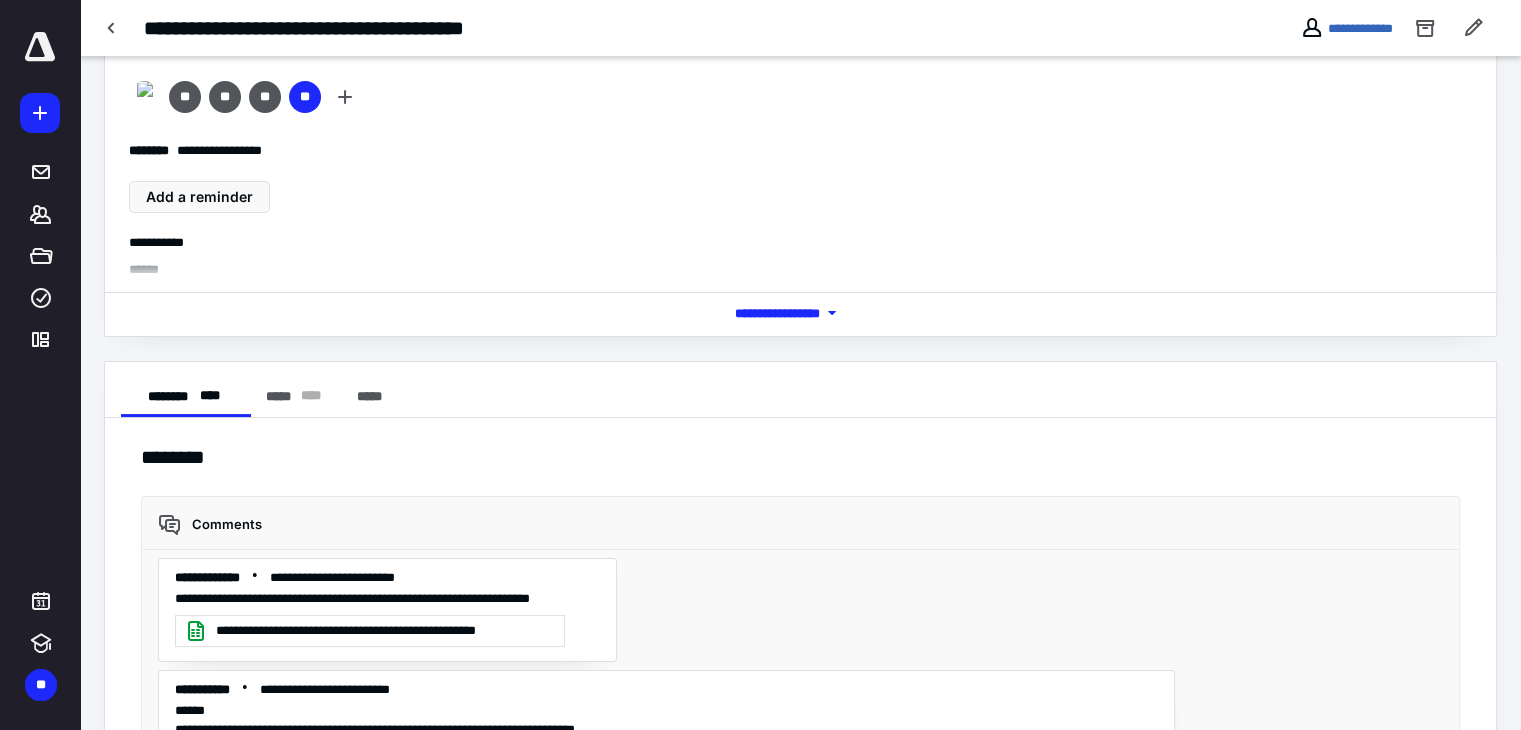 scroll, scrollTop: 313, scrollLeft: 0, axis: vertical 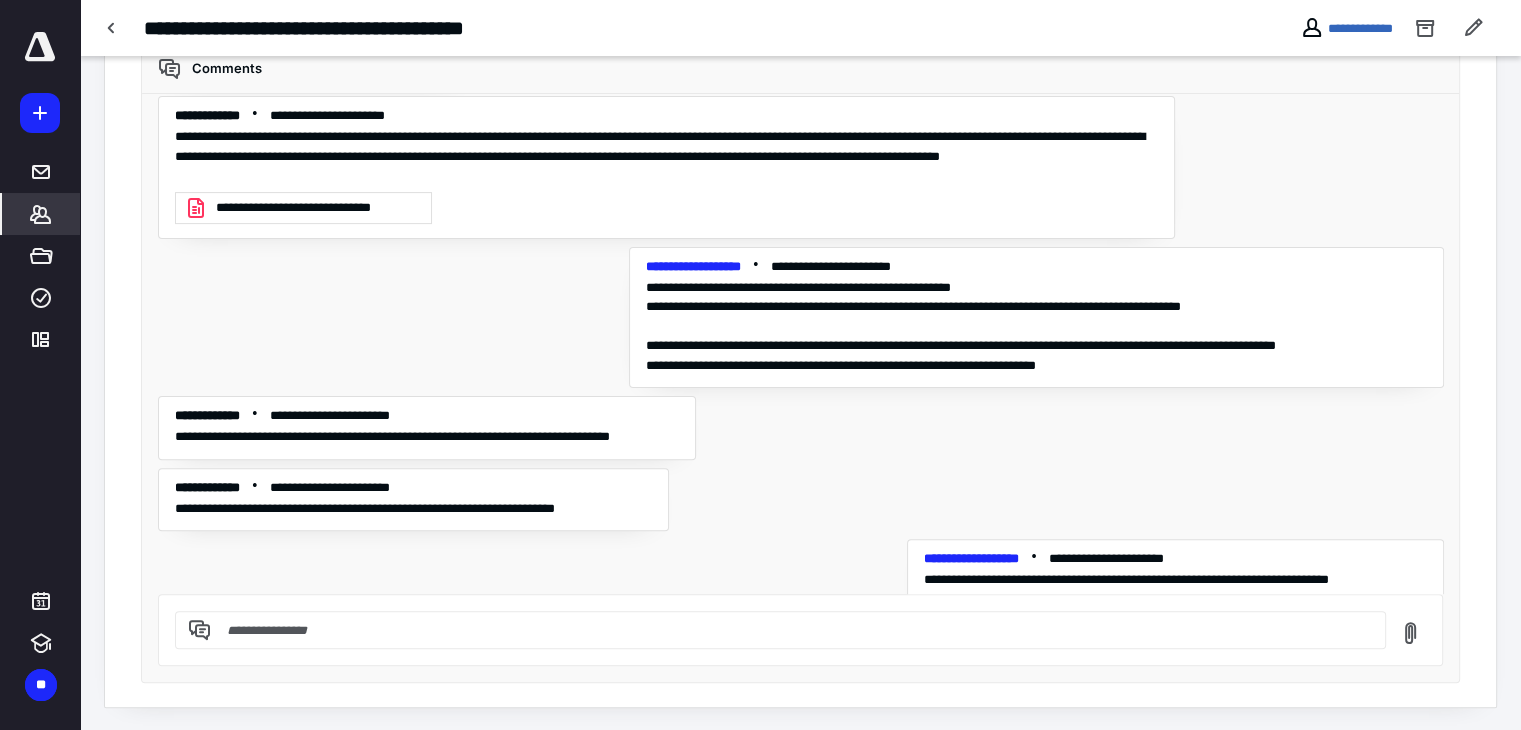 click on "*******" at bounding box center [41, 214] 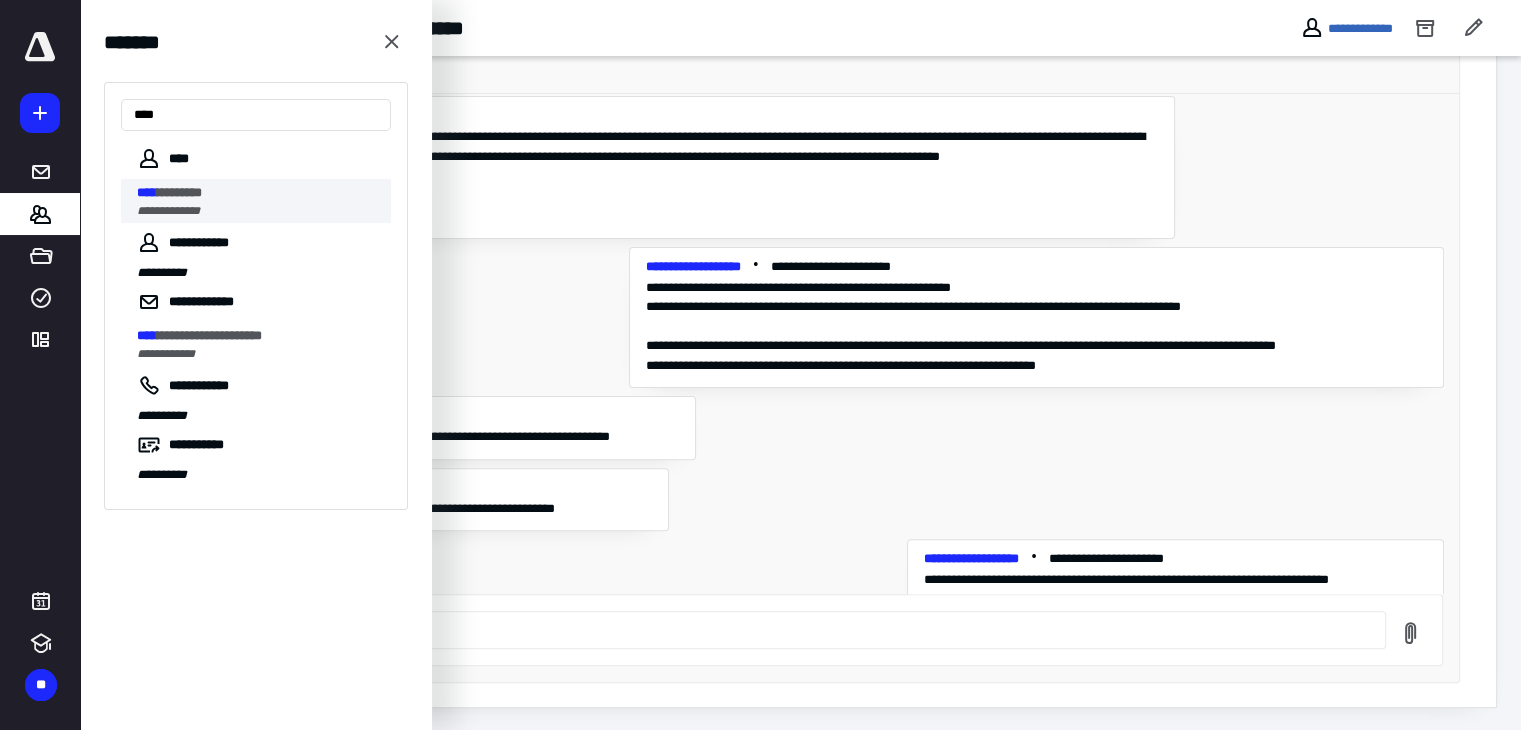 type on "****" 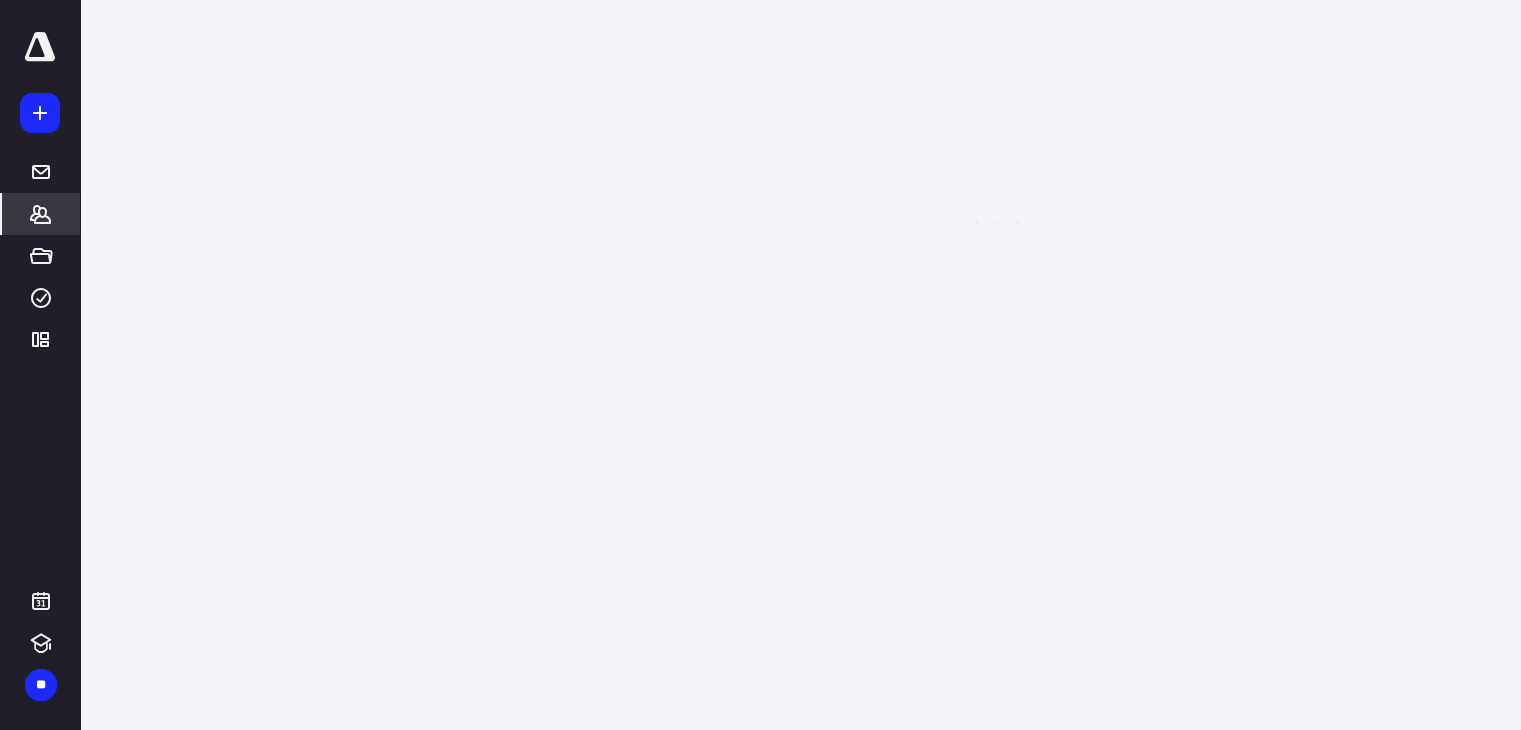 scroll, scrollTop: 0, scrollLeft: 0, axis: both 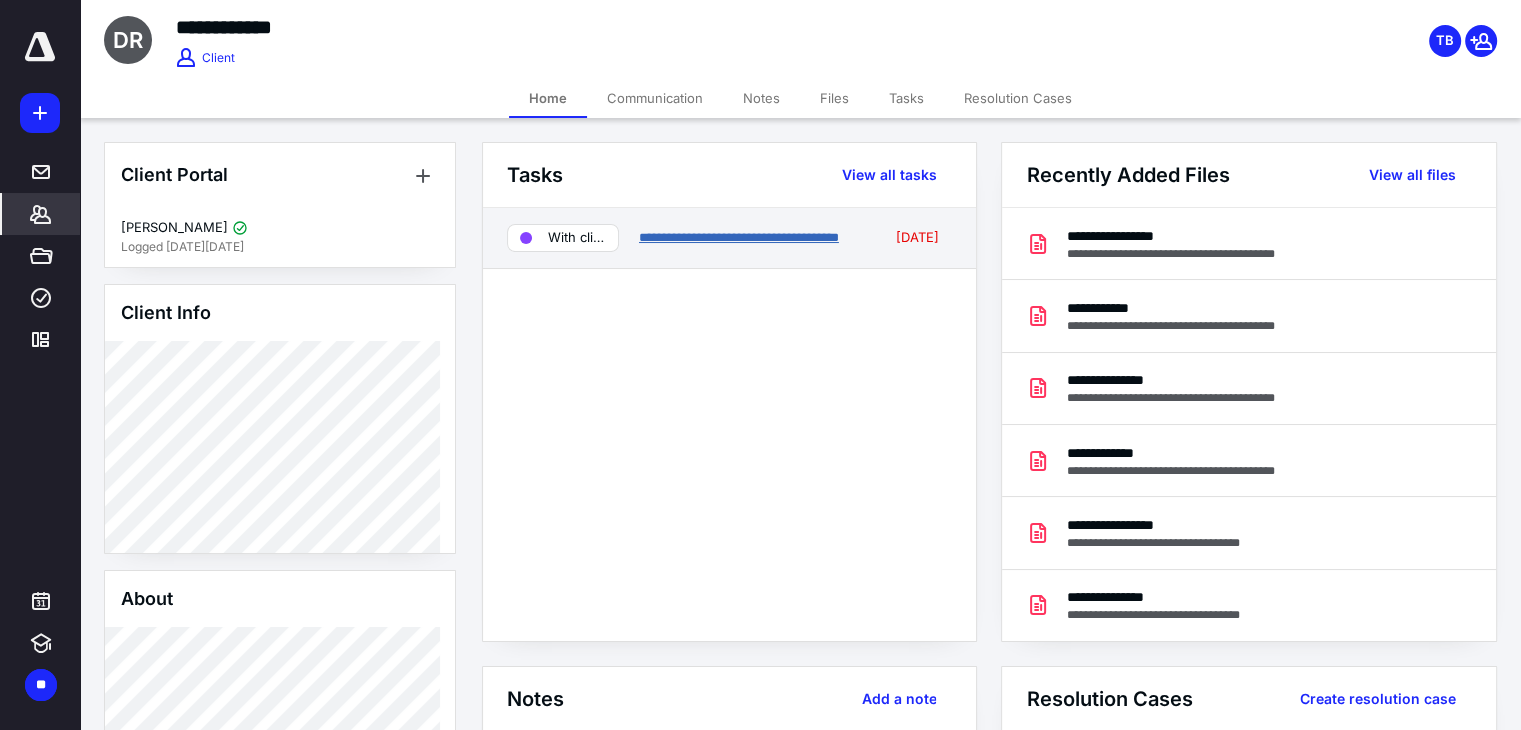 click on "**********" at bounding box center [739, 237] 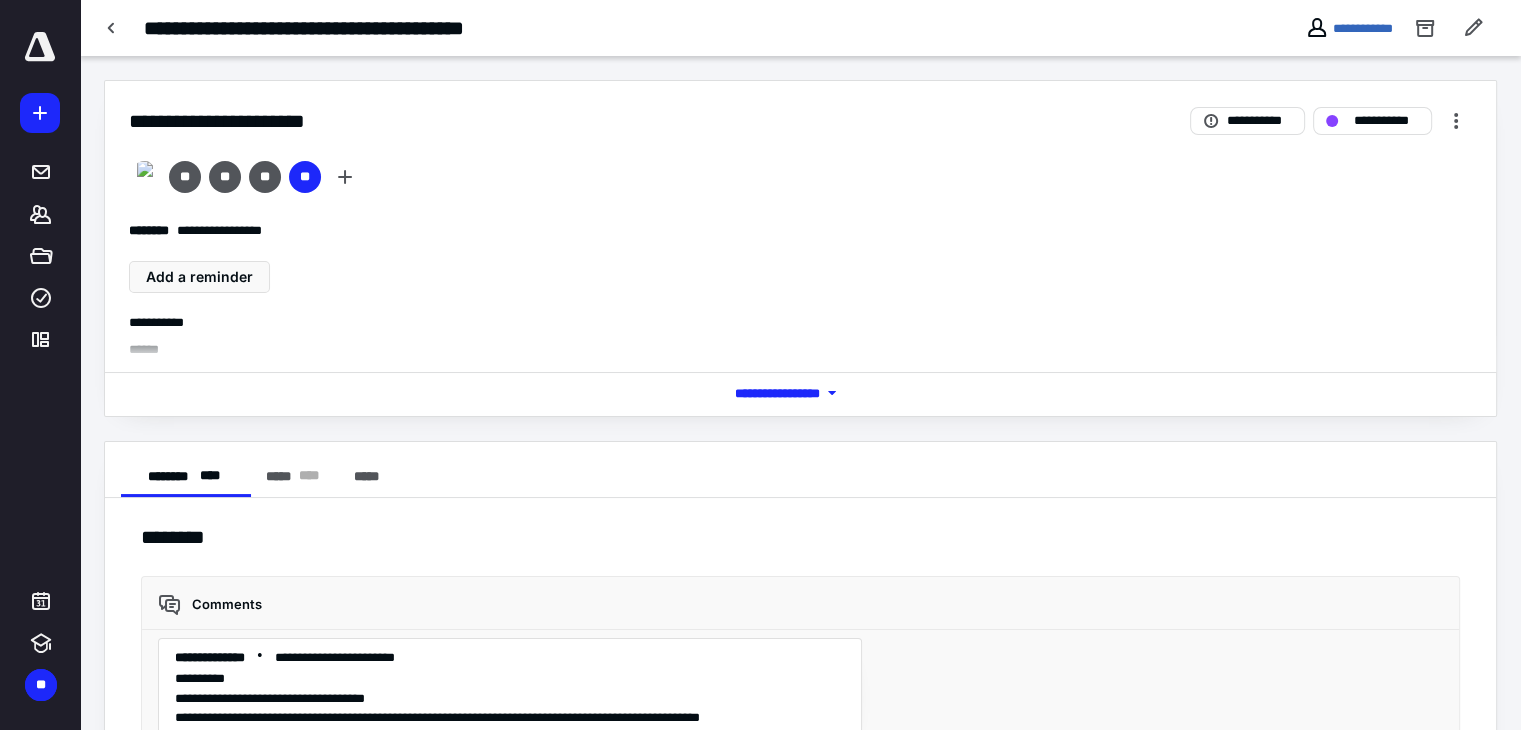 scroll, scrollTop: 4402, scrollLeft: 0, axis: vertical 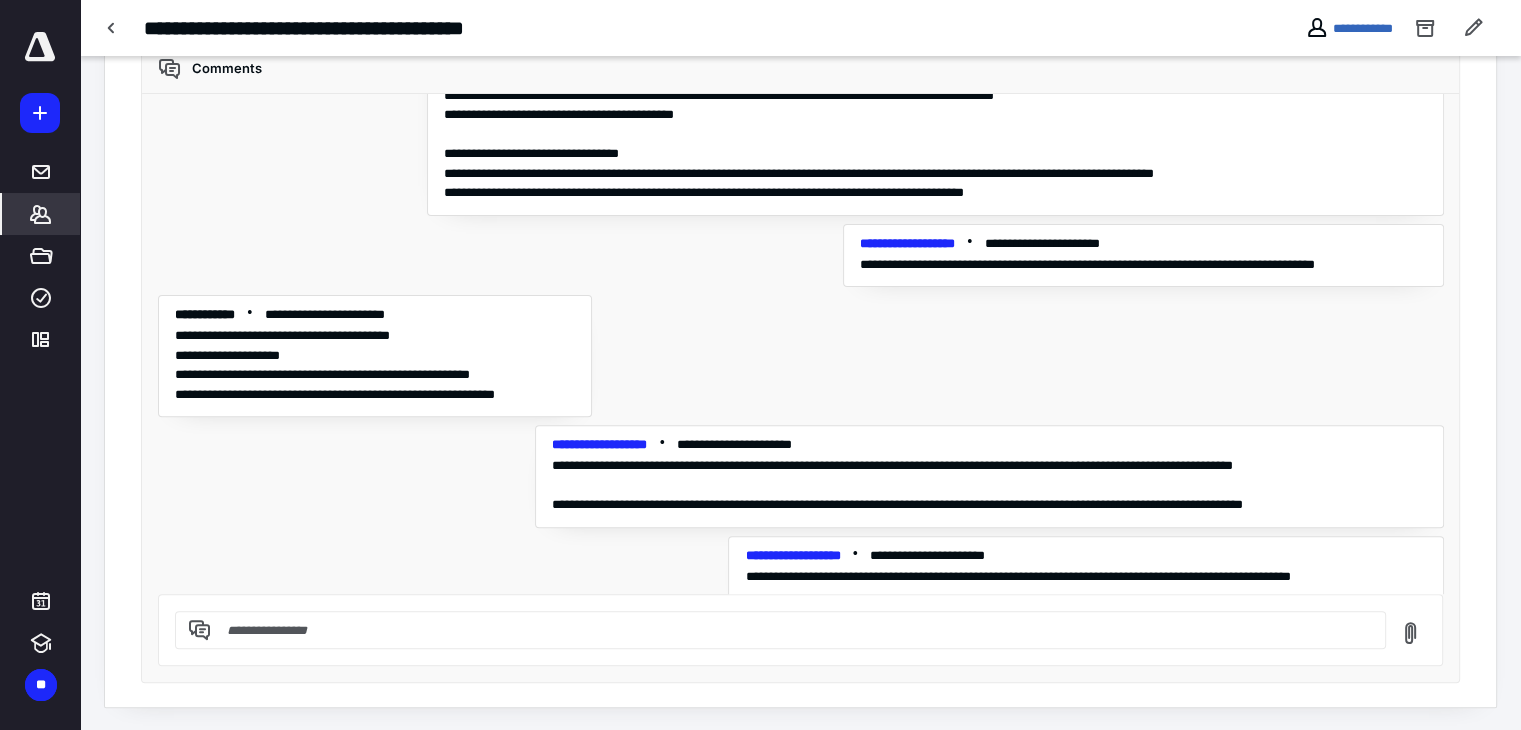 click 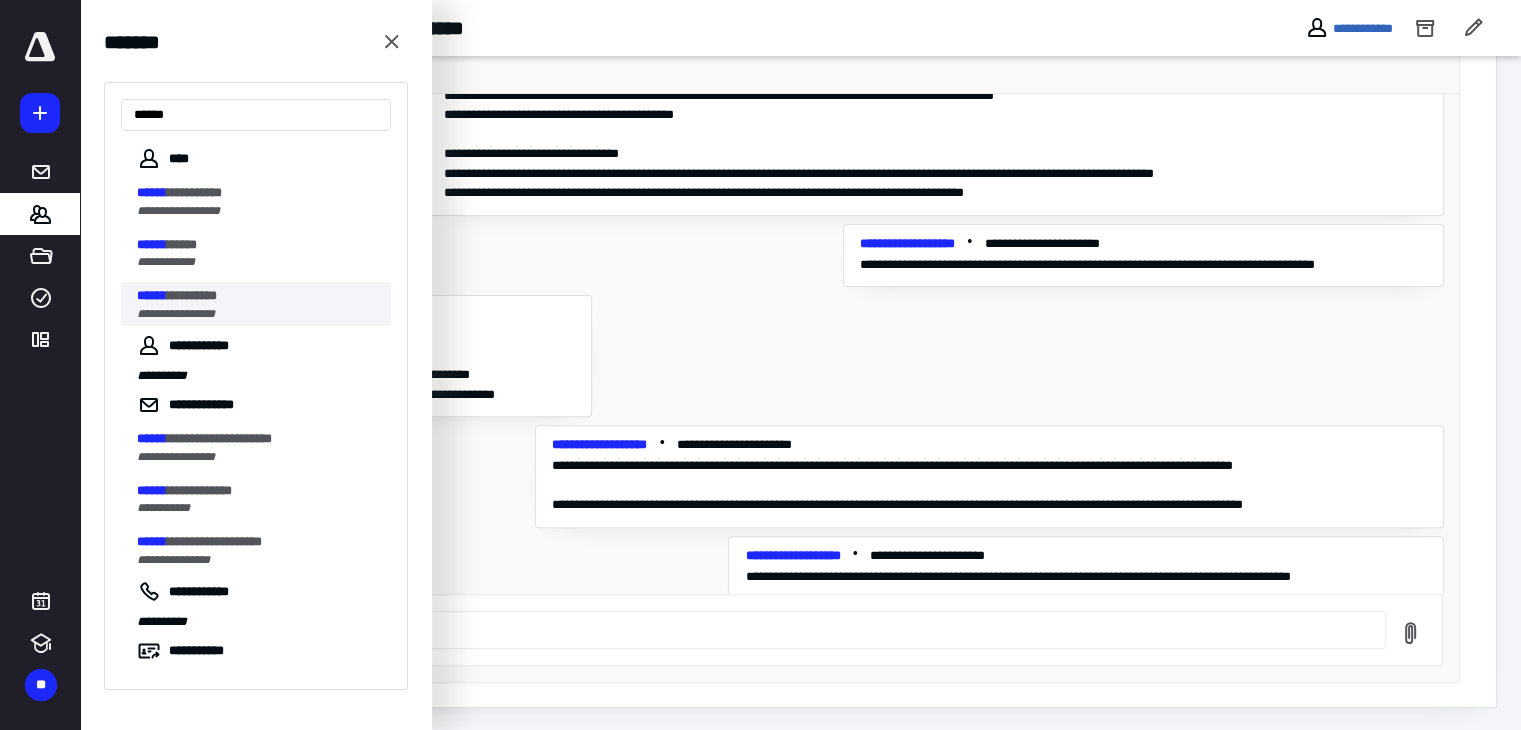 type on "******" 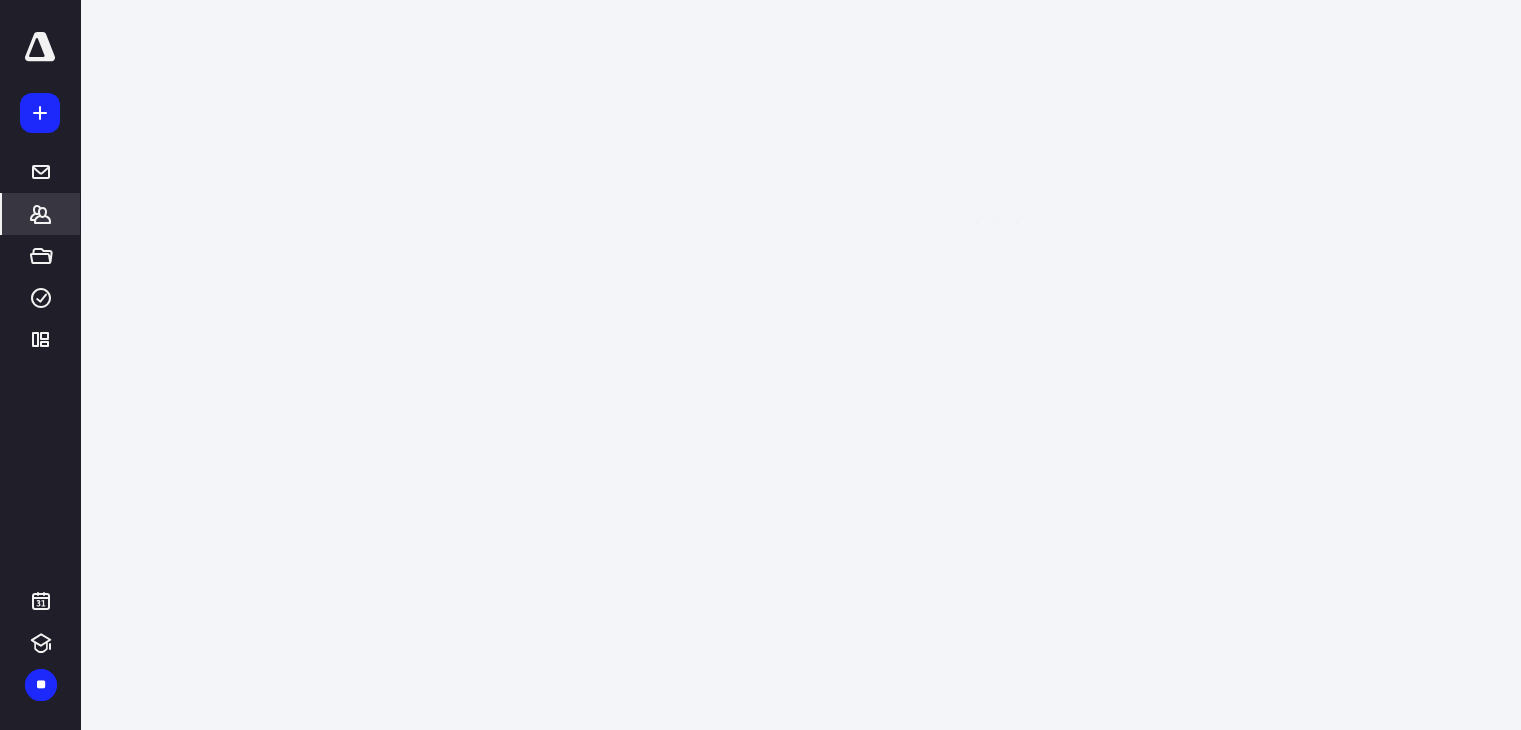 scroll, scrollTop: 0, scrollLeft: 0, axis: both 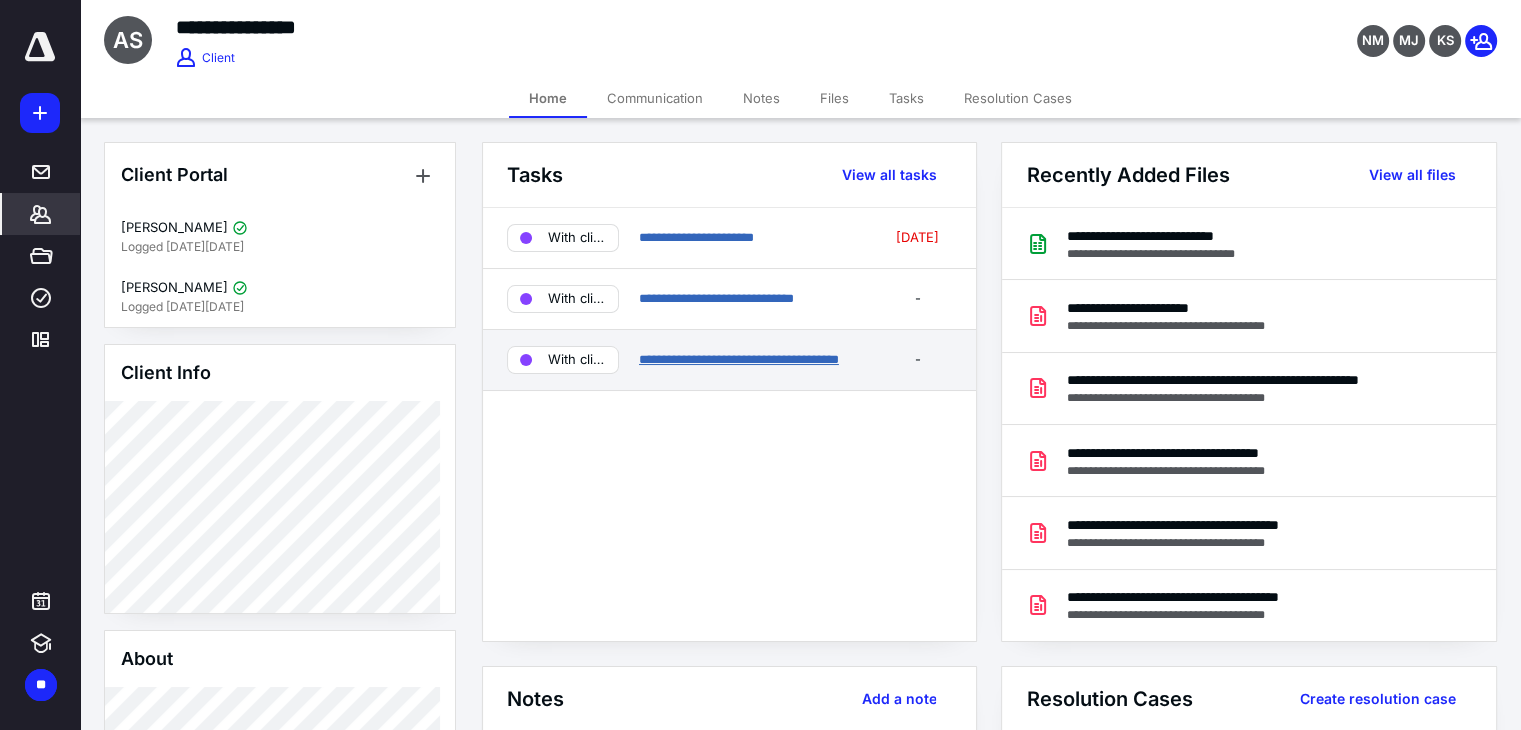 click on "**********" at bounding box center (739, 359) 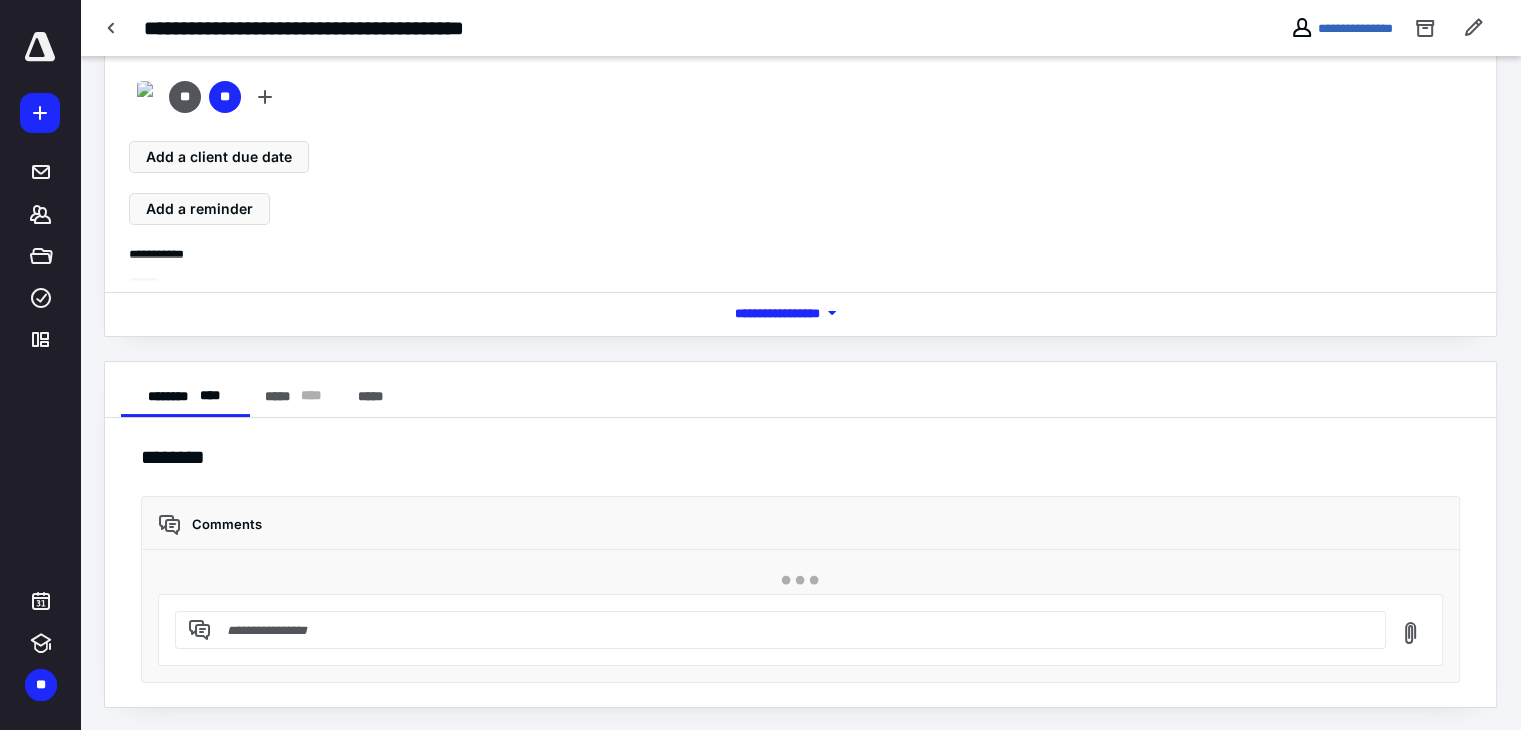 scroll, scrollTop: 80, scrollLeft: 0, axis: vertical 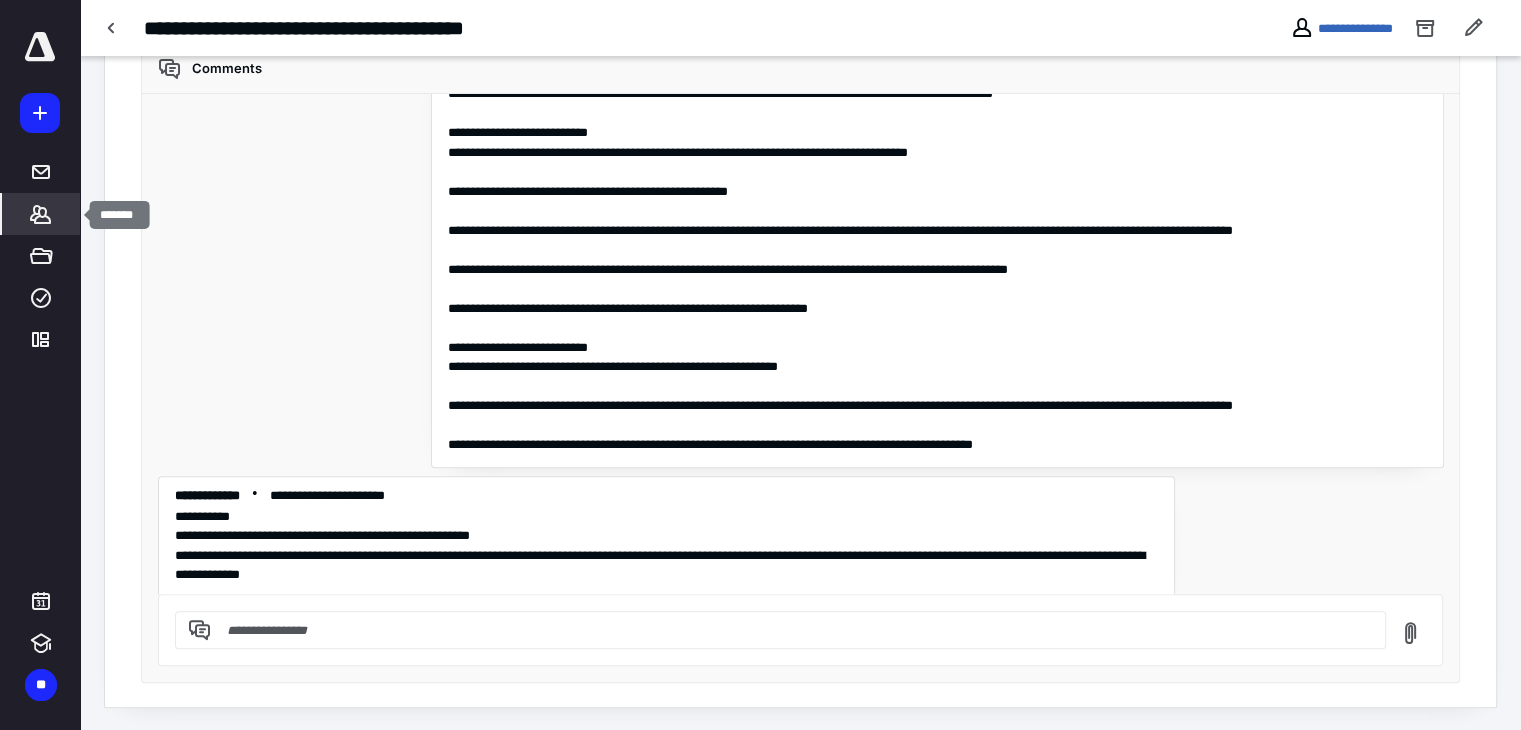 click 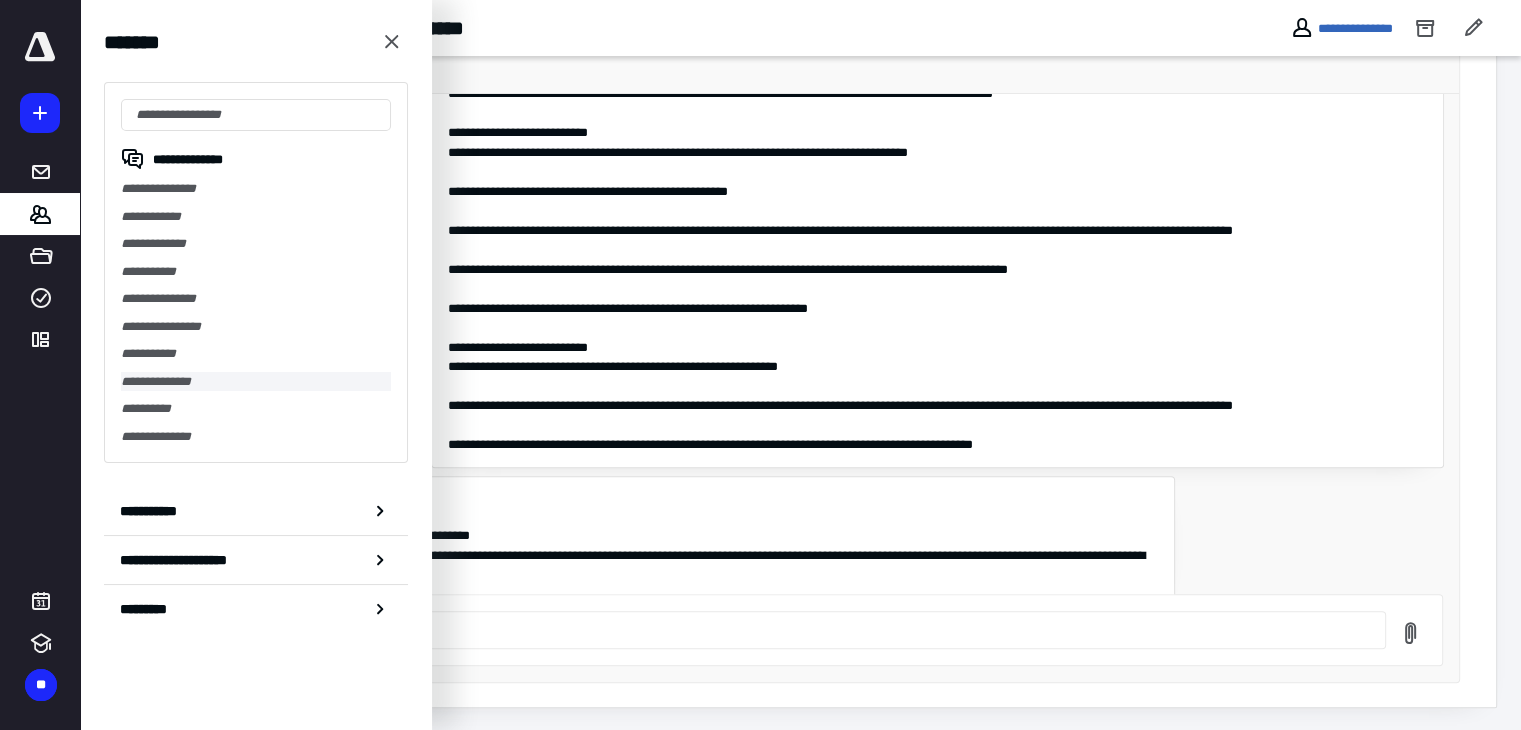 click on "**********" at bounding box center (256, 382) 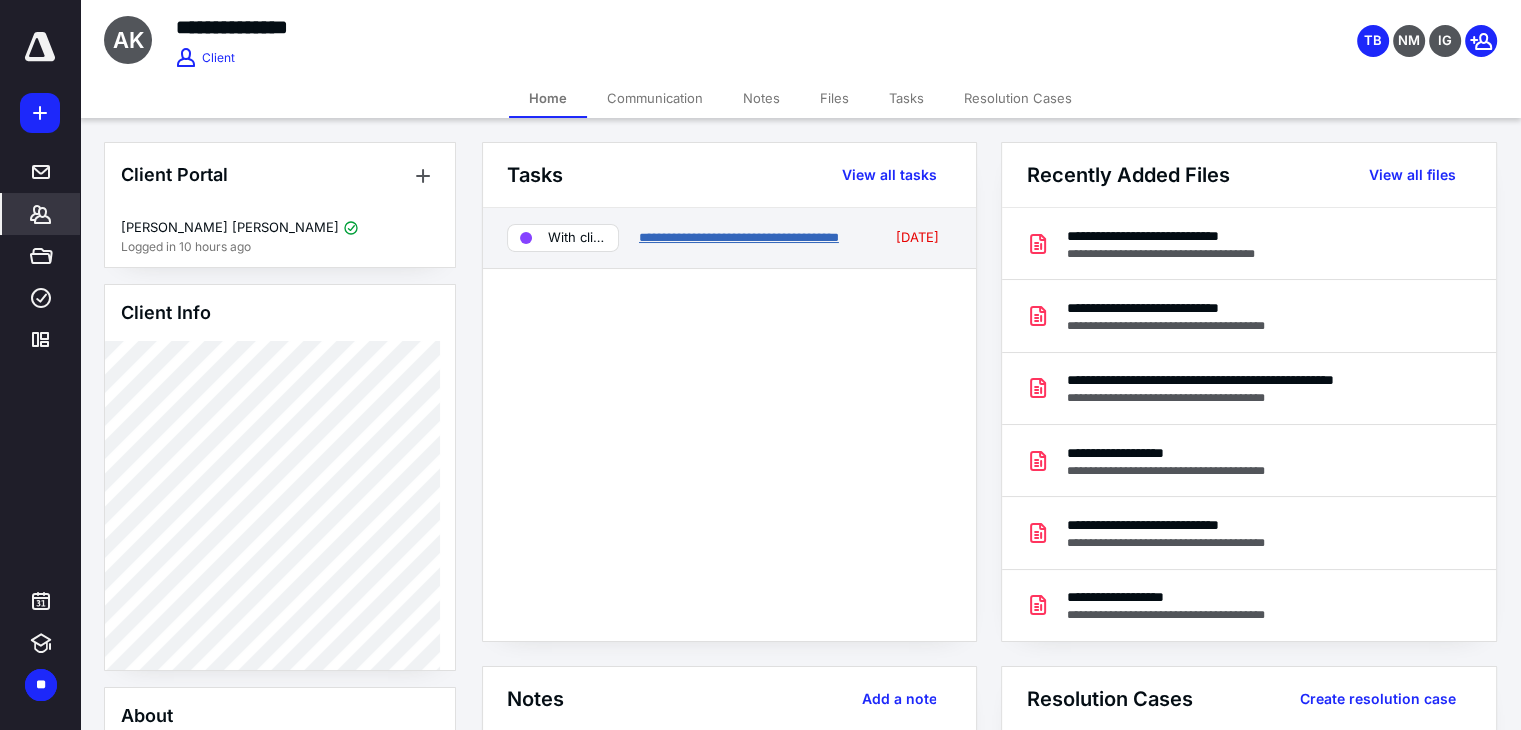 click on "**********" at bounding box center [739, 237] 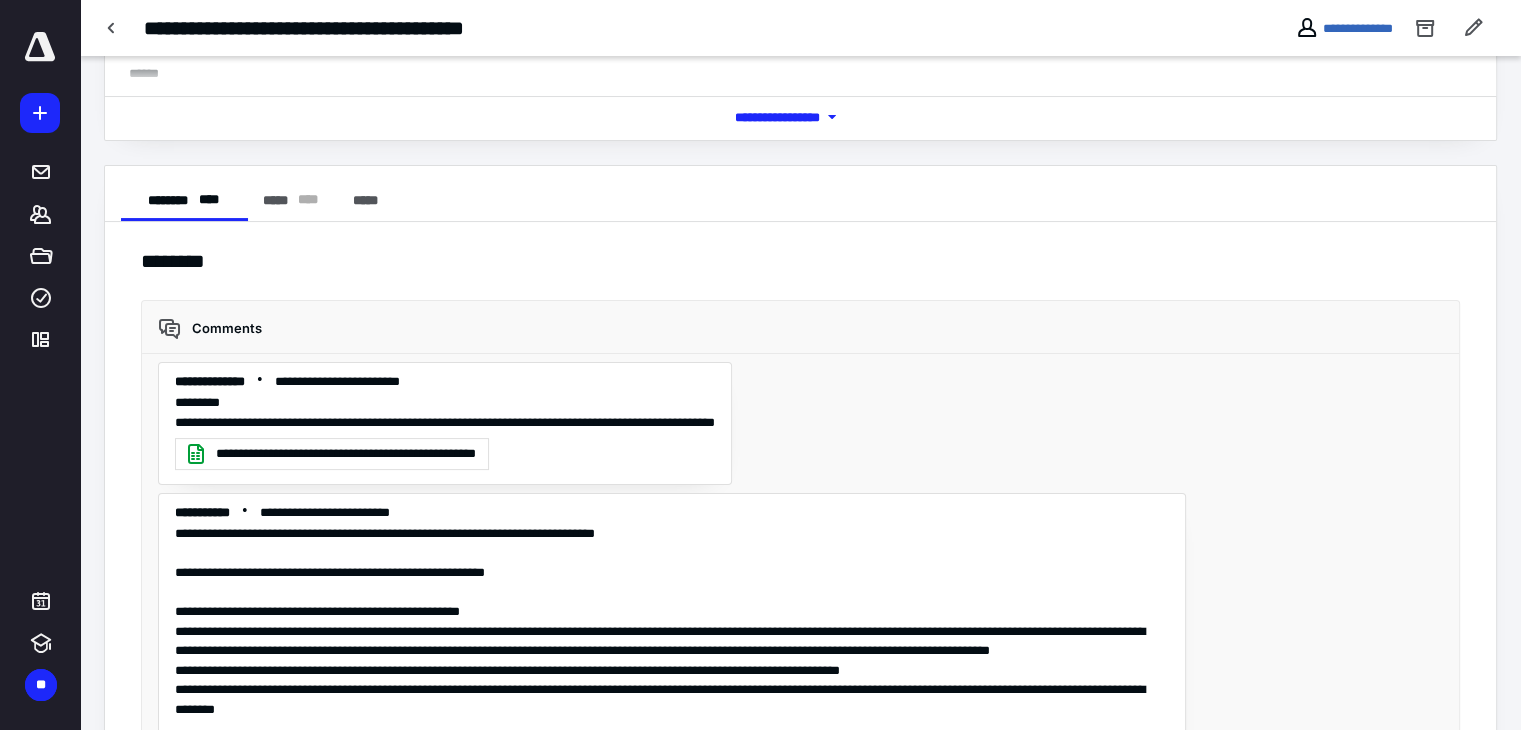 scroll, scrollTop: 536, scrollLeft: 0, axis: vertical 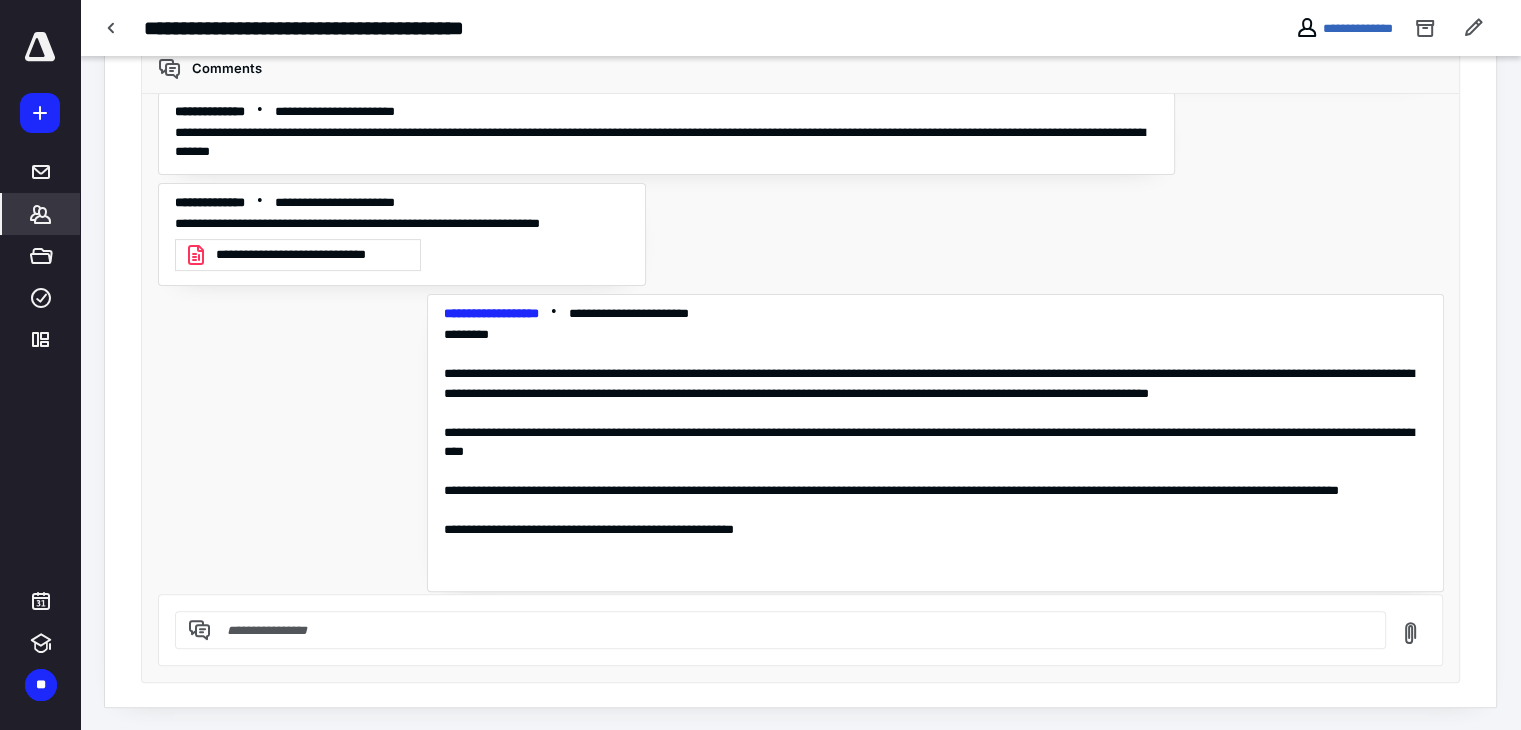 click 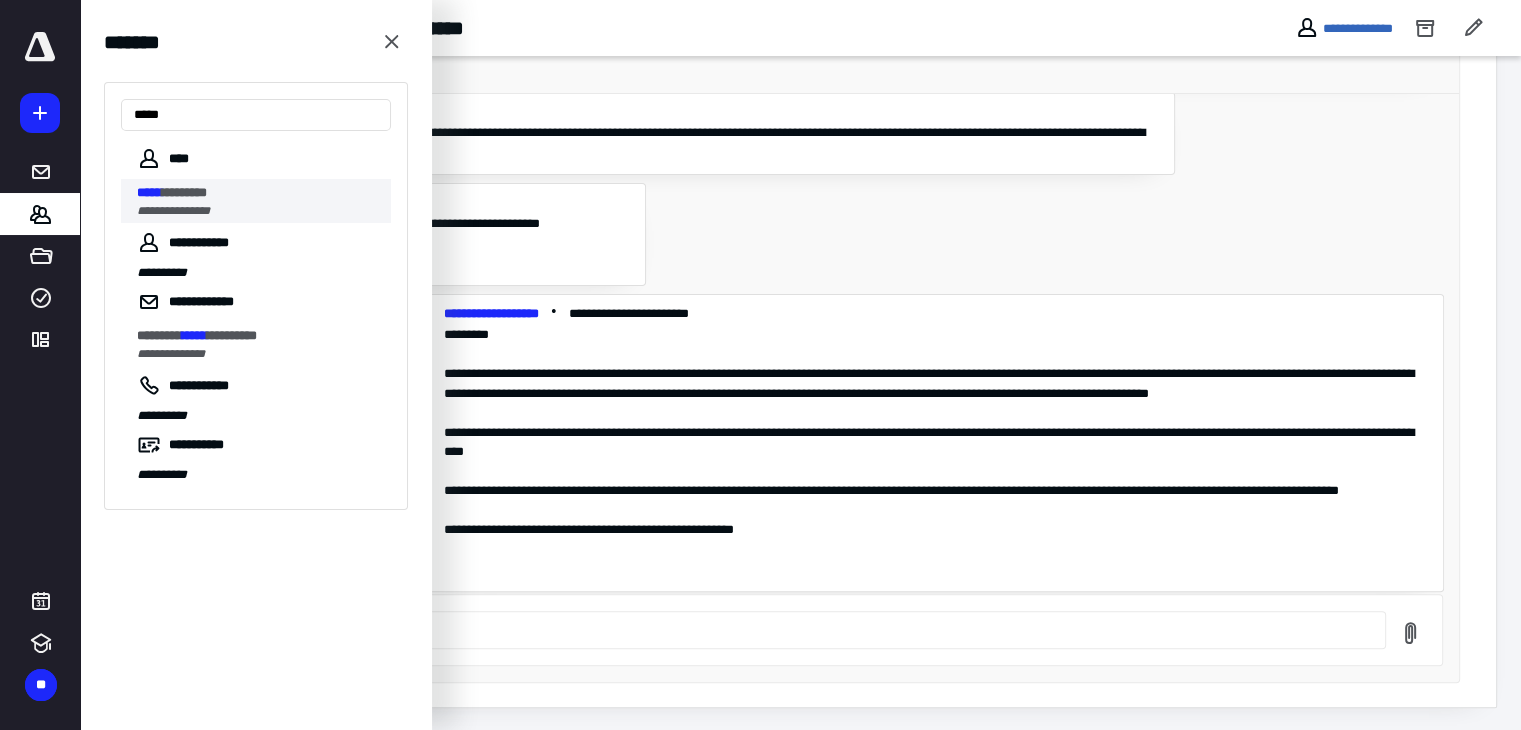 type on "*****" 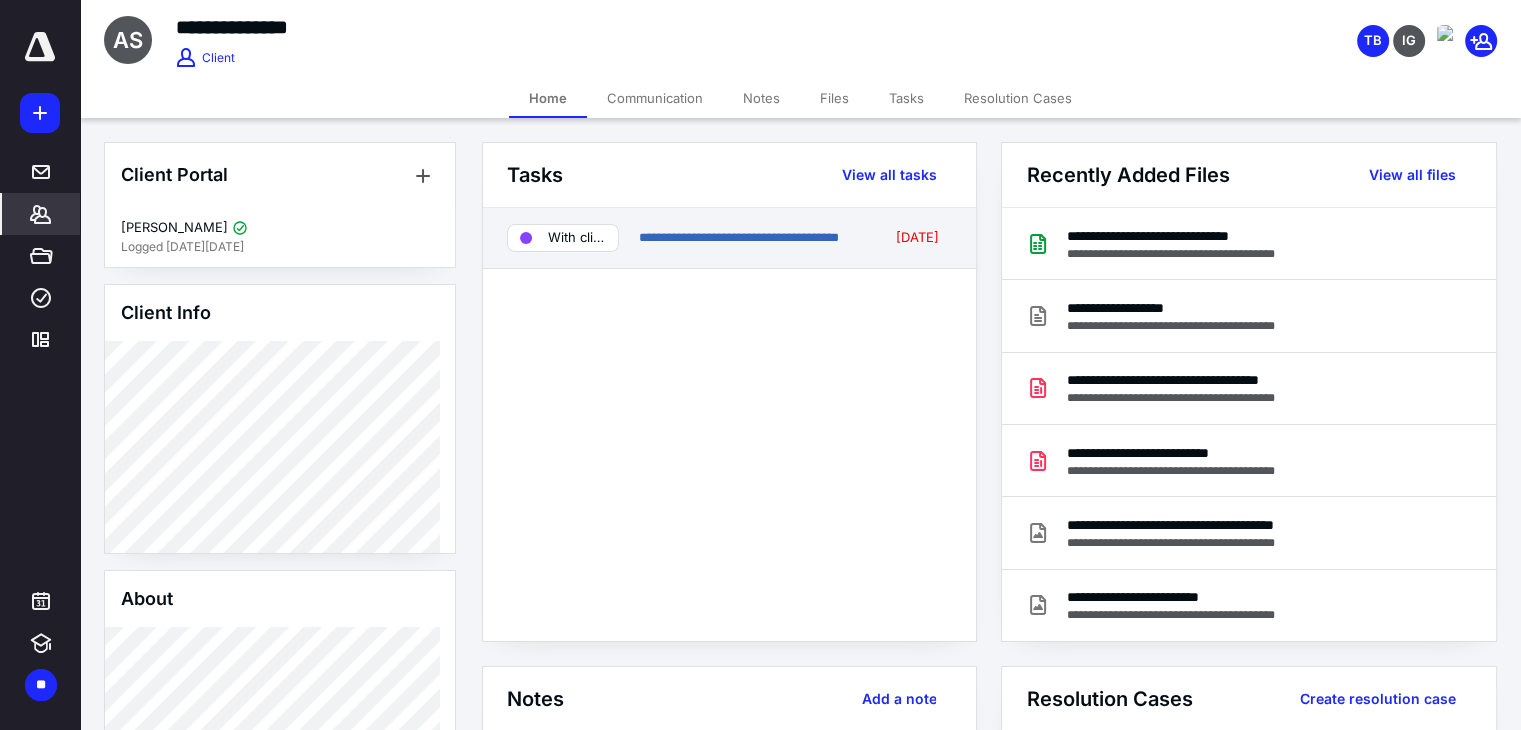 click on "**********" at bounding box center (751, 238) 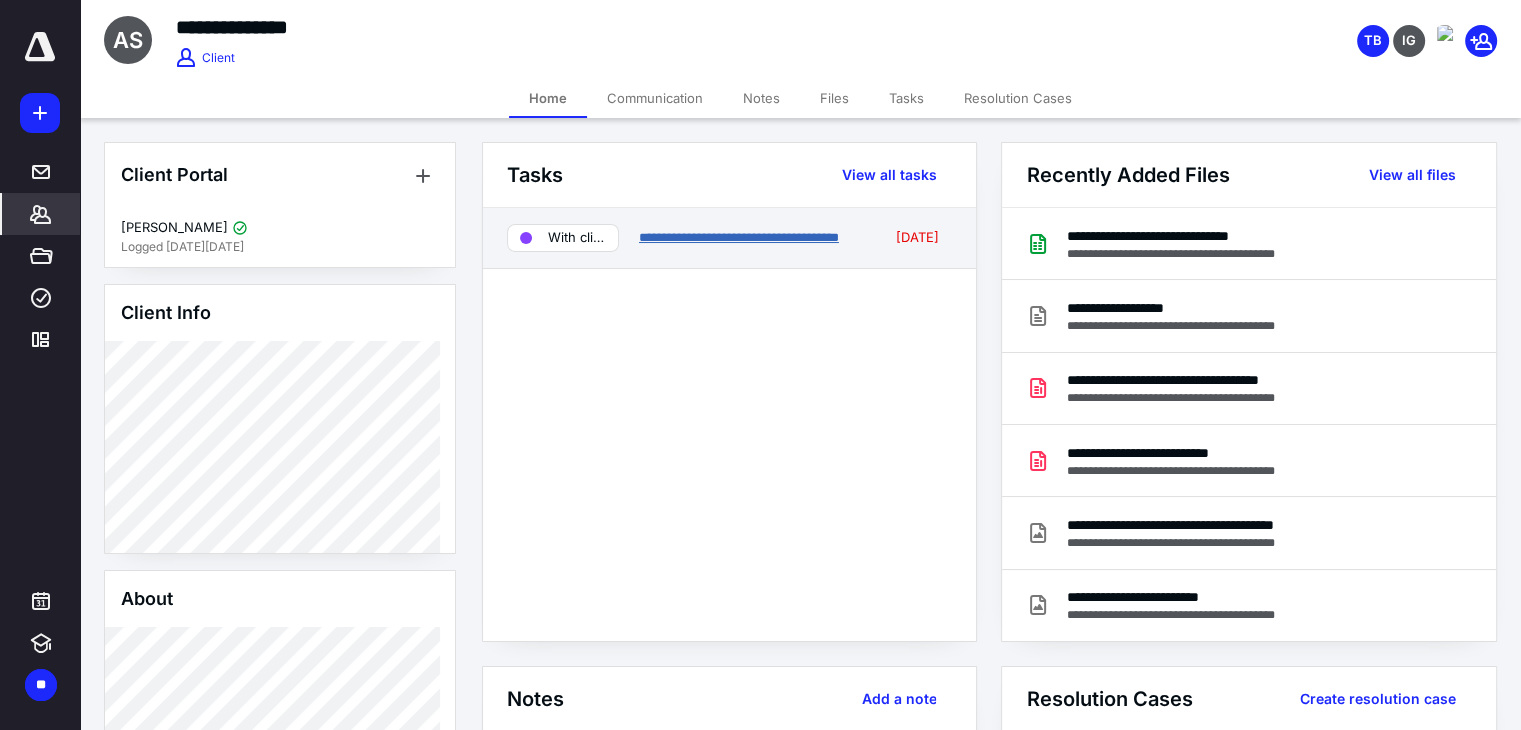 click on "**********" at bounding box center (739, 237) 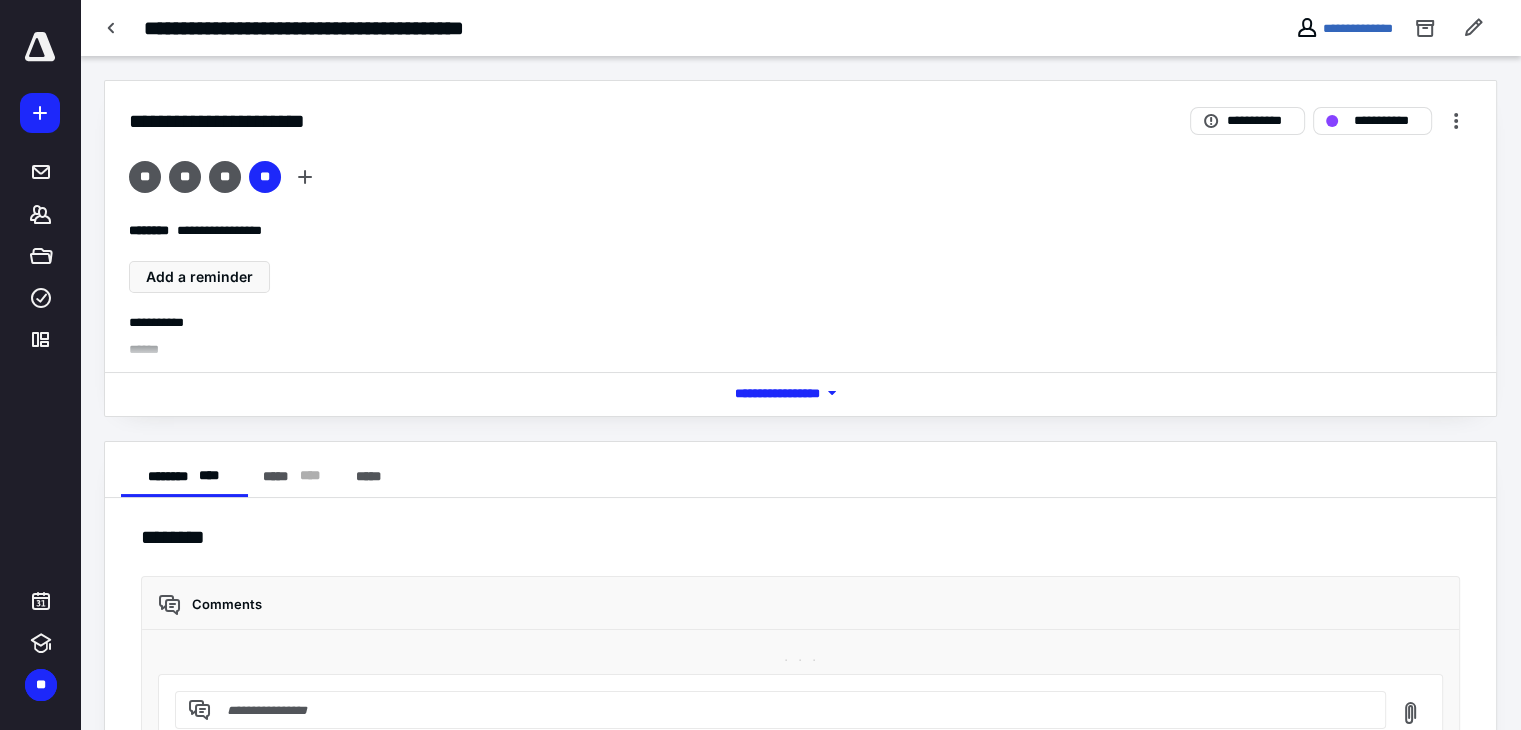 scroll, scrollTop: 80, scrollLeft: 0, axis: vertical 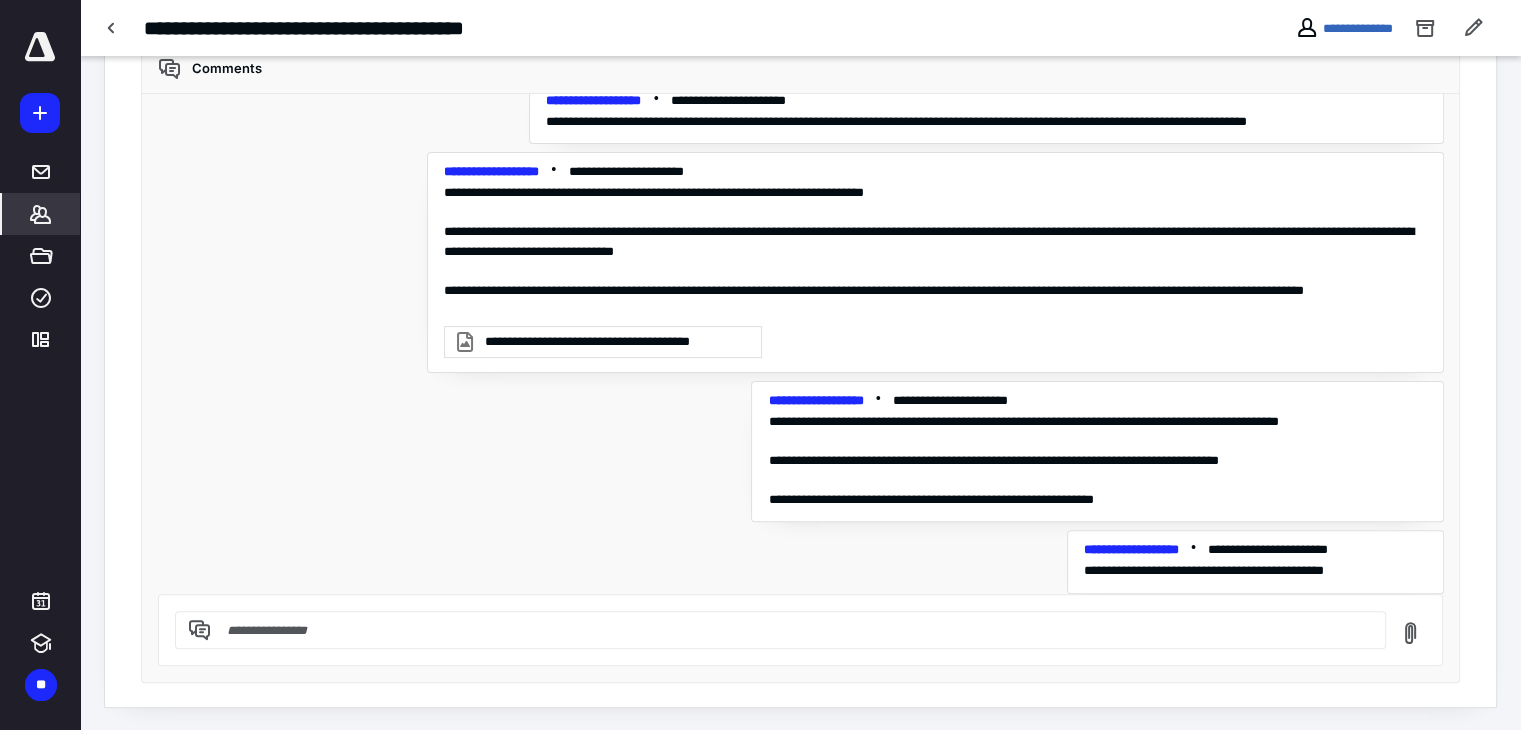 click 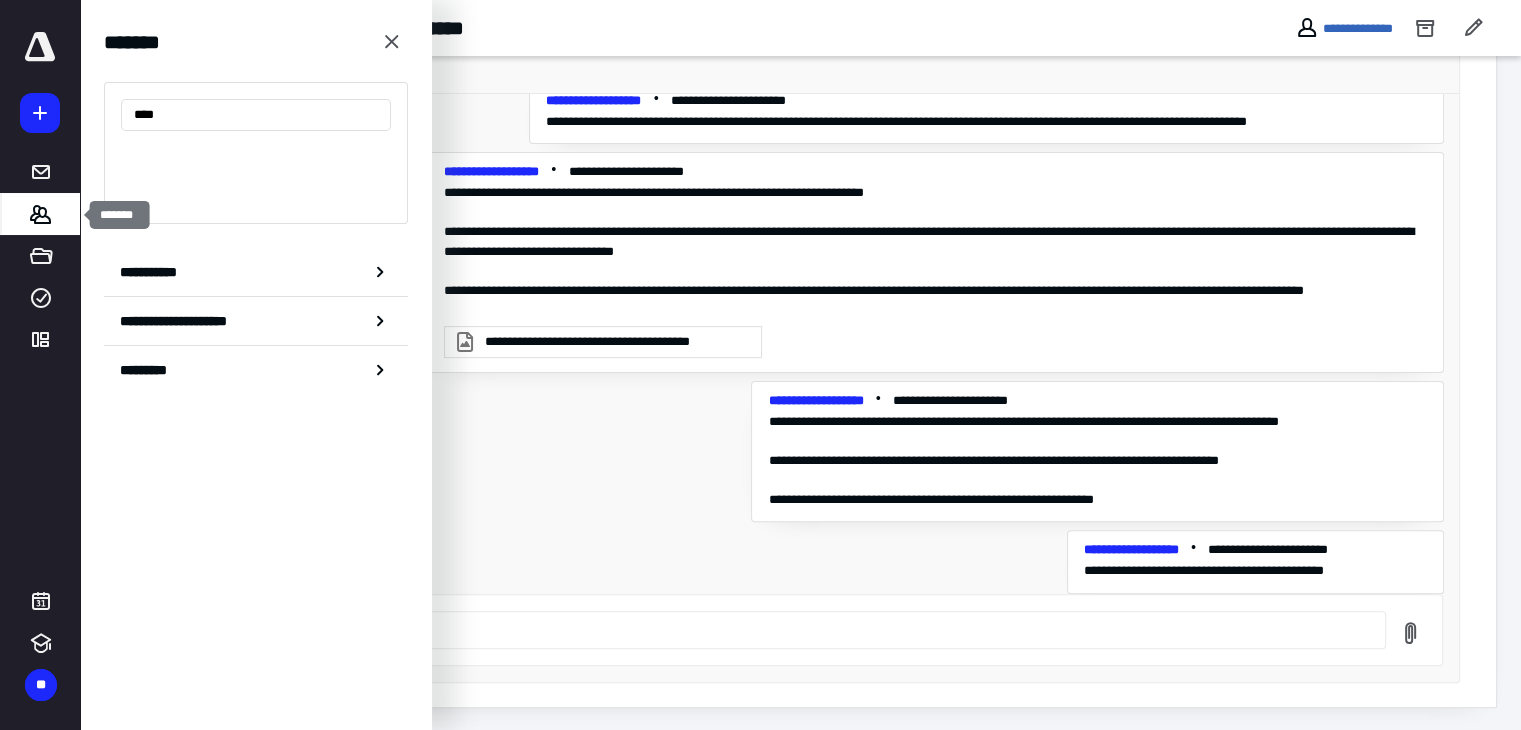 type on "*****" 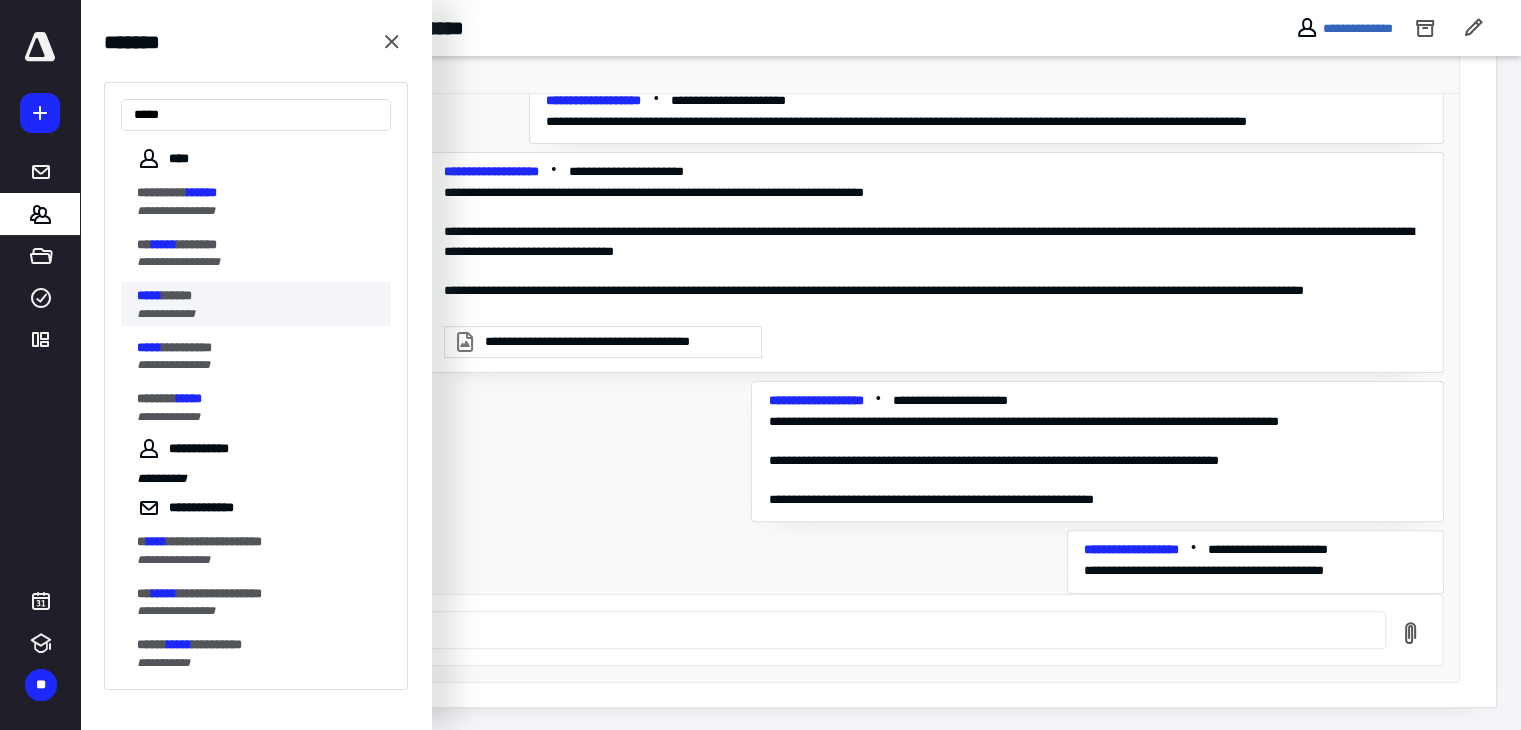 click on "**********" at bounding box center (166, 314) 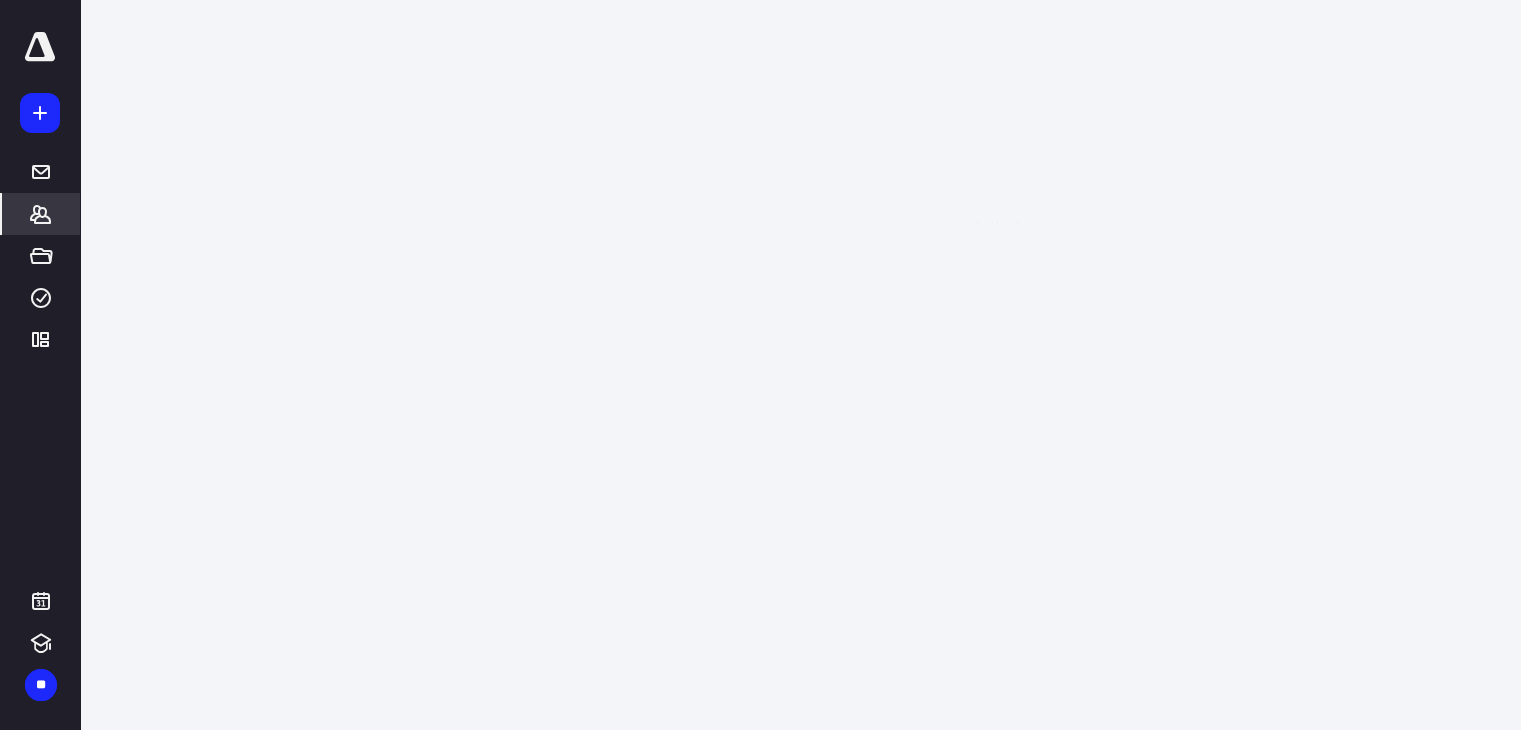 scroll, scrollTop: 0, scrollLeft: 0, axis: both 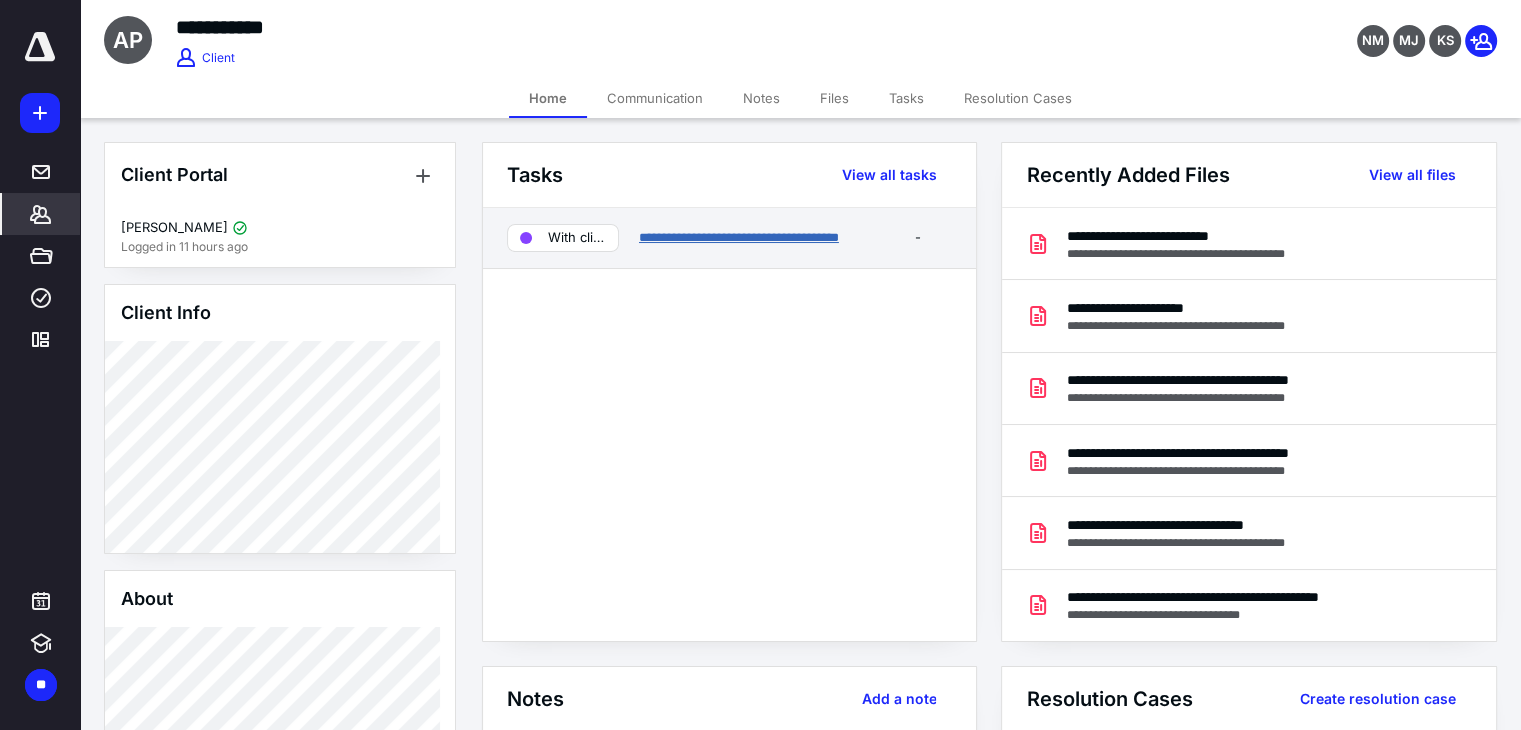 click on "**********" at bounding box center (739, 237) 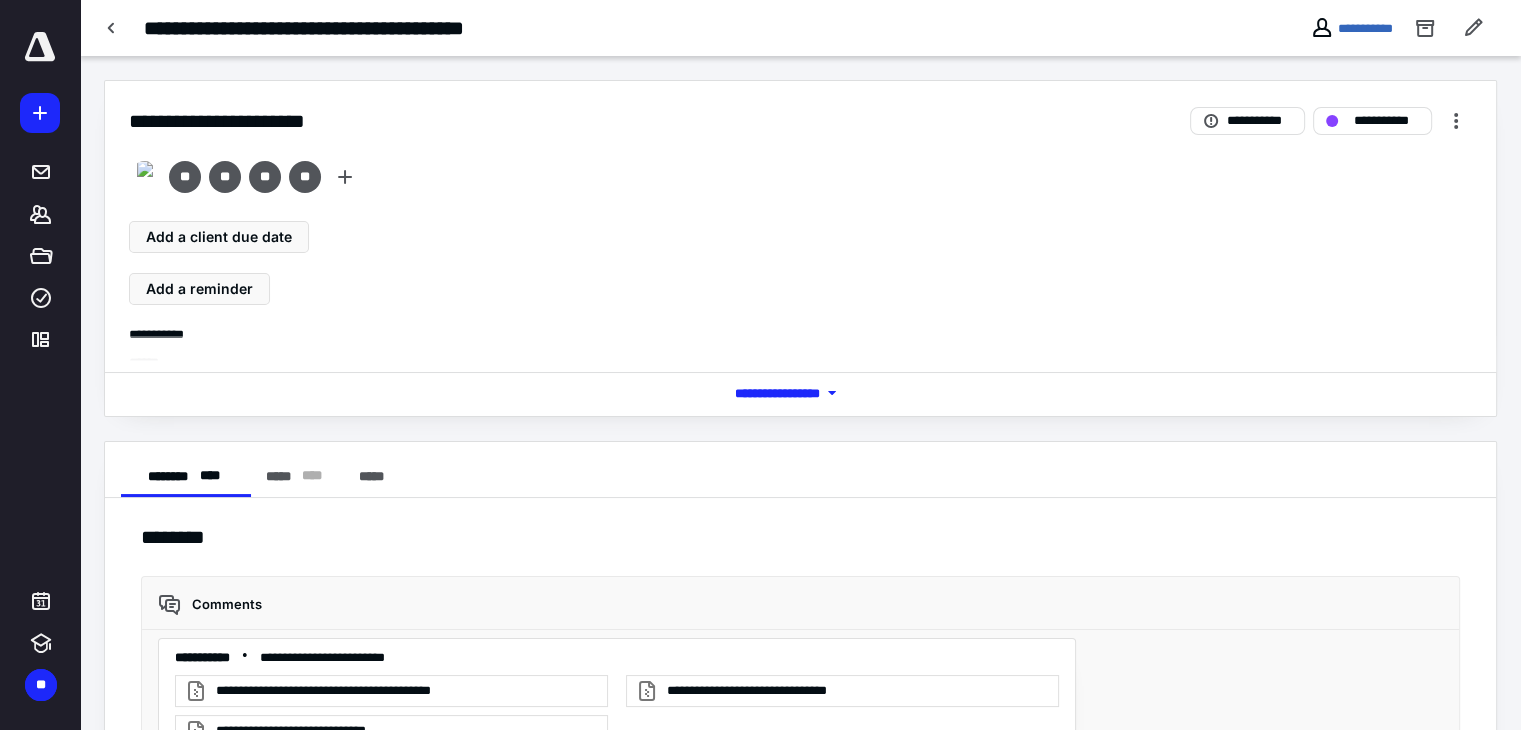 scroll, scrollTop: 268, scrollLeft: 0, axis: vertical 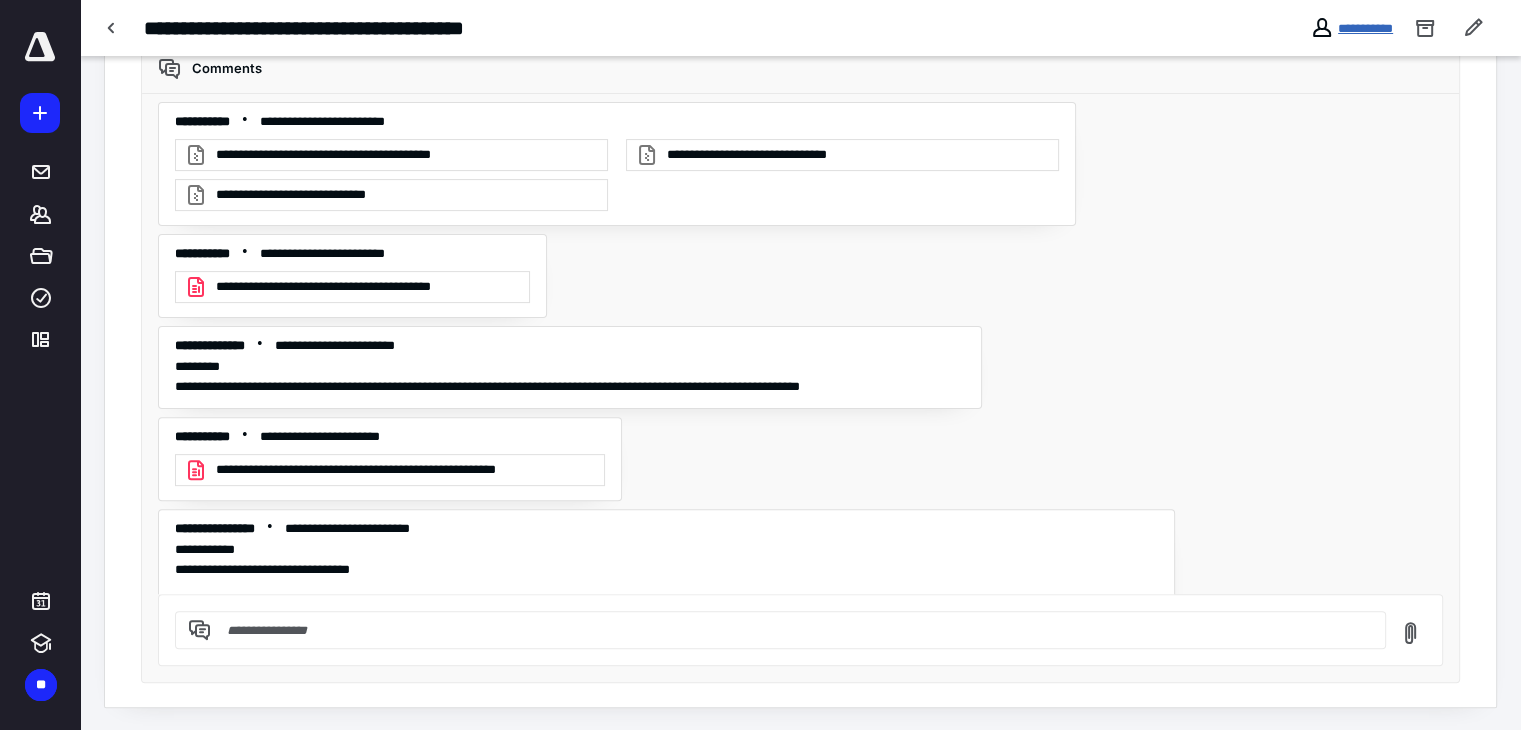 click on "**********" at bounding box center [1365, 28] 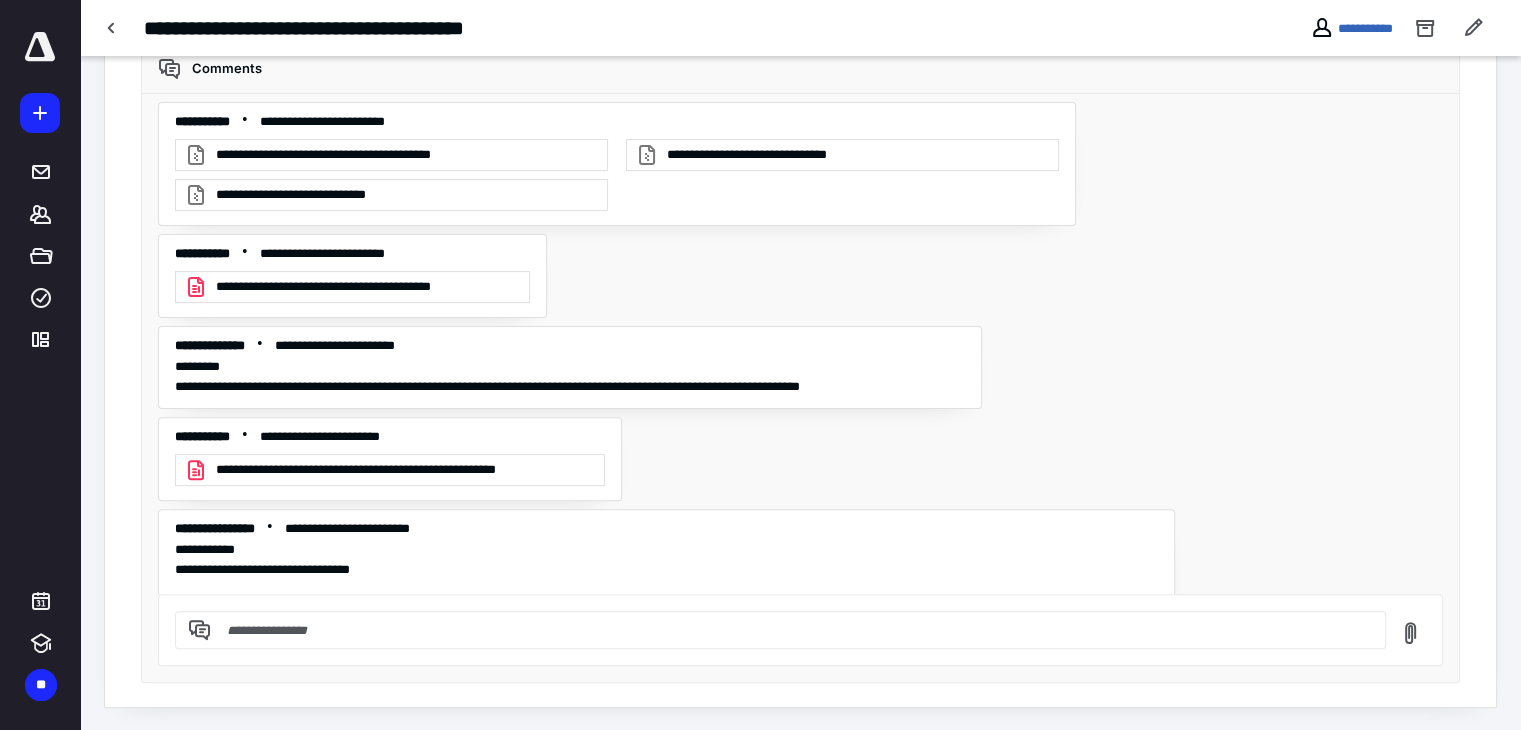 scroll, scrollTop: 0, scrollLeft: 0, axis: both 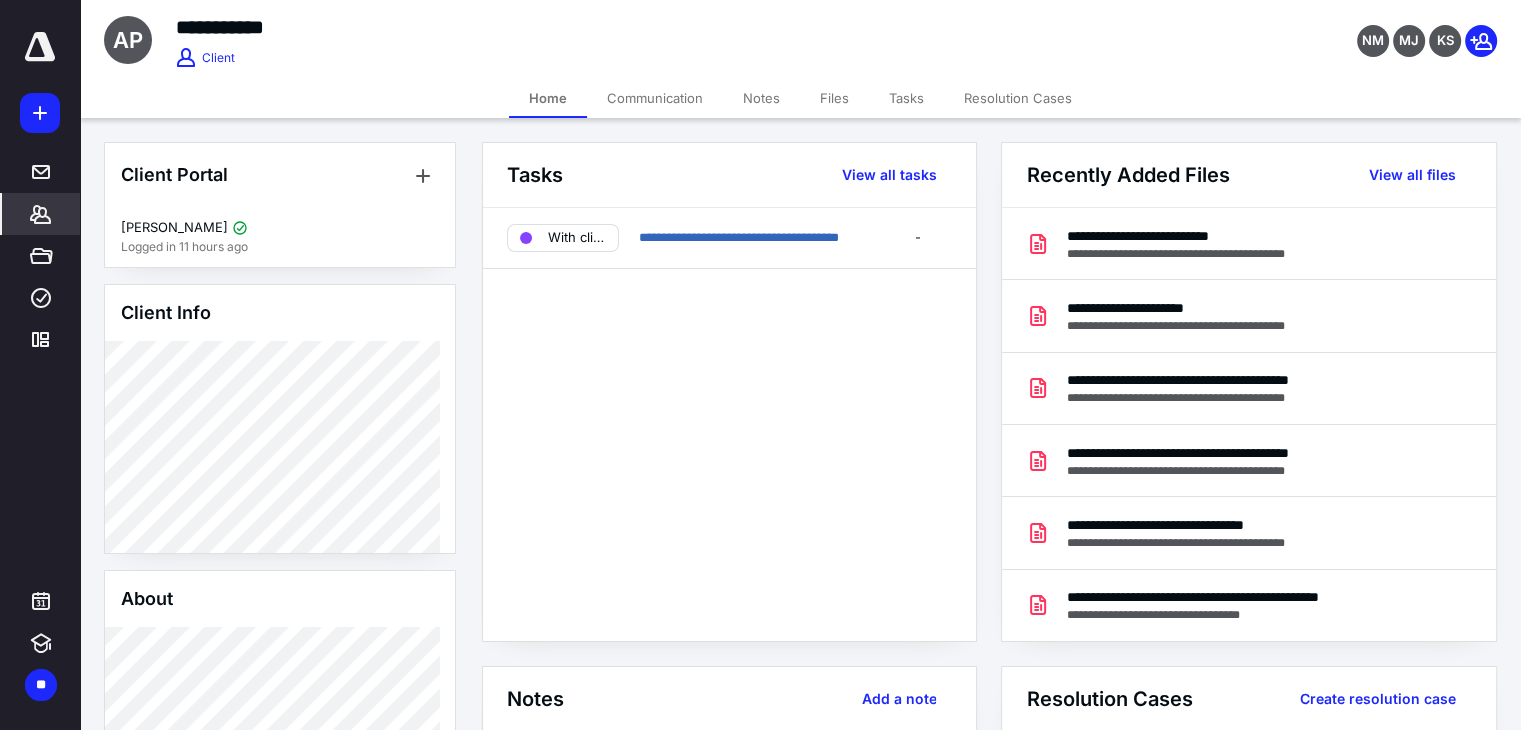 click on "*******" at bounding box center [41, 214] 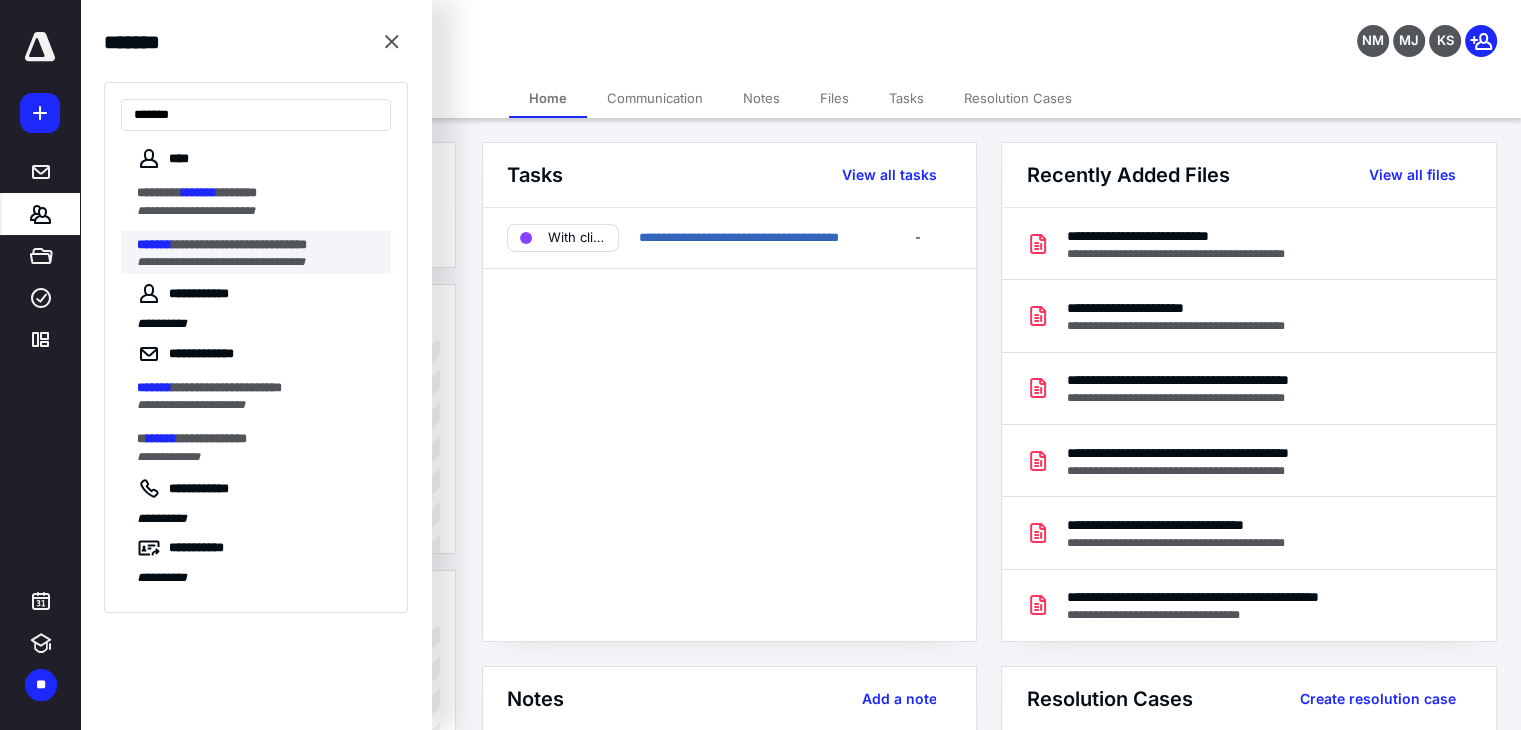 type on "*******" 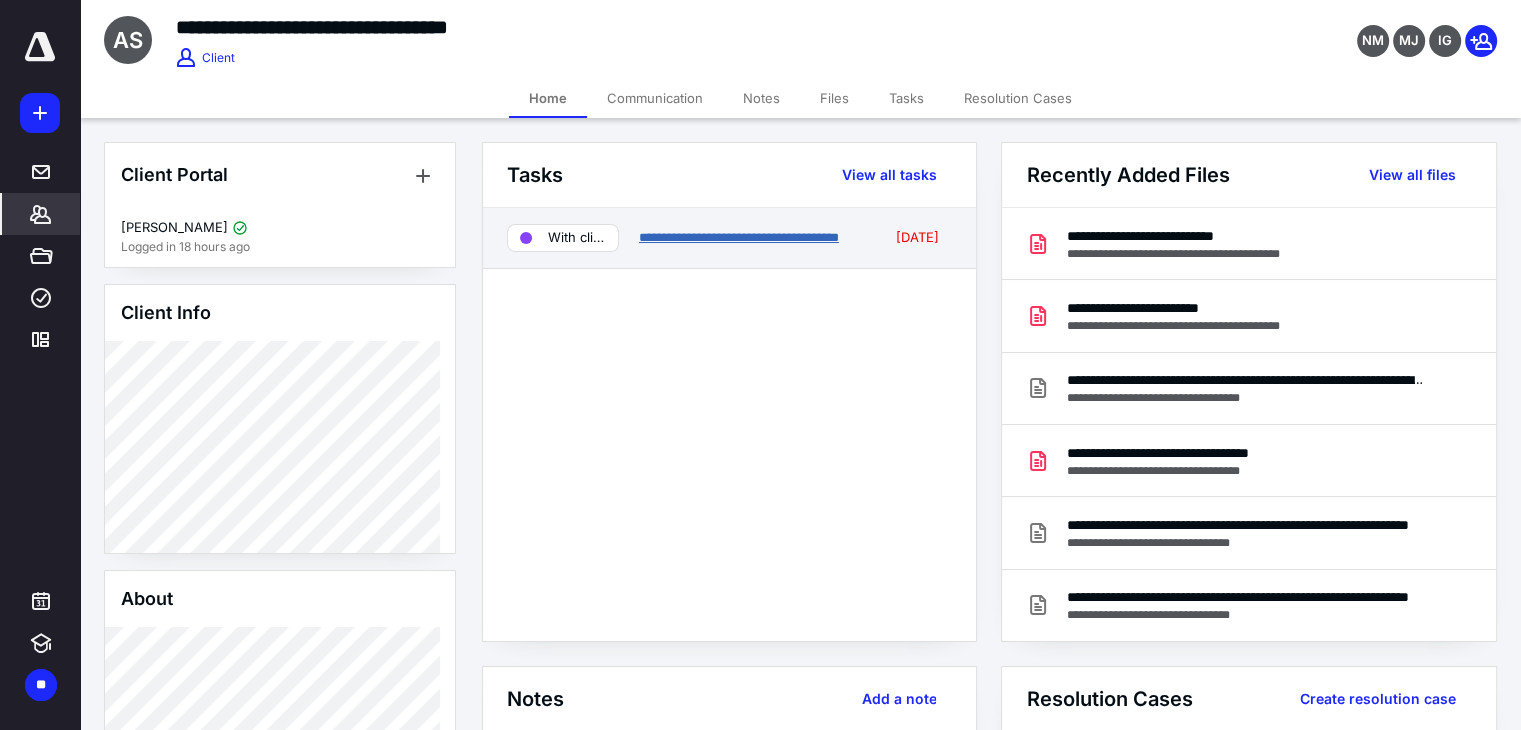 click on "**********" at bounding box center [739, 237] 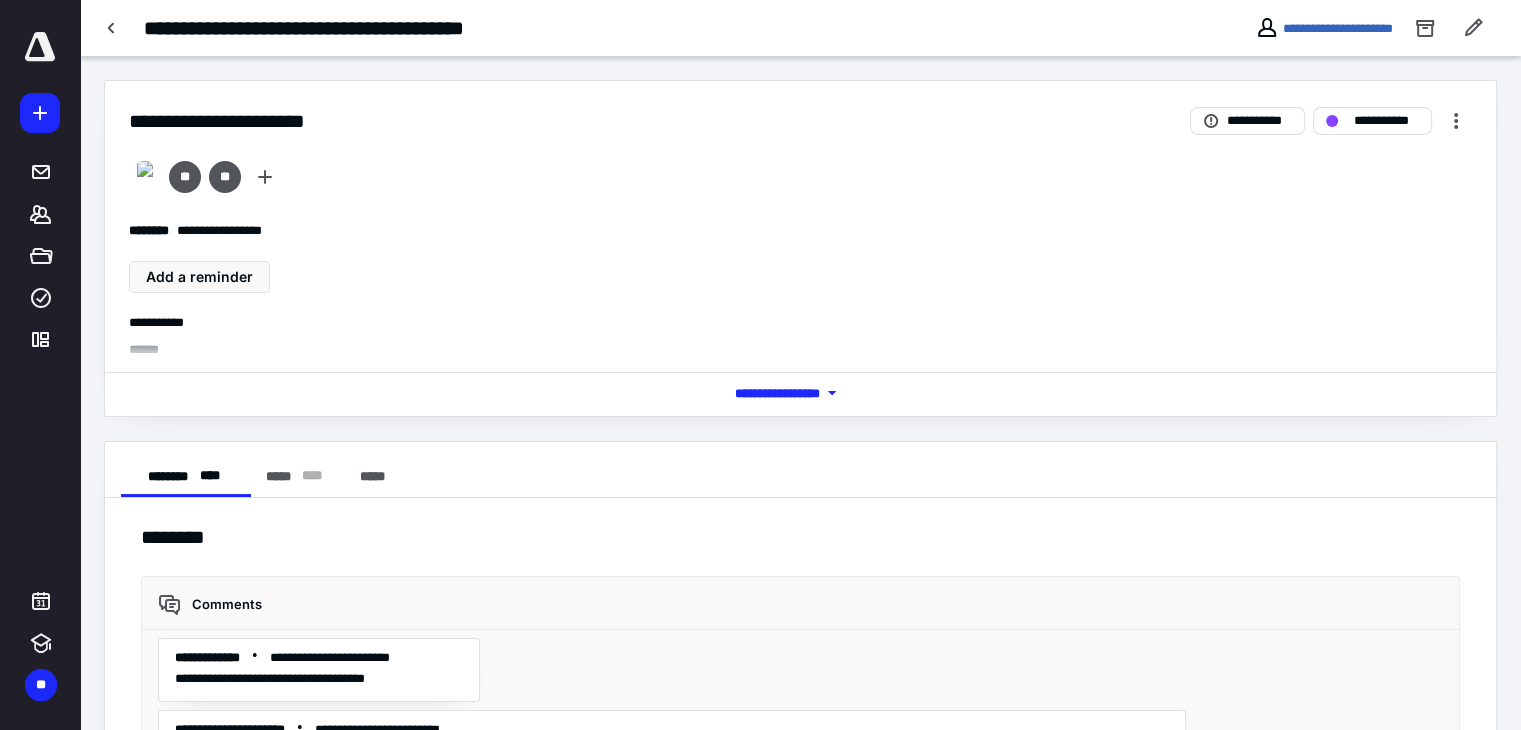 scroll, scrollTop: 536, scrollLeft: 0, axis: vertical 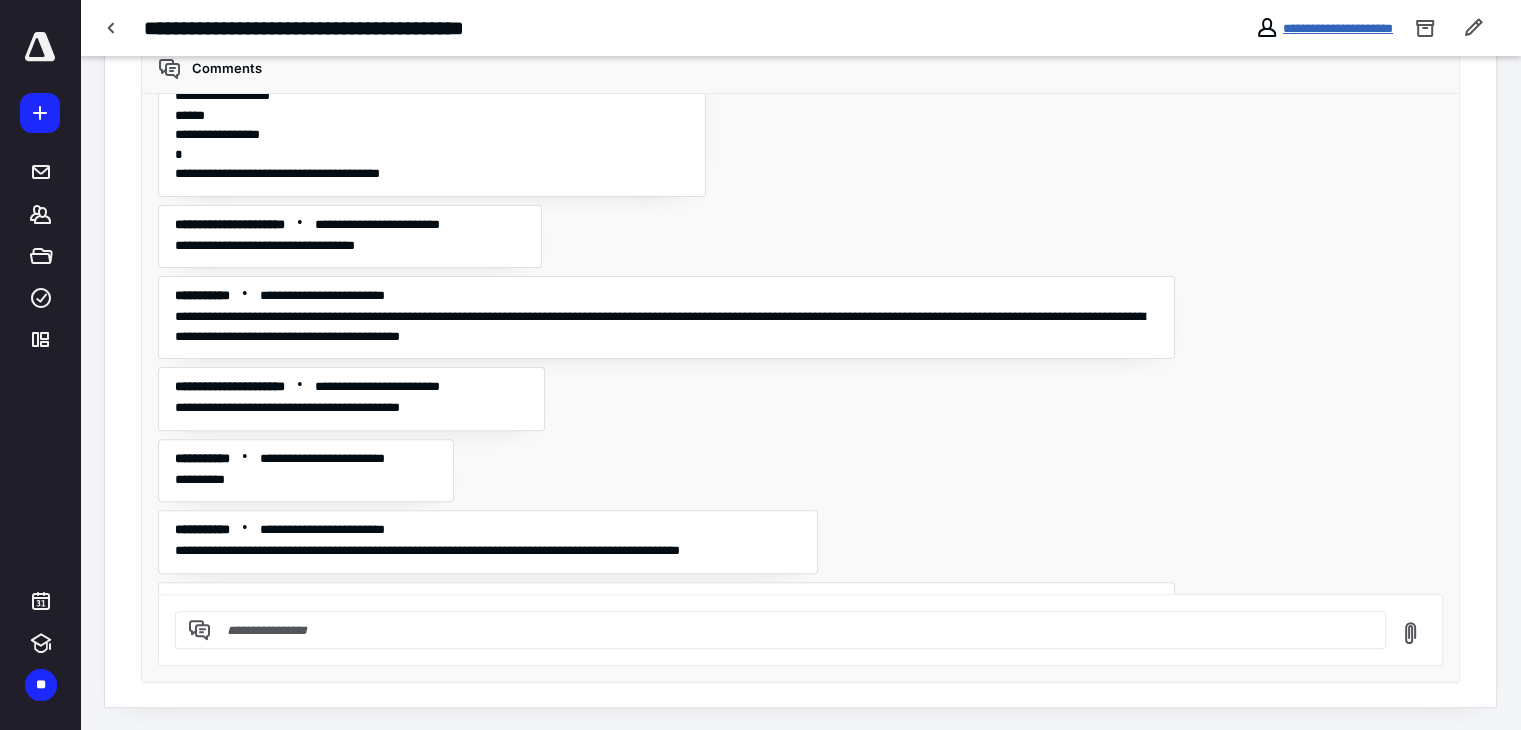 click on "**********" at bounding box center (1338, 28) 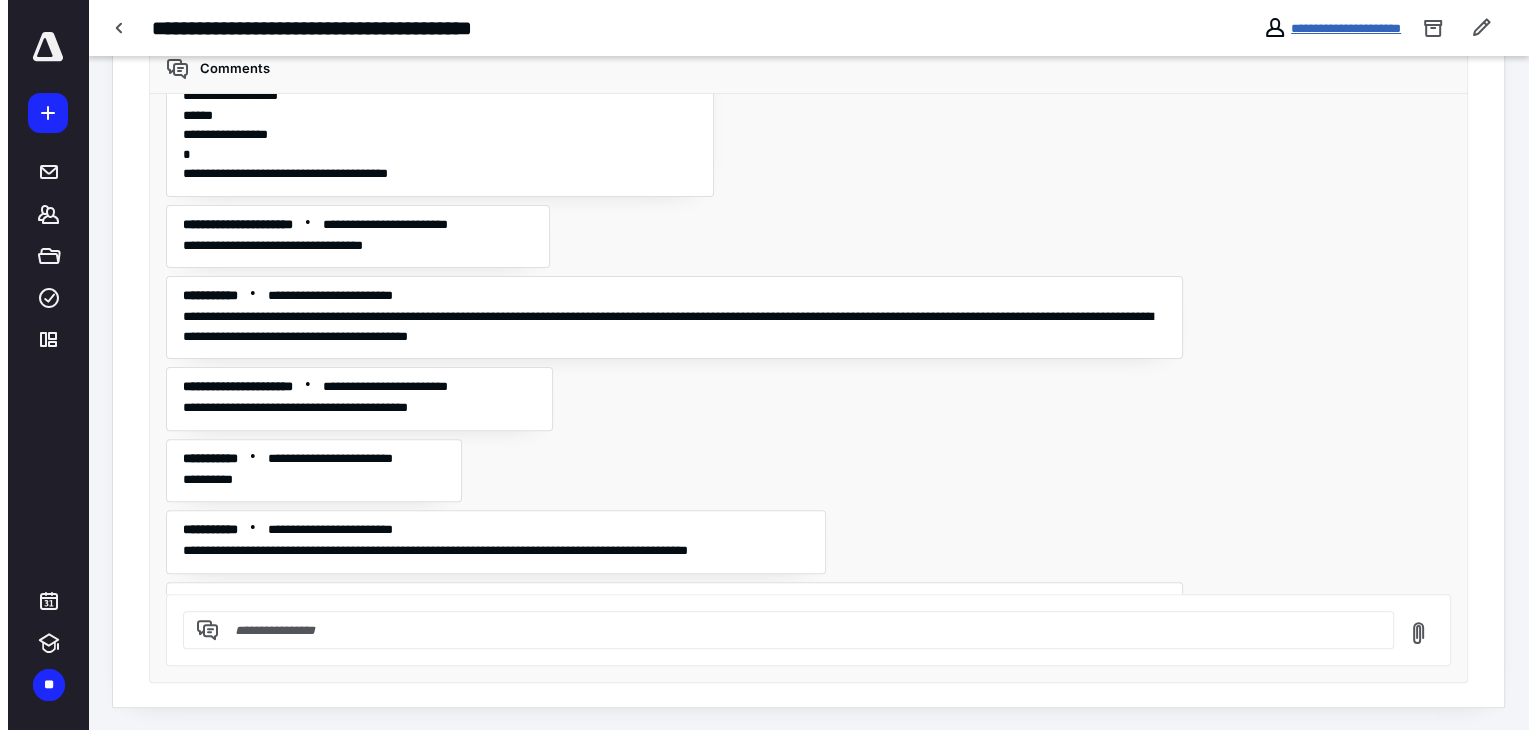 scroll, scrollTop: 0, scrollLeft: 0, axis: both 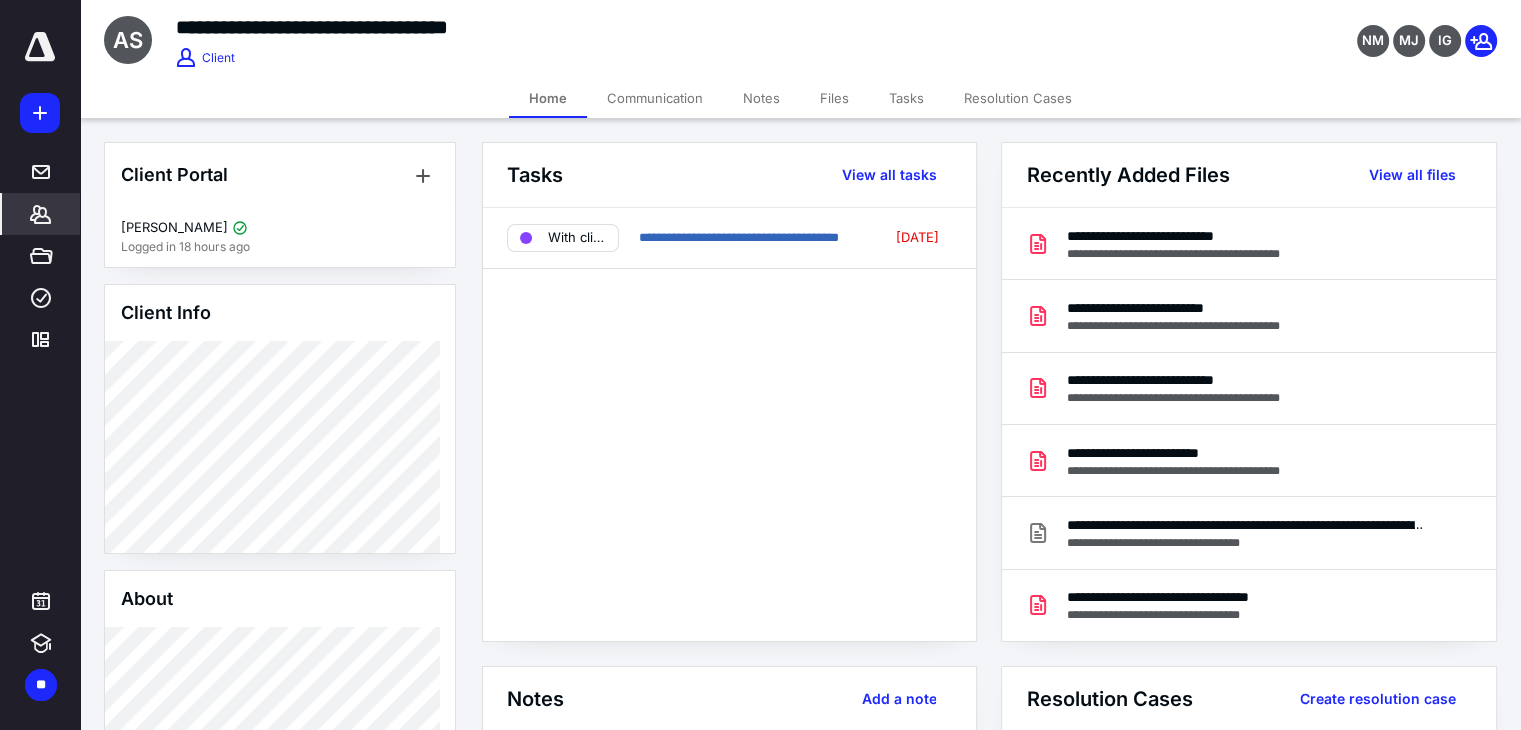 click 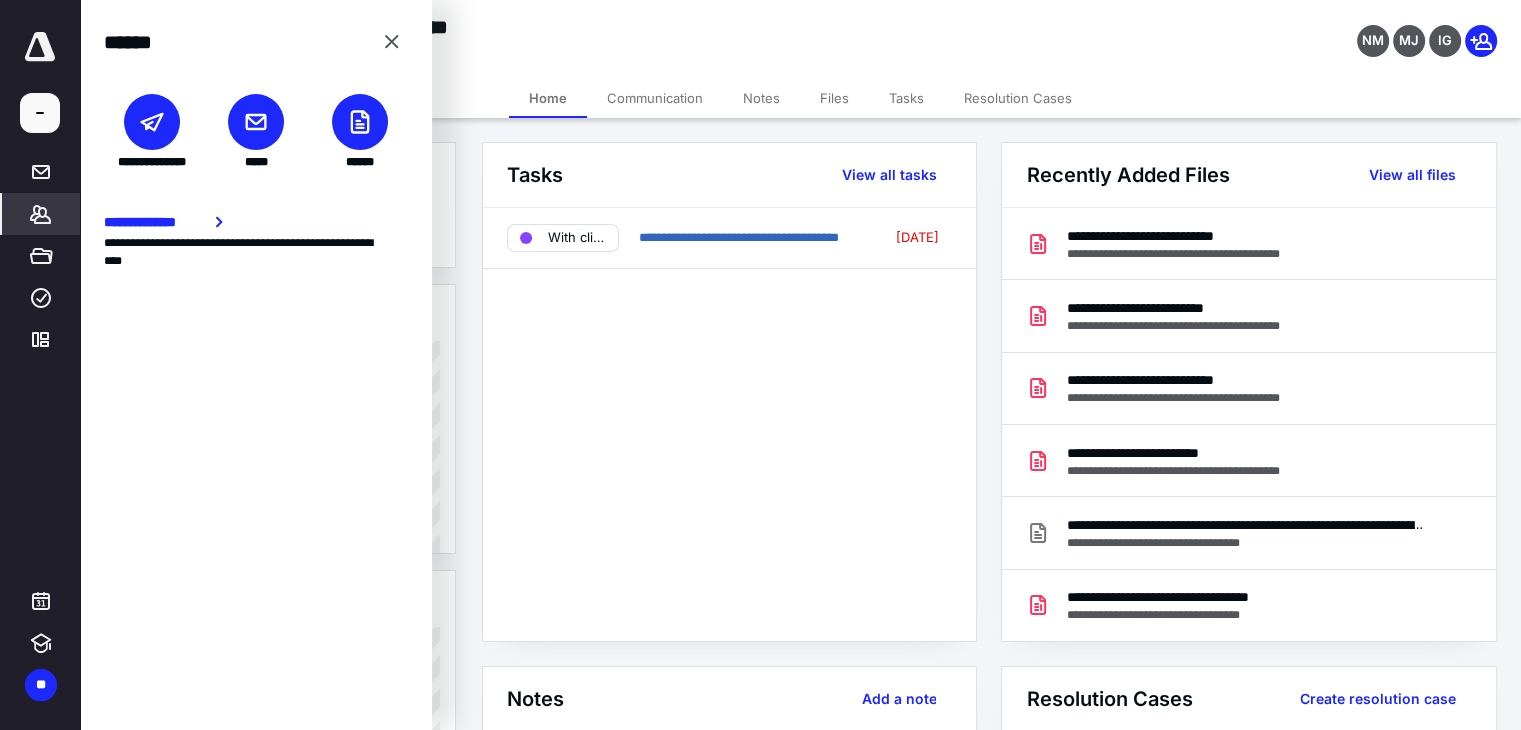 click on "**********" at bounding box center (152, 132) 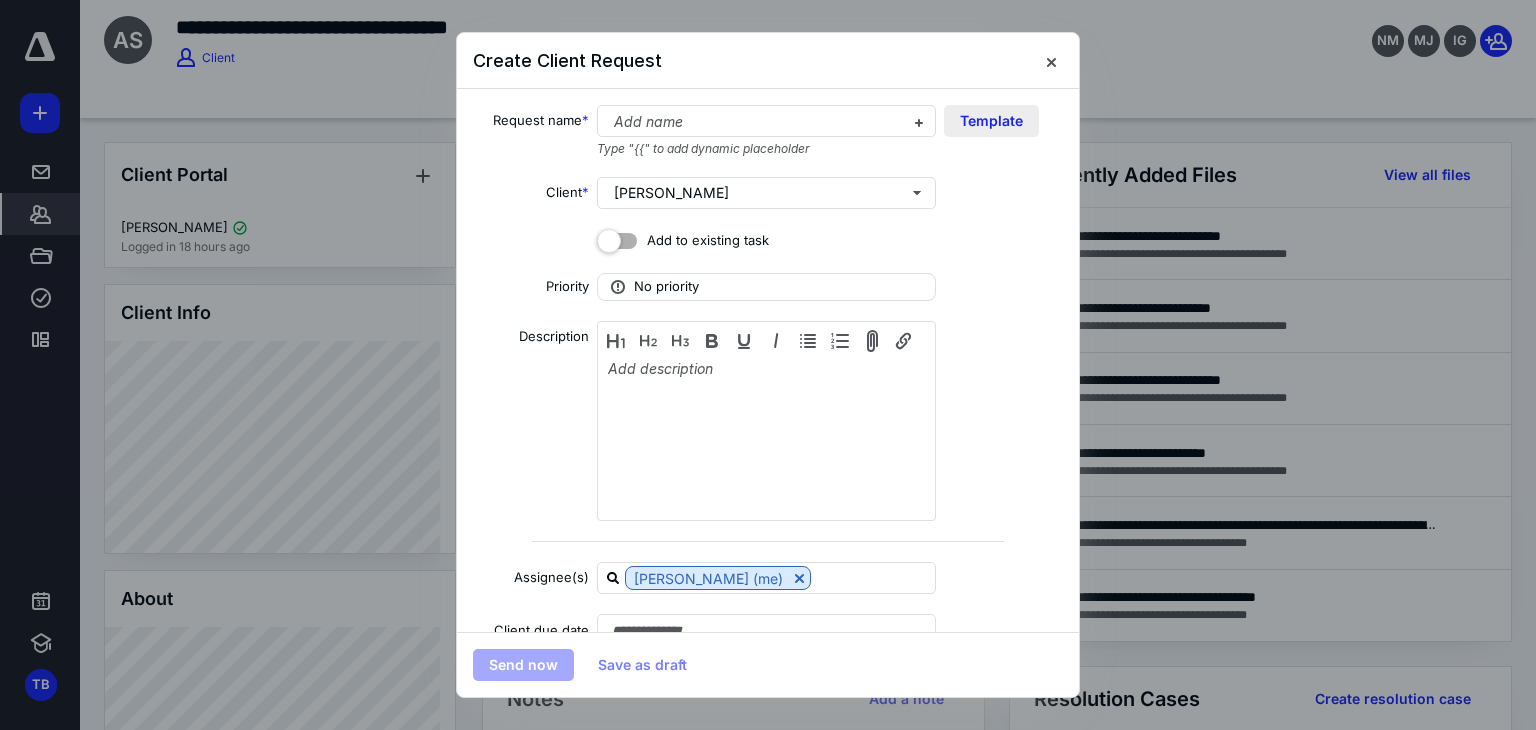 click on "Template" at bounding box center [991, 121] 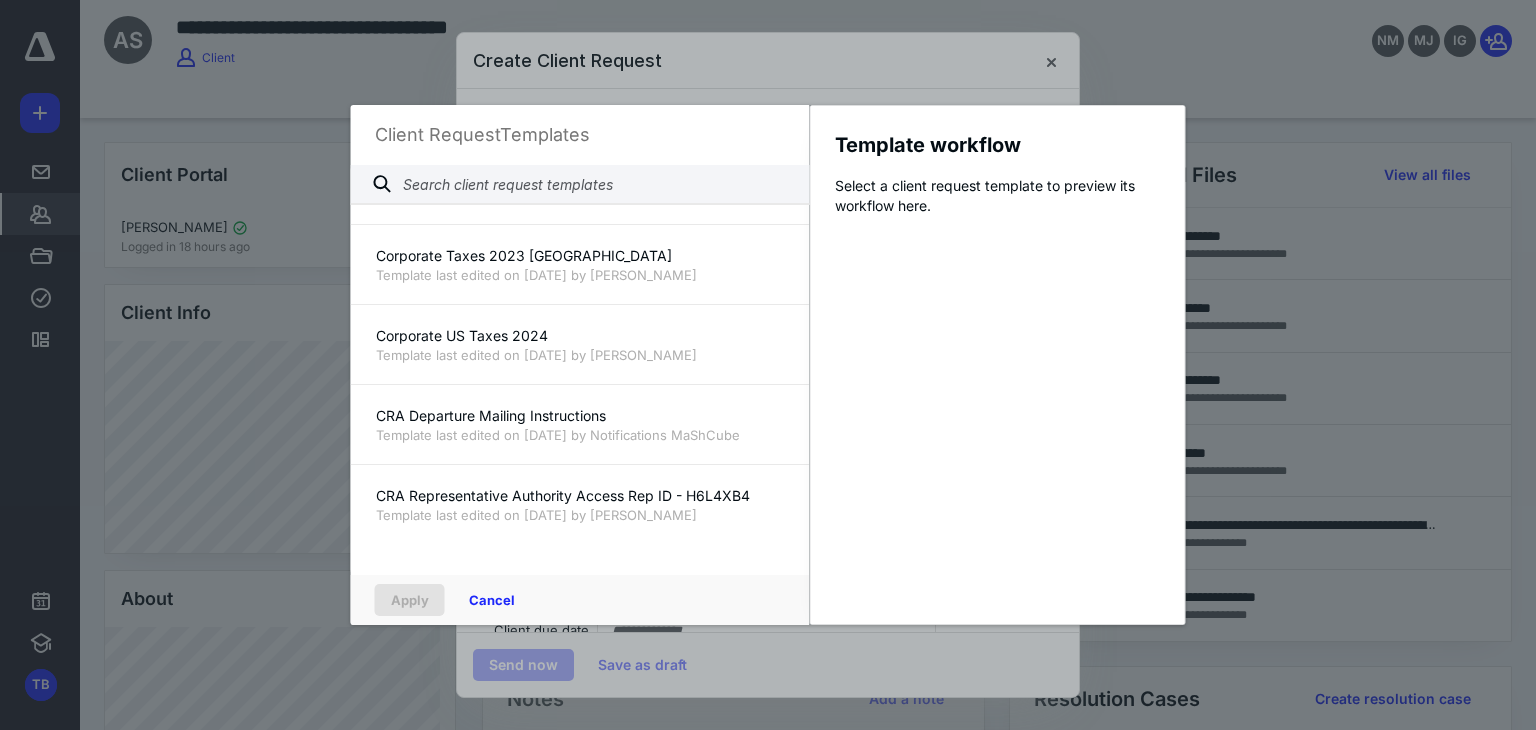 scroll, scrollTop: 400, scrollLeft: 0, axis: vertical 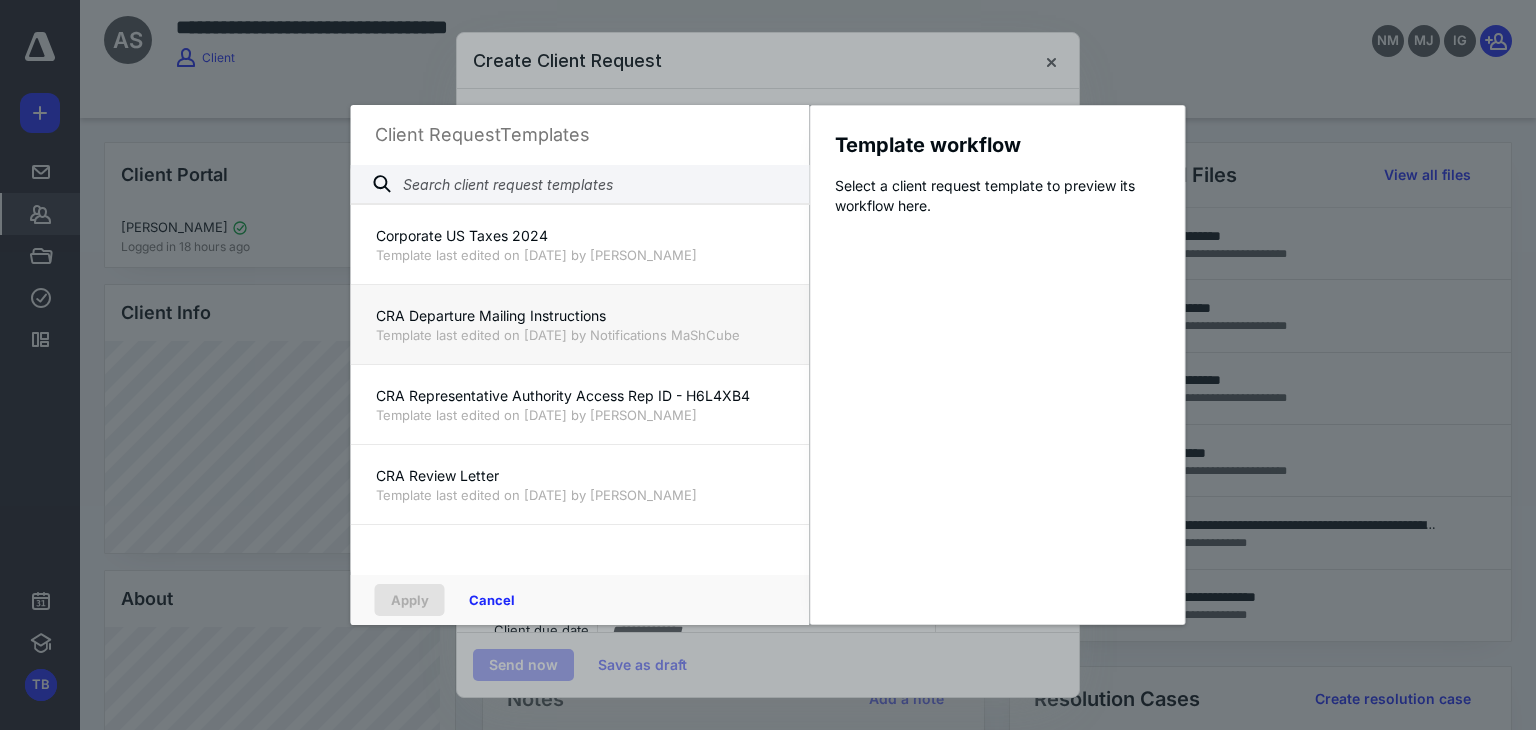 click on "Template last edited on 3/13/2025 by Notifications MaShCube" at bounding box center [580, 335] 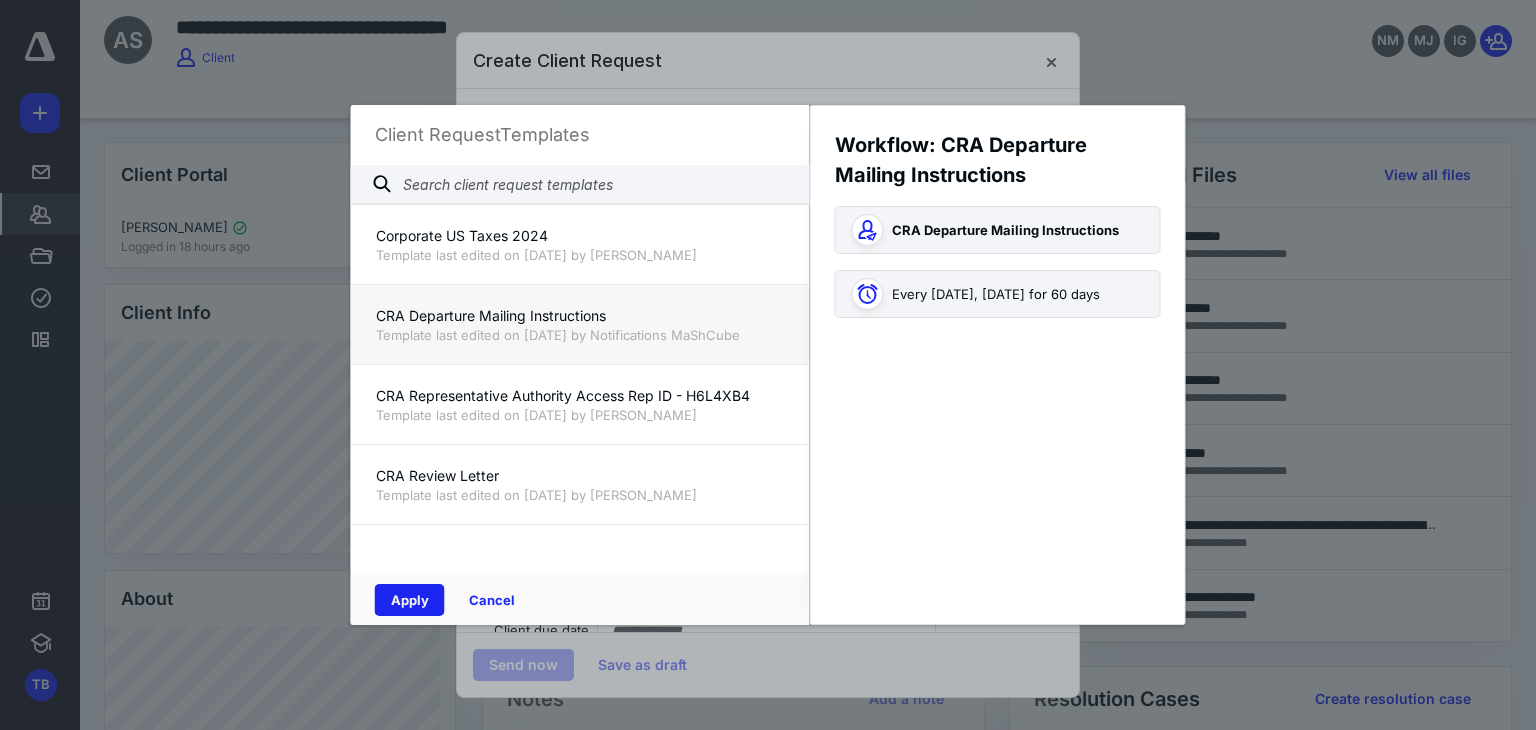 click on "Apply" at bounding box center (410, 600) 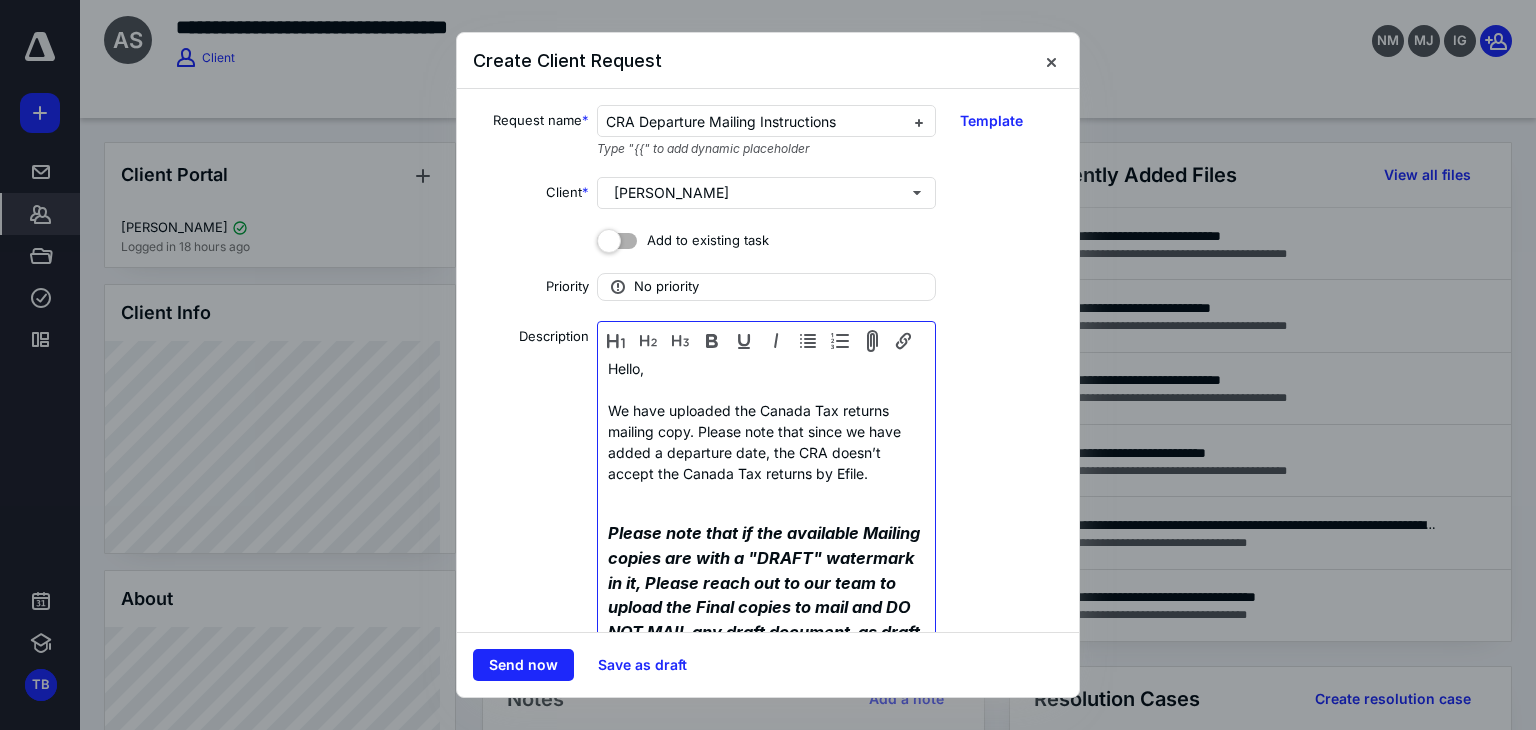 scroll, scrollTop: 638, scrollLeft: 0, axis: vertical 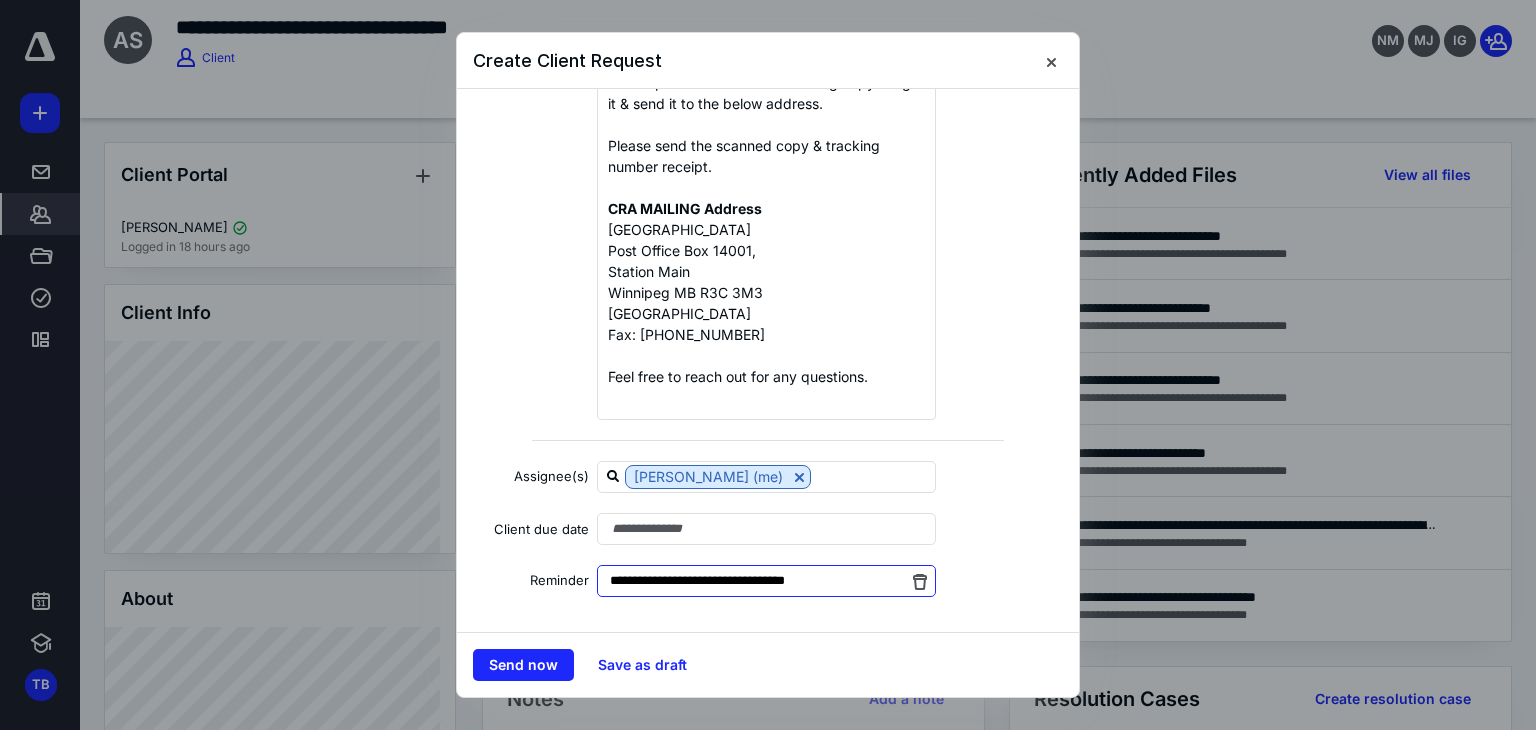 click on "**********" at bounding box center (766, 581) 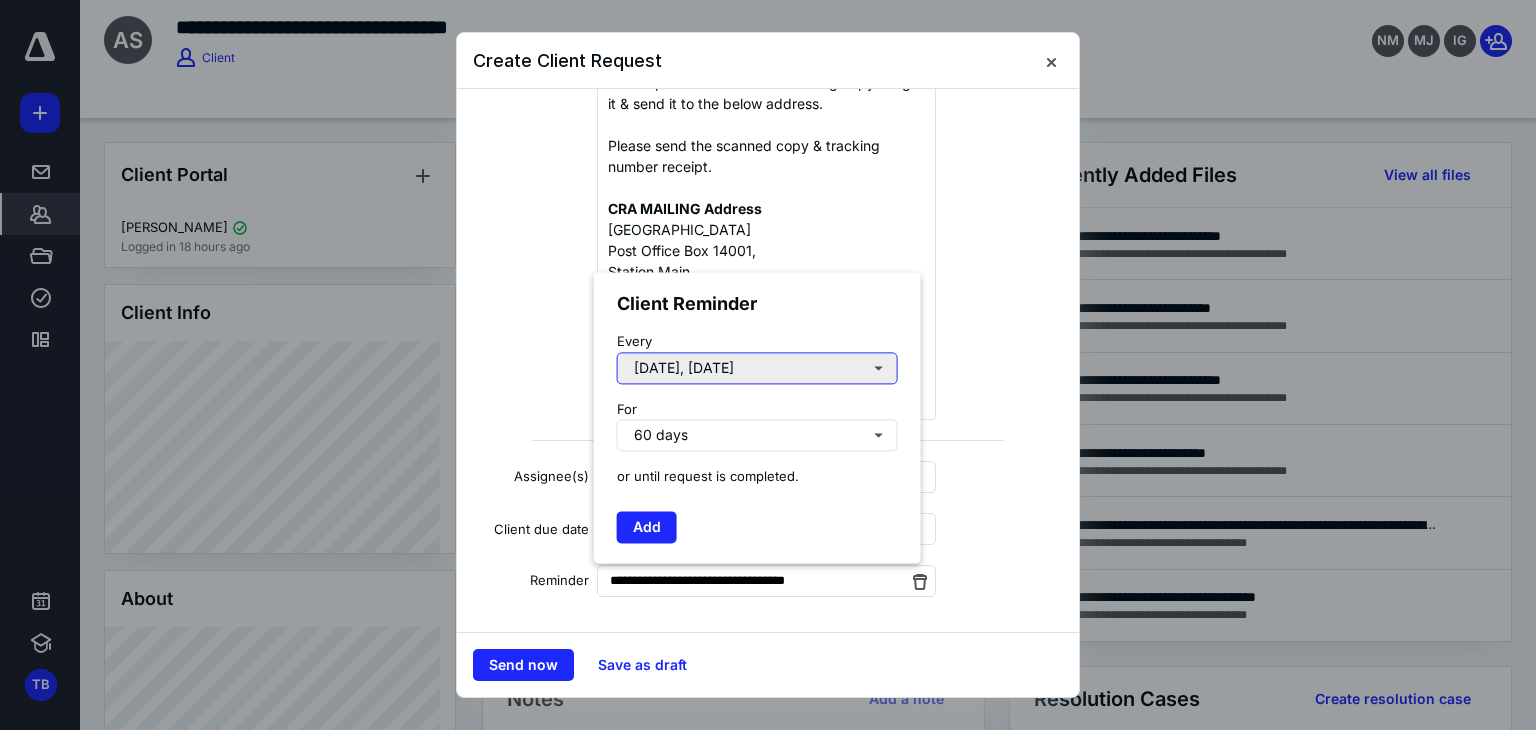 click on "Tuesday, Thursday" at bounding box center [757, 368] 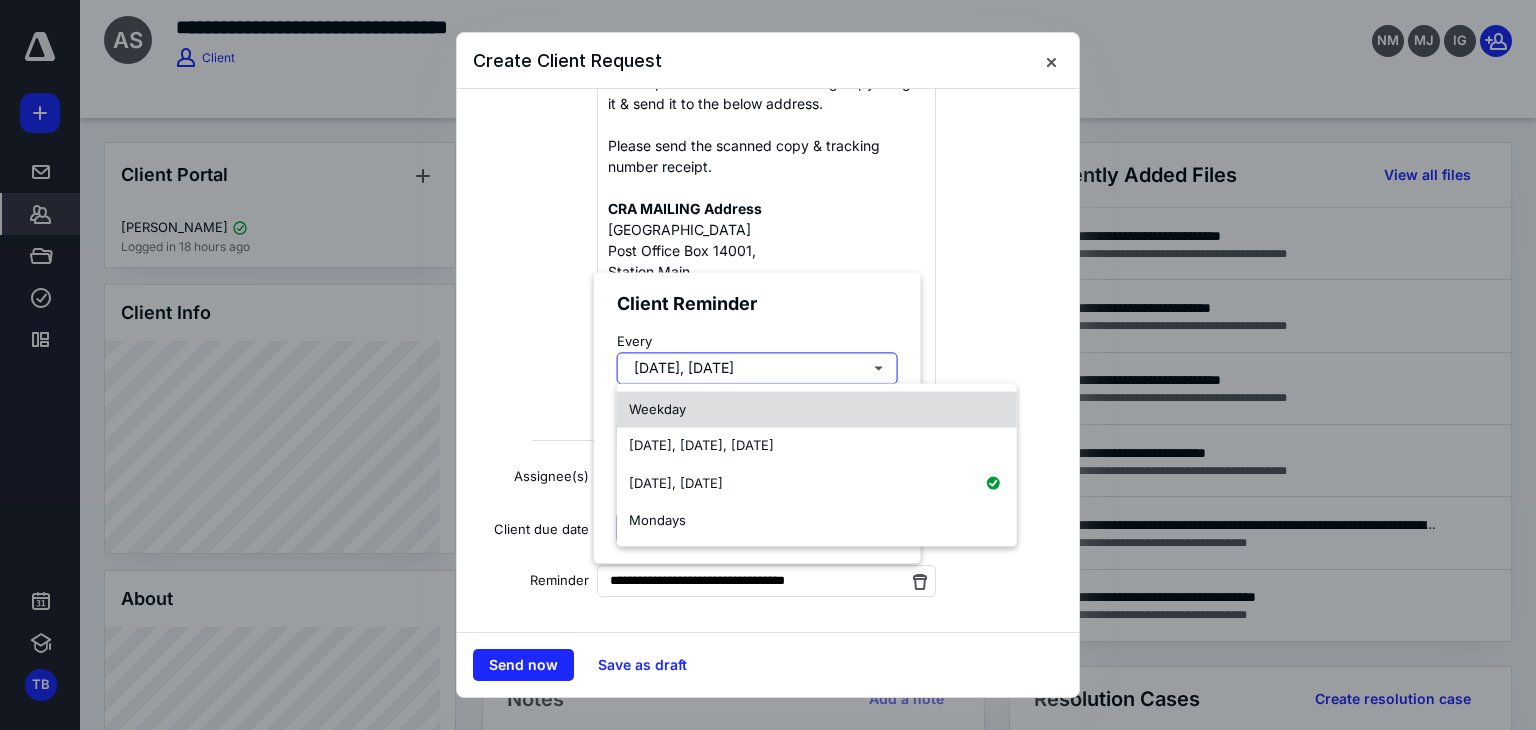 click on "Weekday" at bounding box center (817, 410) 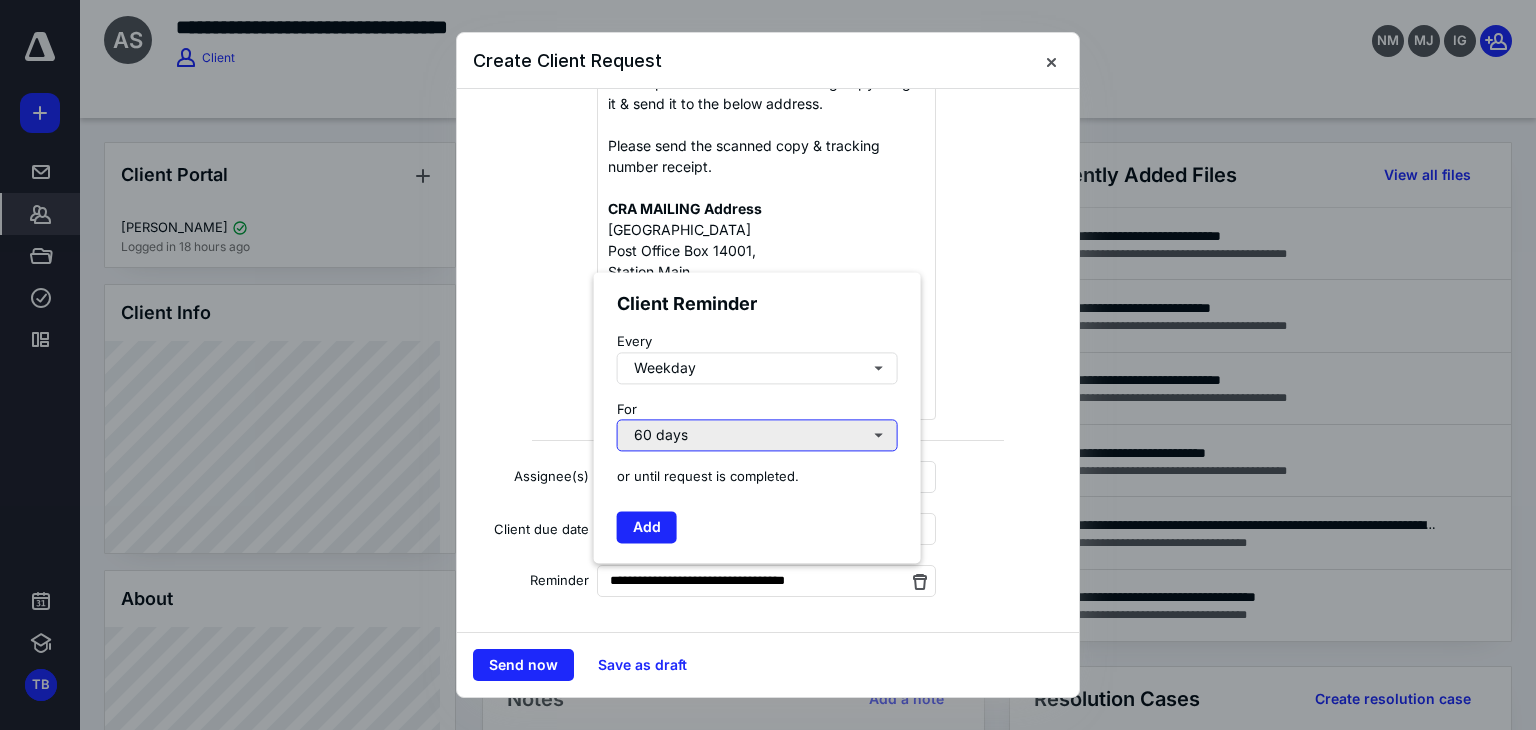 click on "60 days" at bounding box center (757, 436) 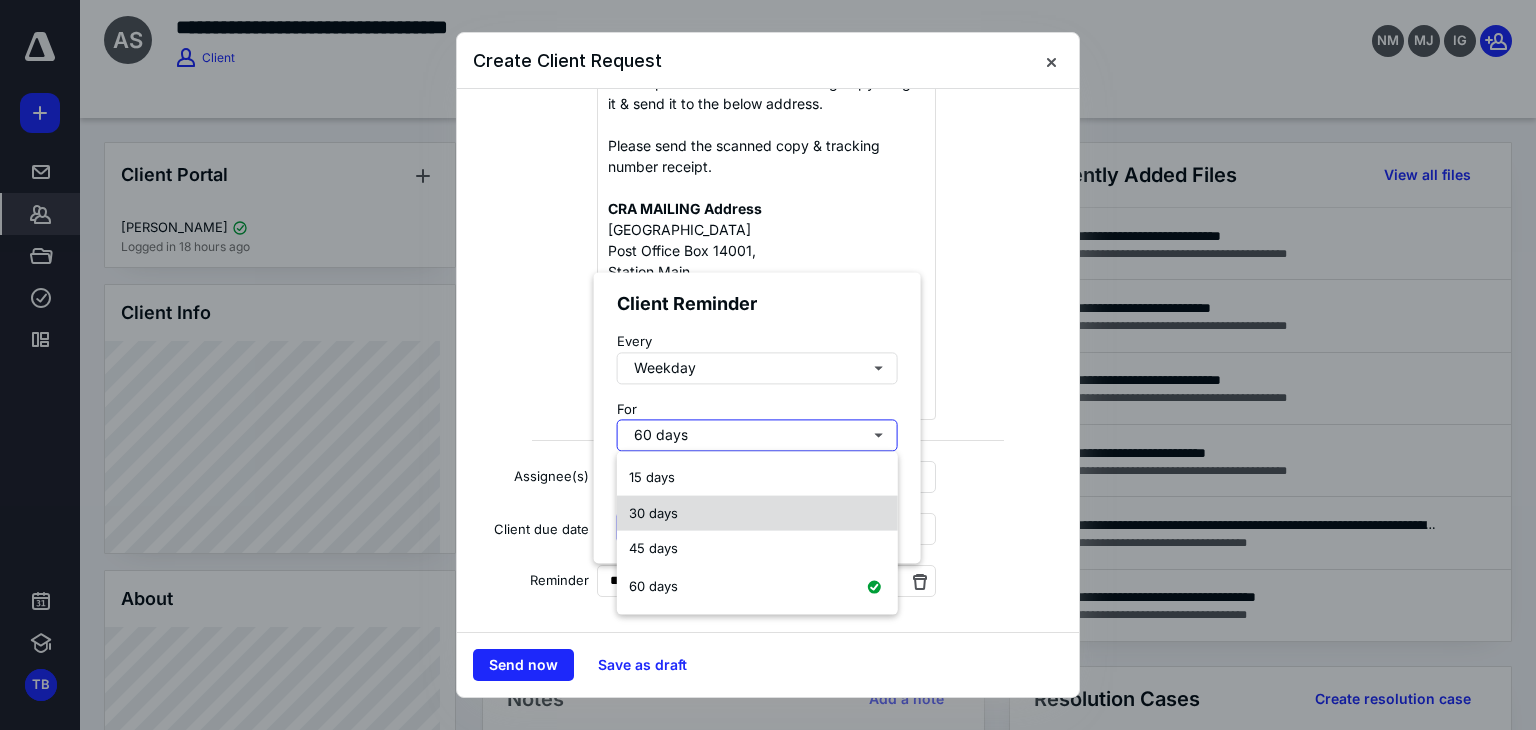 click on "30 days" at bounding box center (653, 512) 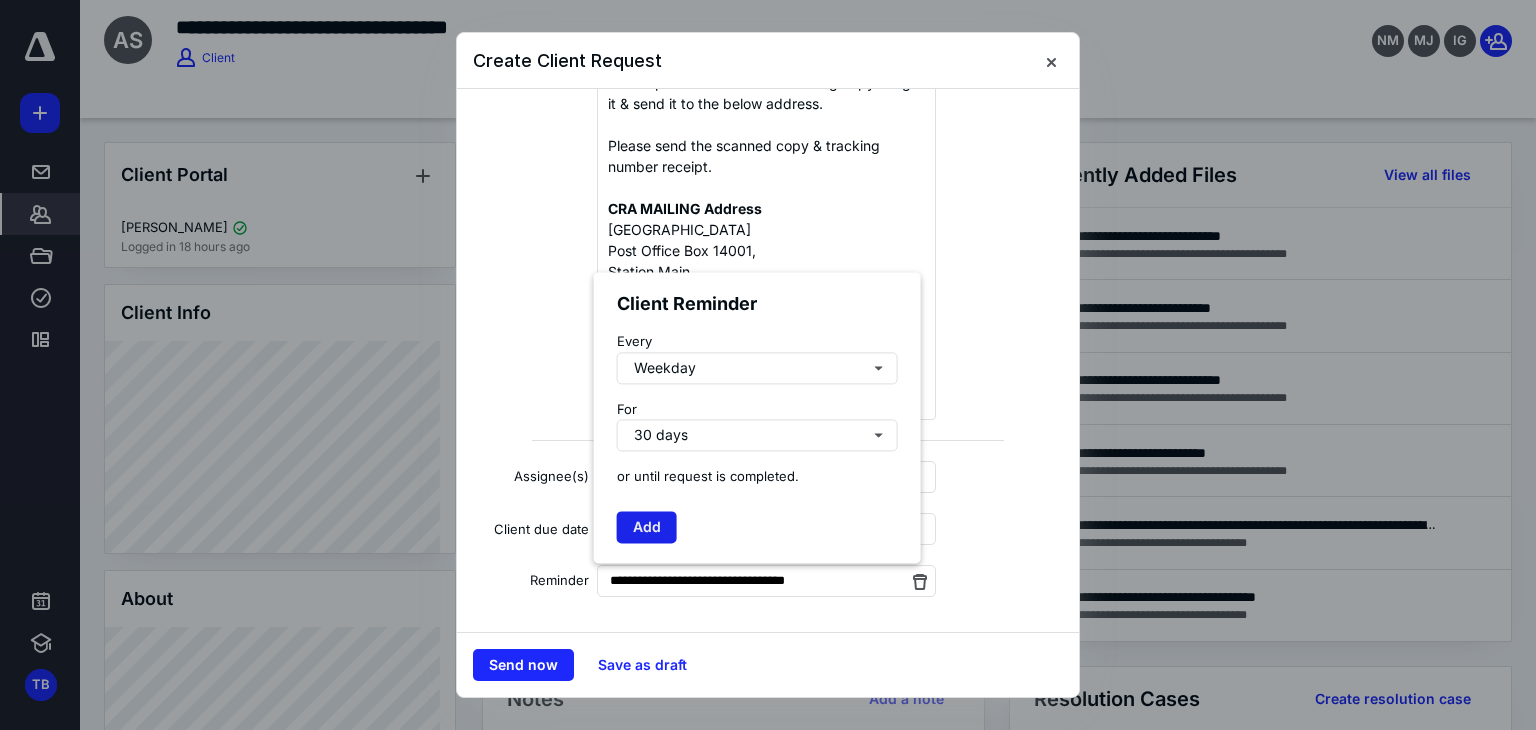 click on "Add" at bounding box center [647, 527] 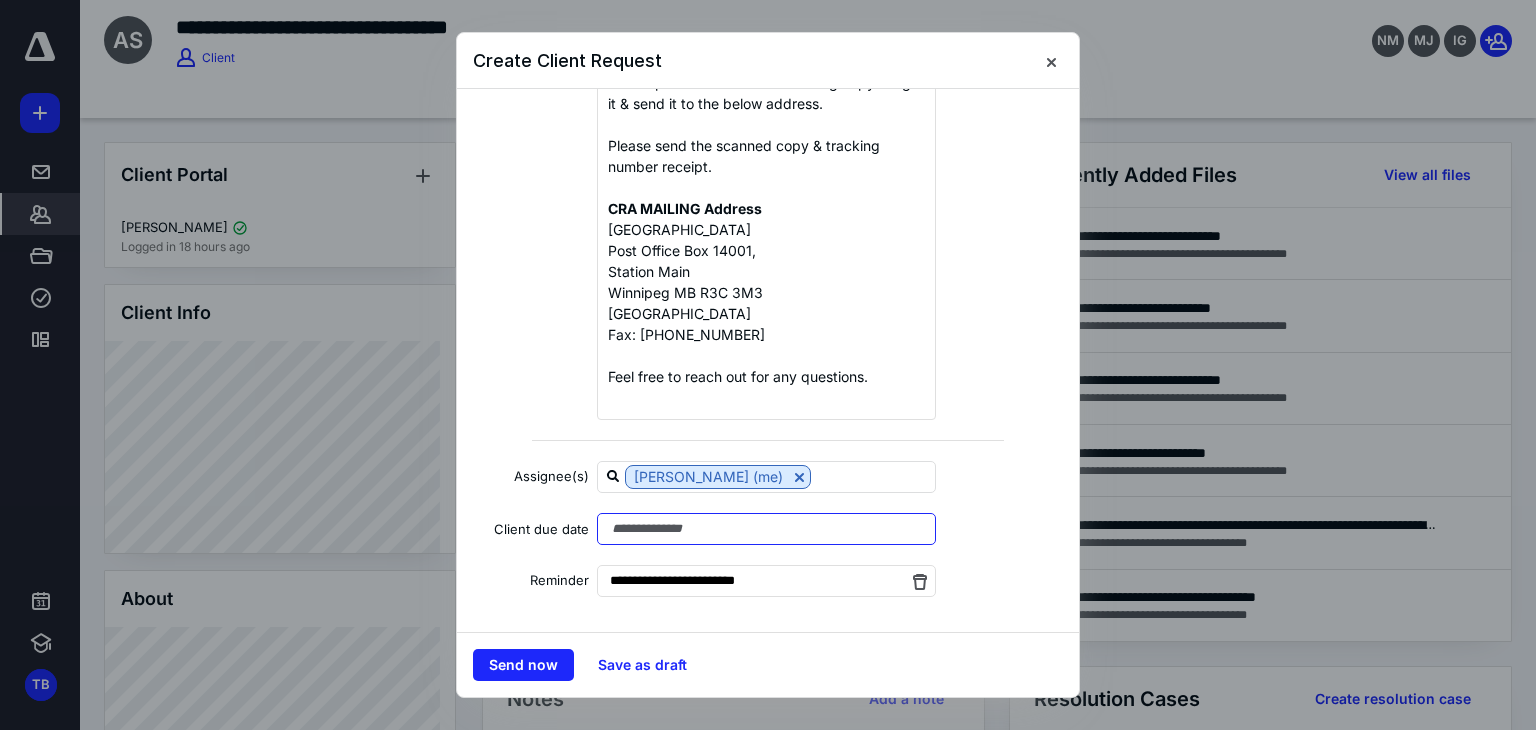 click at bounding box center (766, 529) 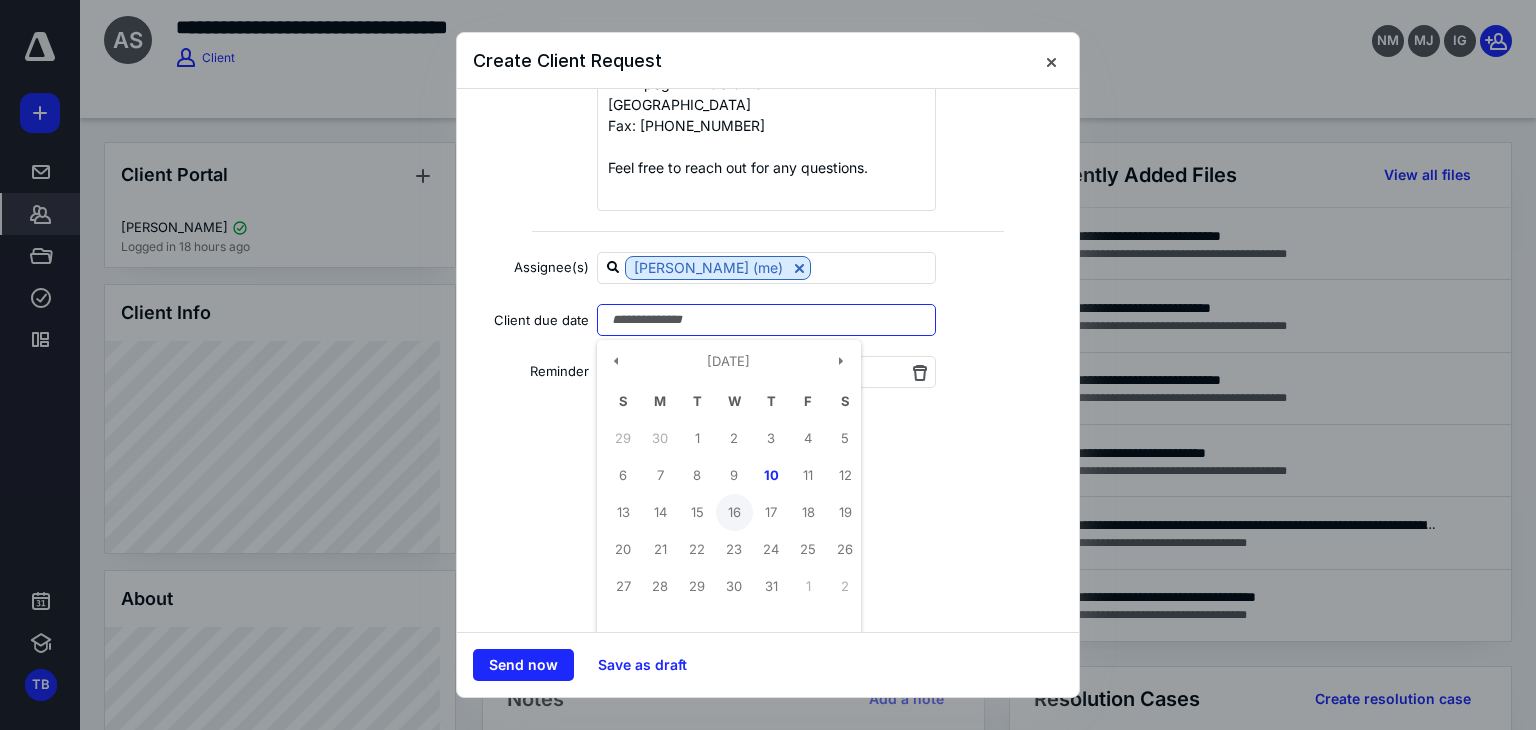 scroll, scrollTop: 864, scrollLeft: 0, axis: vertical 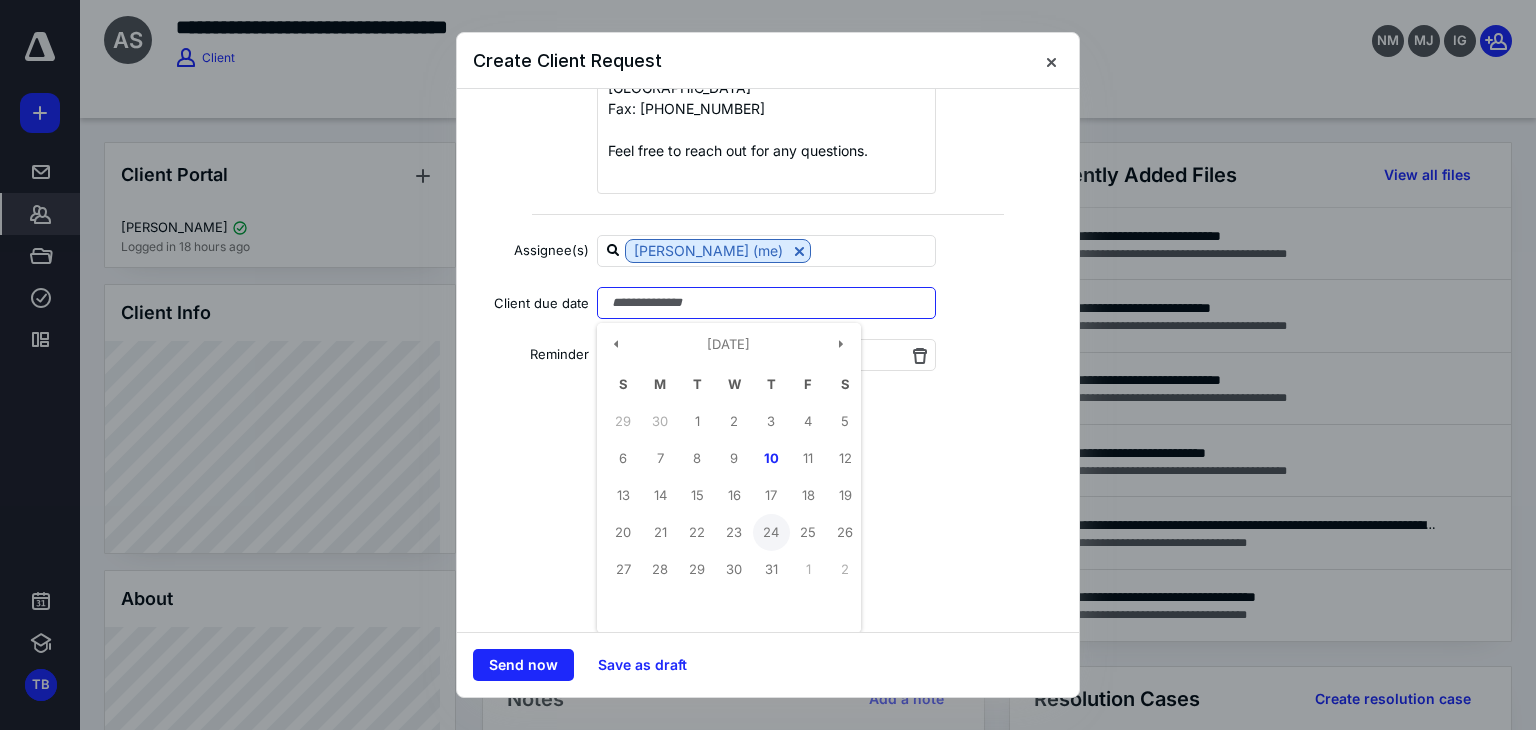 click on "24" at bounding box center (771, 532) 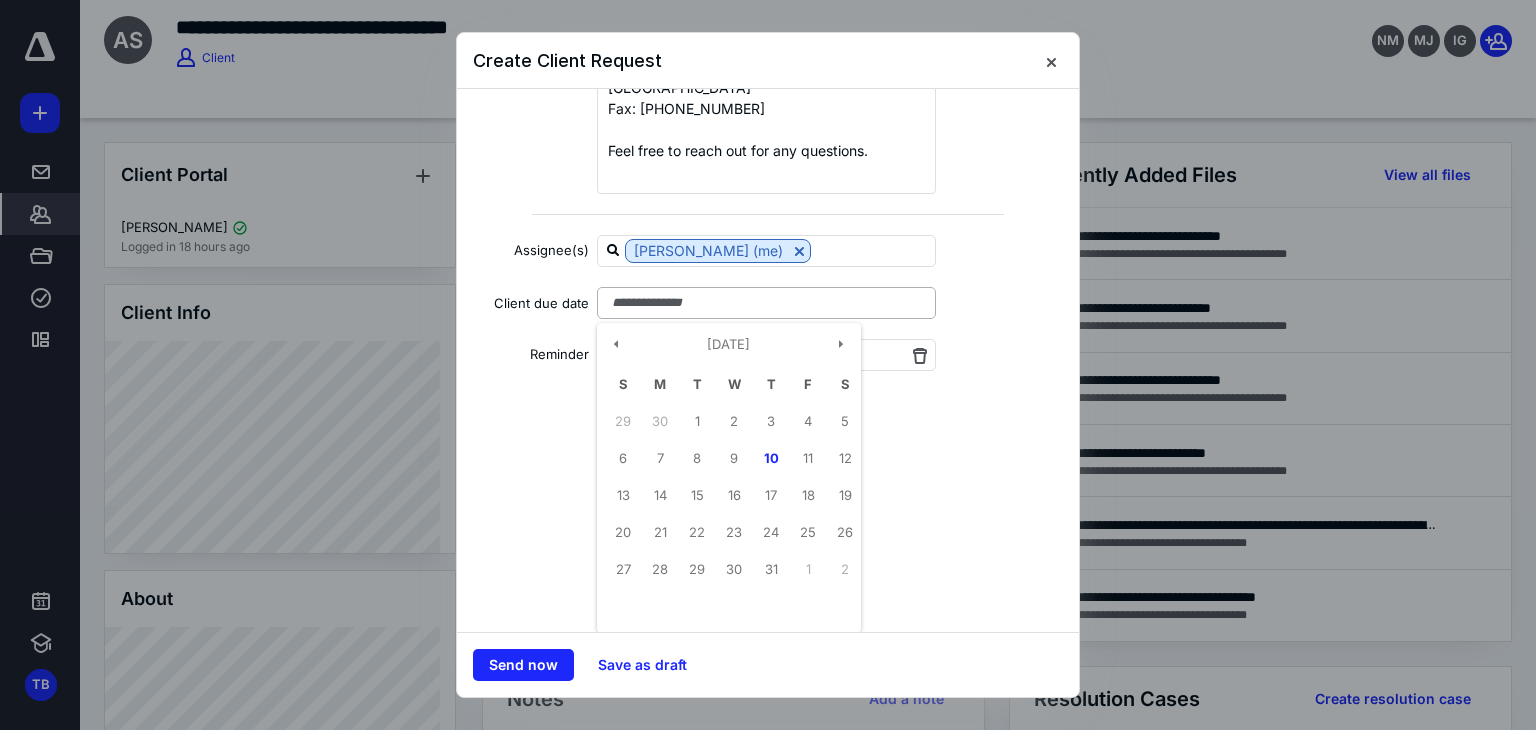 type on "**********" 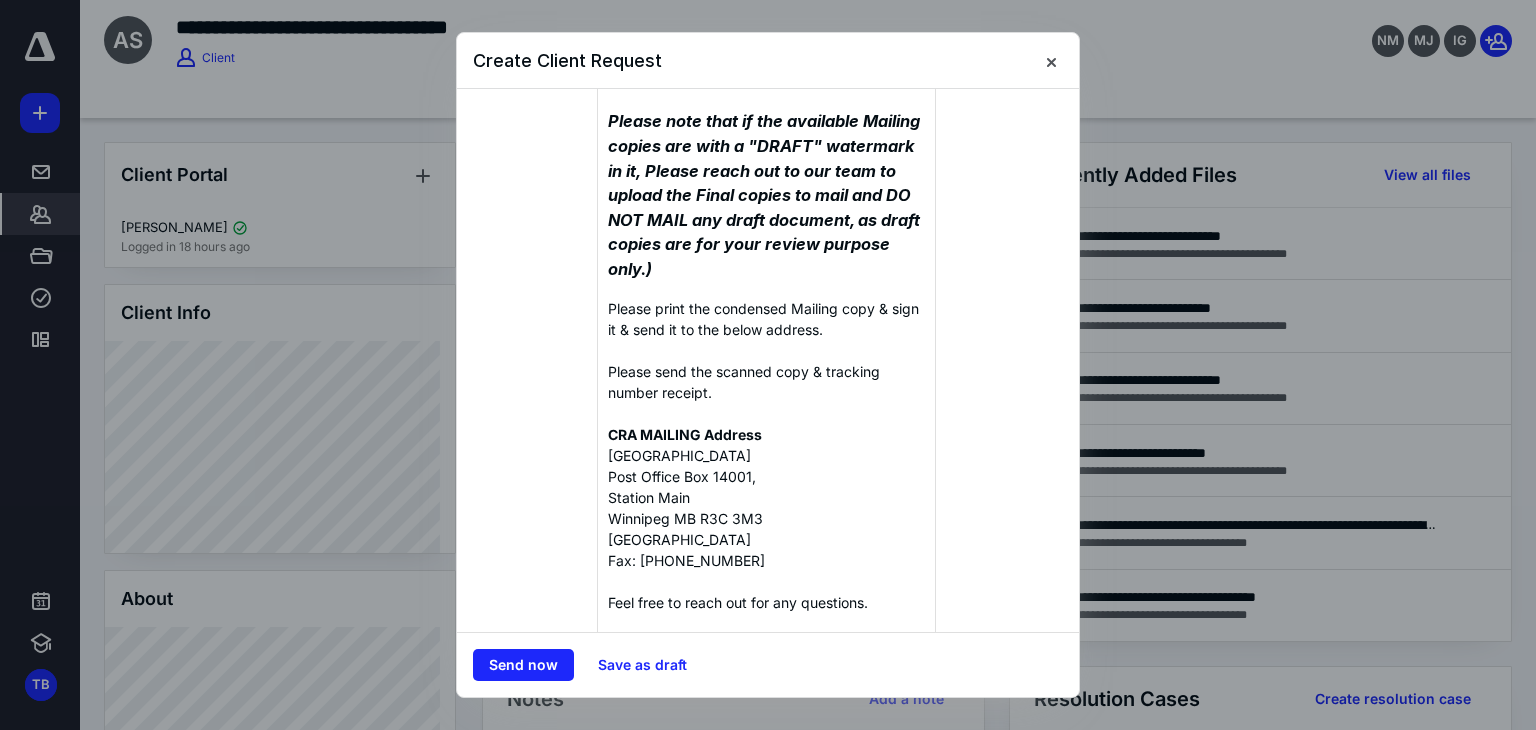 scroll, scrollTop: 138, scrollLeft: 0, axis: vertical 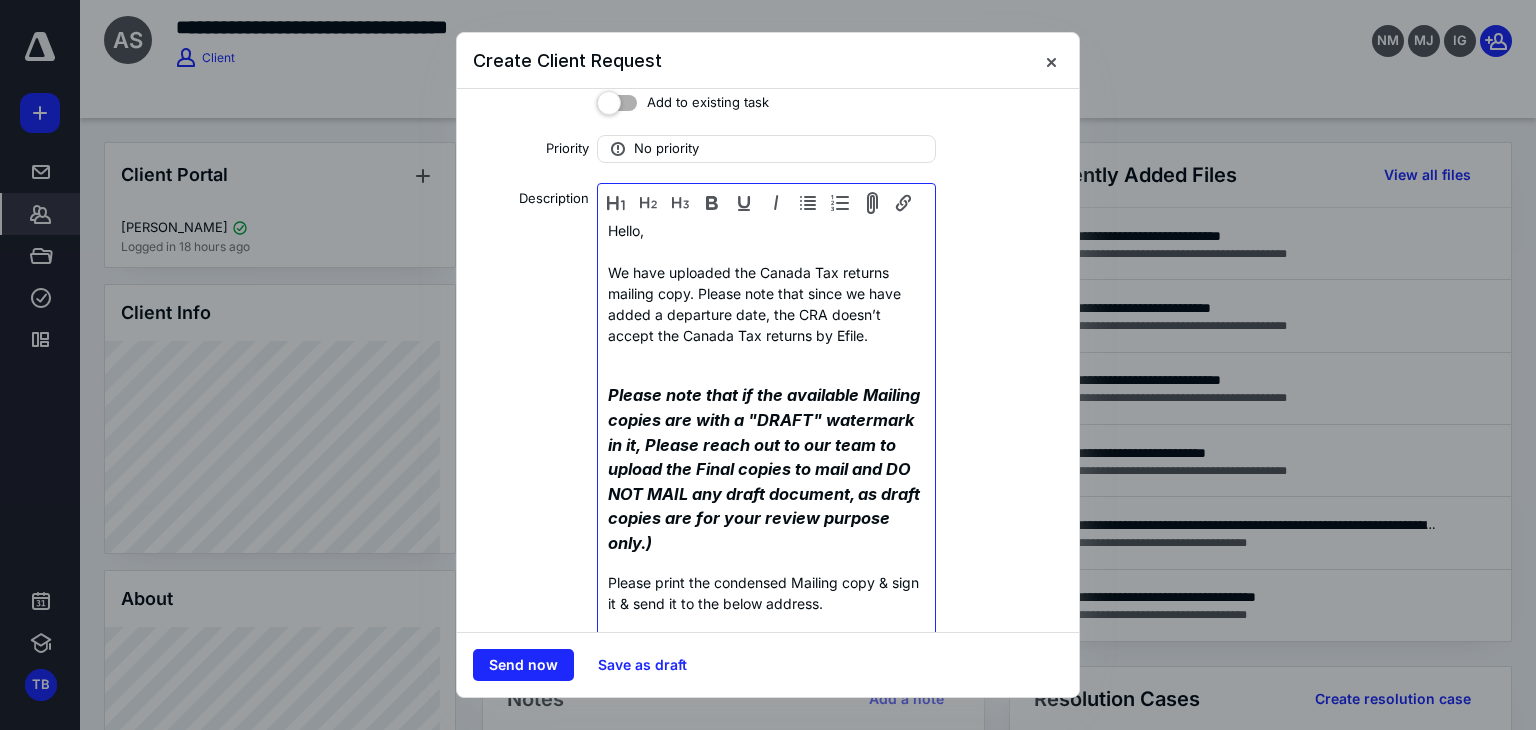 click on "We have uploaded the Canada Tax returns mailing copy. Please note that since we have added a departure date, the CRA doesn’t accept the Canada Tax returns by Efile." at bounding box center [766, 314] 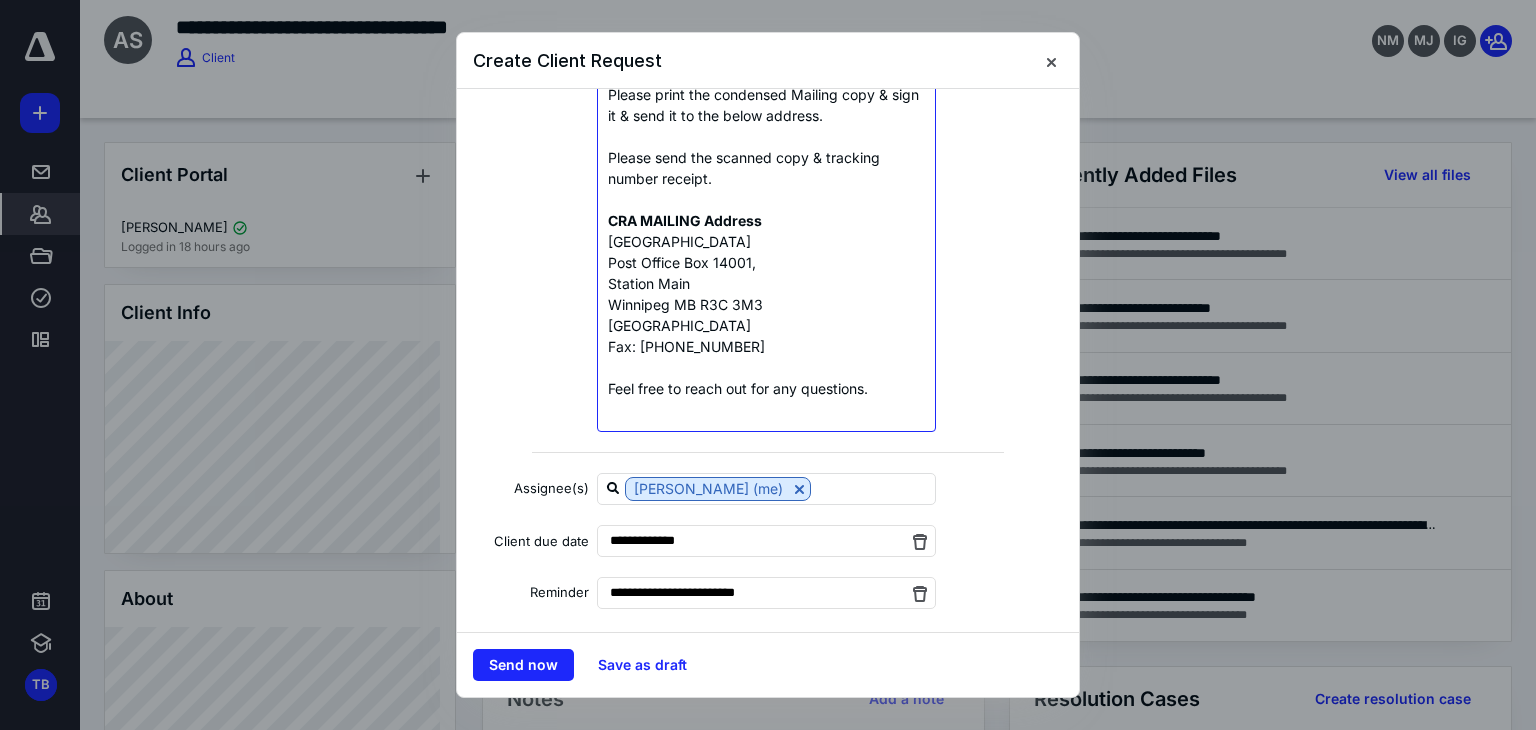 scroll, scrollTop: 638, scrollLeft: 0, axis: vertical 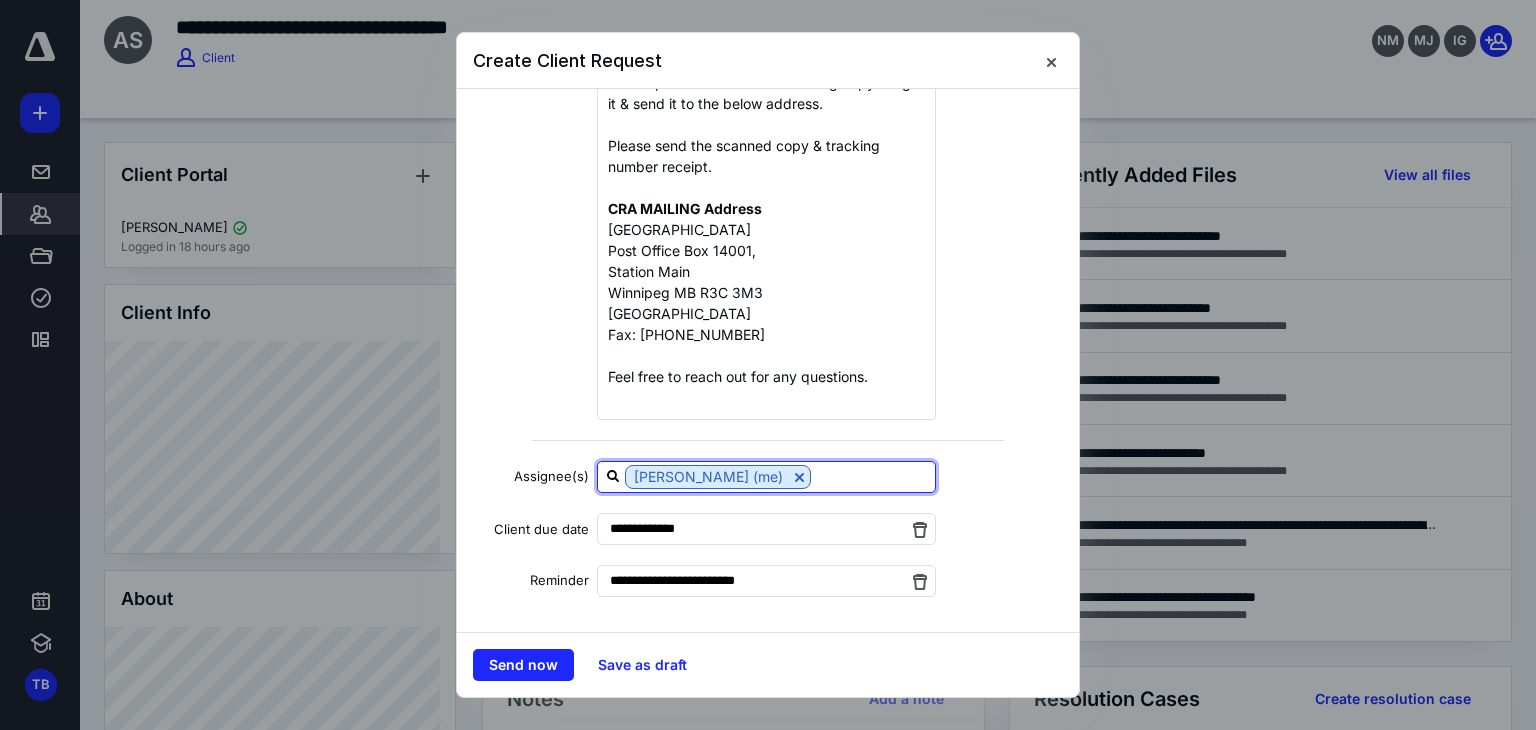 click at bounding box center (873, 476) 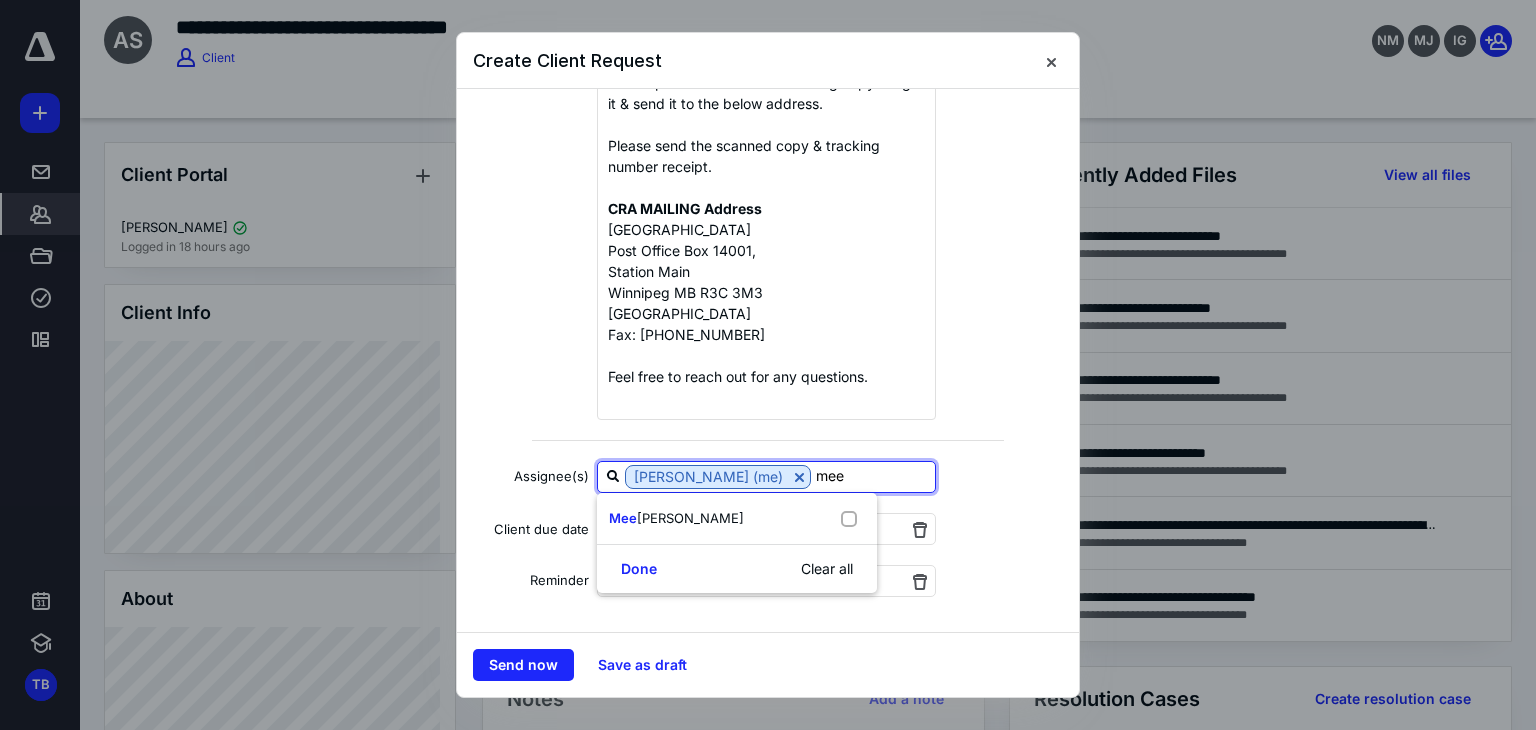 type on "meen" 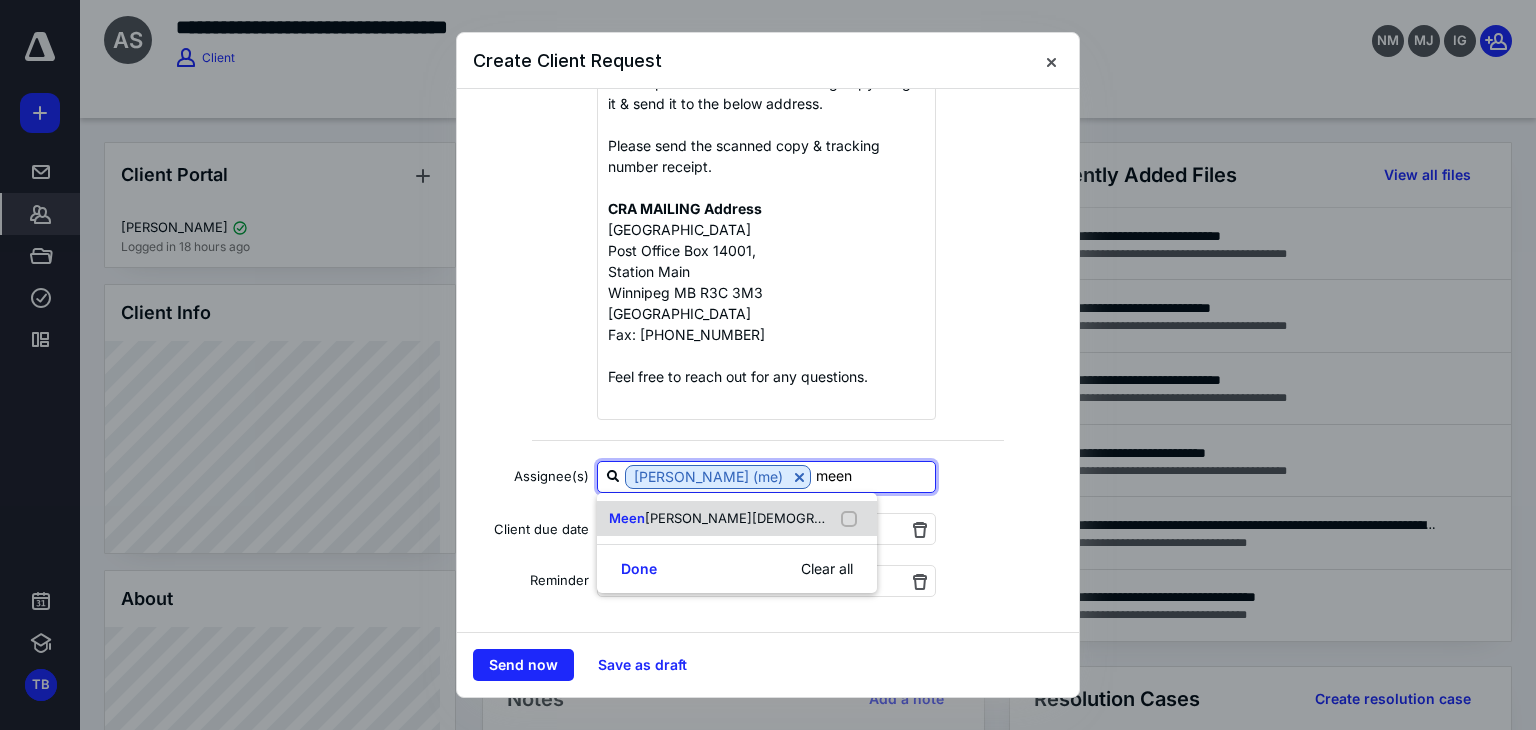 click on "Meen al Jain" at bounding box center [725, 519] 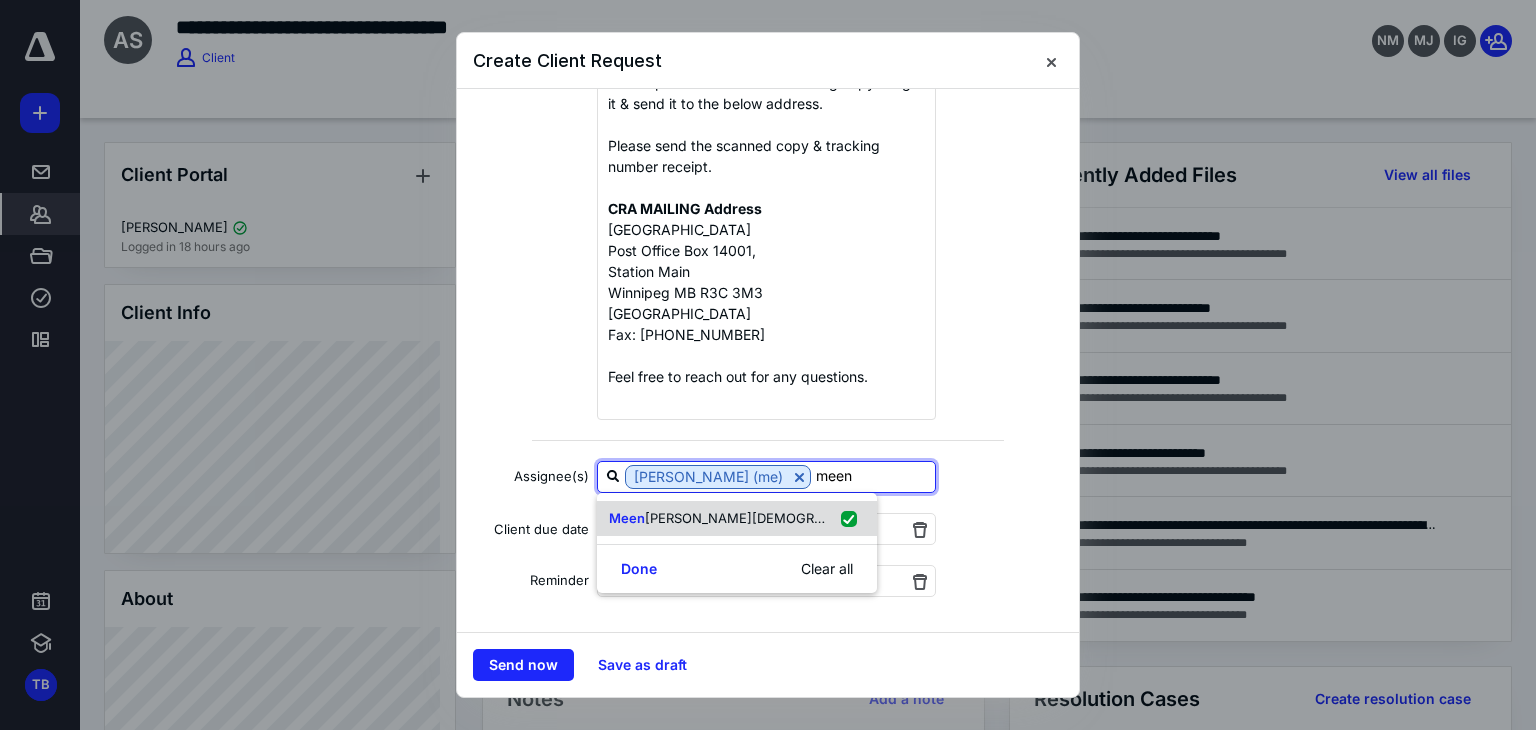checkbox on "true" 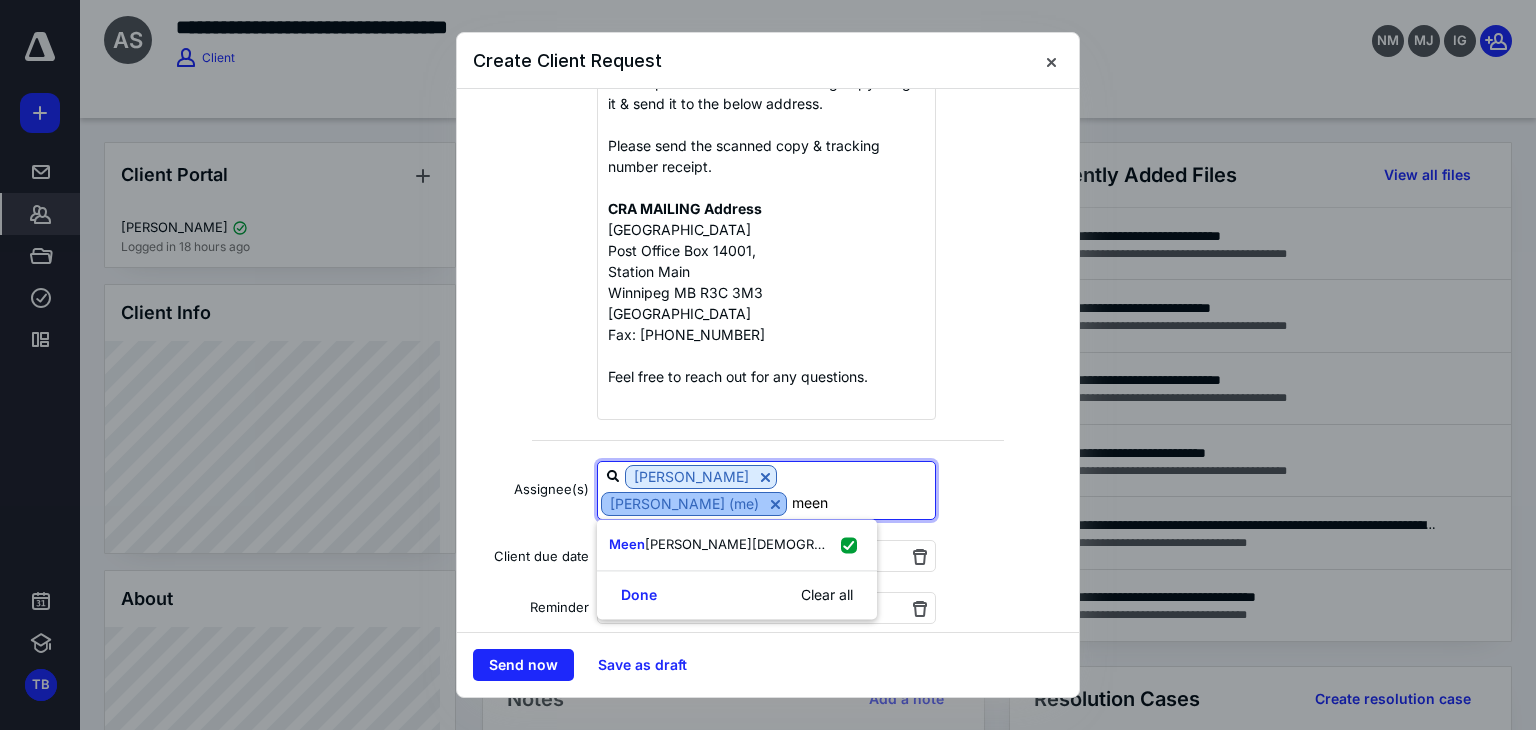 type on "meen" 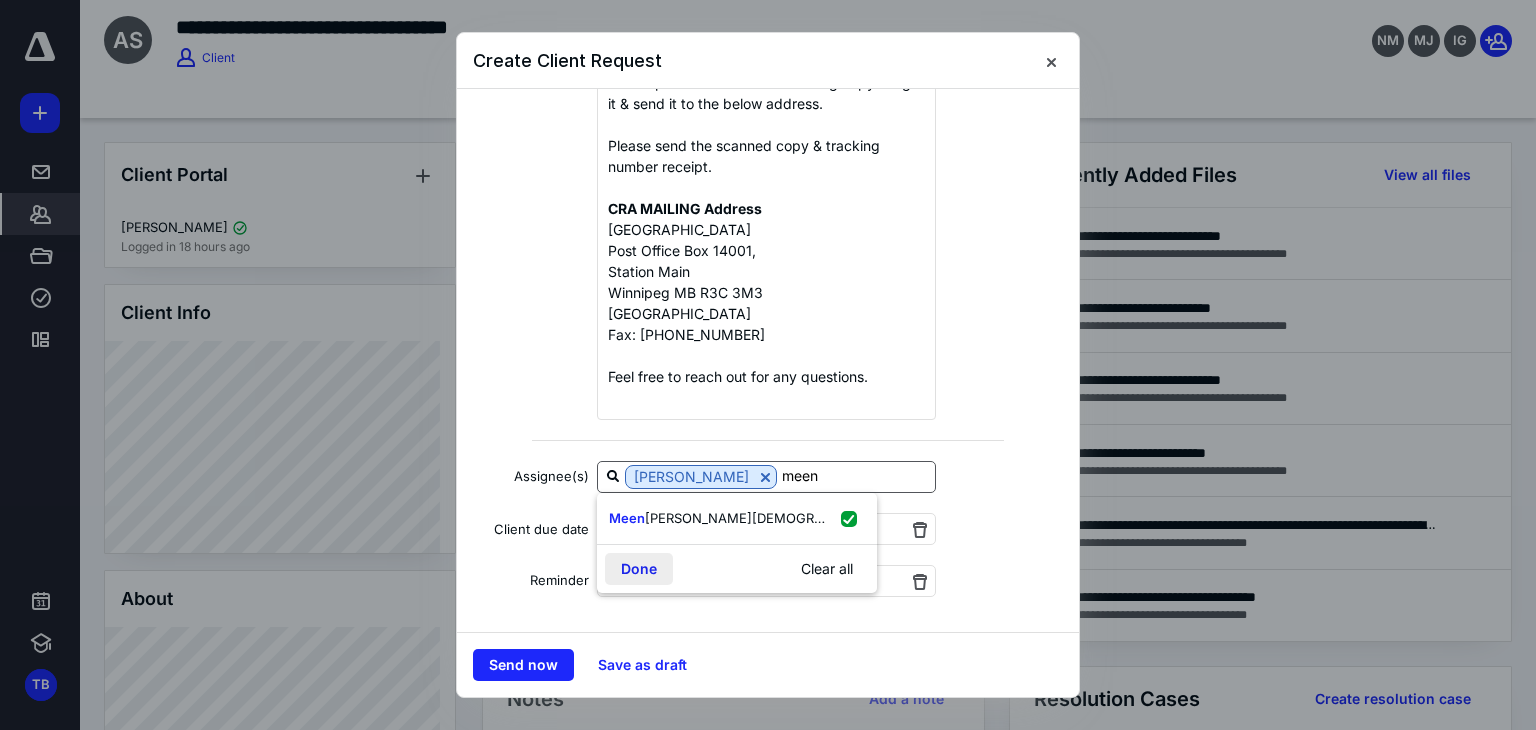 click on "Done" at bounding box center (639, 569) 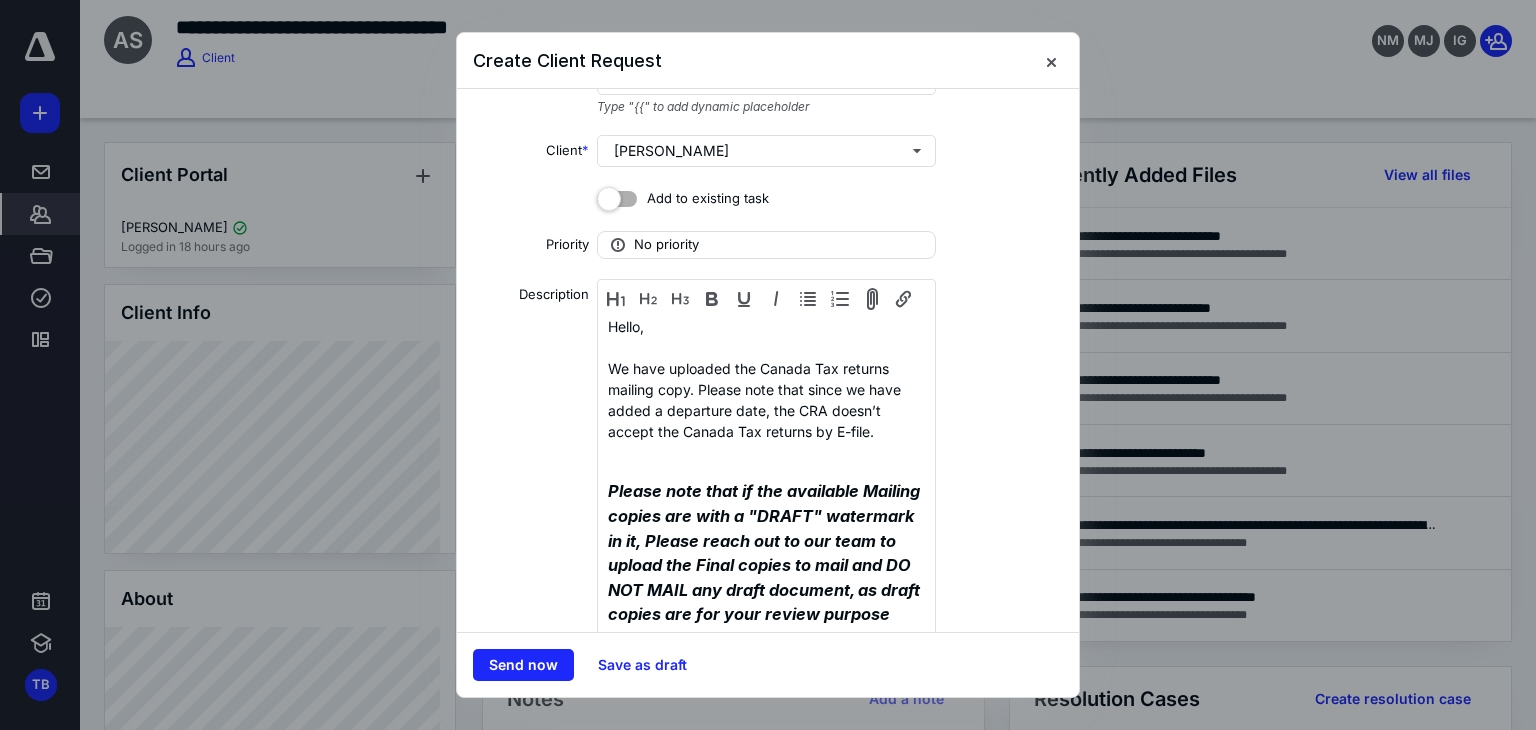scroll, scrollTop: 38, scrollLeft: 0, axis: vertical 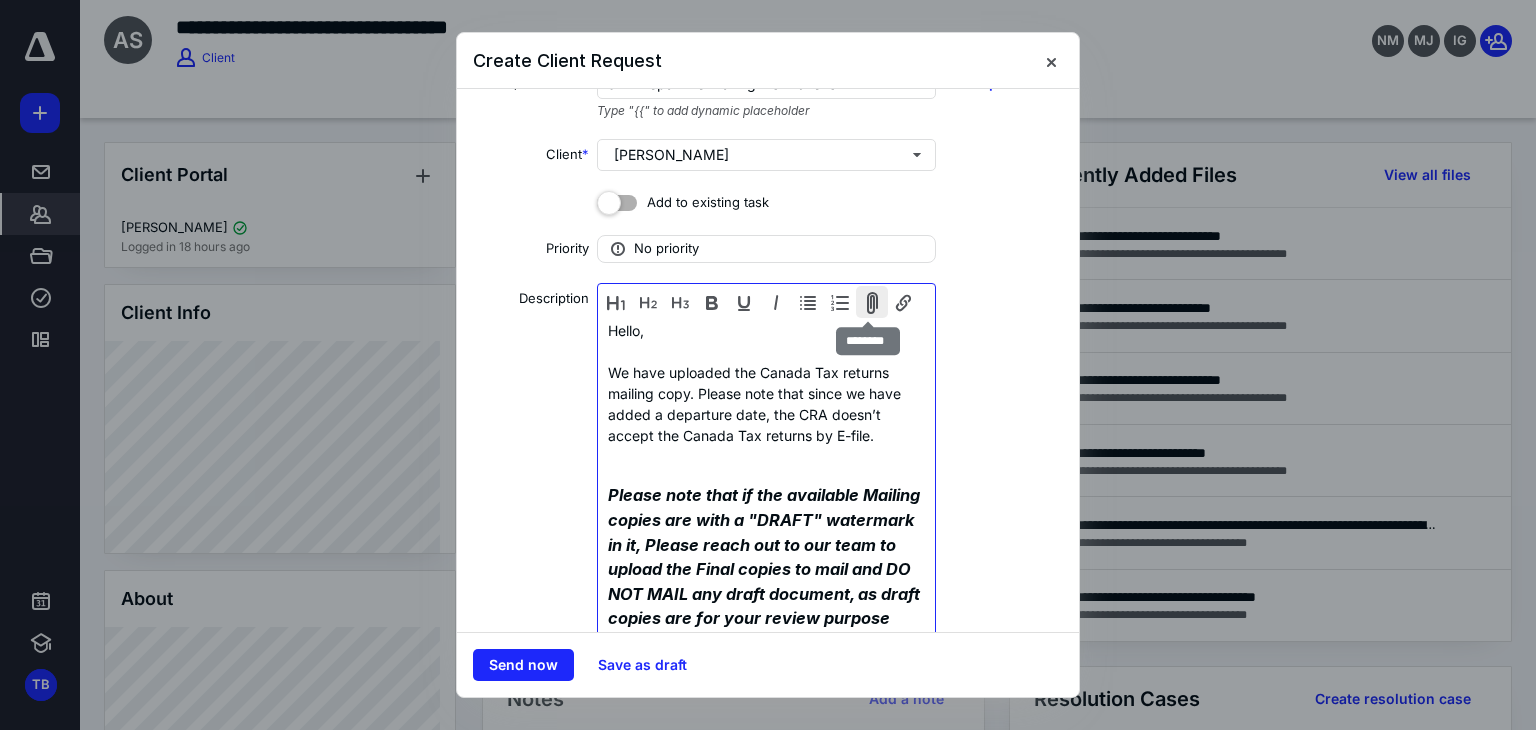 click at bounding box center [872, 302] 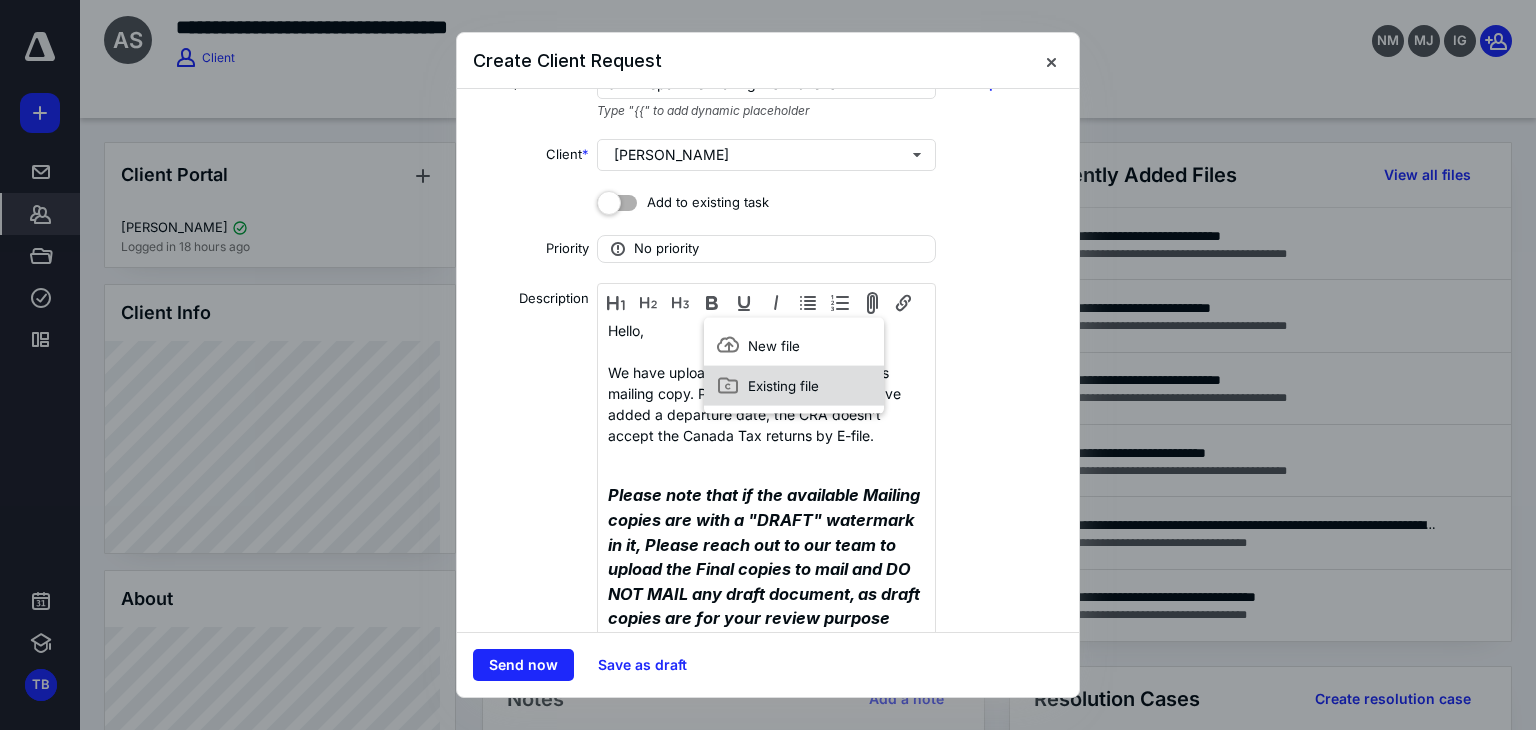 click on "Existing file" at bounding box center [783, 386] 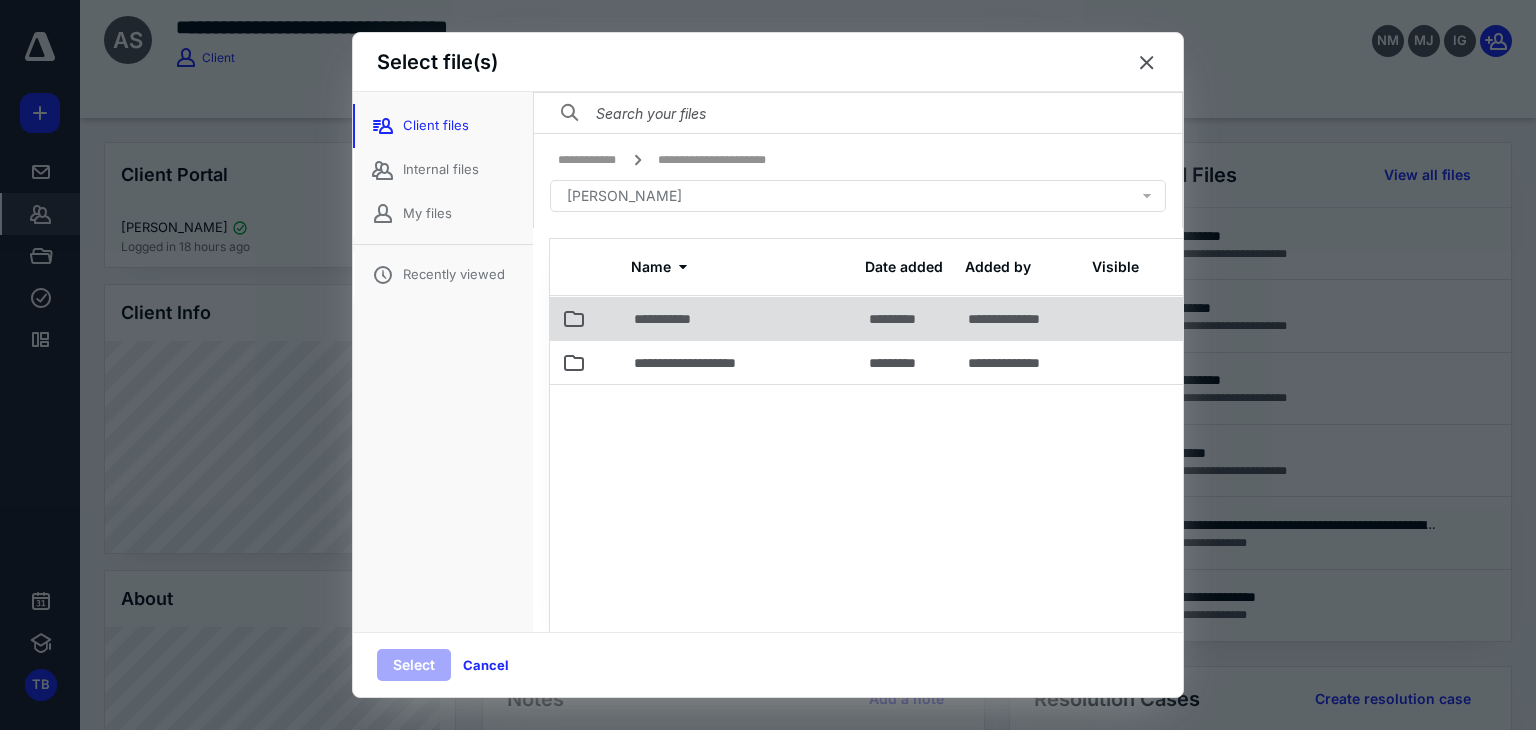 click on "**********" at bounding box center [669, 319] 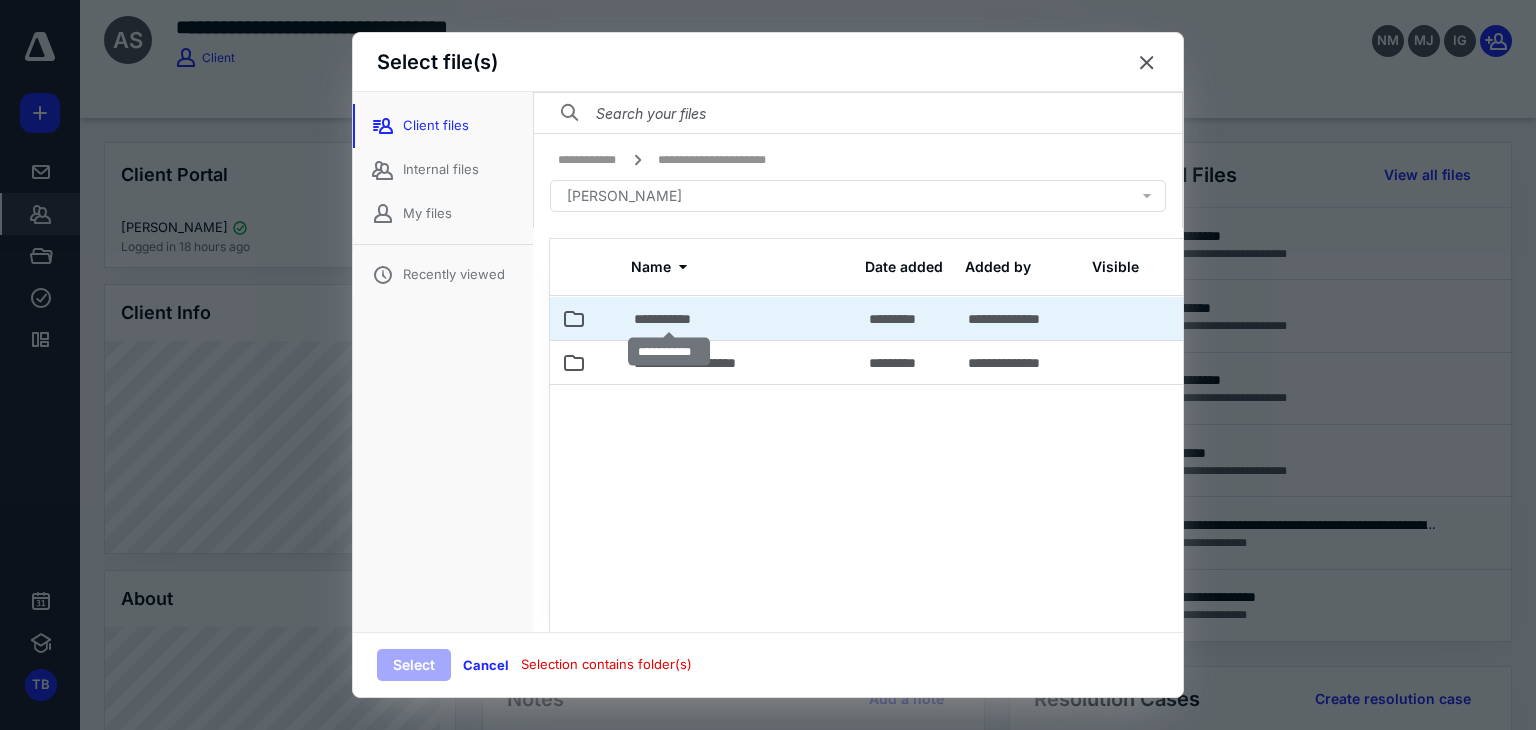click on "**********" at bounding box center [669, 319] 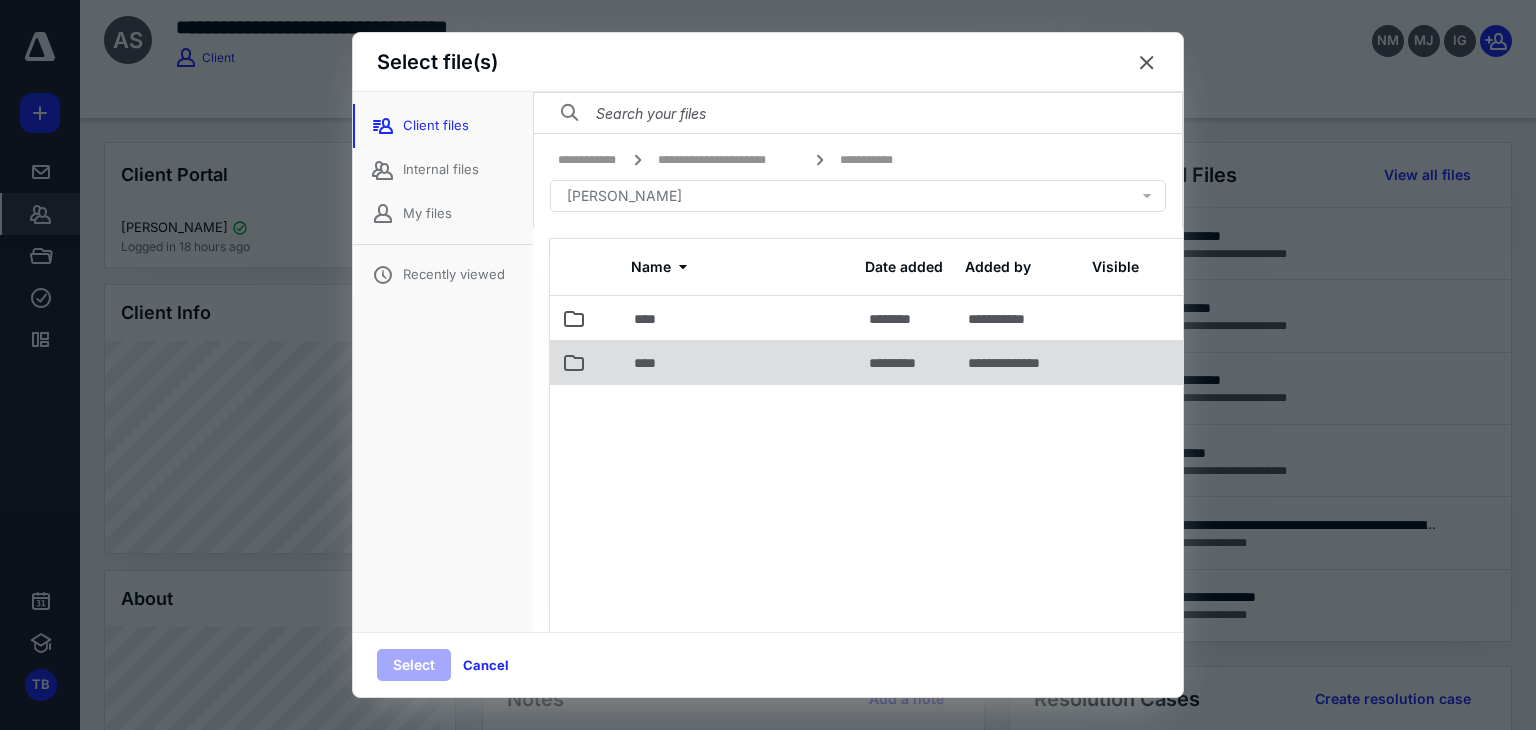 click on "****" at bounding box center (739, 362) 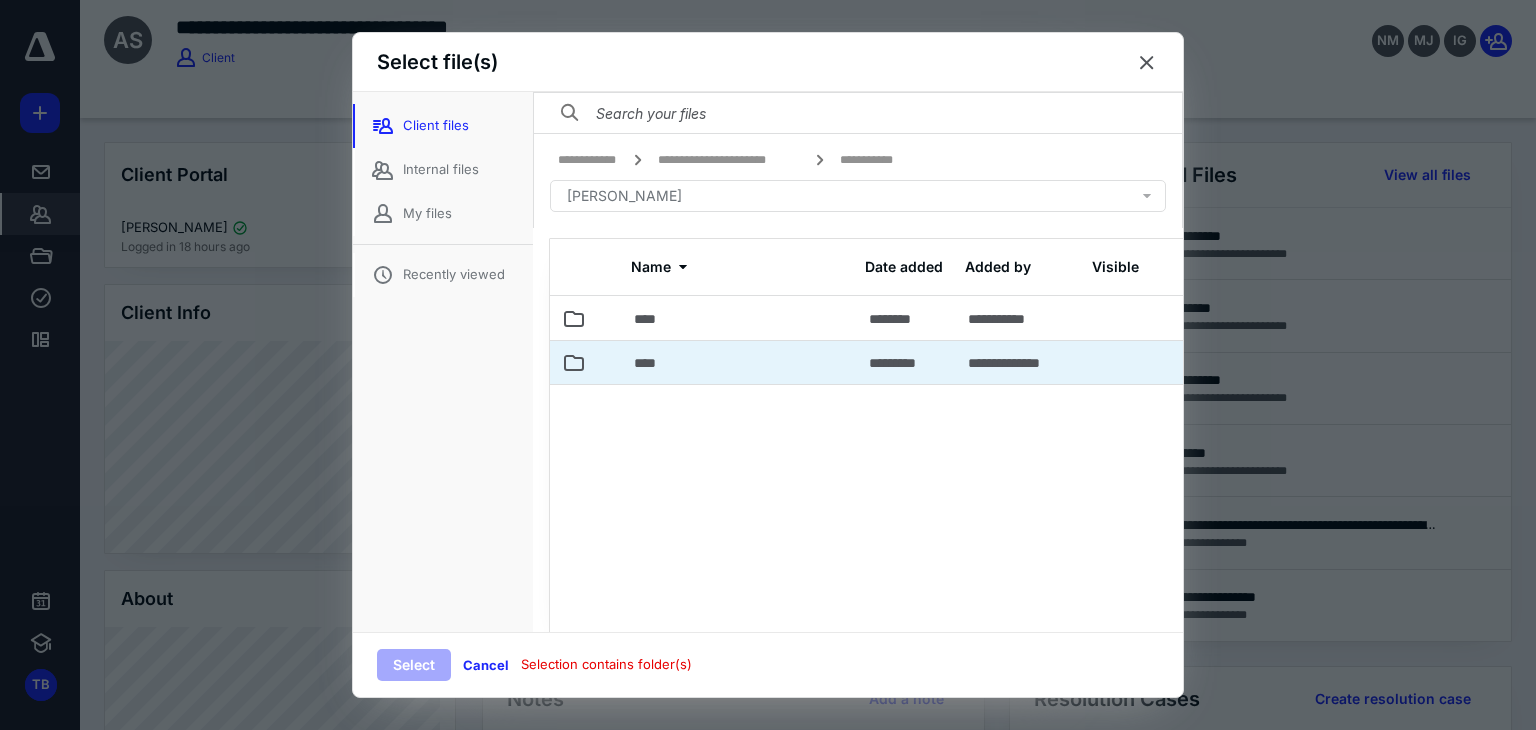 click on "****" at bounding box center (739, 362) 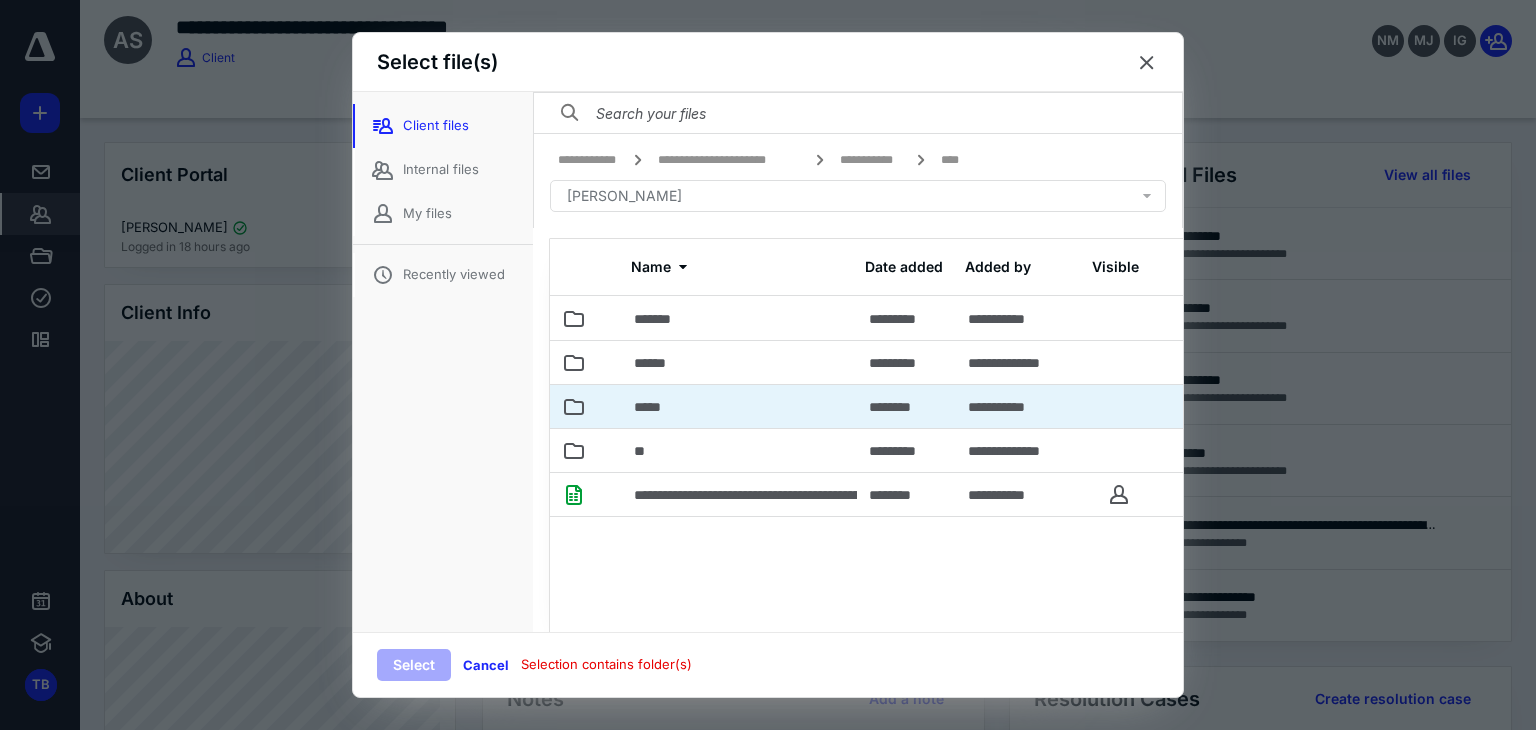 click on "*****" at bounding box center [739, 406] 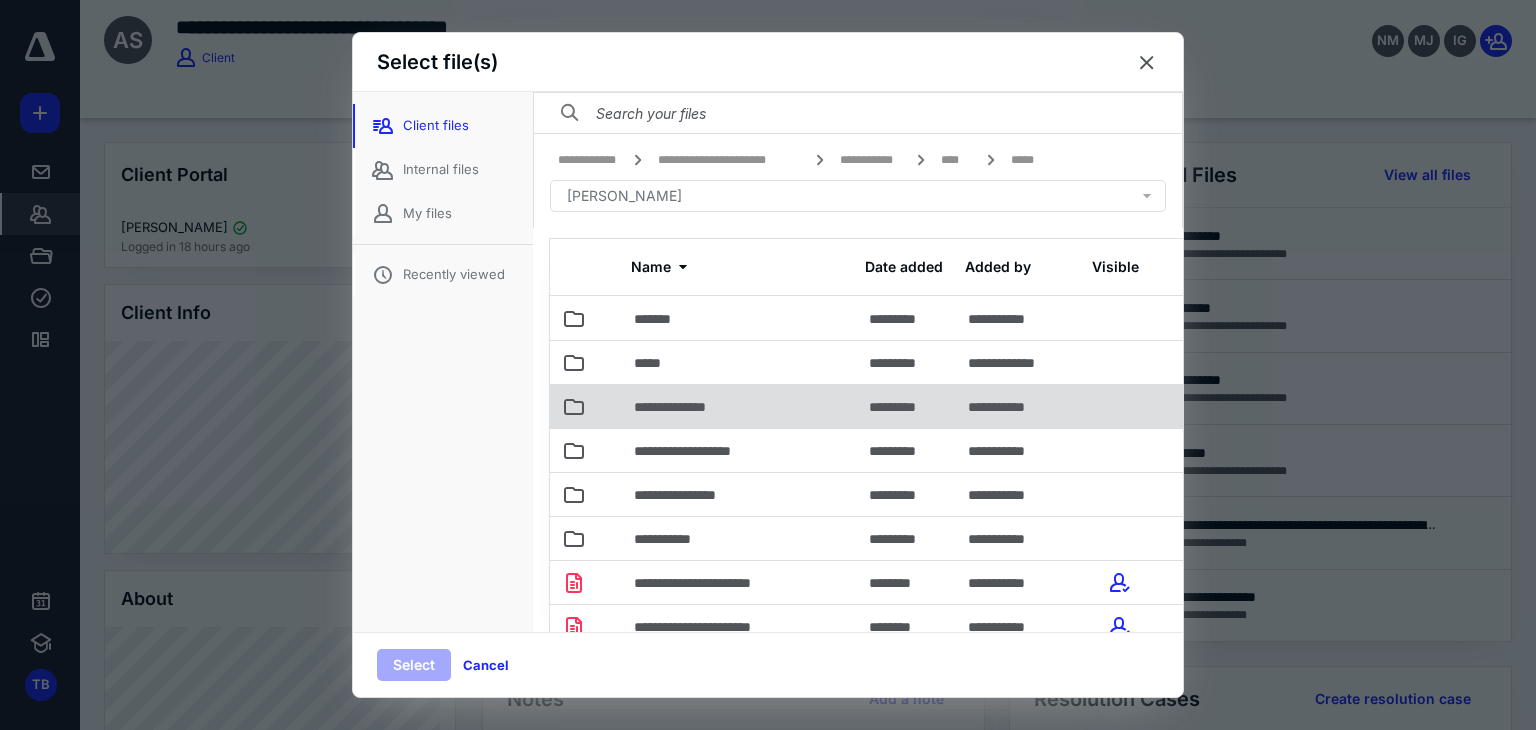 click on "**********" at bounding box center (681, 407) 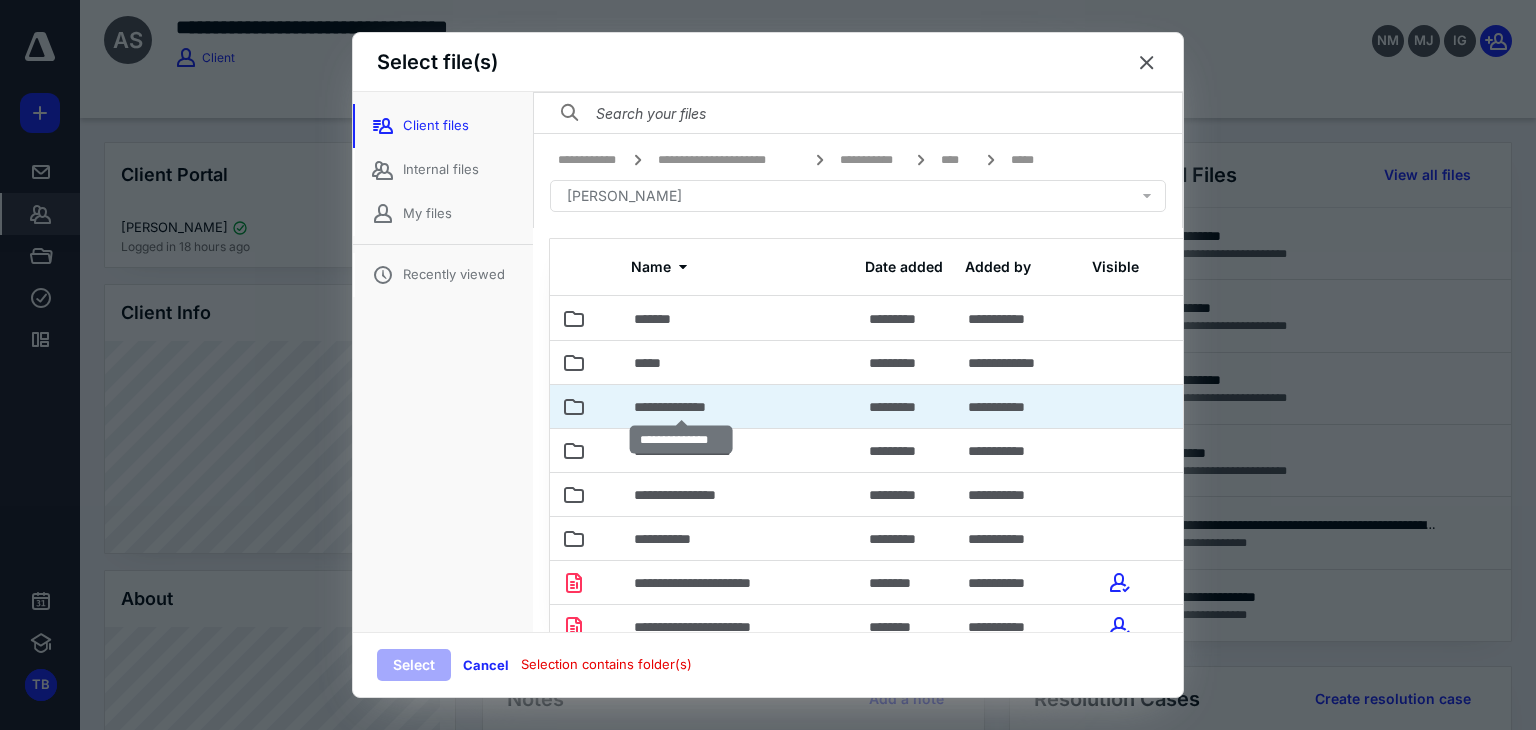 click on "**********" at bounding box center (681, 407) 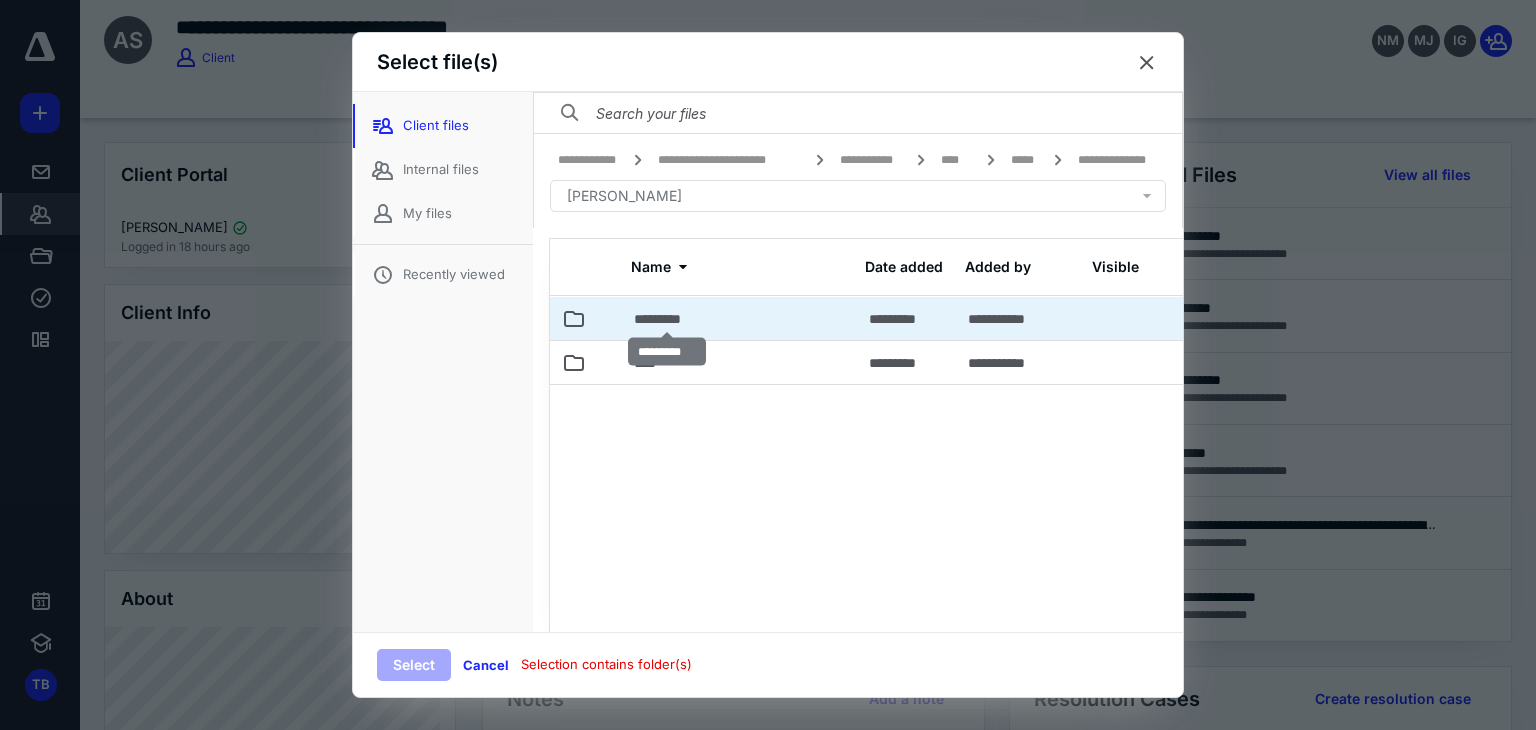 click on "*********" at bounding box center [667, 319] 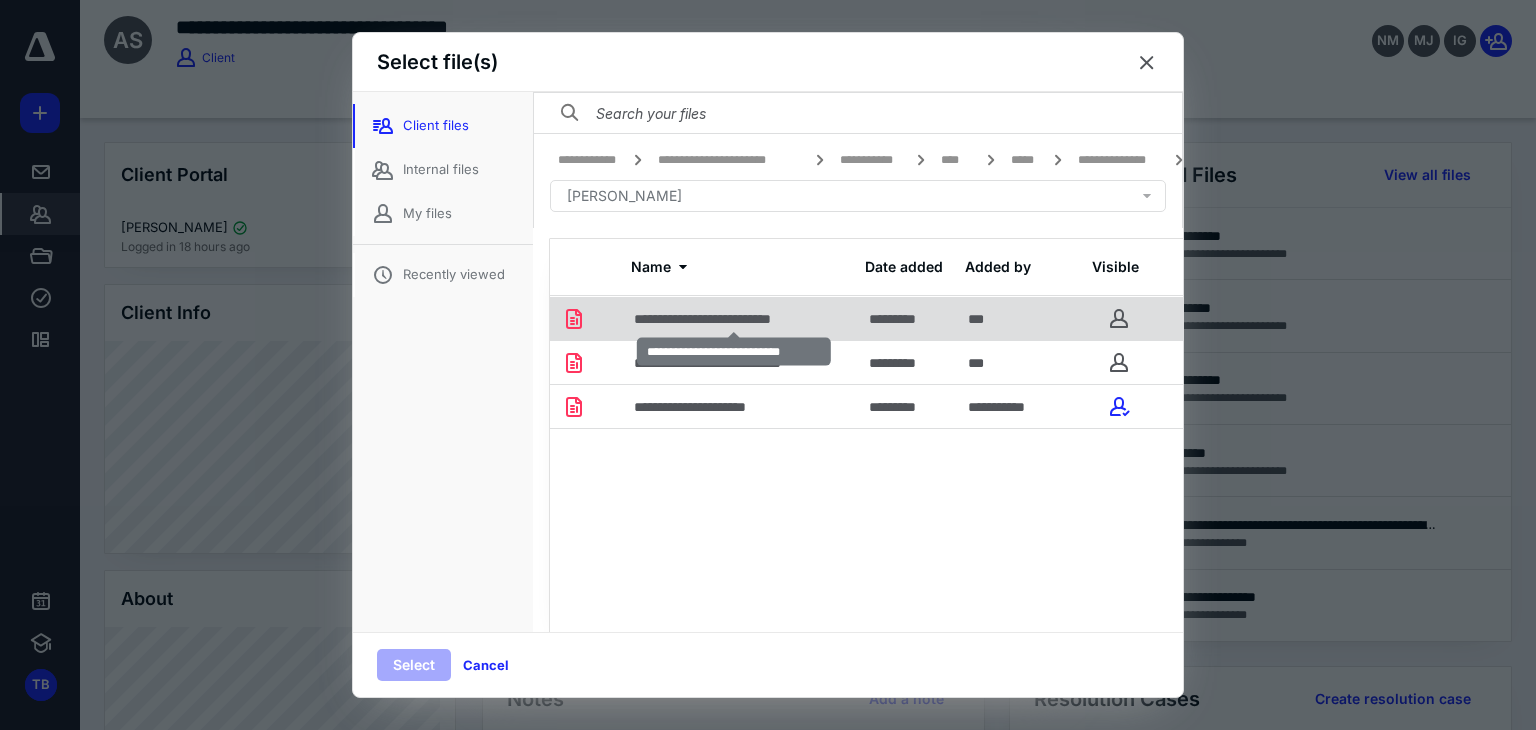 click on "**********" at bounding box center [734, 319] 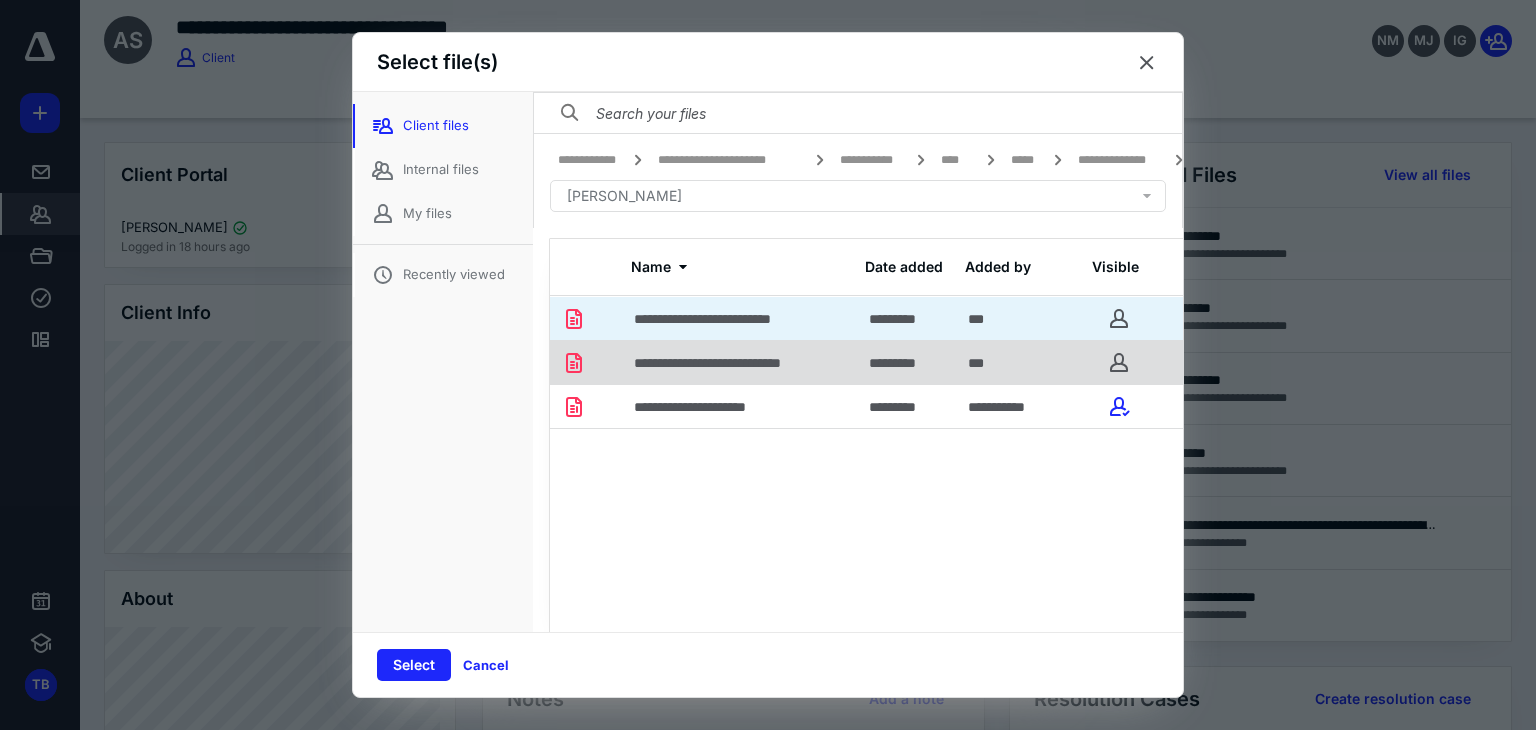click on "**********" at bounding box center (739, 362) 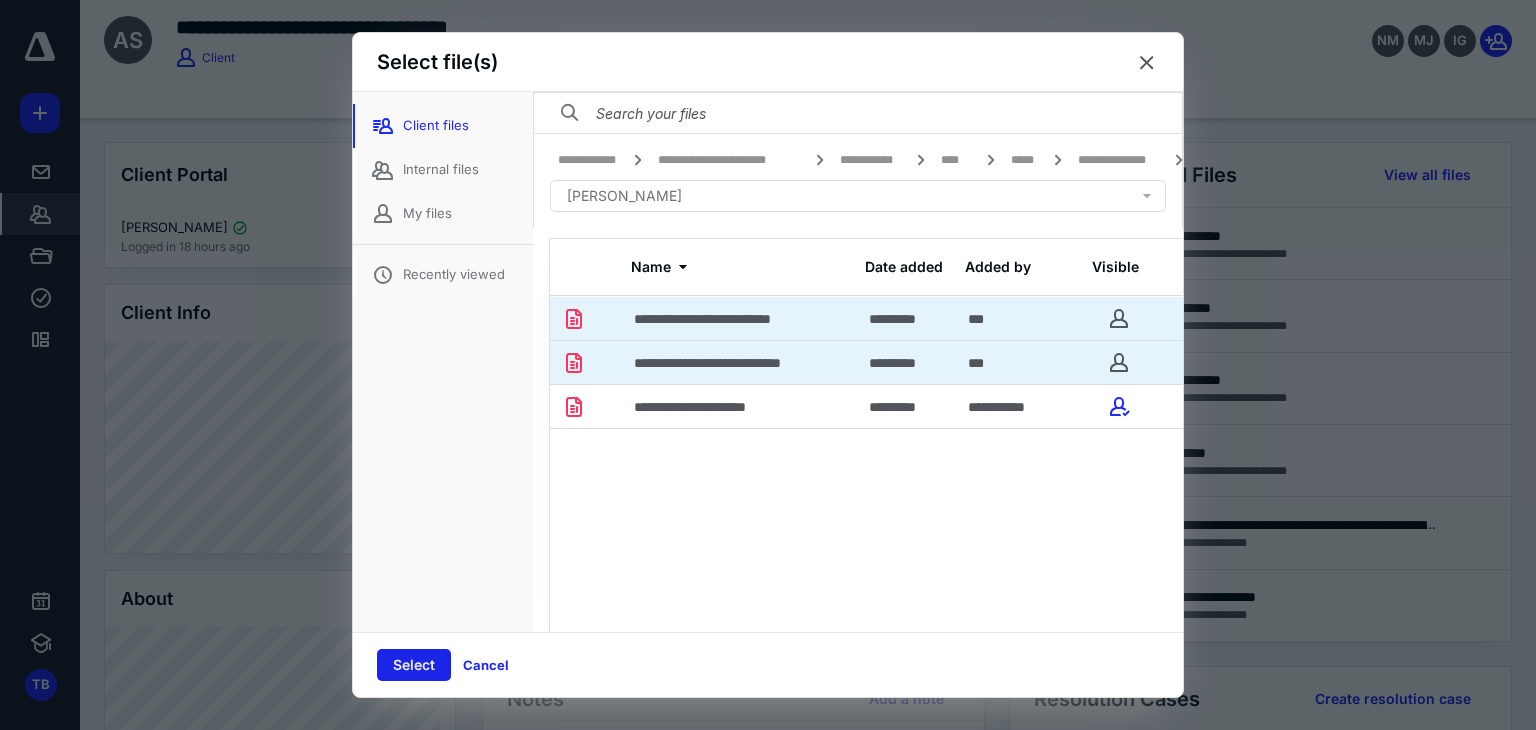 click on "Select" at bounding box center (414, 665) 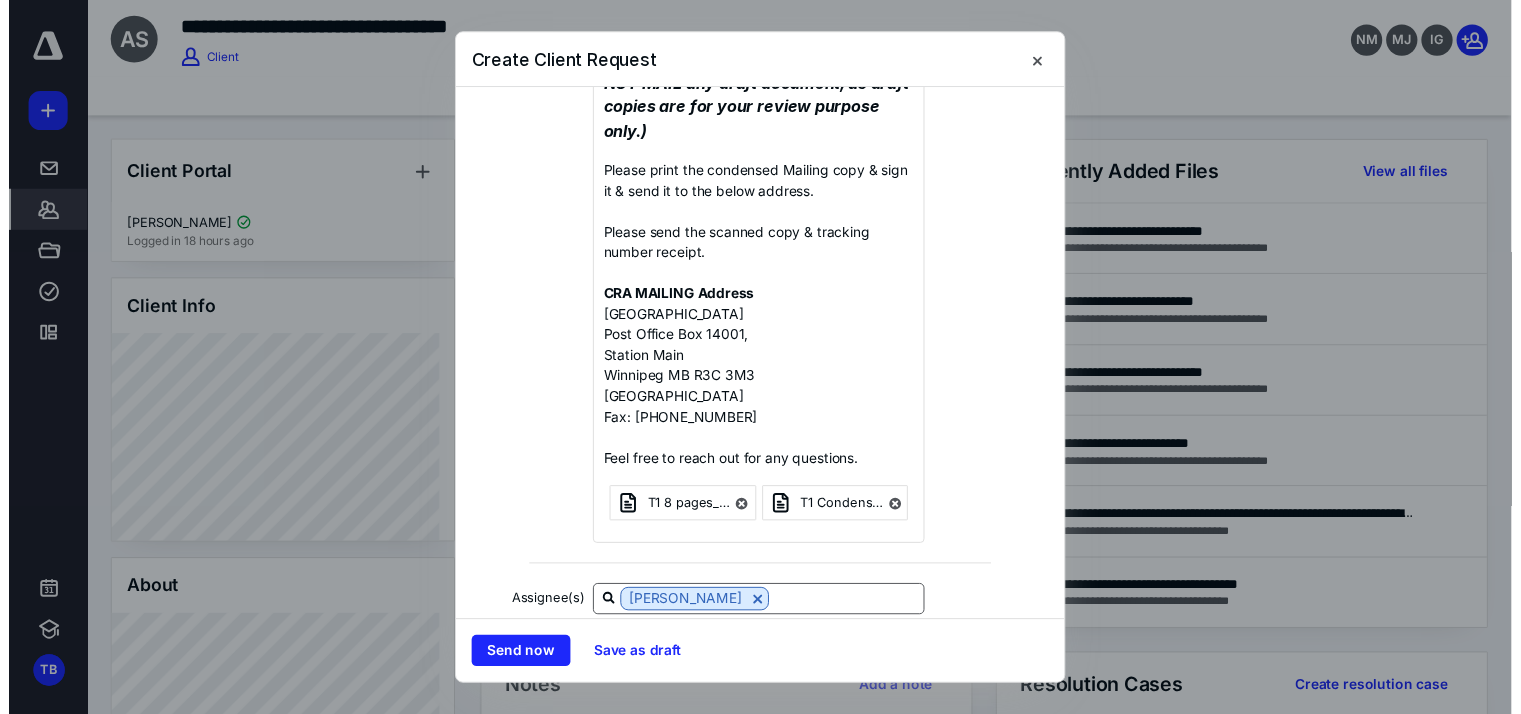 scroll, scrollTop: 682, scrollLeft: 0, axis: vertical 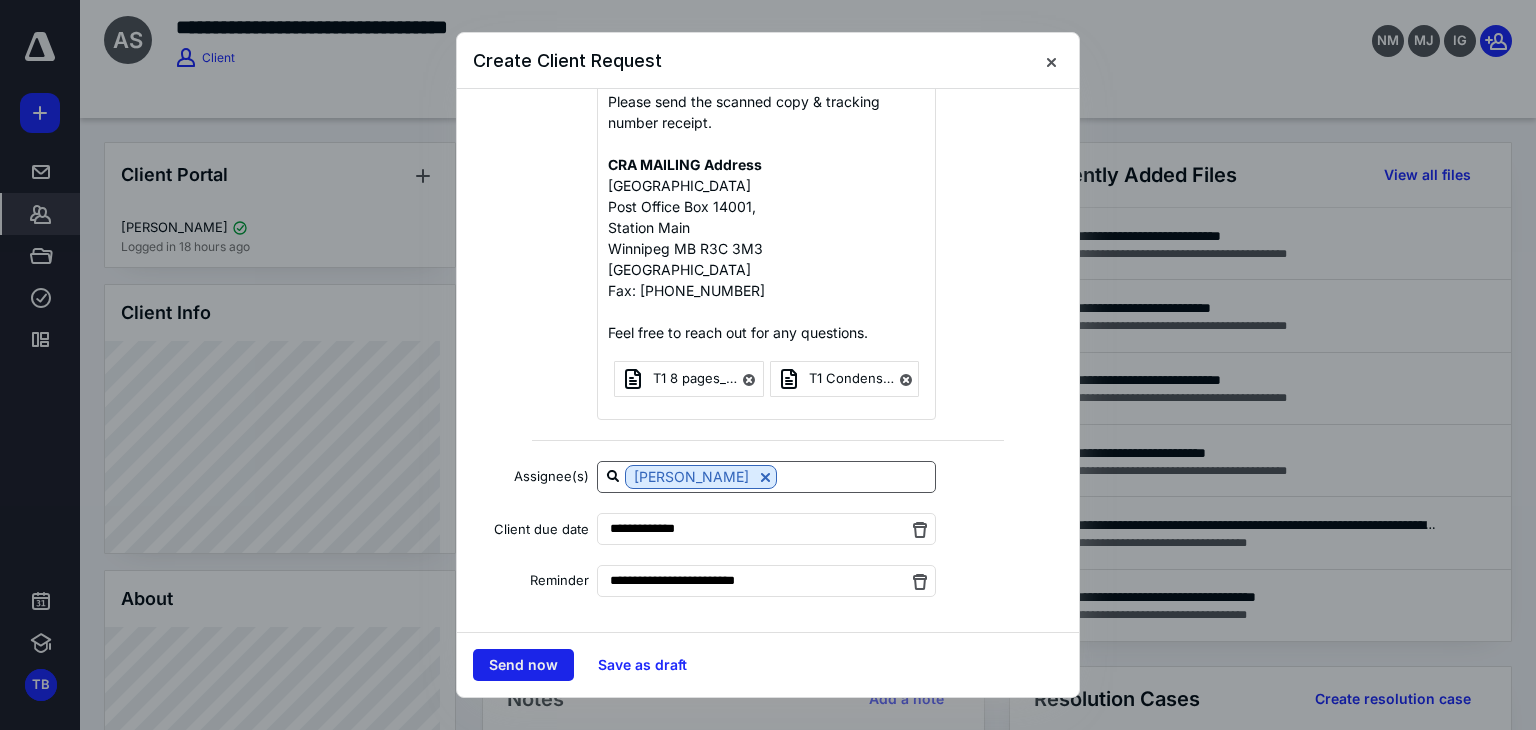 click on "Send now" at bounding box center [523, 665] 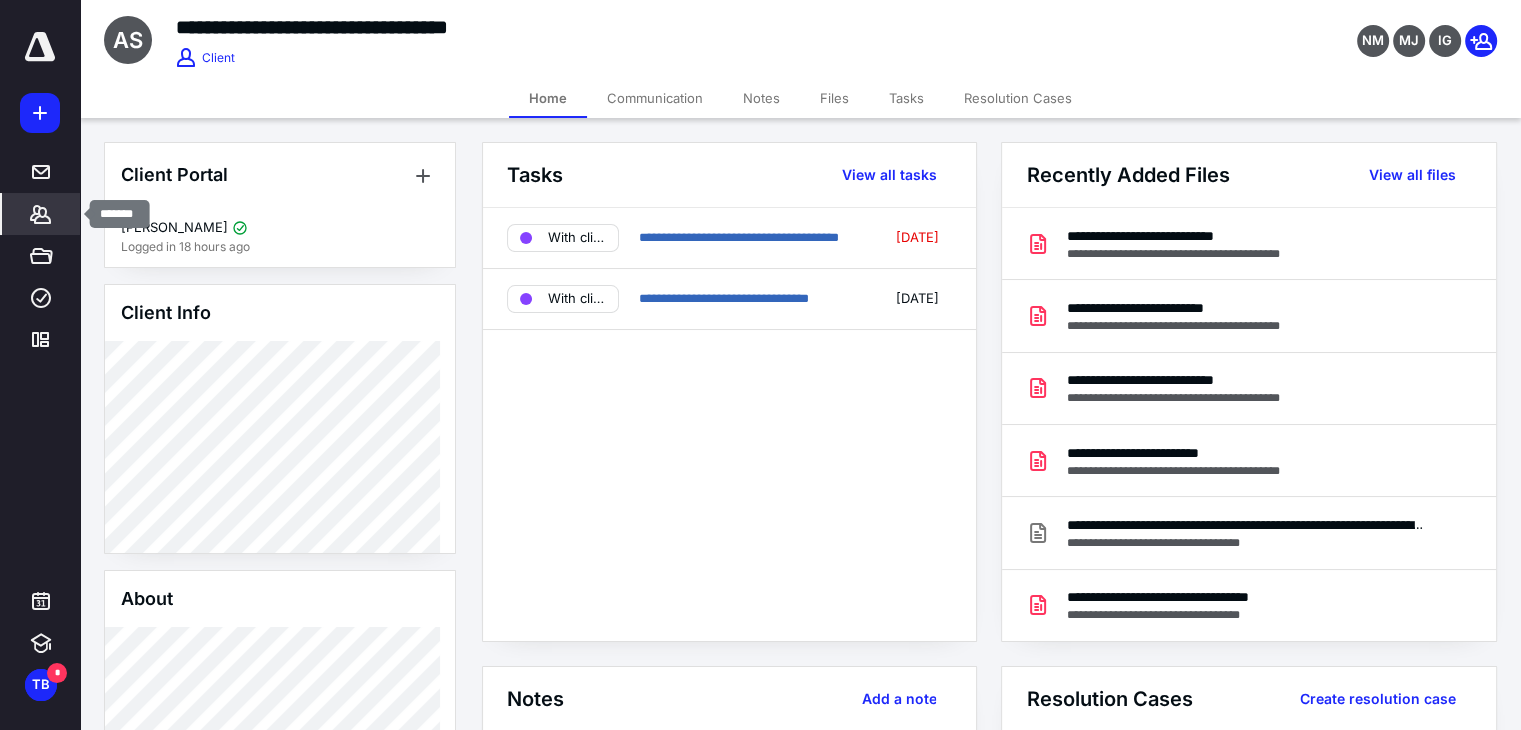 click 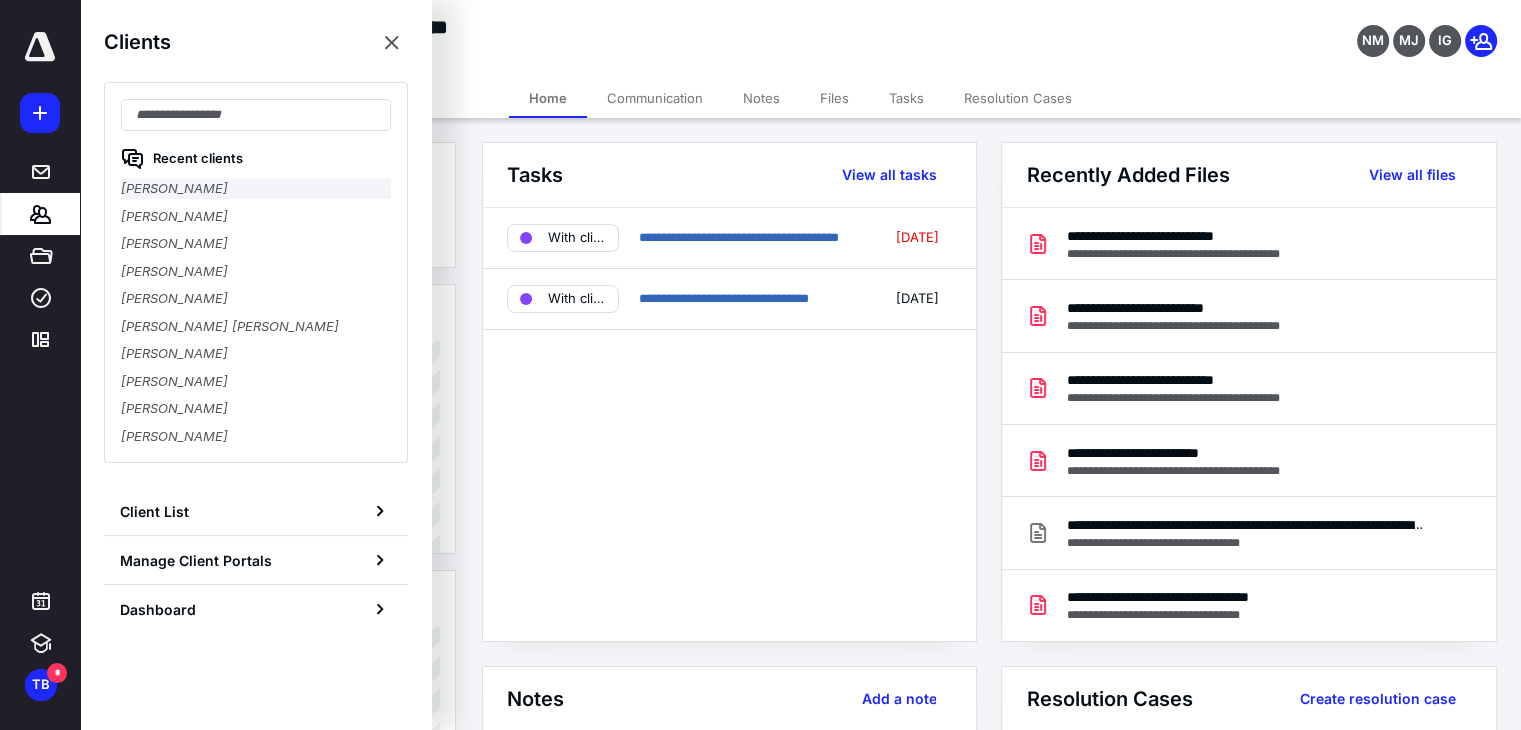 click on "Samir Dhamelia" at bounding box center [256, 189] 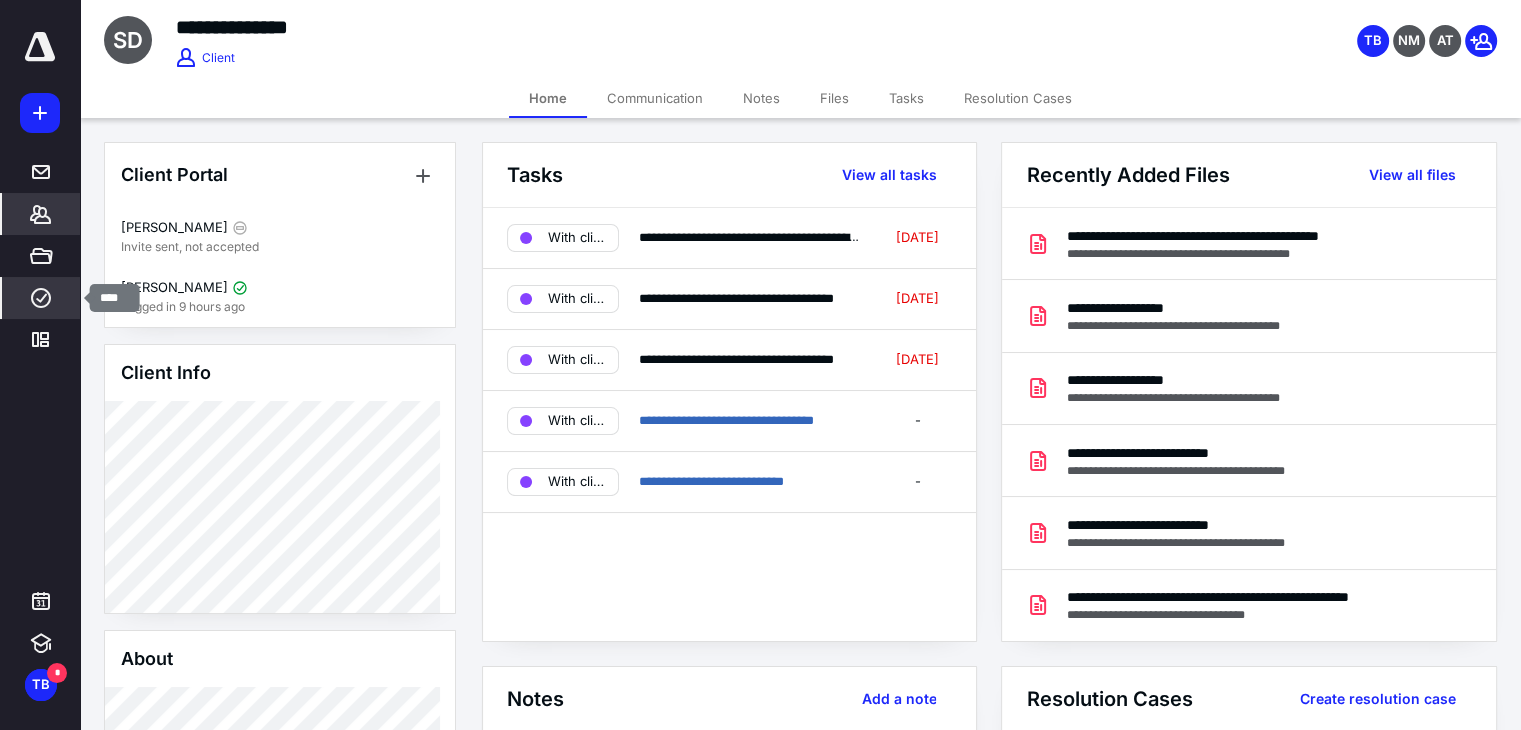 click 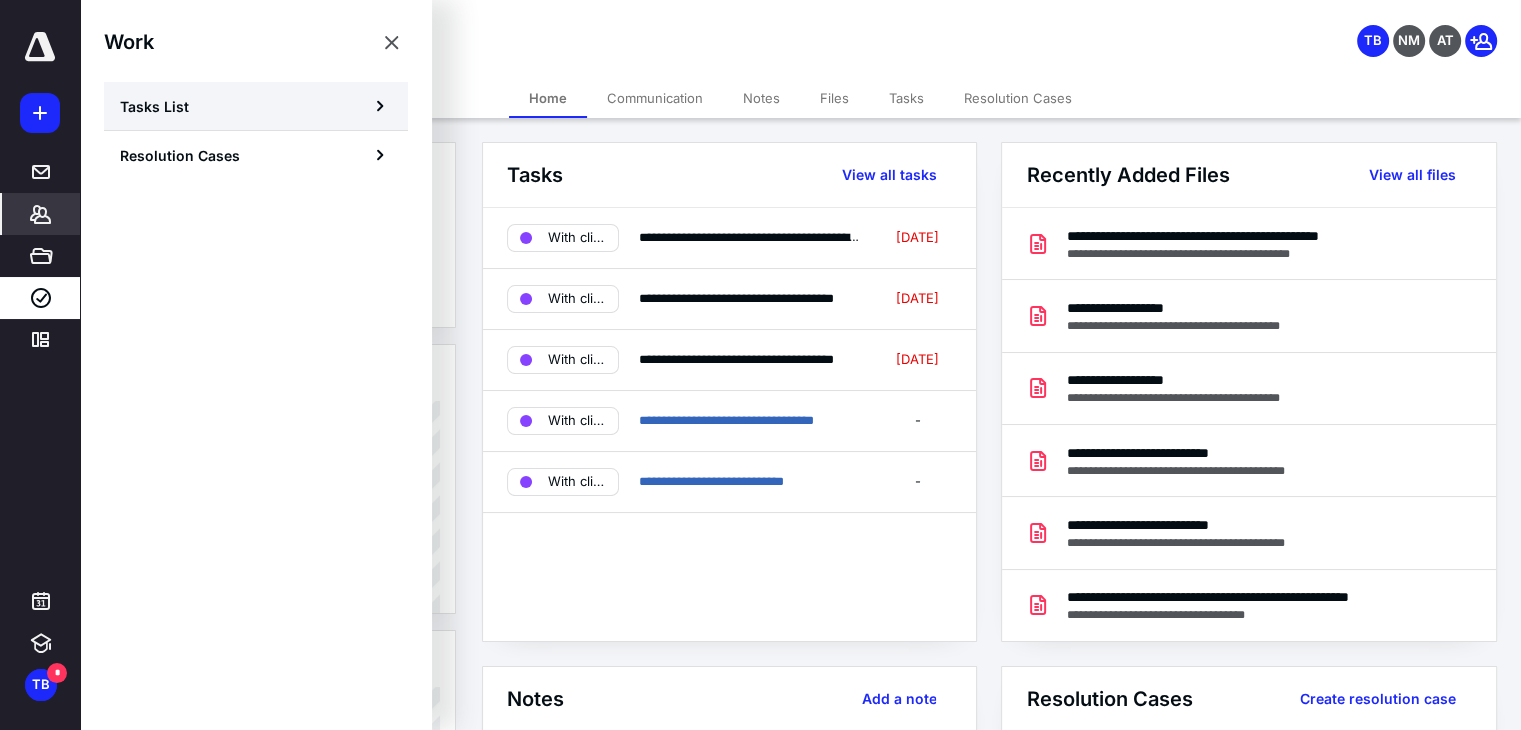 click on "Tasks List" at bounding box center [154, 106] 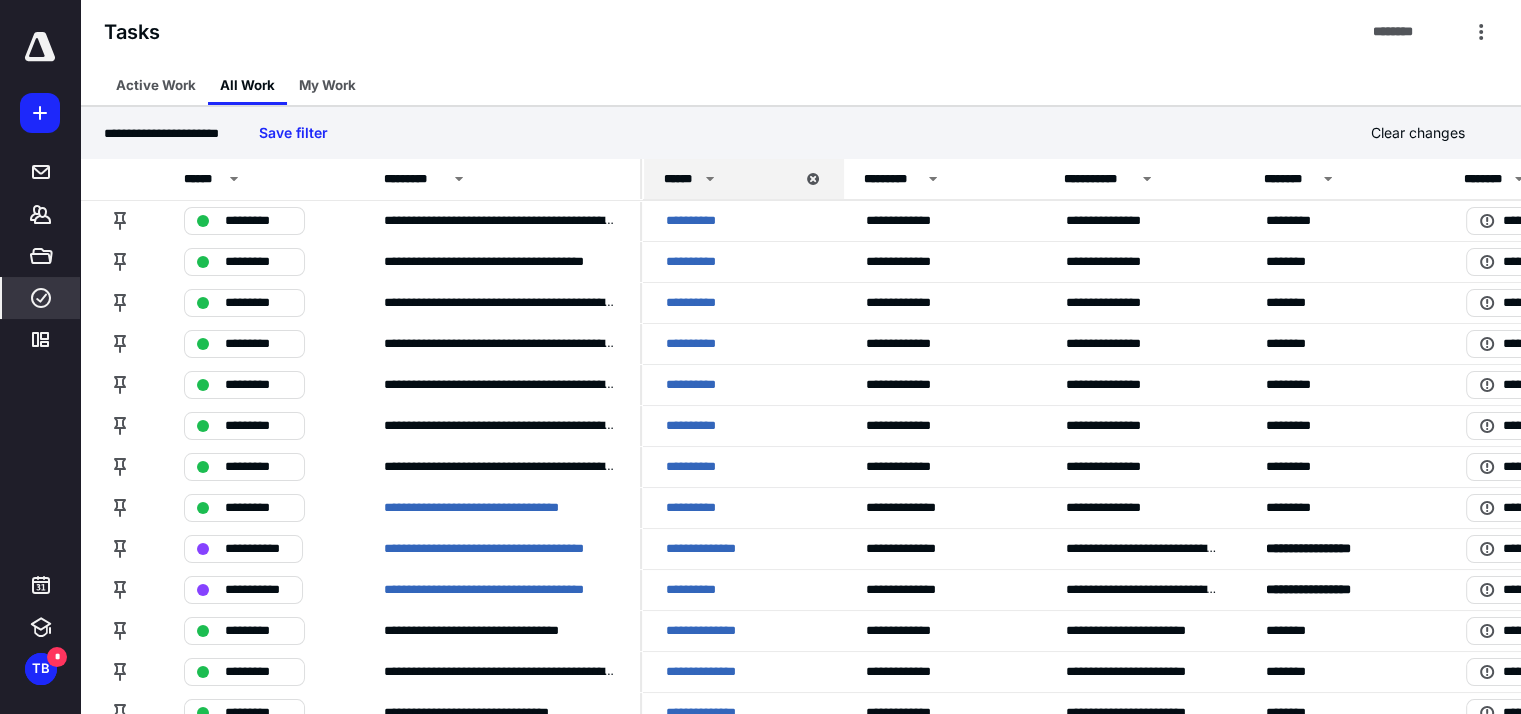 click 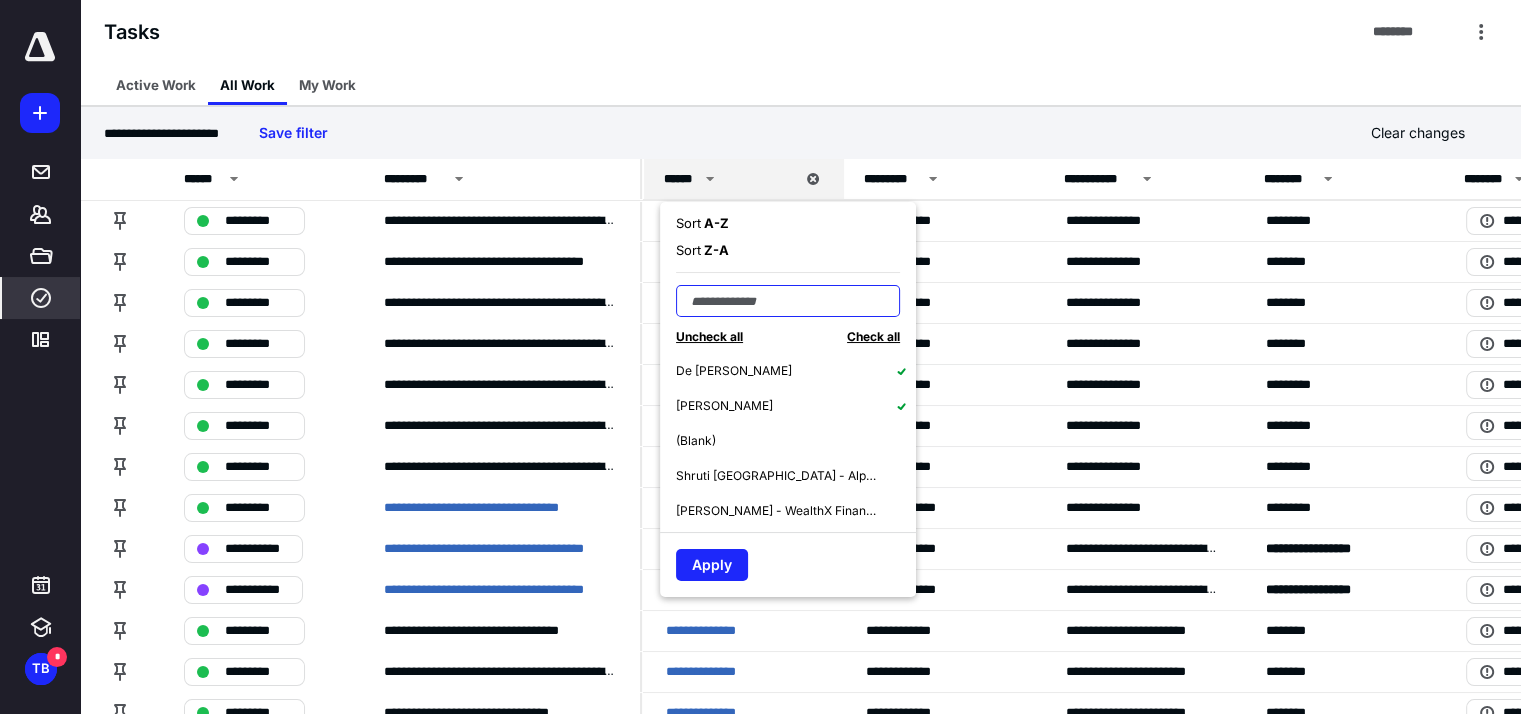 click at bounding box center (788, 301) 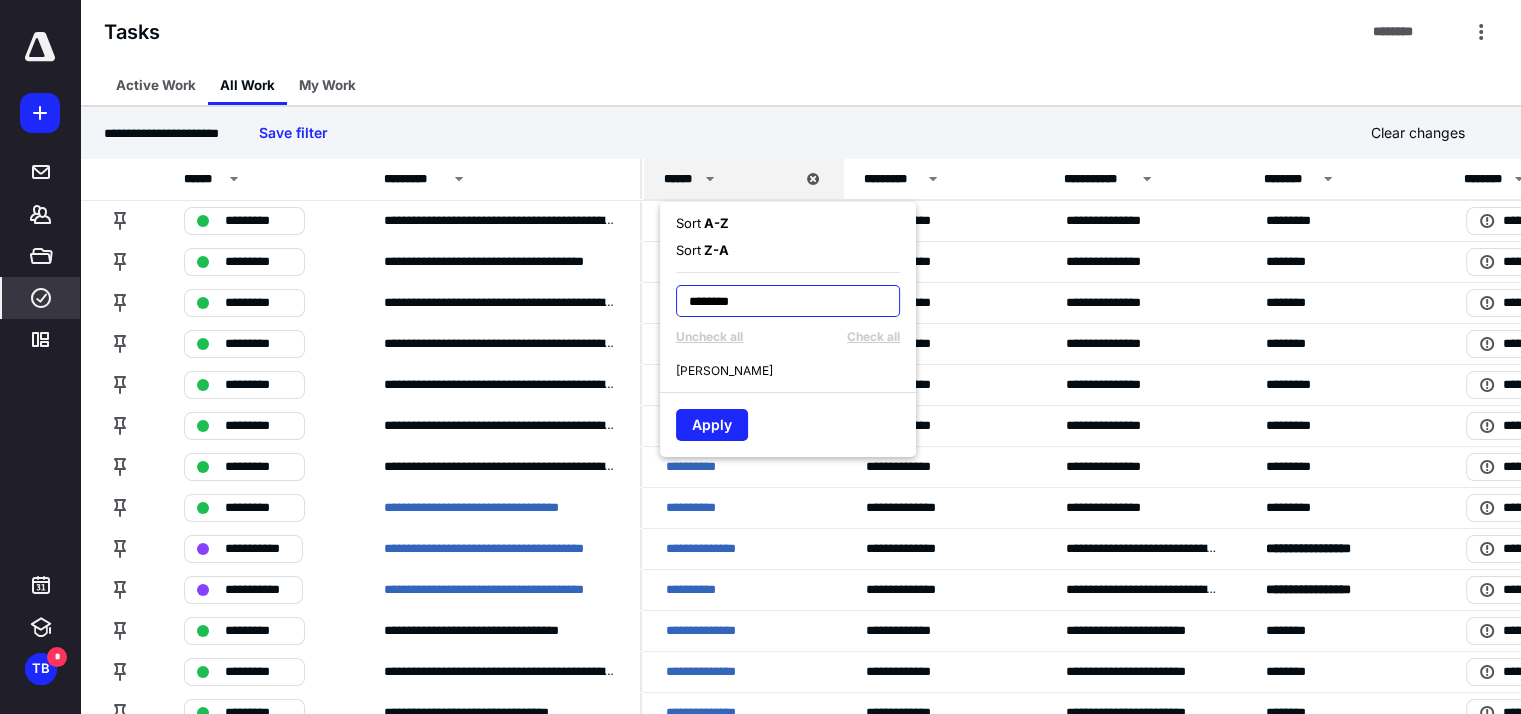 type on "********" 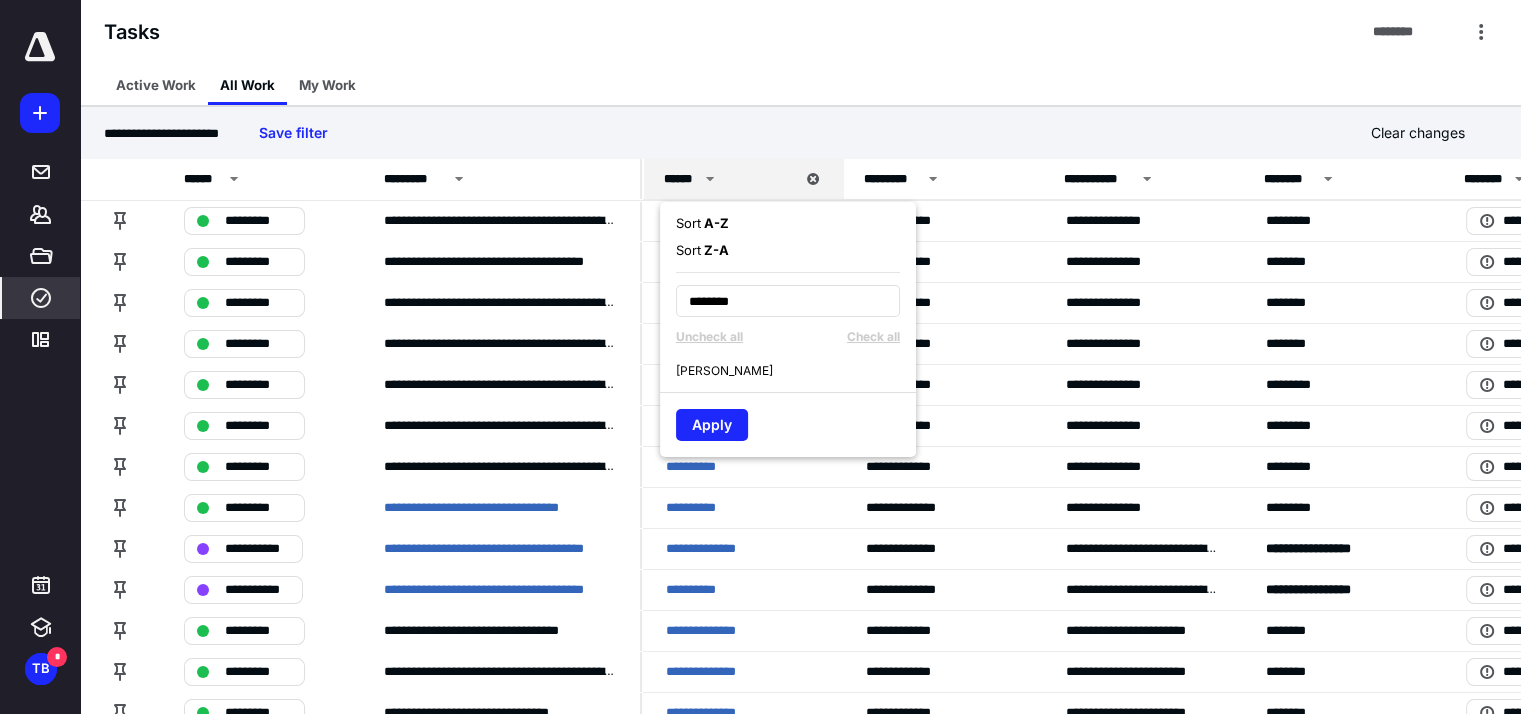 click on "Dhamelia Samir" at bounding box center [724, 371] 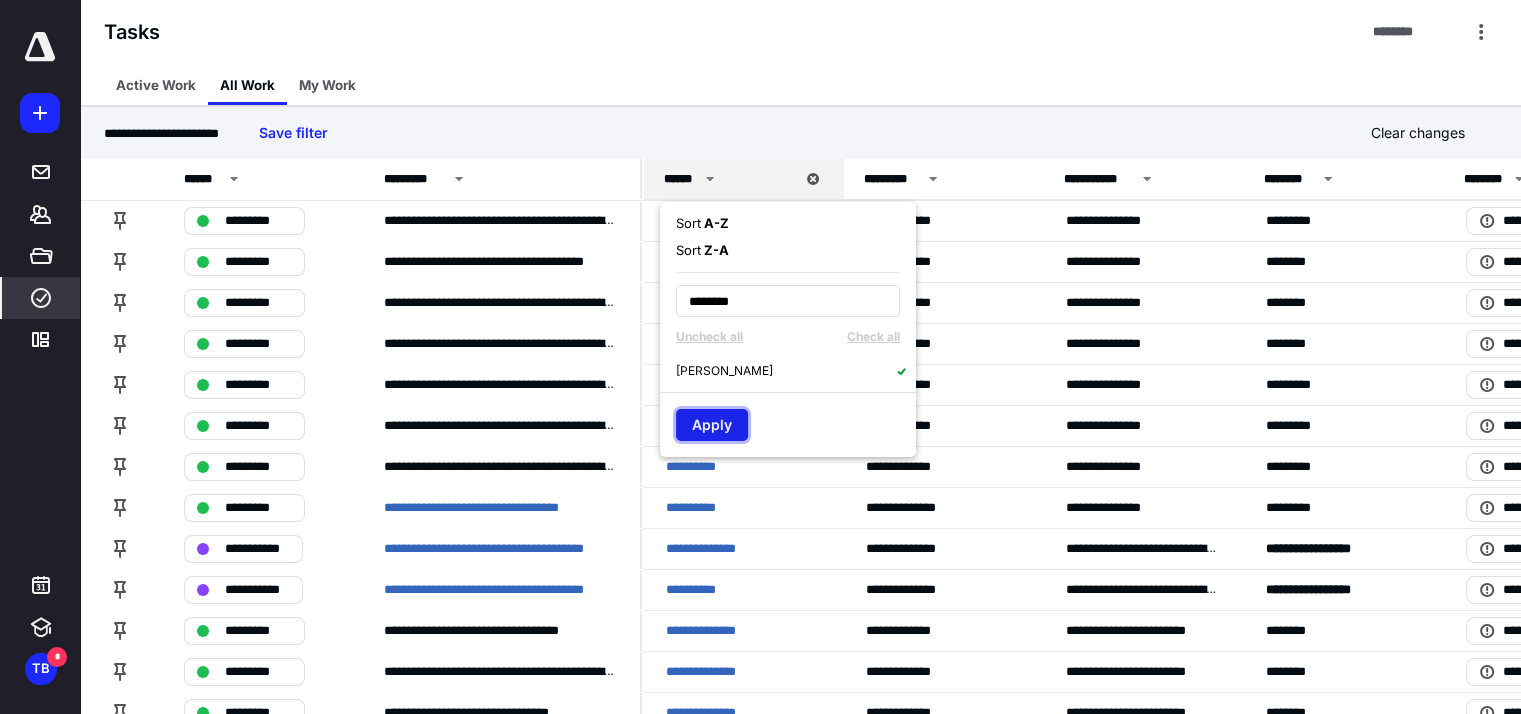 click on "Apply" at bounding box center (712, 425) 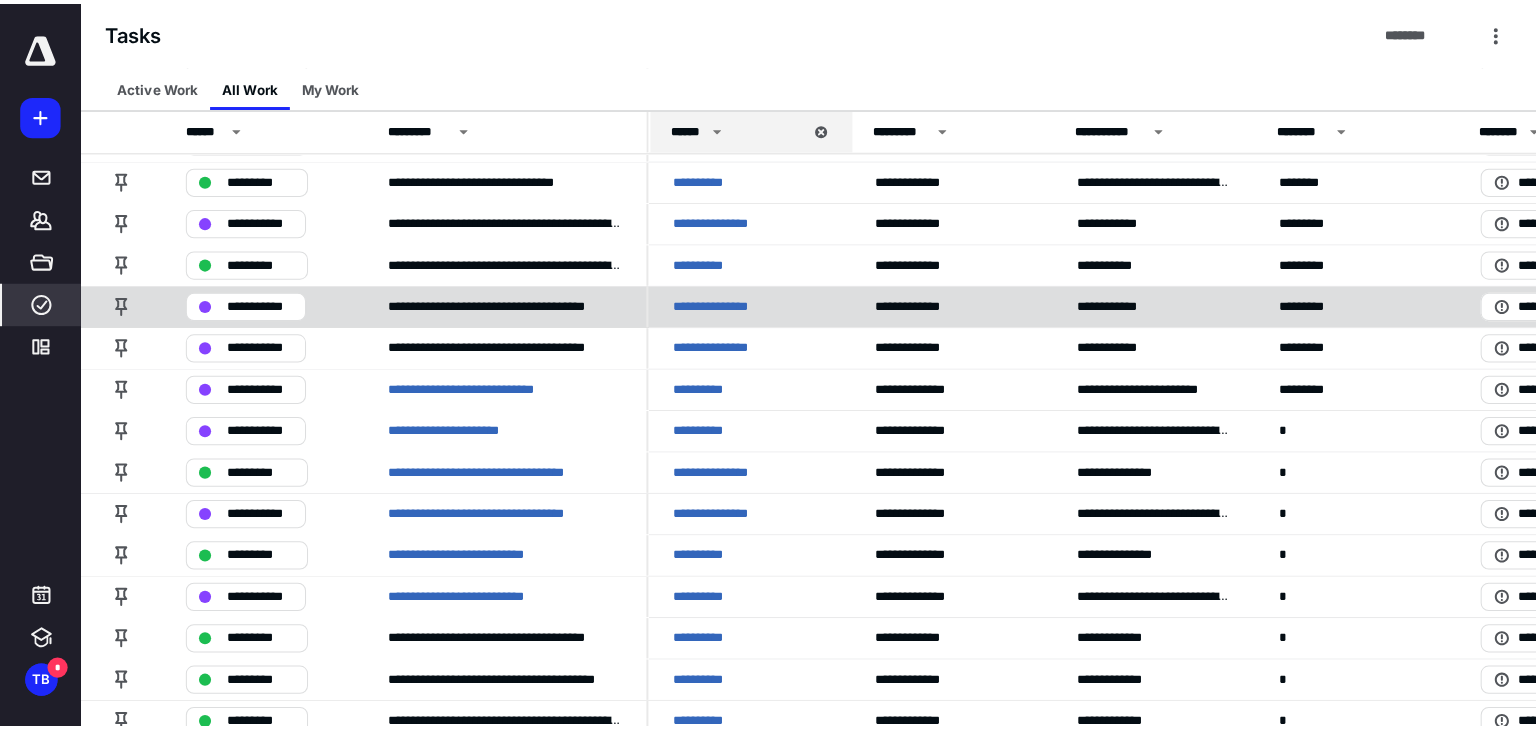 scroll, scrollTop: 0, scrollLeft: 0, axis: both 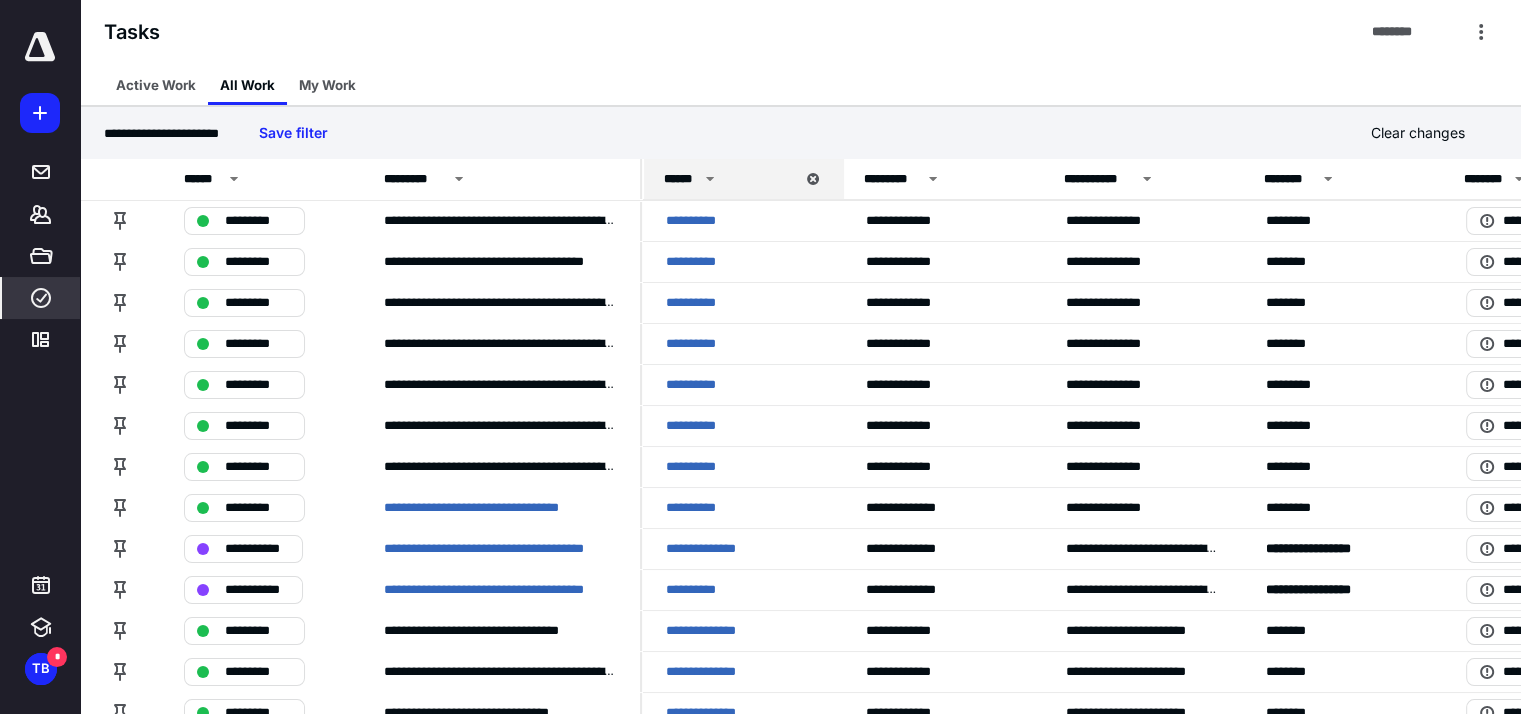 click 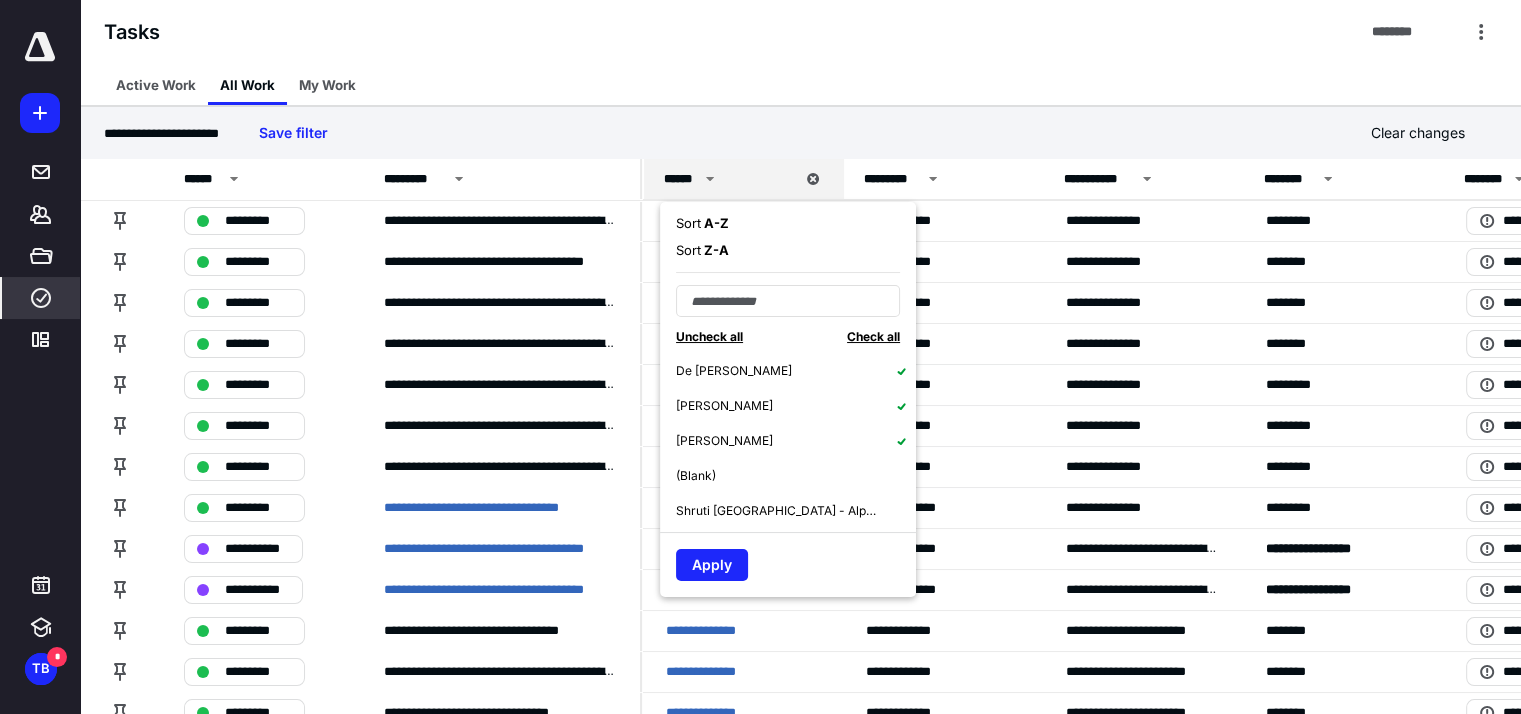 click 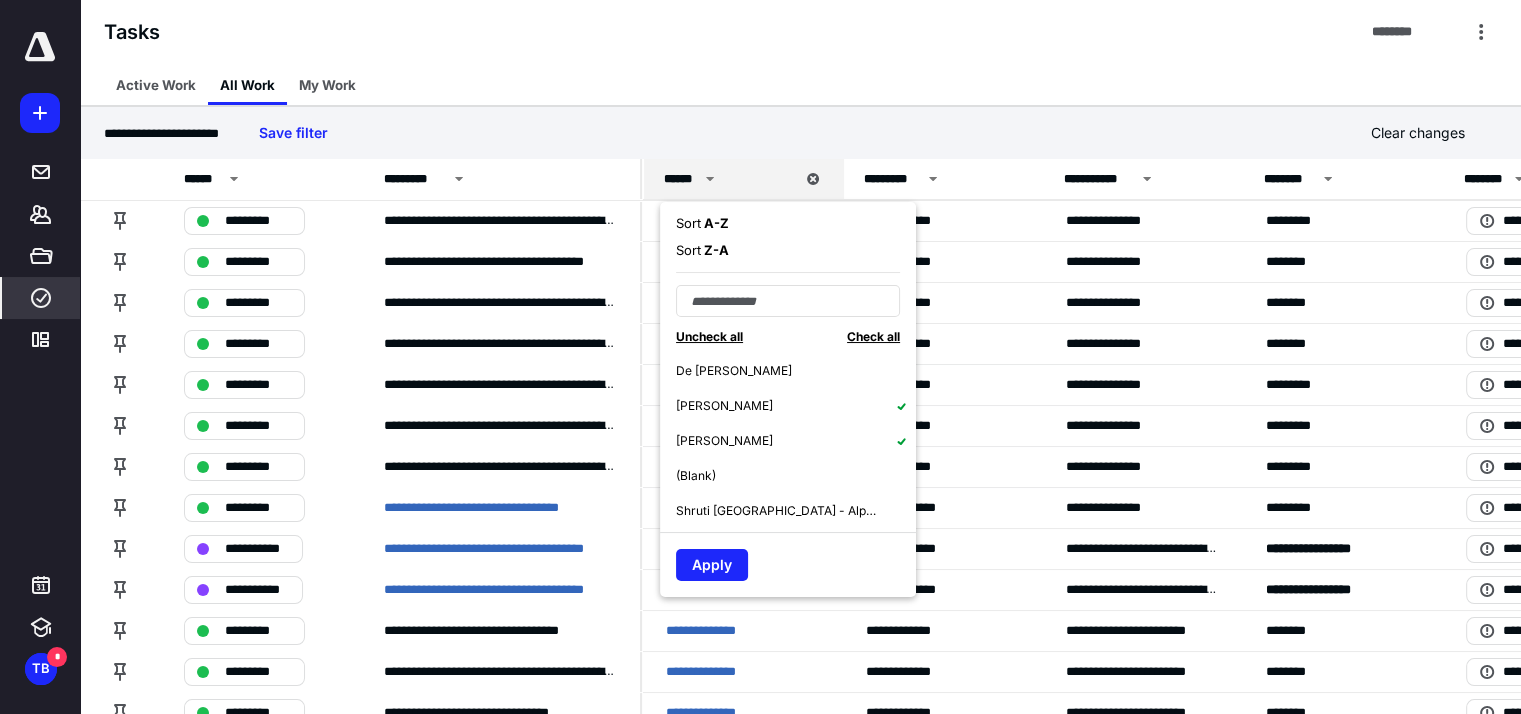 click 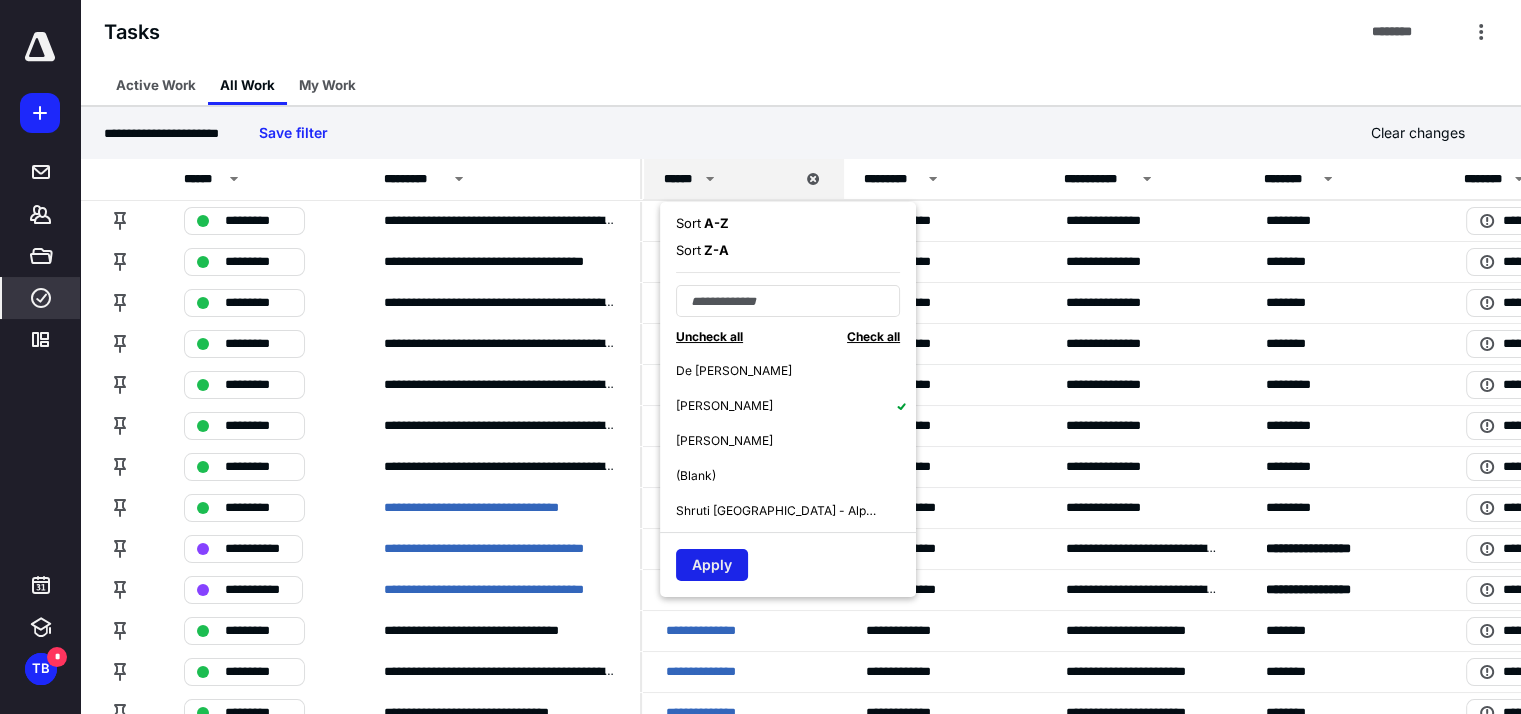 click on "Apply" at bounding box center [712, 565] 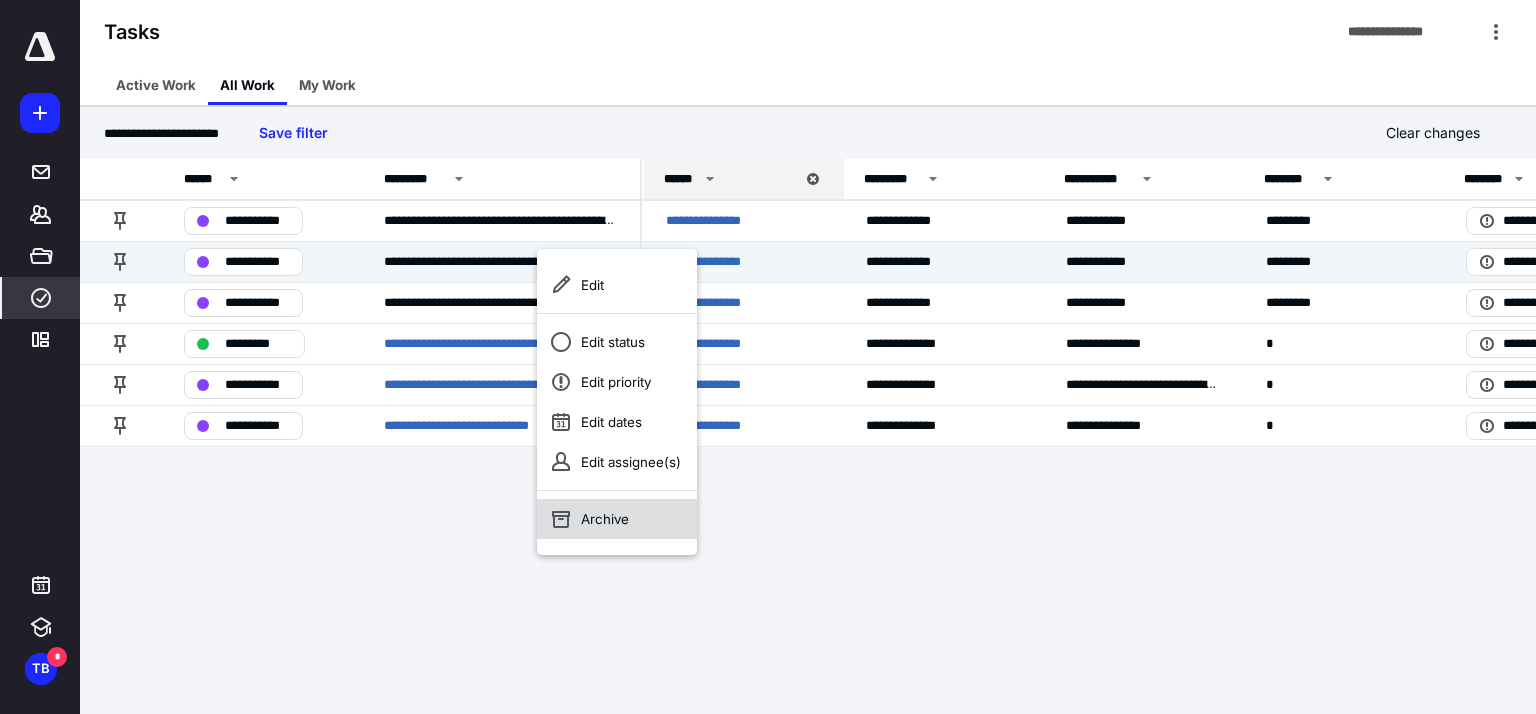 click on "Archive" at bounding box center [617, 519] 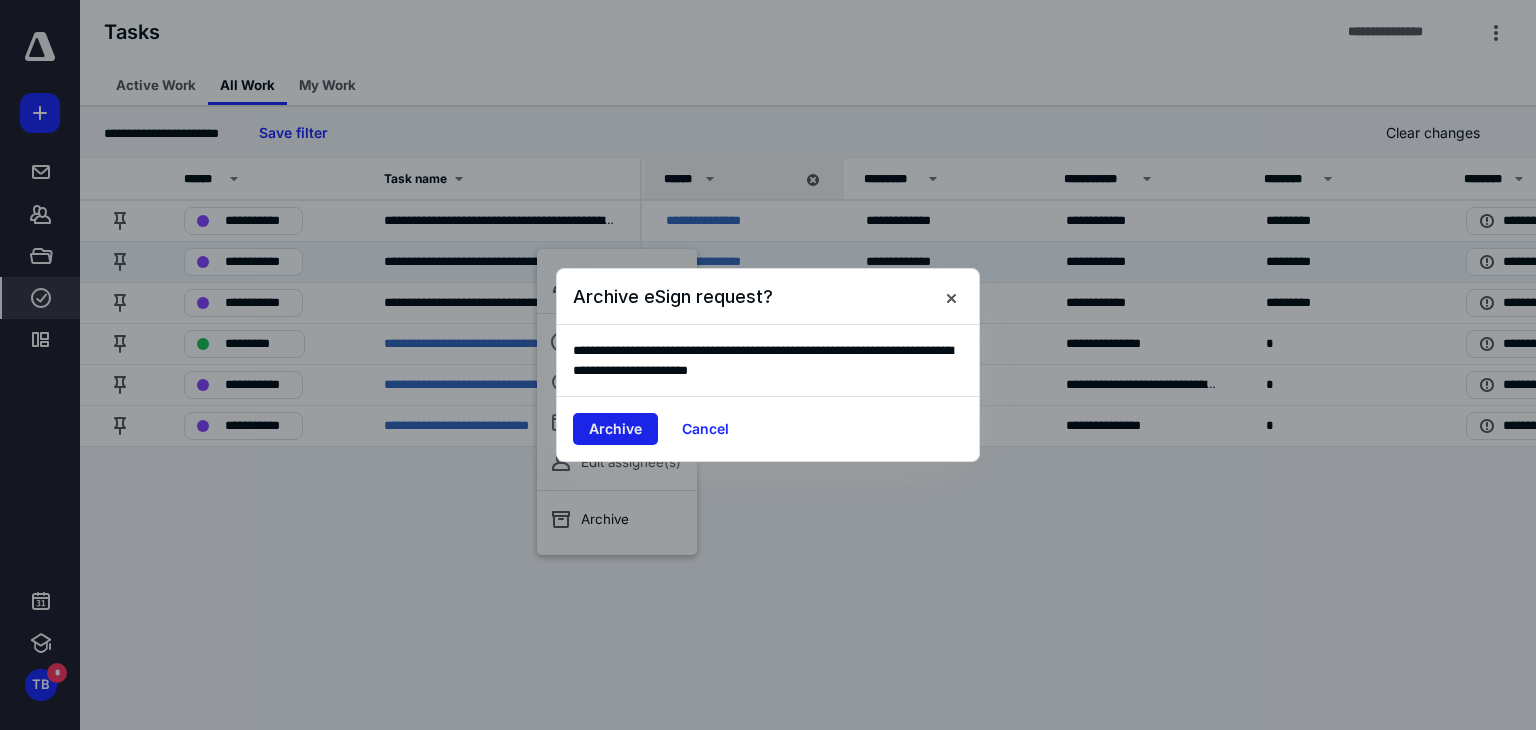 click on "Archive" at bounding box center (615, 429) 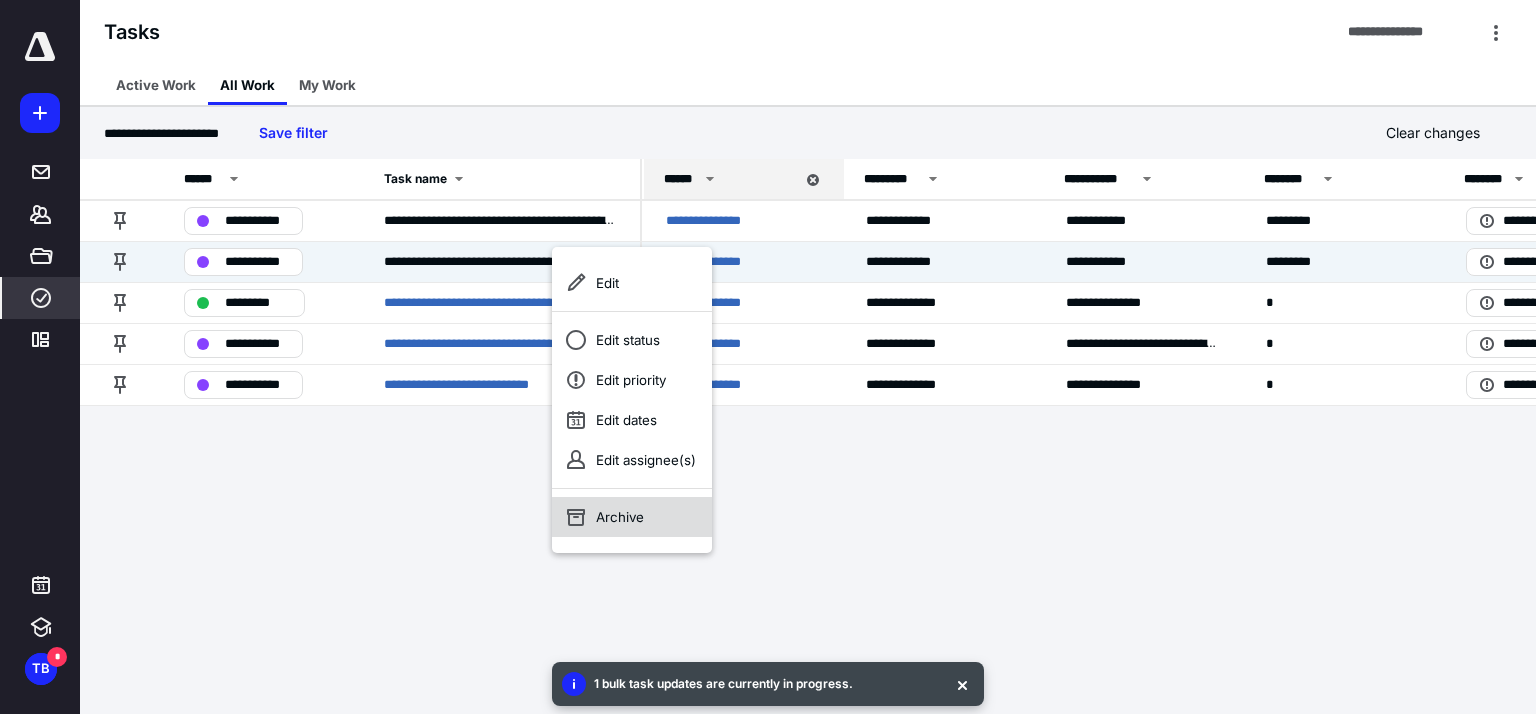 click on "Archive" at bounding box center (632, 517) 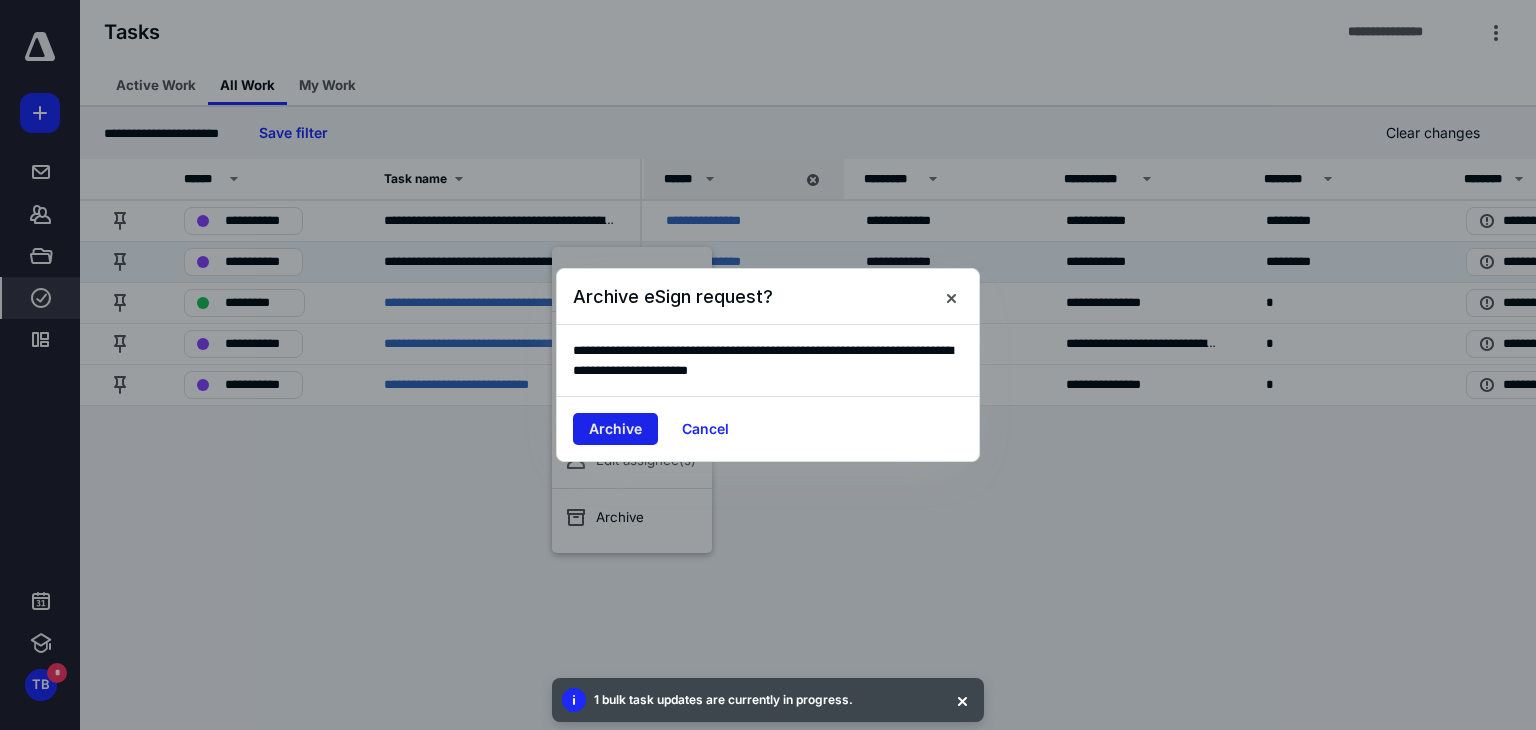 click on "Archive" at bounding box center (615, 429) 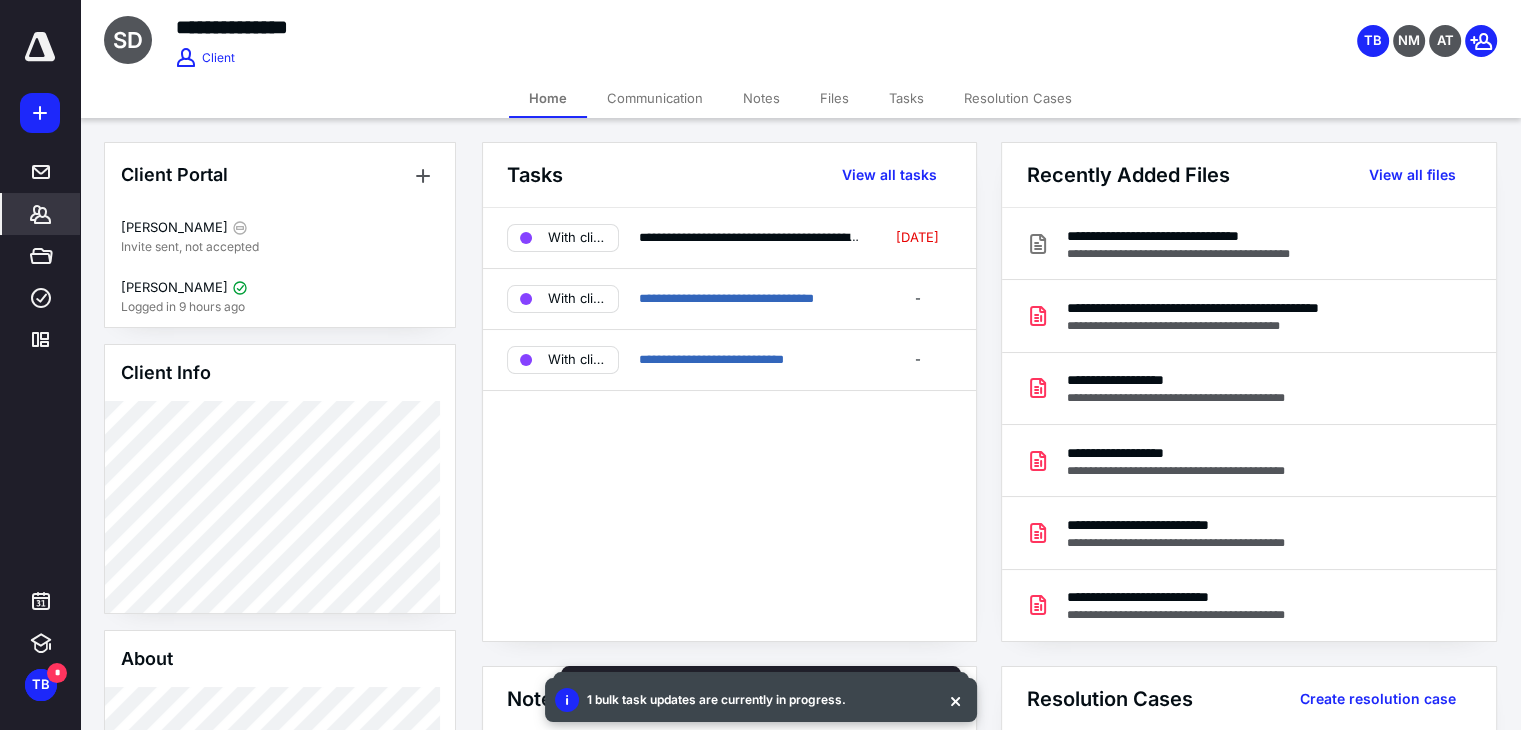 click on "Files" at bounding box center [834, 98] 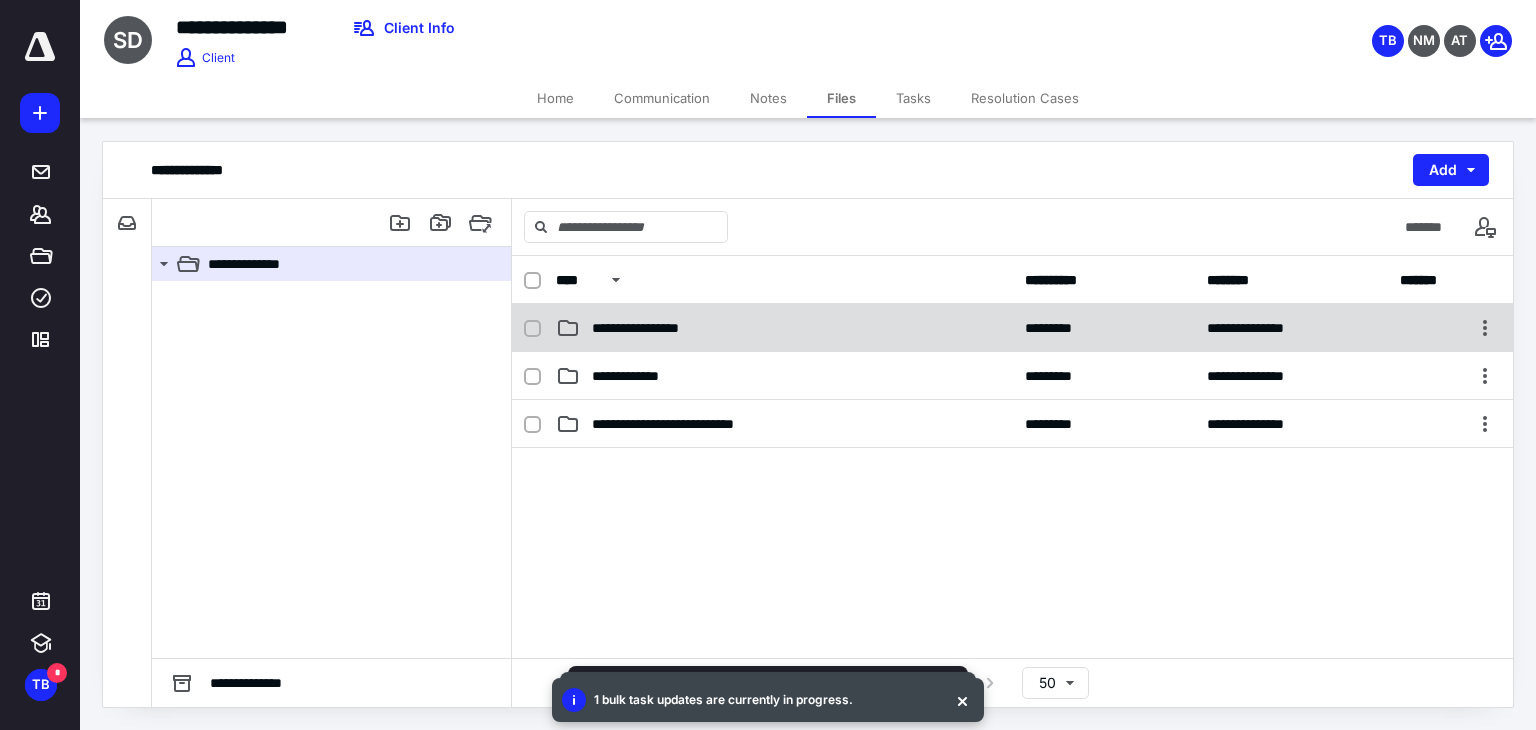 click on "**********" at bounding box center (649, 328) 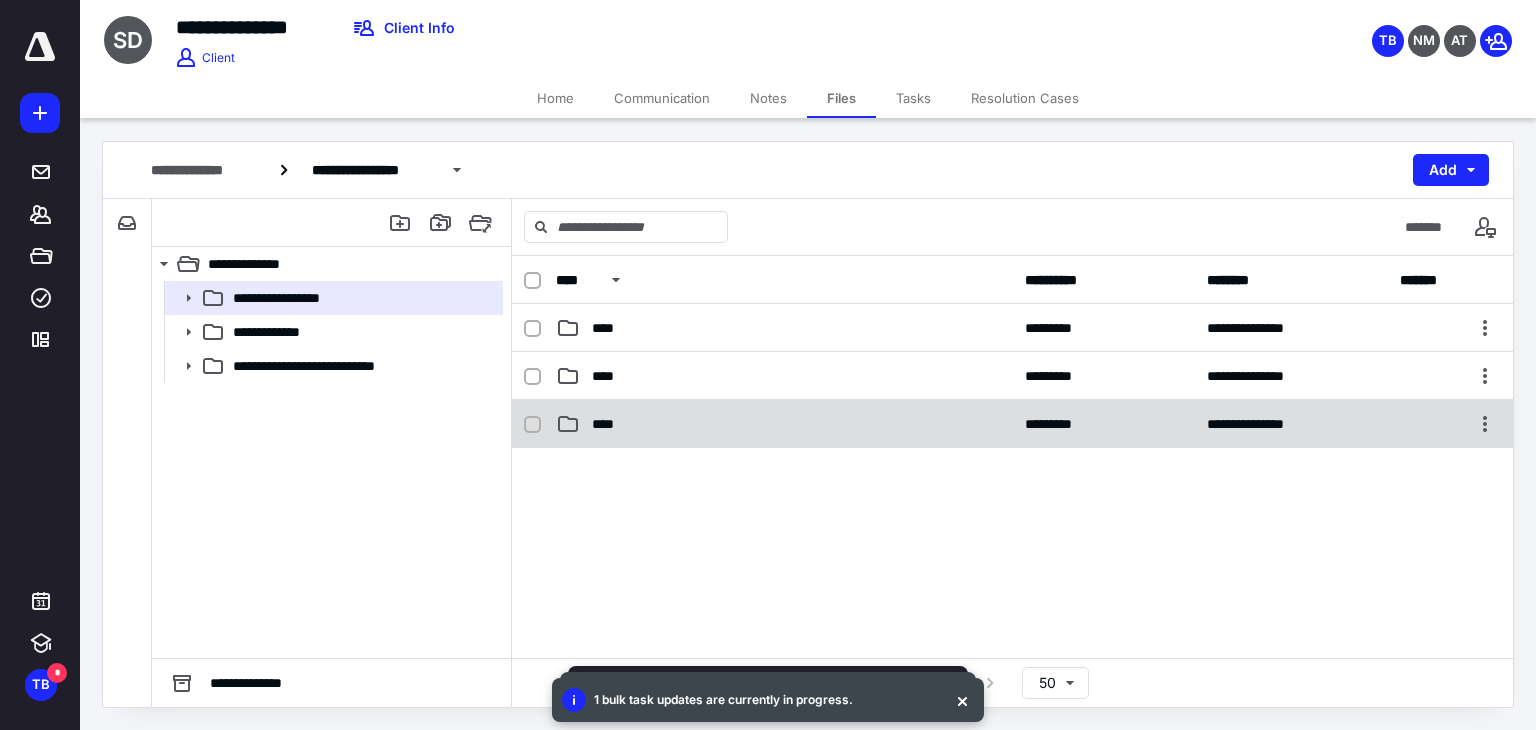 click on "****" at bounding box center (784, 424) 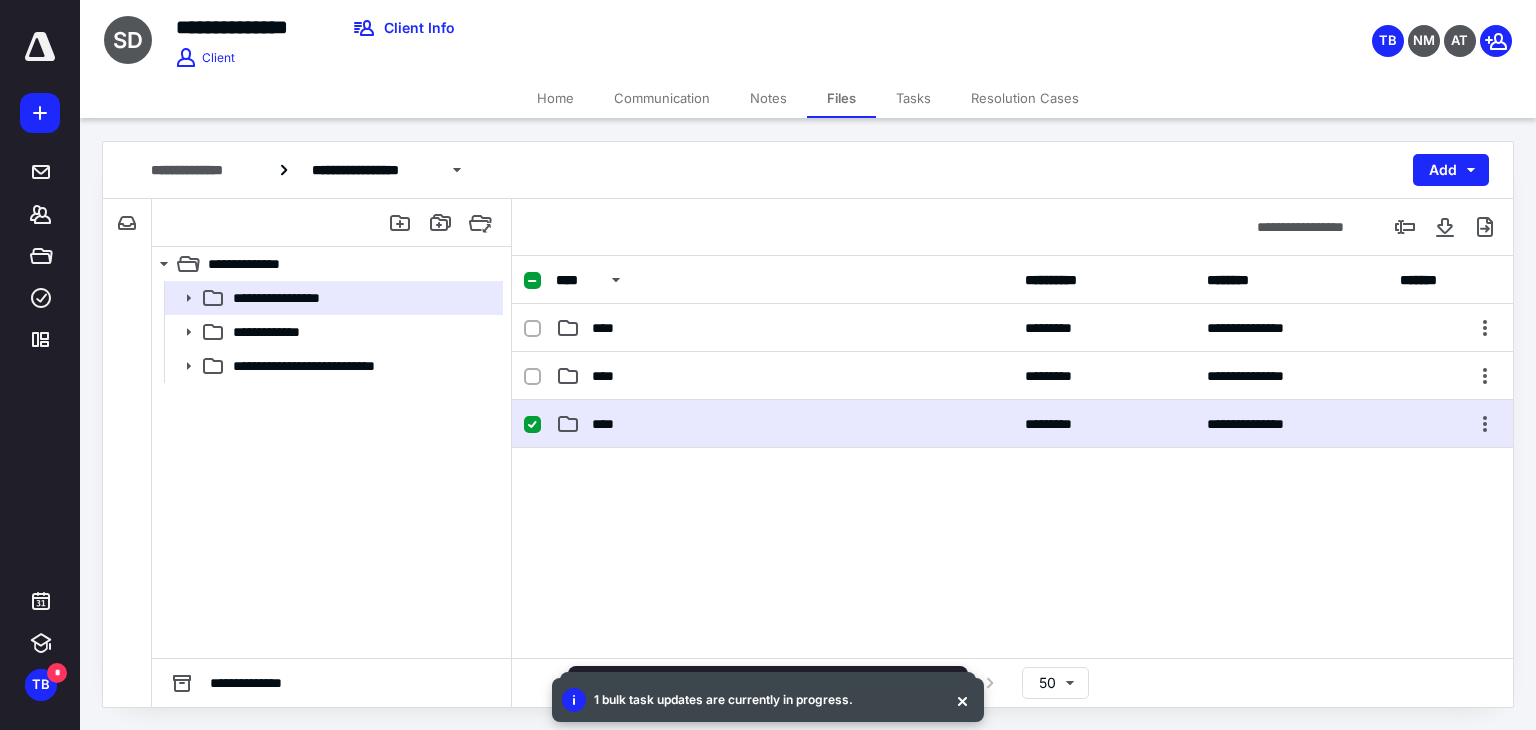 click on "****" at bounding box center (784, 424) 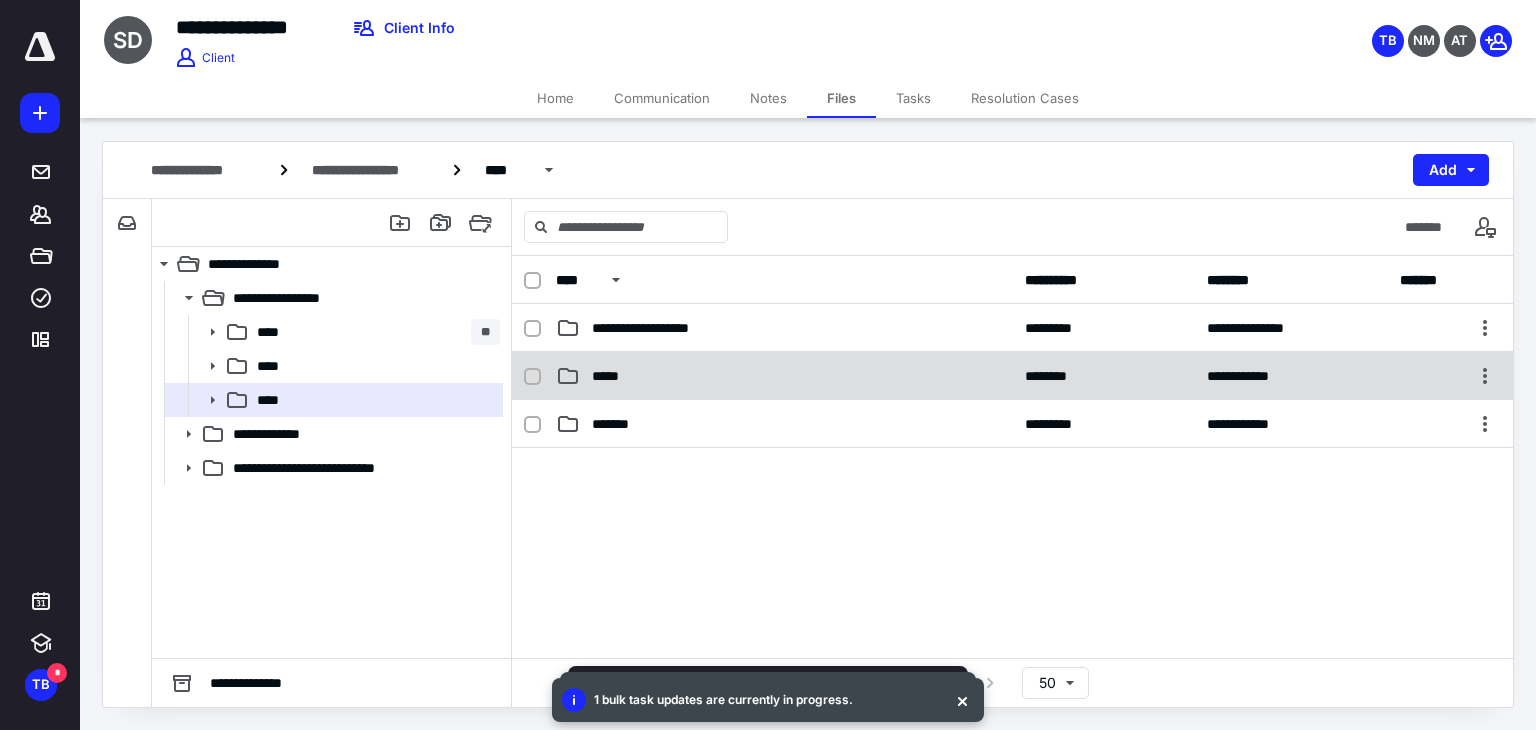 click on "*****" at bounding box center [784, 376] 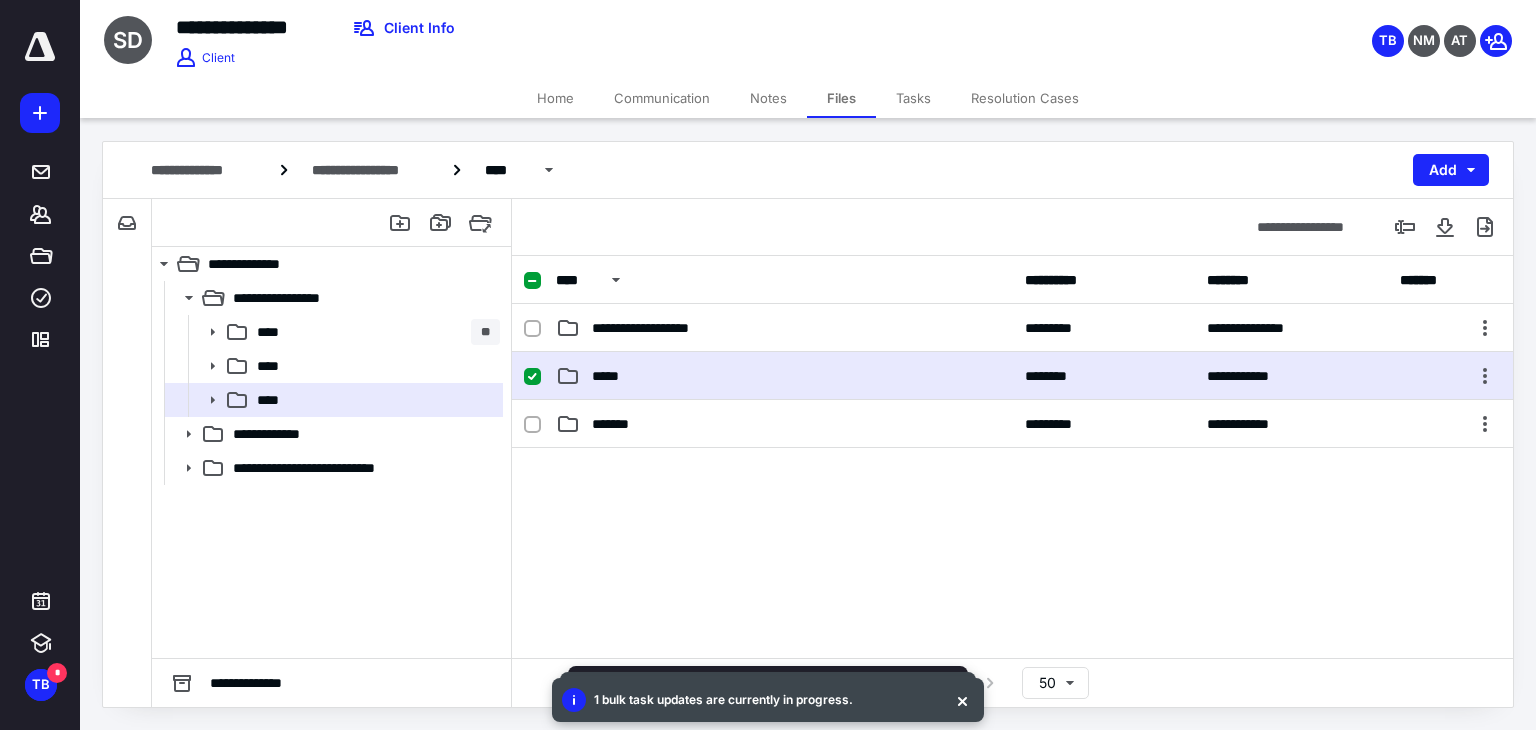 click on "*****" at bounding box center (784, 376) 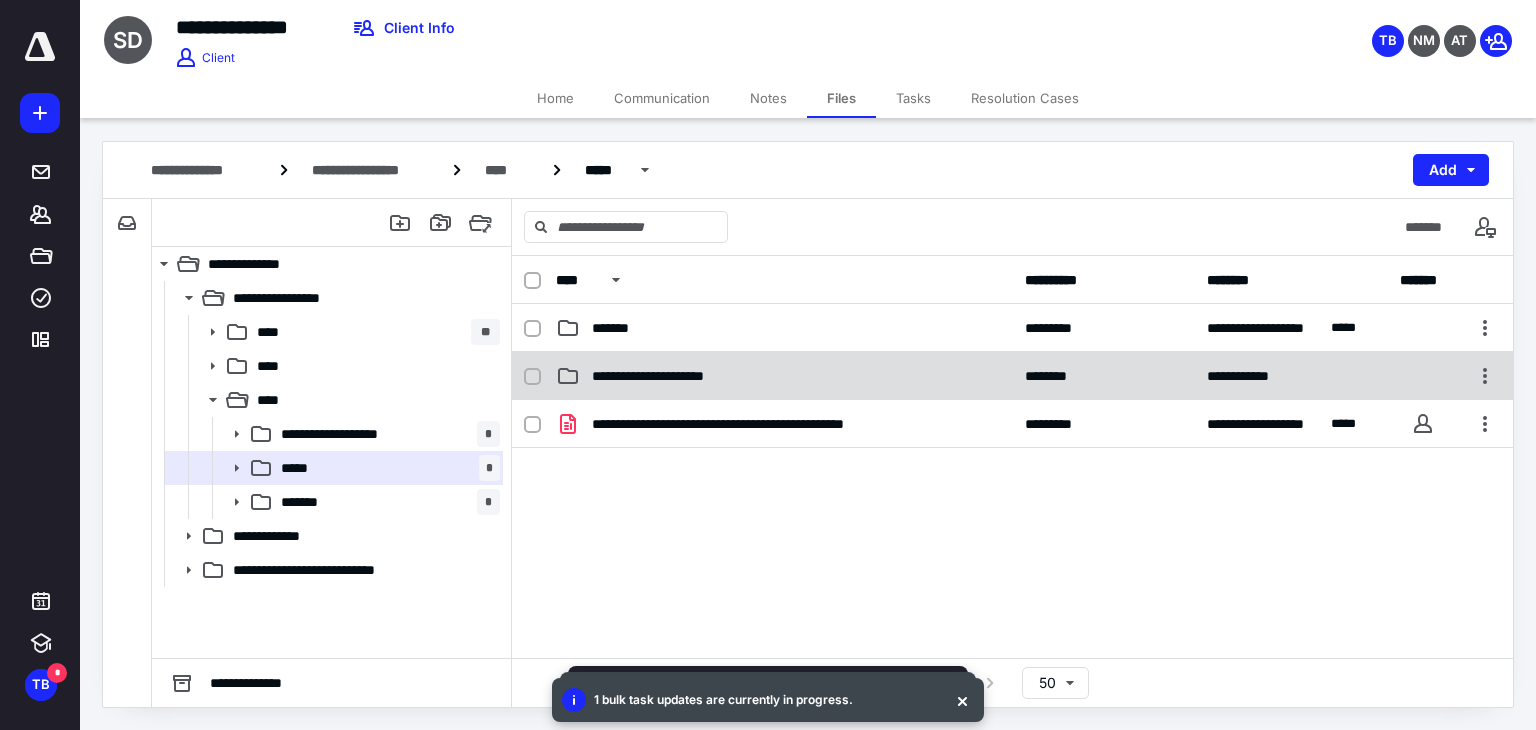 click on "**********" at bounding box center (1012, 376) 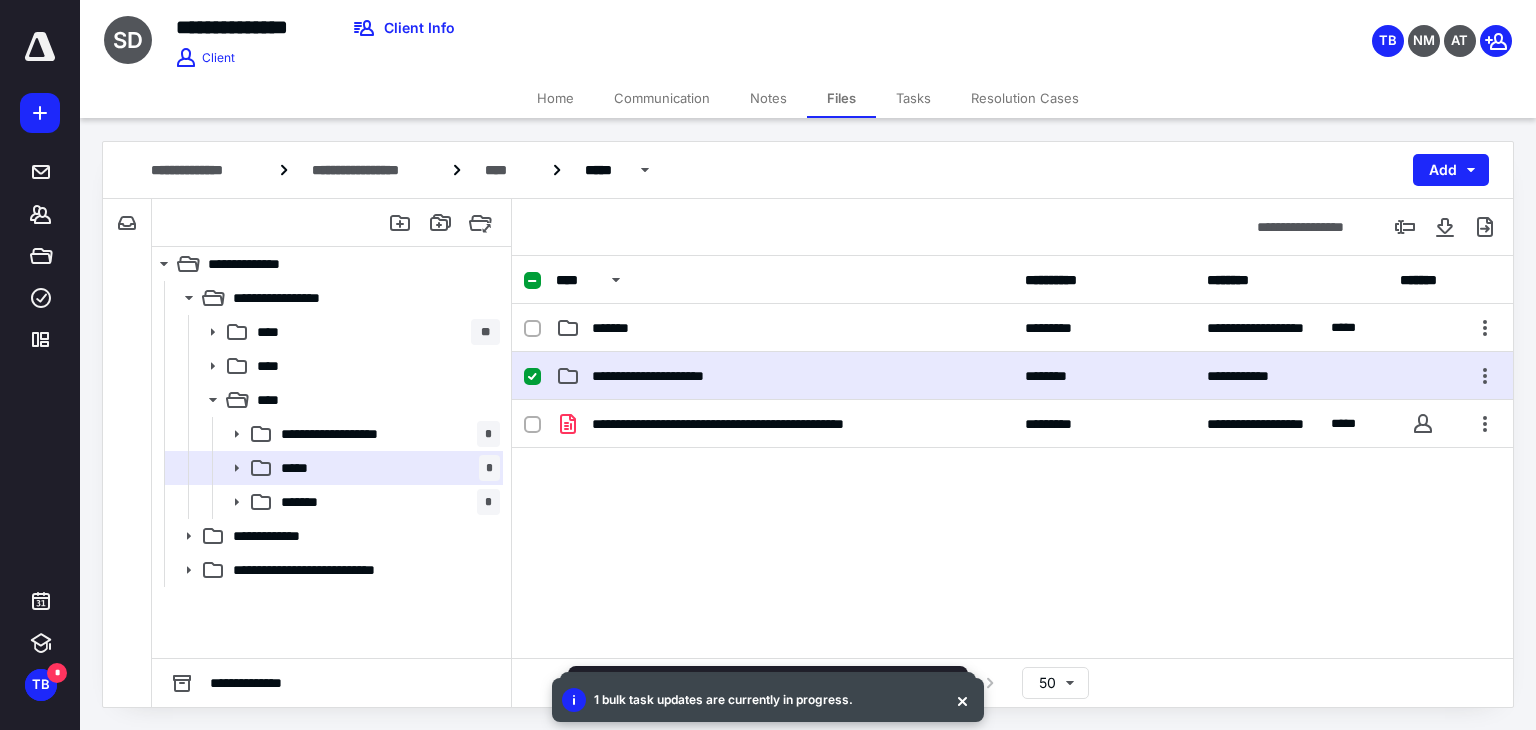 click on "**********" at bounding box center [1012, 376] 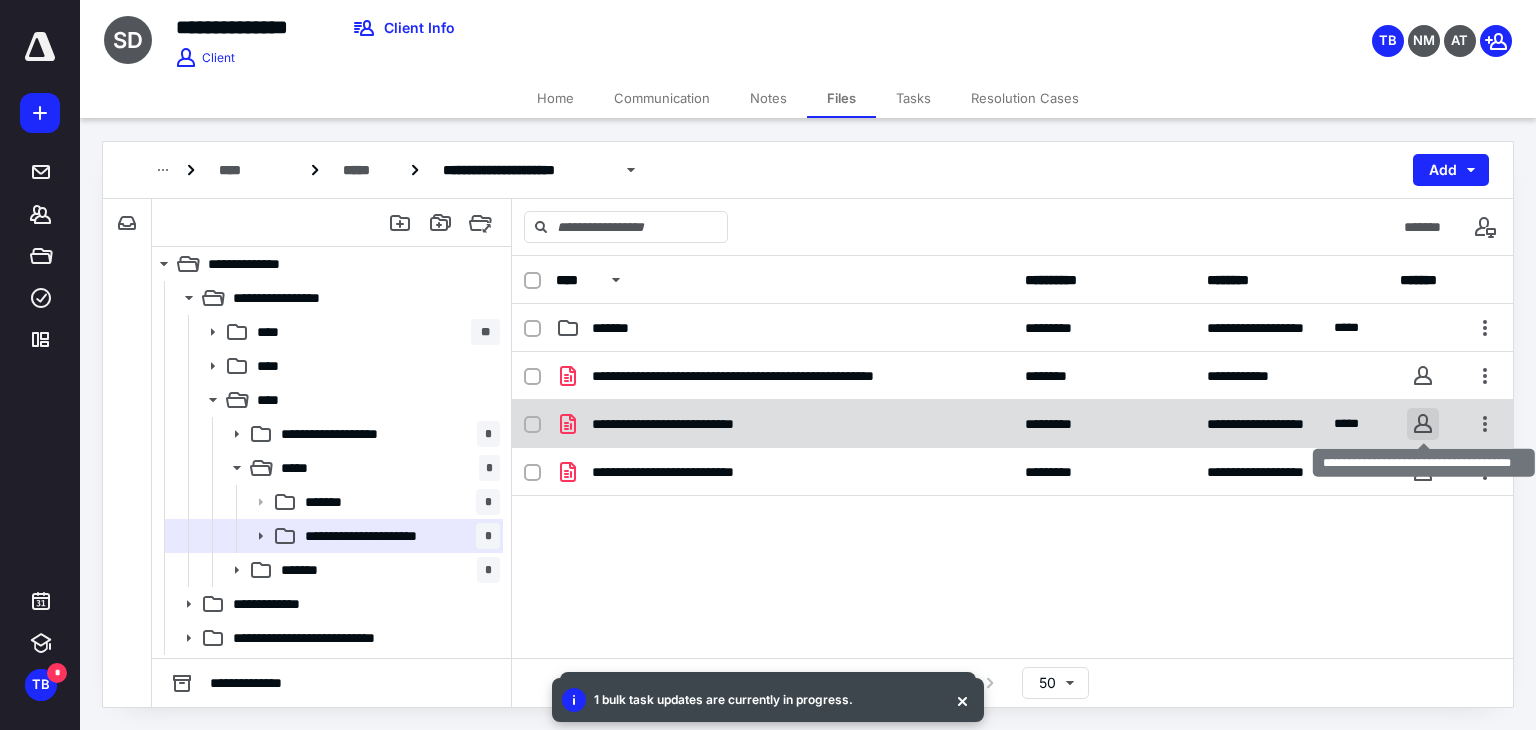 click at bounding box center [1423, 424] 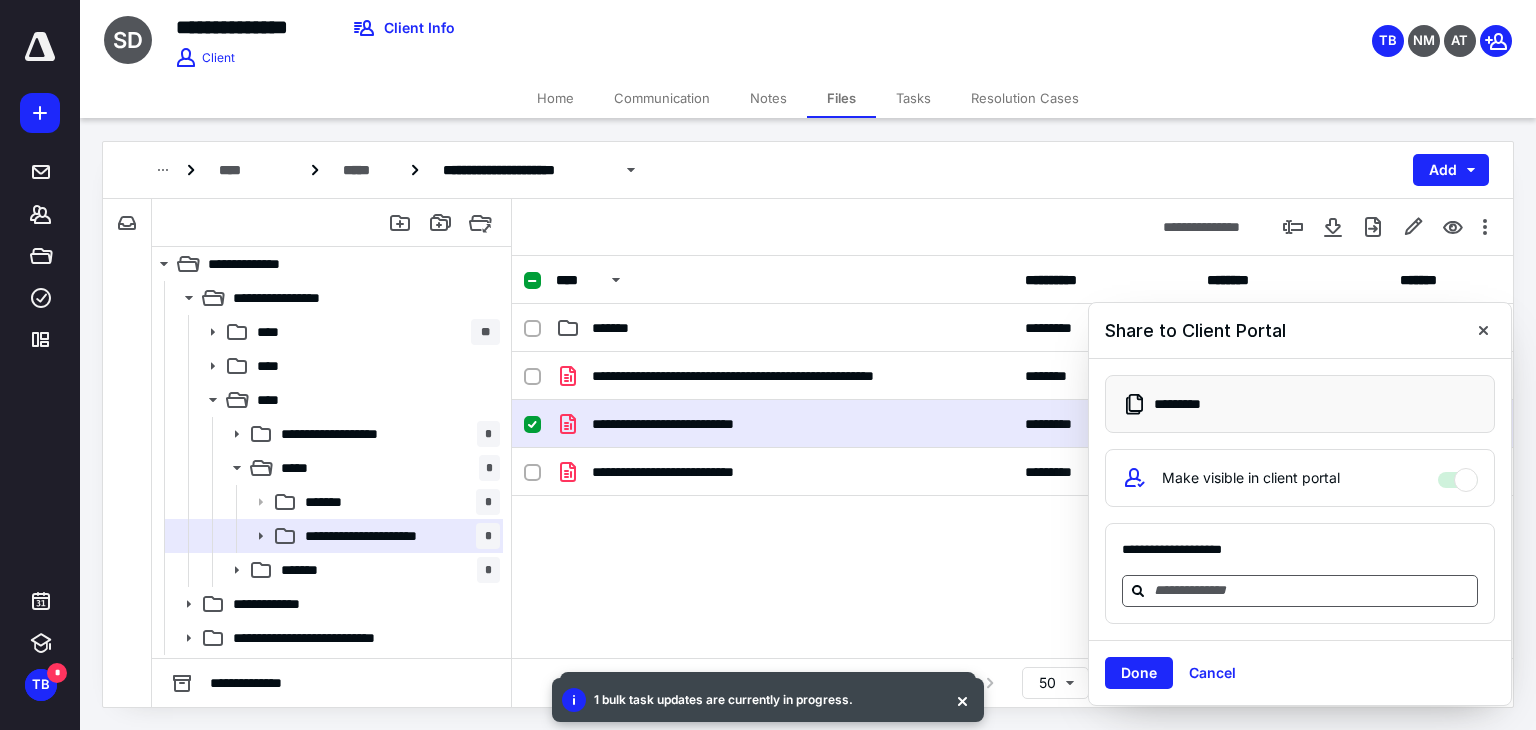click at bounding box center [1300, 591] 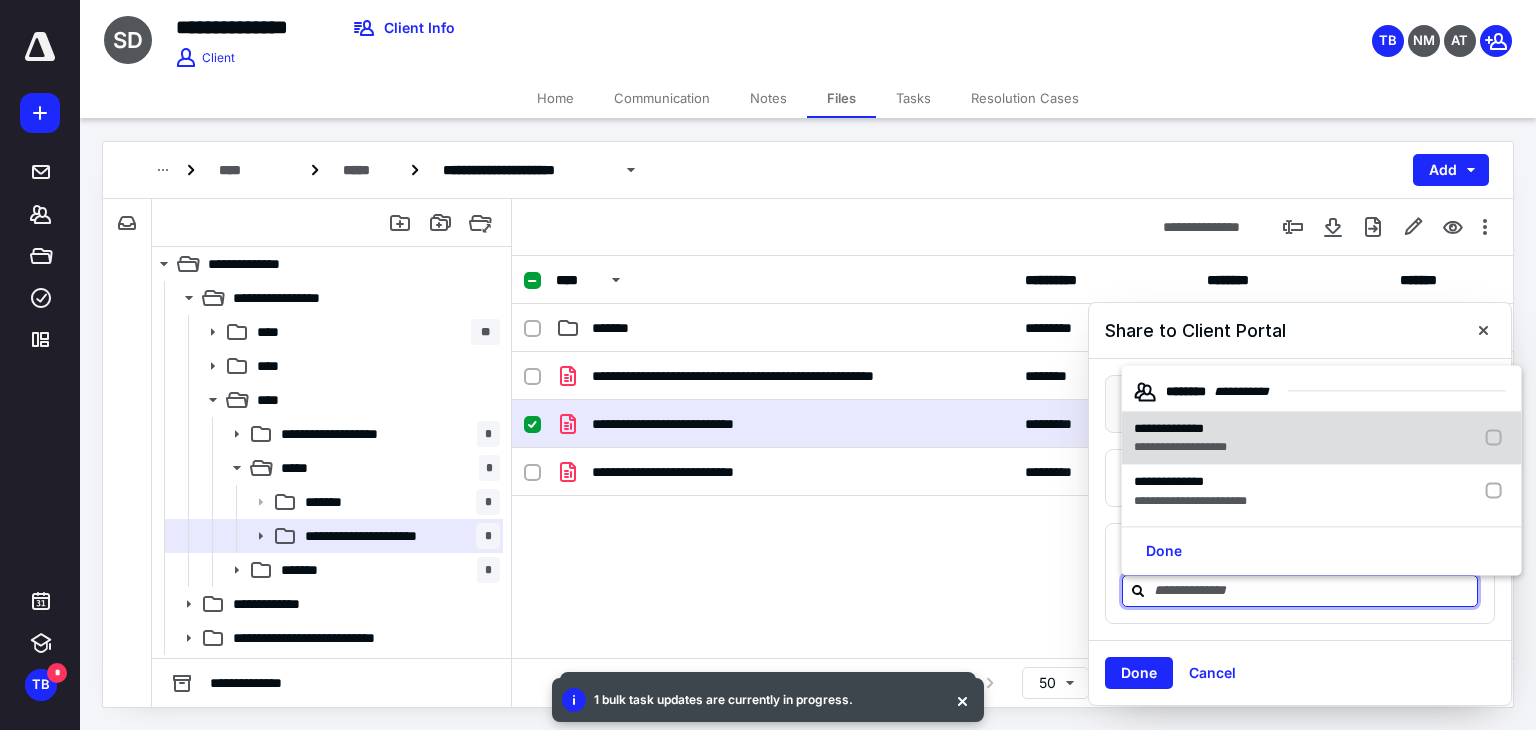 click on "**********" at bounding box center (1169, 428) 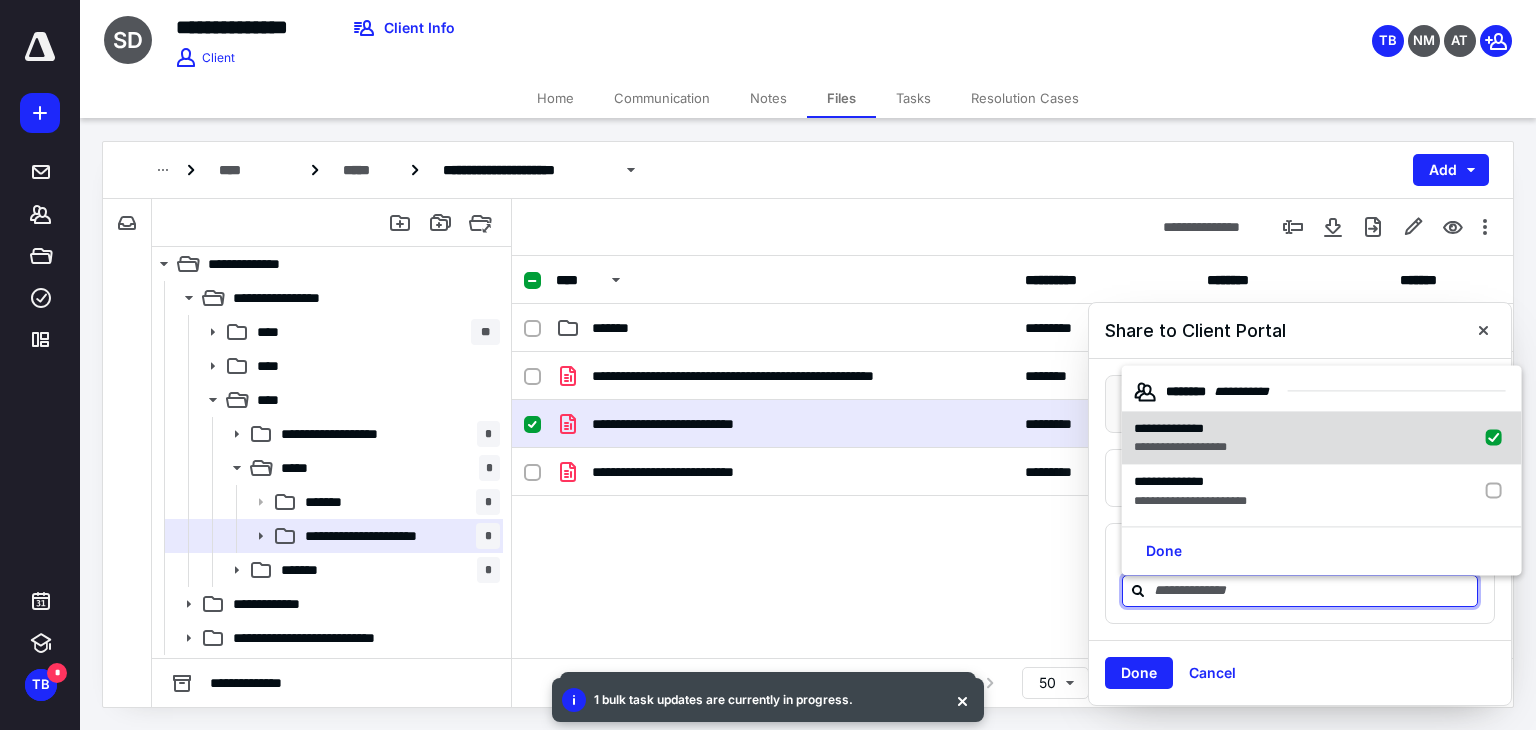 checkbox on "true" 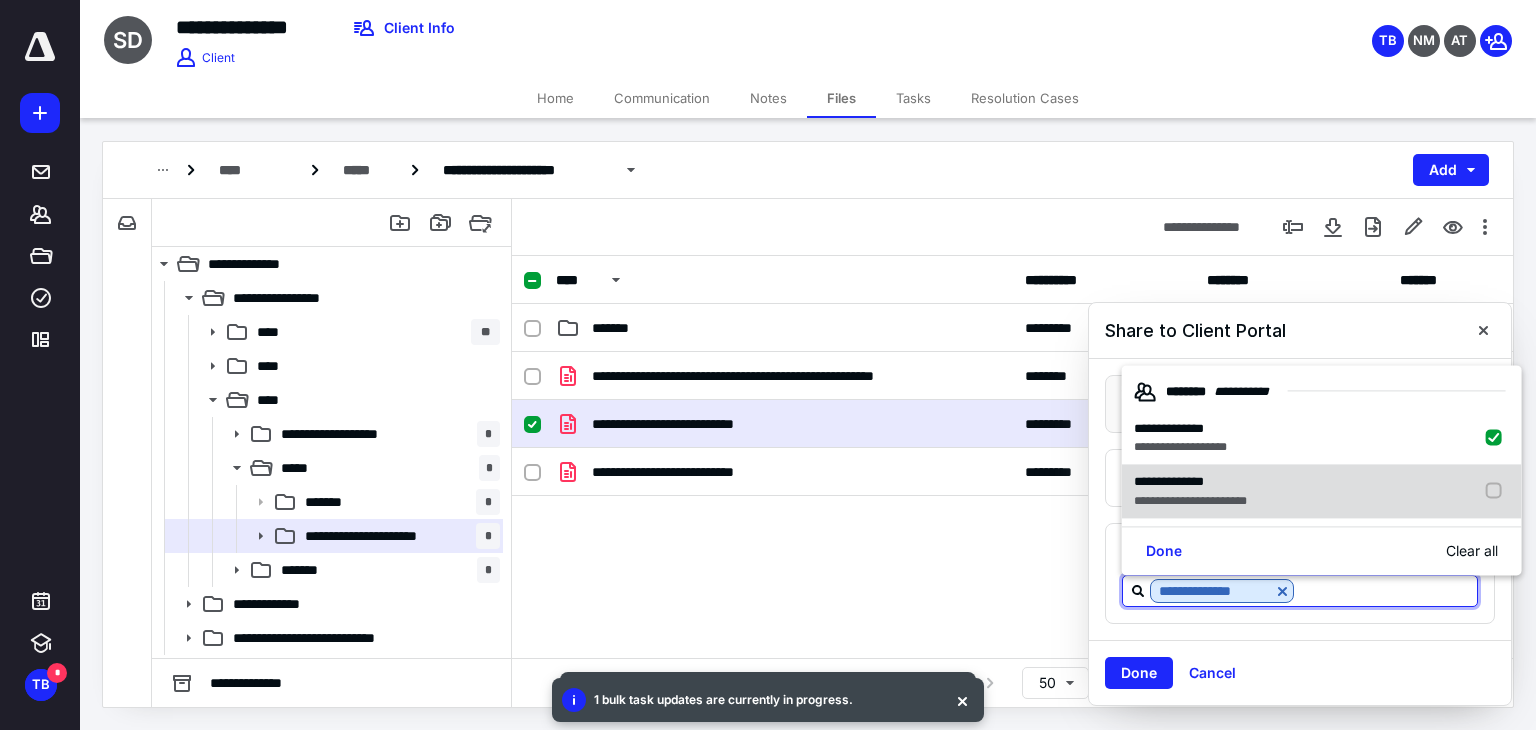 click on "**********" at bounding box center (1169, 481) 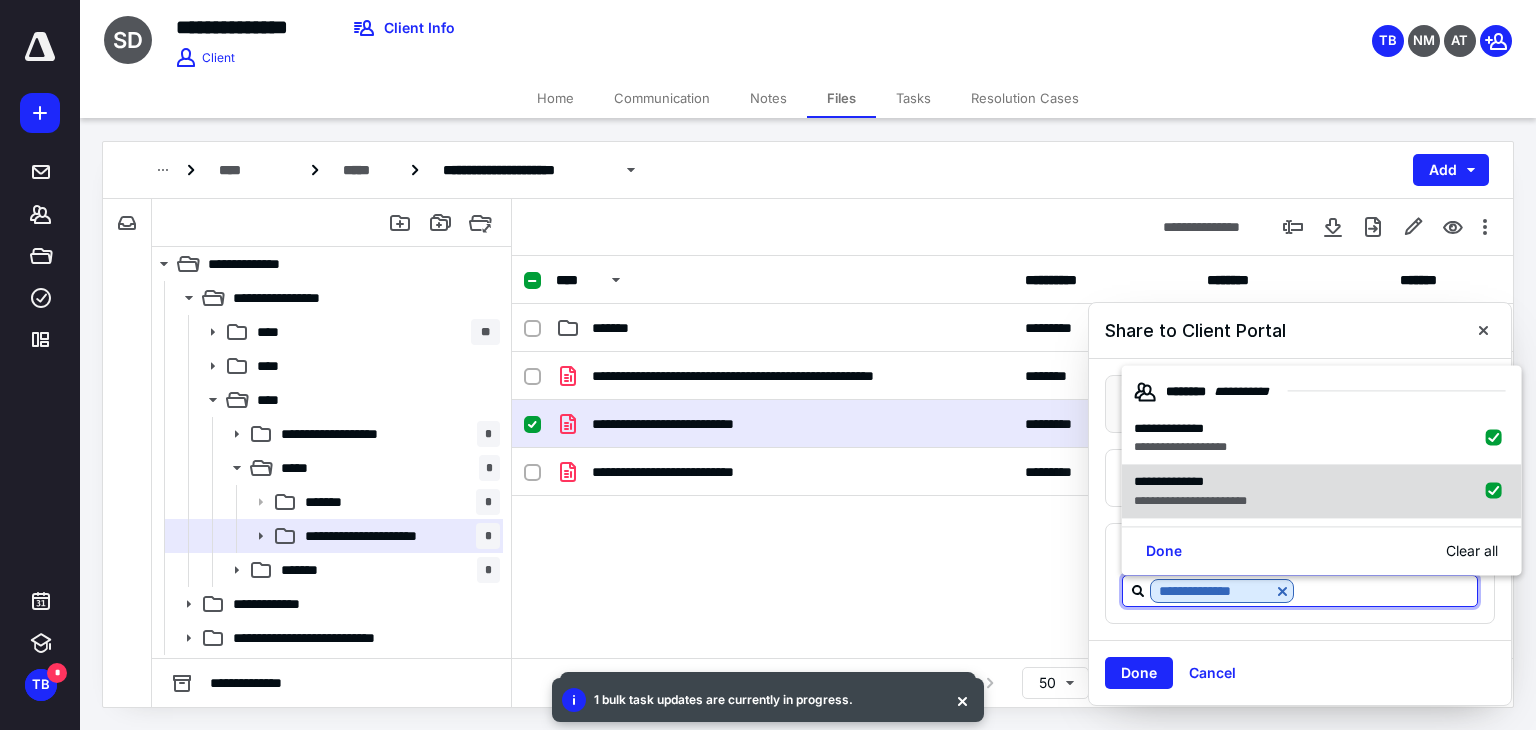 checkbox on "true" 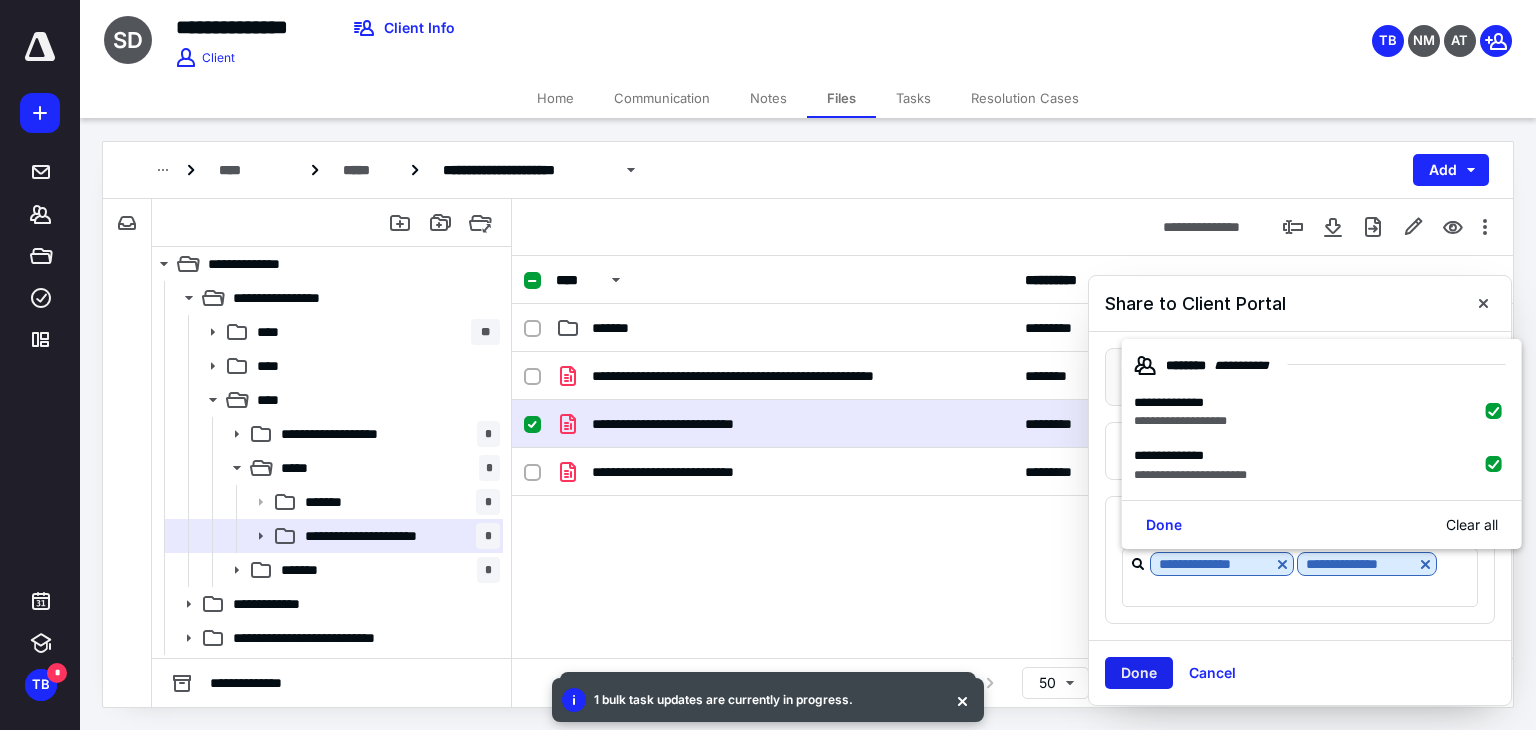 click on "Done" at bounding box center [1139, 673] 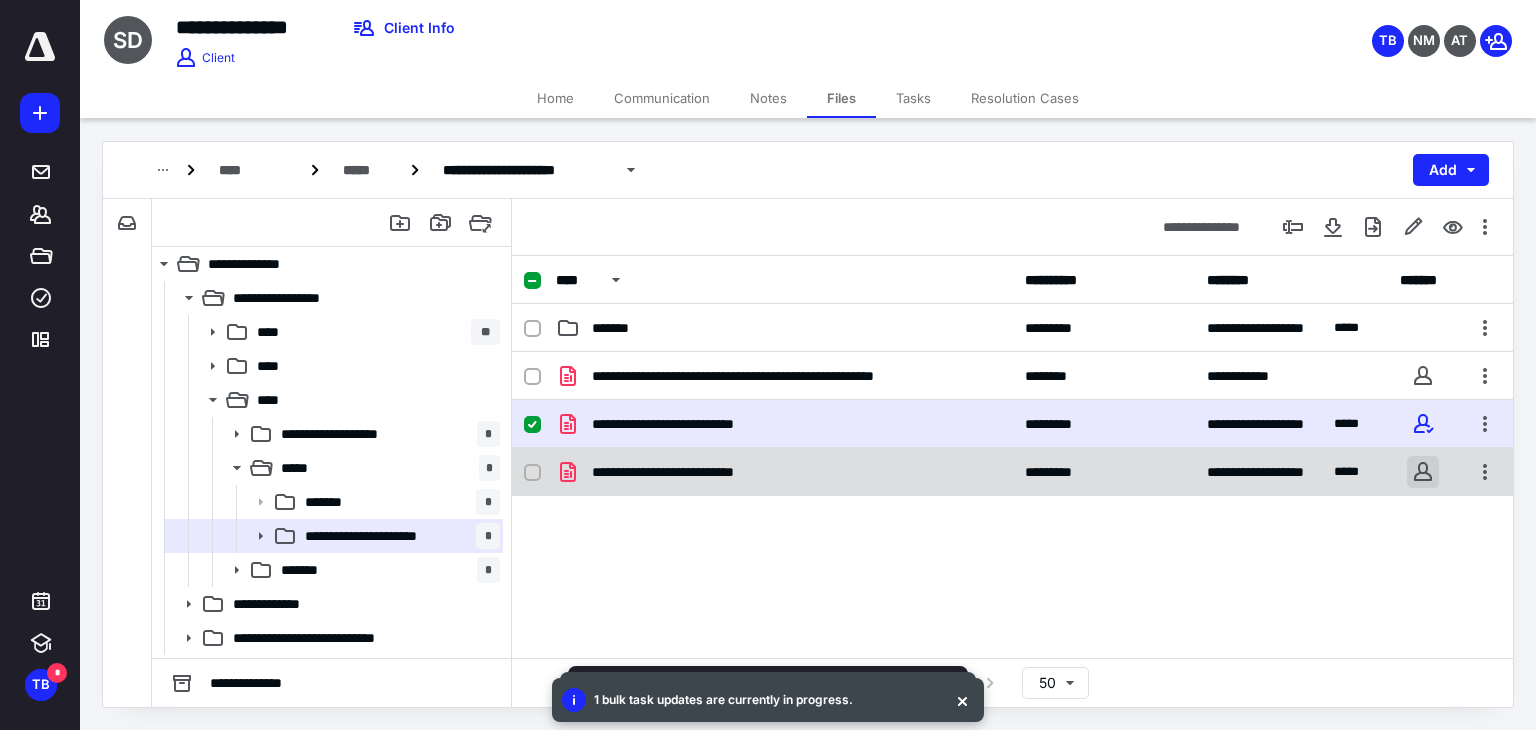 click at bounding box center [1423, 472] 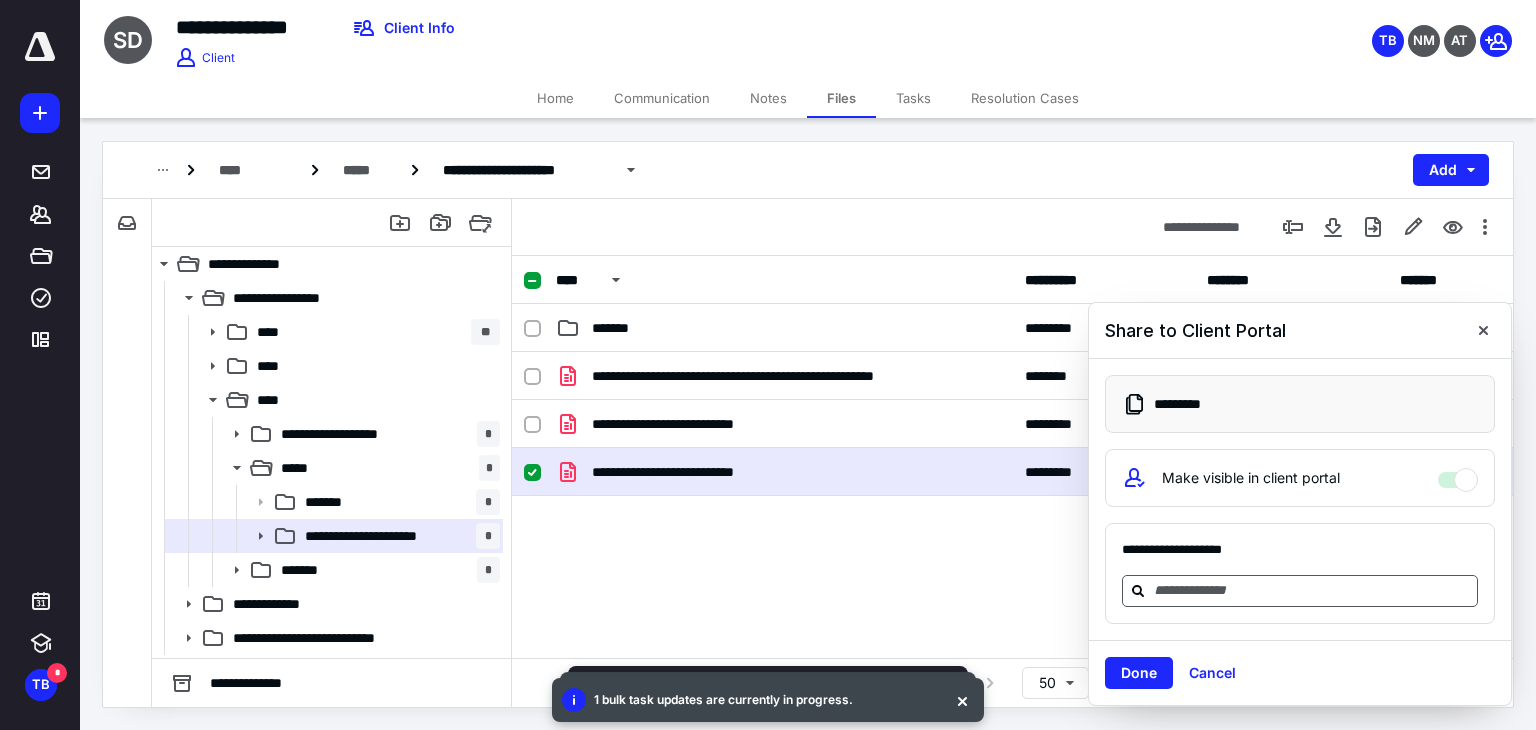 click at bounding box center (1312, 590) 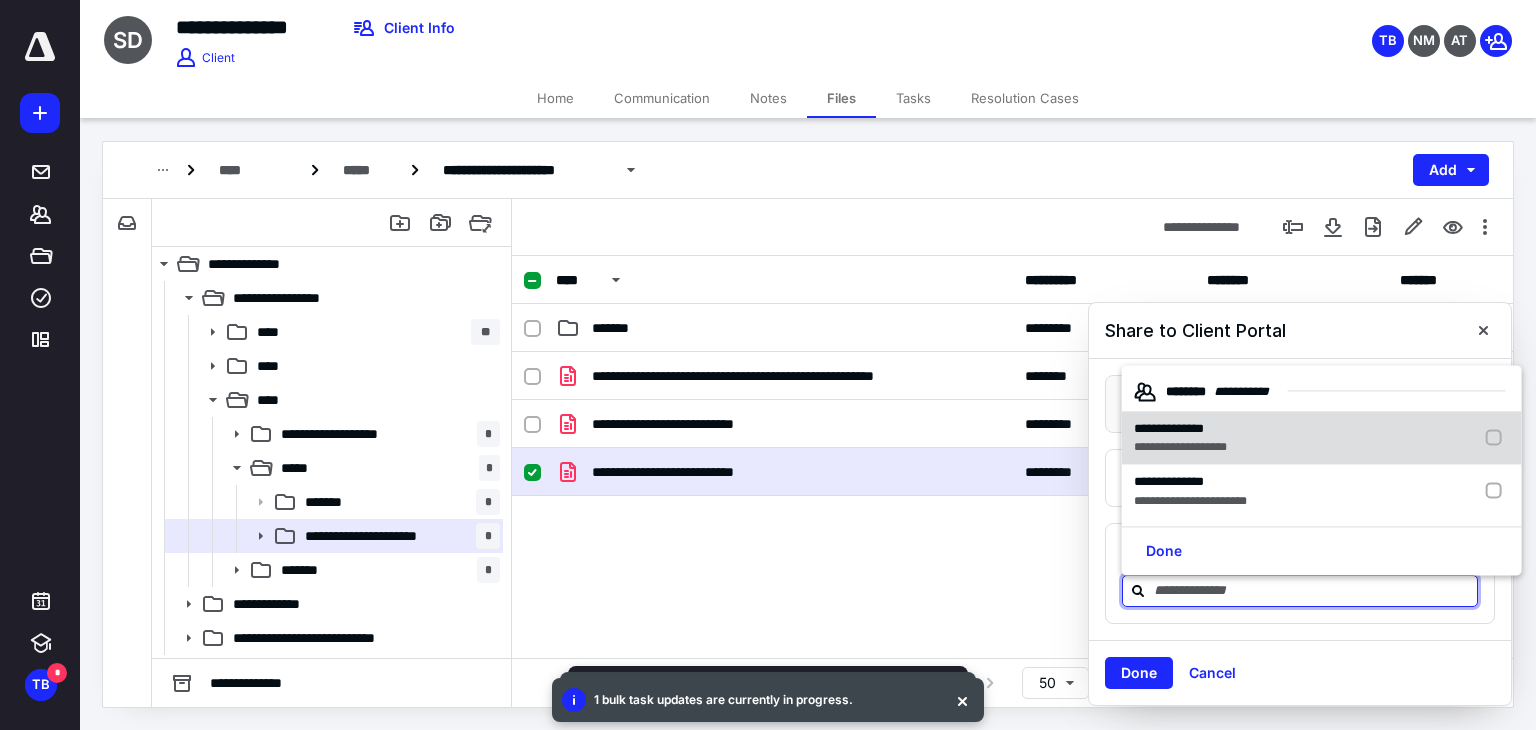 click on "**********" at bounding box center [1180, 447] 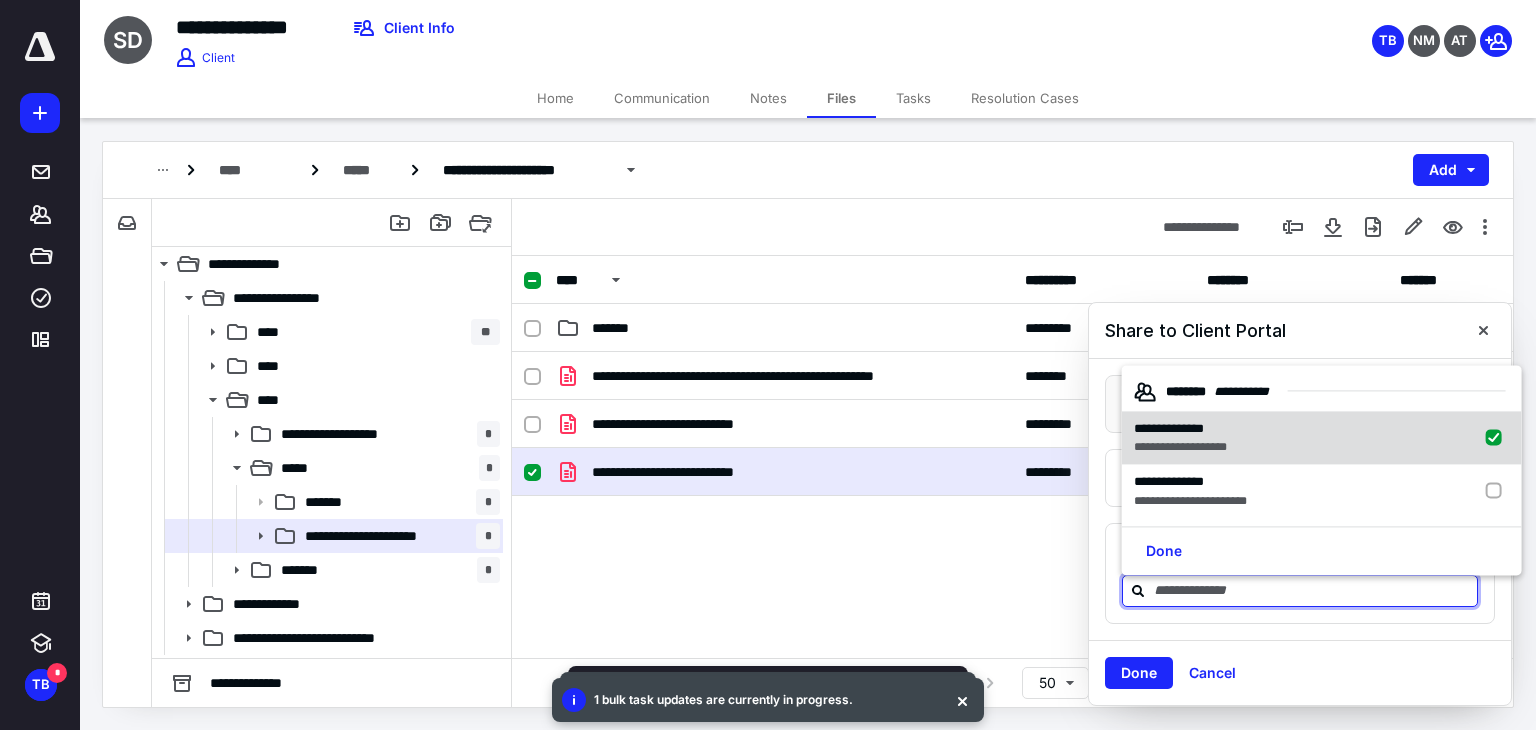 checkbox on "true" 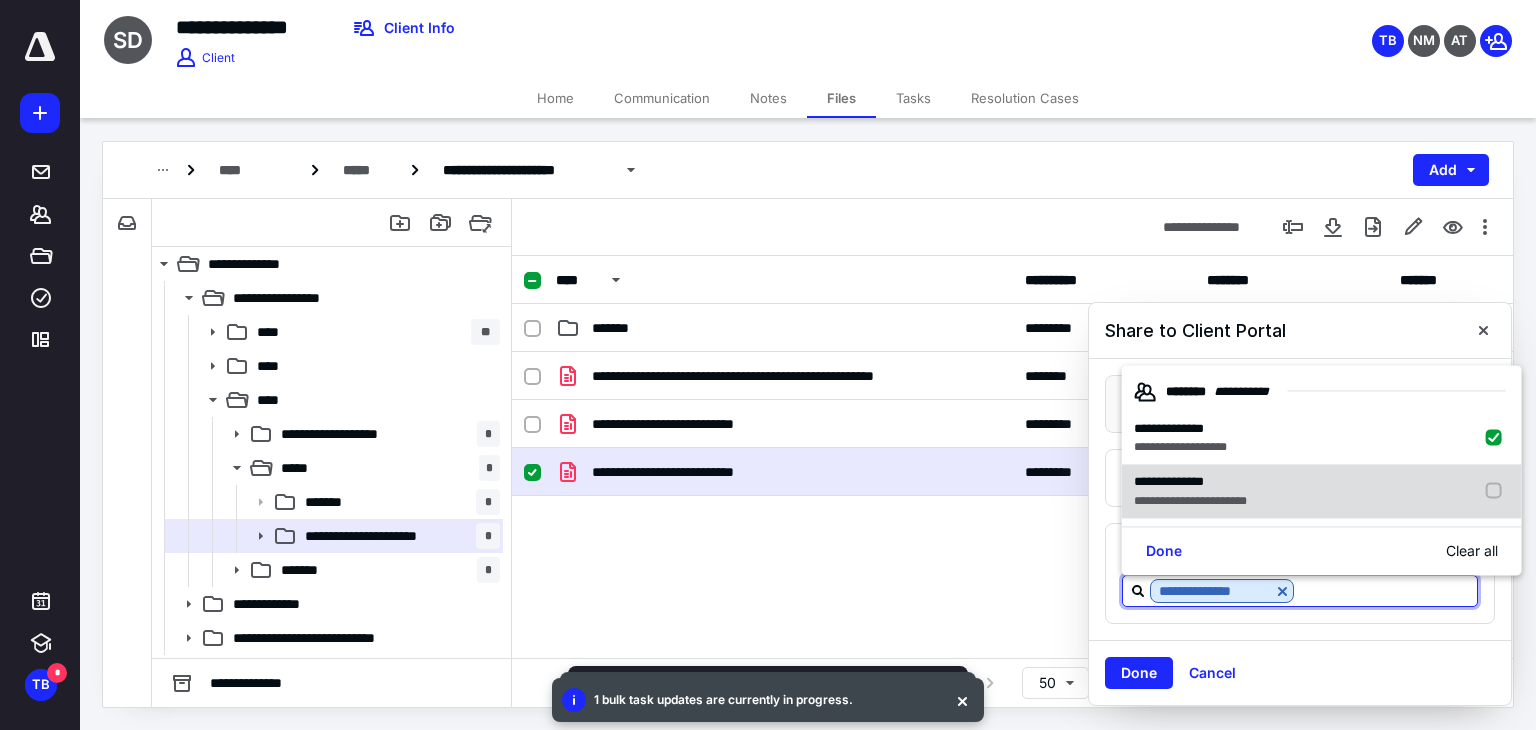 click on "**********" at bounding box center [1190, 501] 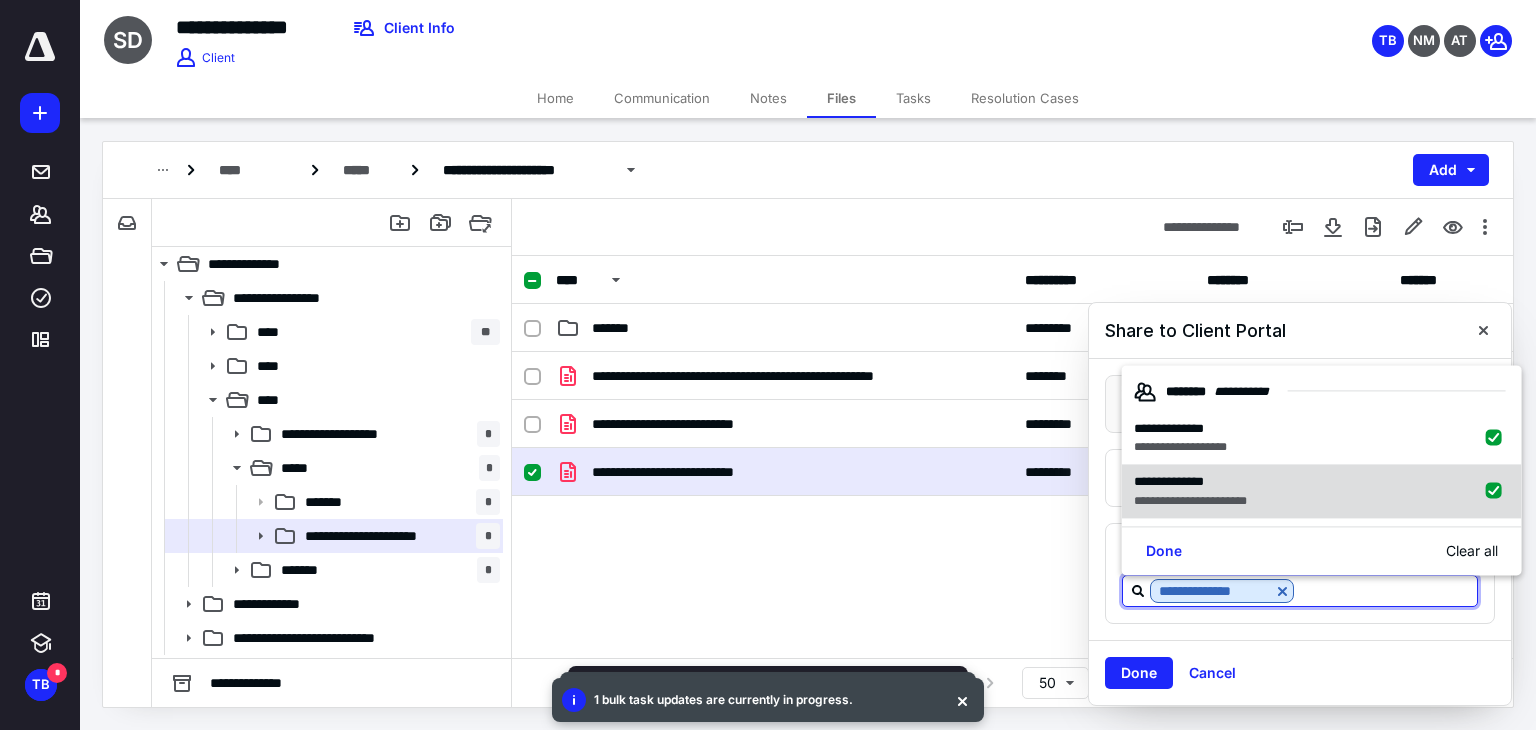 checkbox on "true" 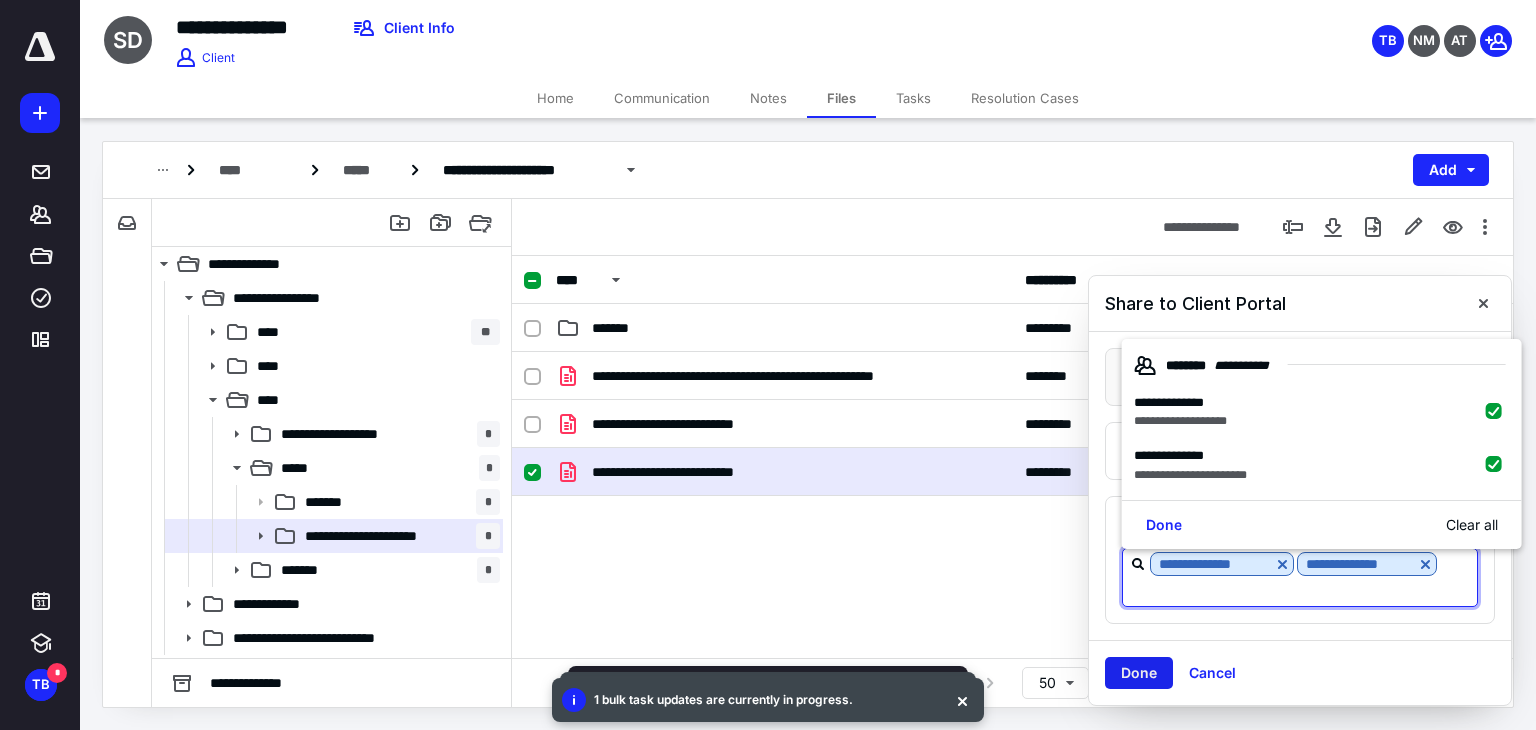click on "Done" at bounding box center [1139, 673] 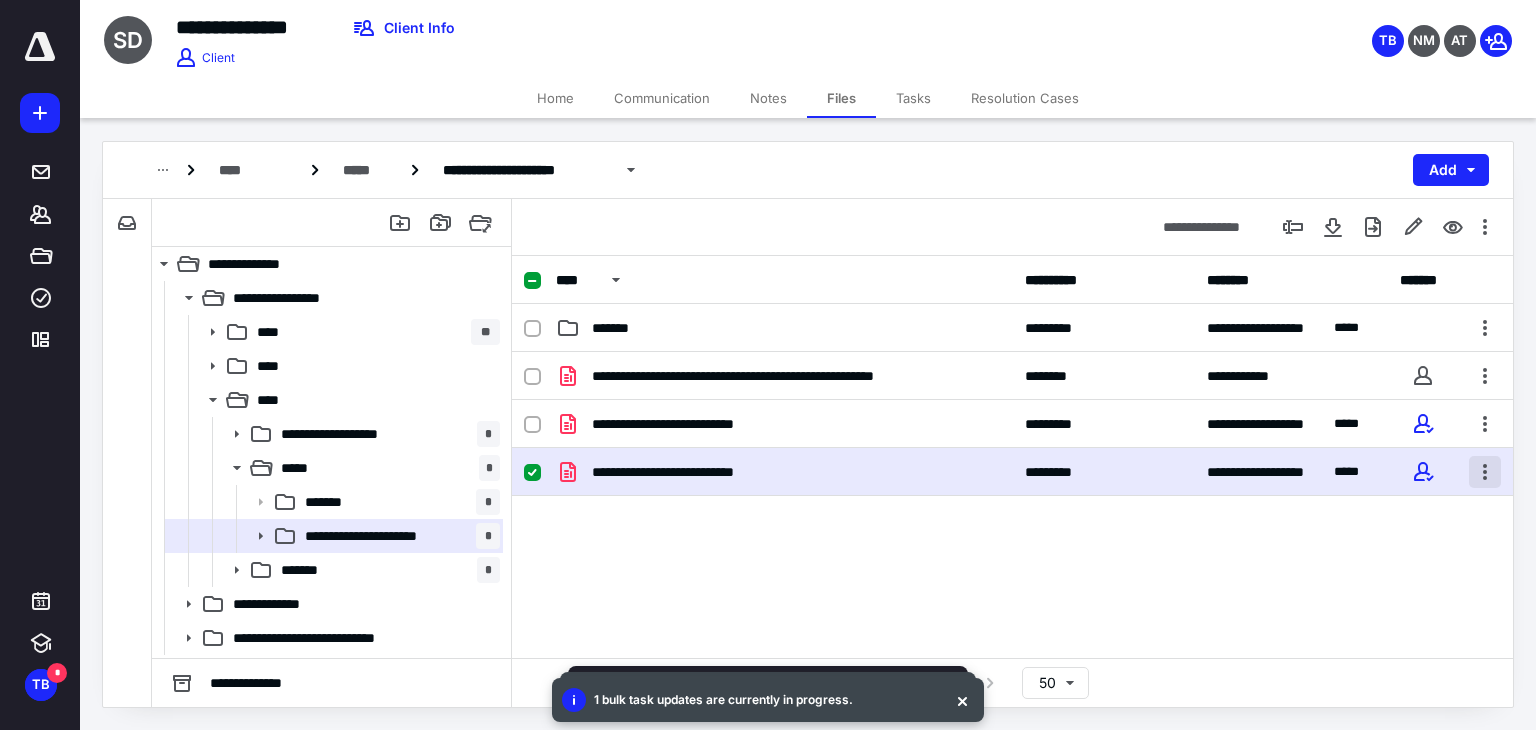 click at bounding box center (1485, 472) 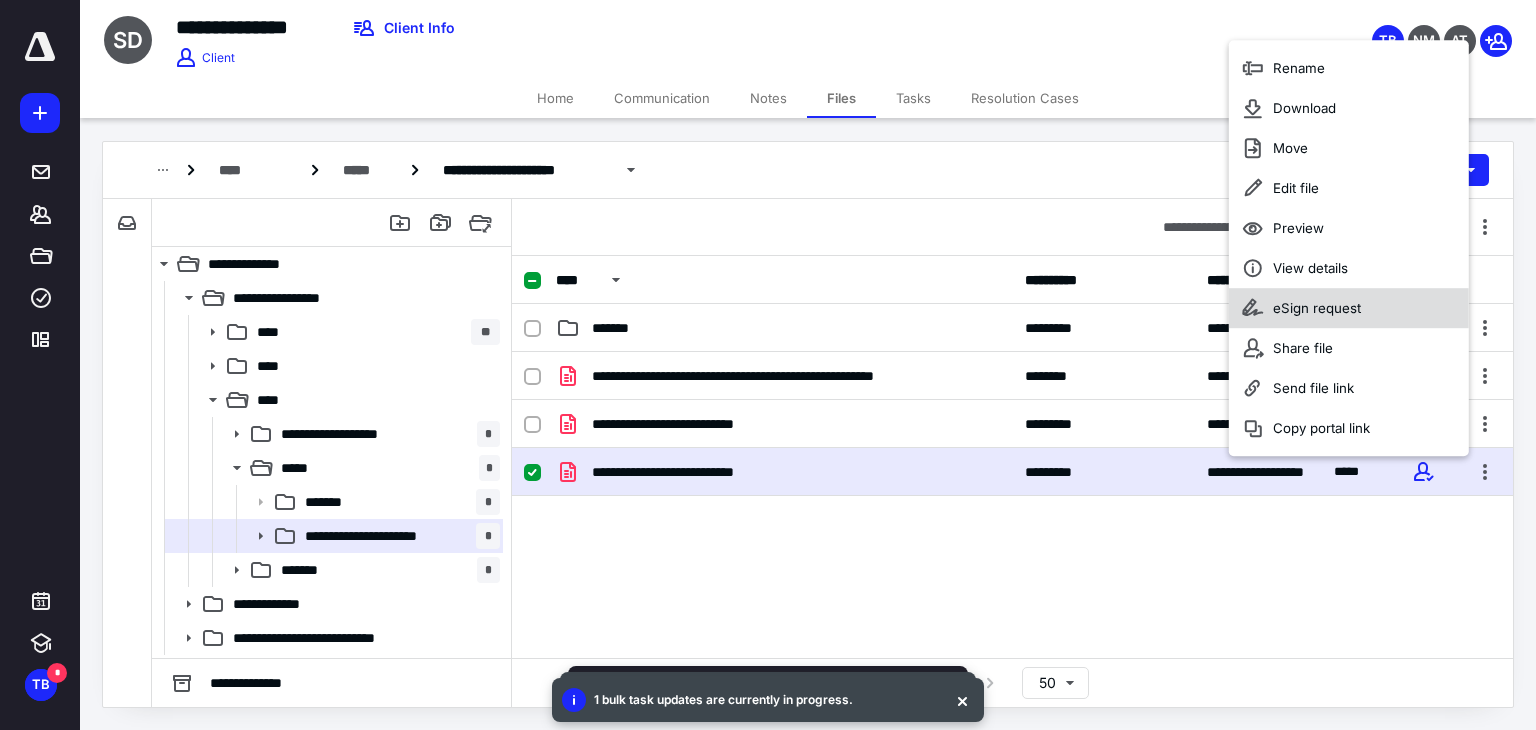 click on "eSign request" at bounding box center [1317, 308] 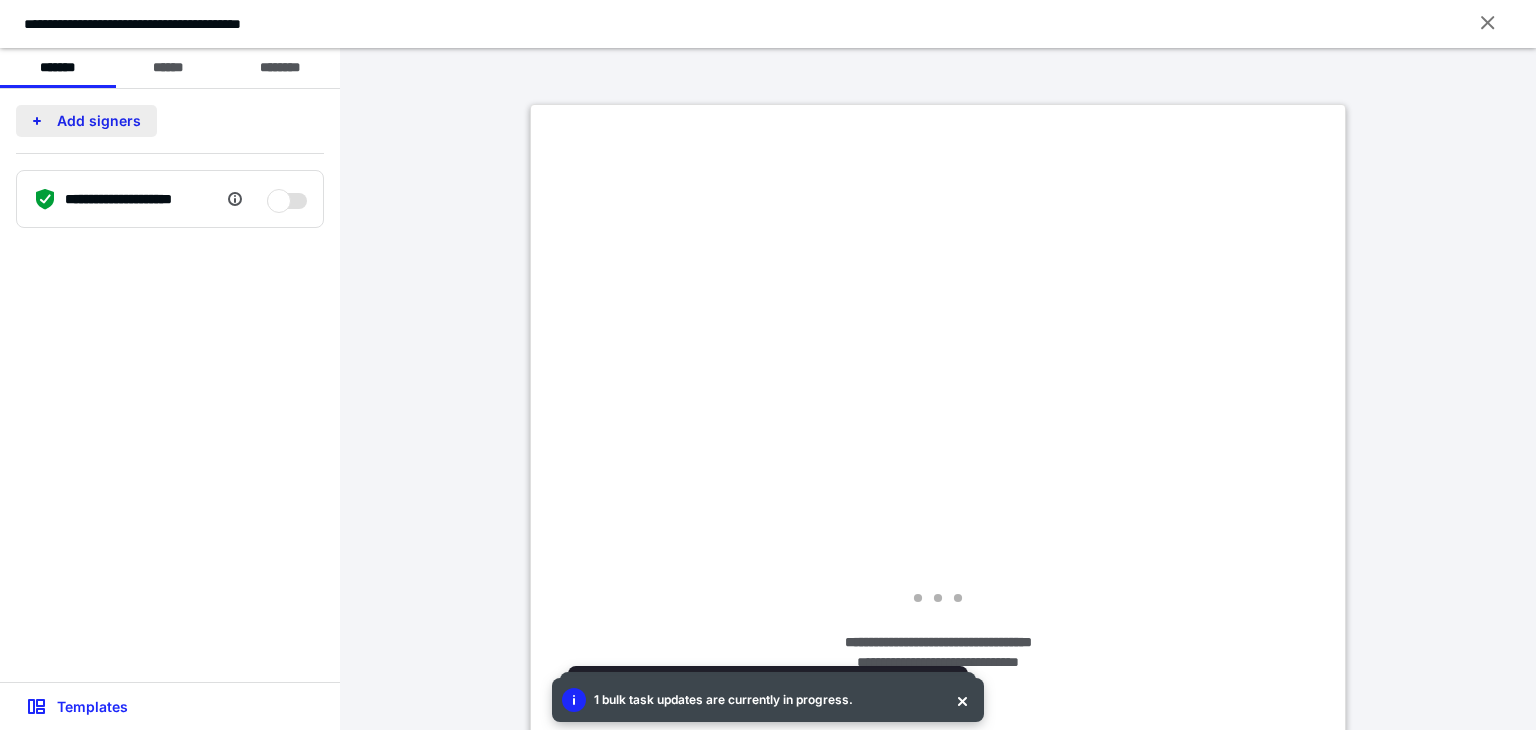 click on "Add signers" at bounding box center [86, 121] 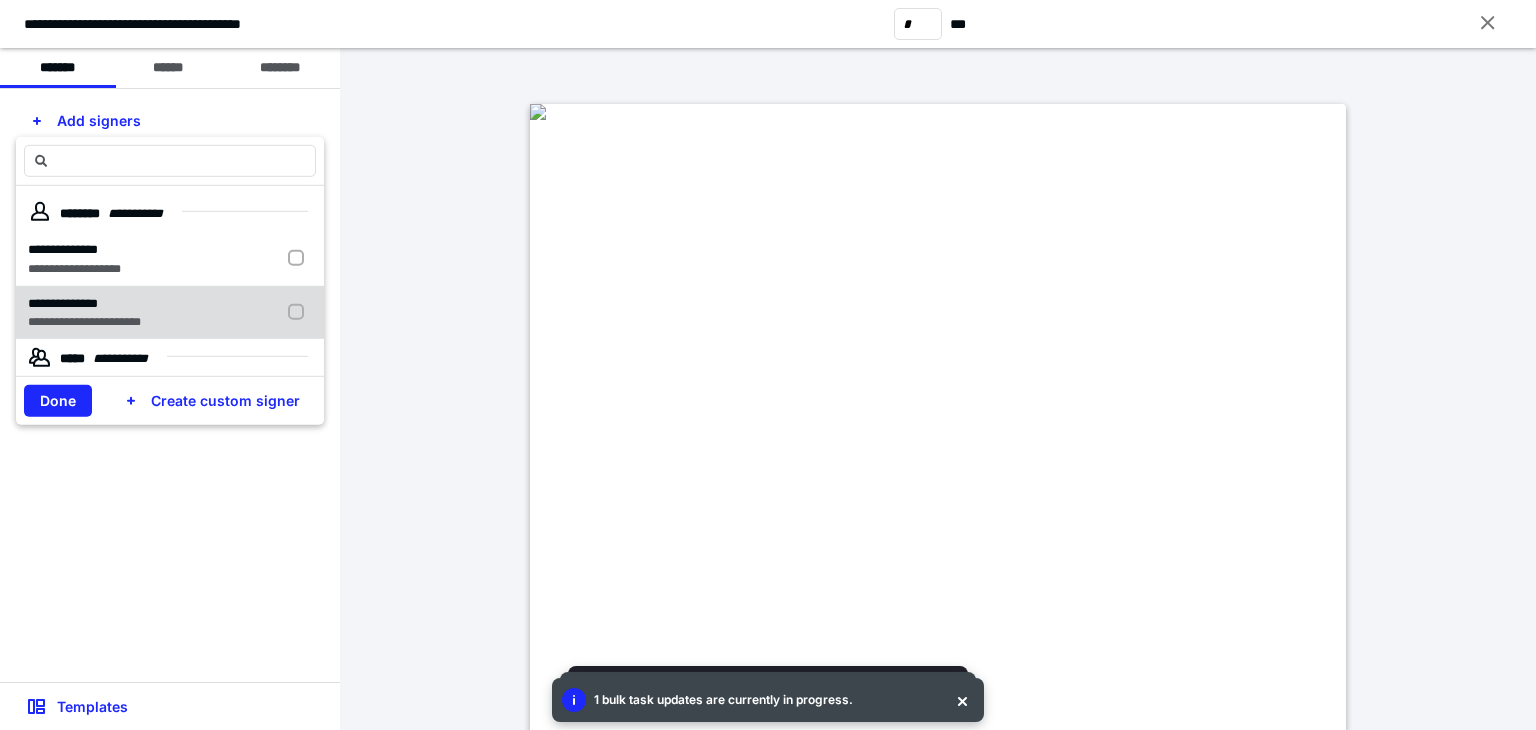 click on "**********" at bounding box center (84, 322) 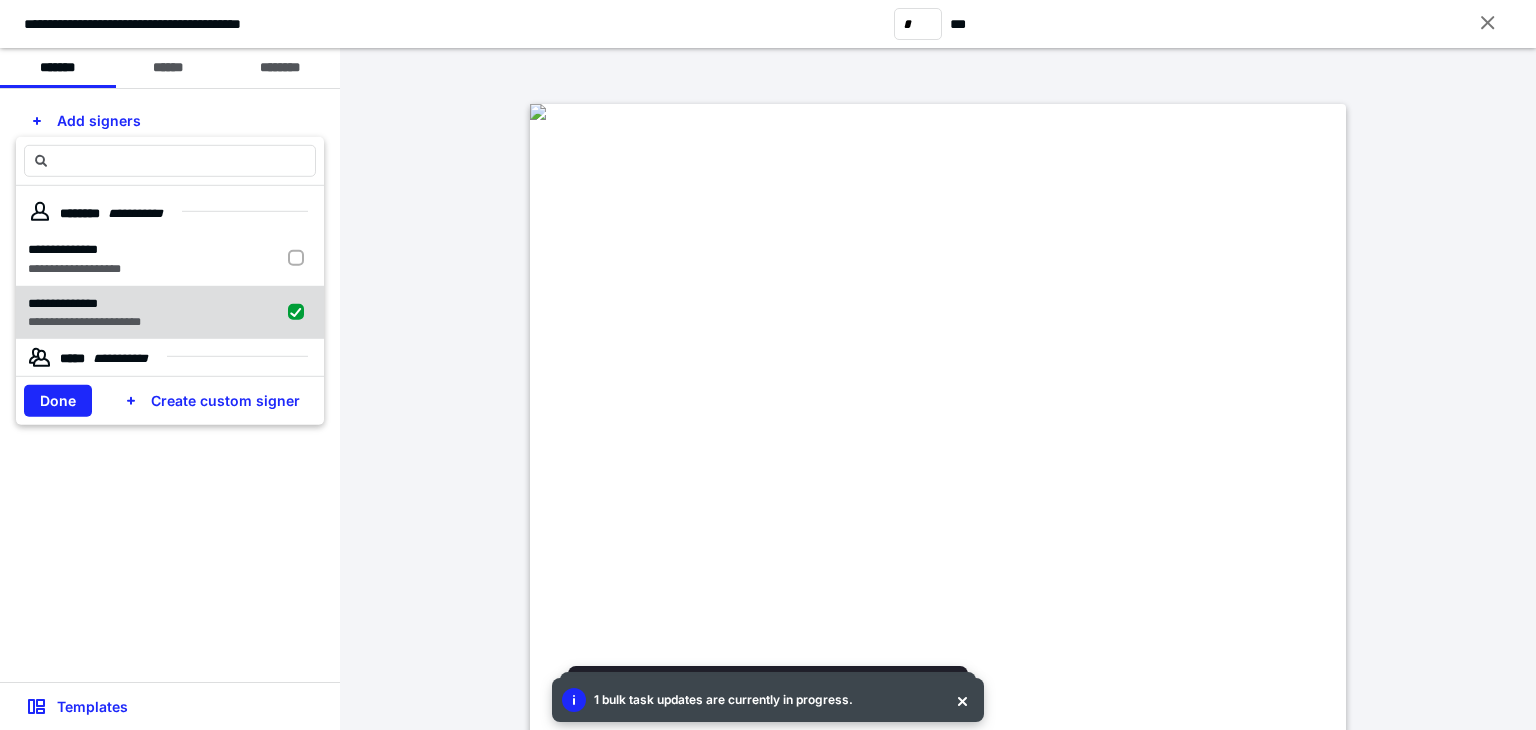checkbox on "true" 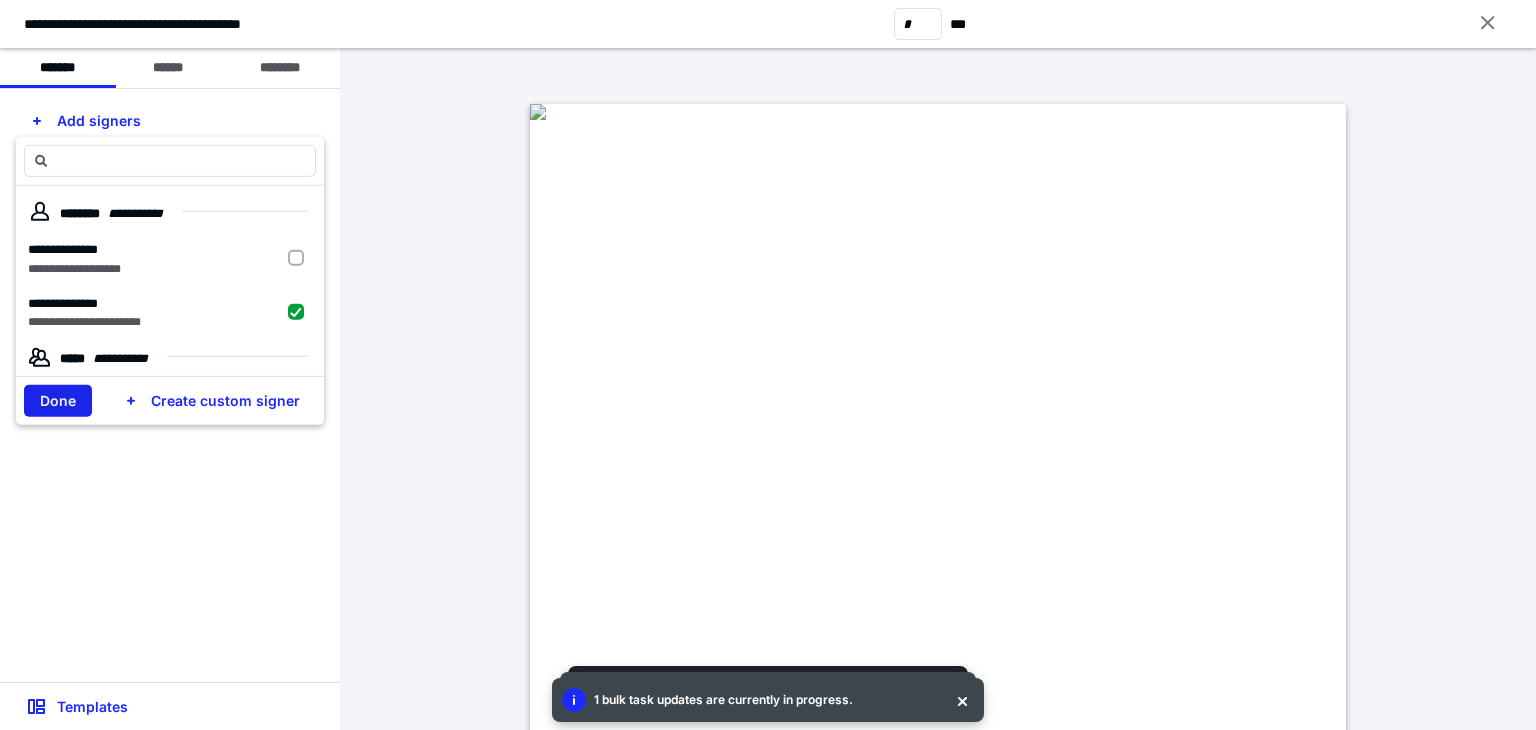 click on "Done" at bounding box center [58, 401] 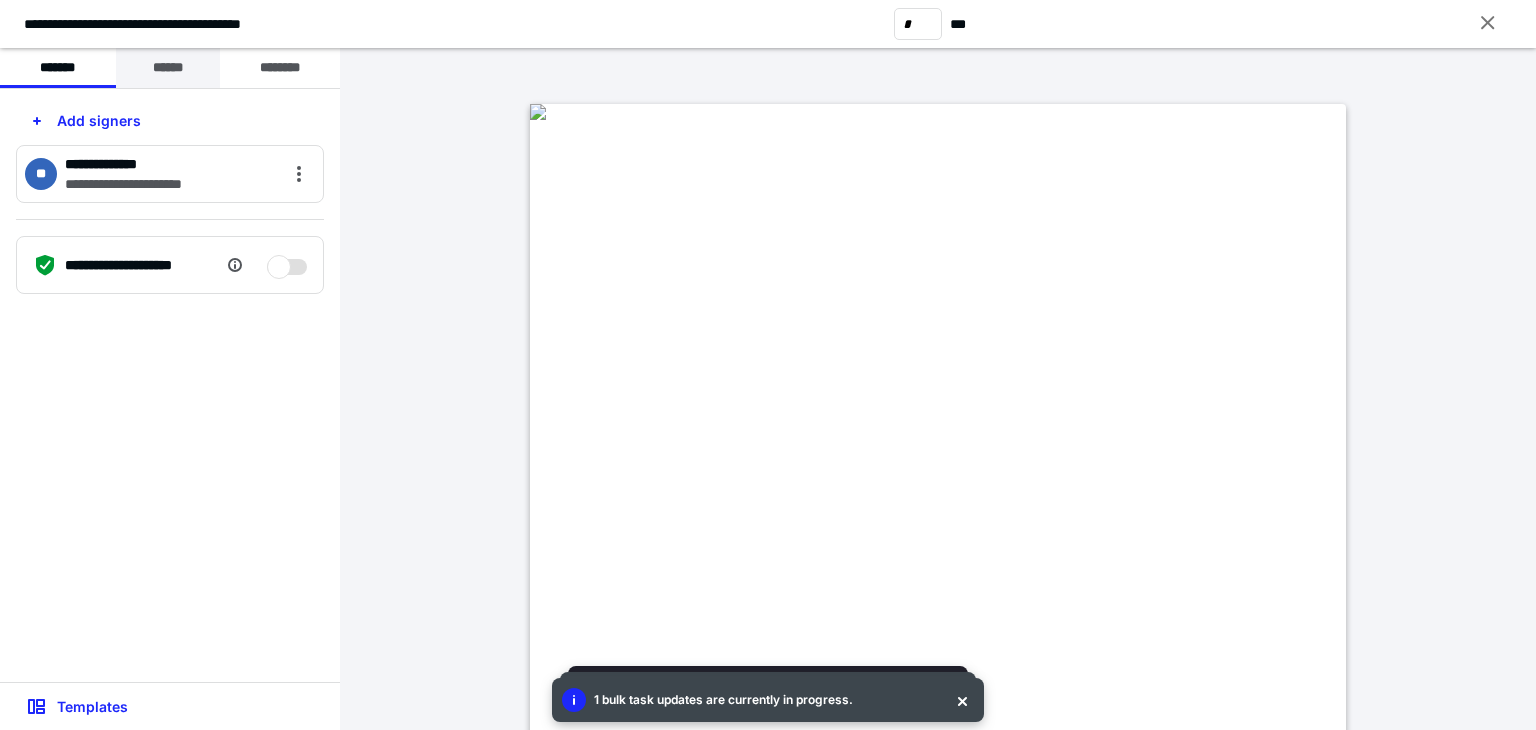 click on "******" at bounding box center (168, 68) 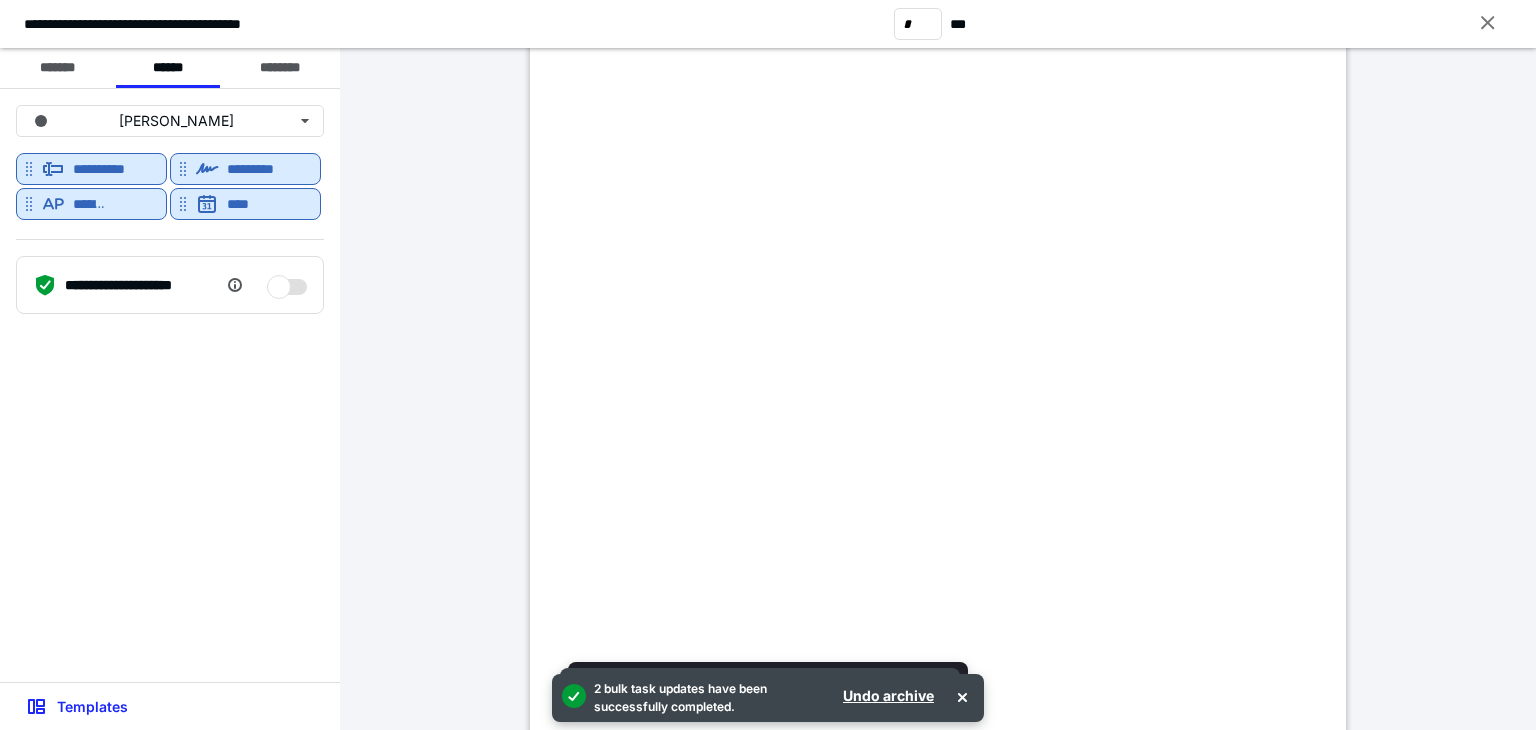 scroll, scrollTop: 200, scrollLeft: 0, axis: vertical 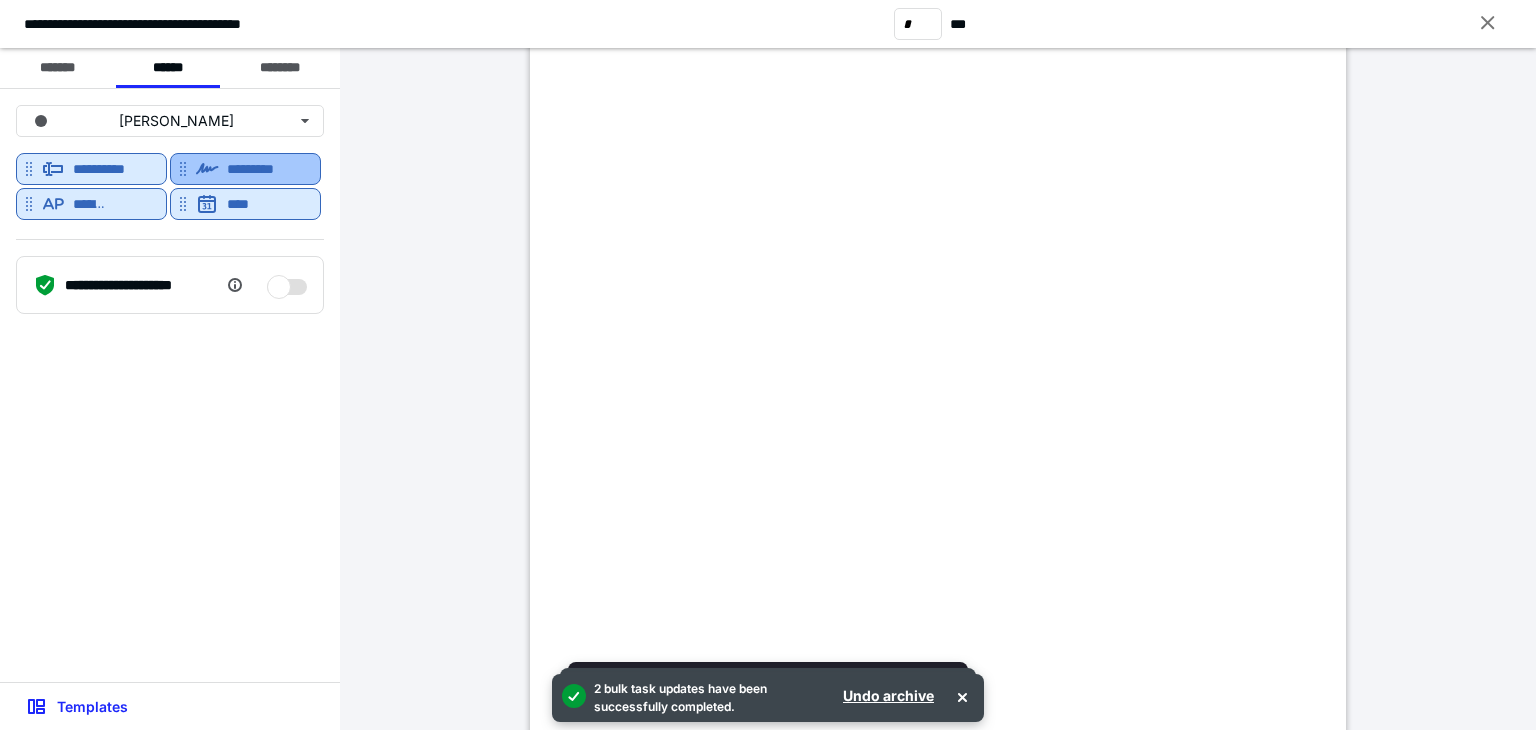 click on "*********" at bounding box center (262, 169) 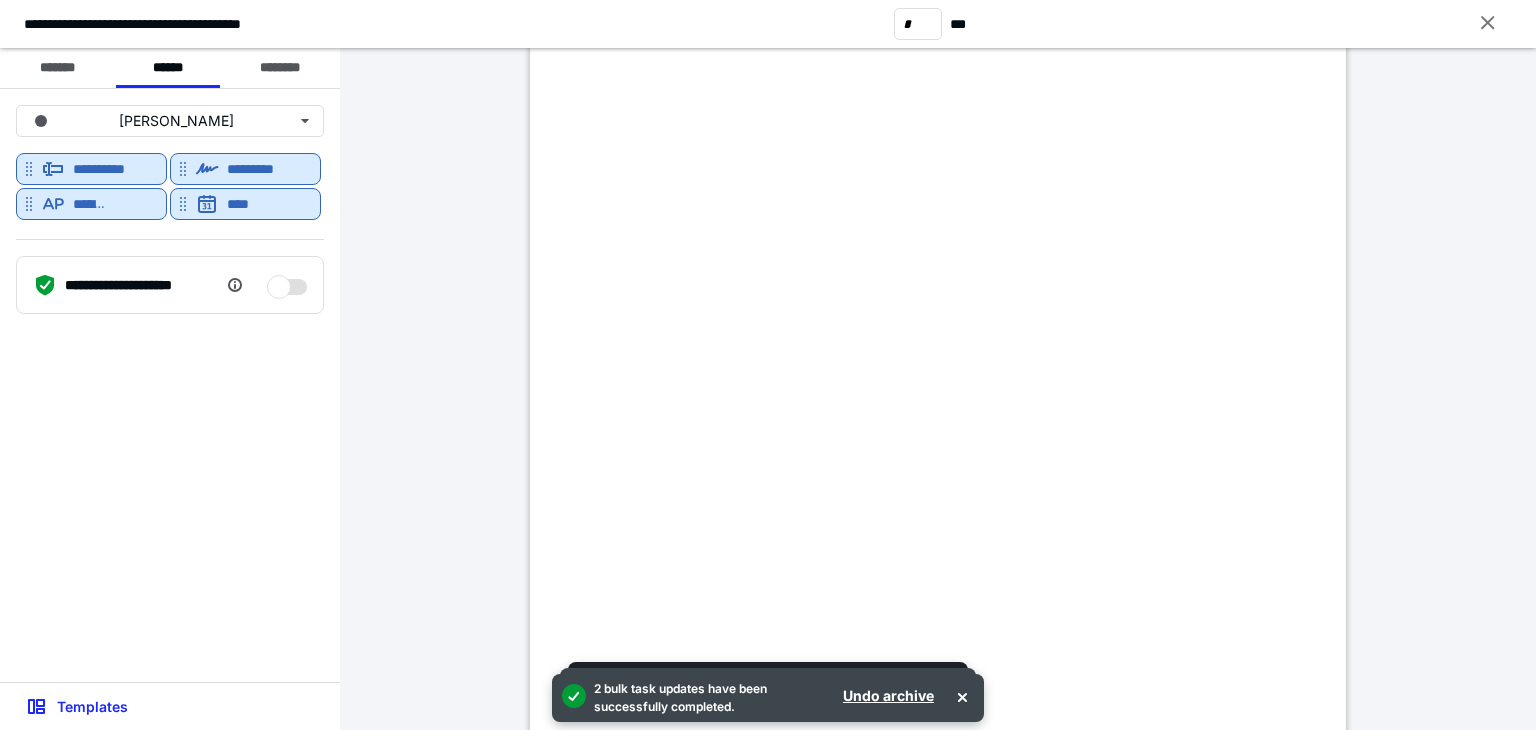 scroll, scrollTop: 500, scrollLeft: 0, axis: vertical 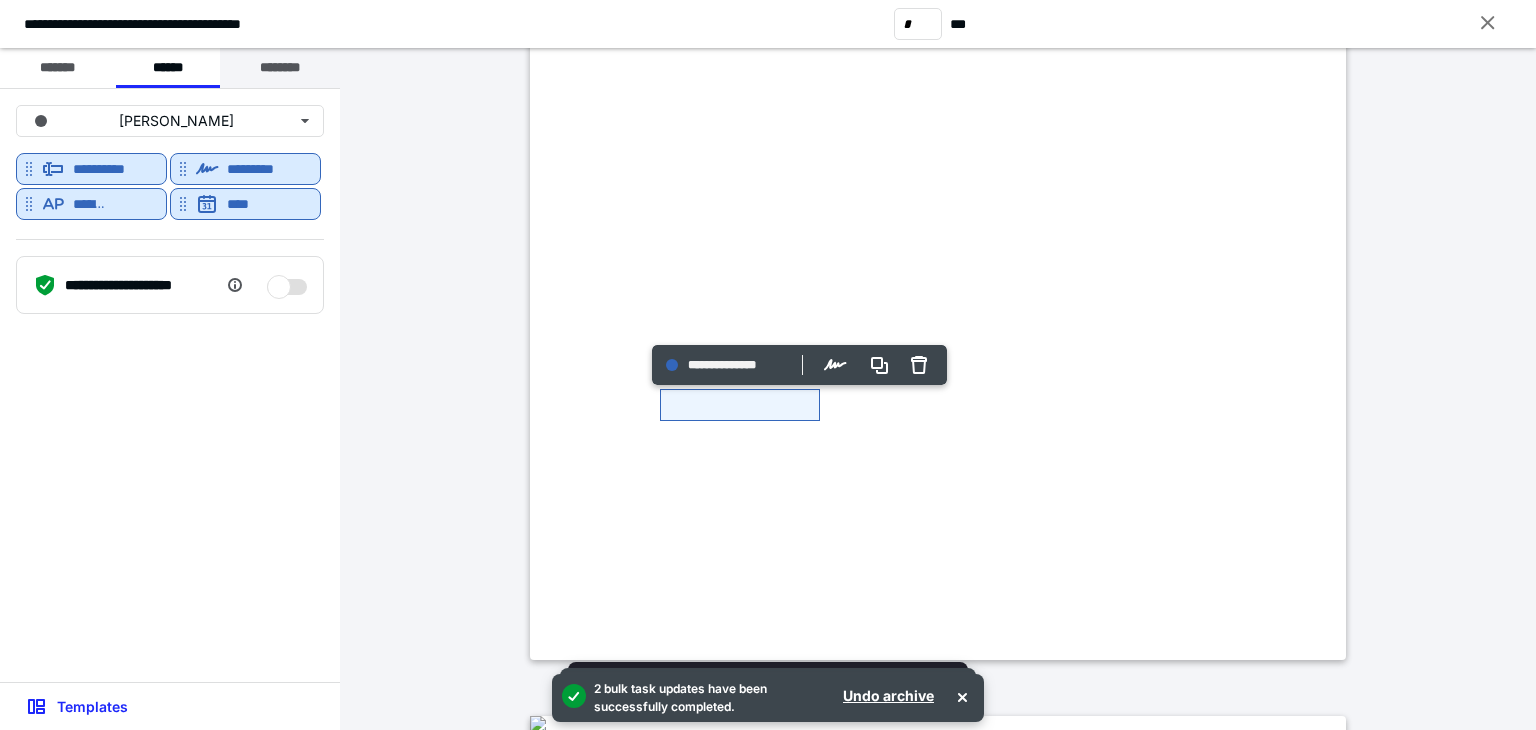 click on "********" at bounding box center (280, 68) 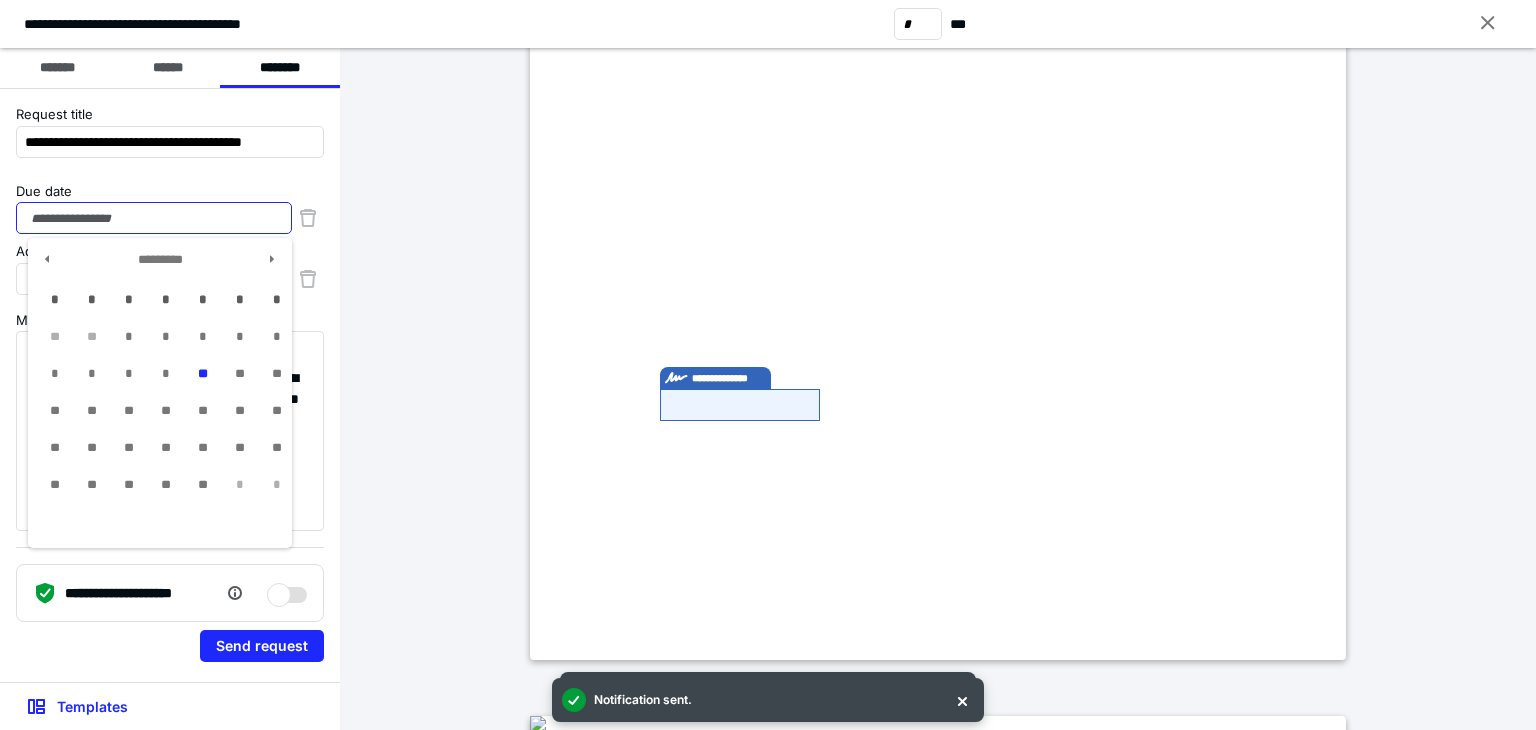 click on "Due date" at bounding box center (154, 218) 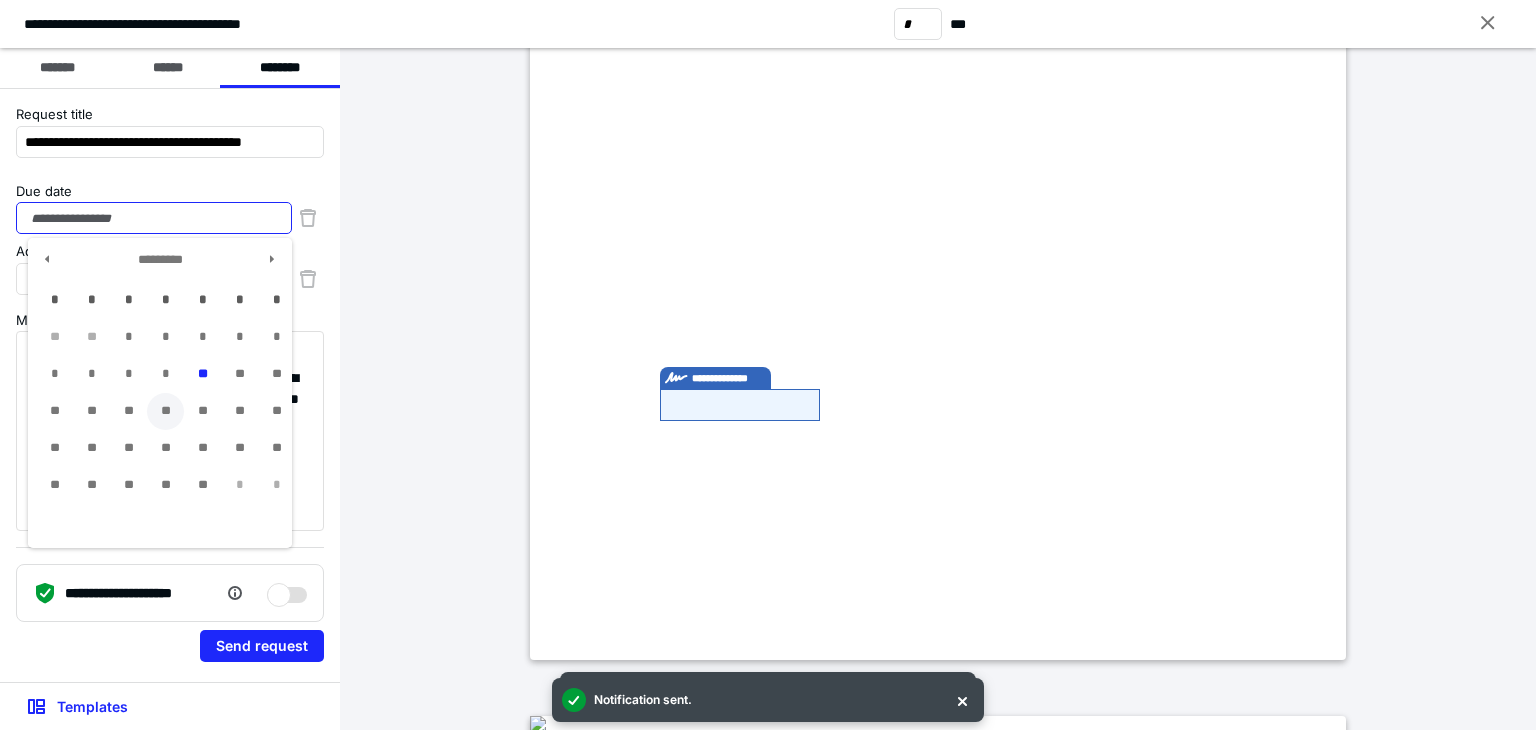 click on "**" at bounding box center [165, 411] 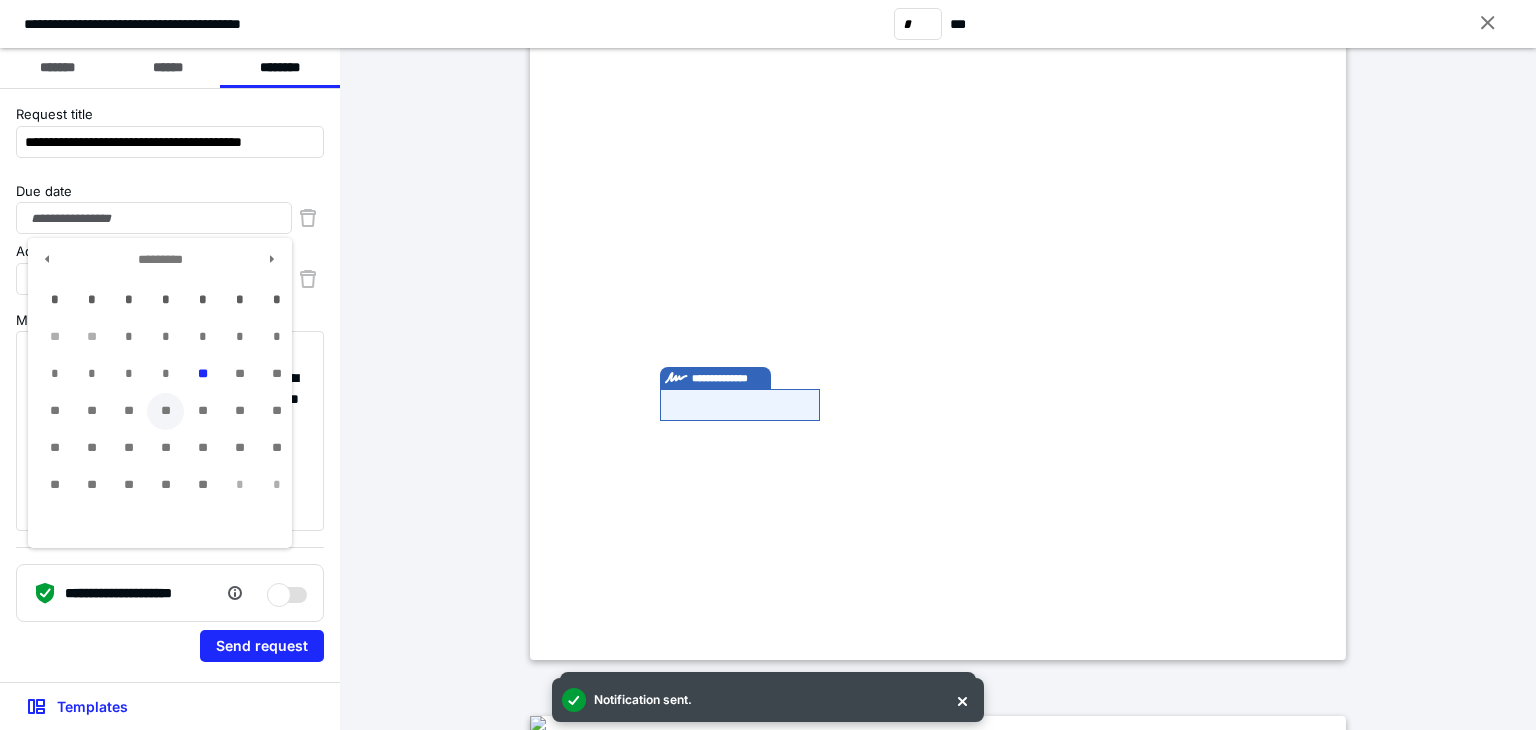 type on "**********" 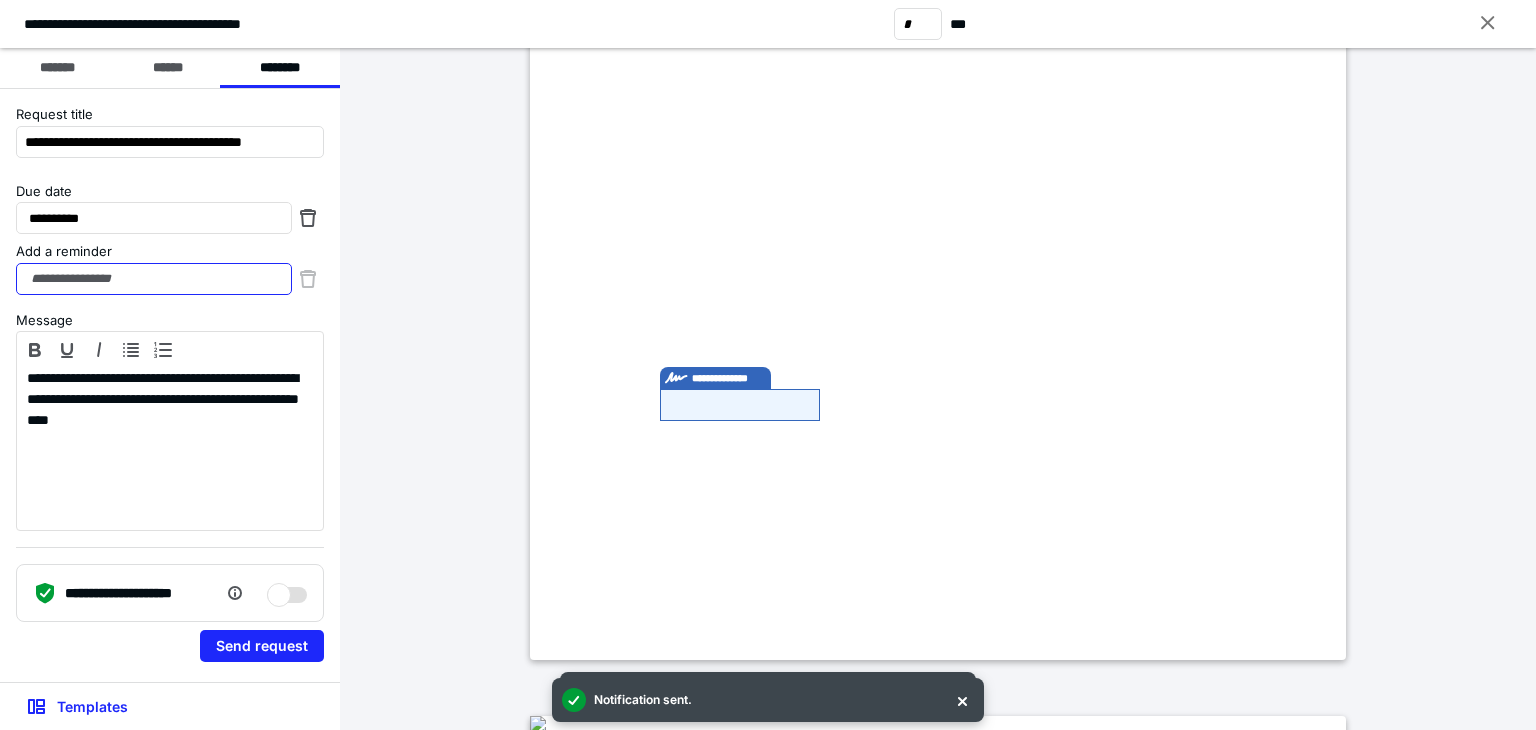 click on "Add a reminder" at bounding box center [154, 279] 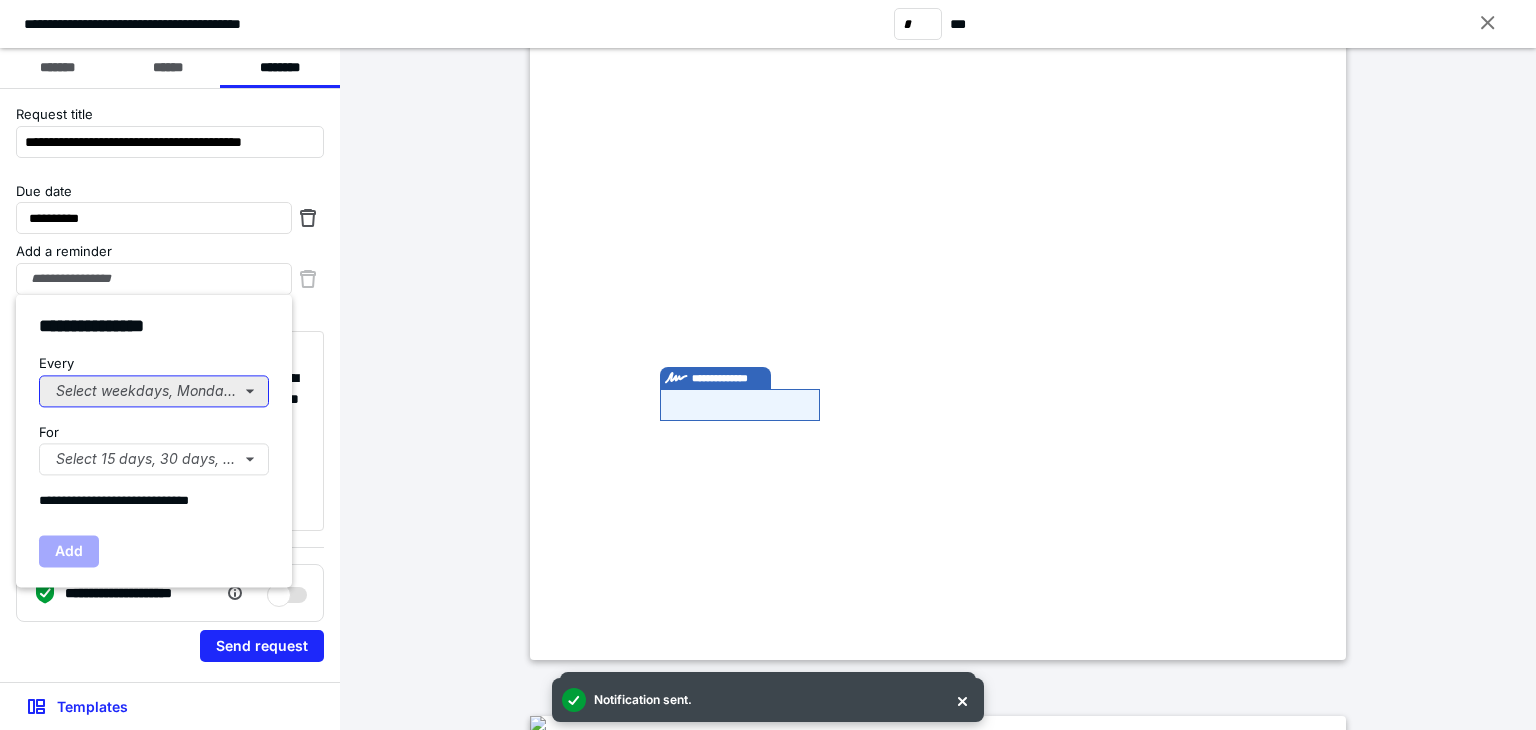 click on "Select weekdays, Mondays, or Tues..." at bounding box center [154, 391] 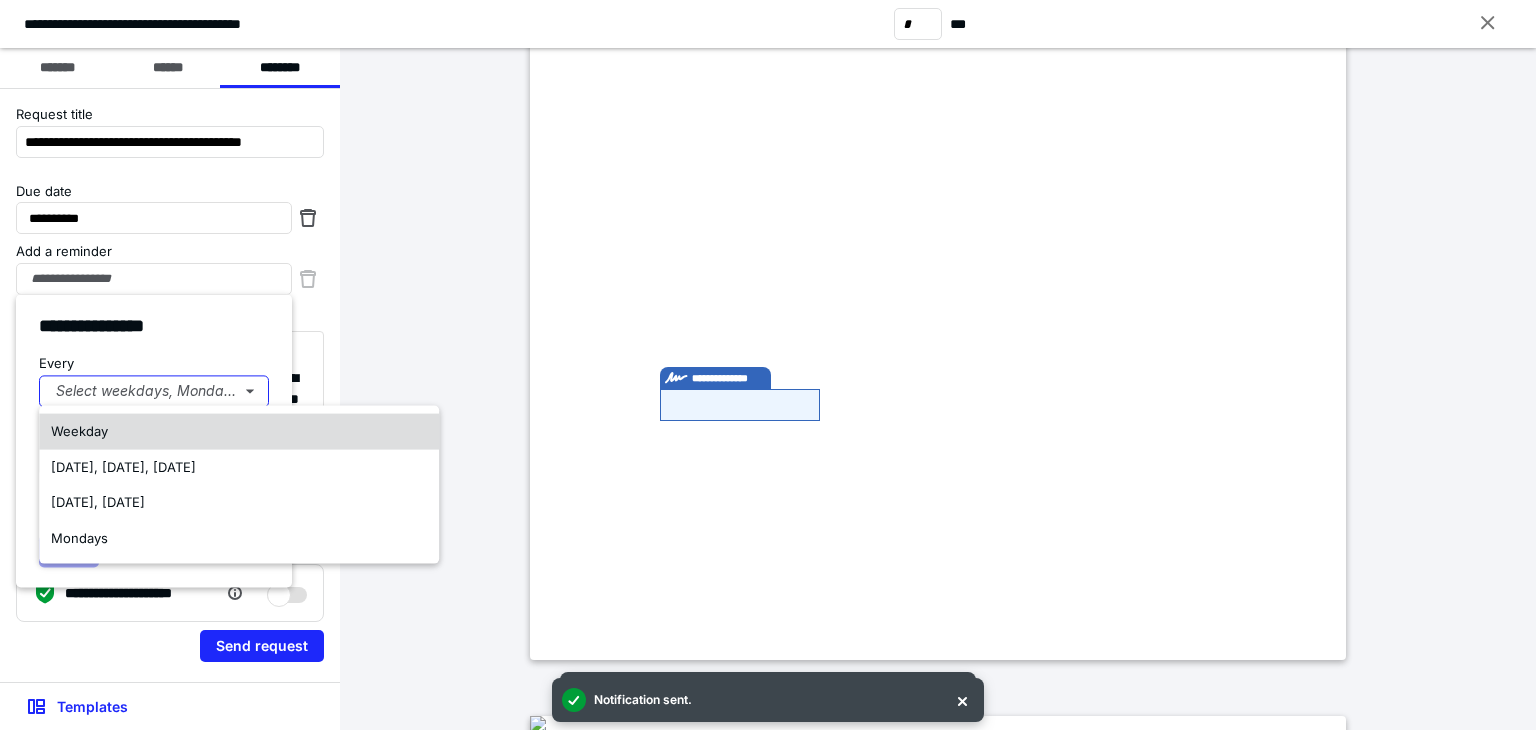 click on "Weekday" at bounding box center (239, 432) 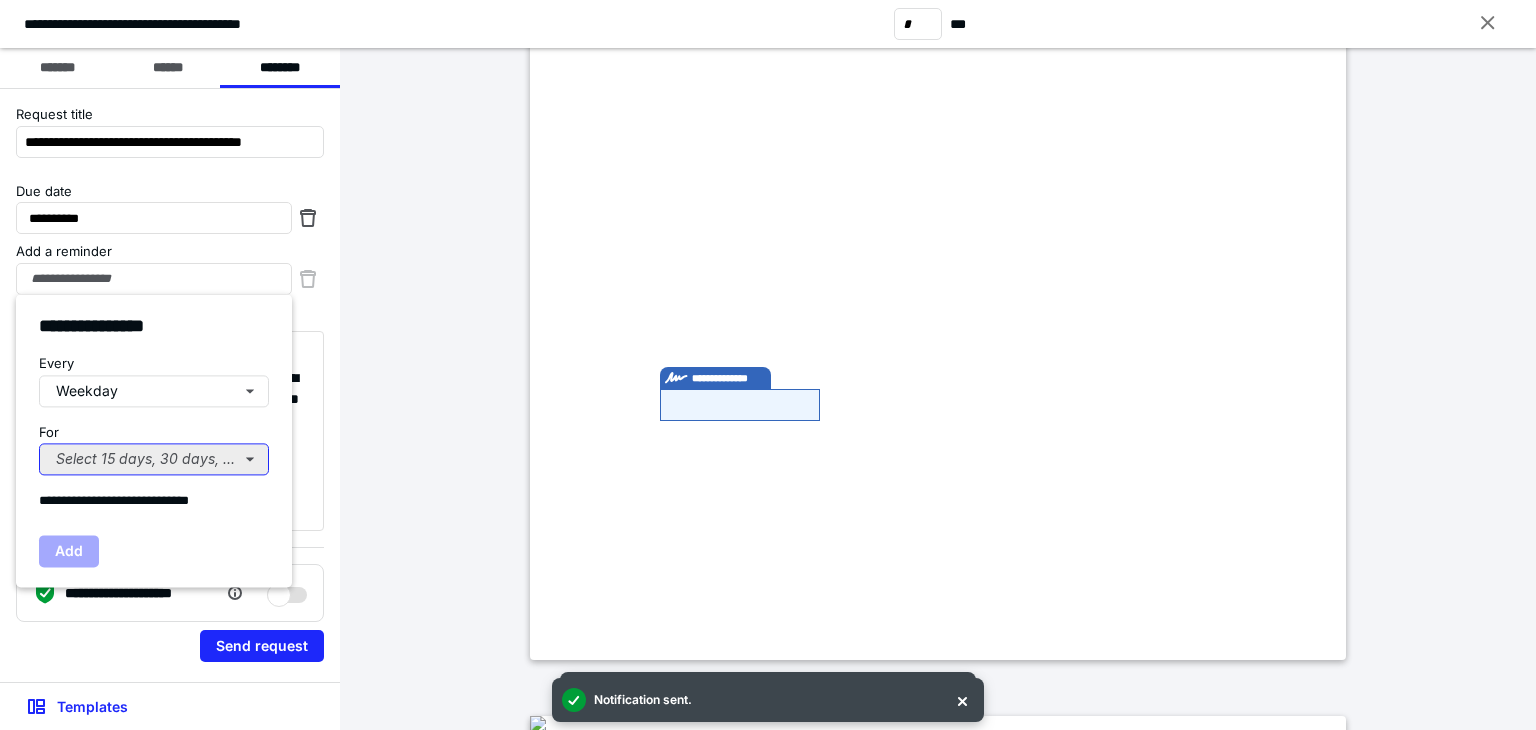 click on "Select 15 days, 30 days, or 45 days..." at bounding box center (154, 459) 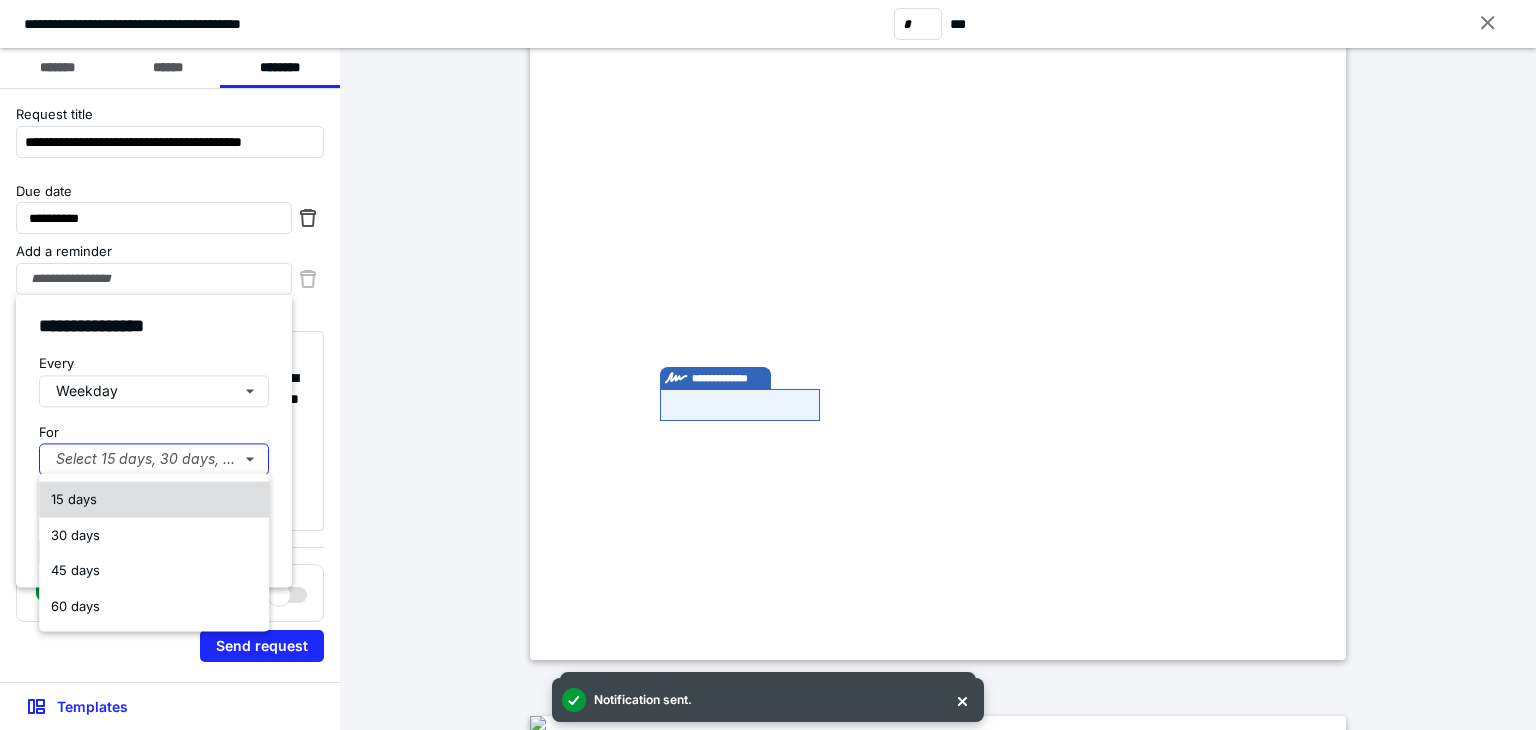 click on "15 days" at bounding box center [74, 499] 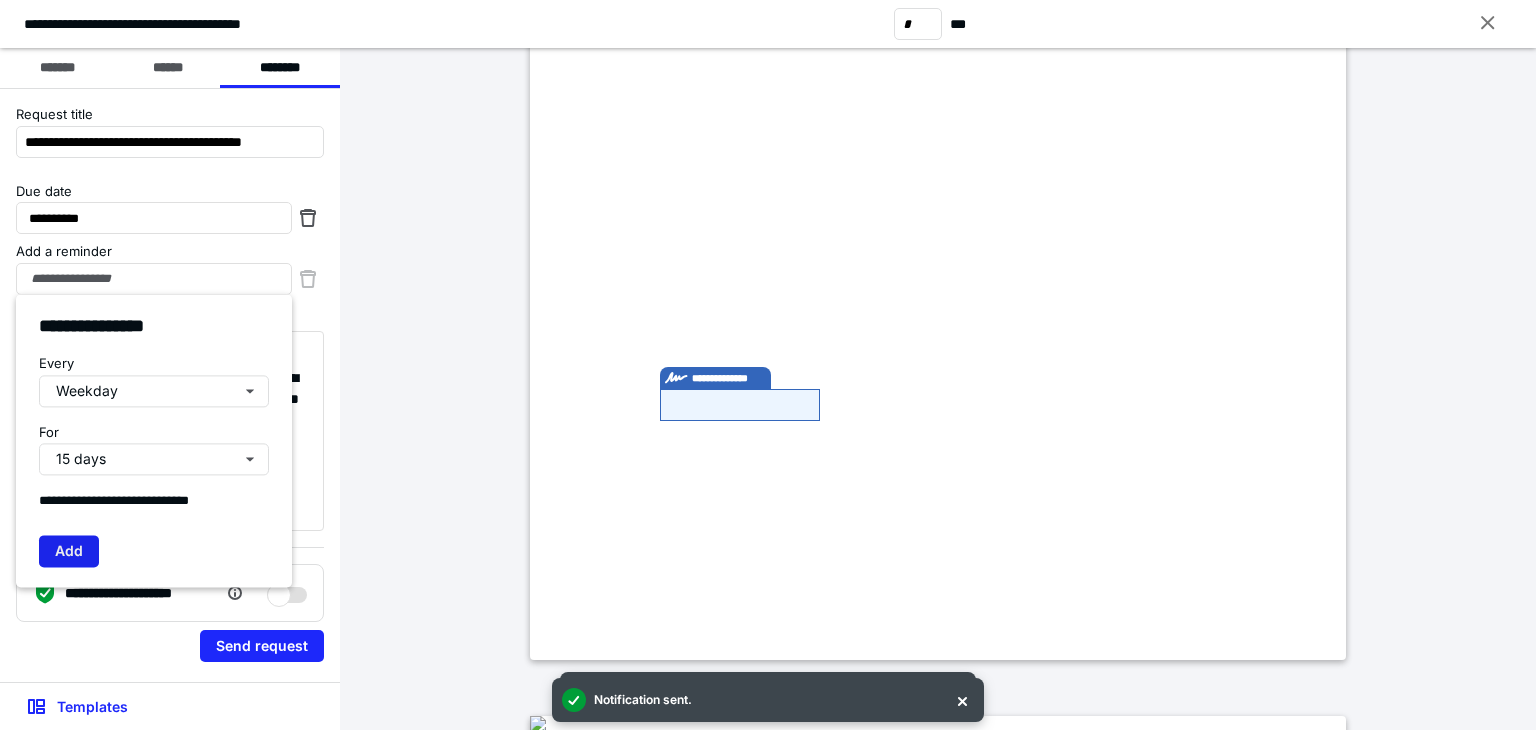 click on "Add" at bounding box center (69, 551) 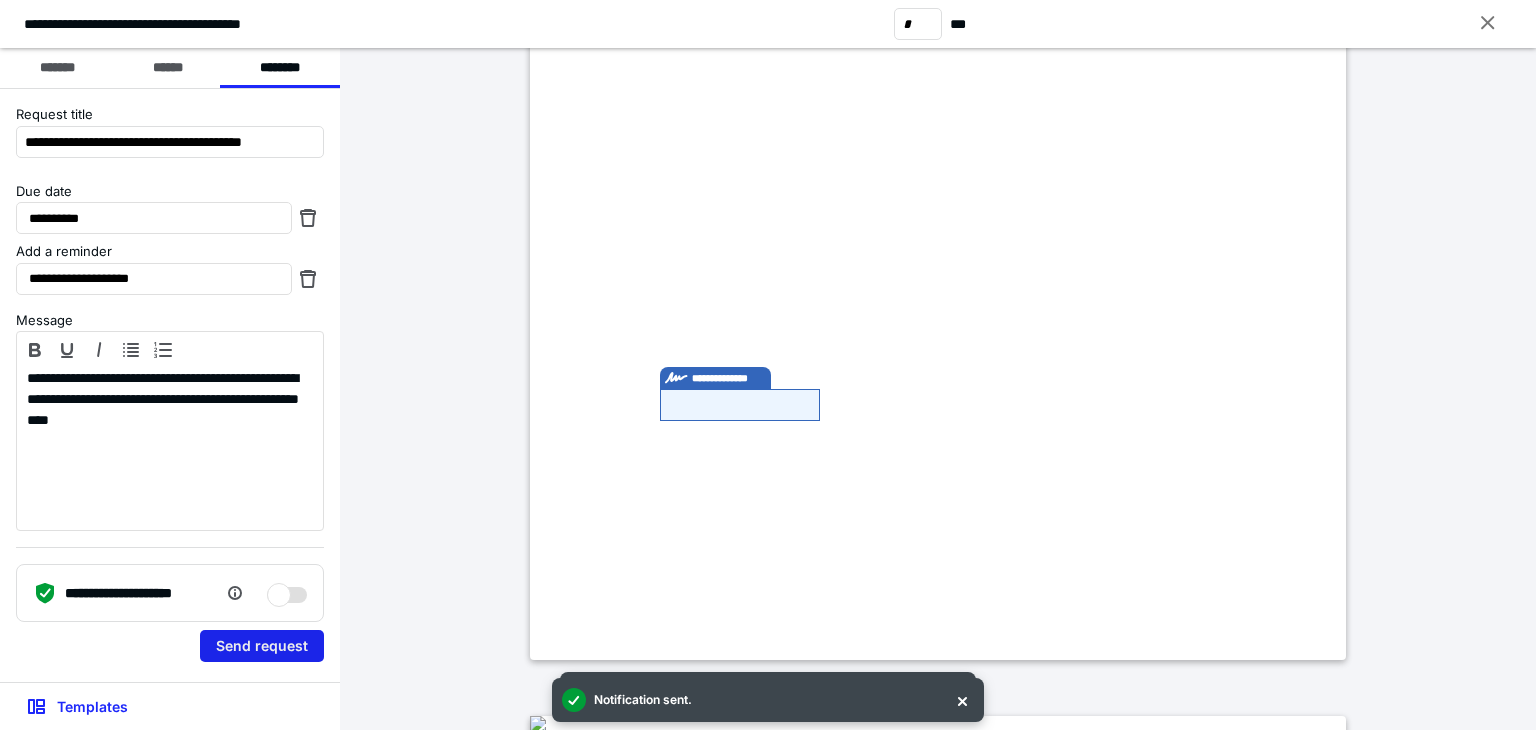 click on "Send request" at bounding box center (262, 646) 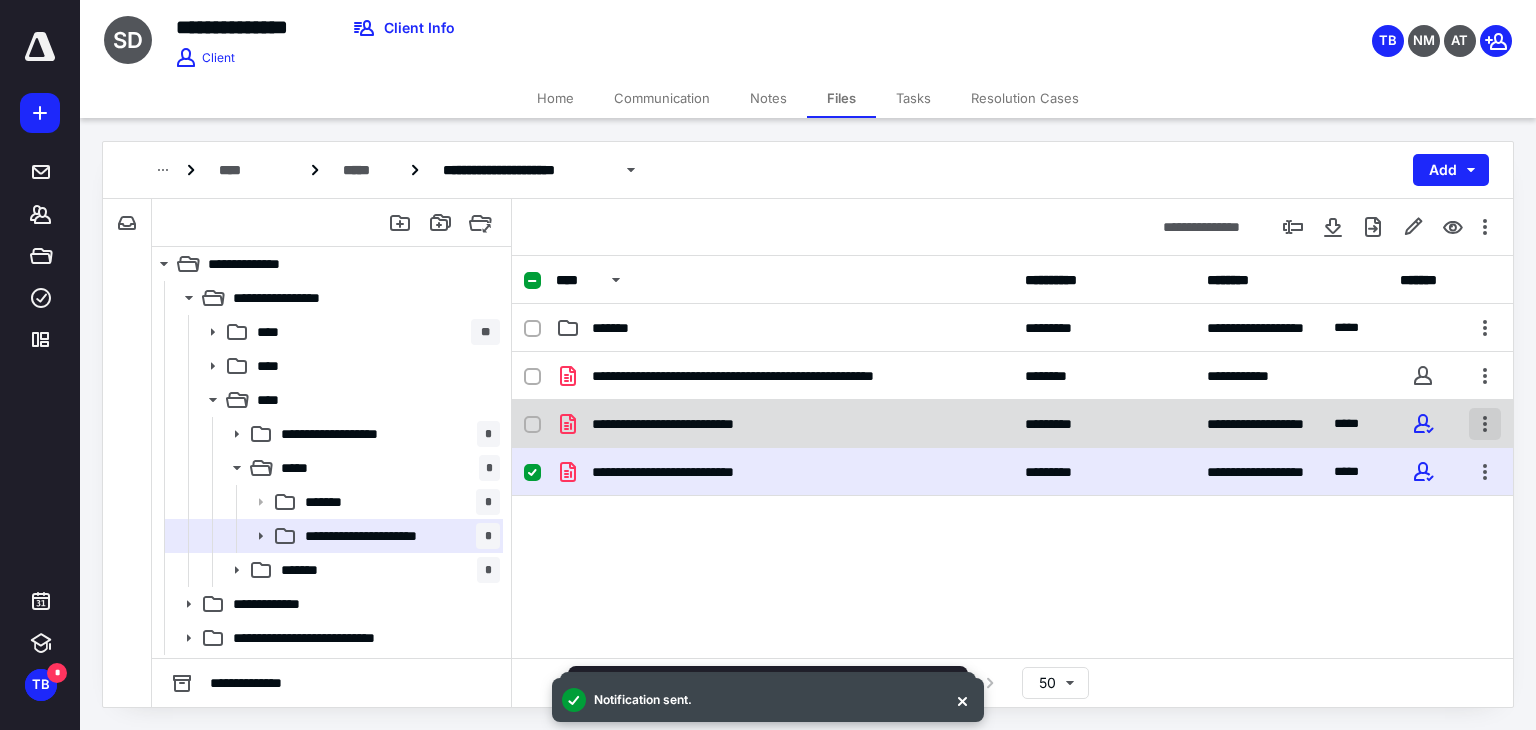 click at bounding box center (1485, 424) 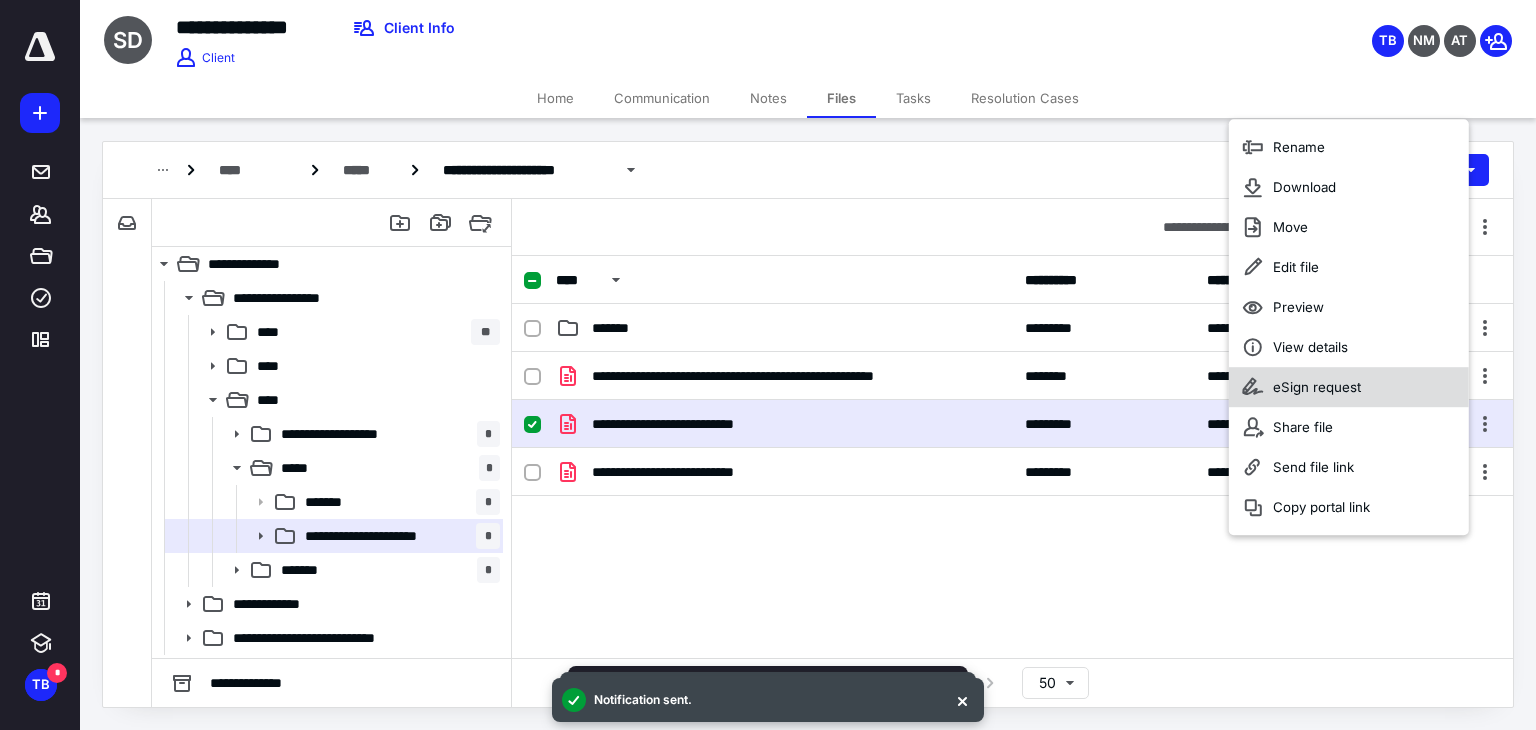 click on "eSign request" at bounding box center [1317, 387] 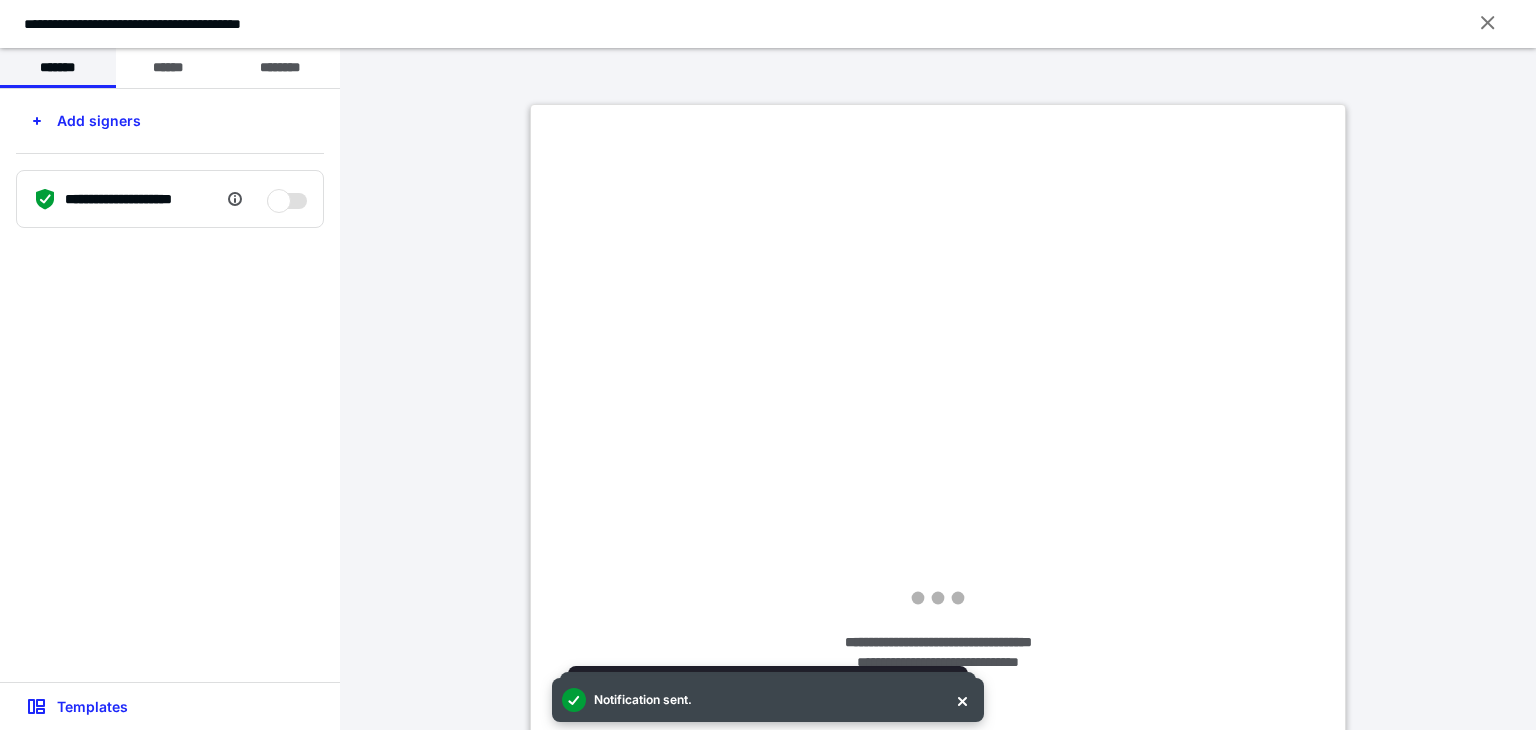 click on "*******" at bounding box center [58, 68] 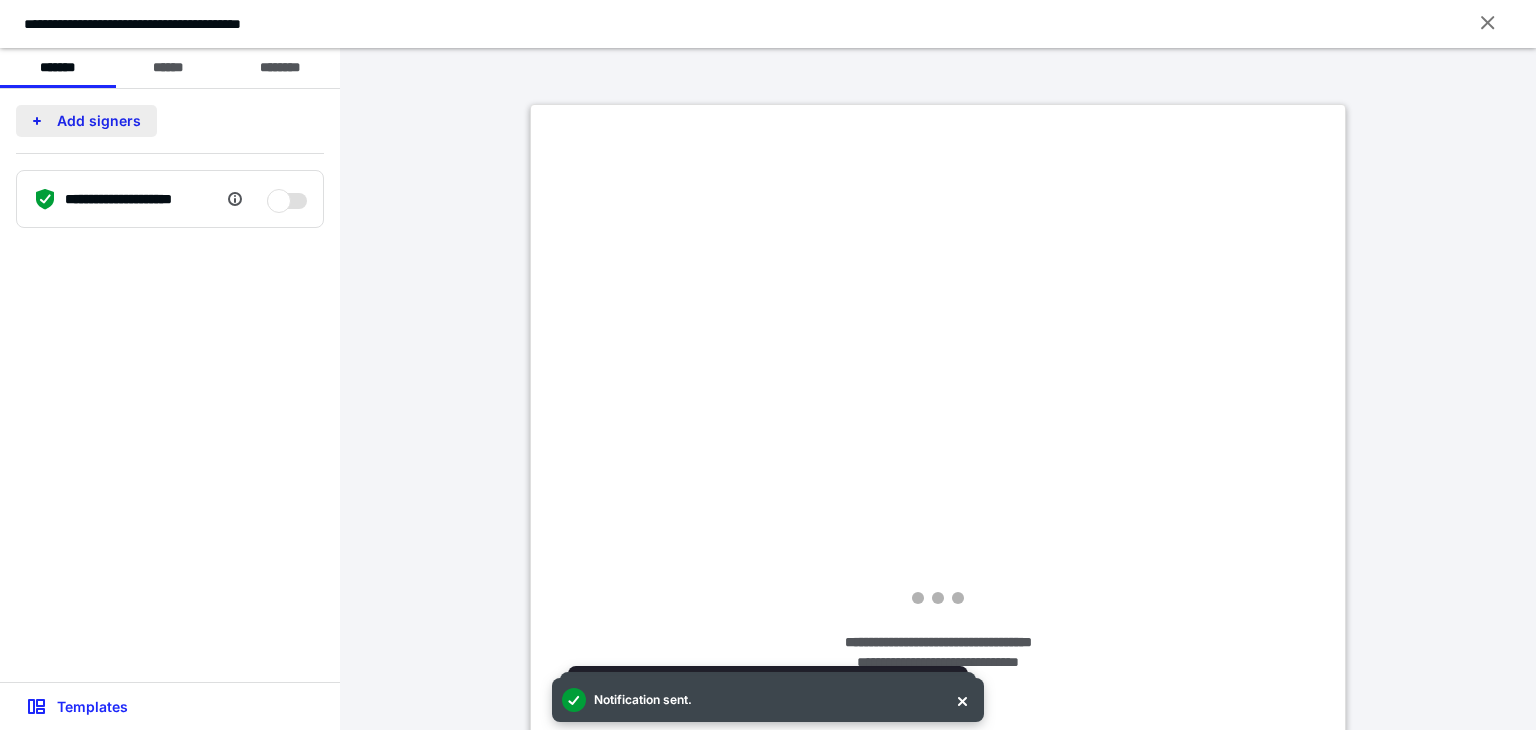click on "Add signers" at bounding box center [86, 121] 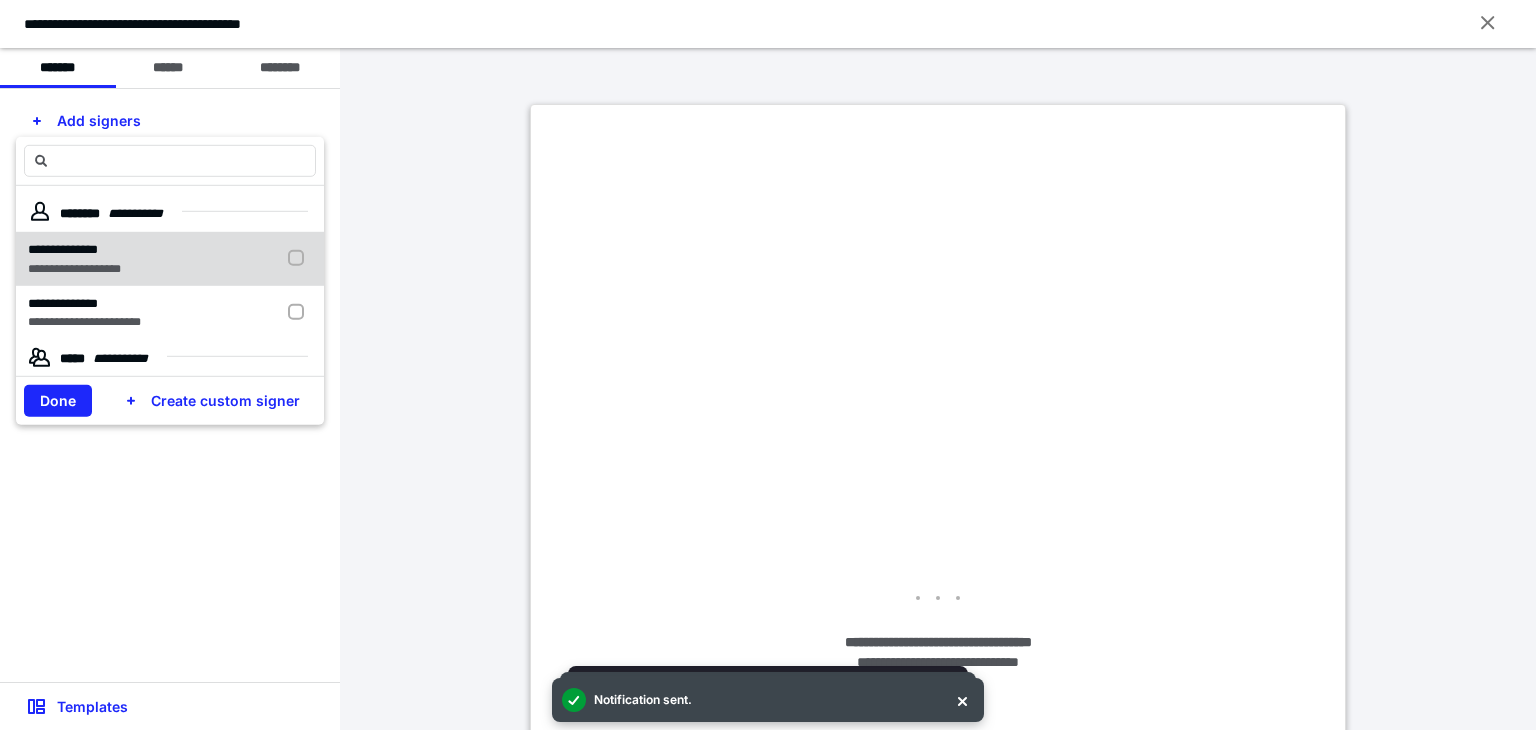 click on "**********" at bounding box center [63, 249] 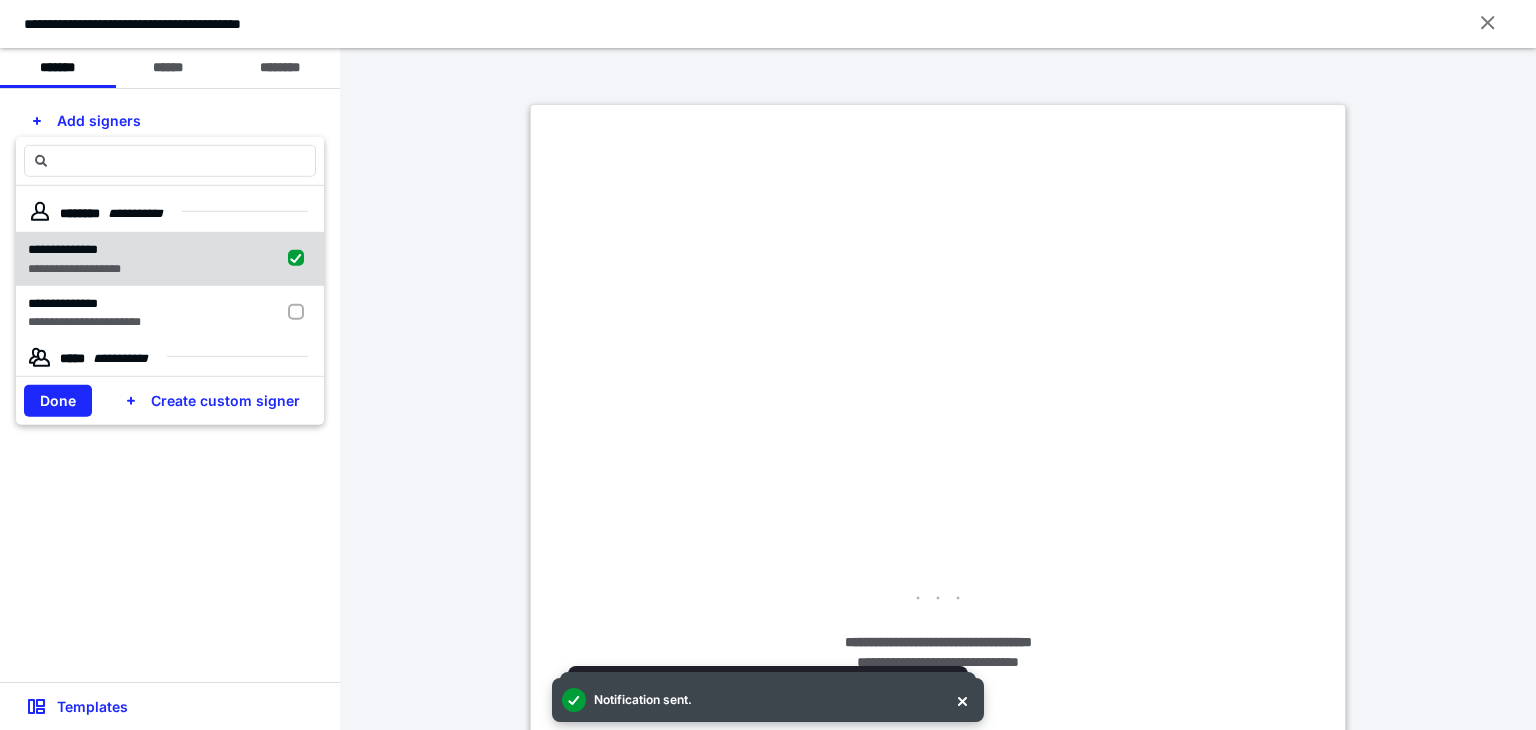 checkbox on "true" 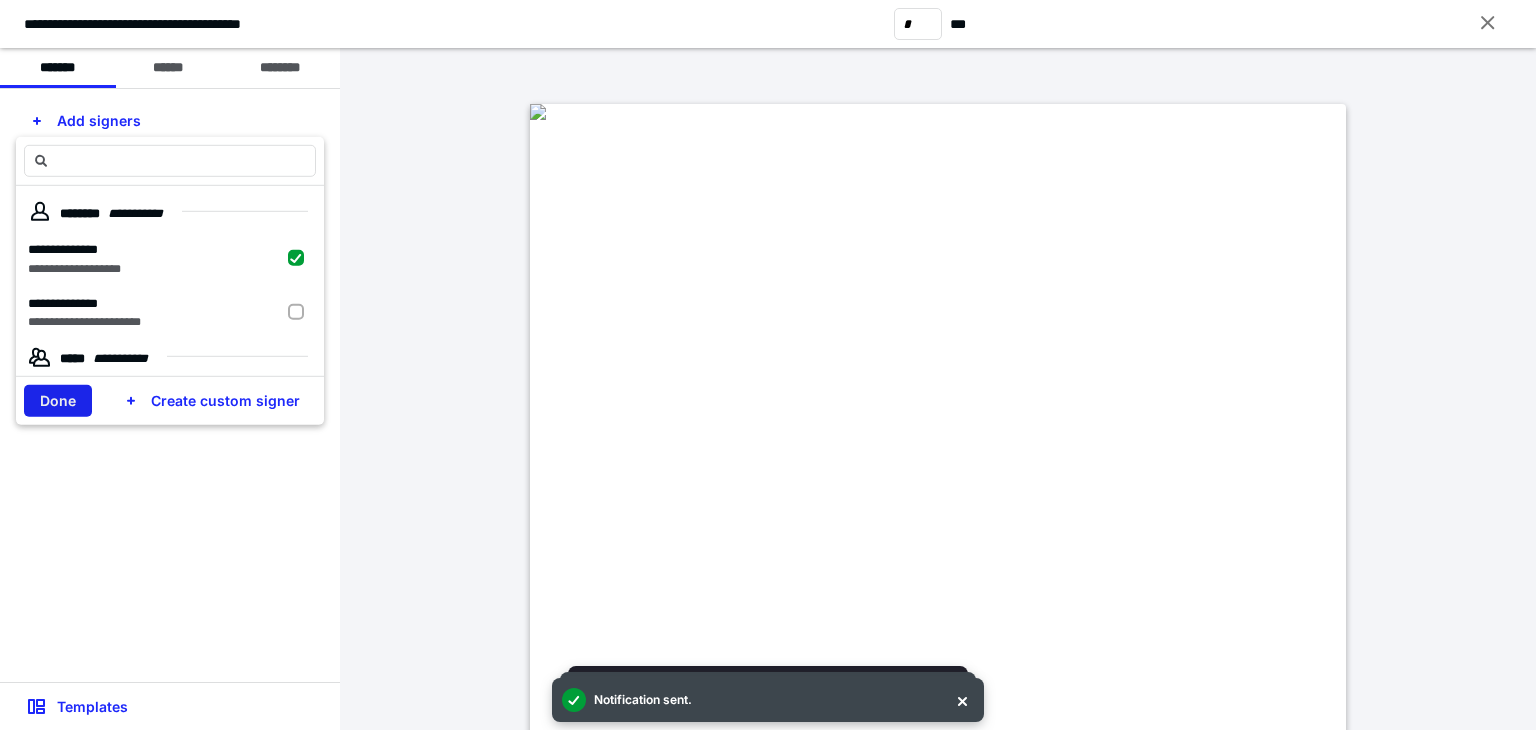 click on "Done" at bounding box center (58, 401) 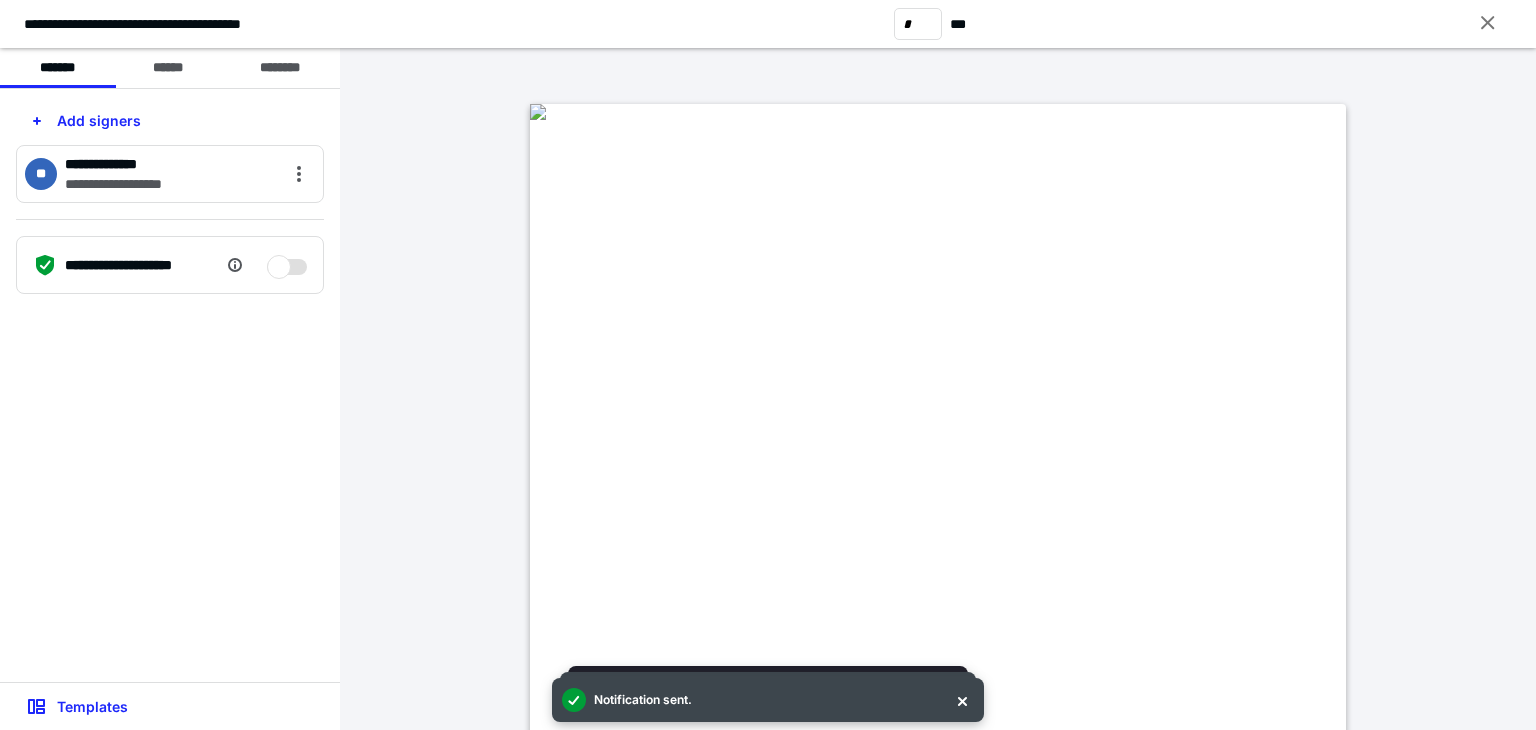 click on "**********" at bounding box center [170, 385] 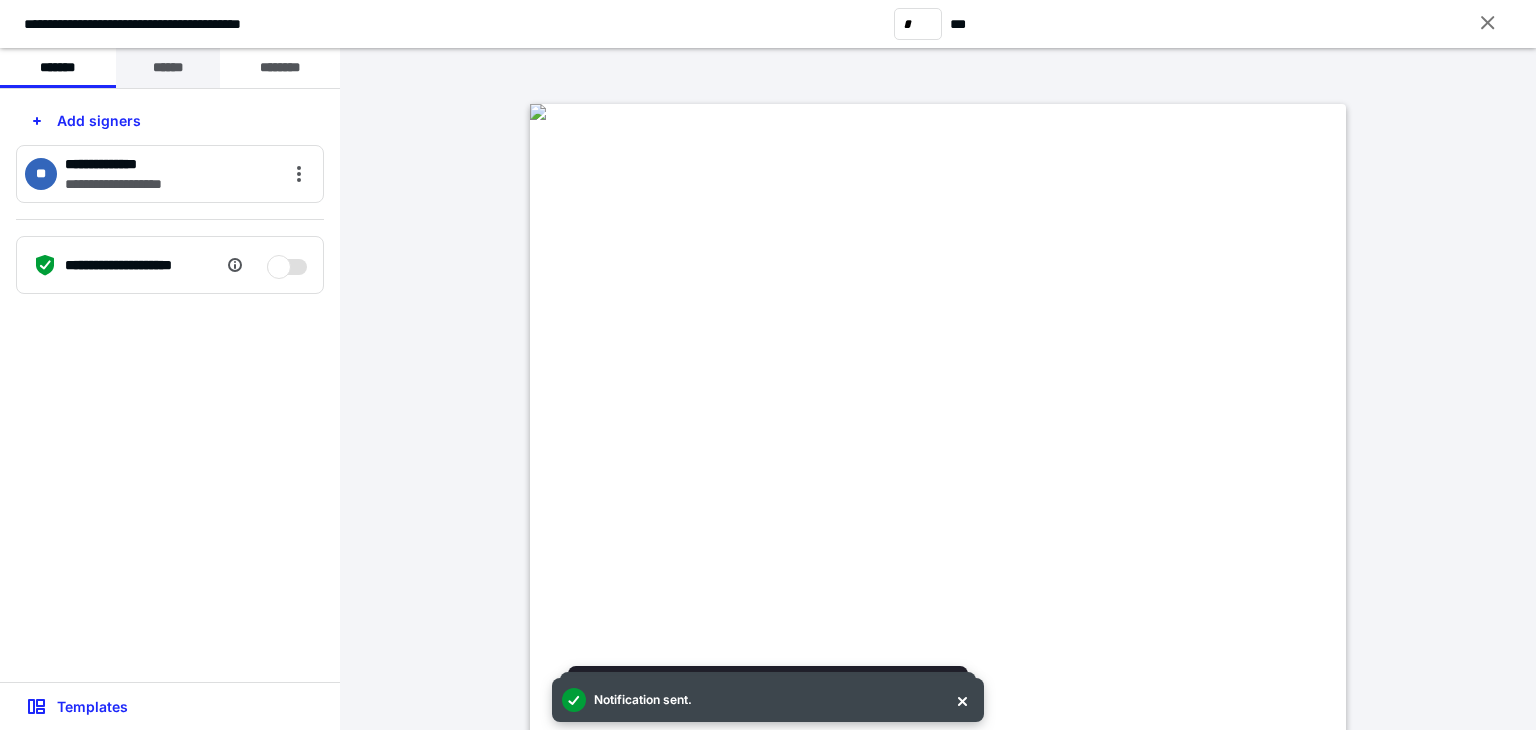 click on "******" at bounding box center [168, 68] 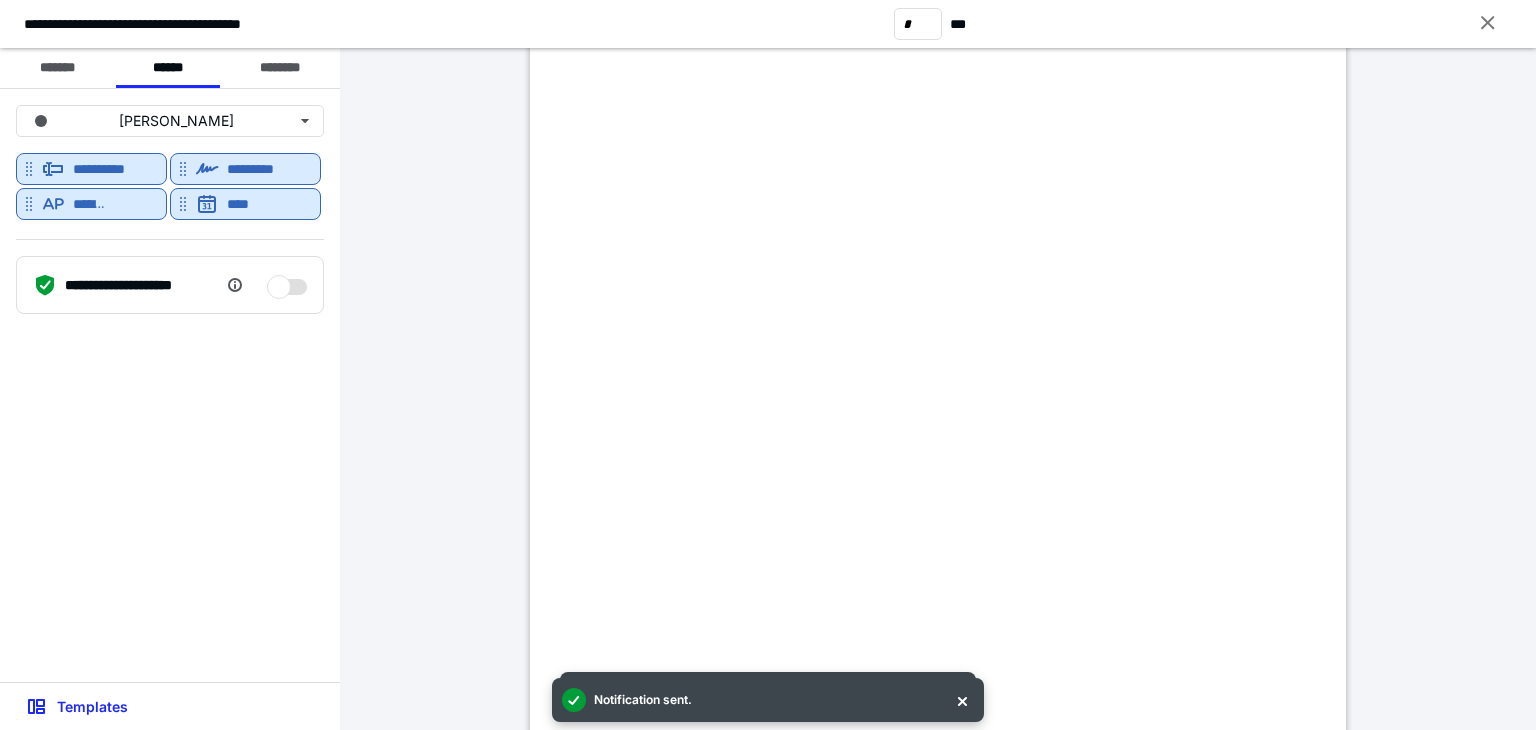 scroll, scrollTop: 700, scrollLeft: 0, axis: vertical 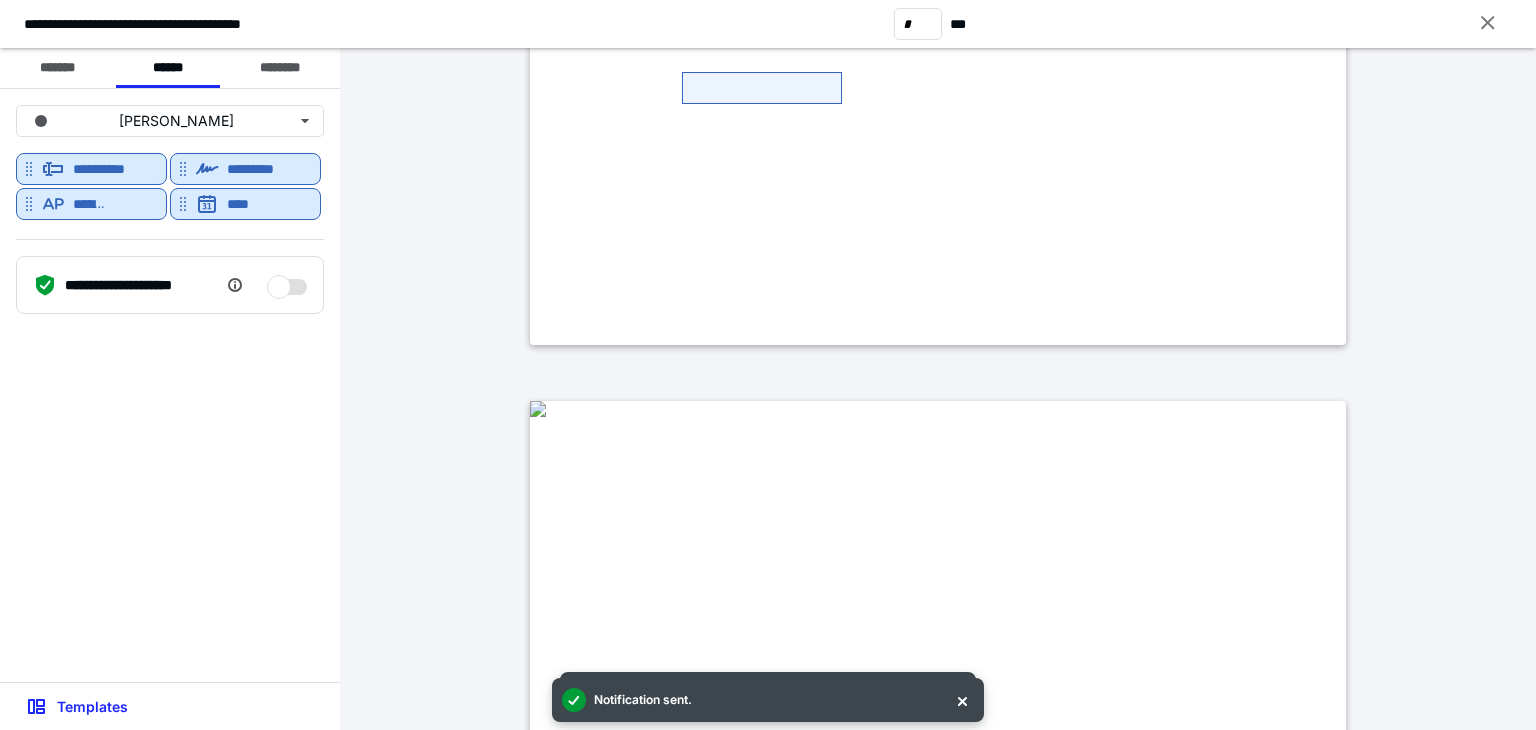 type on "*" 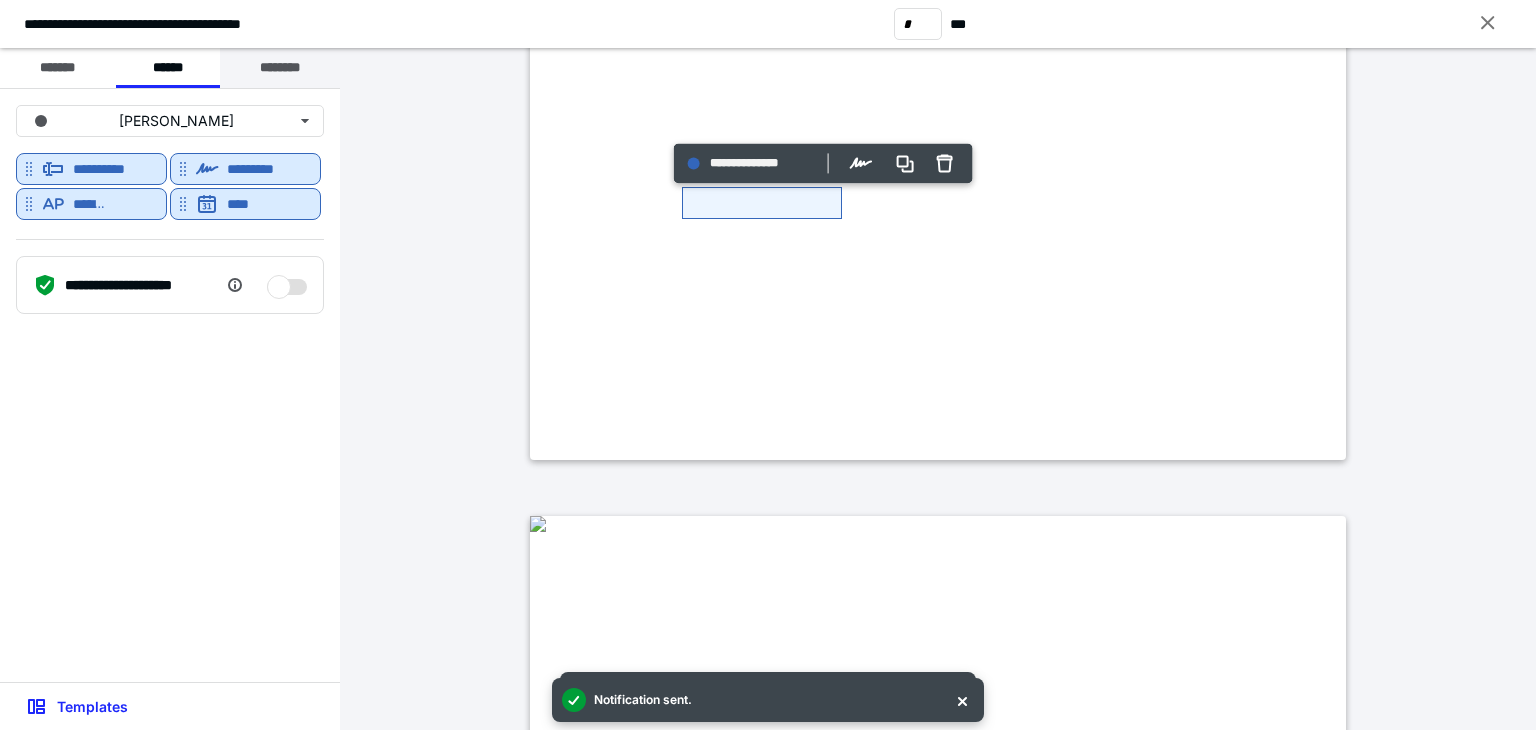 click on "********" at bounding box center [280, 68] 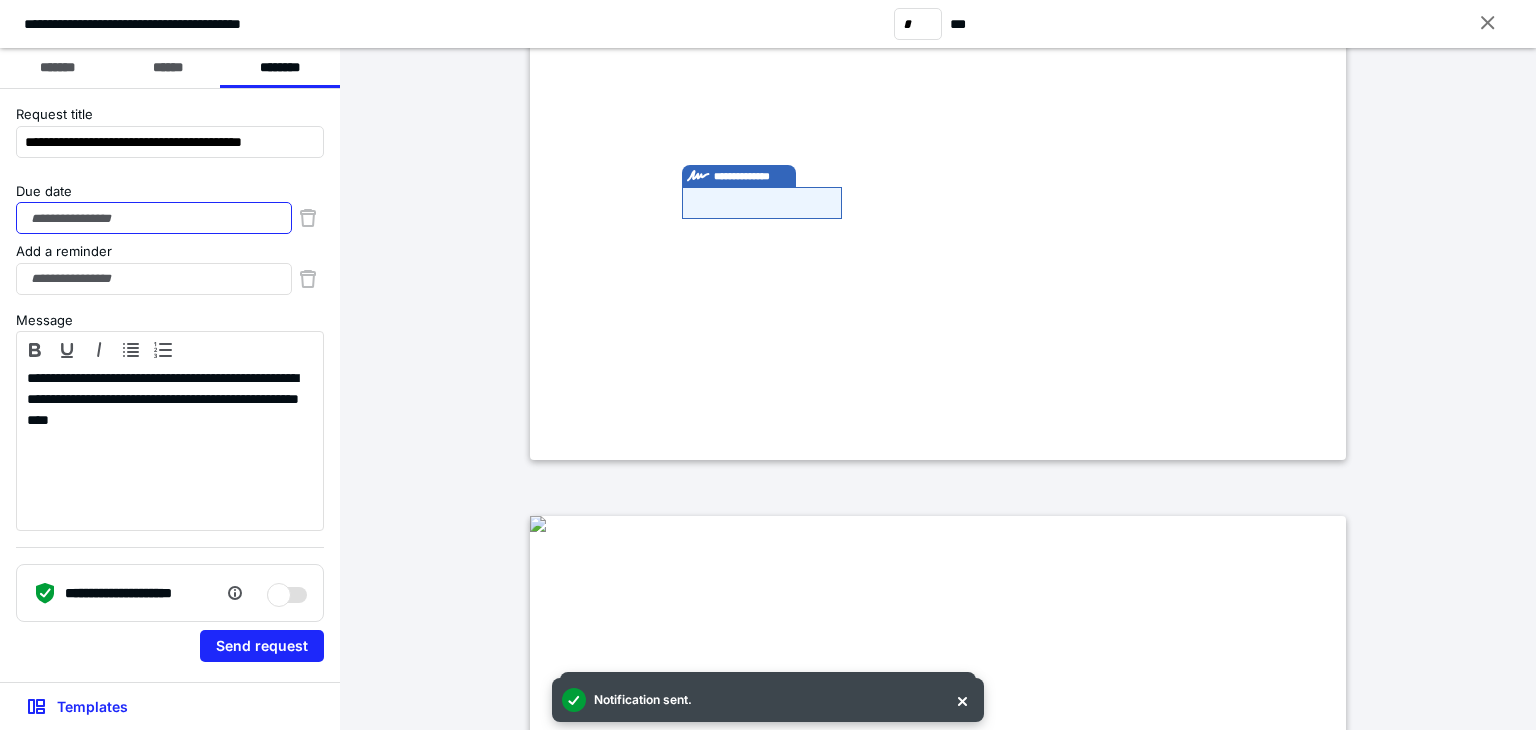 click on "Due date" at bounding box center (154, 218) 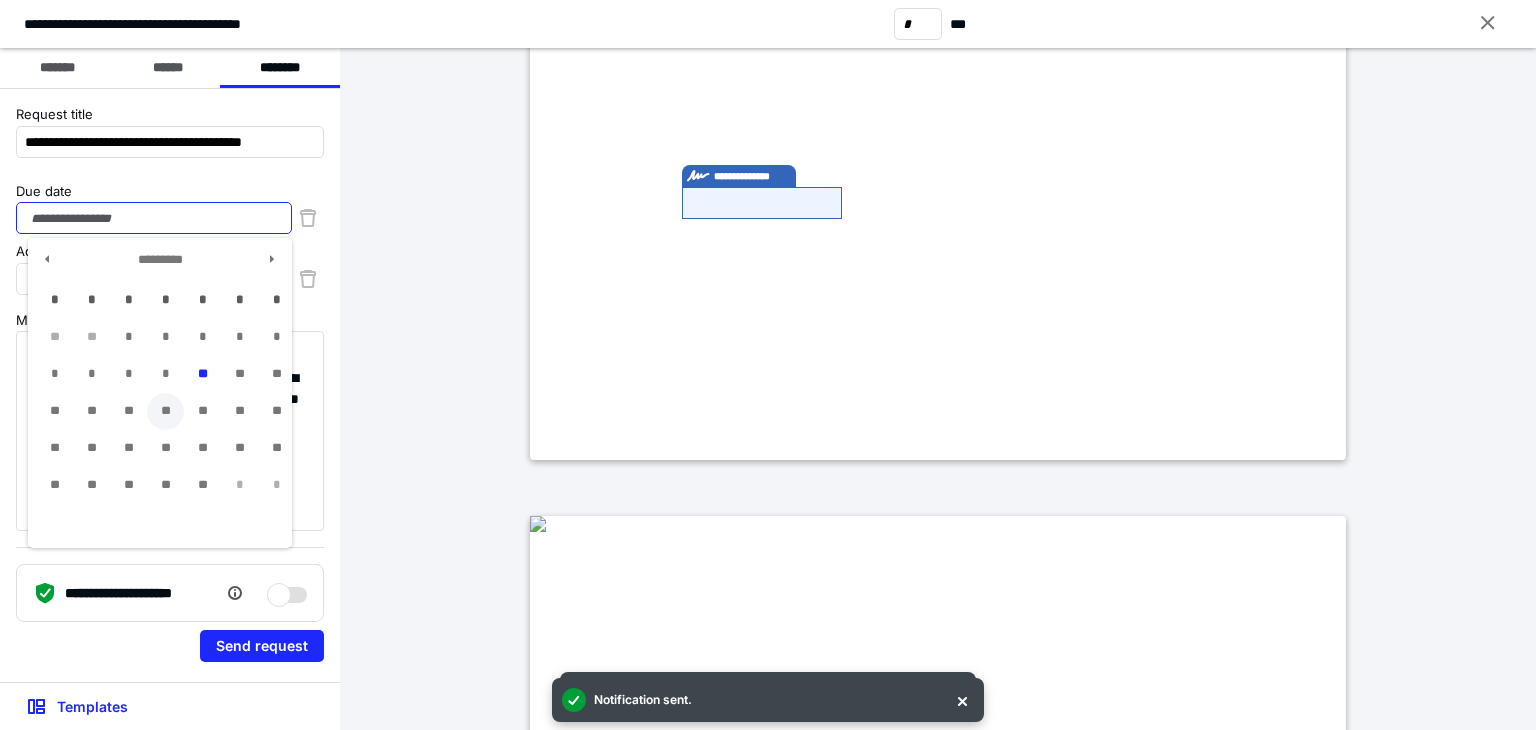 click on "**" at bounding box center [165, 411] 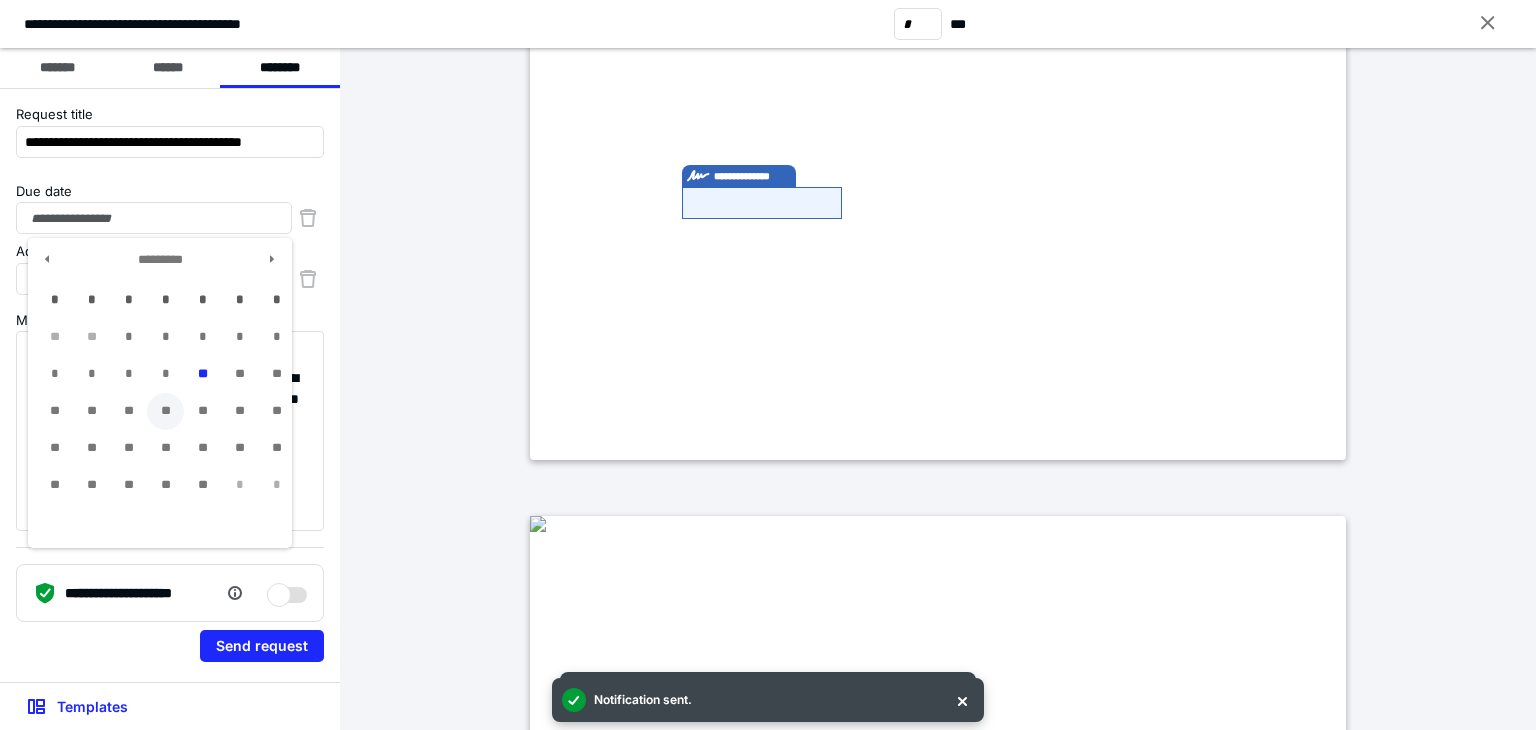 type on "**********" 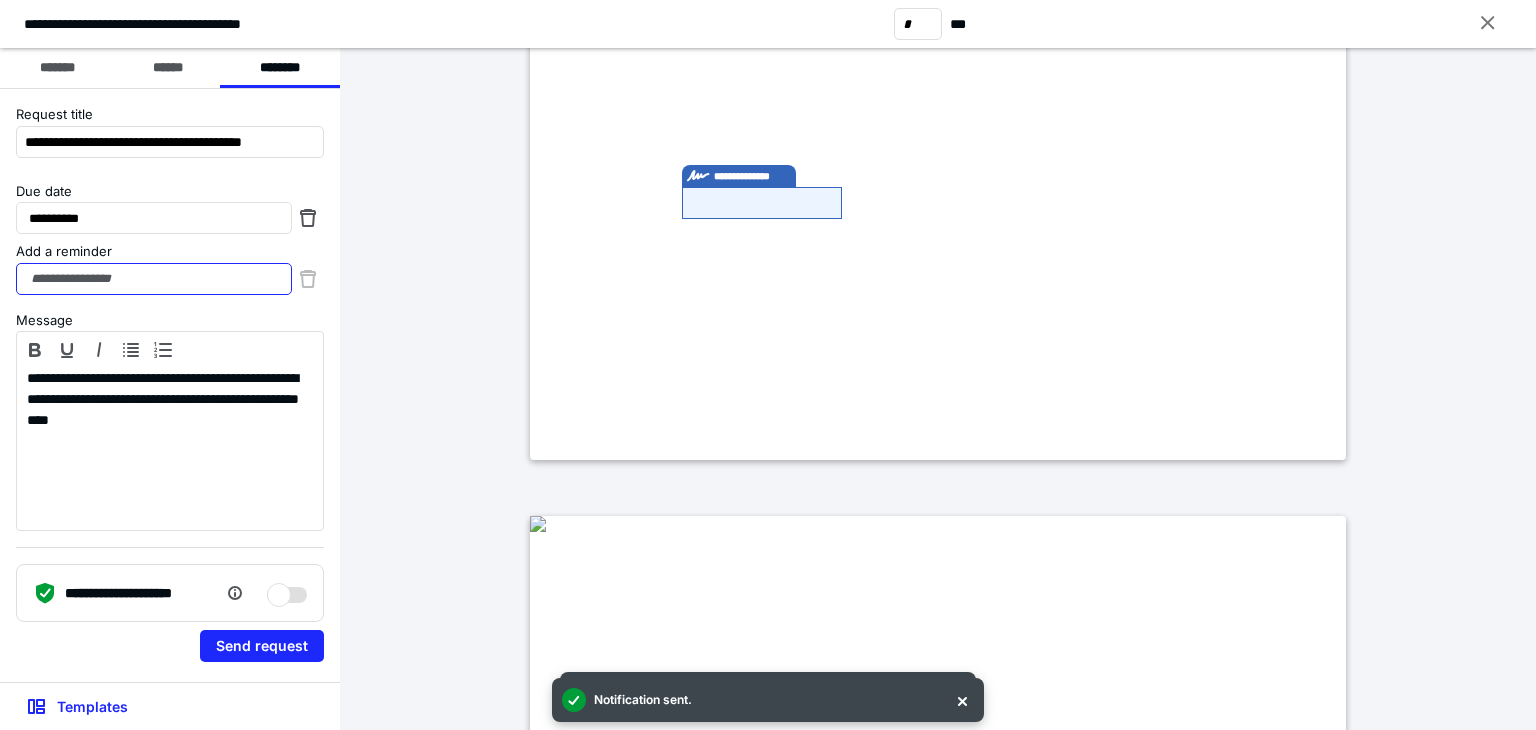 click on "Add a reminder" at bounding box center (154, 279) 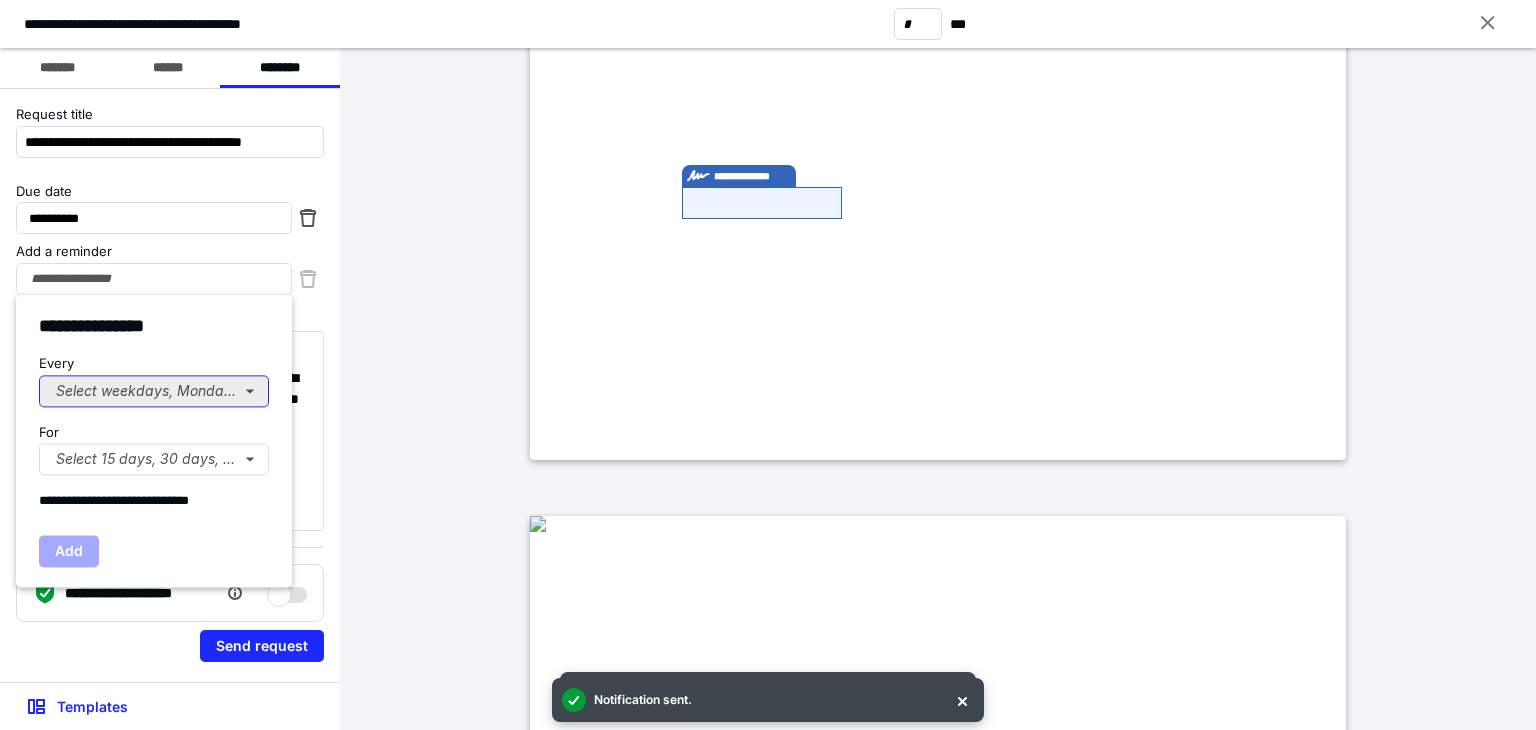 click on "Select weekdays, Mondays, or Tues..." at bounding box center (154, 391) 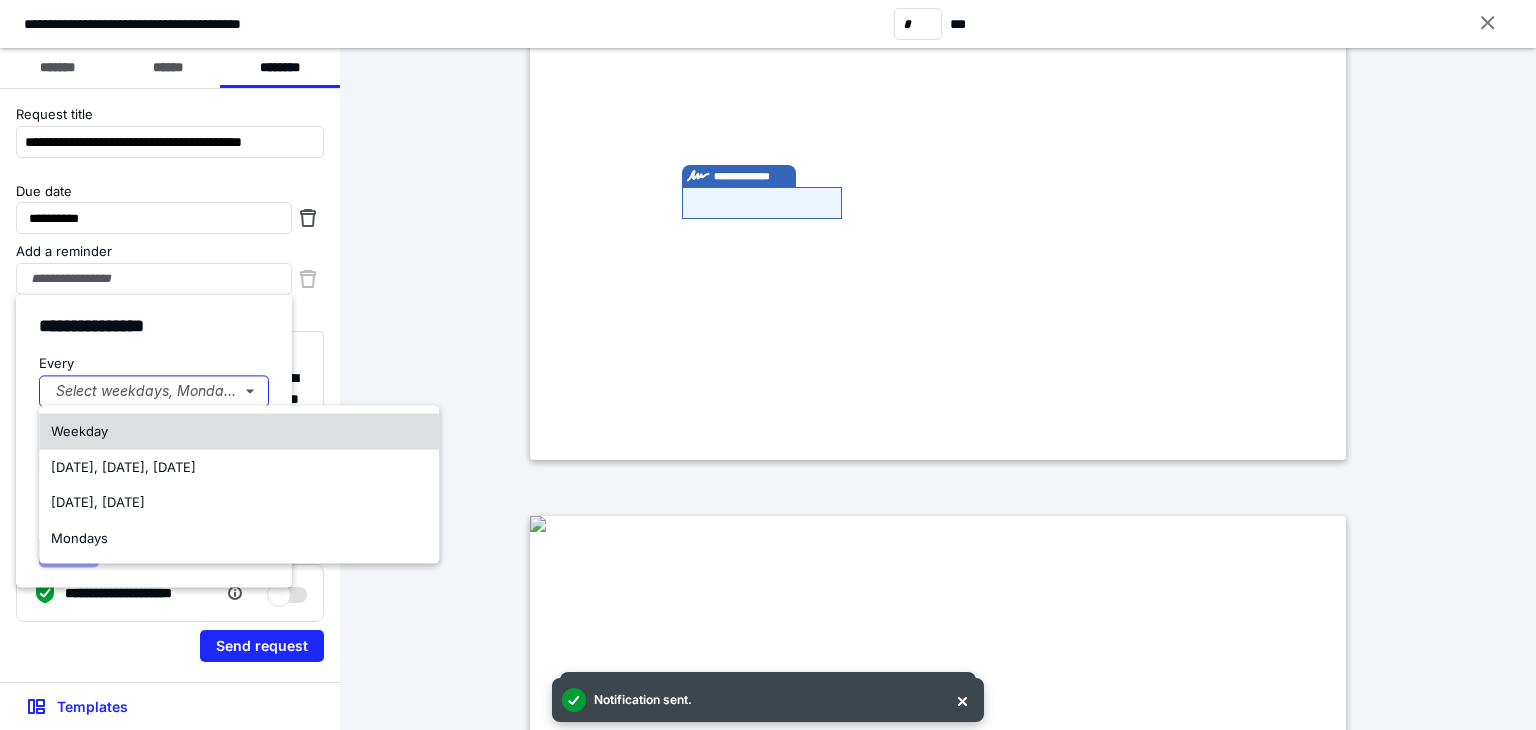 click on "Weekday" at bounding box center [79, 431] 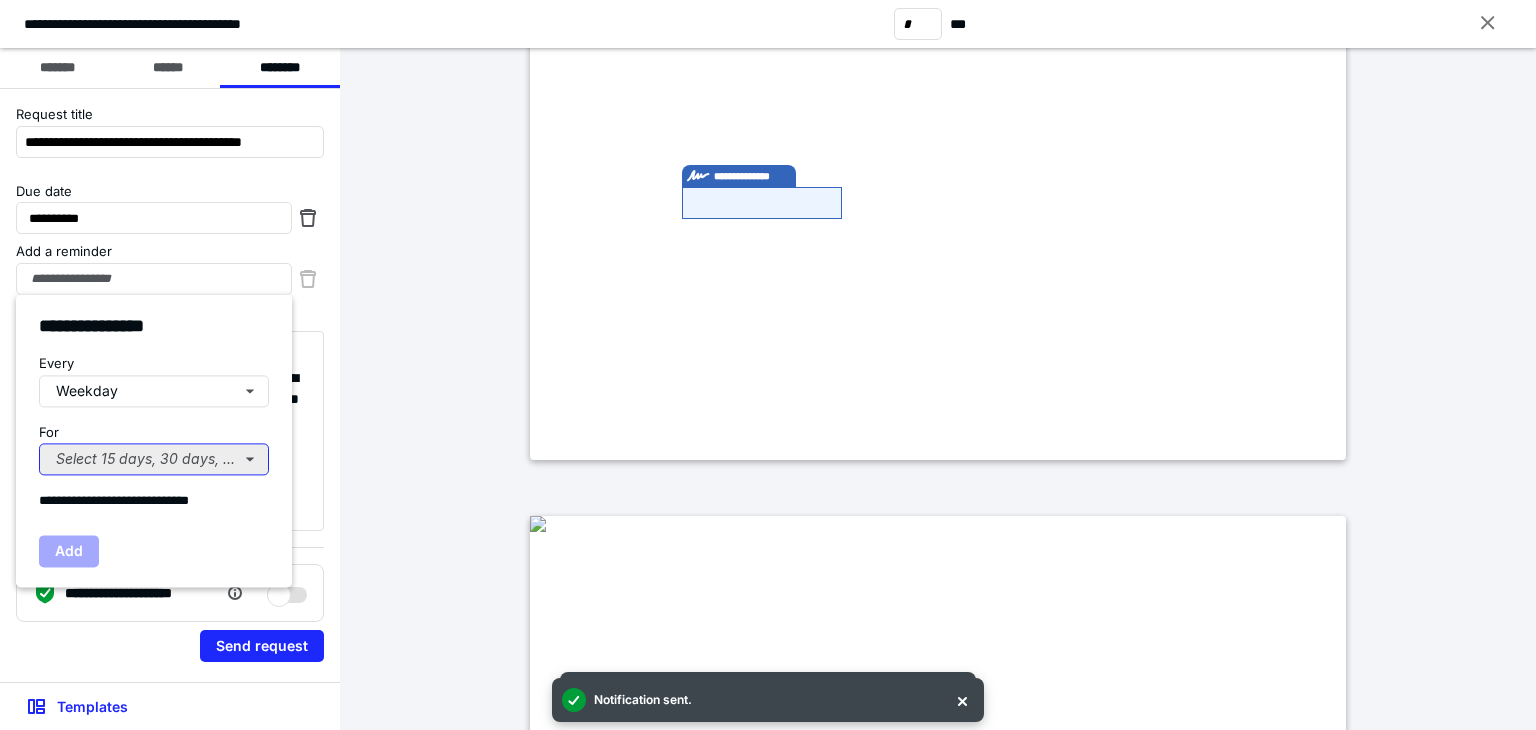 click on "Select 15 days, 30 days, or 45 days..." at bounding box center [154, 459] 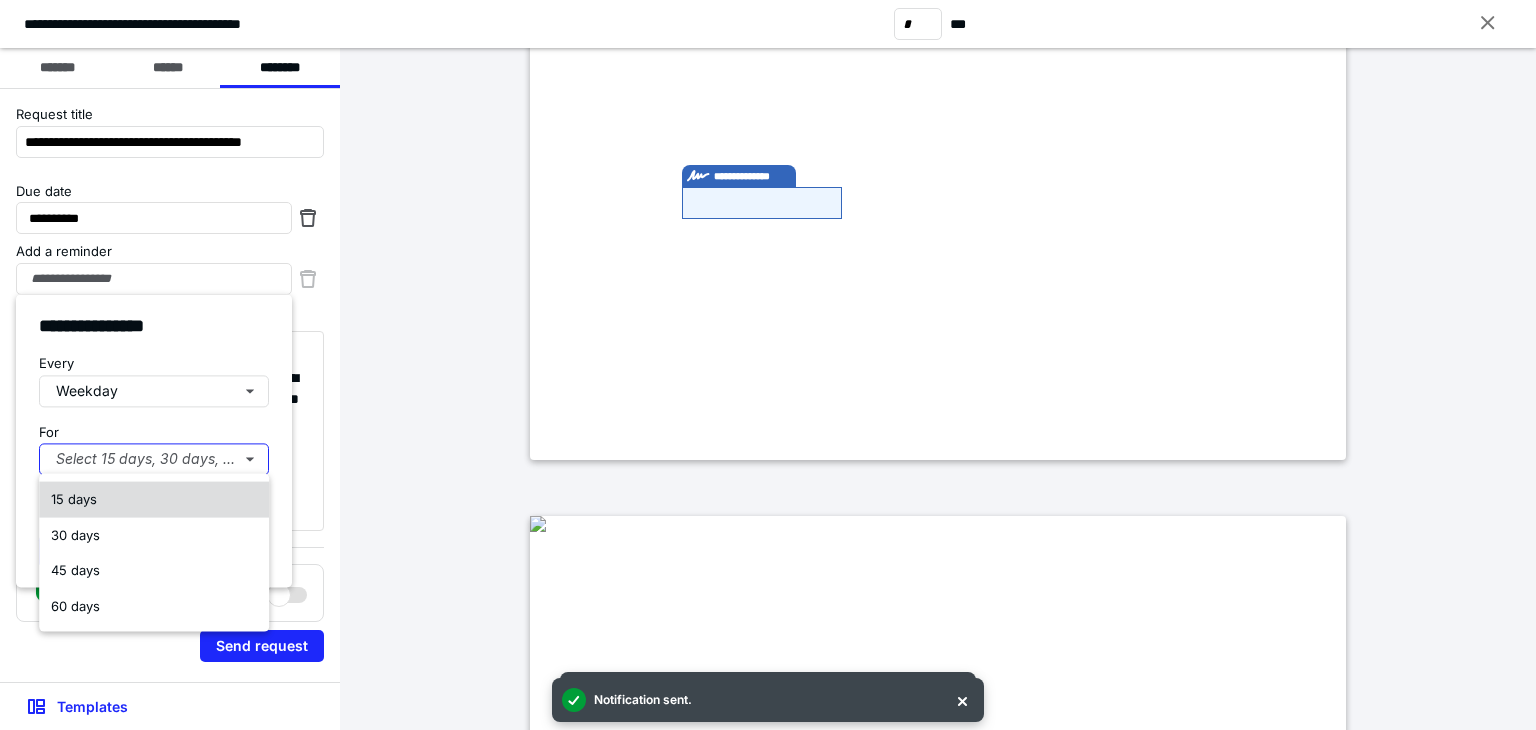click on "15 days" at bounding box center [74, 499] 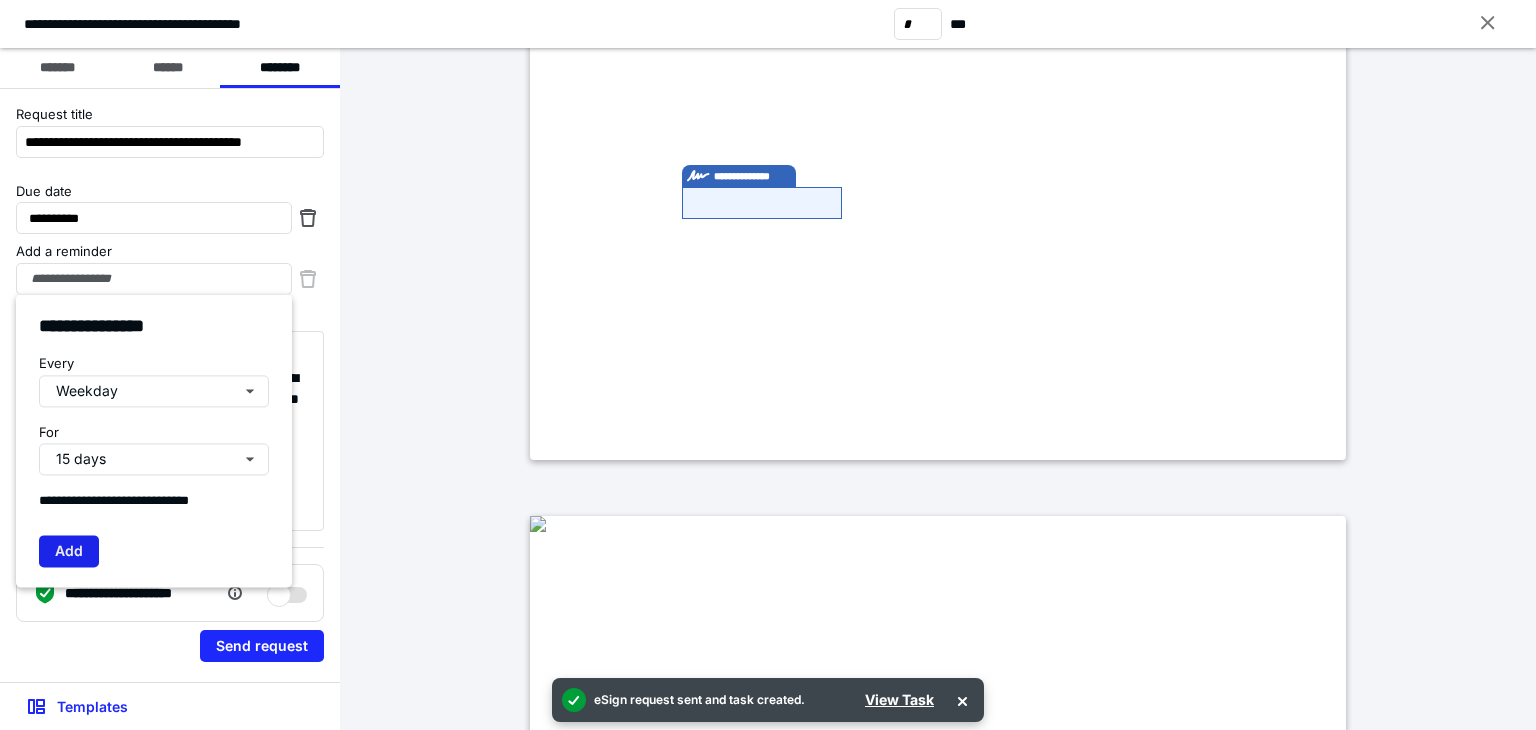 click on "Add" at bounding box center [69, 551] 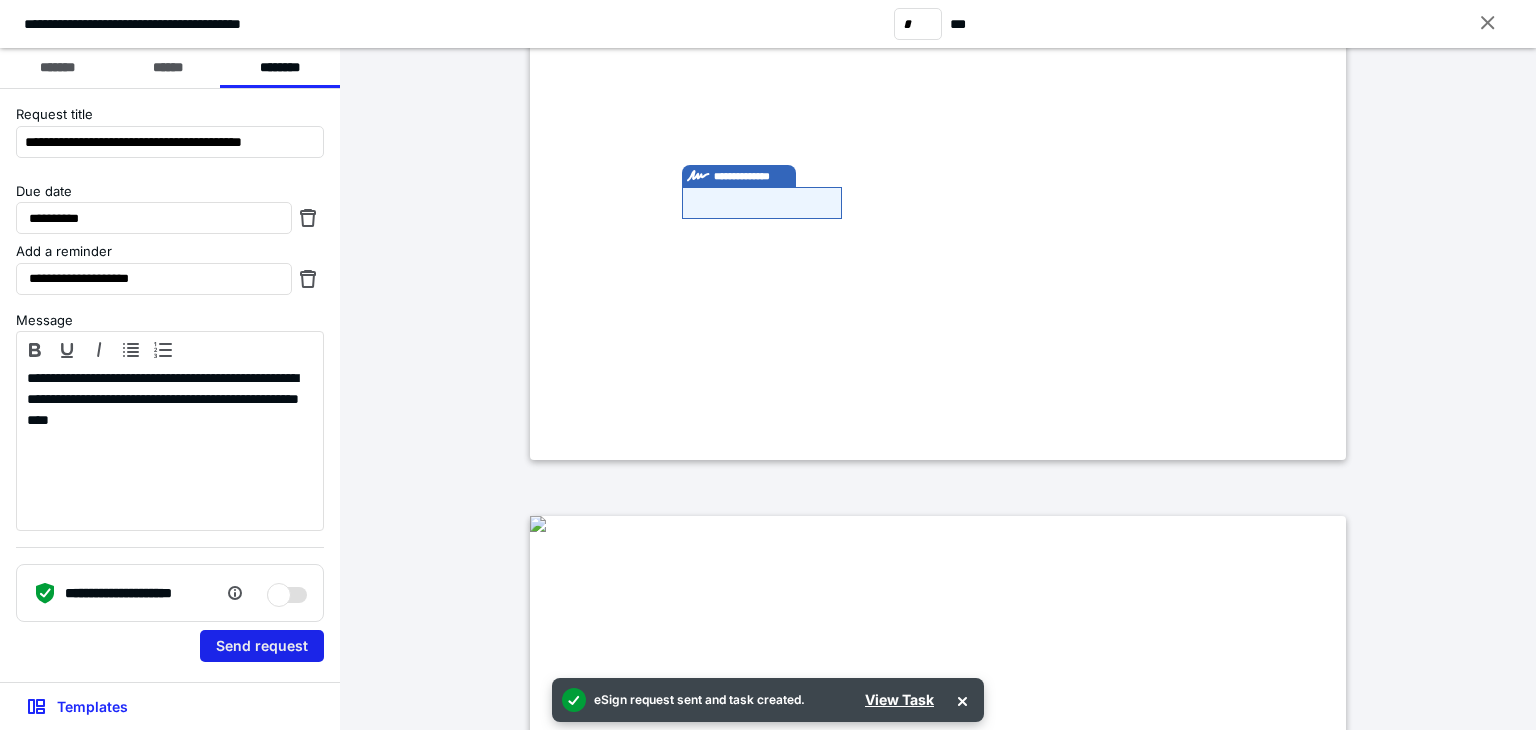 click on "Send request" at bounding box center (262, 646) 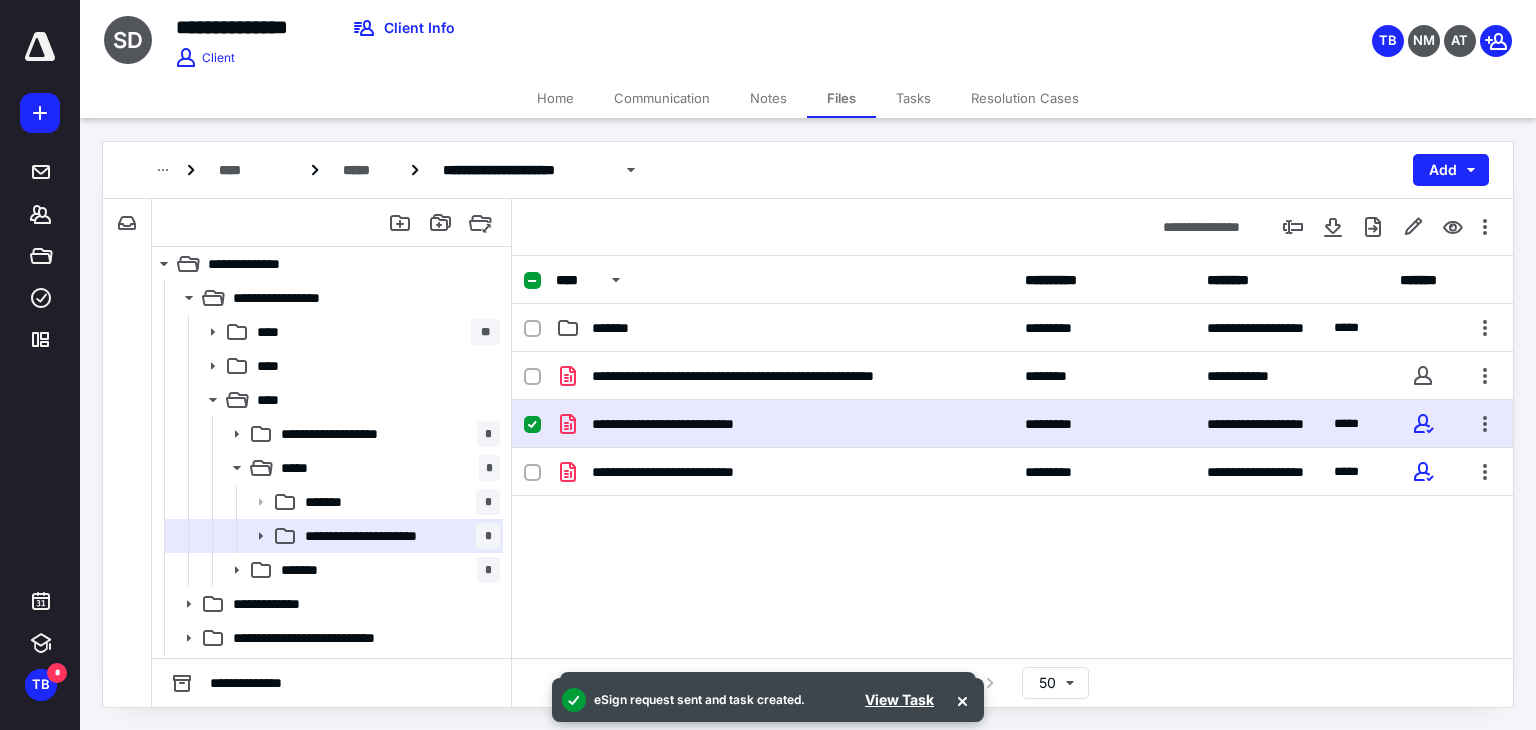 click on "**********" at bounding box center [808, 170] 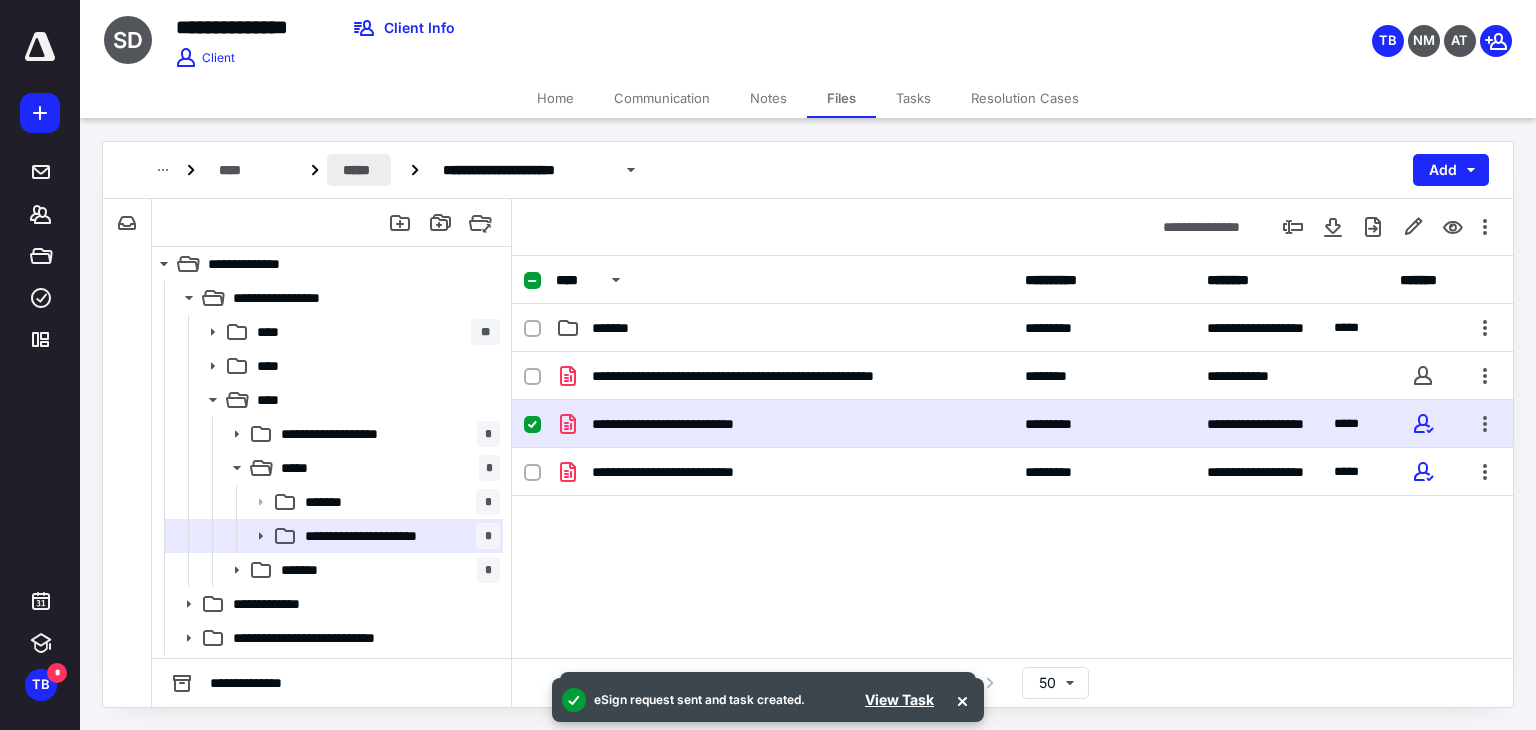 click on "*****" at bounding box center (359, 170) 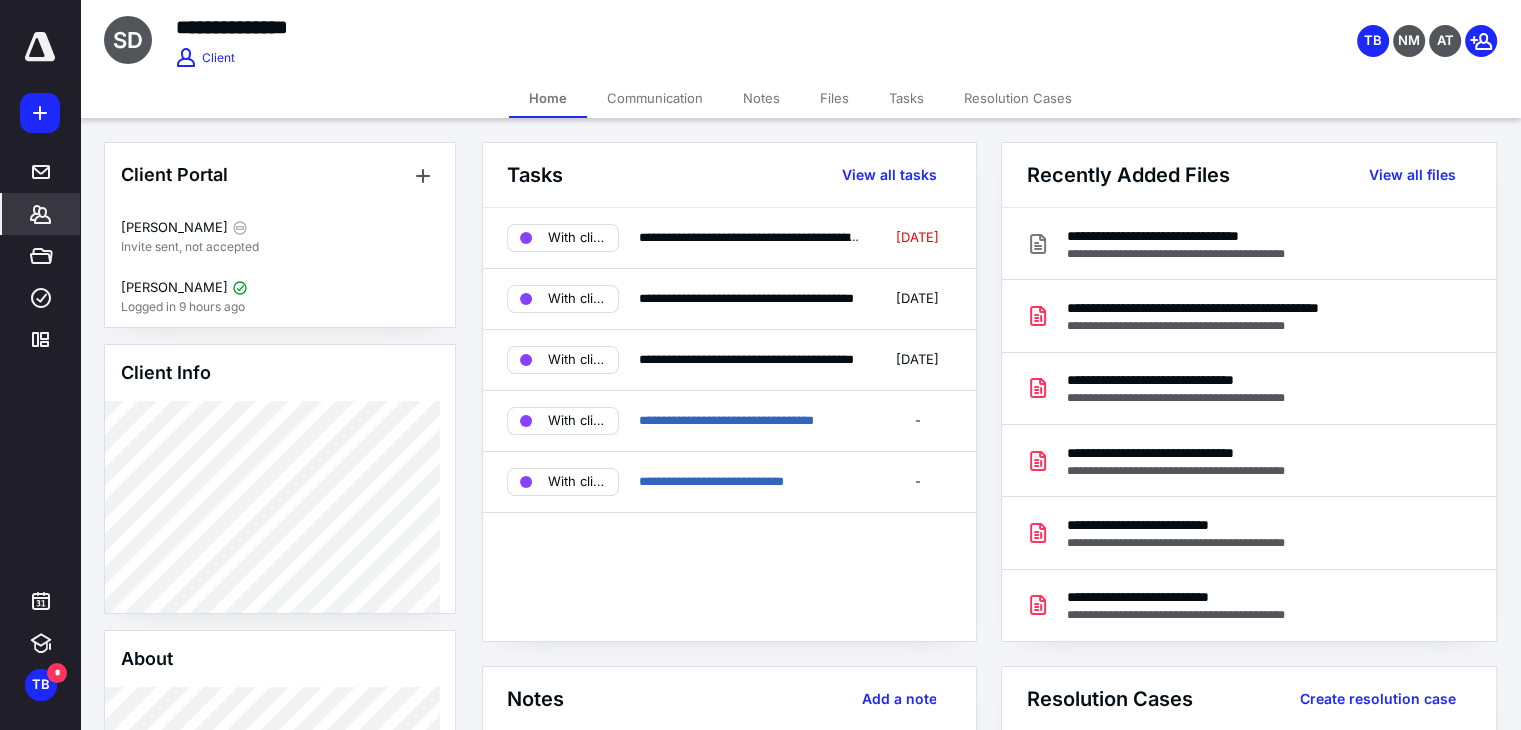 click 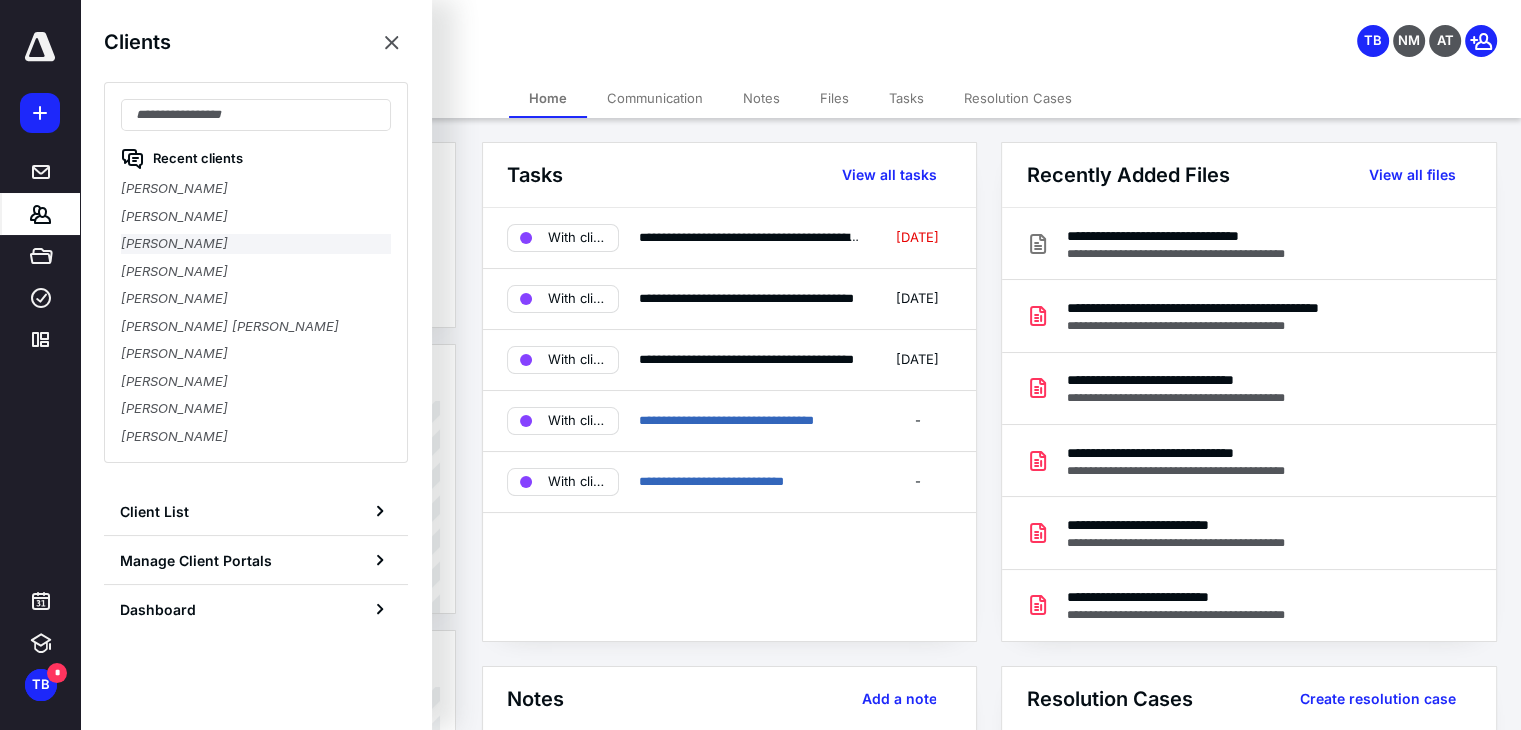 click on "Anantha Suryanarayanan" at bounding box center (256, 244) 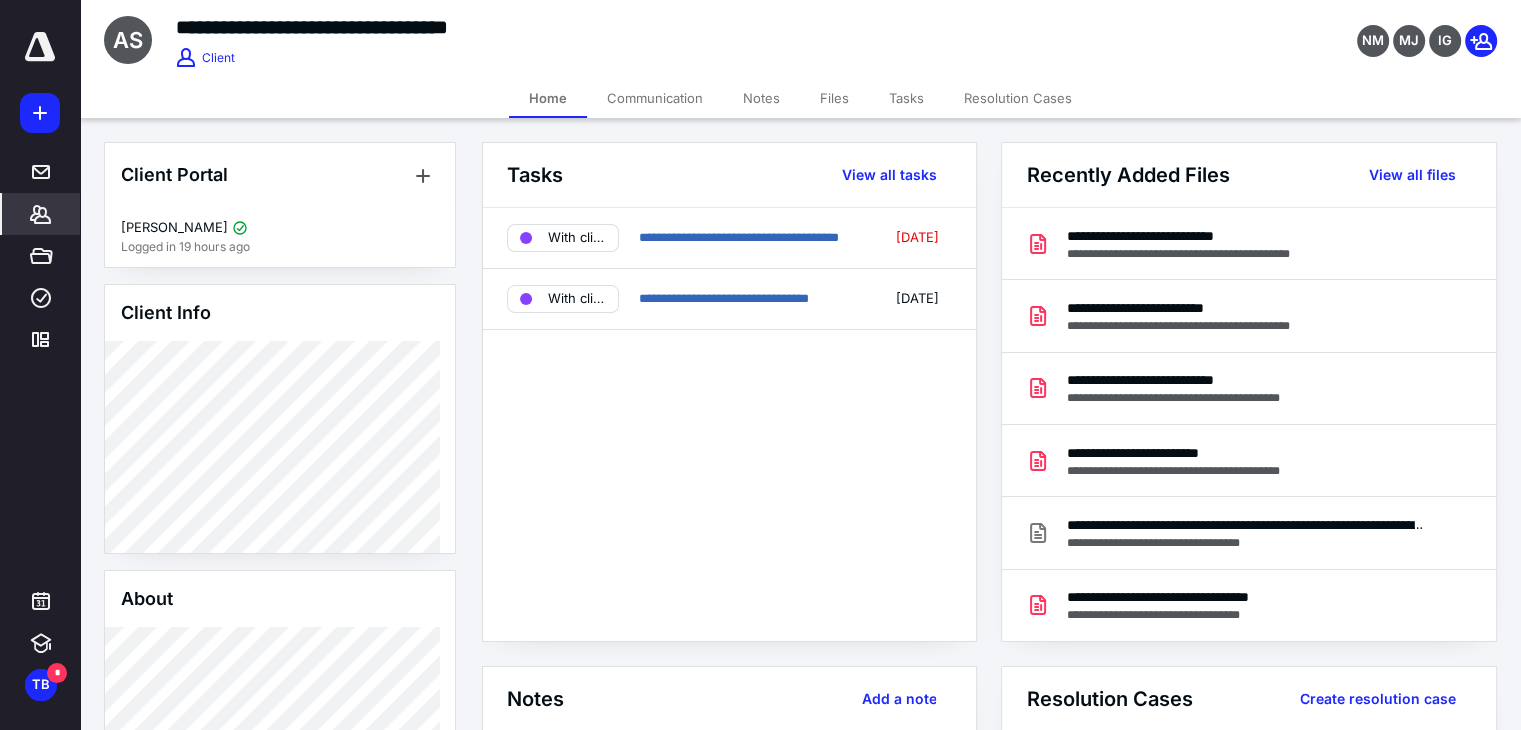 click on "Files" at bounding box center (834, 98) 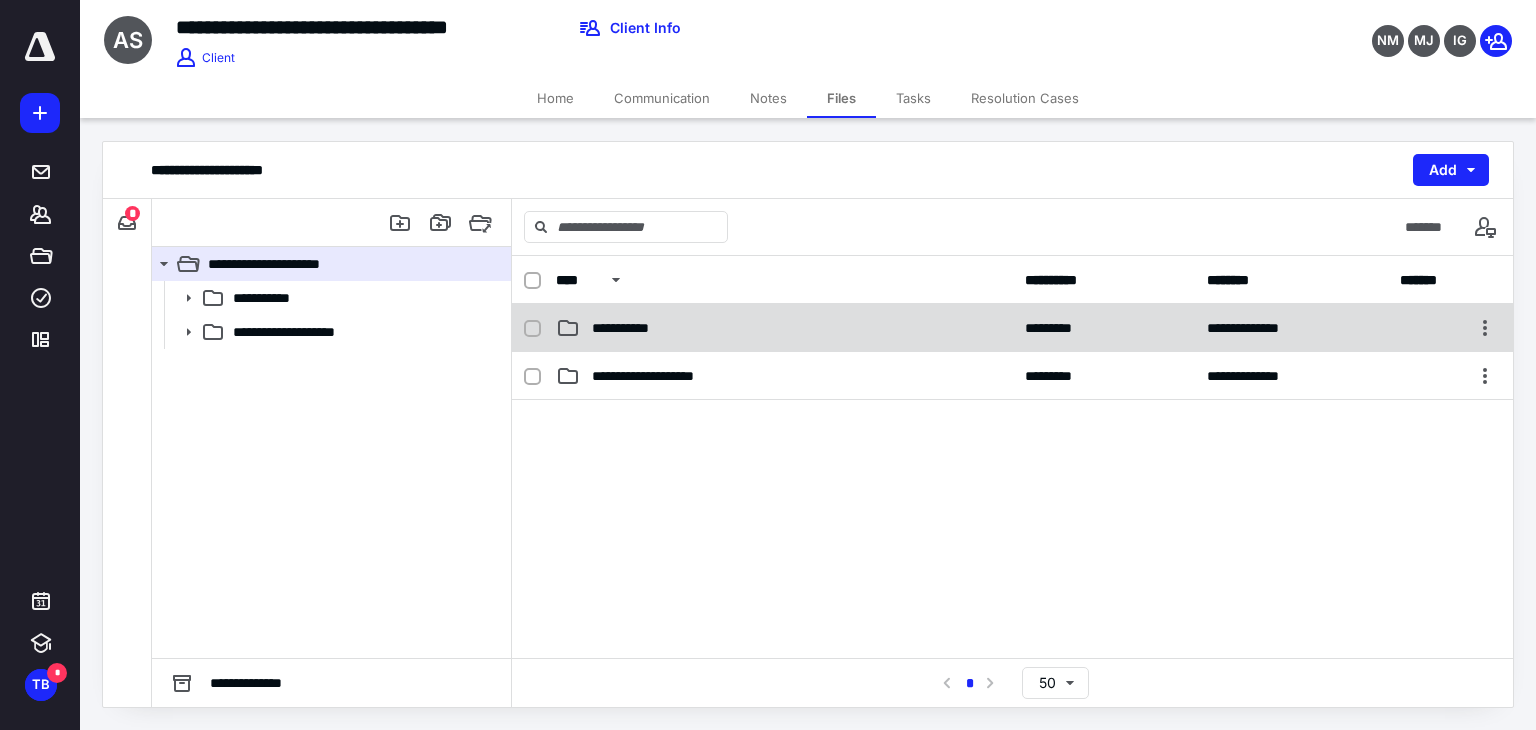 click on "**********" at bounding box center [784, 328] 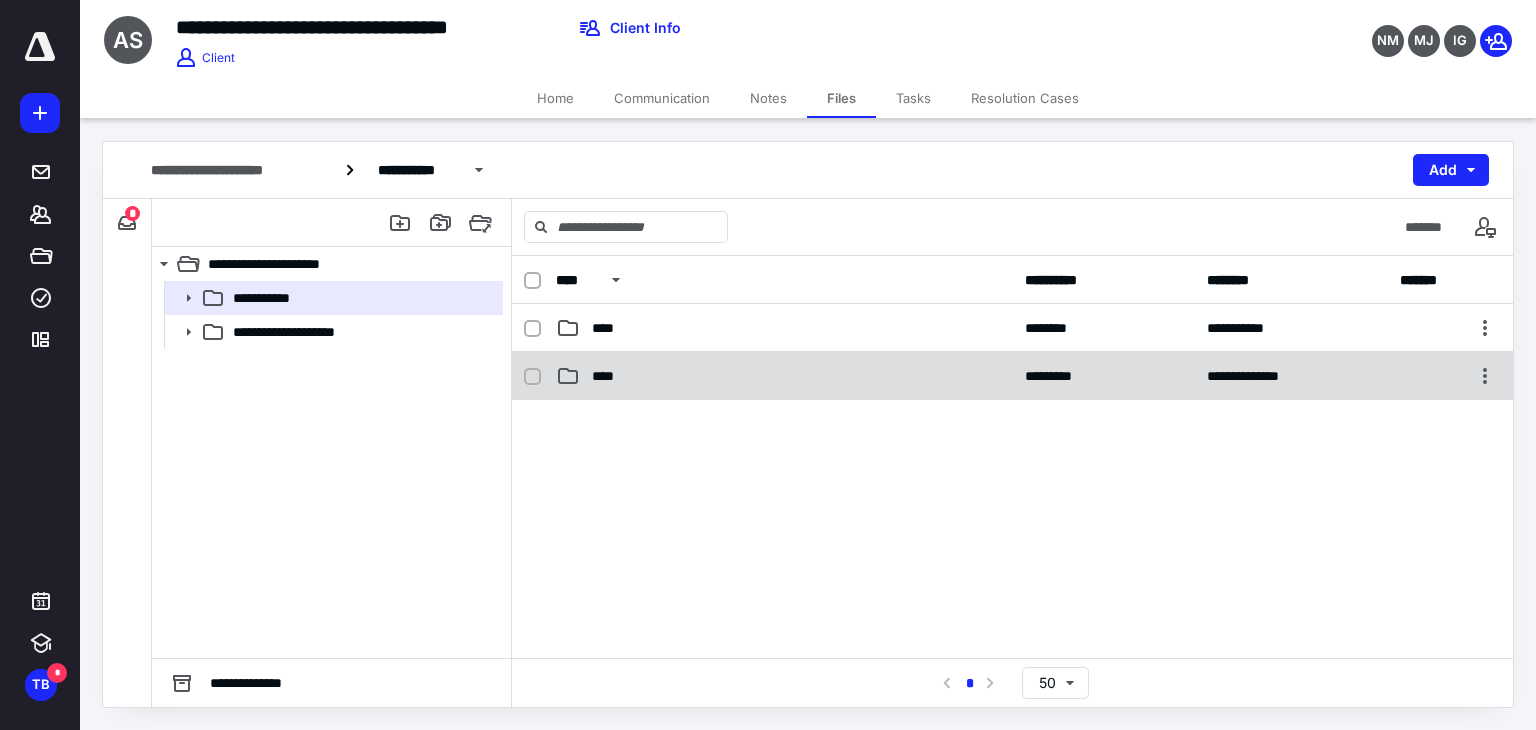 click on "****" at bounding box center [784, 376] 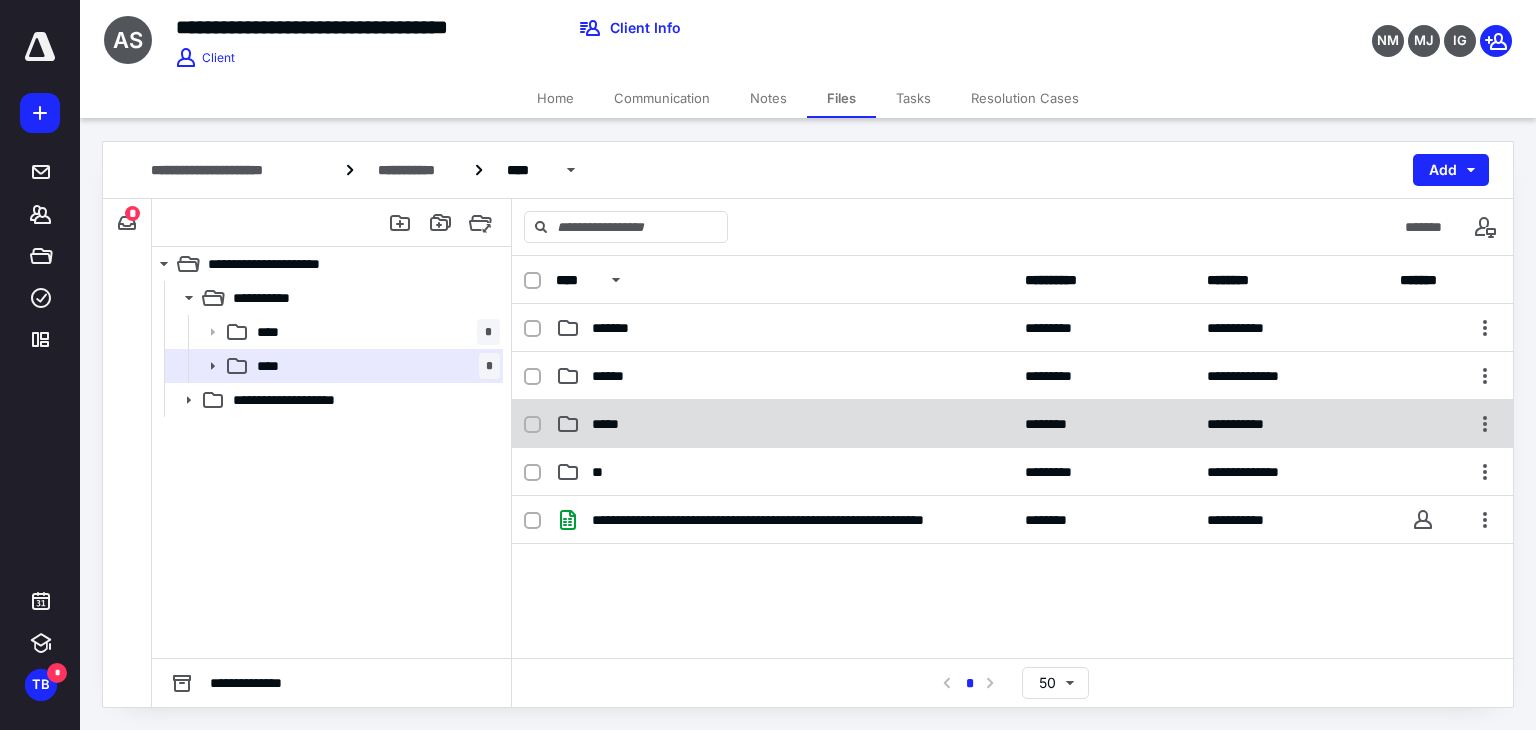 click on "*****" at bounding box center [784, 424] 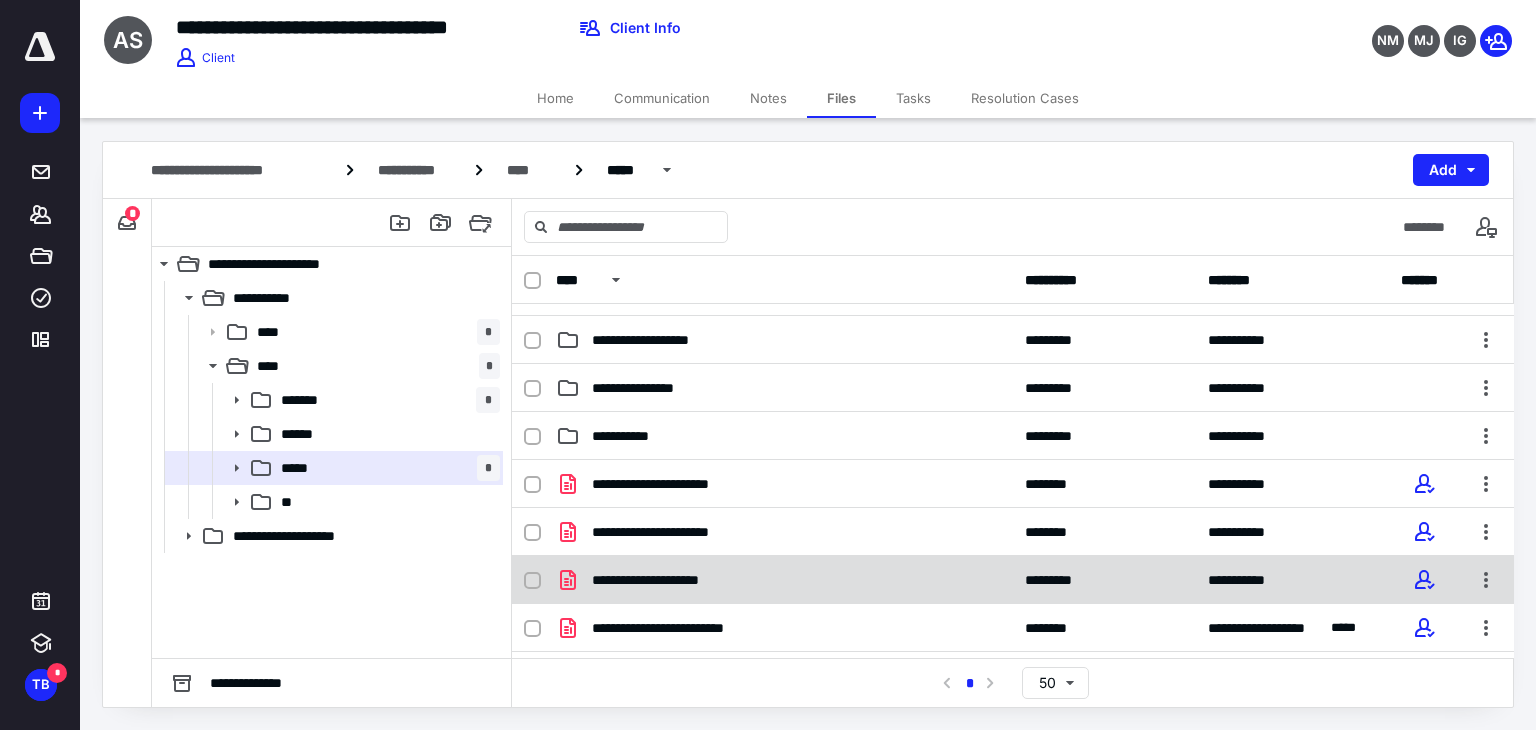 scroll, scrollTop: 232, scrollLeft: 0, axis: vertical 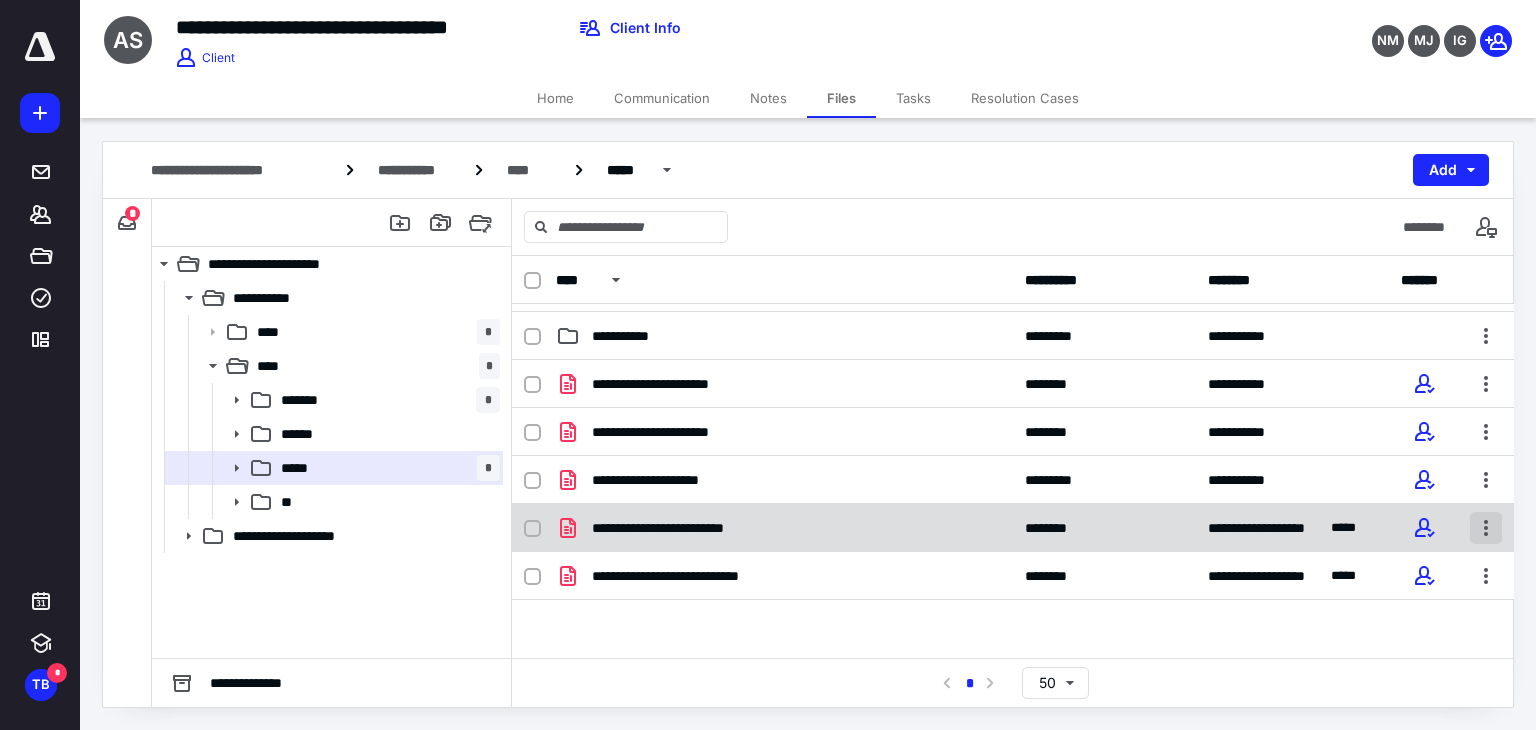 click at bounding box center [1486, 528] 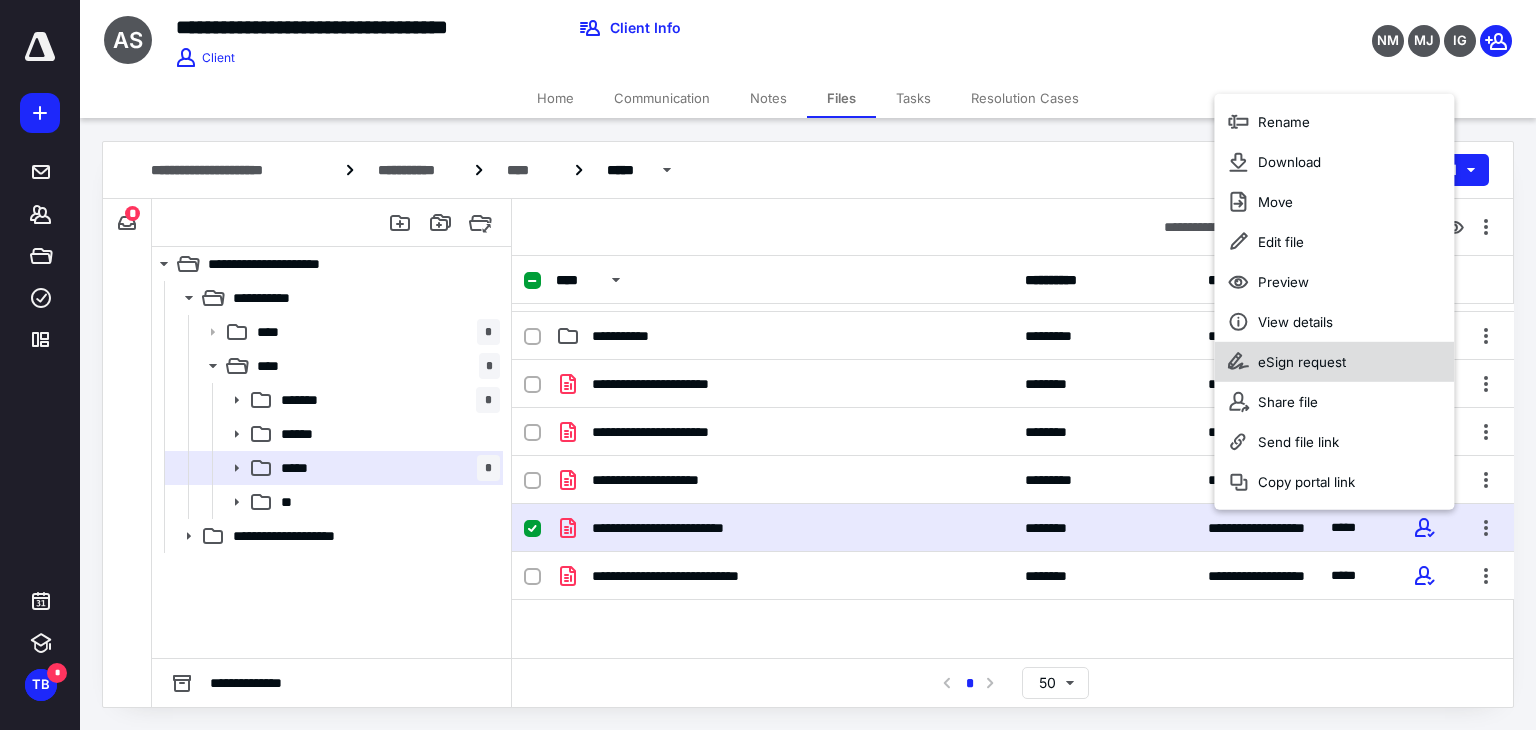 click on "eSign request" at bounding box center (1302, 361) 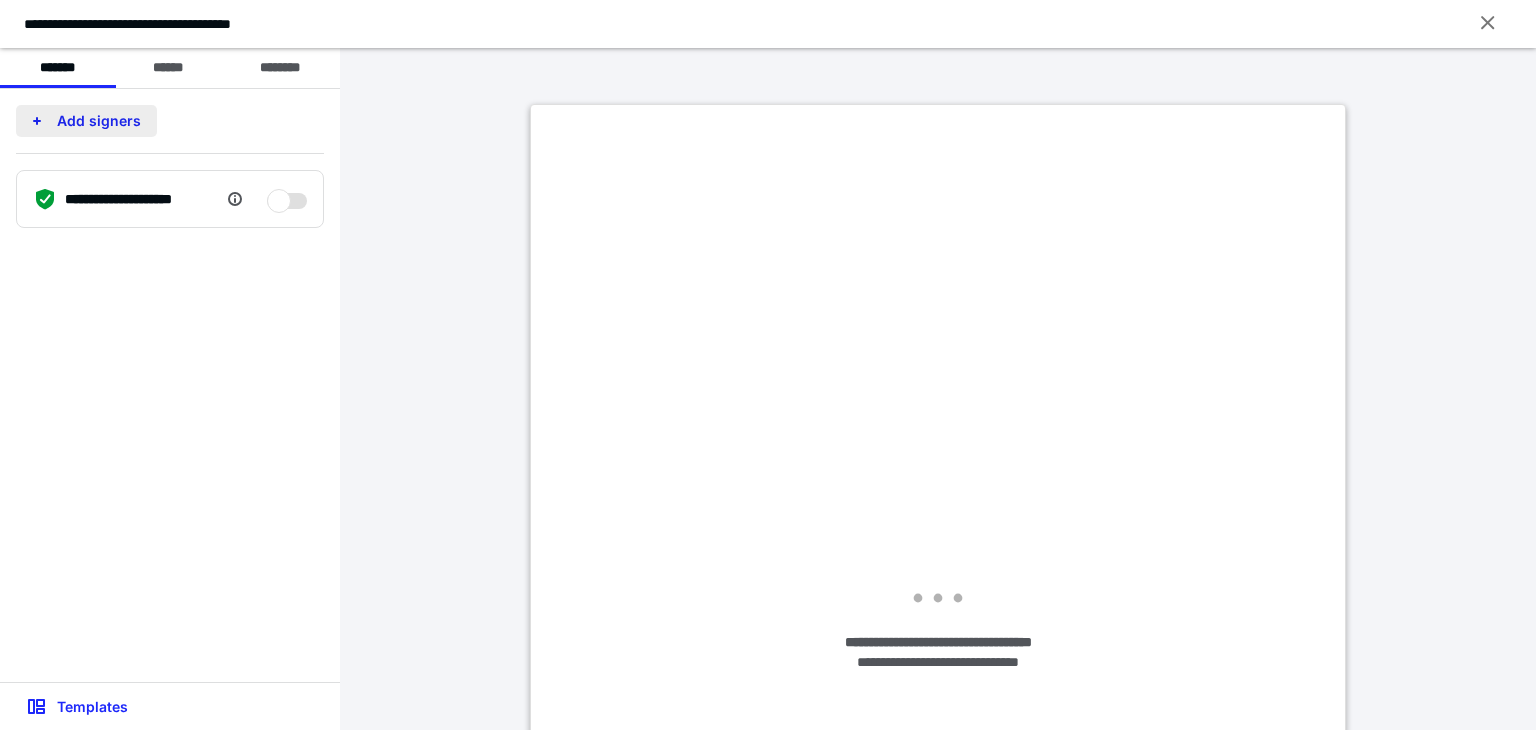 click on "Add signers" at bounding box center (86, 121) 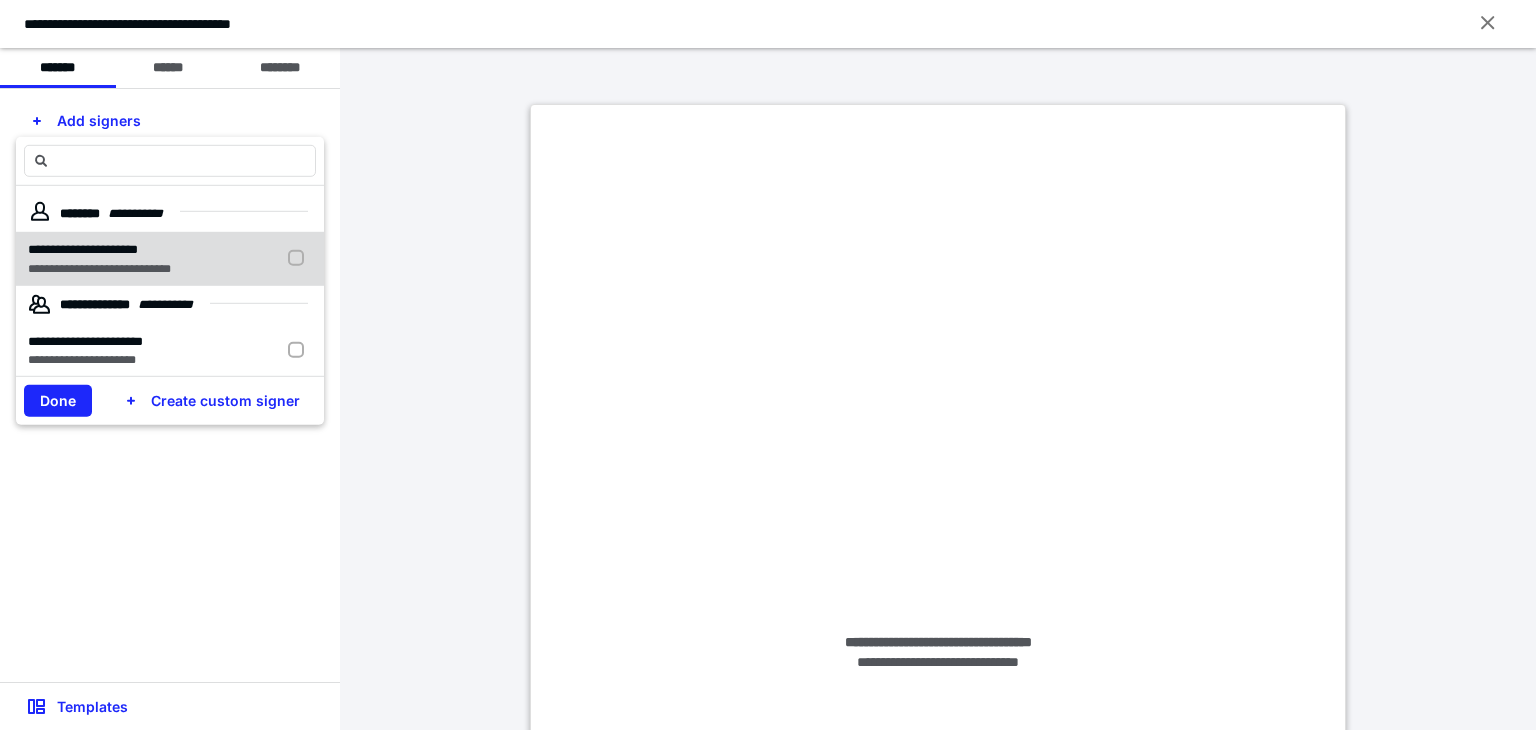 click on "**********" at bounding box center (99, 268) 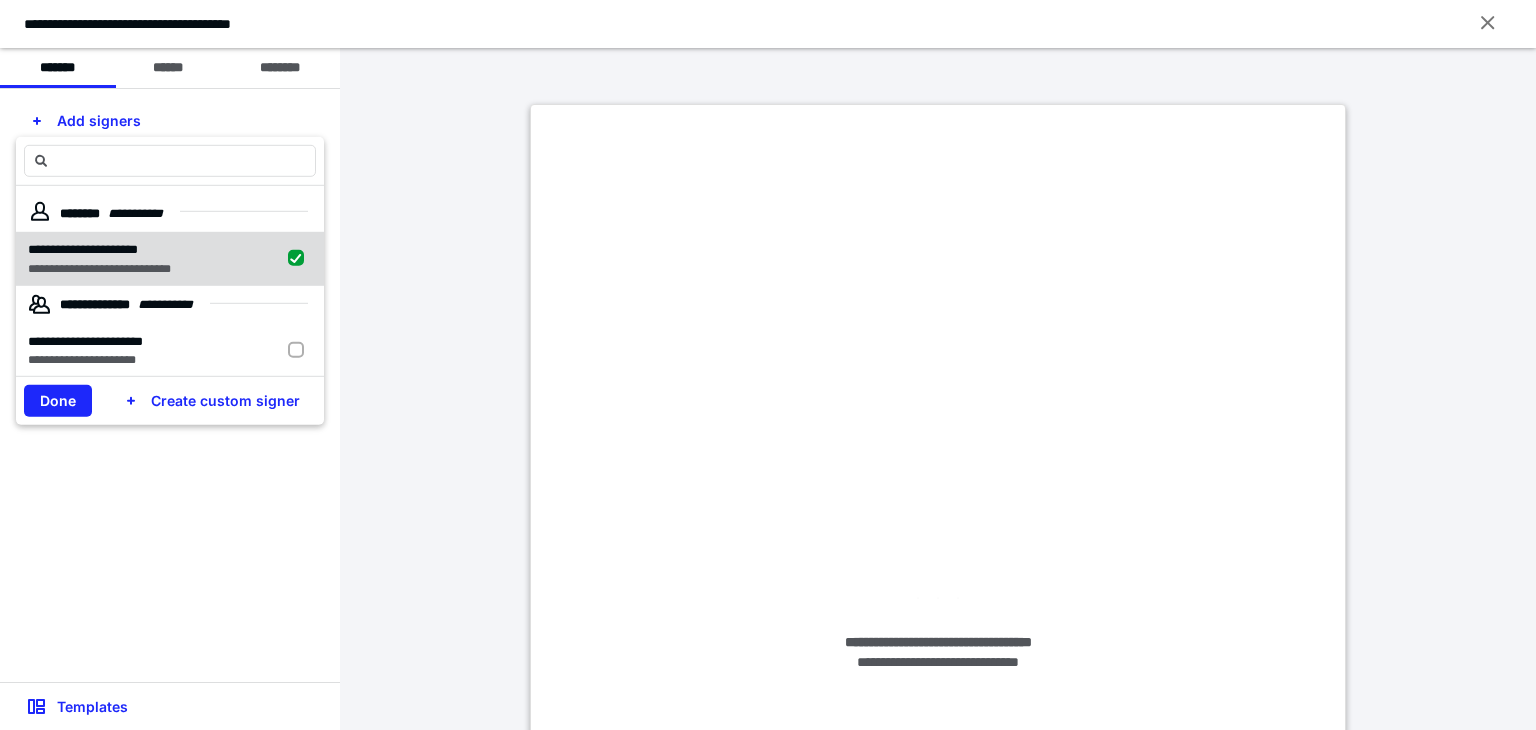 checkbox on "true" 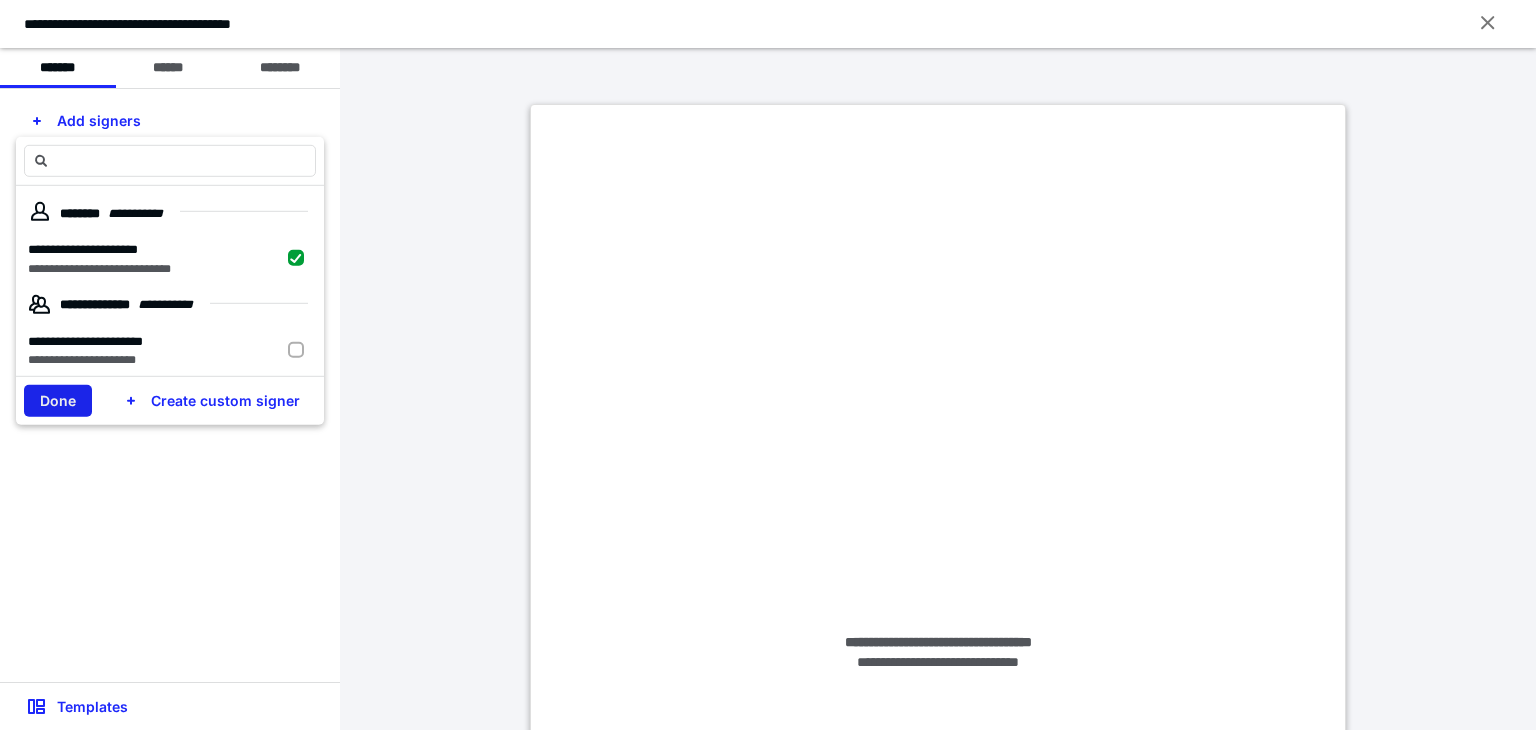 click on "Done" at bounding box center [58, 401] 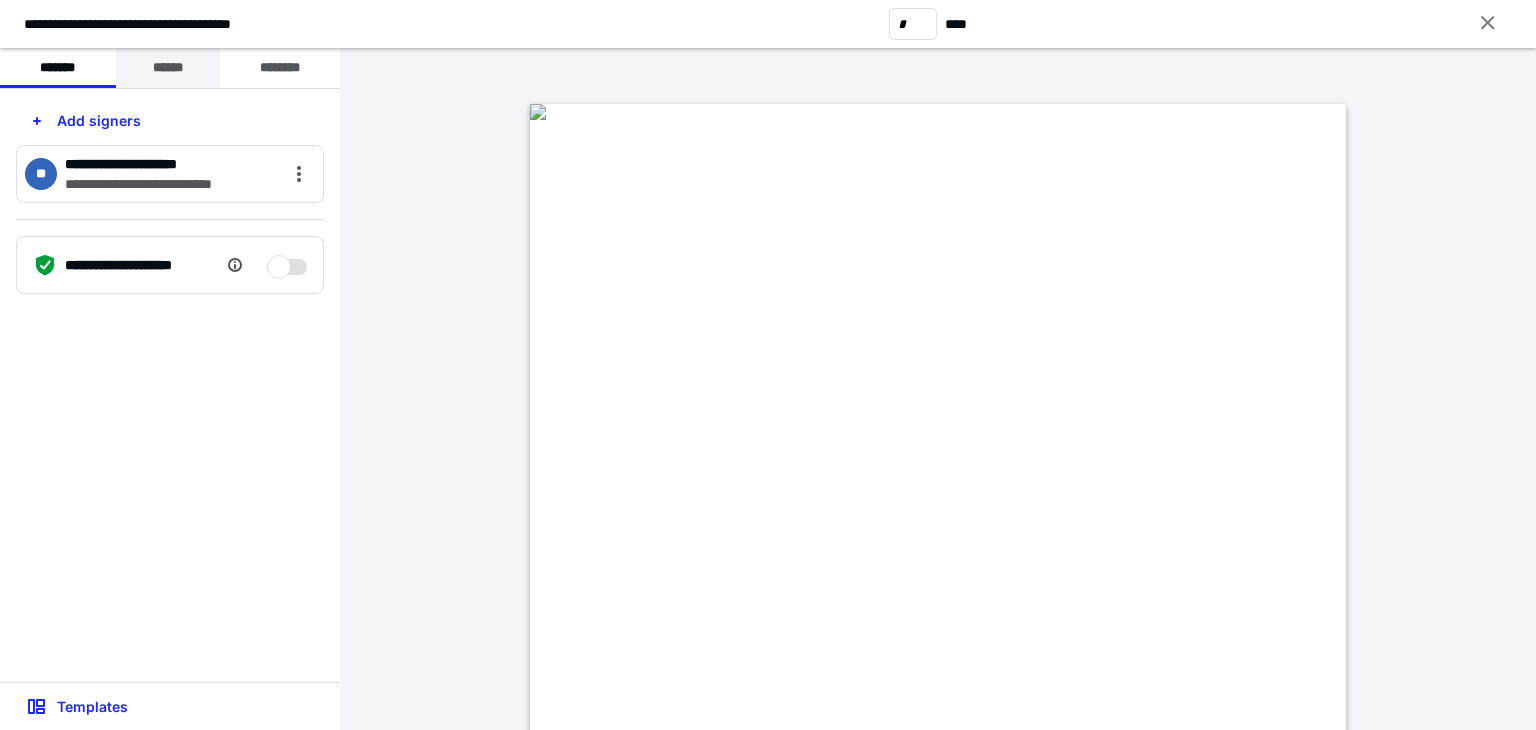 click on "******" at bounding box center [168, 68] 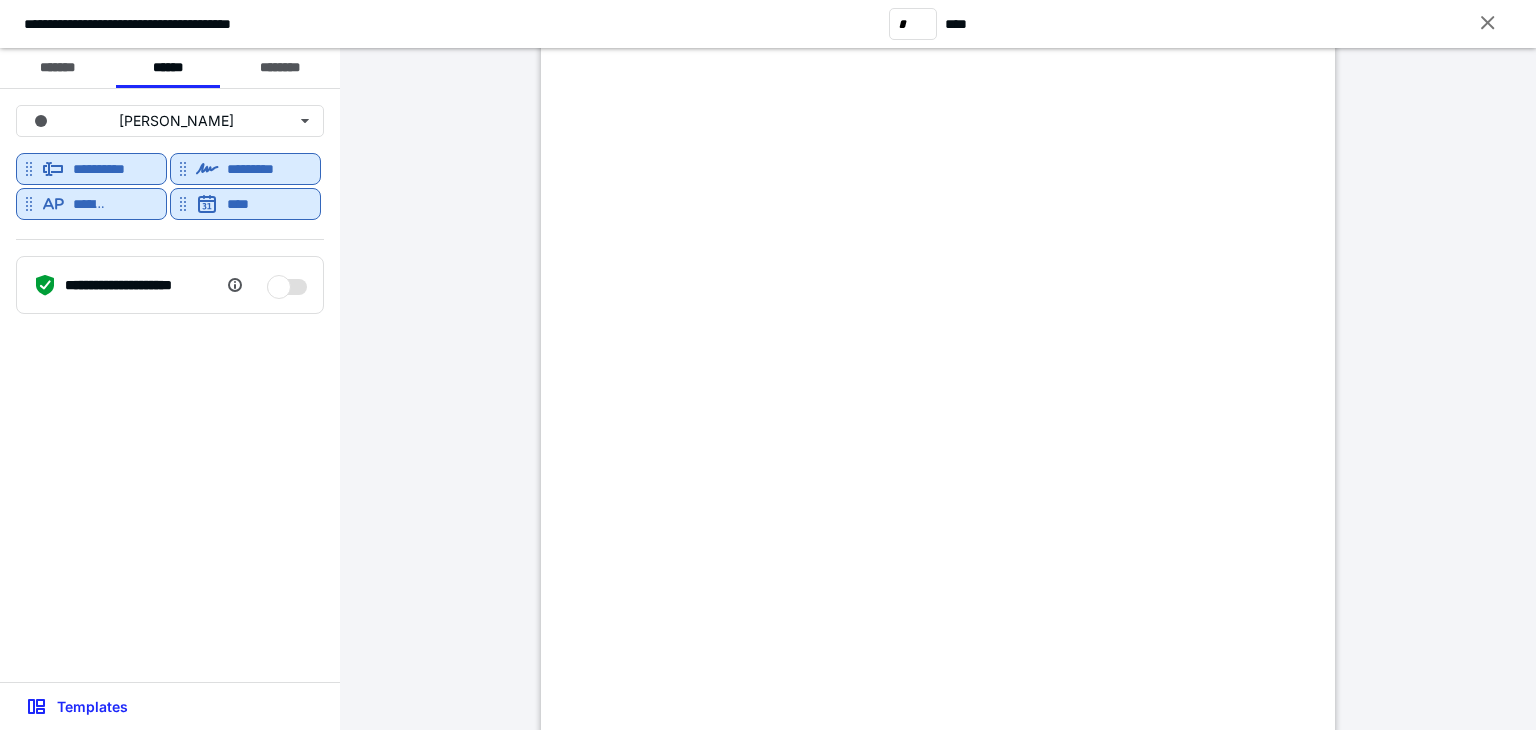 scroll, scrollTop: 8600, scrollLeft: 0, axis: vertical 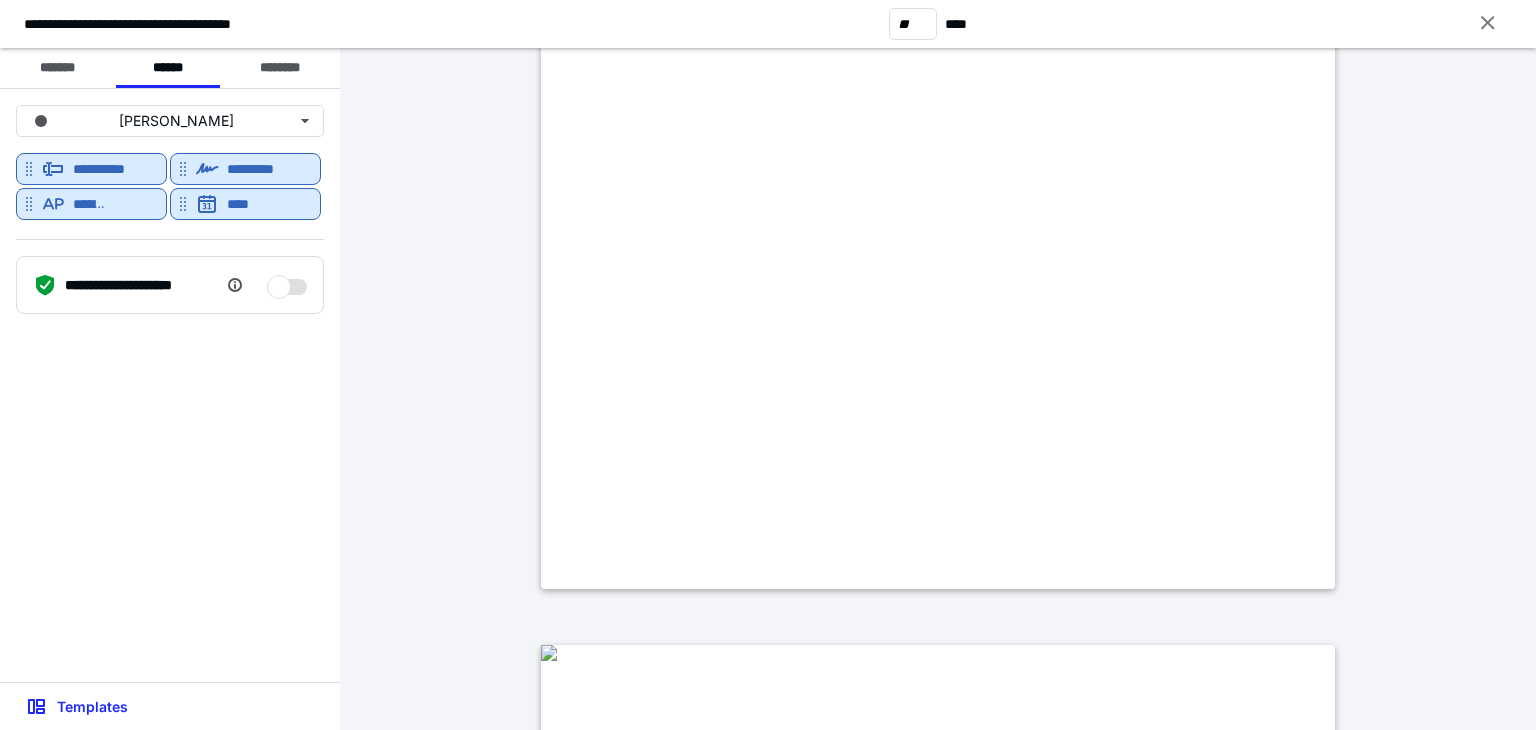 type on "**" 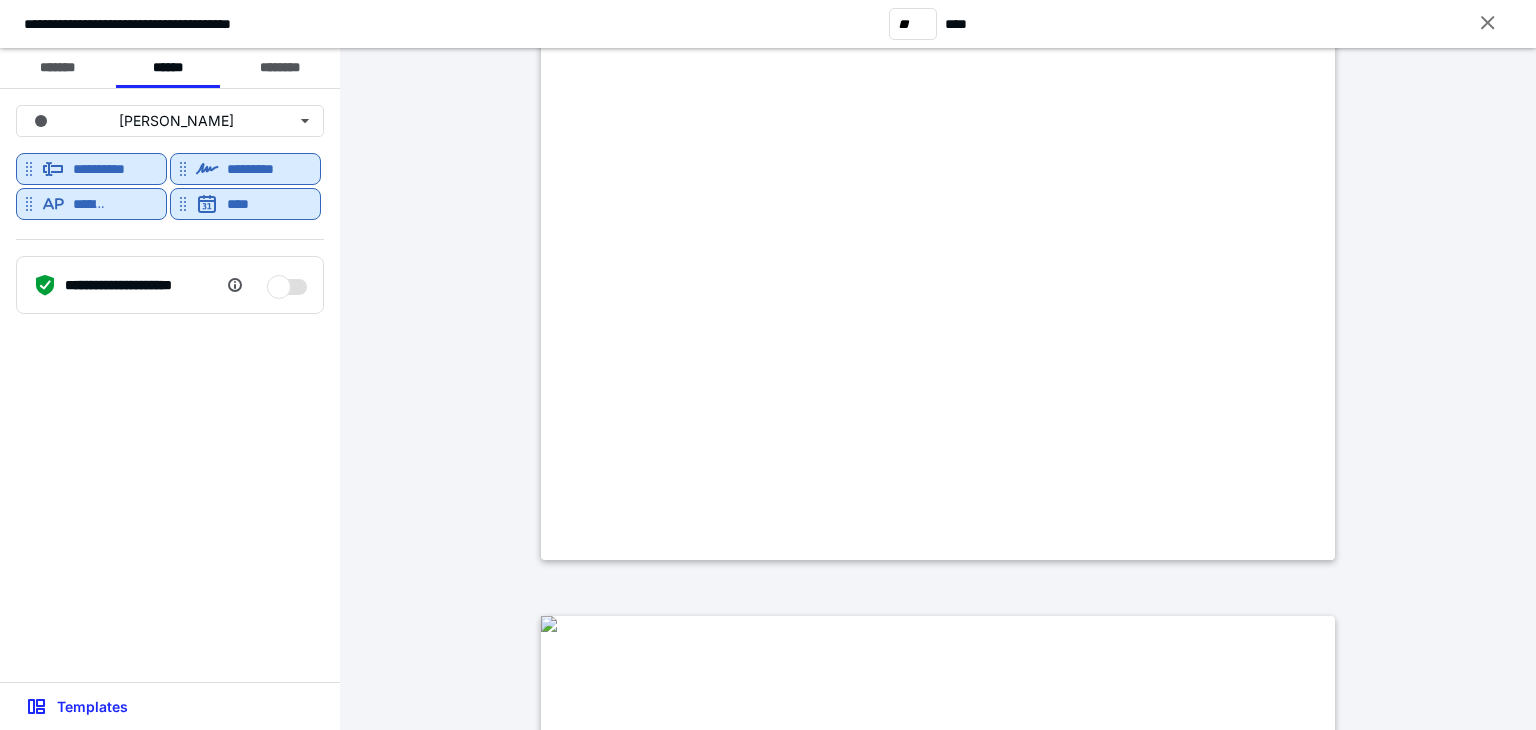 scroll, scrollTop: 32432, scrollLeft: 0, axis: vertical 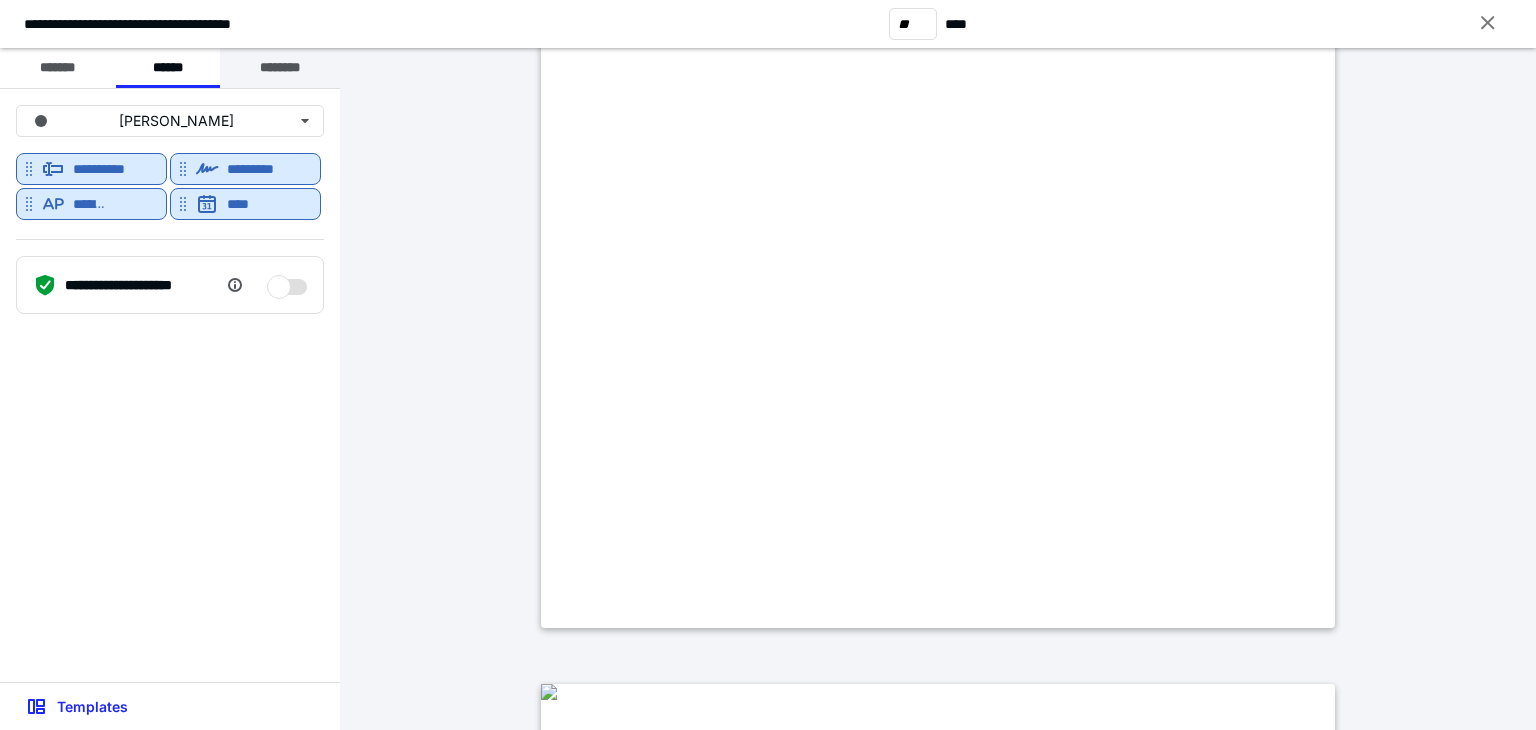 click on "********" at bounding box center [280, 68] 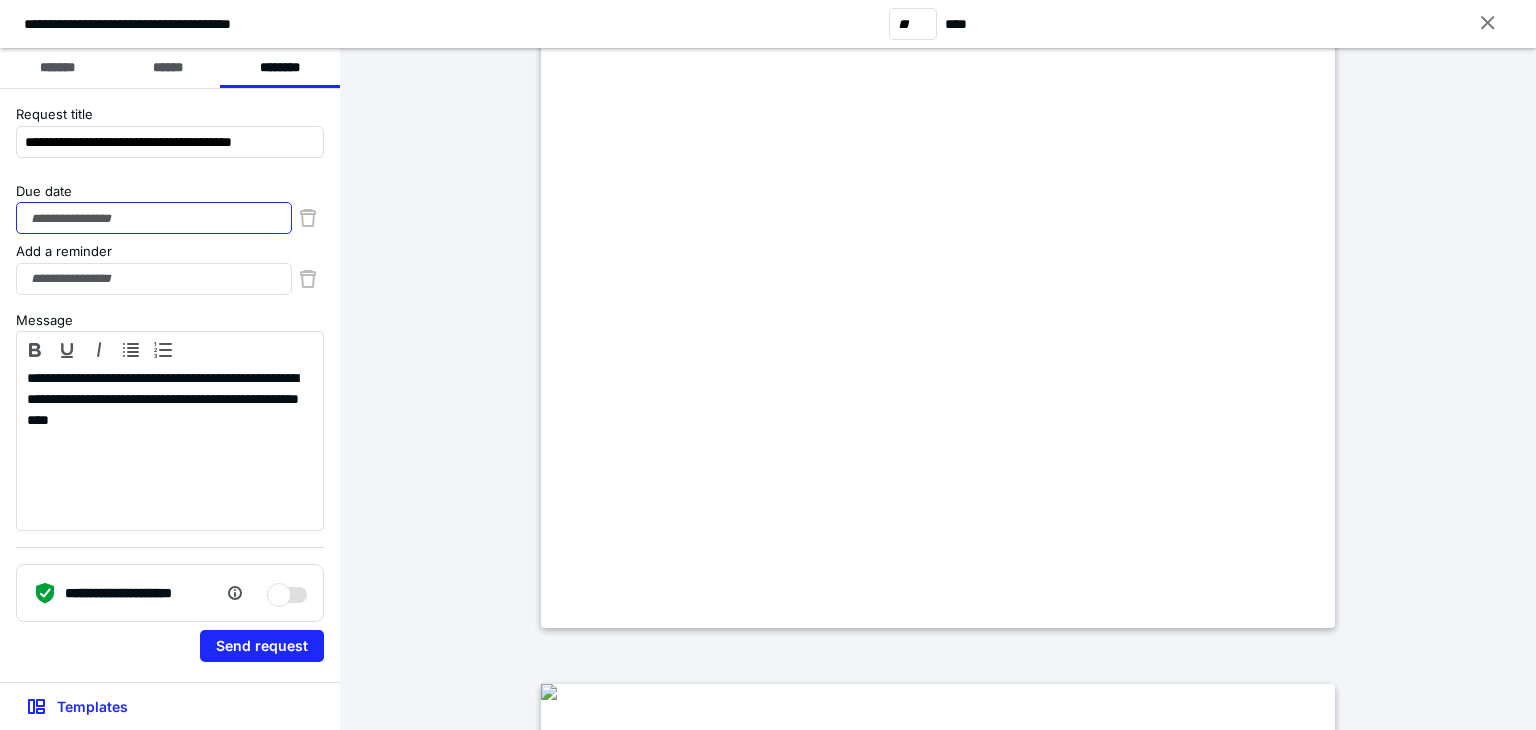 click on "Due date" at bounding box center (154, 218) 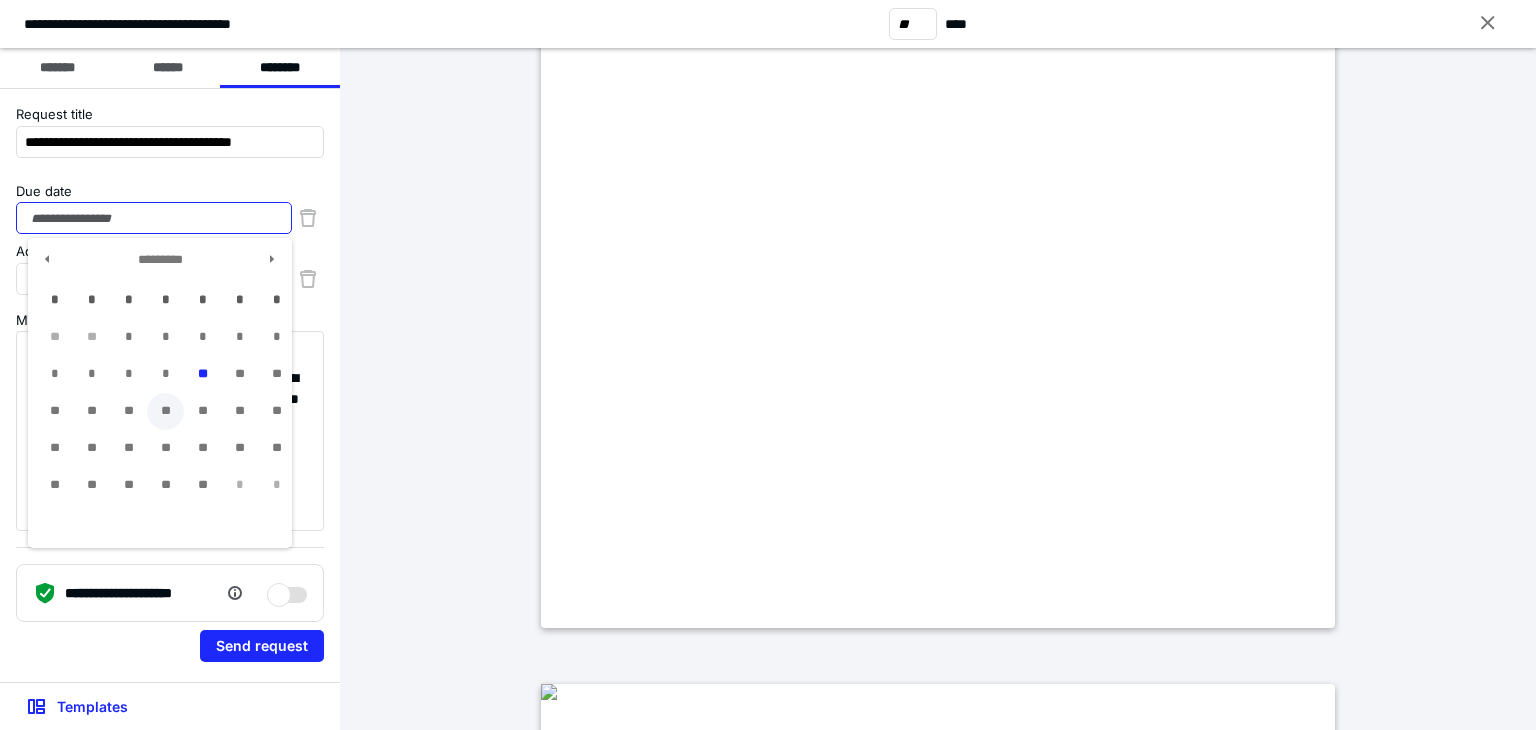 click on "**" at bounding box center (165, 411) 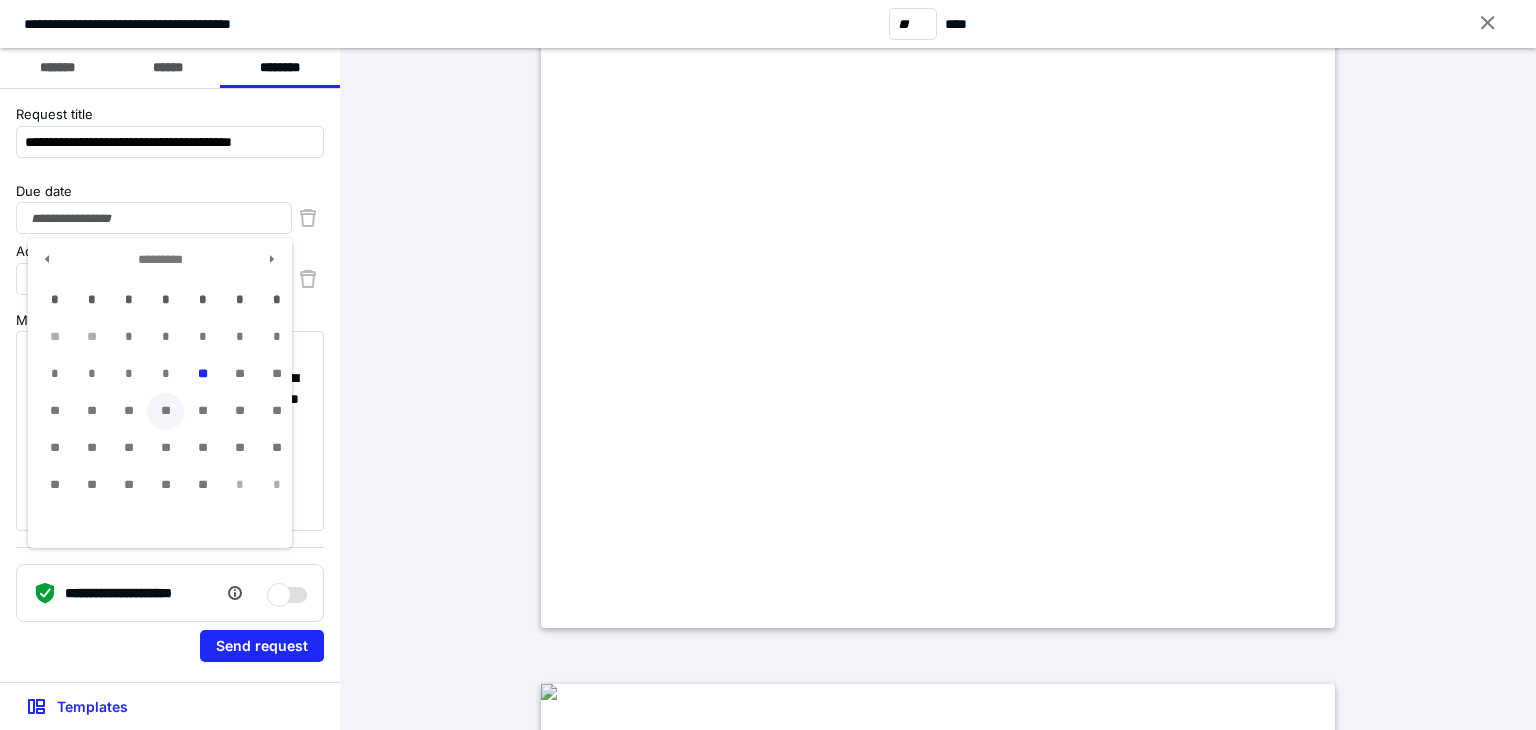 type on "**********" 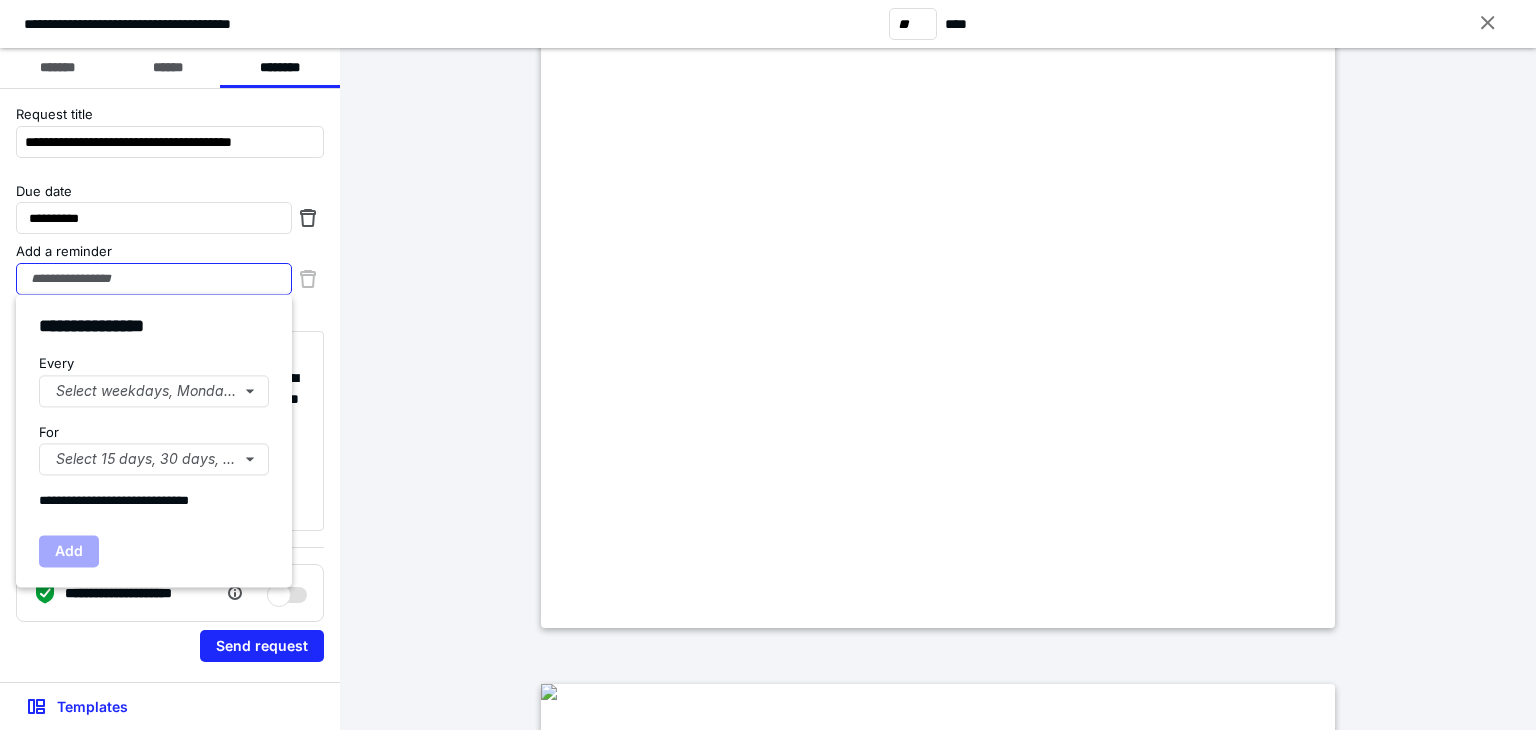 click on "Add a reminder" at bounding box center [154, 279] 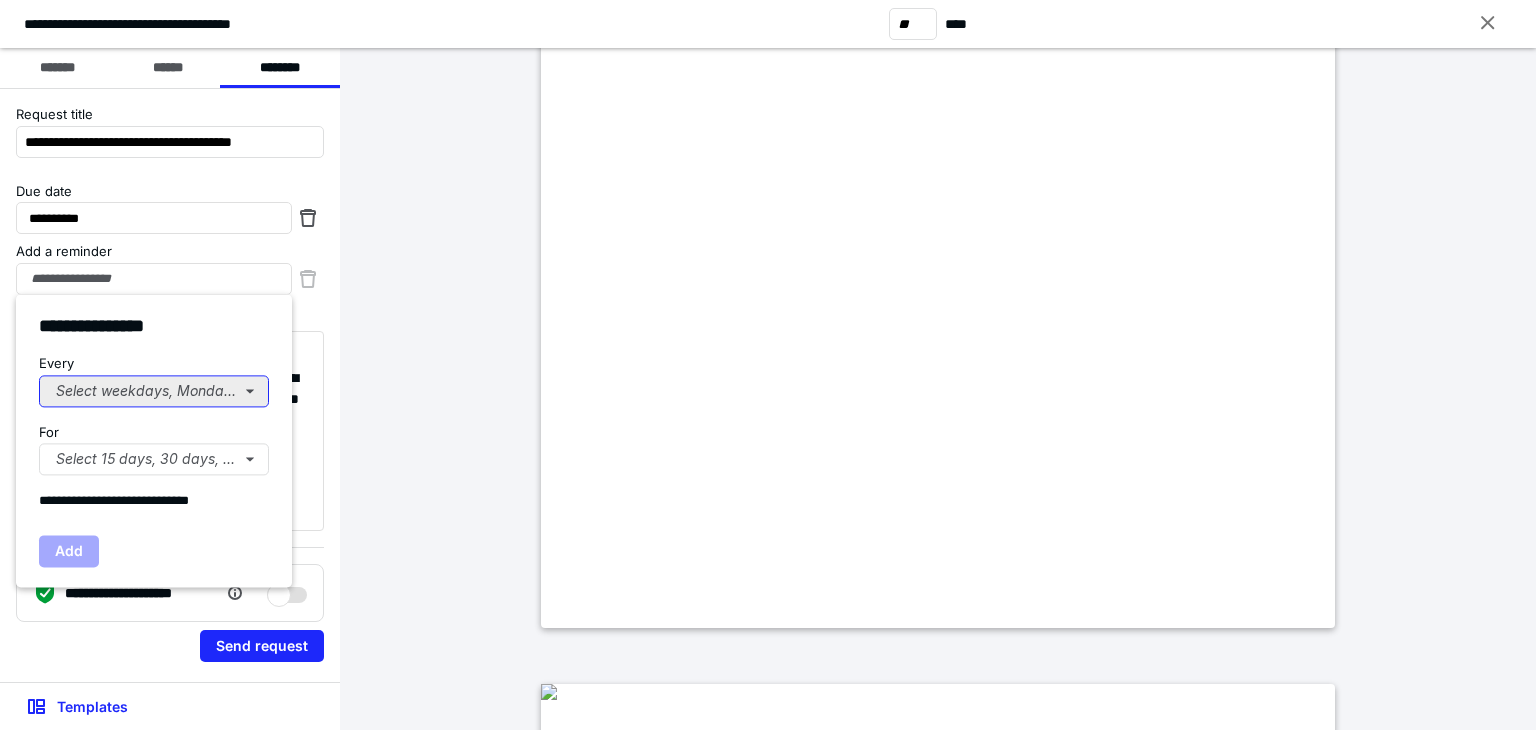 click on "Select weekdays, Mondays, or Tues..." at bounding box center [154, 391] 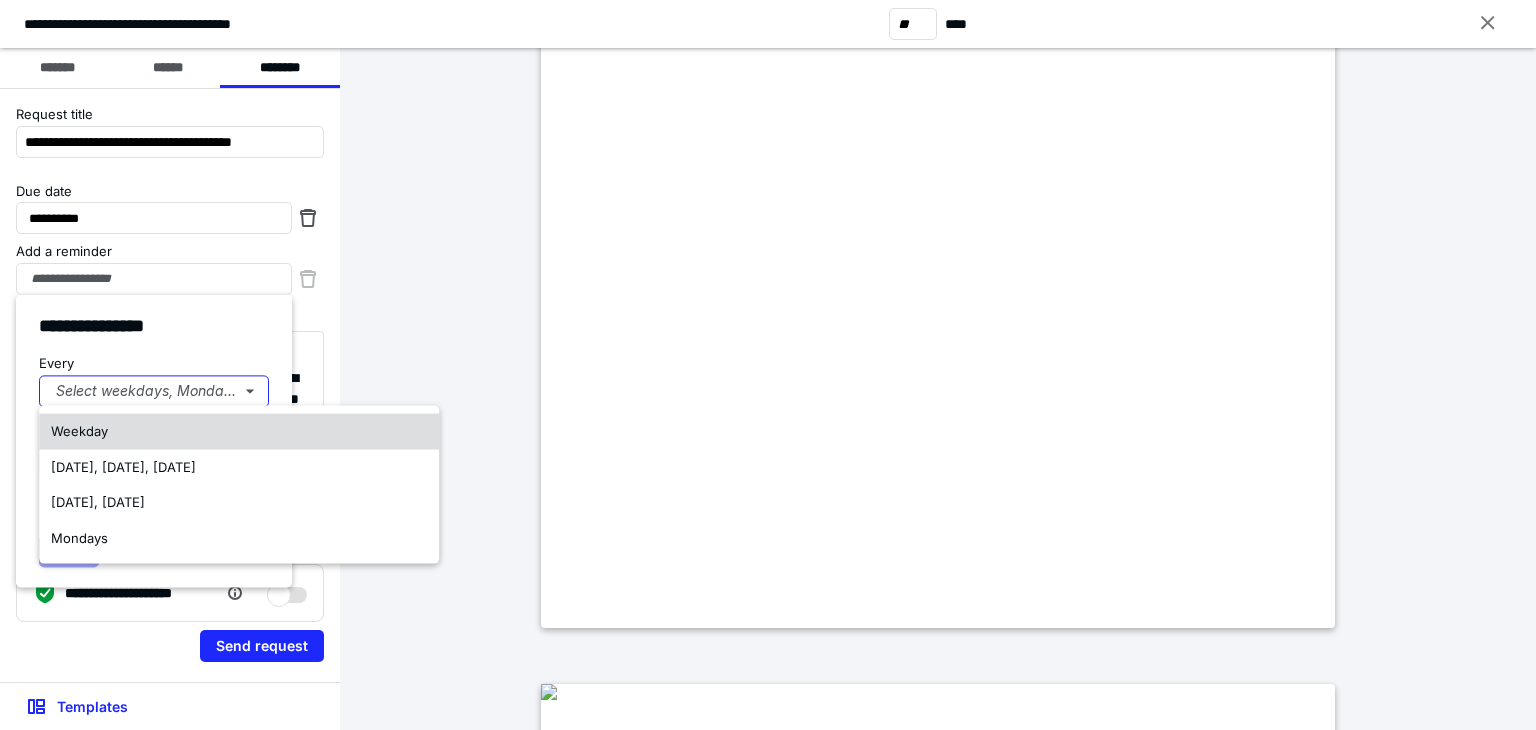 click on "Weekday" at bounding box center [79, 431] 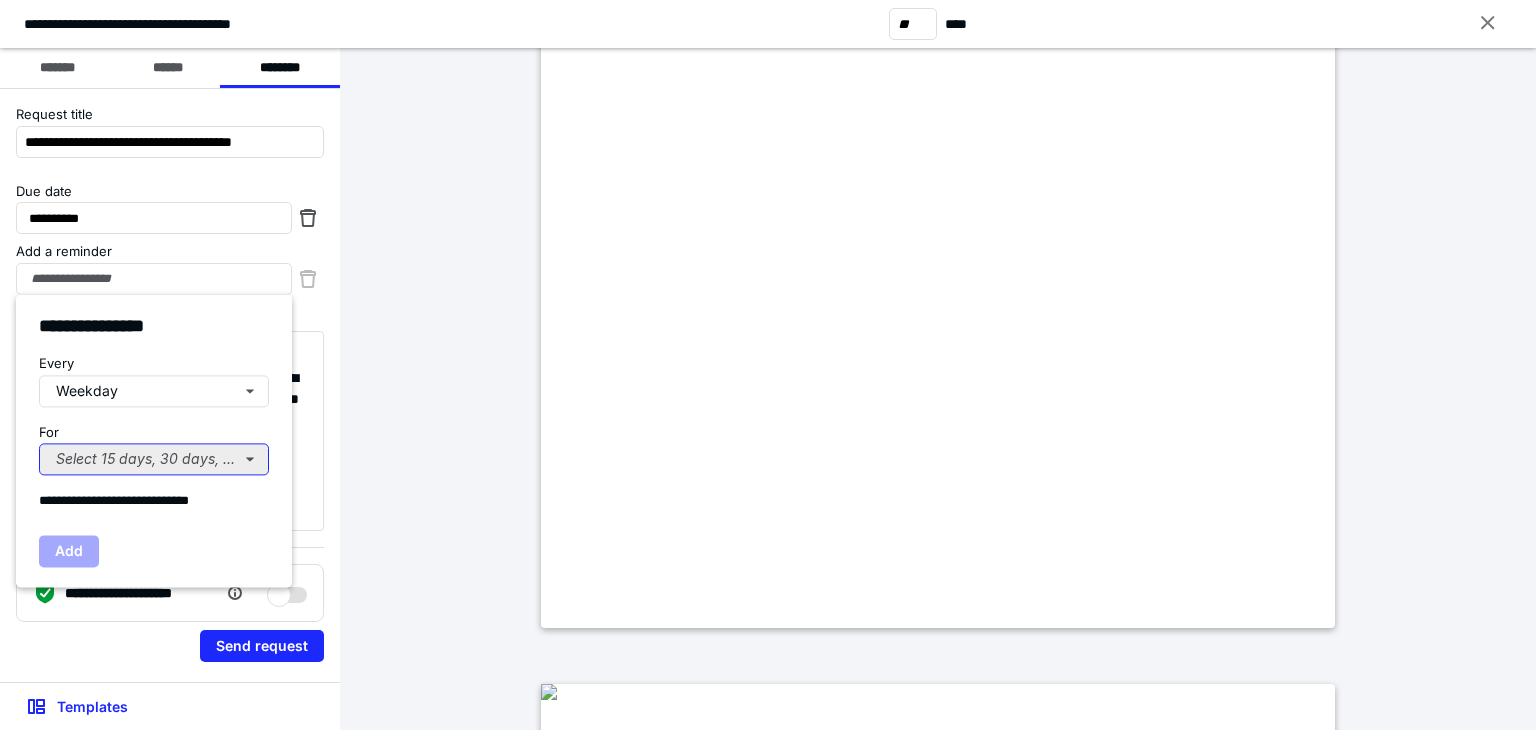 click on "Select 15 days, 30 days, or 45 days..." at bounding box center (154, 459) 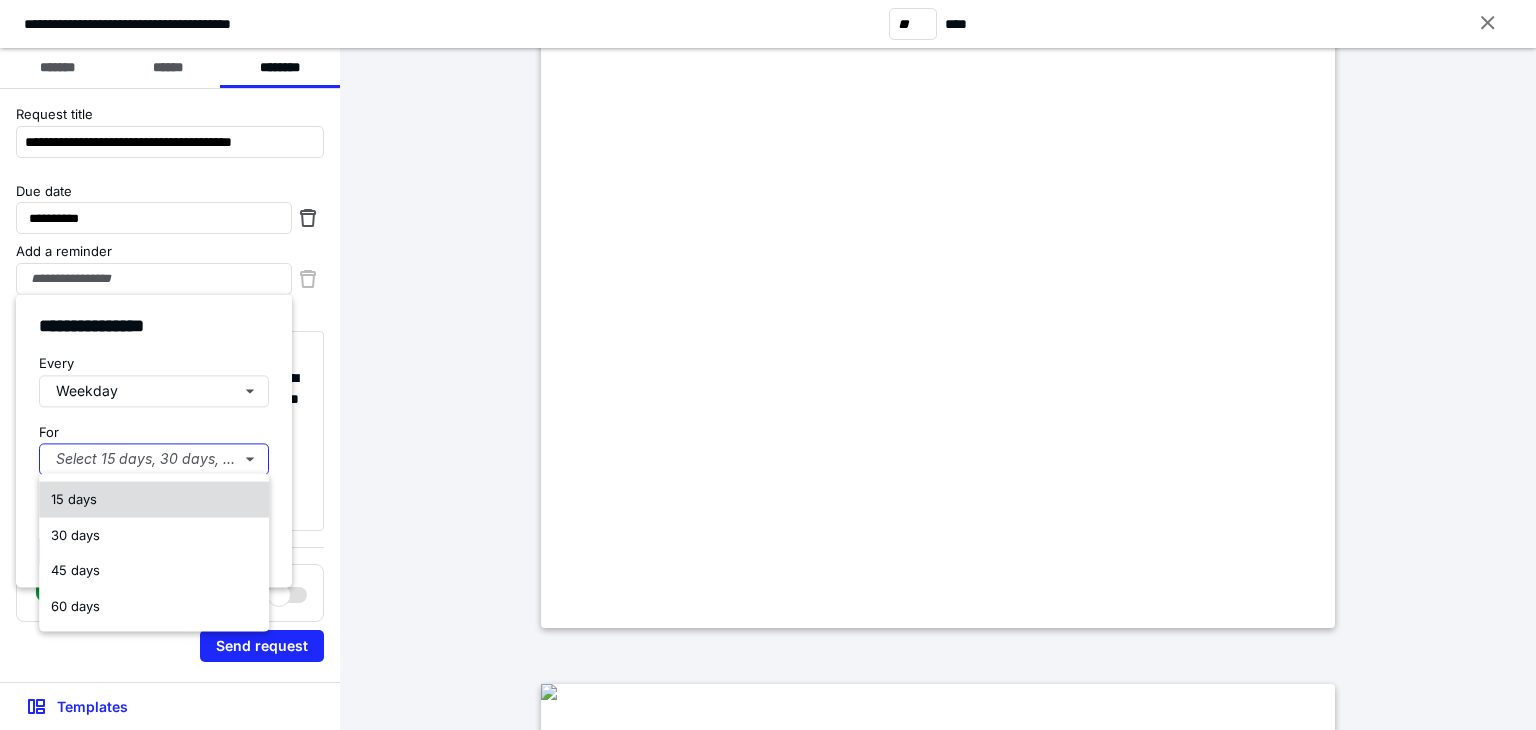 click on "15 days" at bounding box center (154, 500) 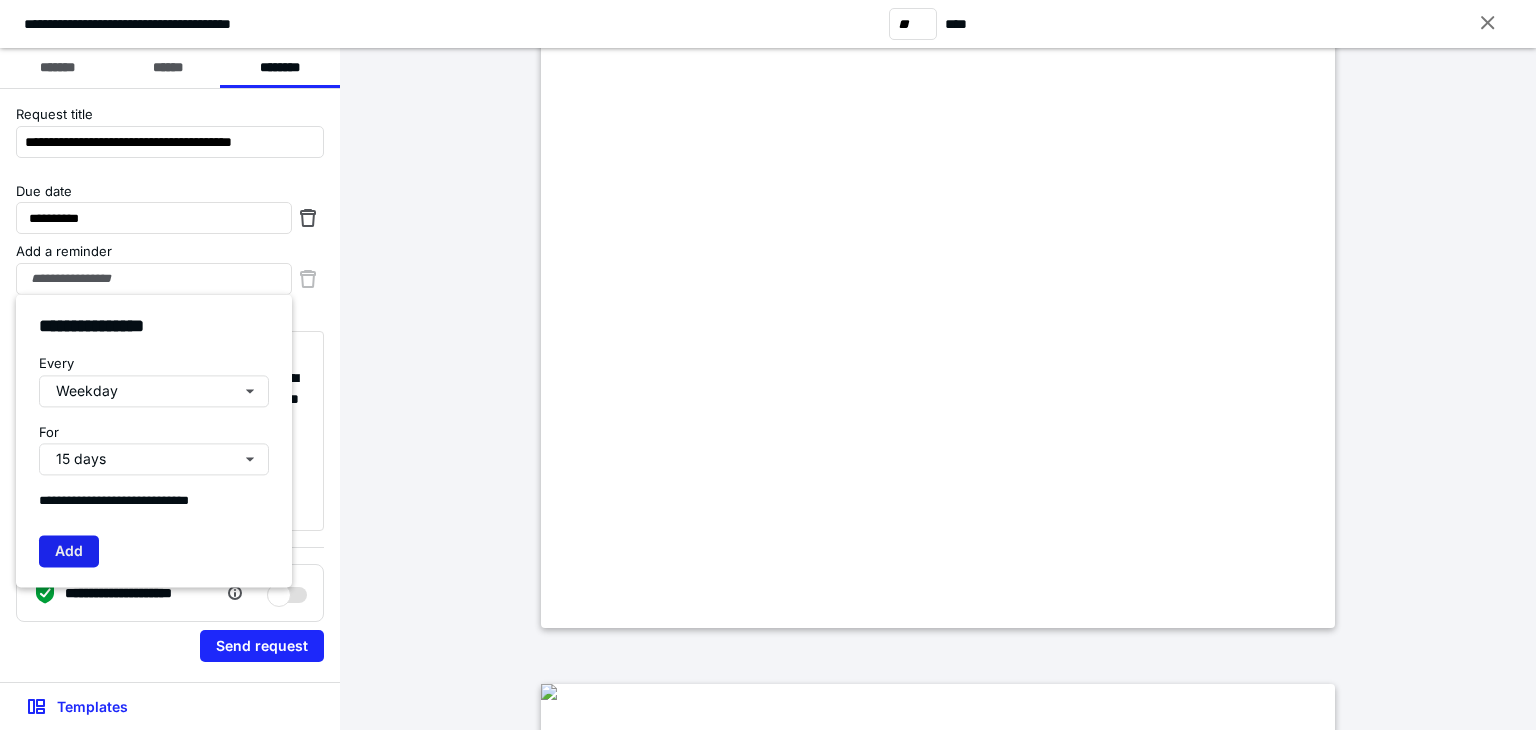 click on "Add" at bounding box center [69, 551] 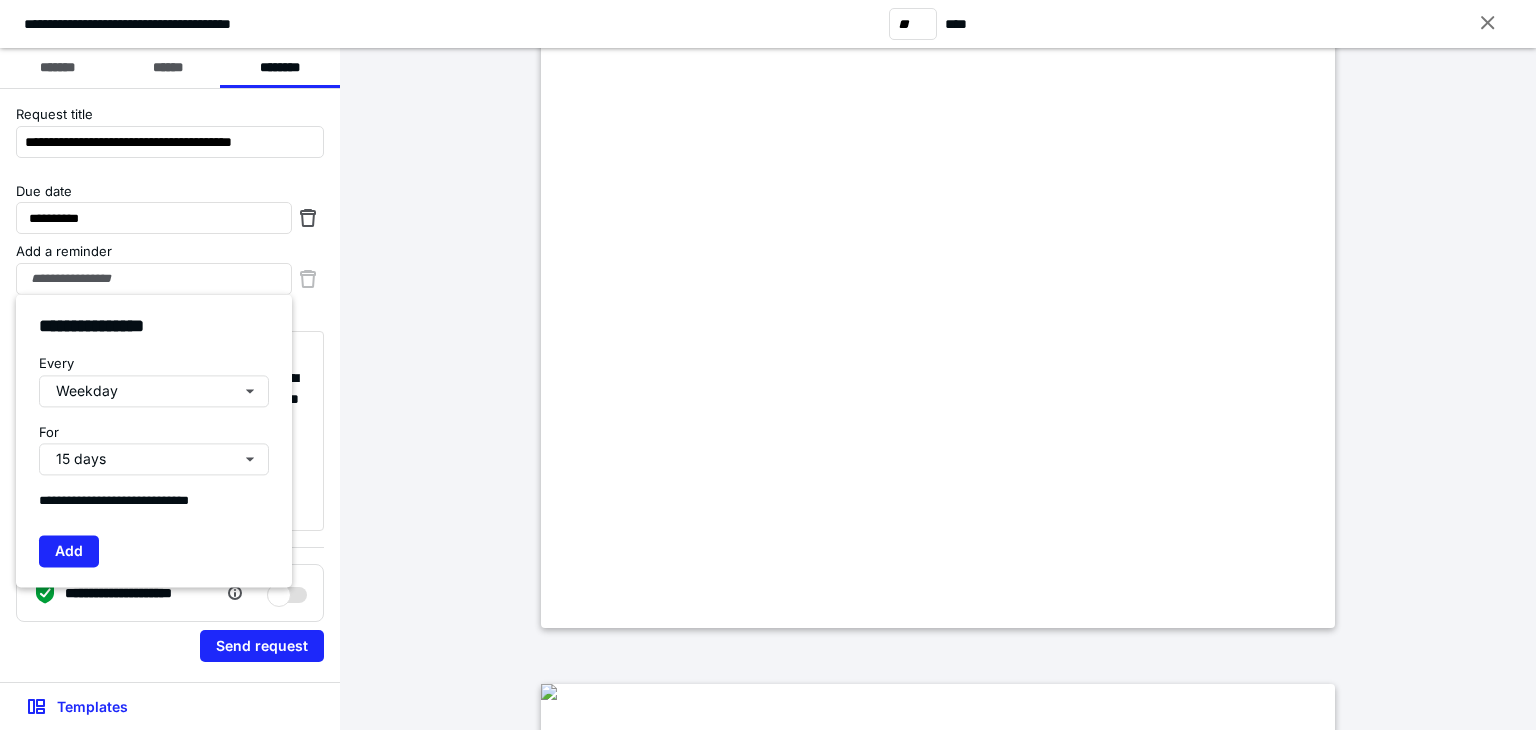 type on "**********" 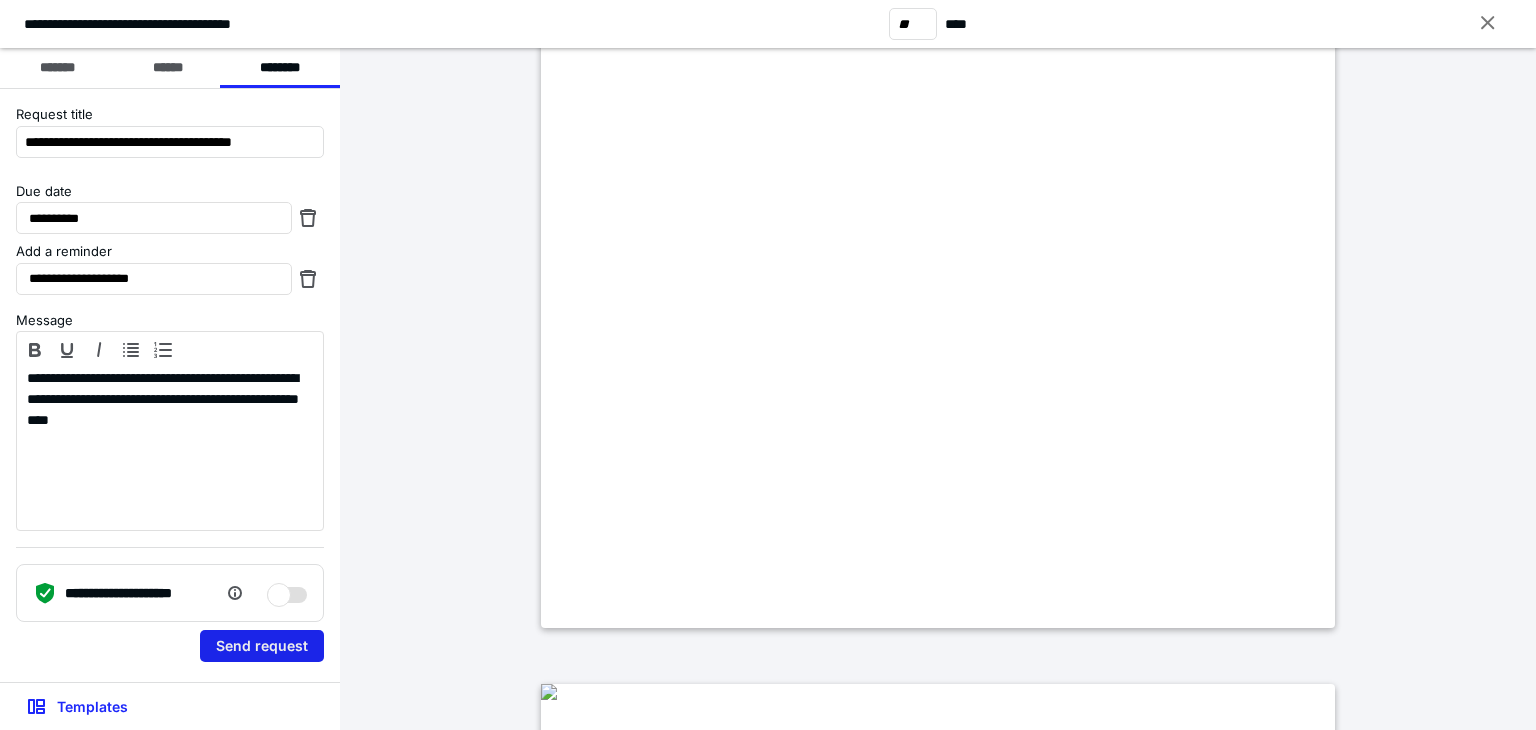 click on "Send request" at bounding box center (262, 646) 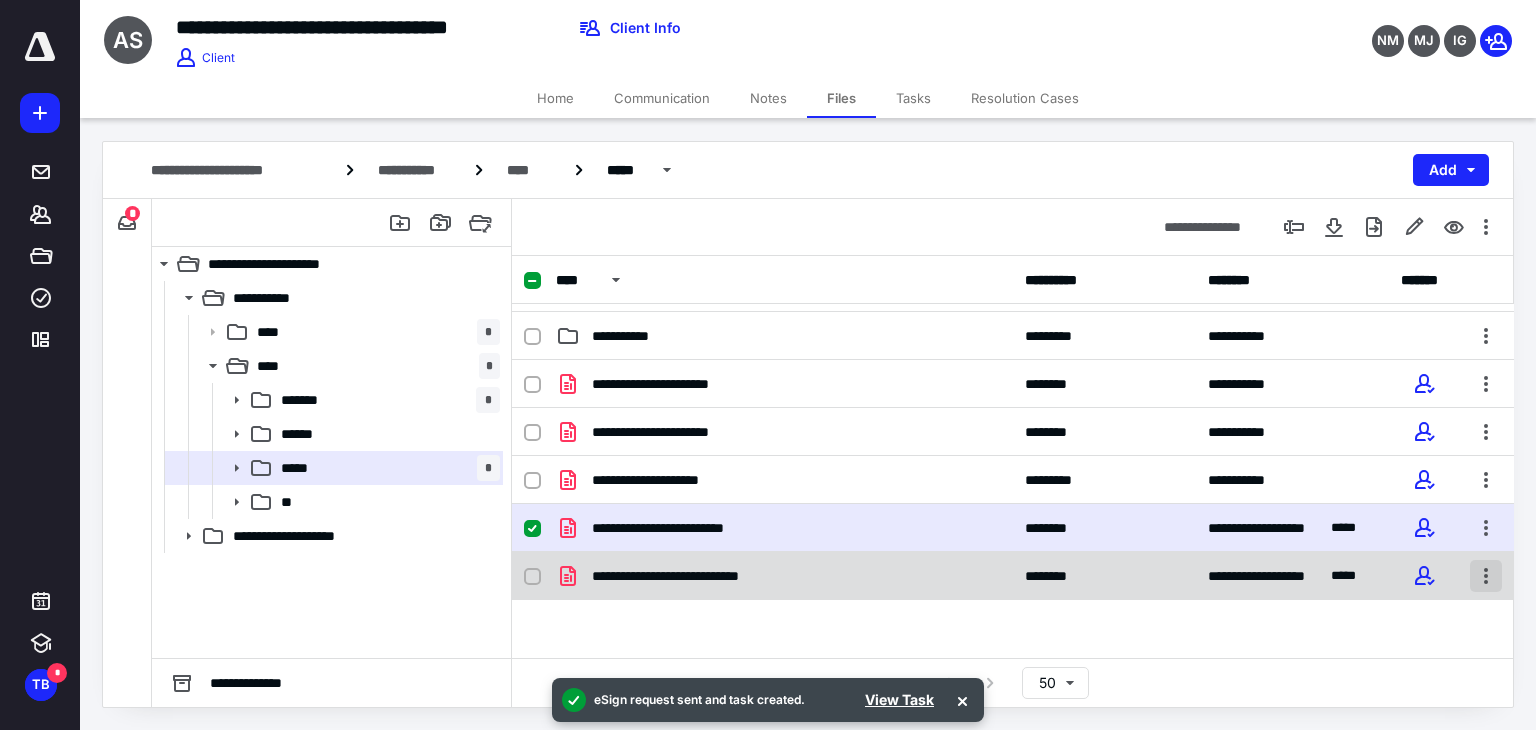 click at bounding box center (1486, 576) 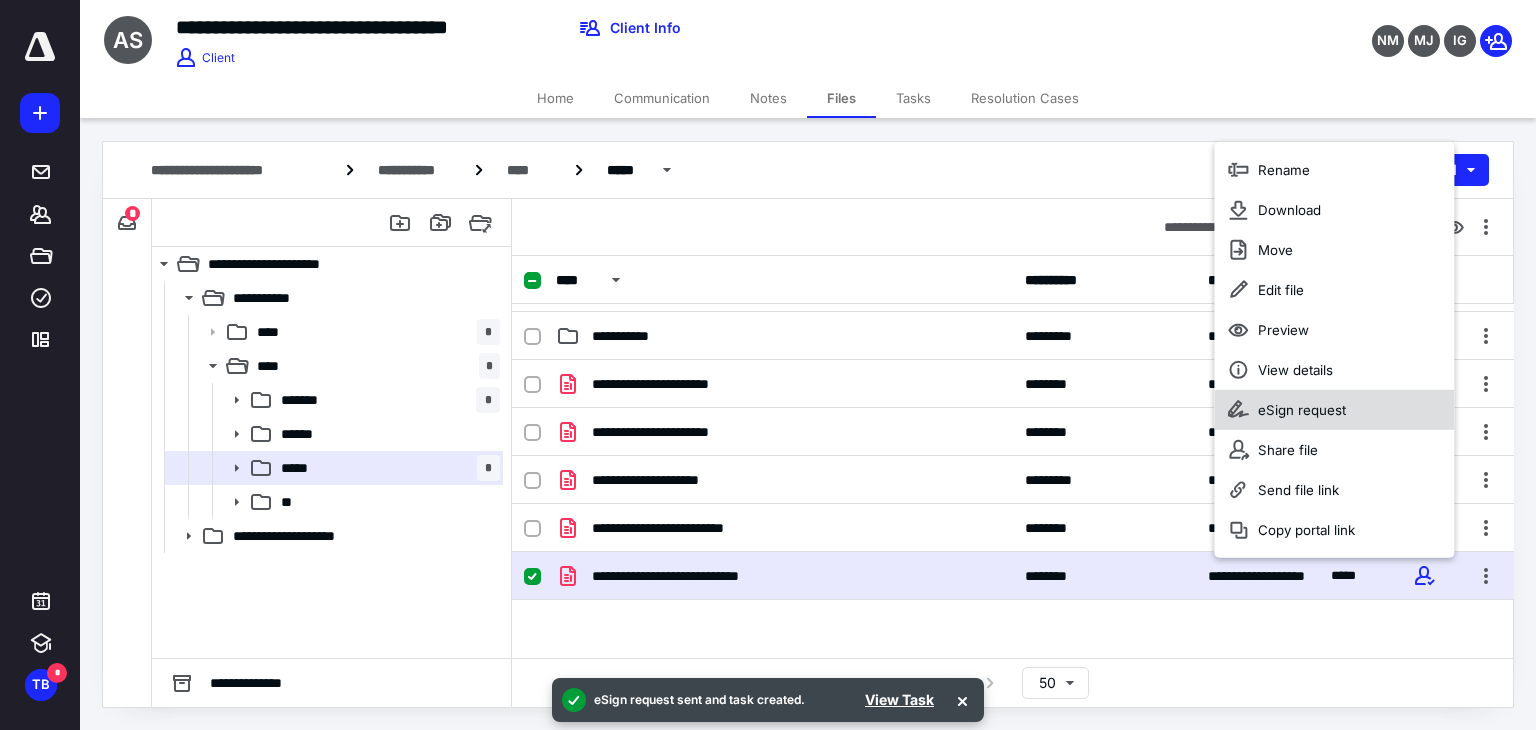 click on "eSign request" at bounding box center [1334, 409] 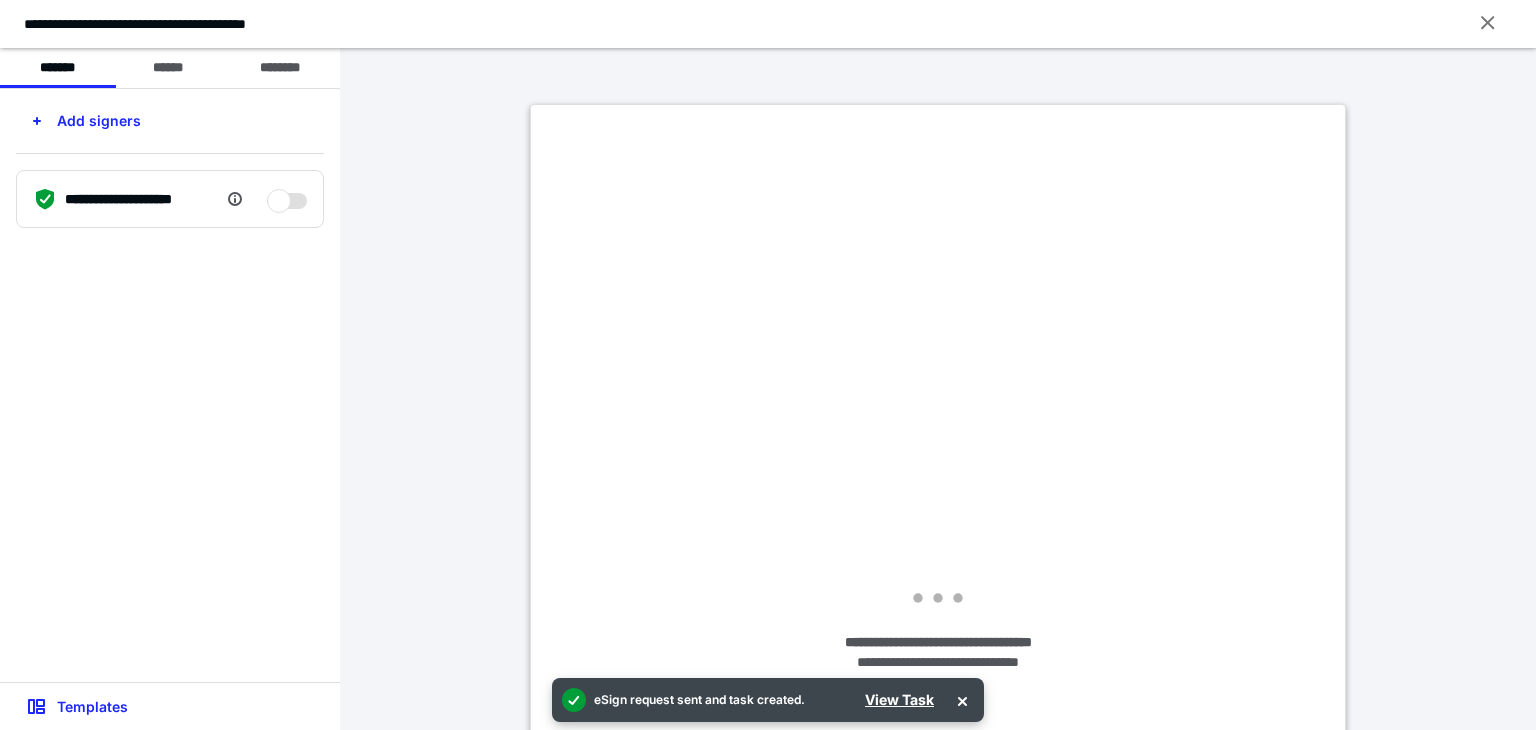 click on "**********" at bounding box center (170, 385) 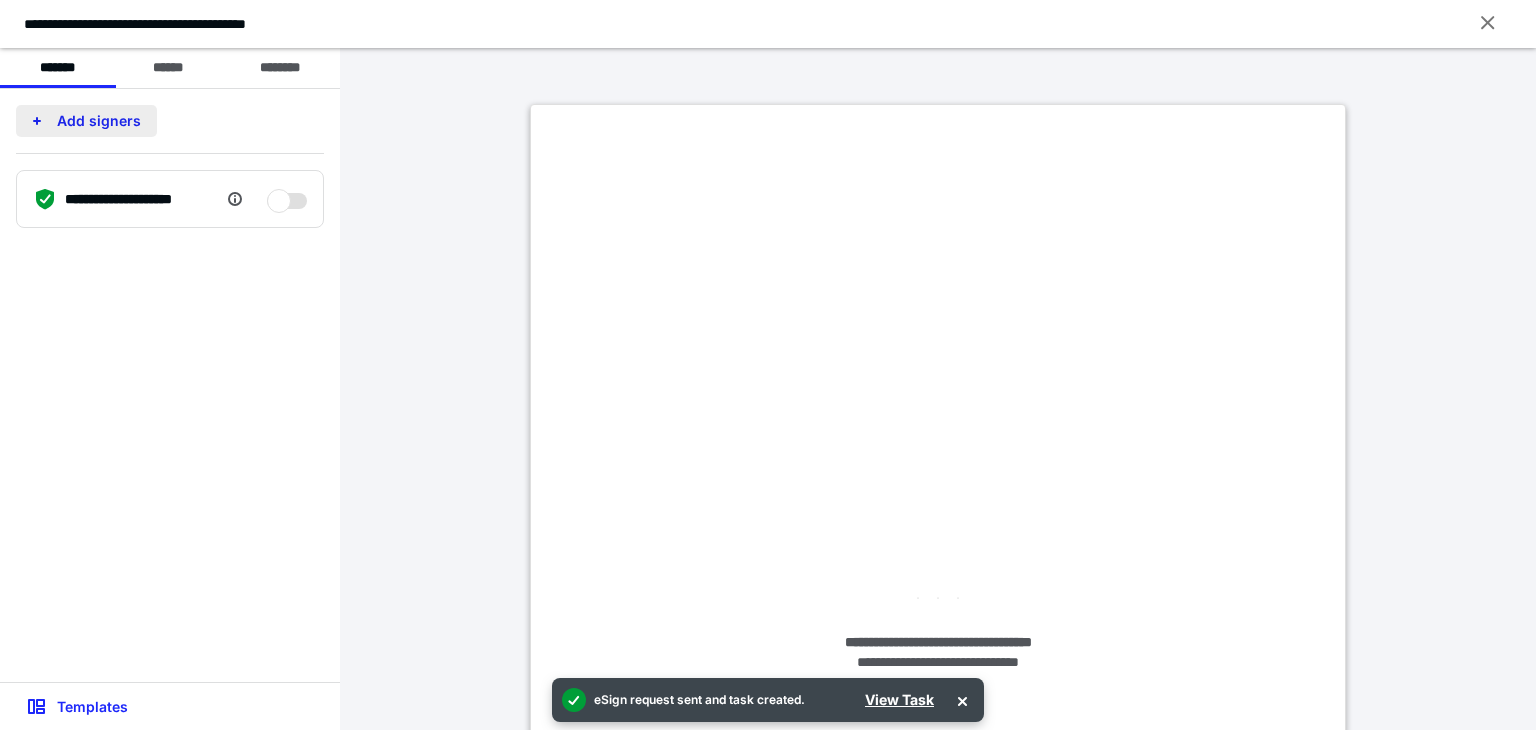 click on "Add signers" at bounding box center [86, 121] 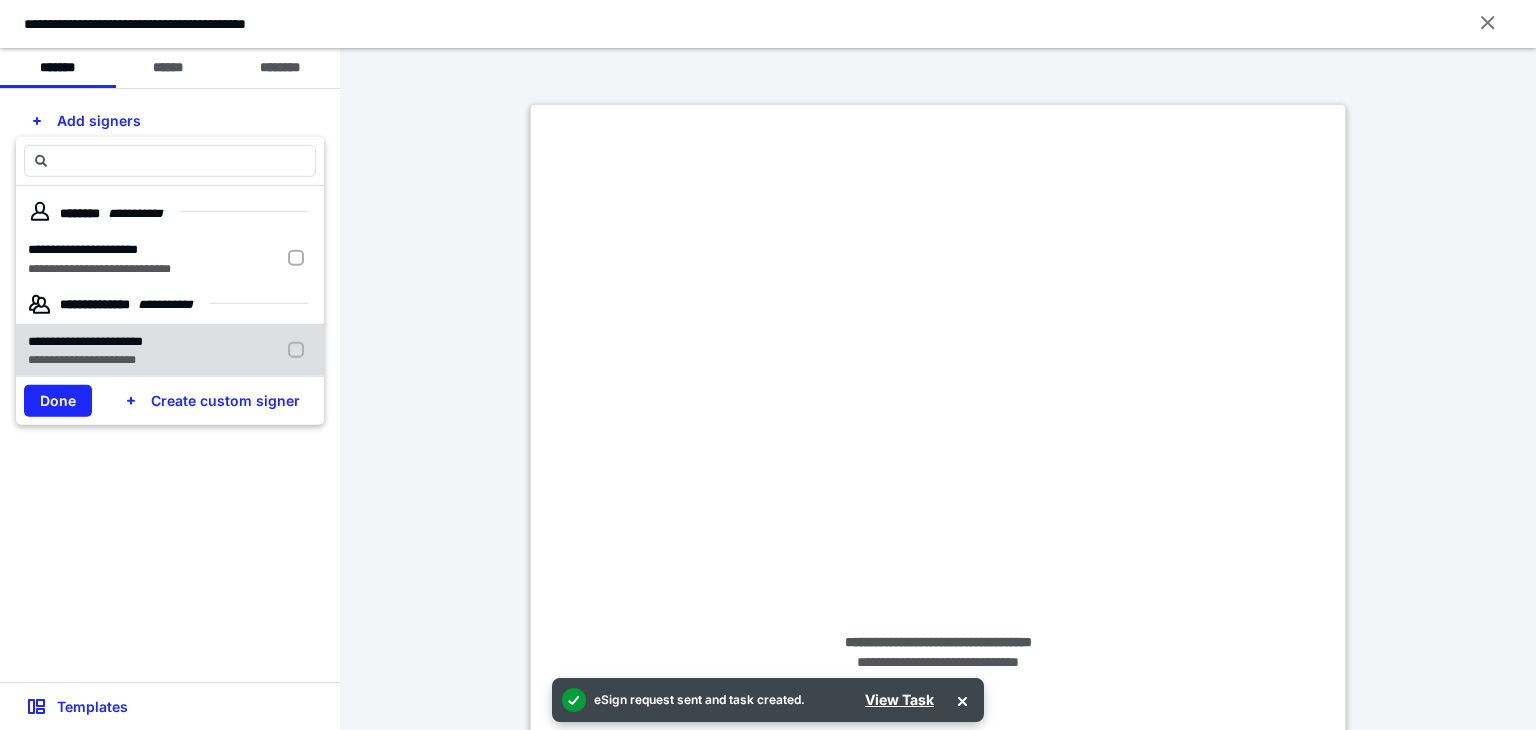 click on "**********" at bounding box center (170, 350) 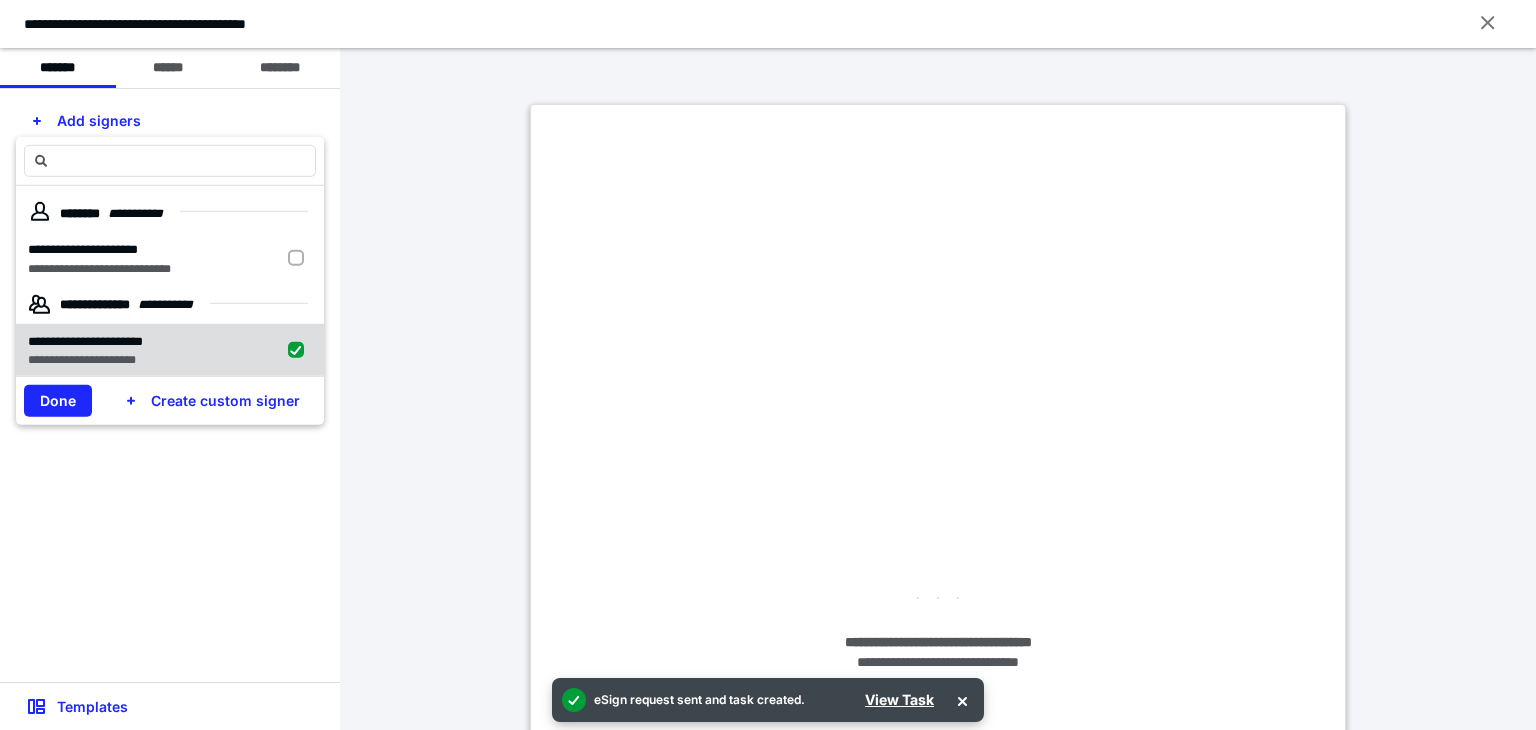 checkbox on "true" 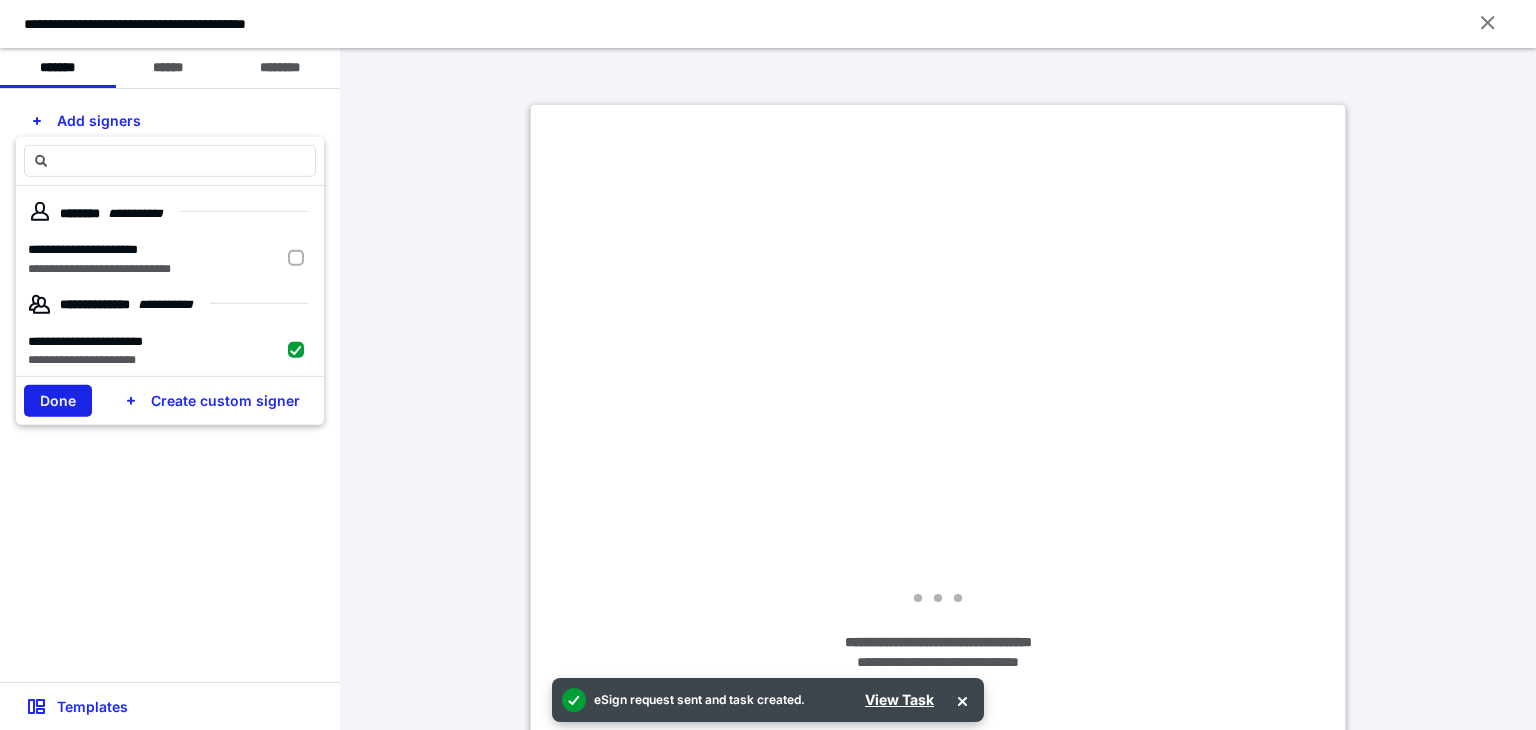 click on "Done" at bounding box center (58, 401) 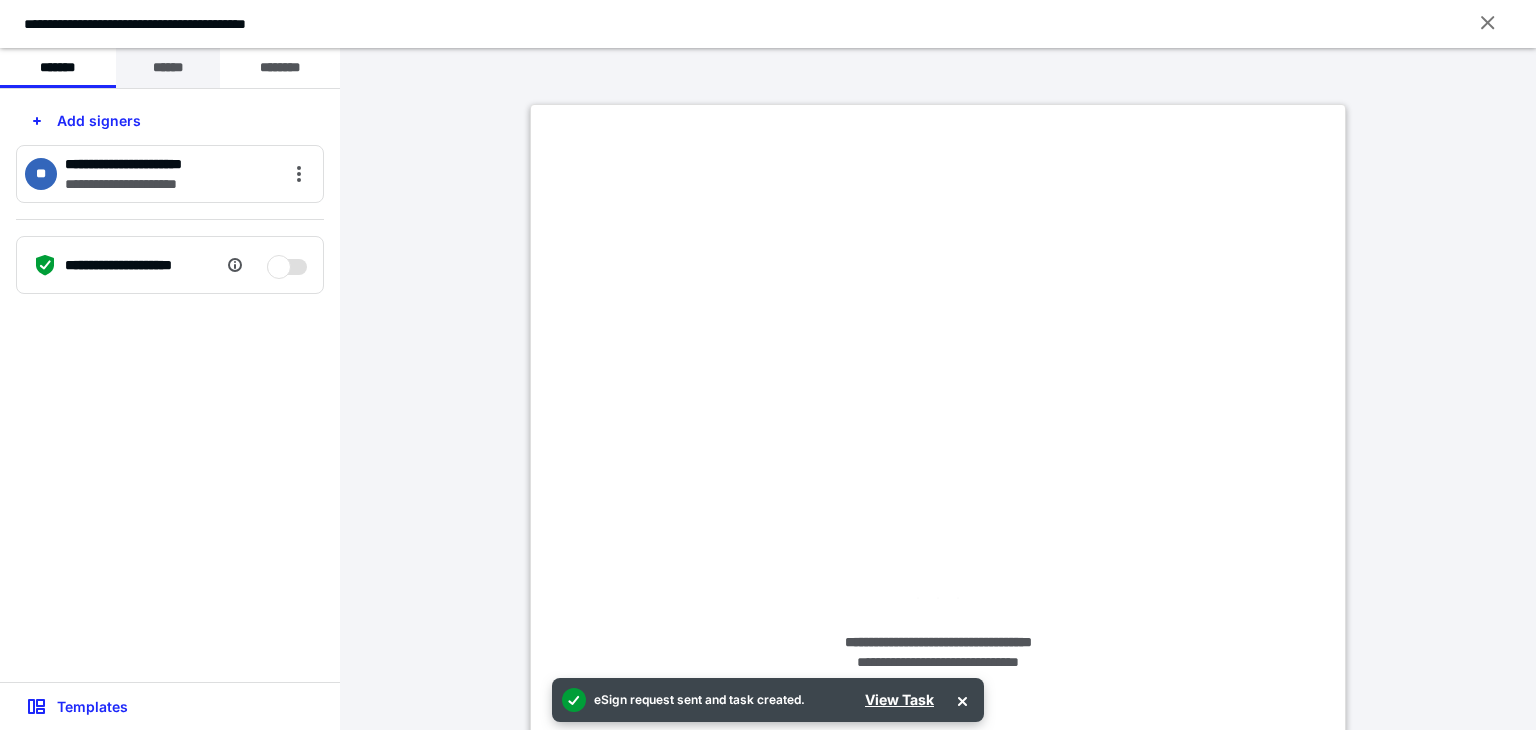click on "******" at bounding box center (168, 68) 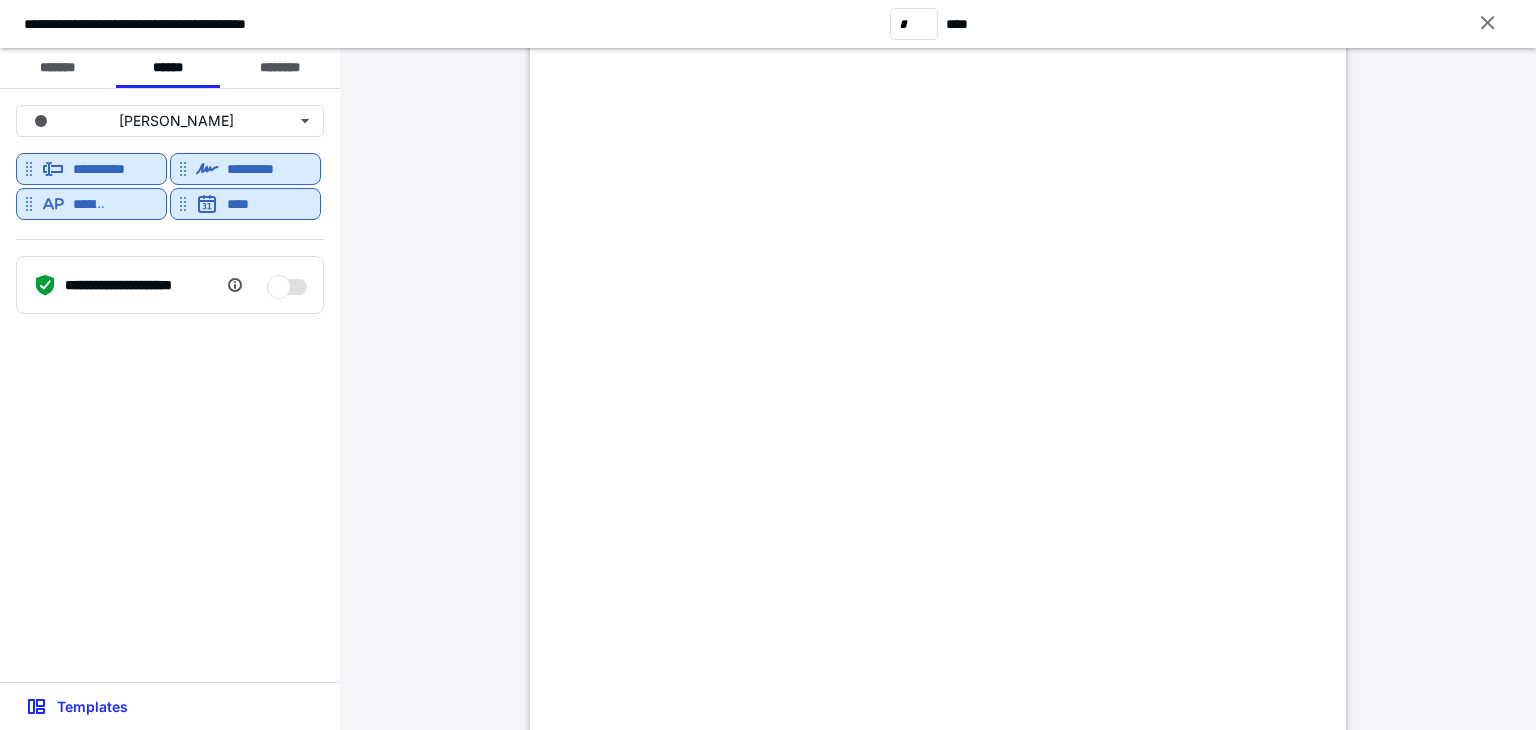 scroll, scrollTop: 200, scrollLeft: 0, axis: vertical 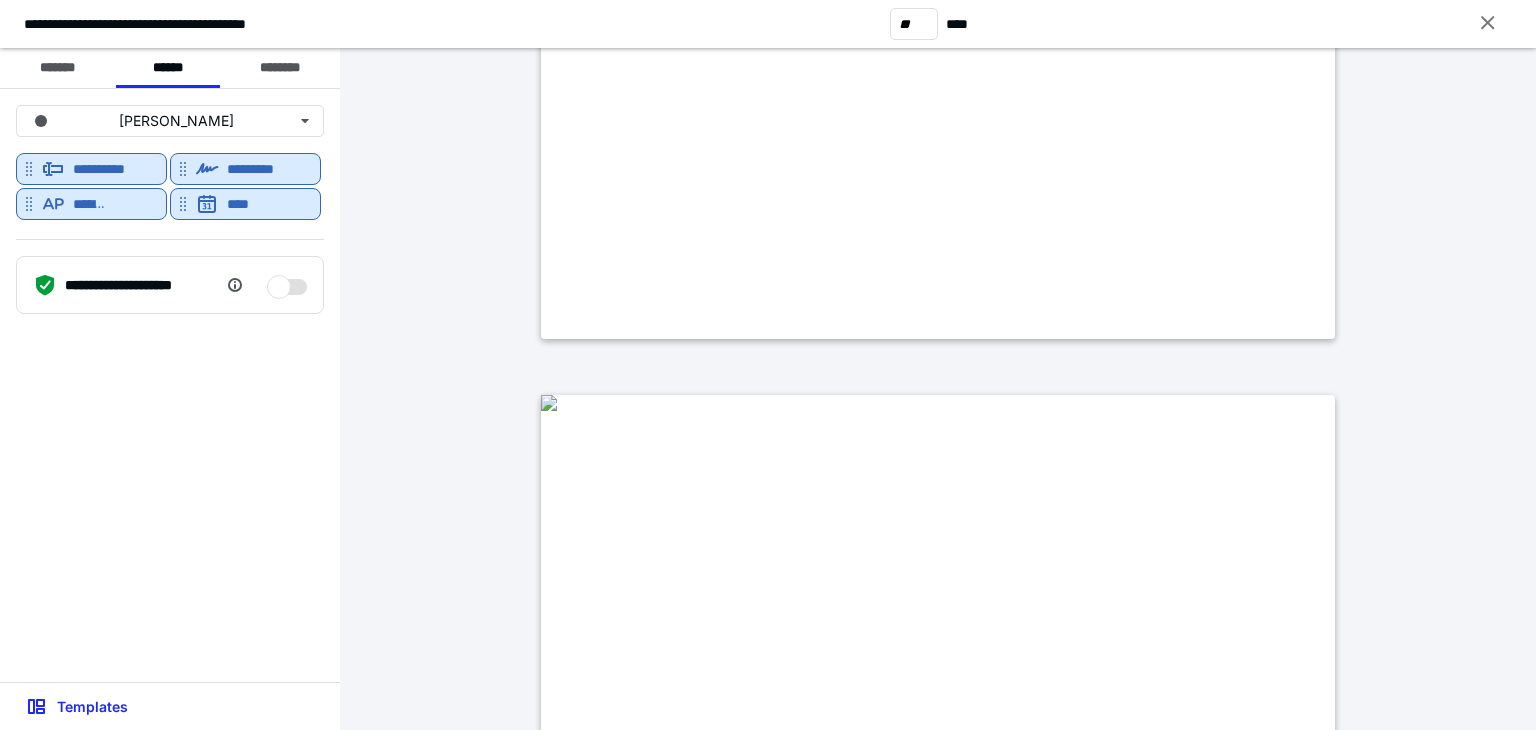 type on "**" 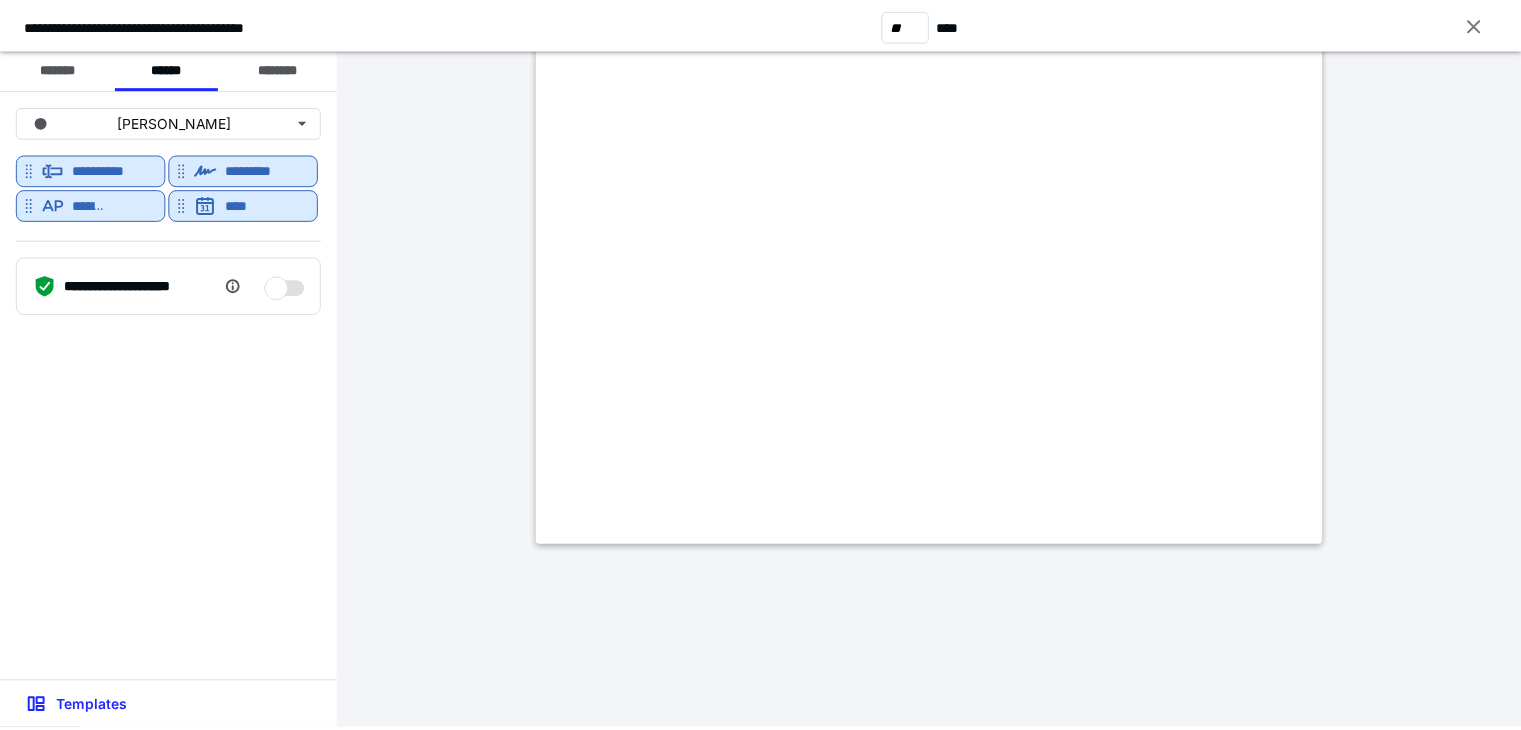scroll, scrollTop: 89044, scrollLeft: 0, axis: vertical 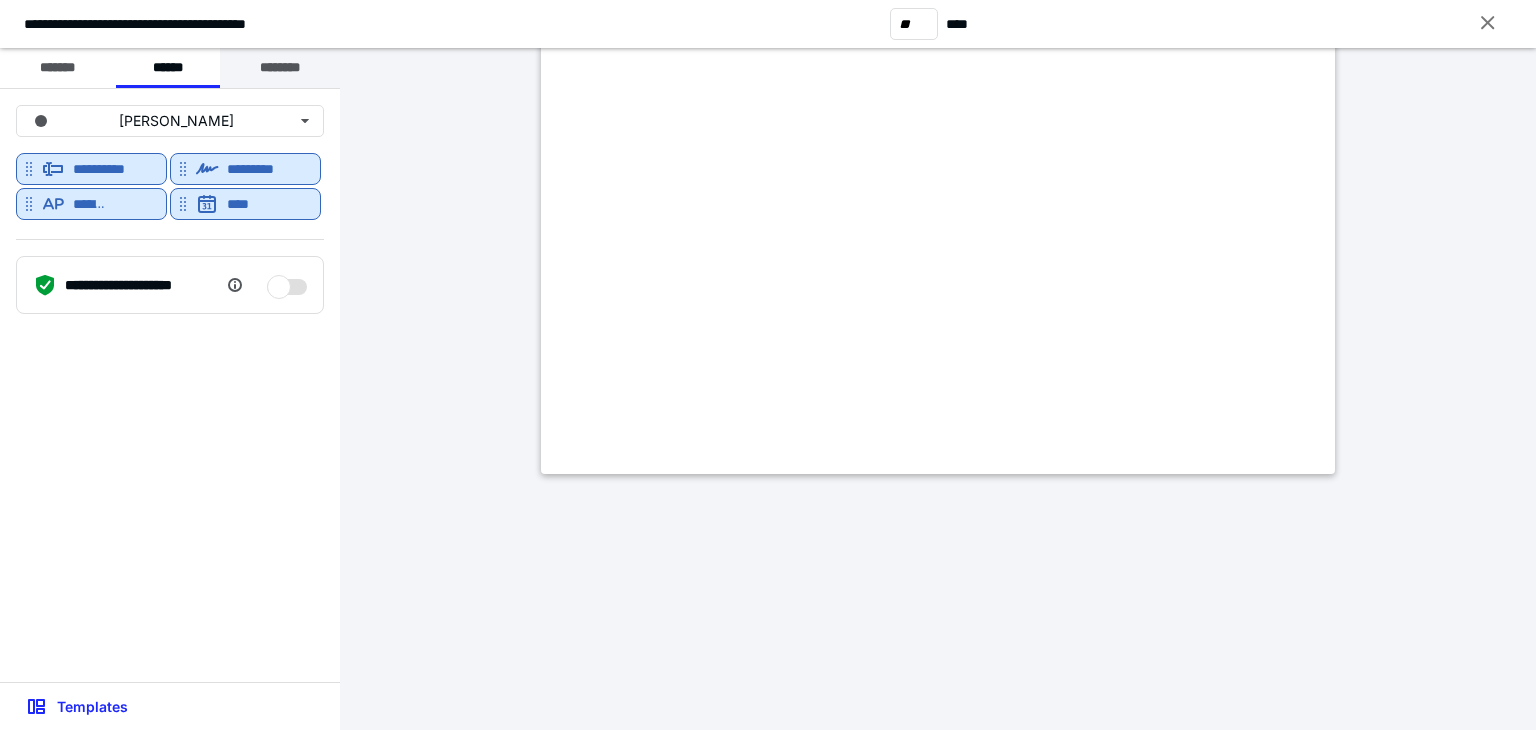 click on "********" at bounding box center [280, 68] 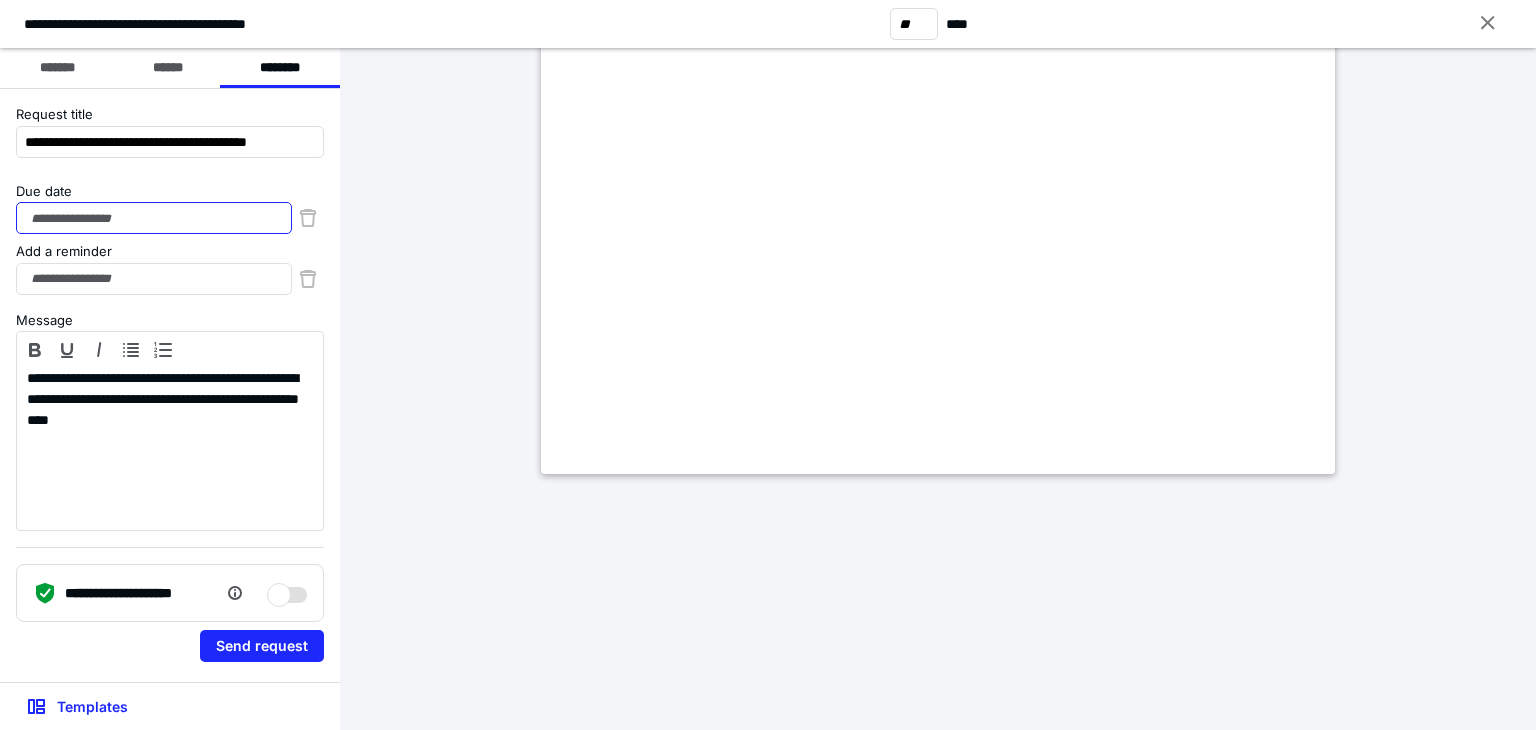 click on "Due date" at bounding box center [154, 218] 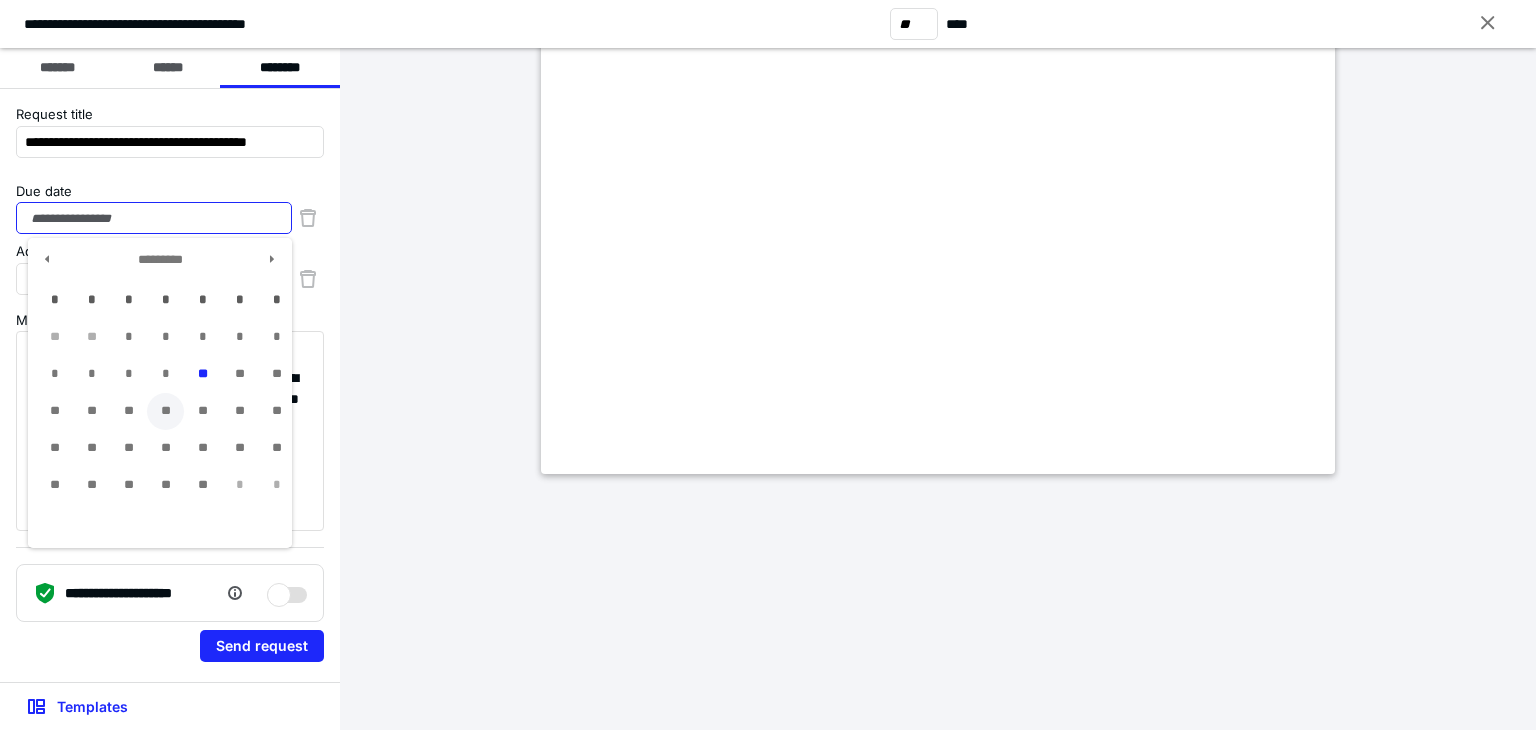 click on "**" at bounding box center (165, 411) 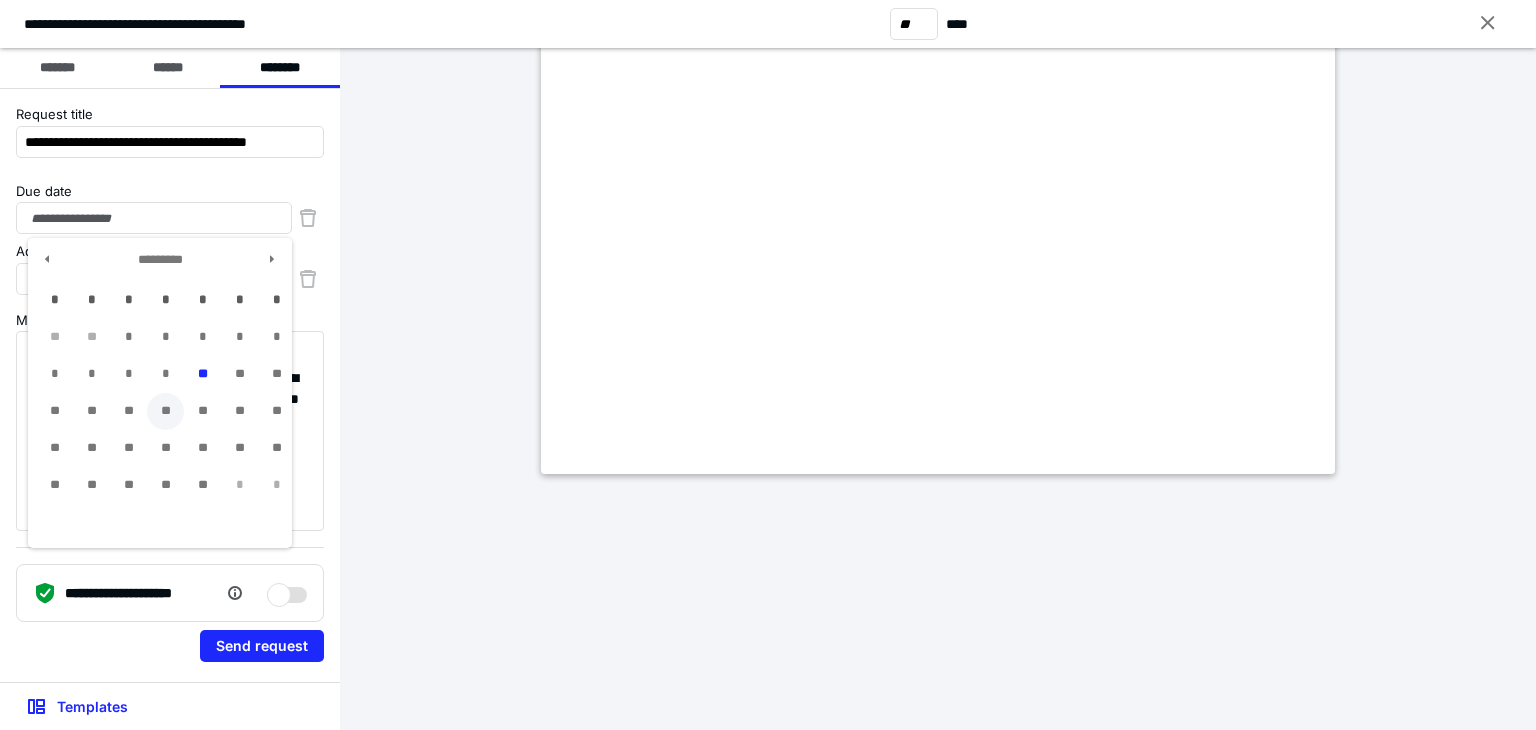 type on "**********" 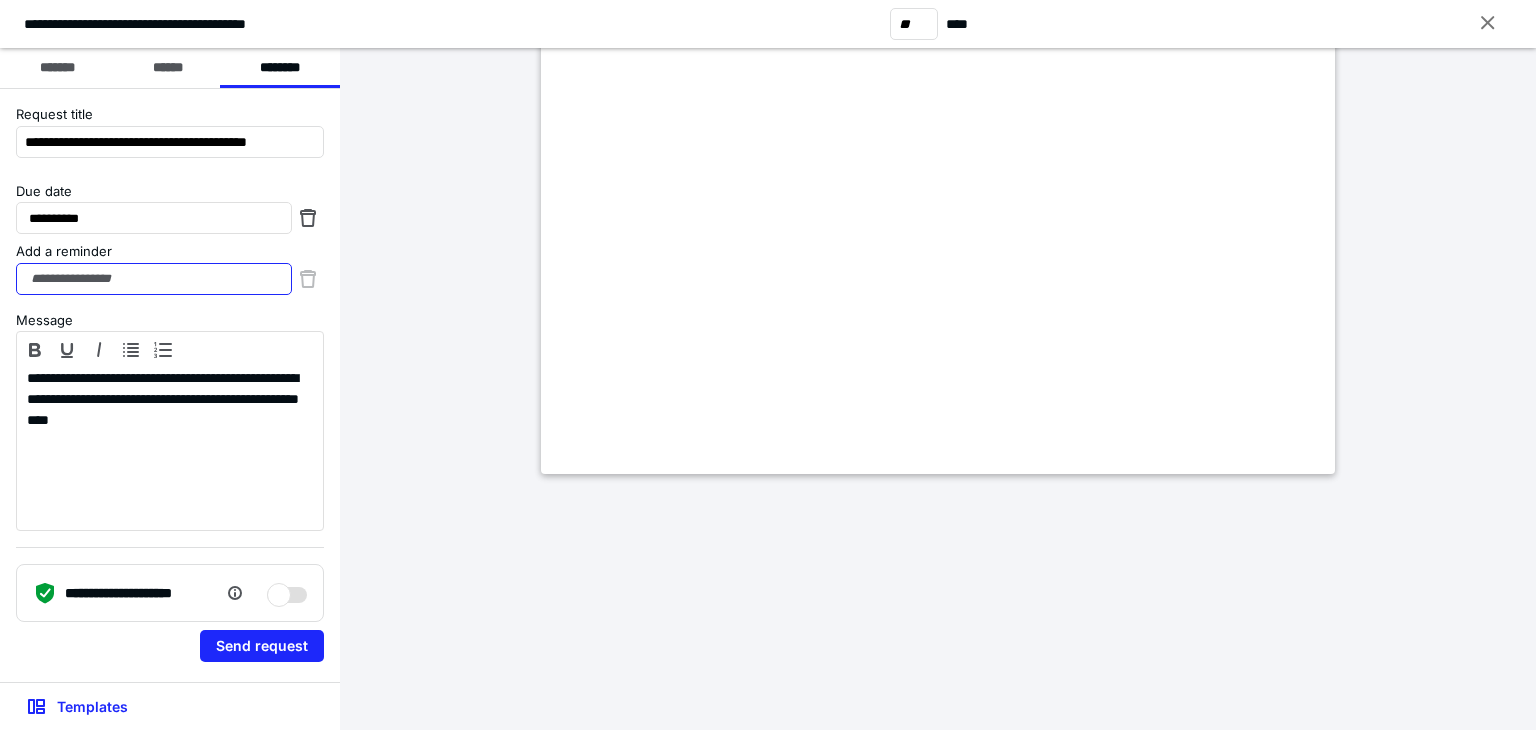 click on "Add a reminder" at bounding box center [154, 279] 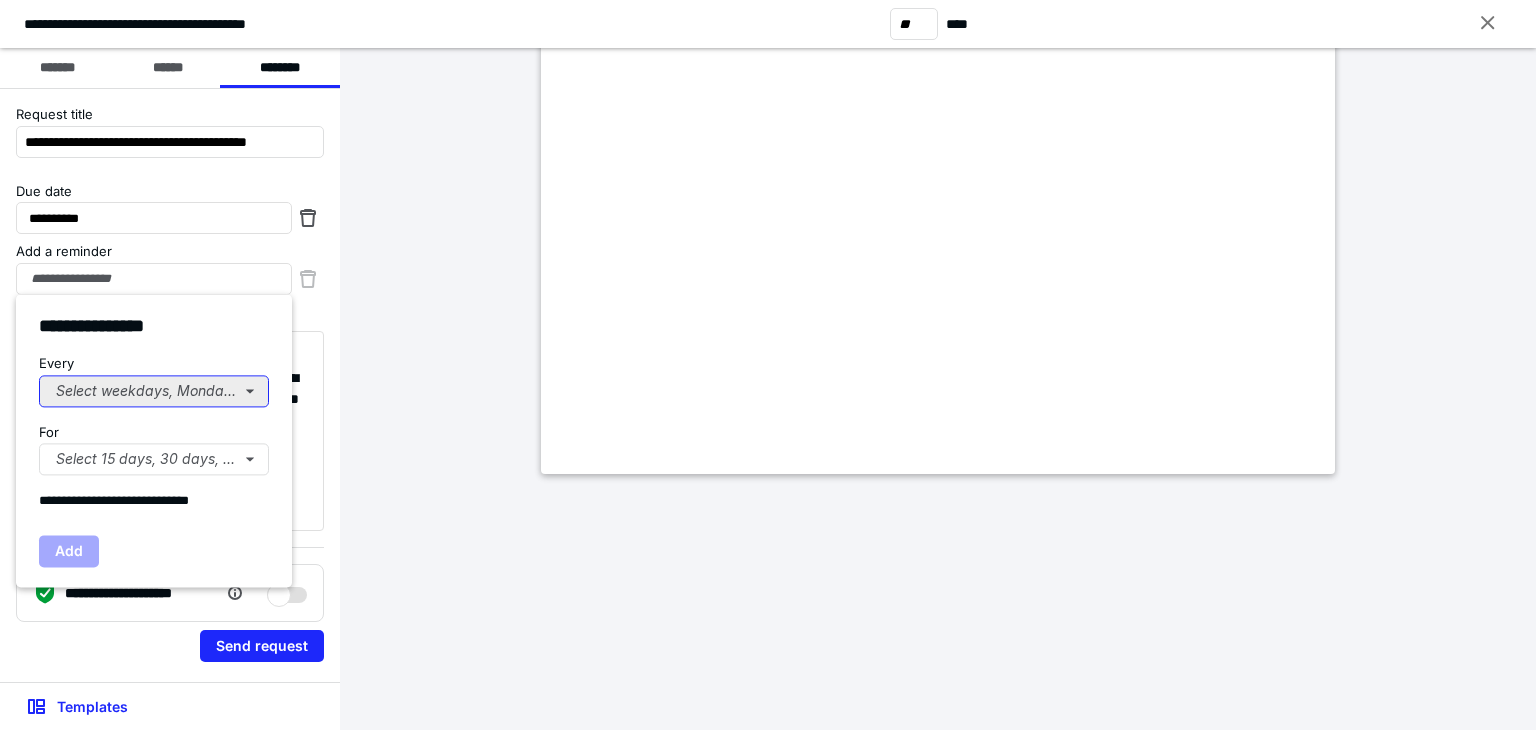 click on "Select weekdays, Mondays, or Tues..." at bounding box center [154, 391] 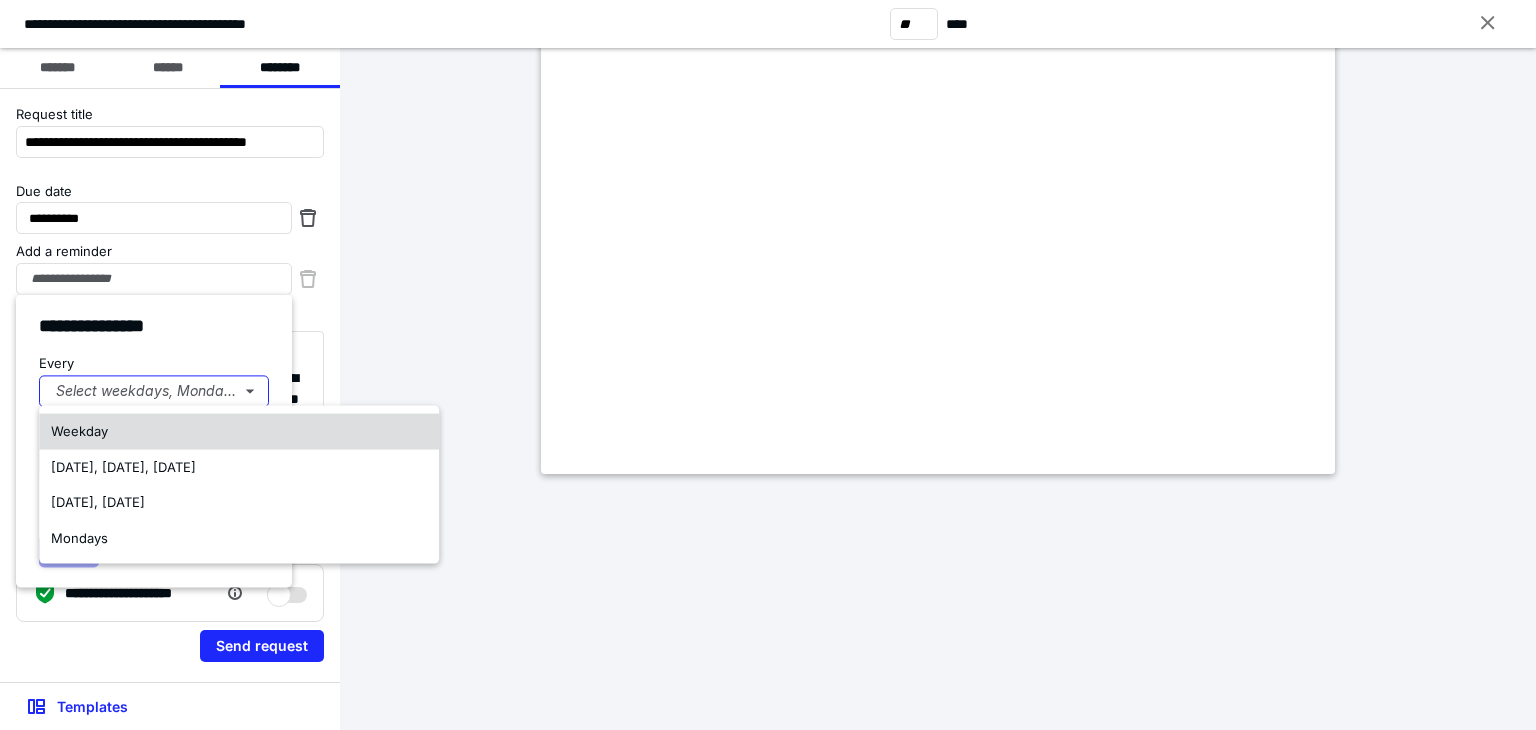 click on "Weekday" at bounding box center [239, 432] 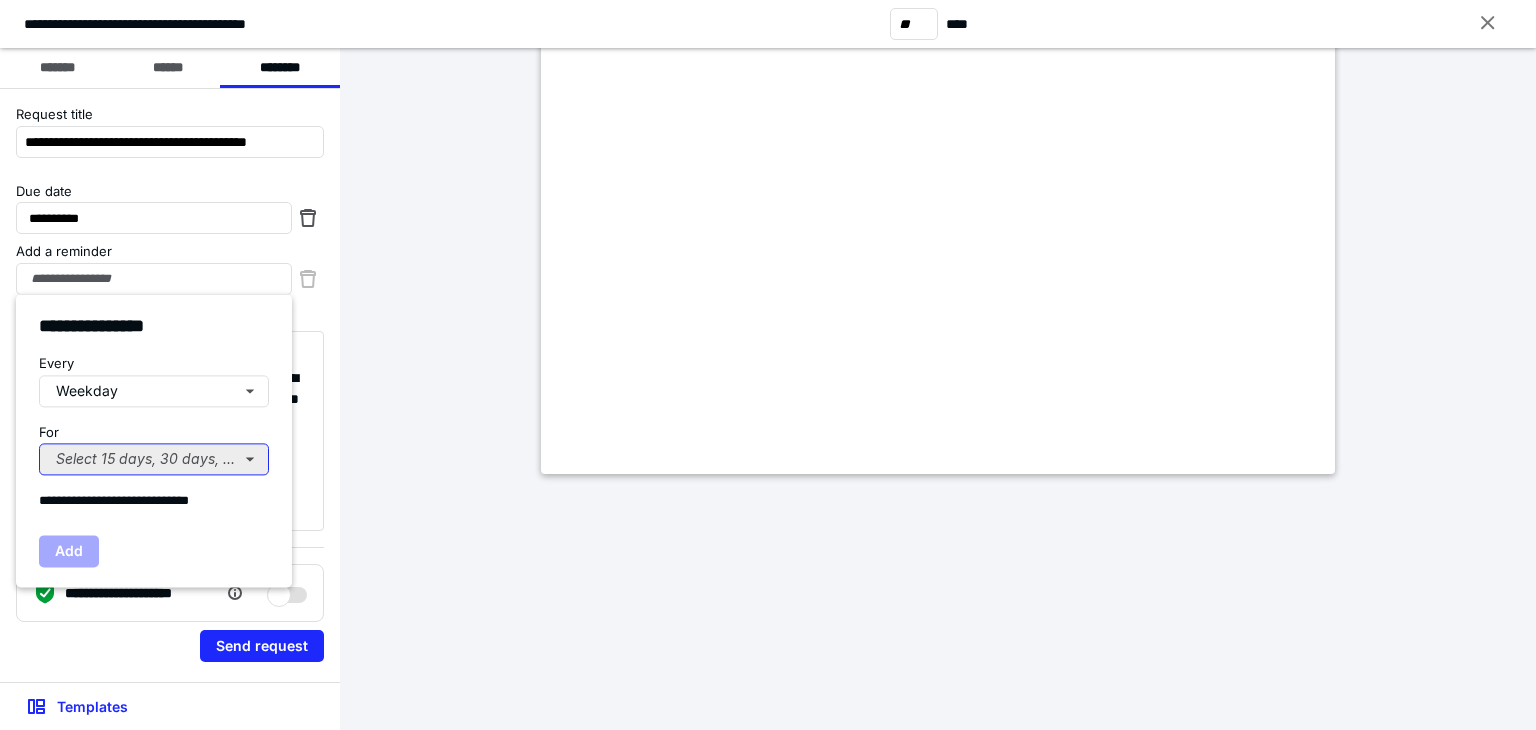 click on "Select 15 days, 30 days, or 45 days..." at bounding box center (154, 459) 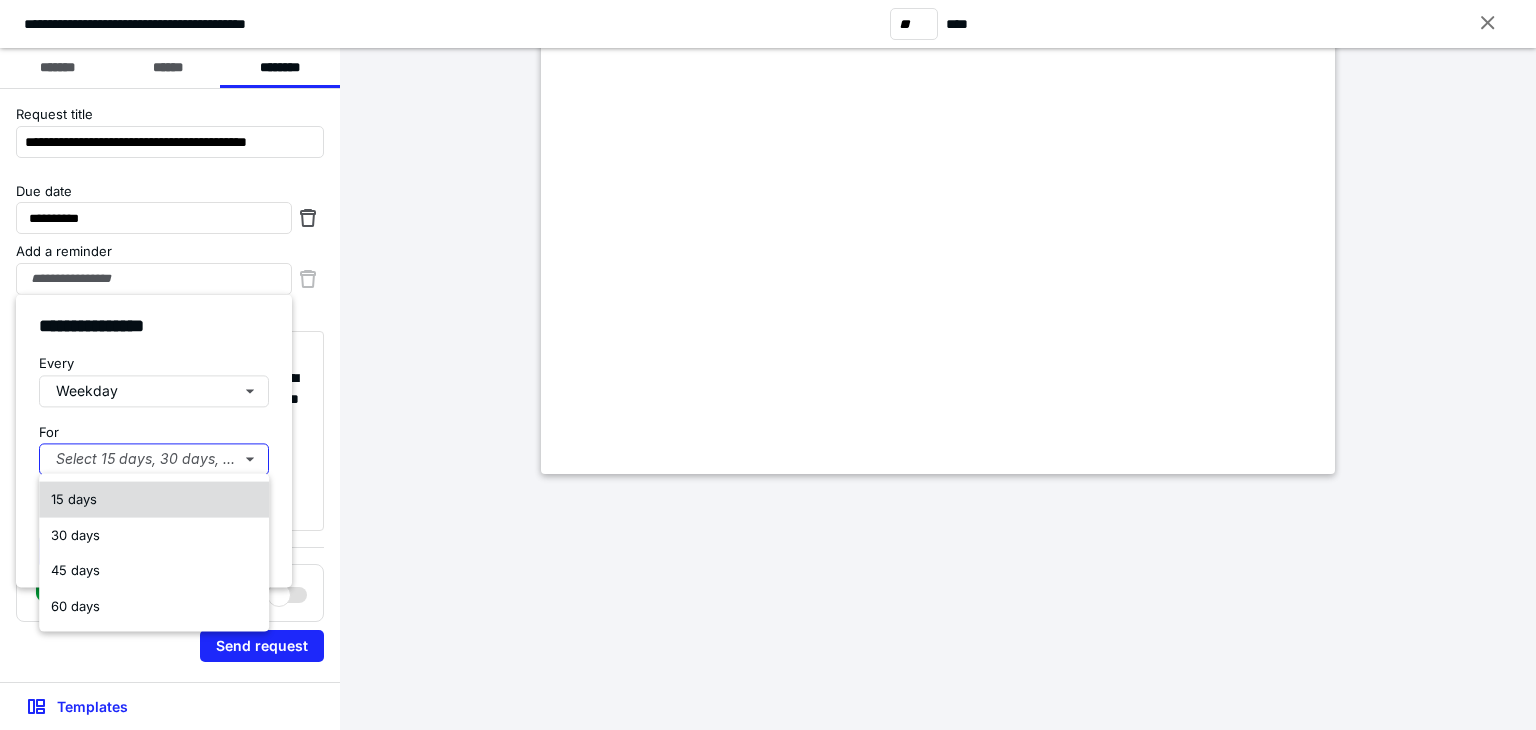 click on "15 days" at bounding box center (154, 500) 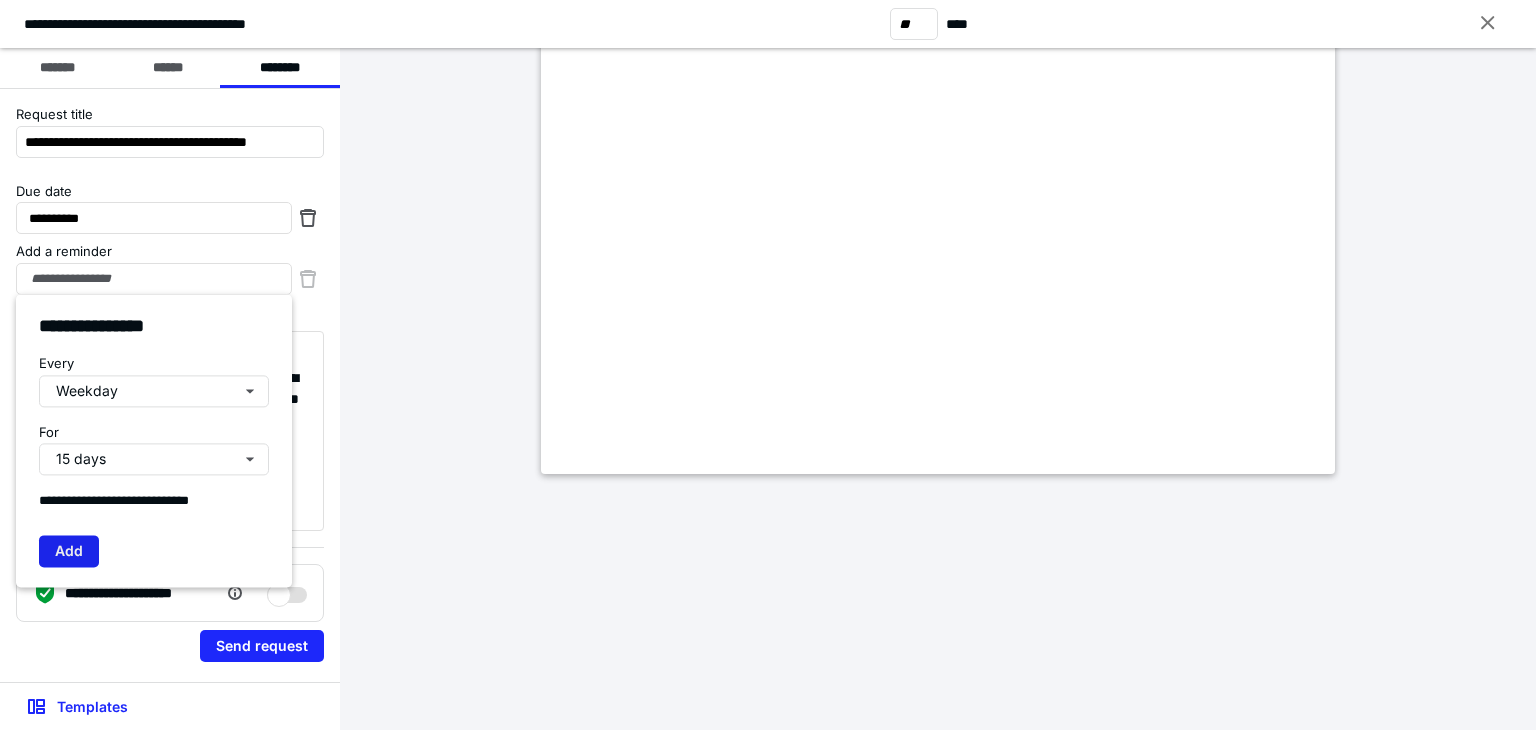 click on "Add" at bounding box center (69, 551) 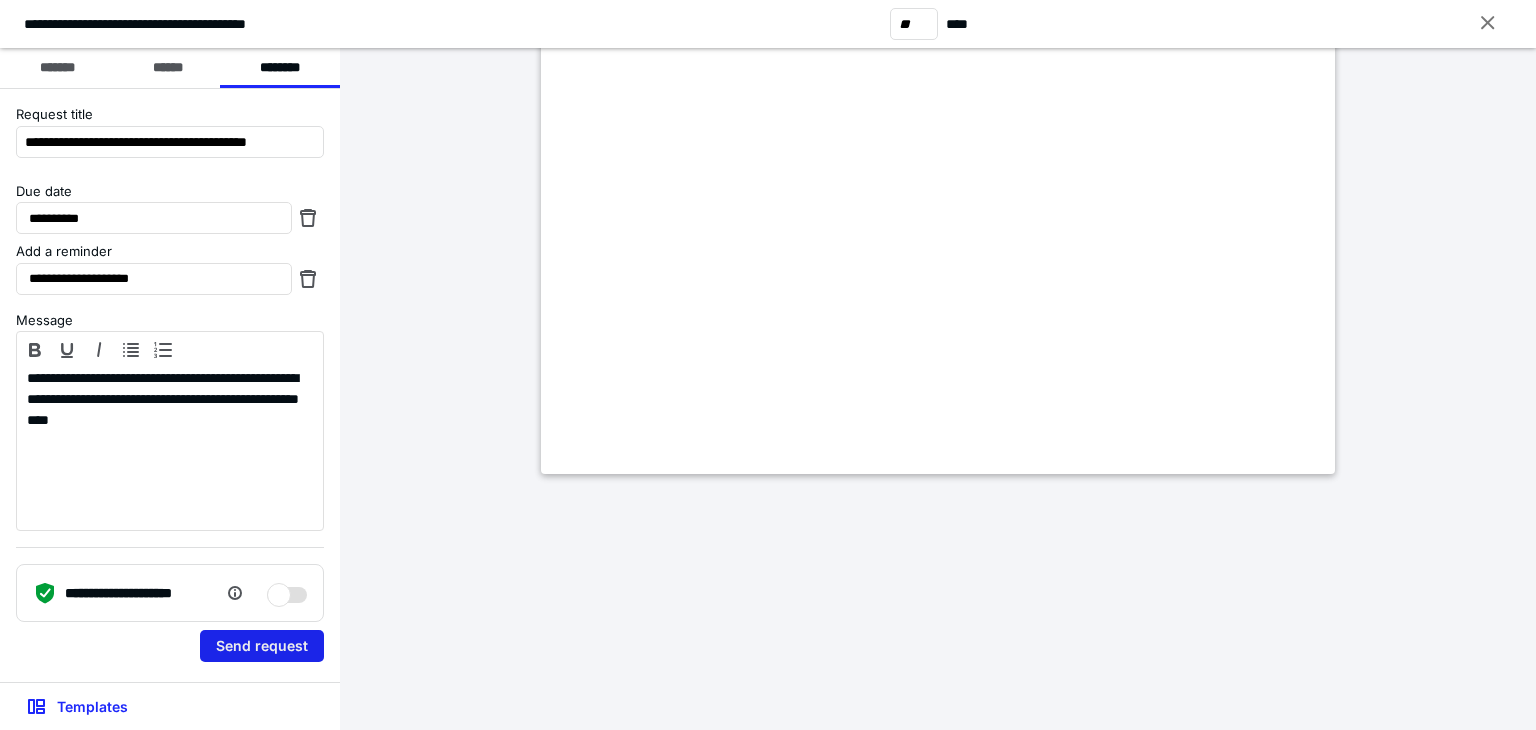 click on "Send request" at bounding box center (262, 646) 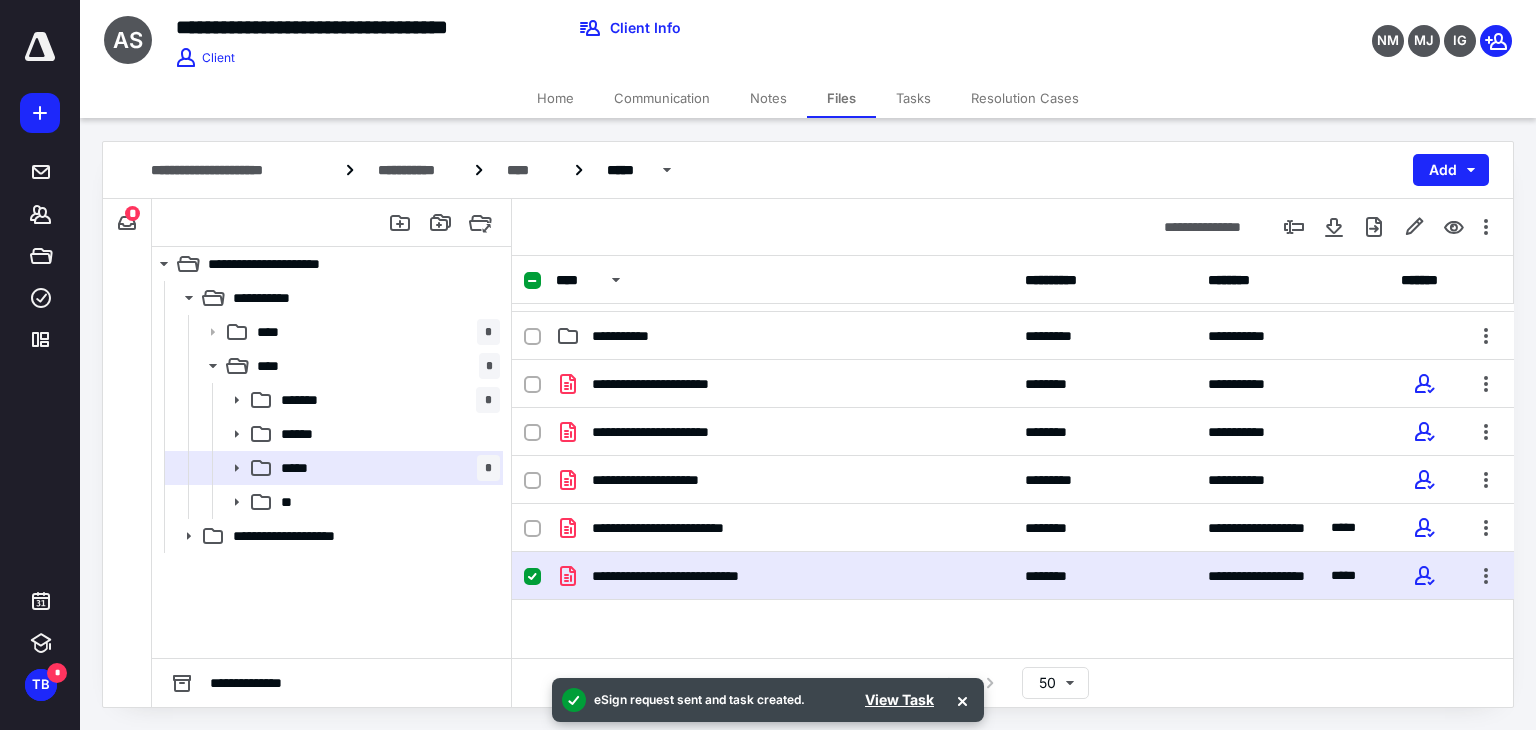 click on "Home" at bounding box center [555, 98] 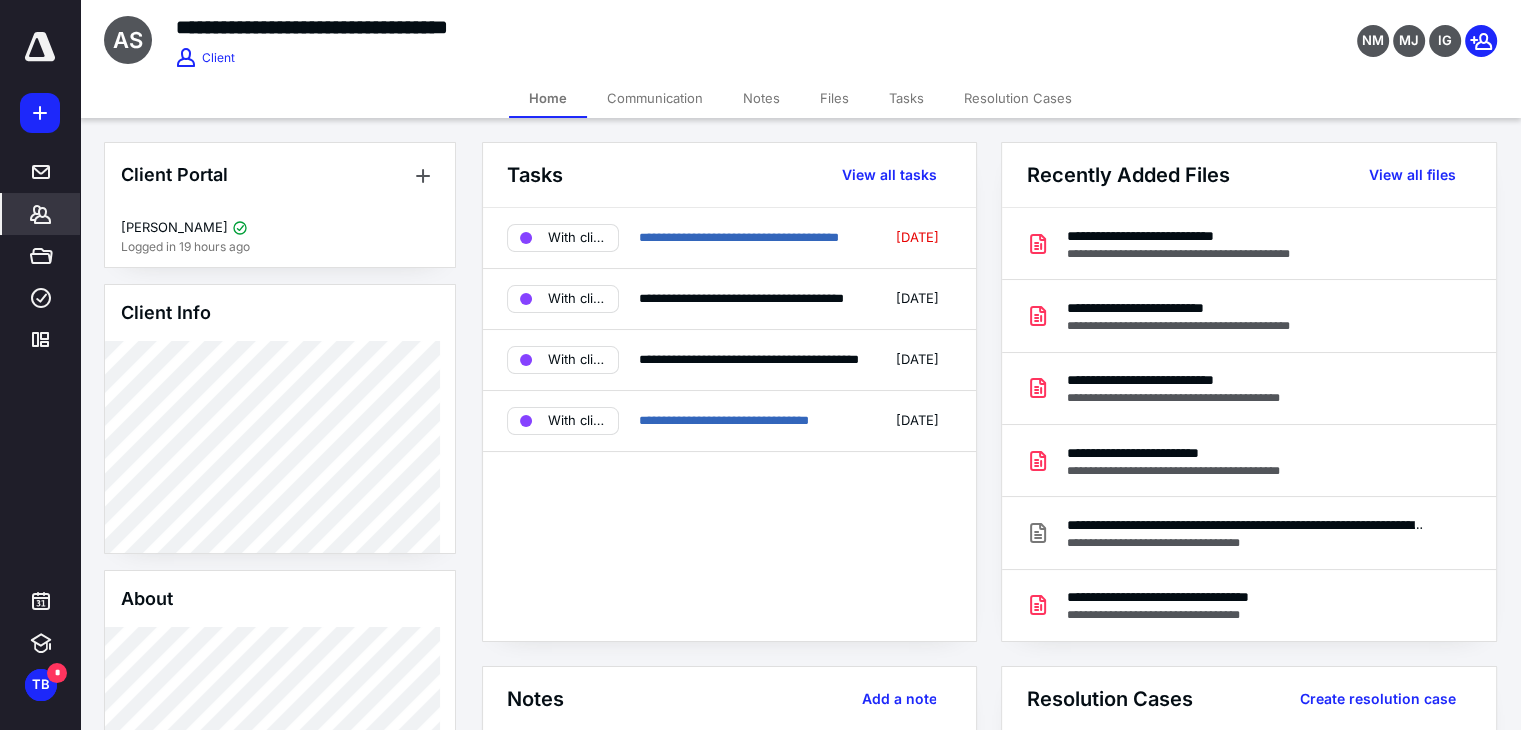 click 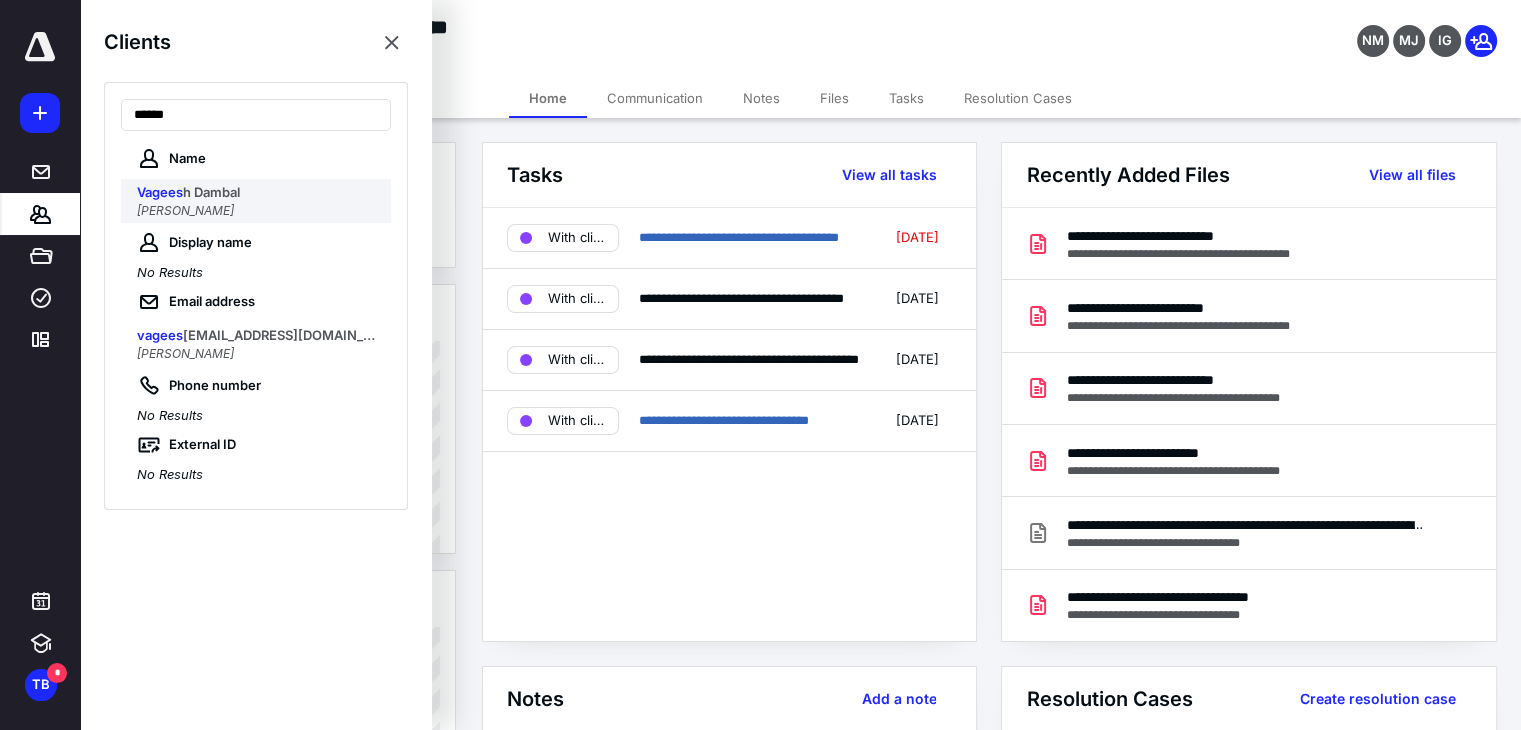 type on "******" 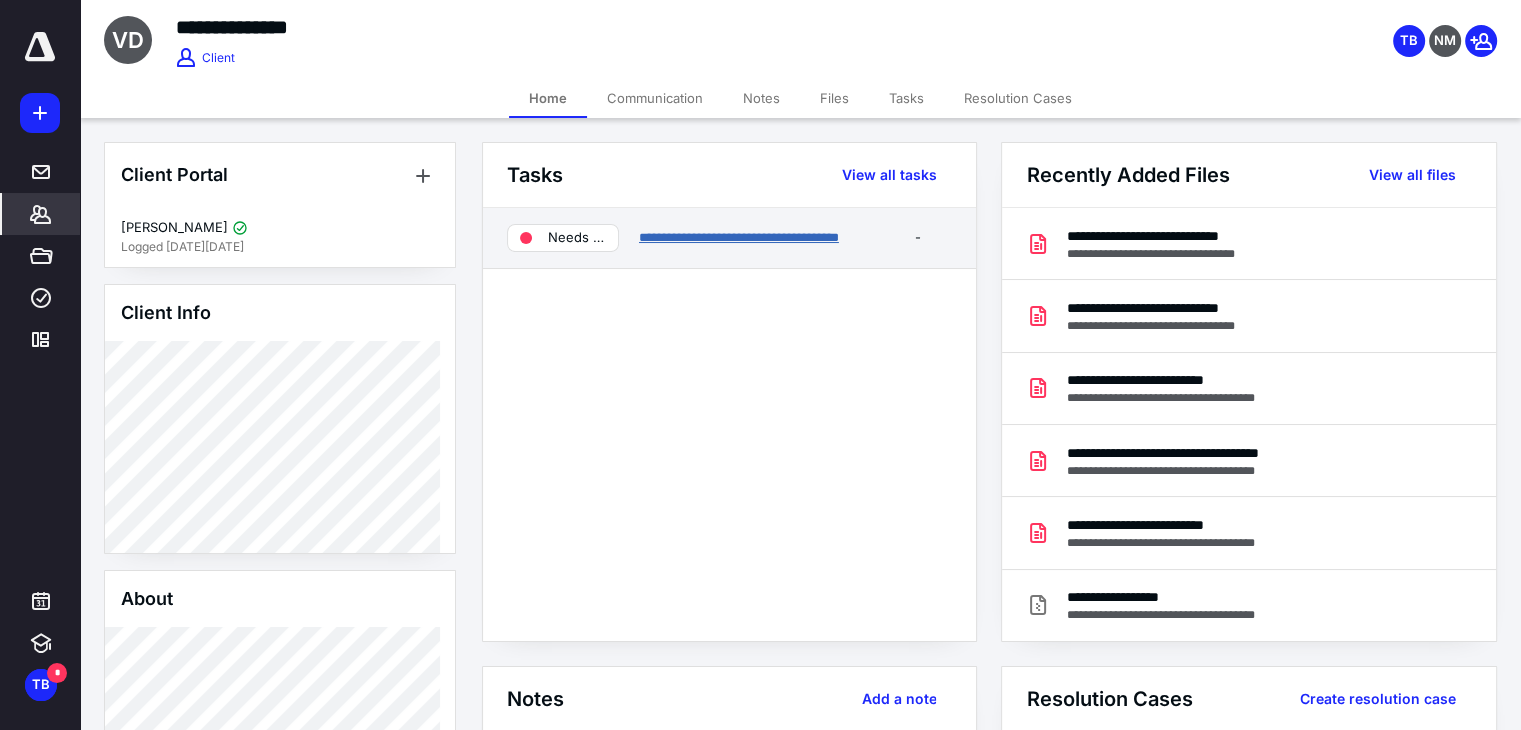 click on "**********" at bounding box center (739, 237) 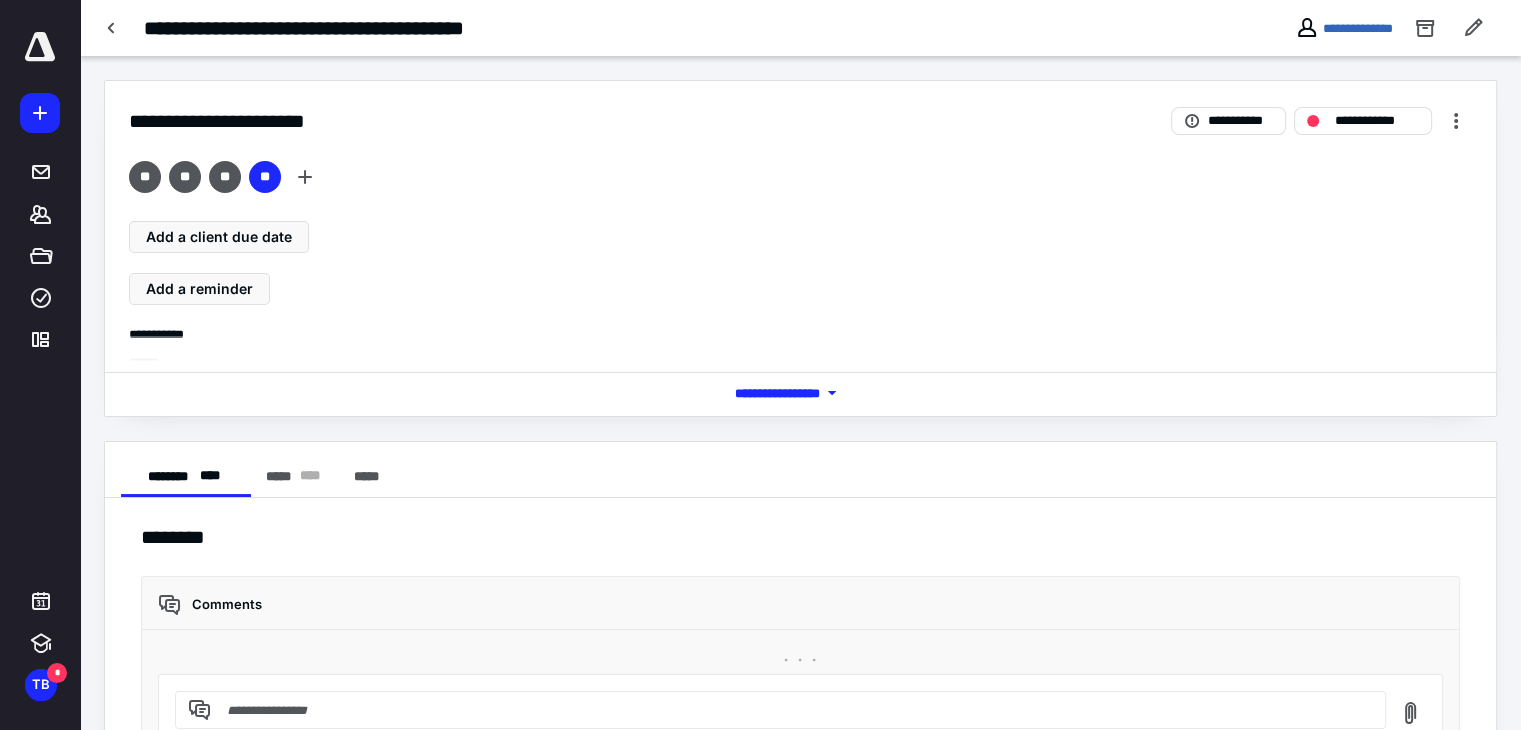 scroll, scrollTop: 80, scrollLeft: 0, axis: vertical 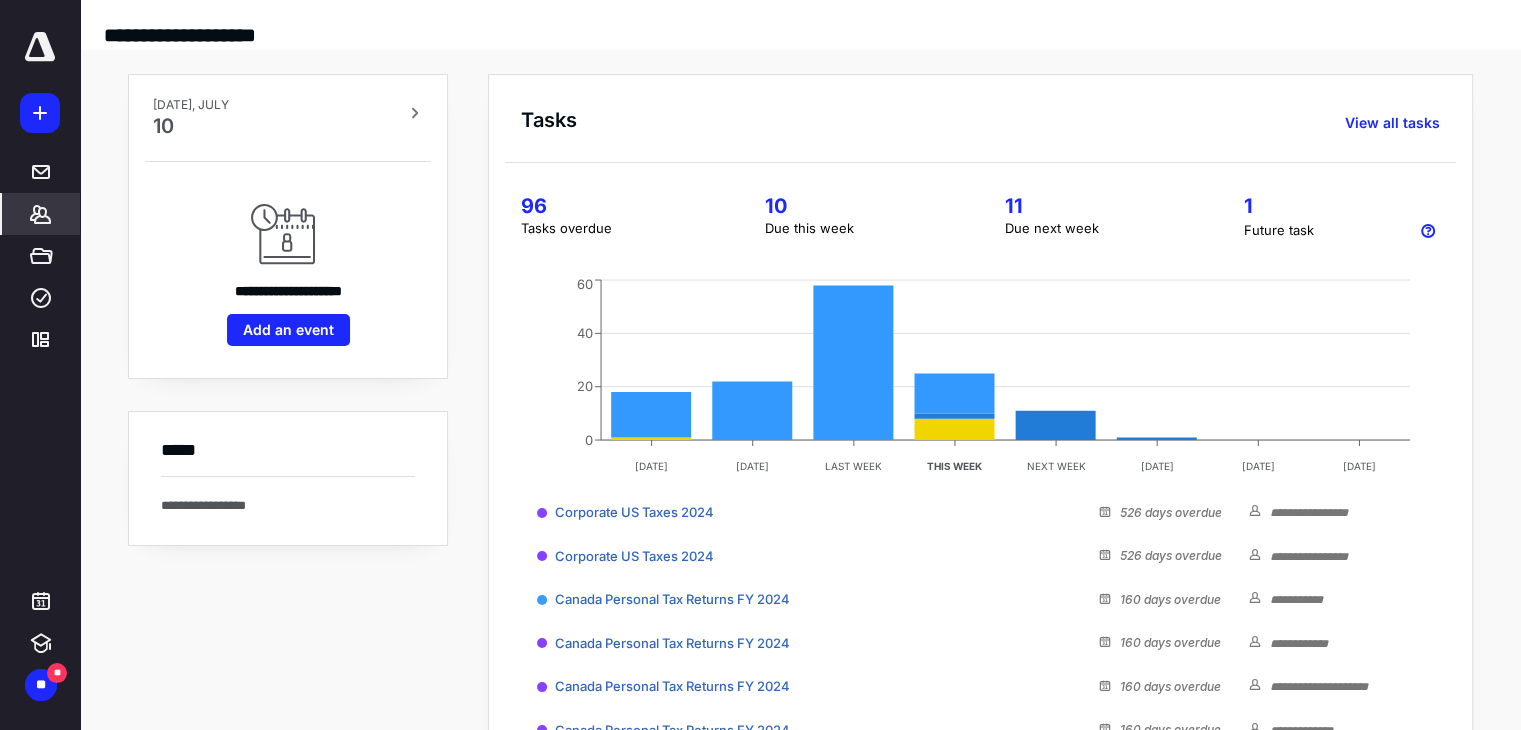click 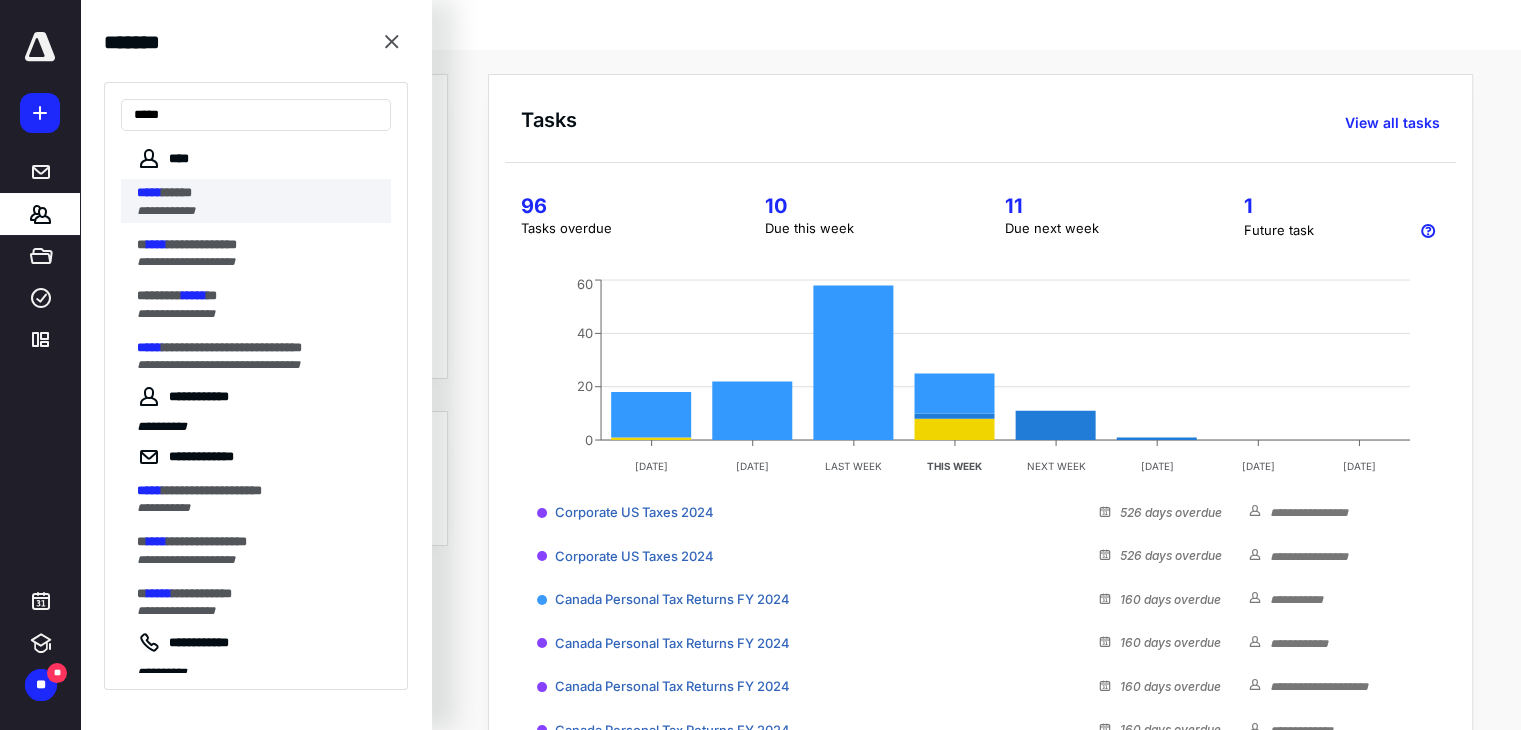 type on "*****" 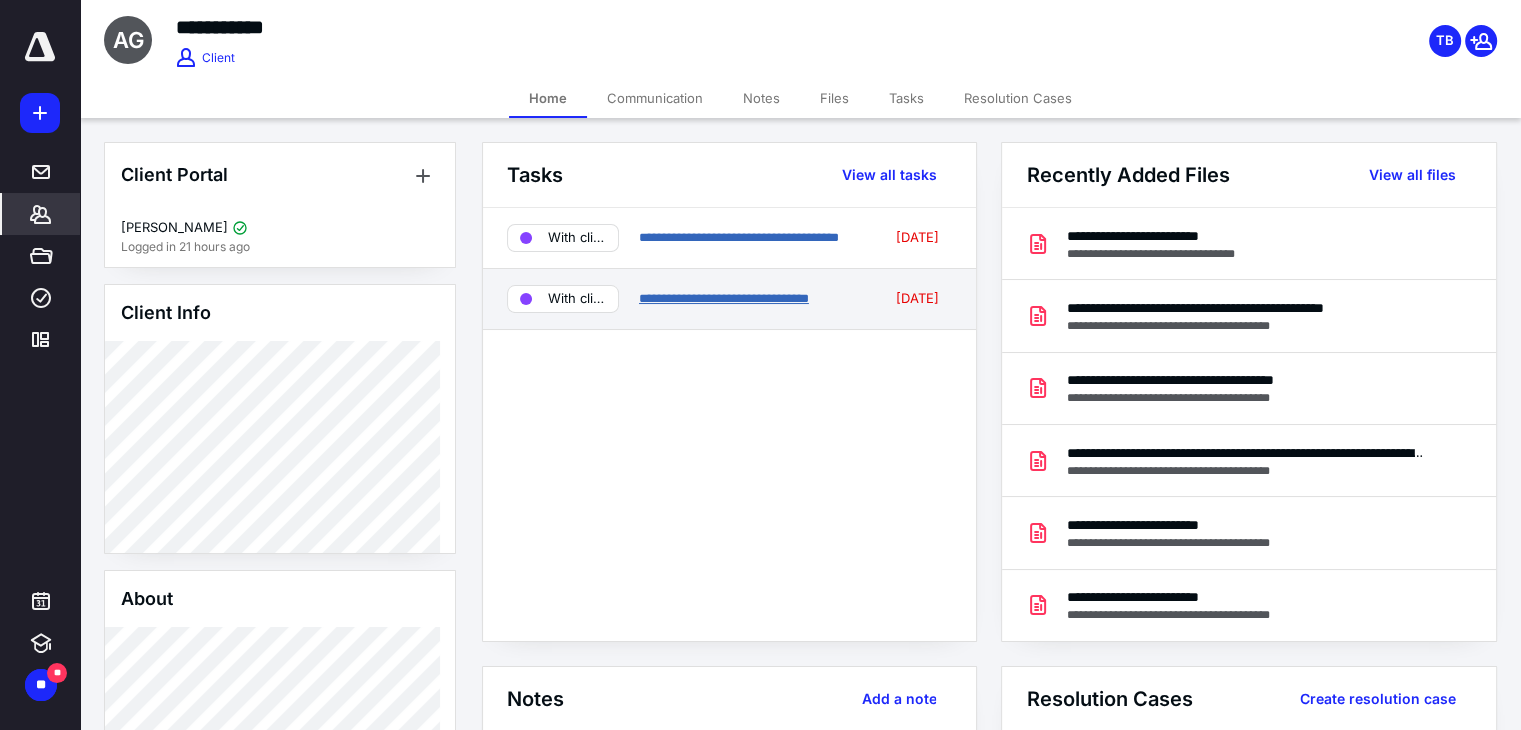 click on "**********" at bounding box center (724, 298) 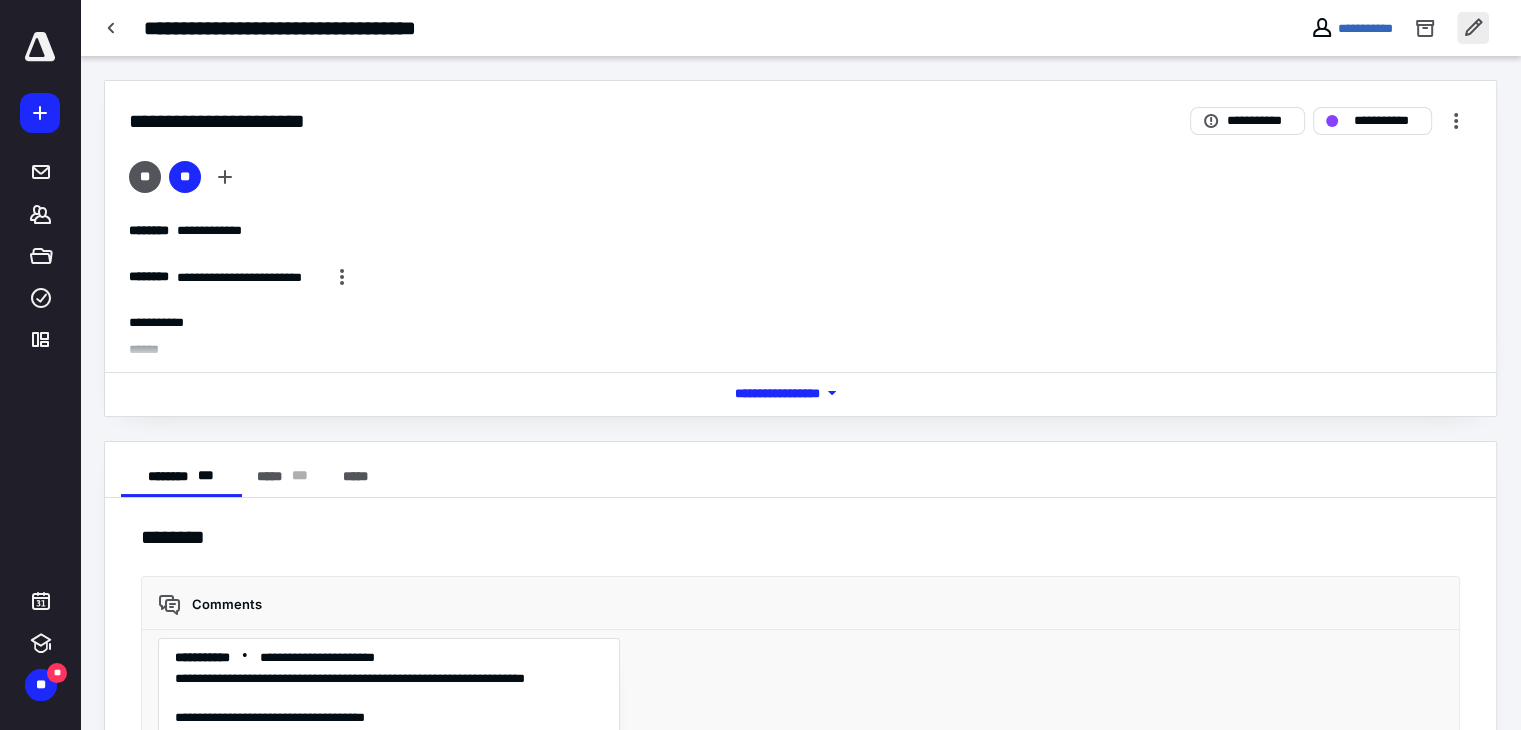 click at bounding box center [1473, 28] 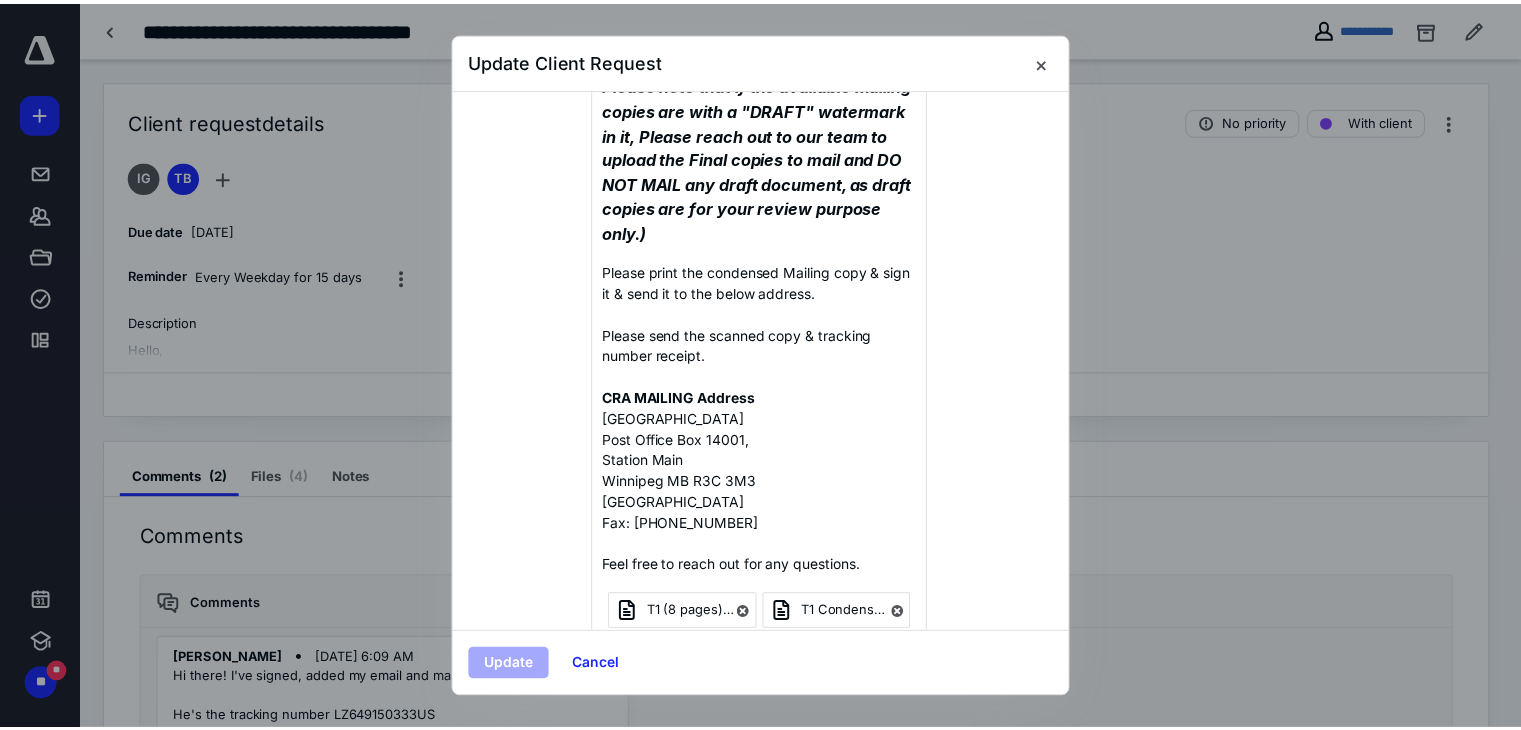 scroll, scrollTop: 408, scrollLeft: 0, axis: vertical 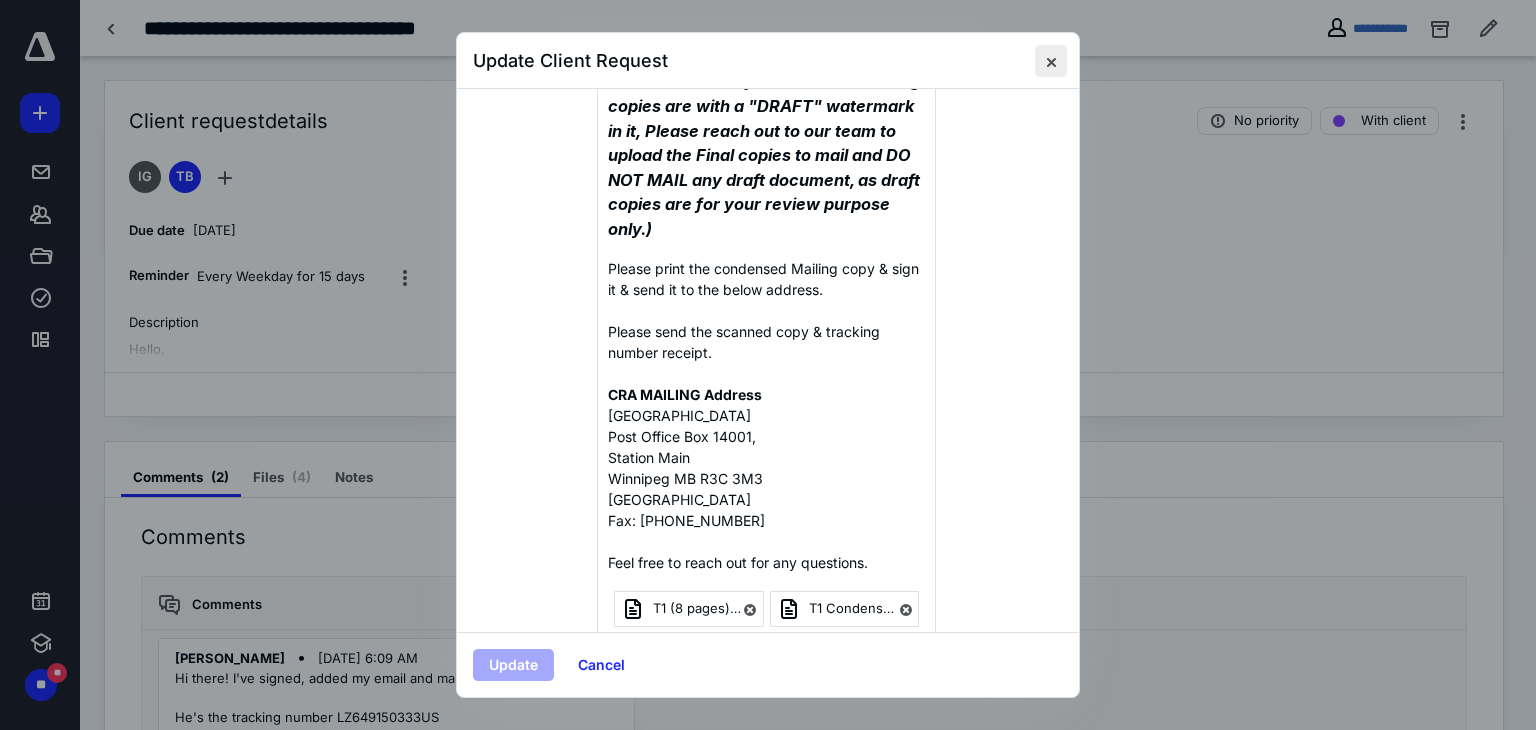 click at bounding box center (1051, 61) 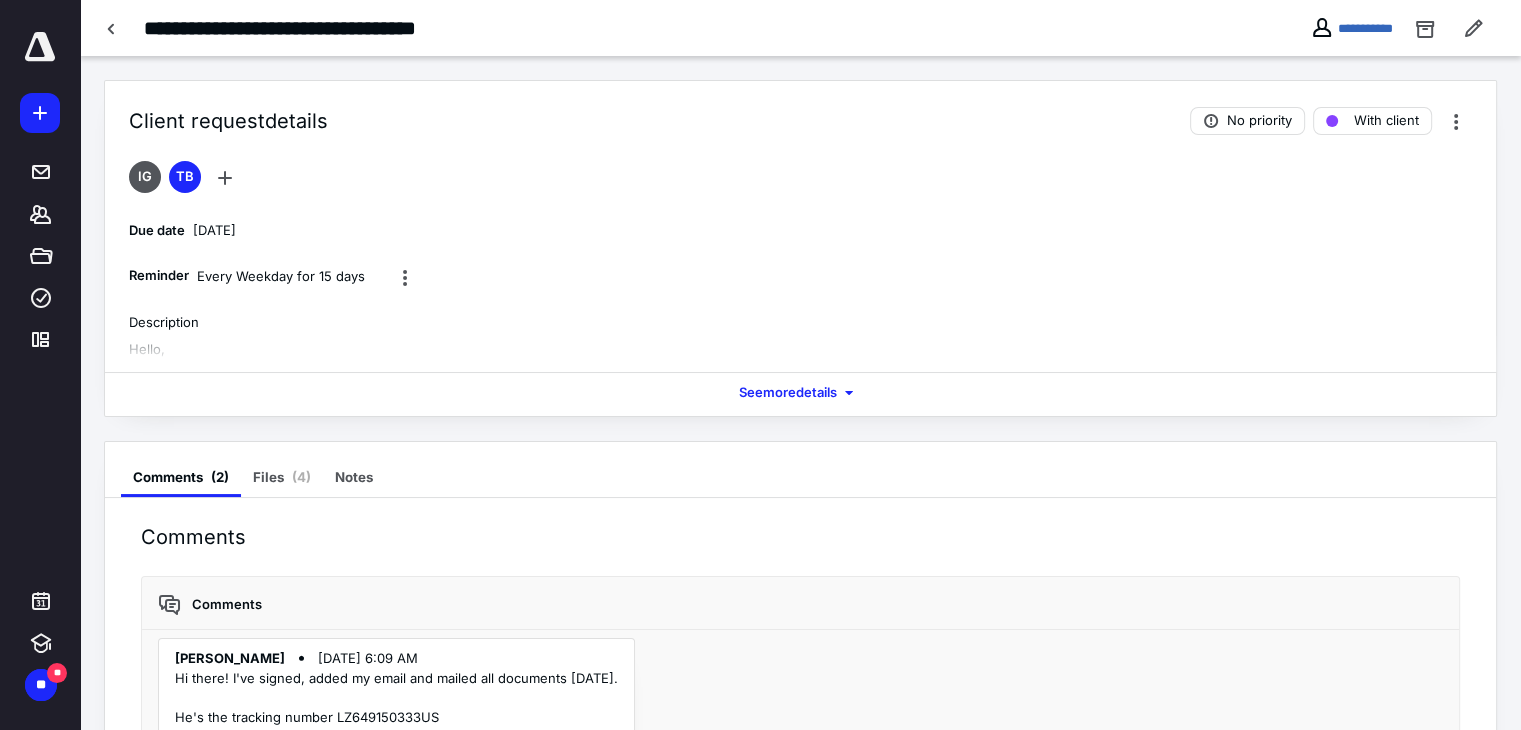 click at bounding box center (40, 47) 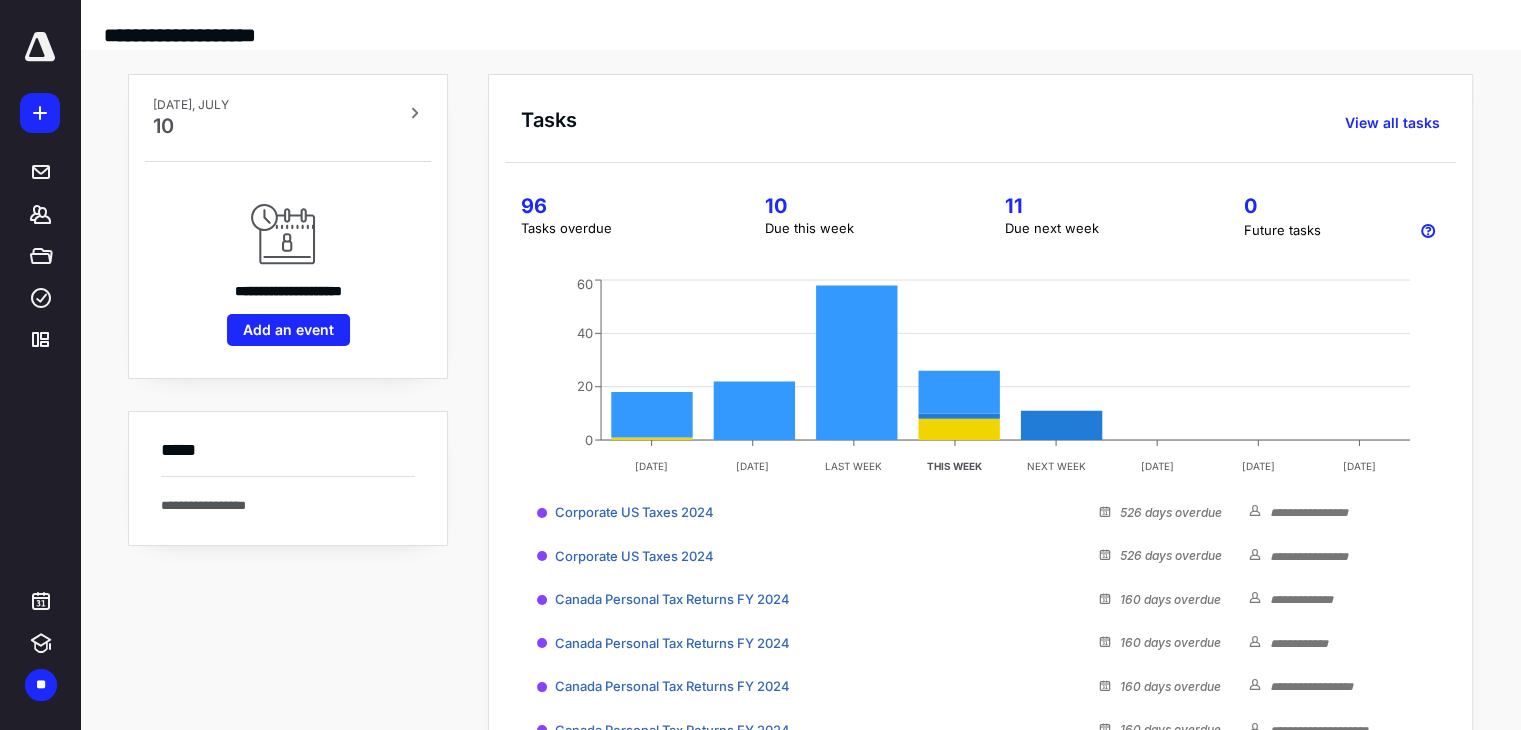 scroll, scrollTop: 0, scrollLeft: 0, axis: both 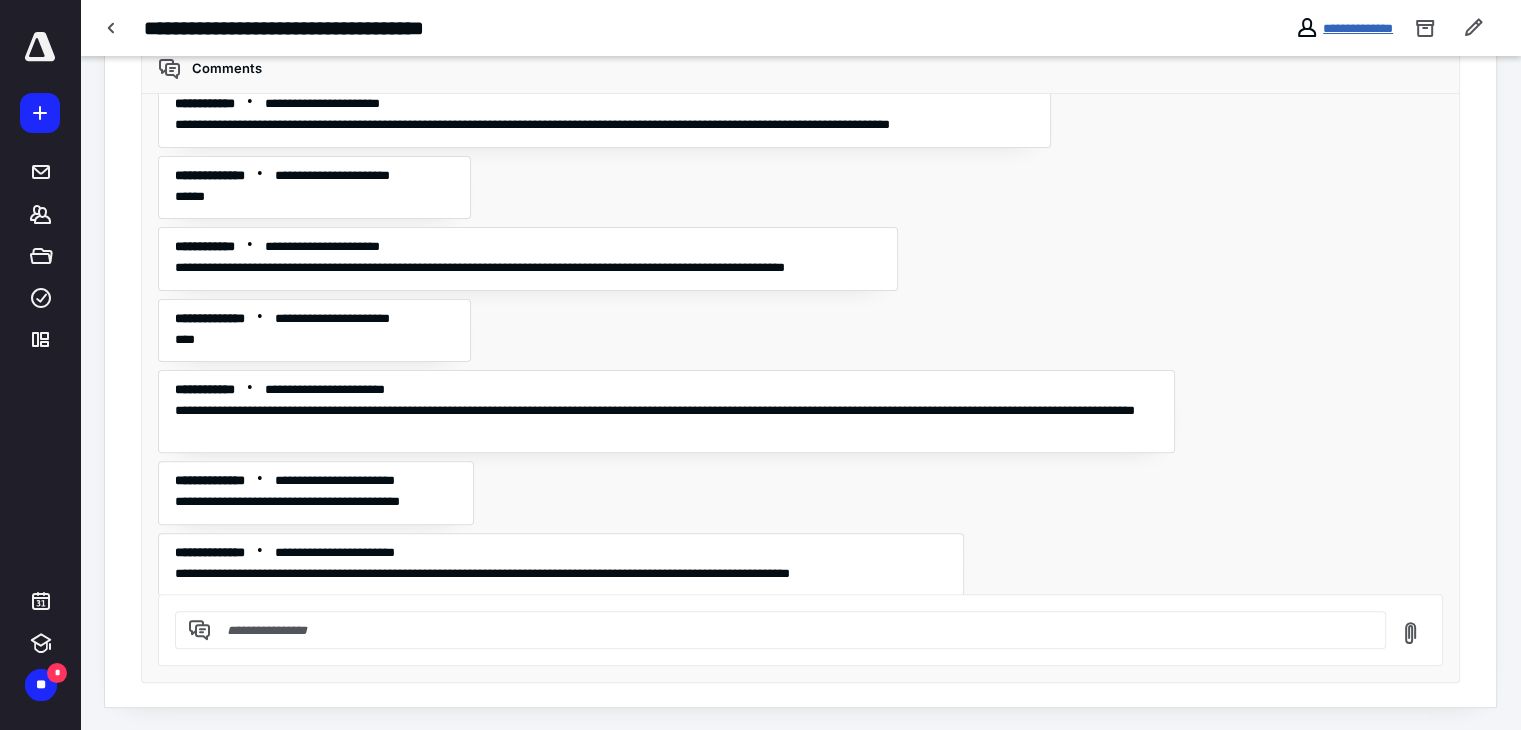 click on "**********" at bounding box center (1358, 28) 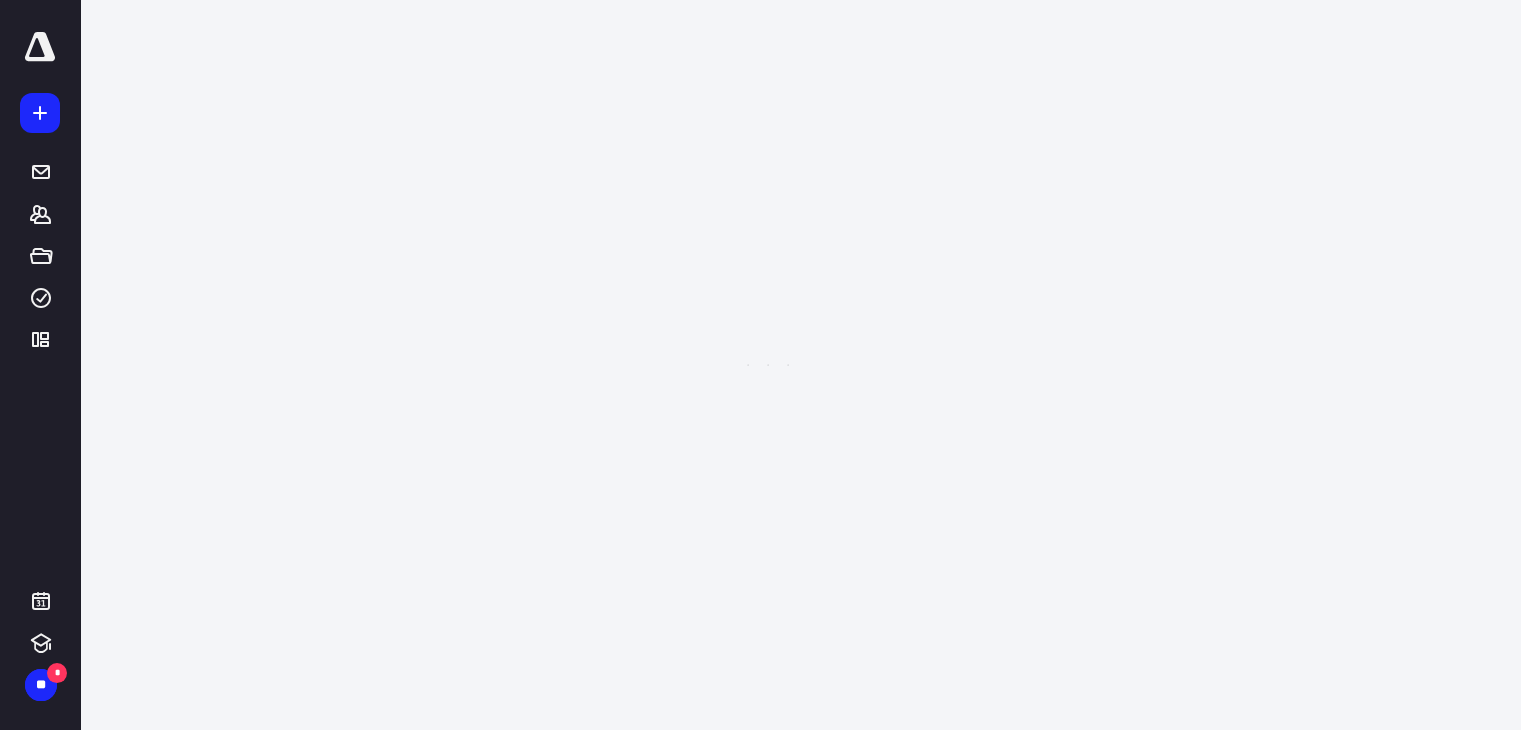 scroll, scrollTop: 0, scrollLeft: 0, axis: both 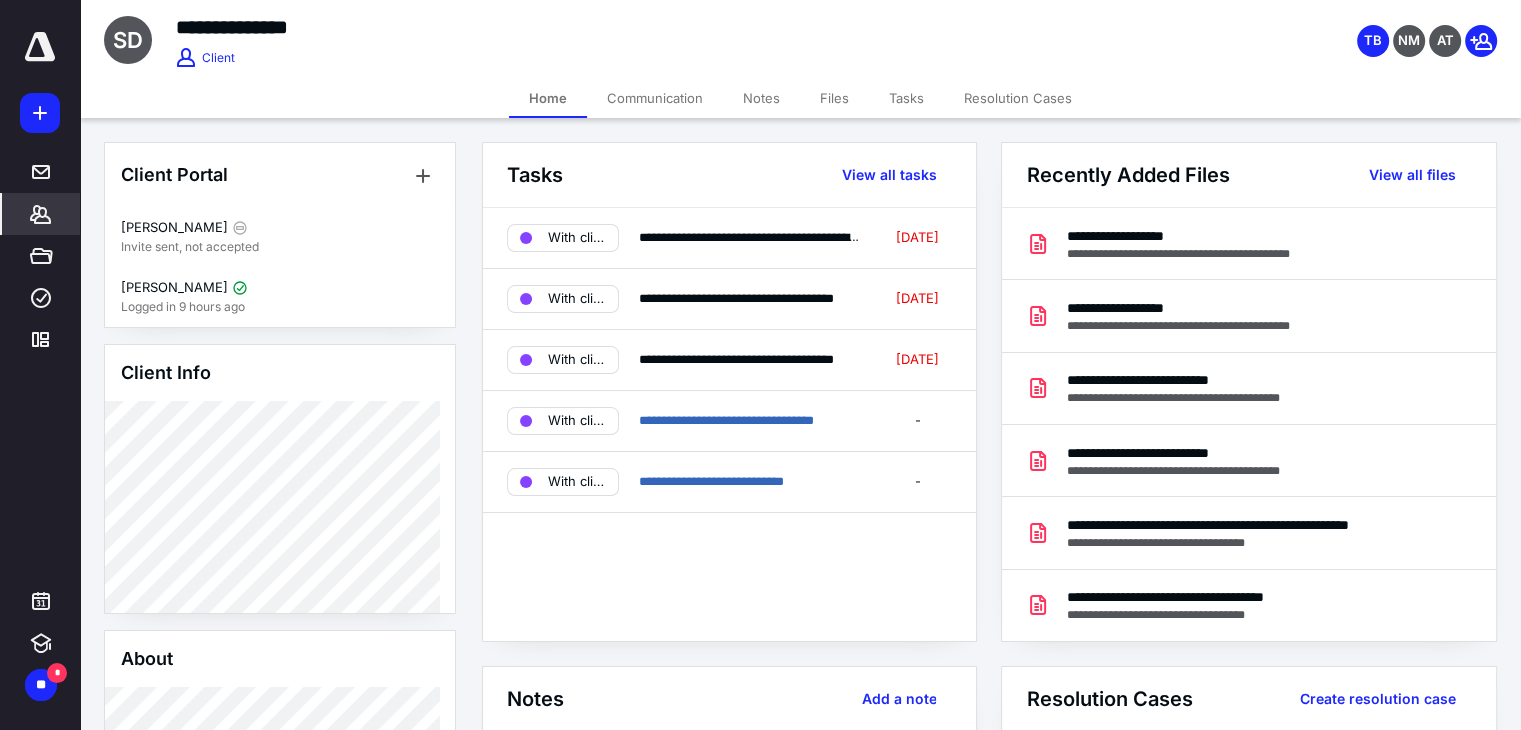 click on "Files" at bounding box center [834, 98] 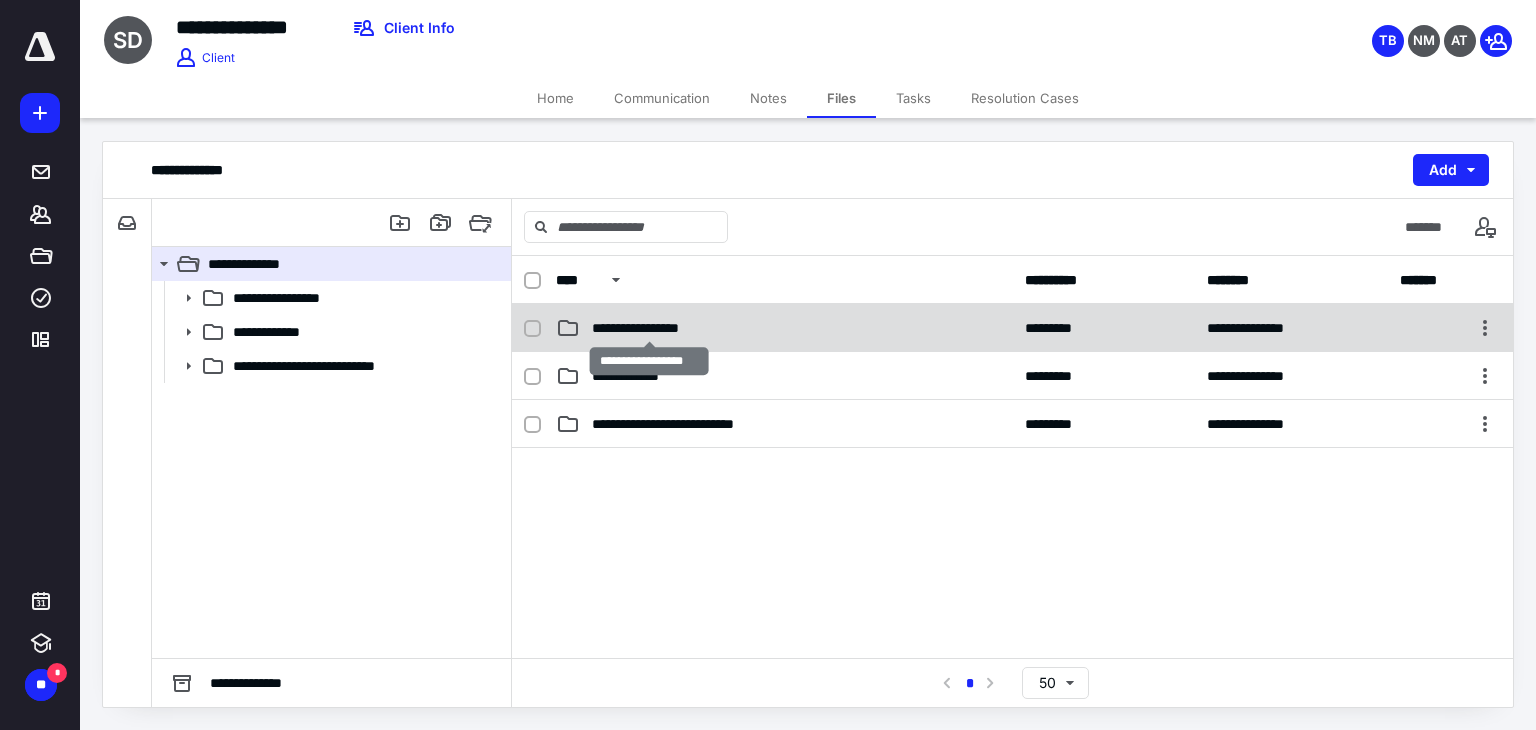 click on "**********" at bounding box center (649, 328) 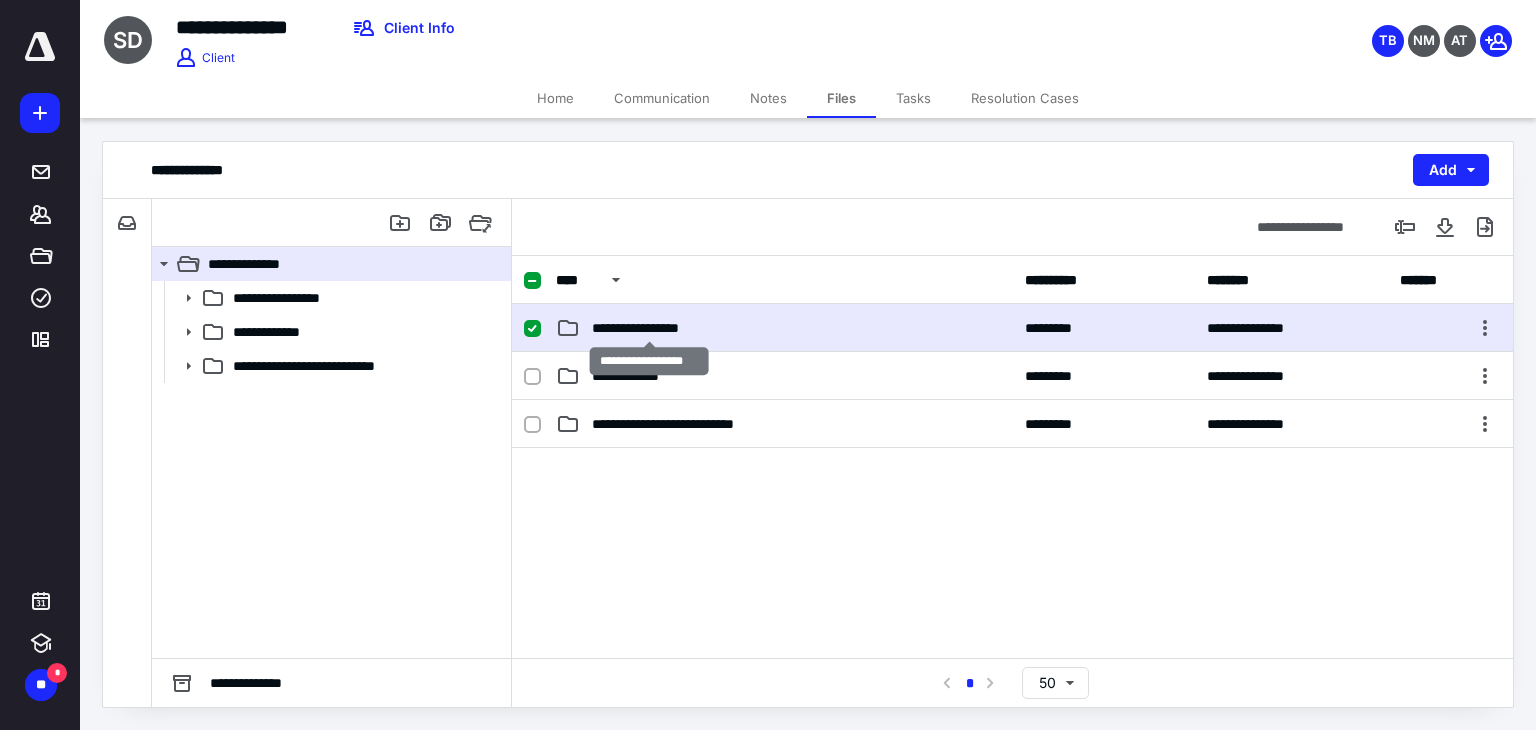 click on "**********" at bounding box center (649, 328) 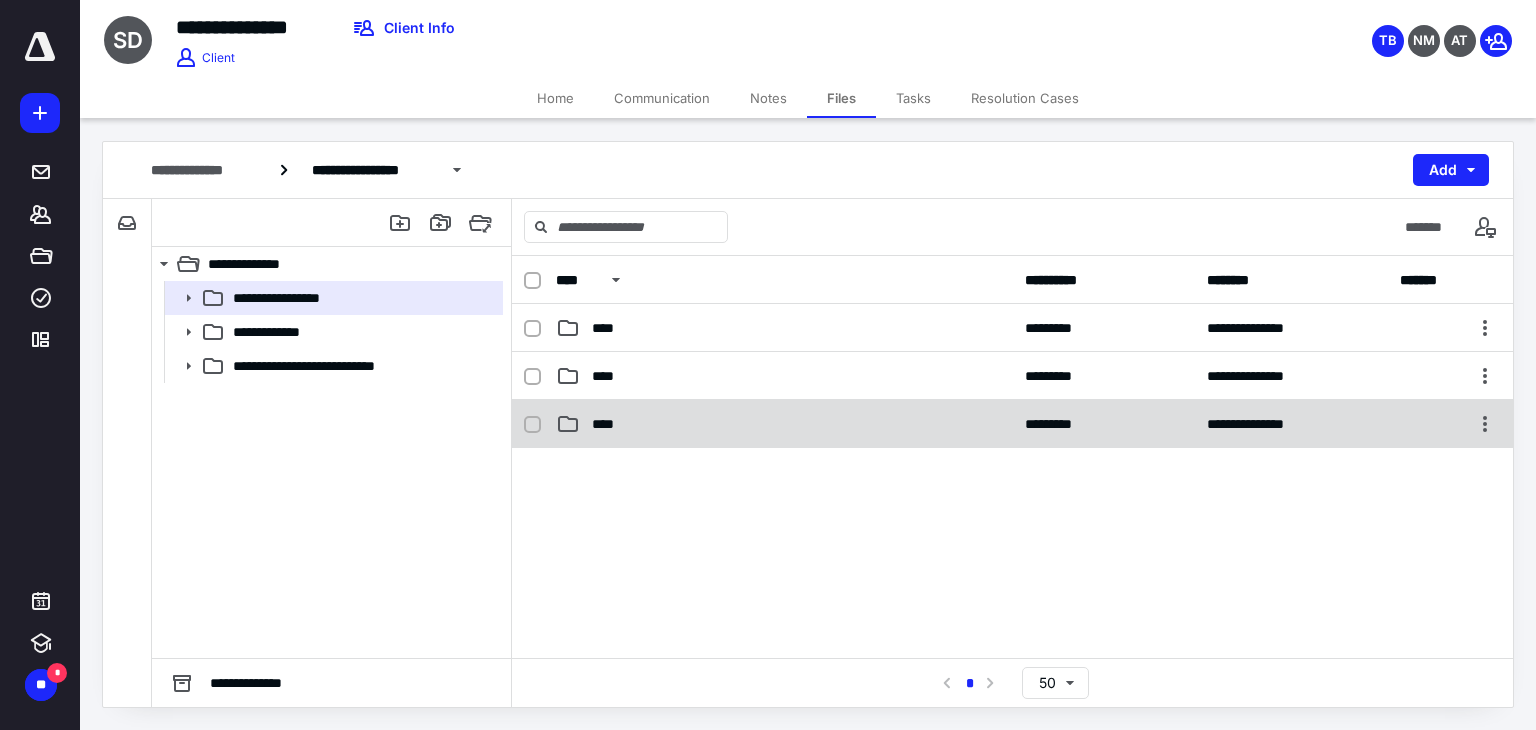 click on "****" at bounding box center (609, 424) 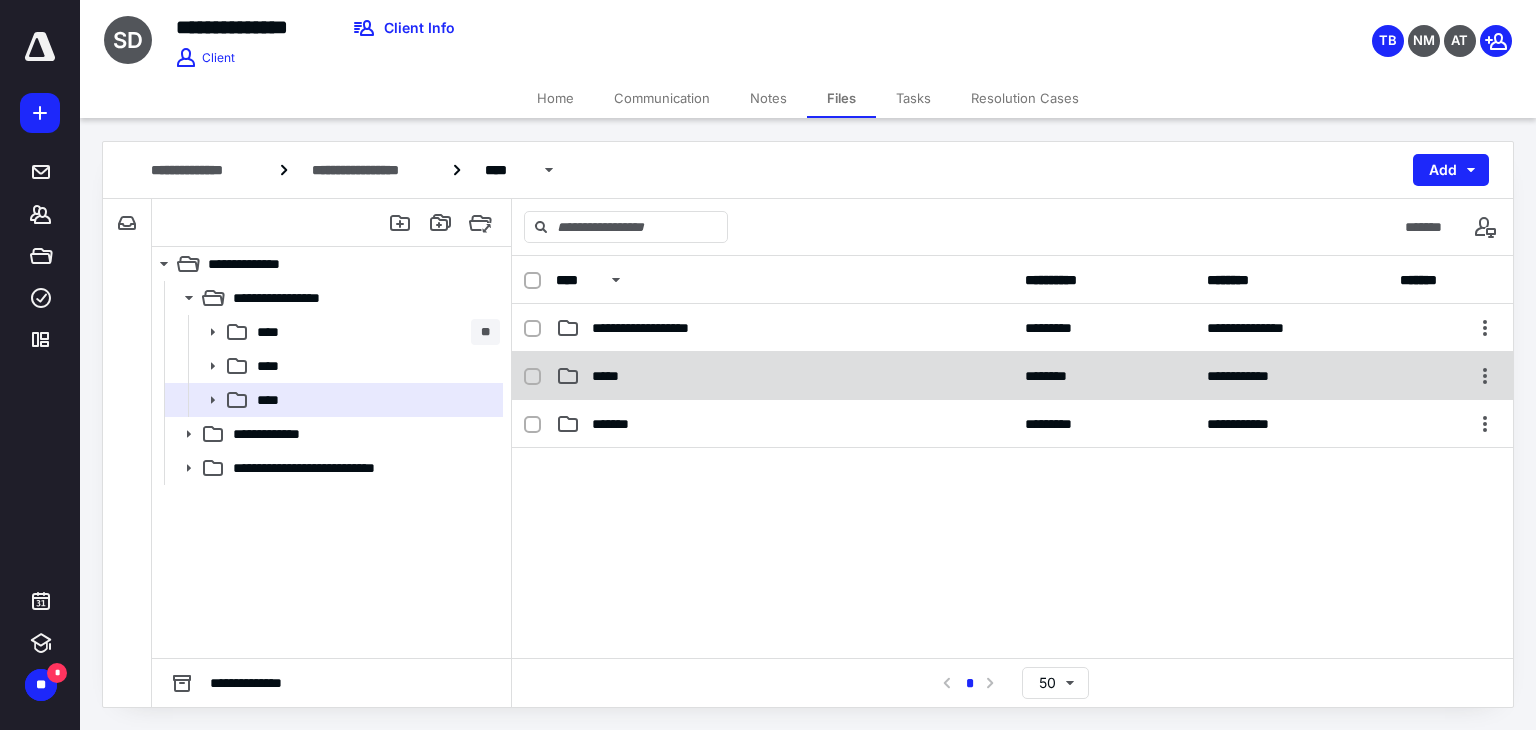 click on "*****" at bounding box center [784, 376] 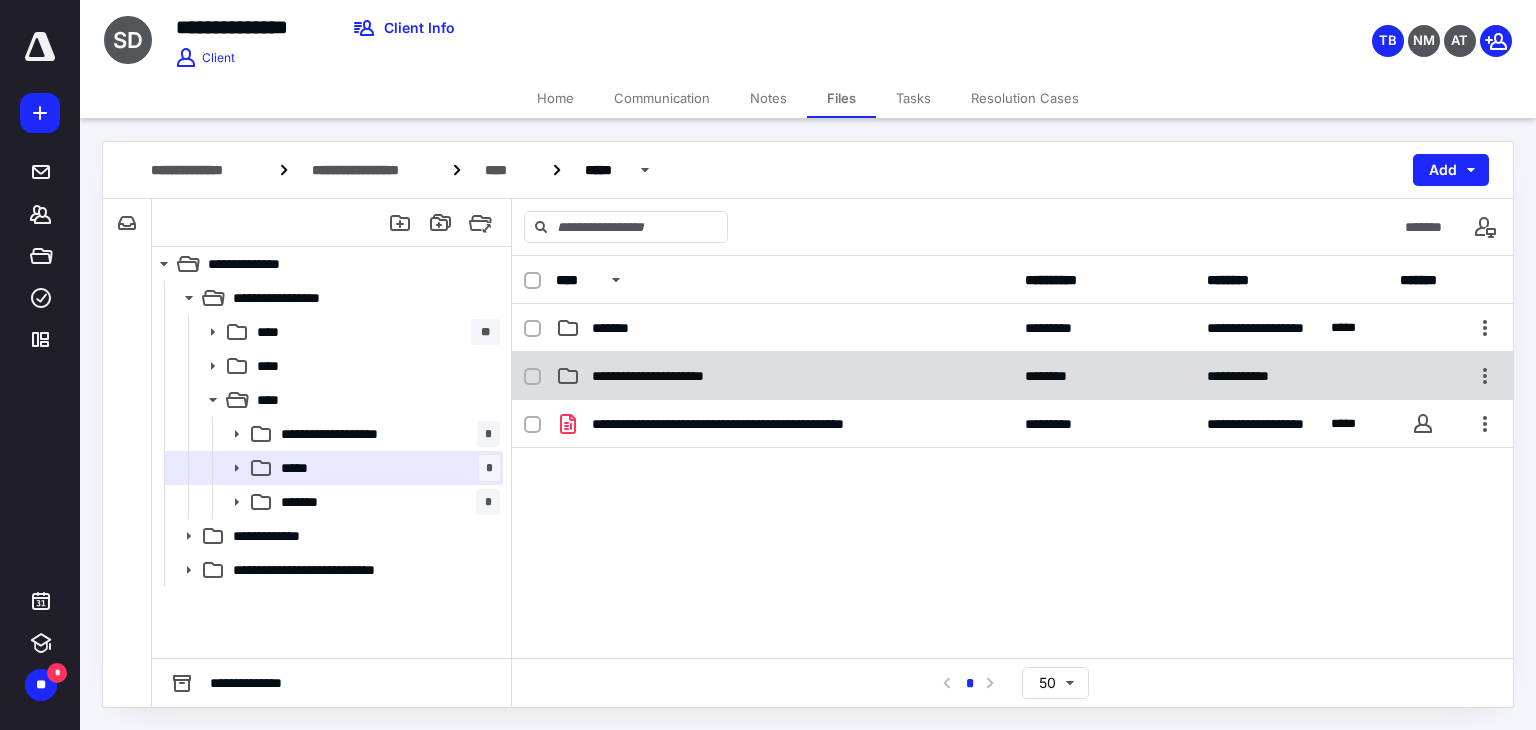 click on "**********" at bounding box center [1012, 376] 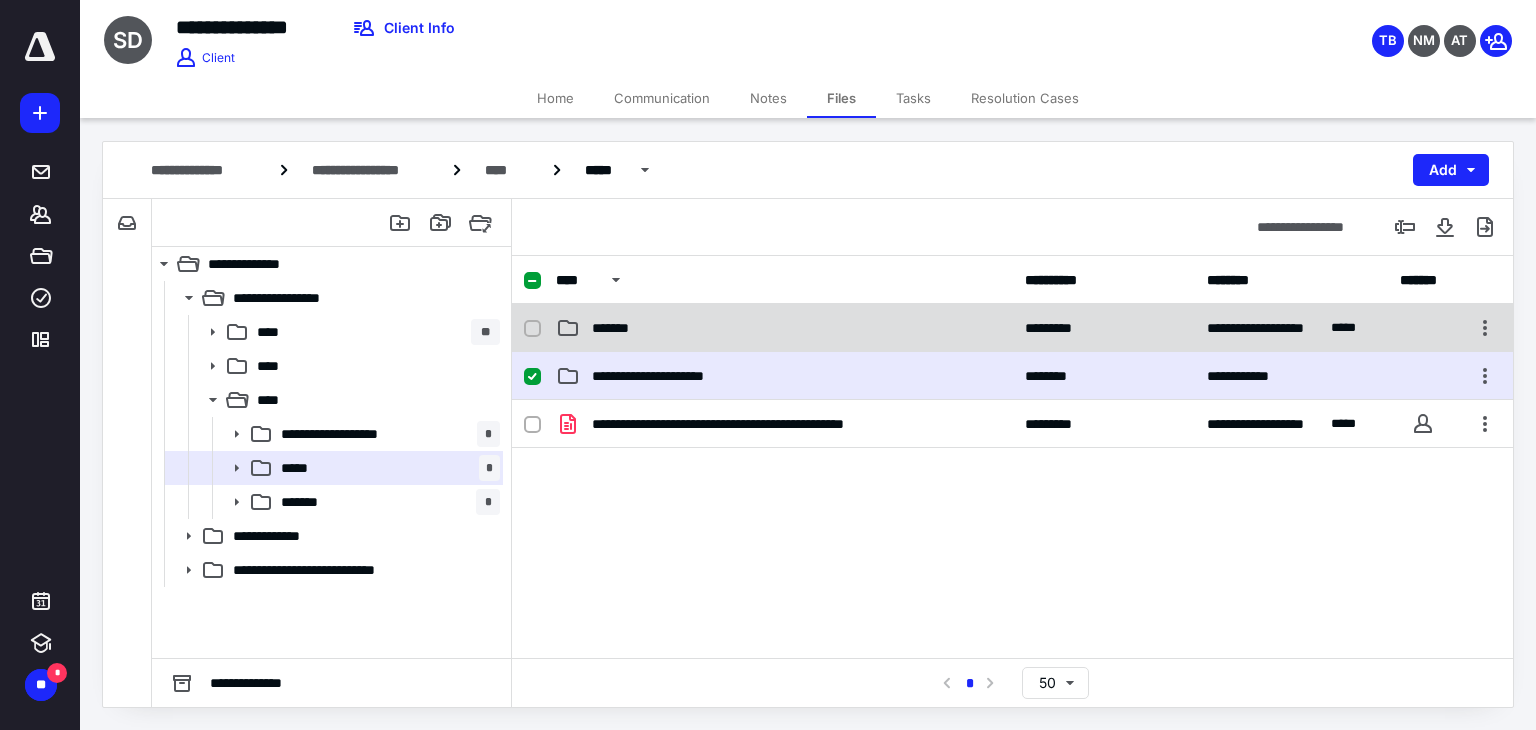 click on "*******" at bounding box center (784, 328) 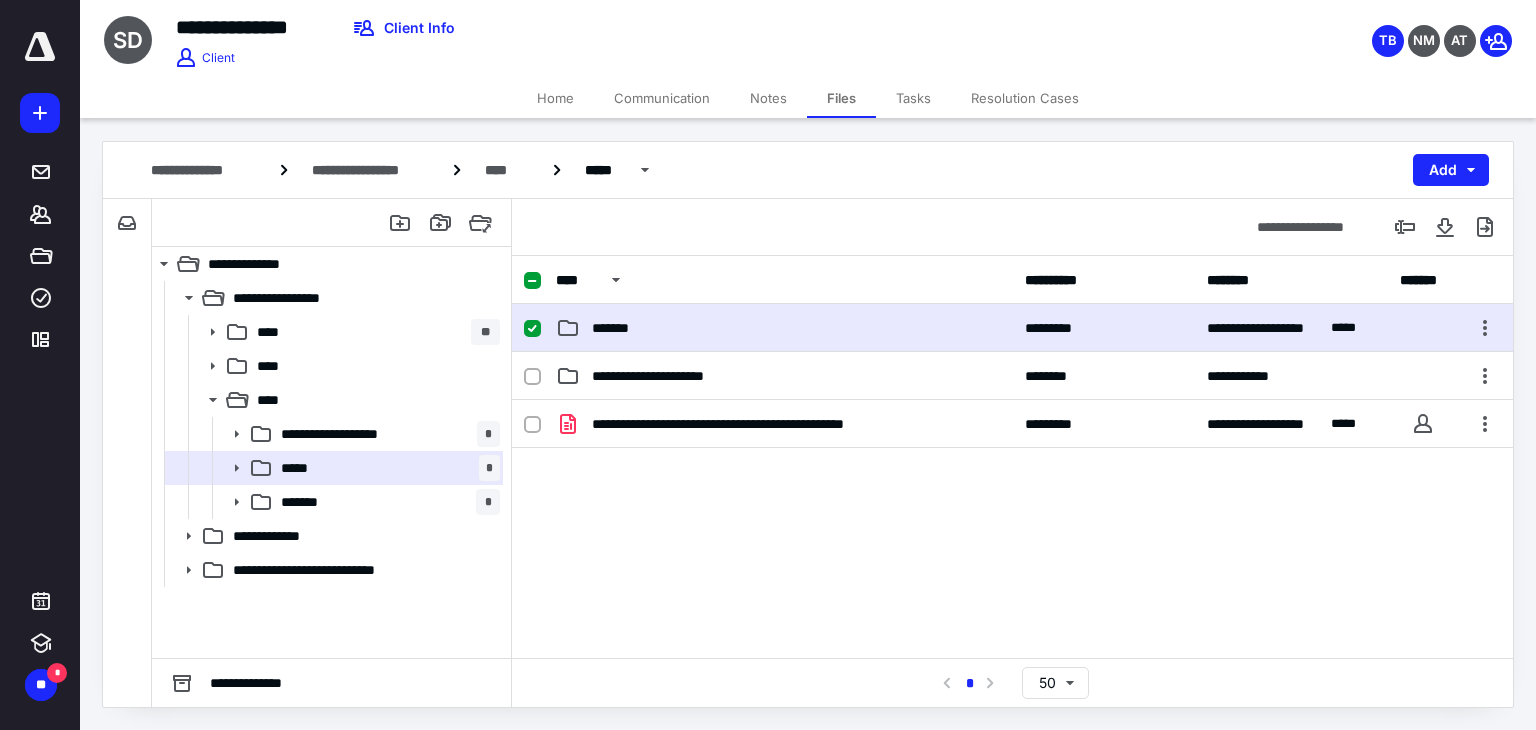 click on "*******" at bounding box center [784, 328] 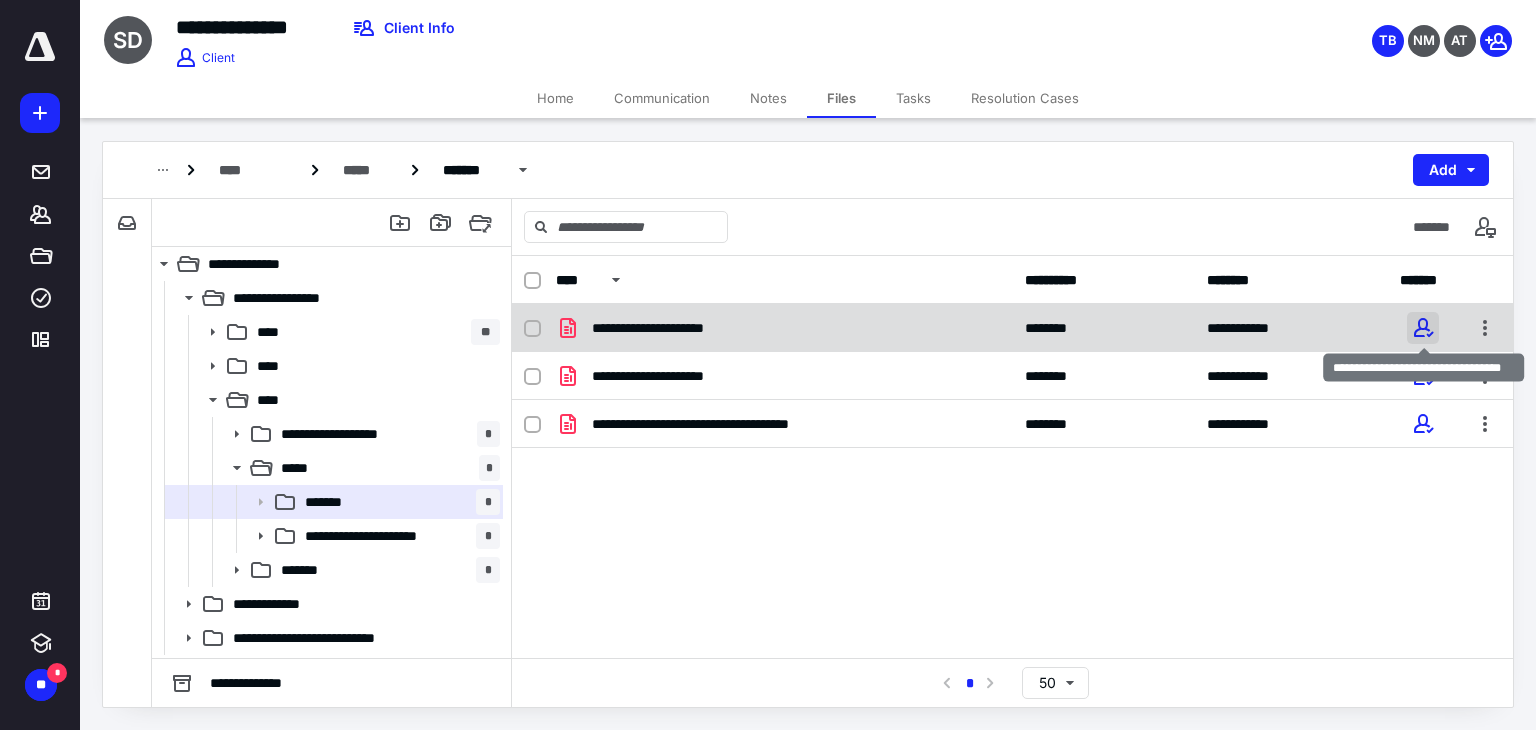 click at bounding box center [1423, 328] 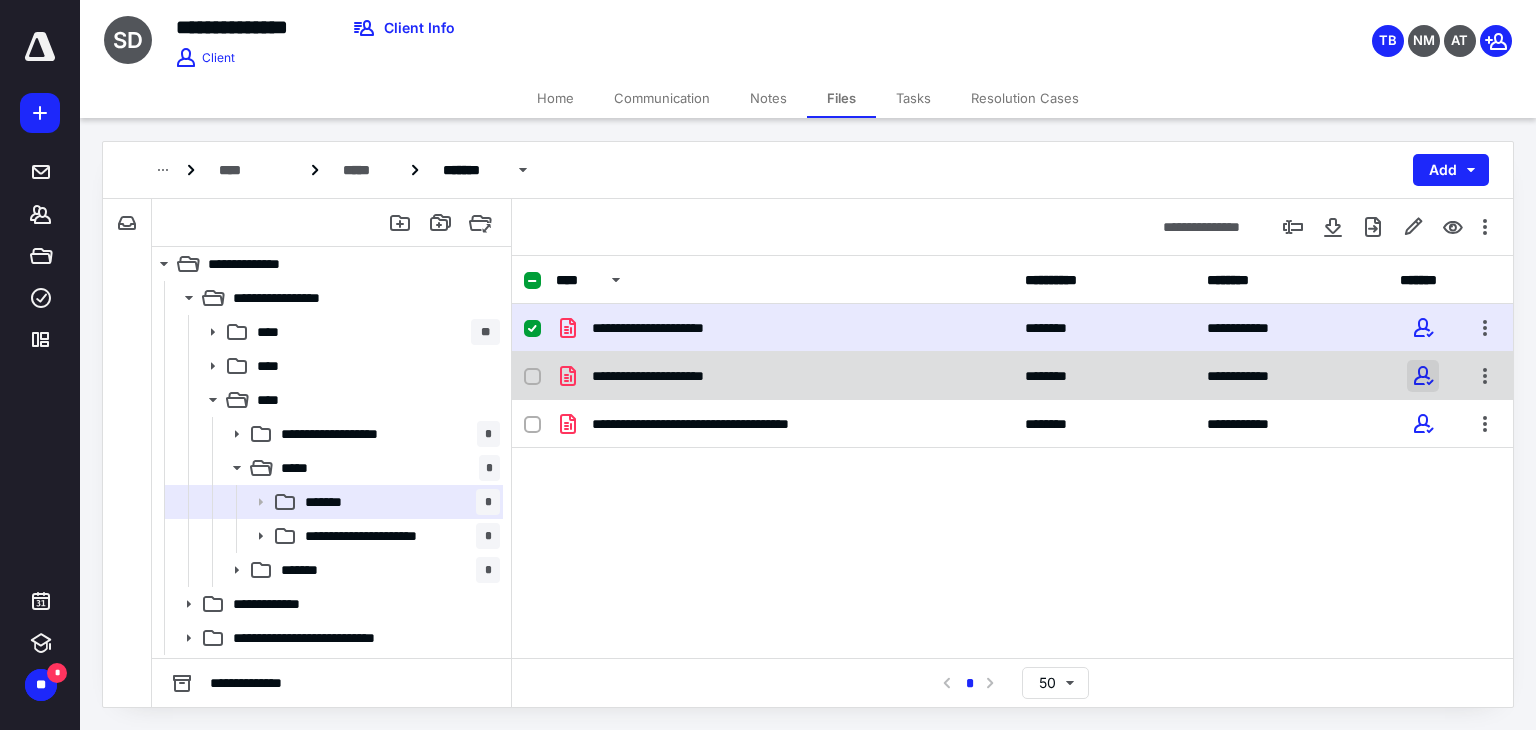 click at bounding box center (1423, 376) 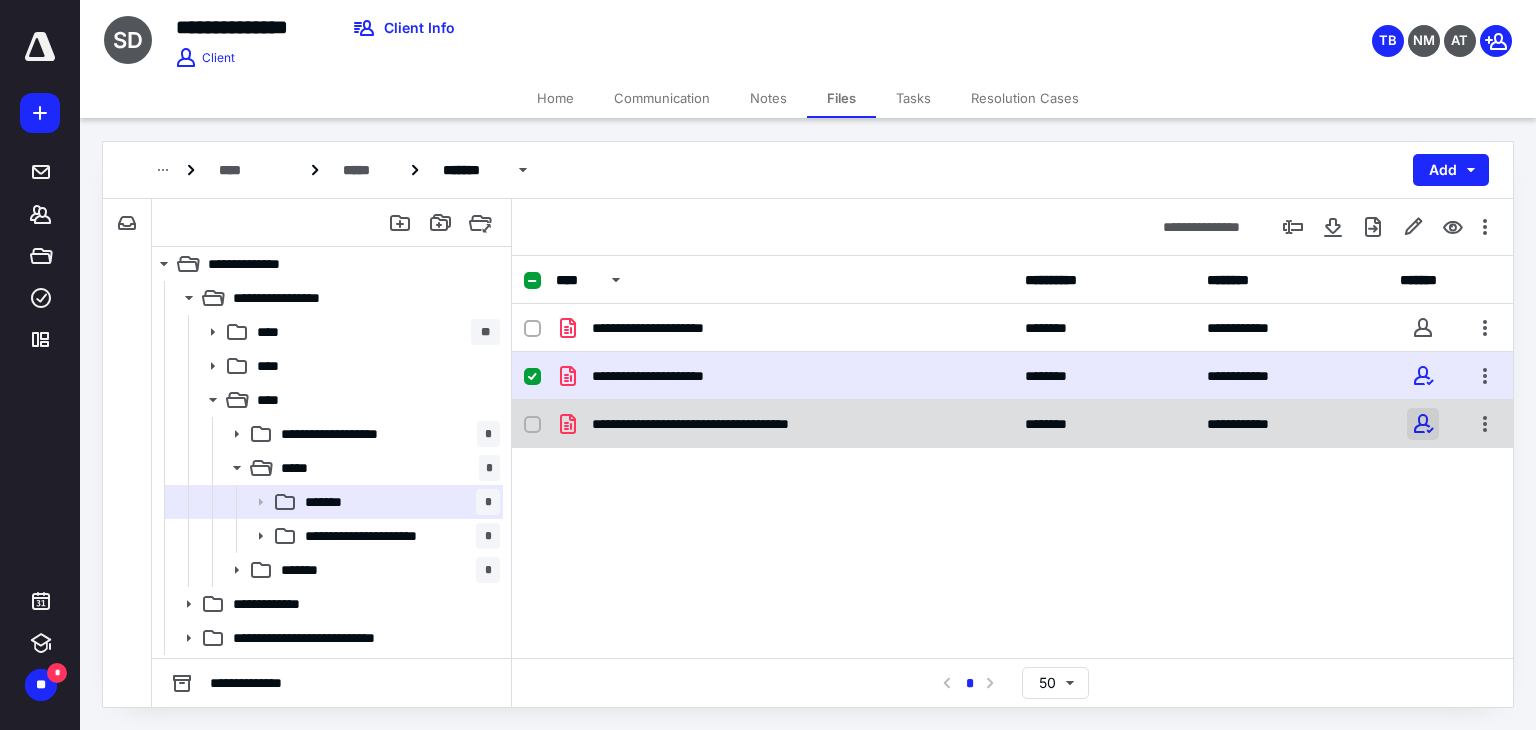 click at bounding box center [1423, 424] 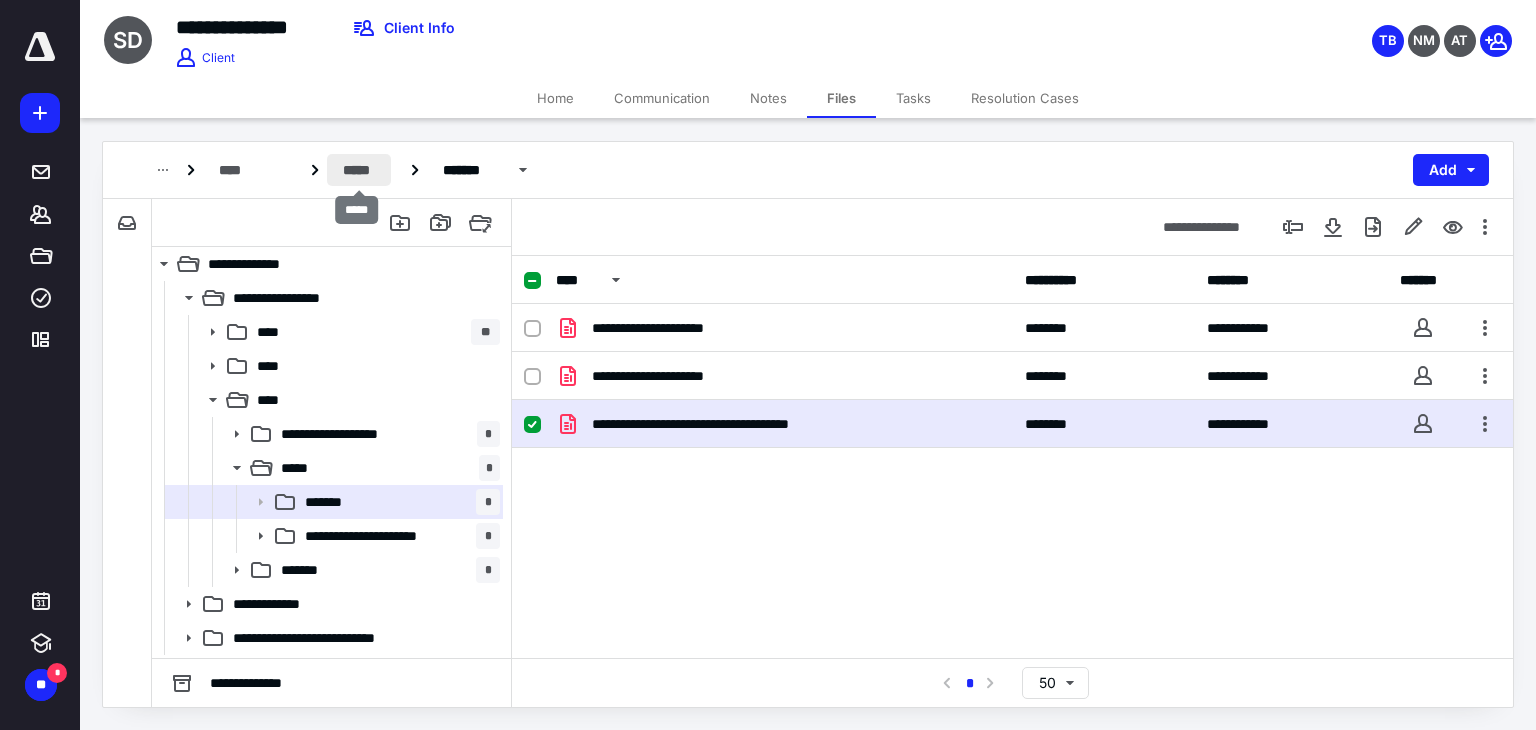 click on "*****" at bounding box center (359, 170) 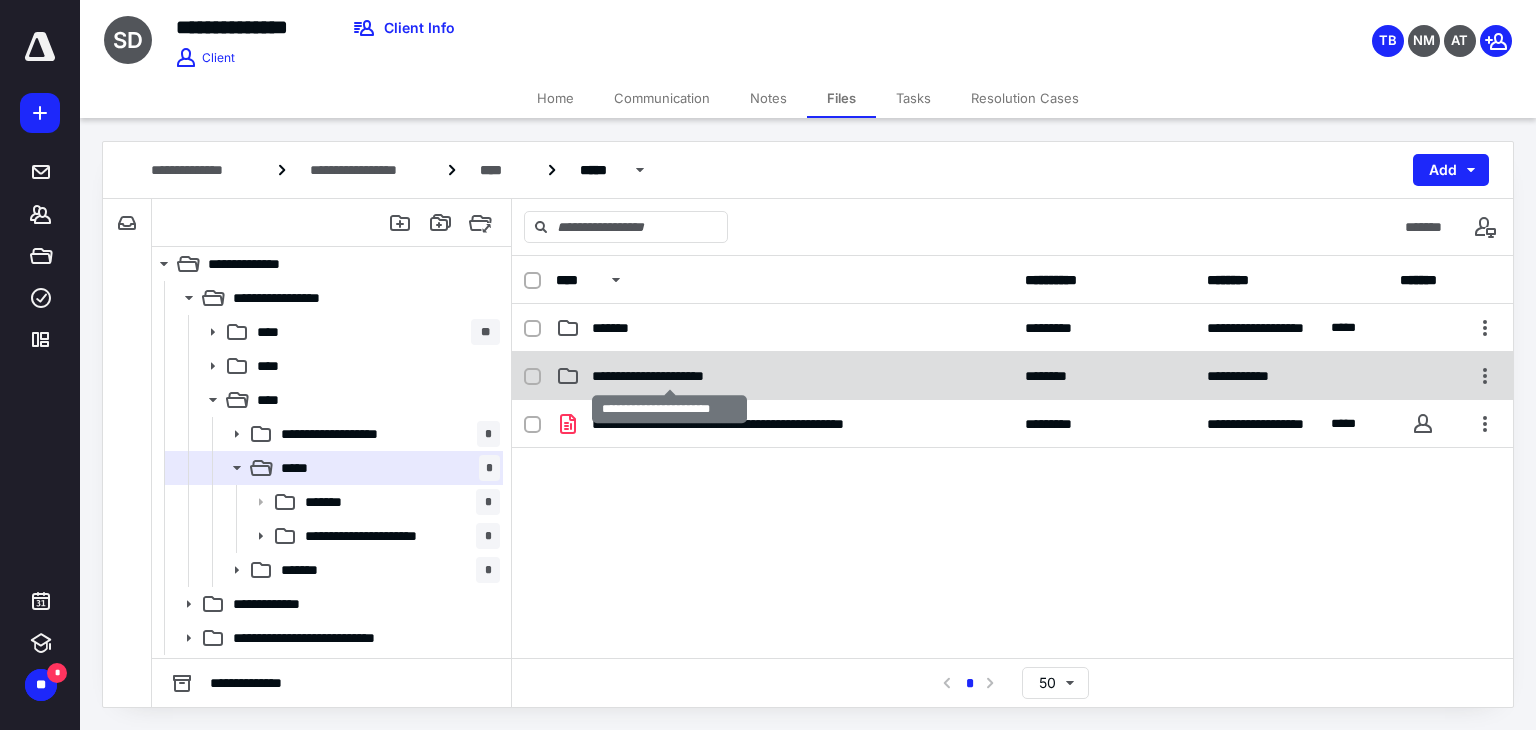 click on "**********" at bounding box center [670, 376] 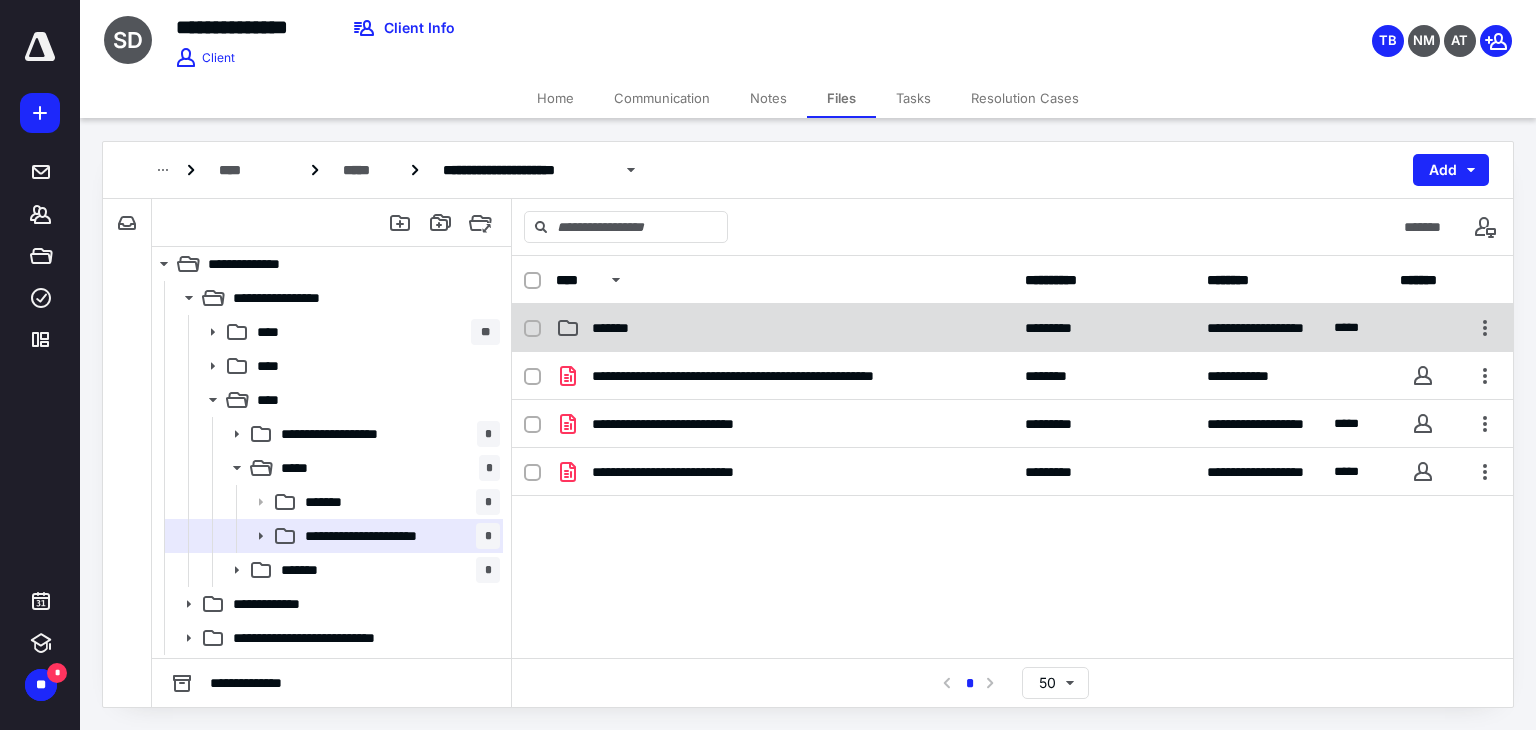 click on "**********" at bounding box center (1012, 328) 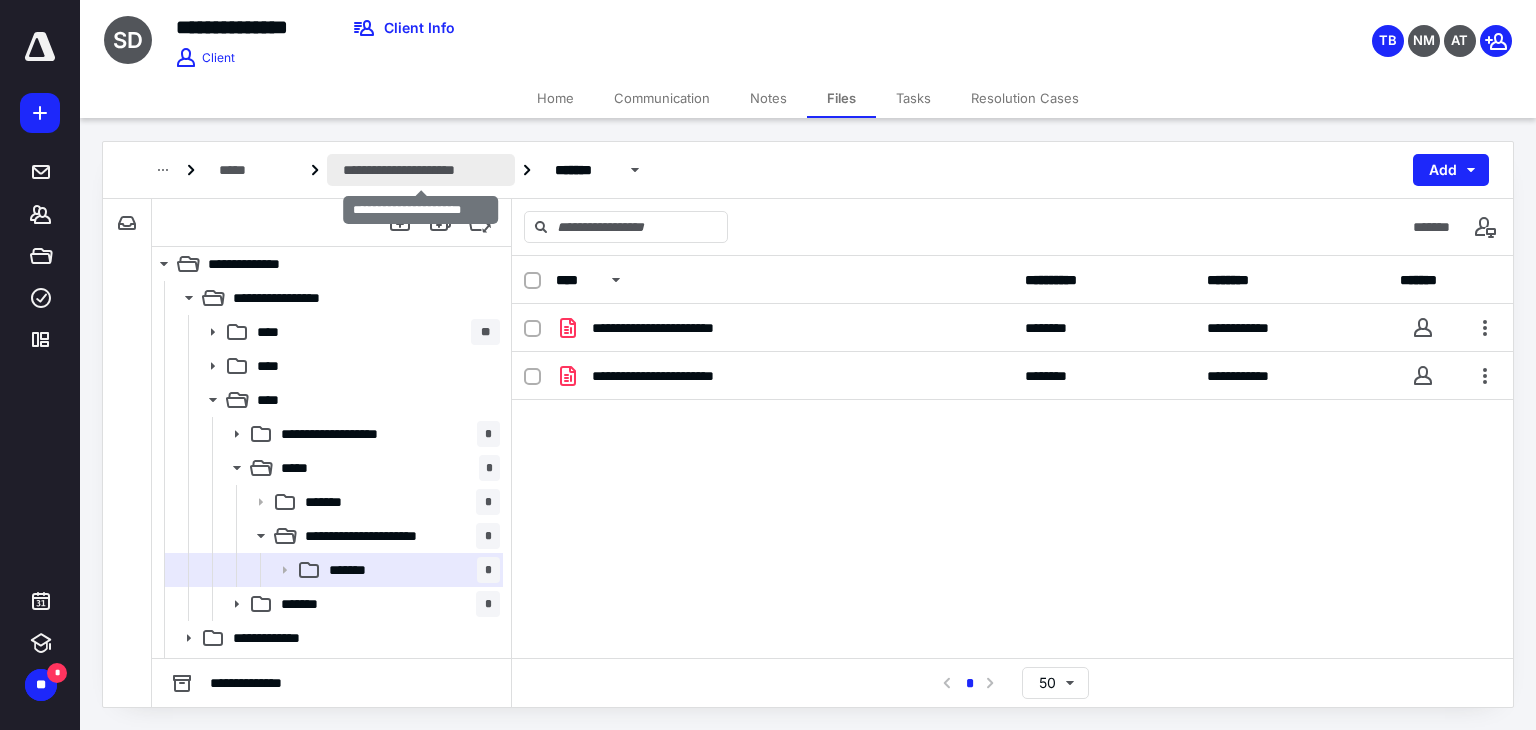 click on "**********" at bounding box center [421, 170] 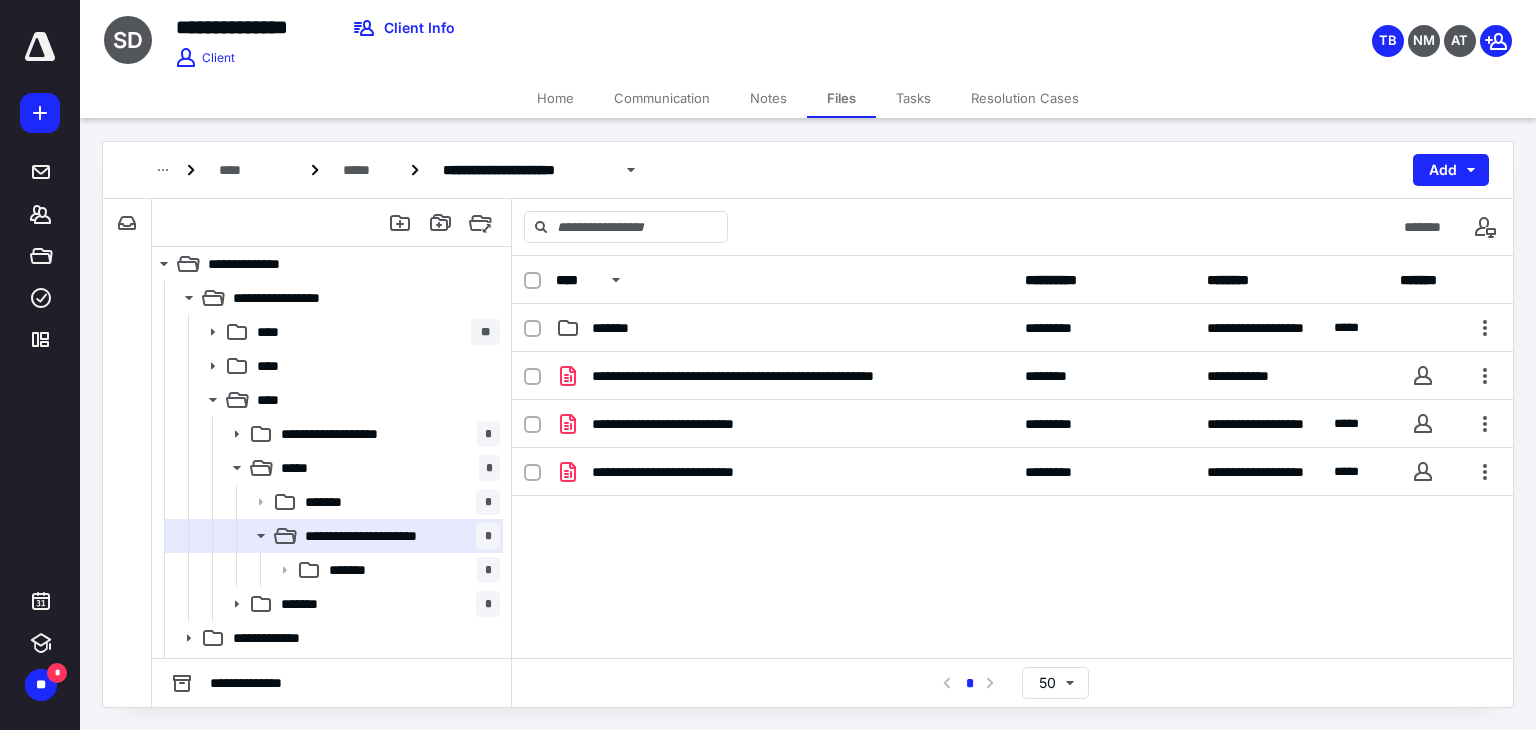 click on "Home" at bounding box center (555, 98) 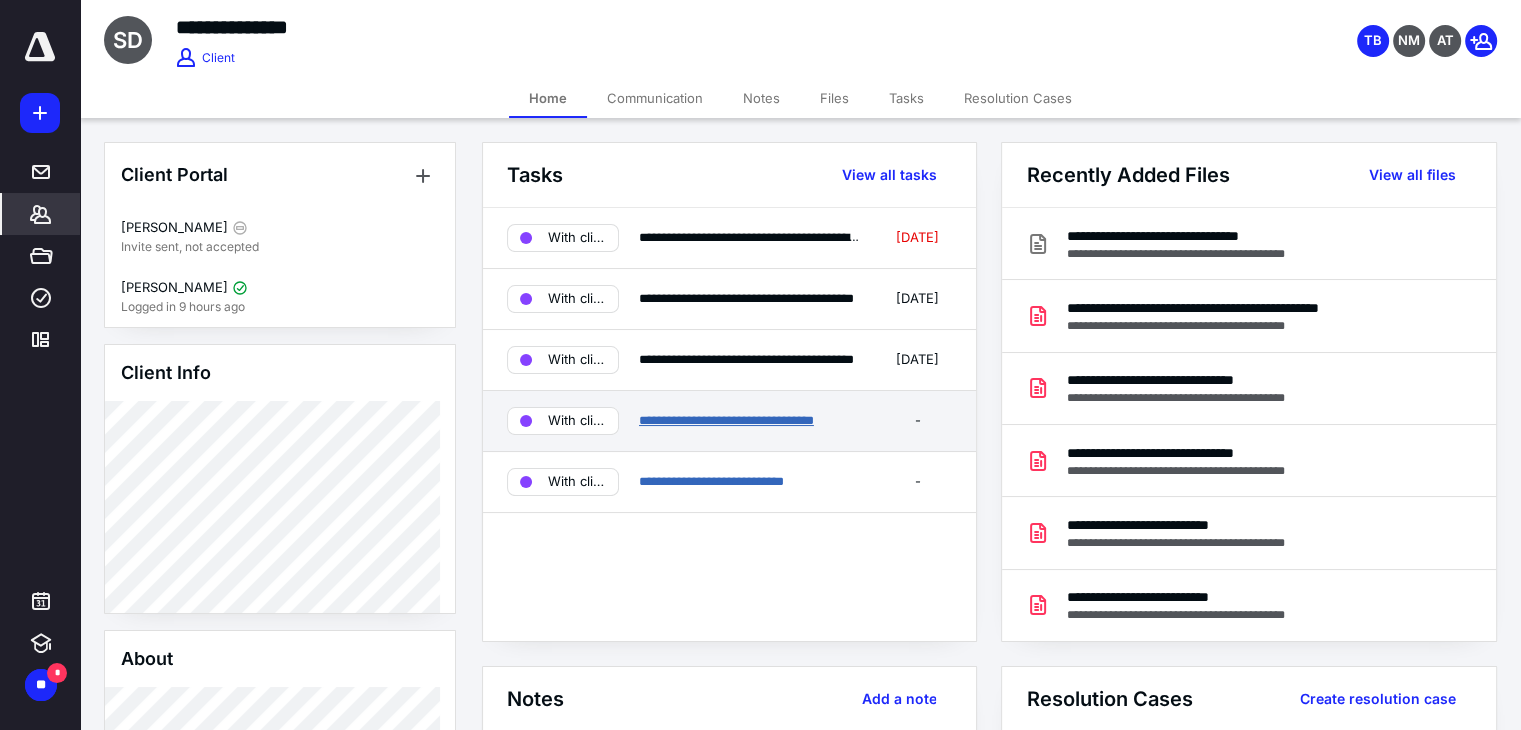 click on "**********" at bounding box center (726, 420) 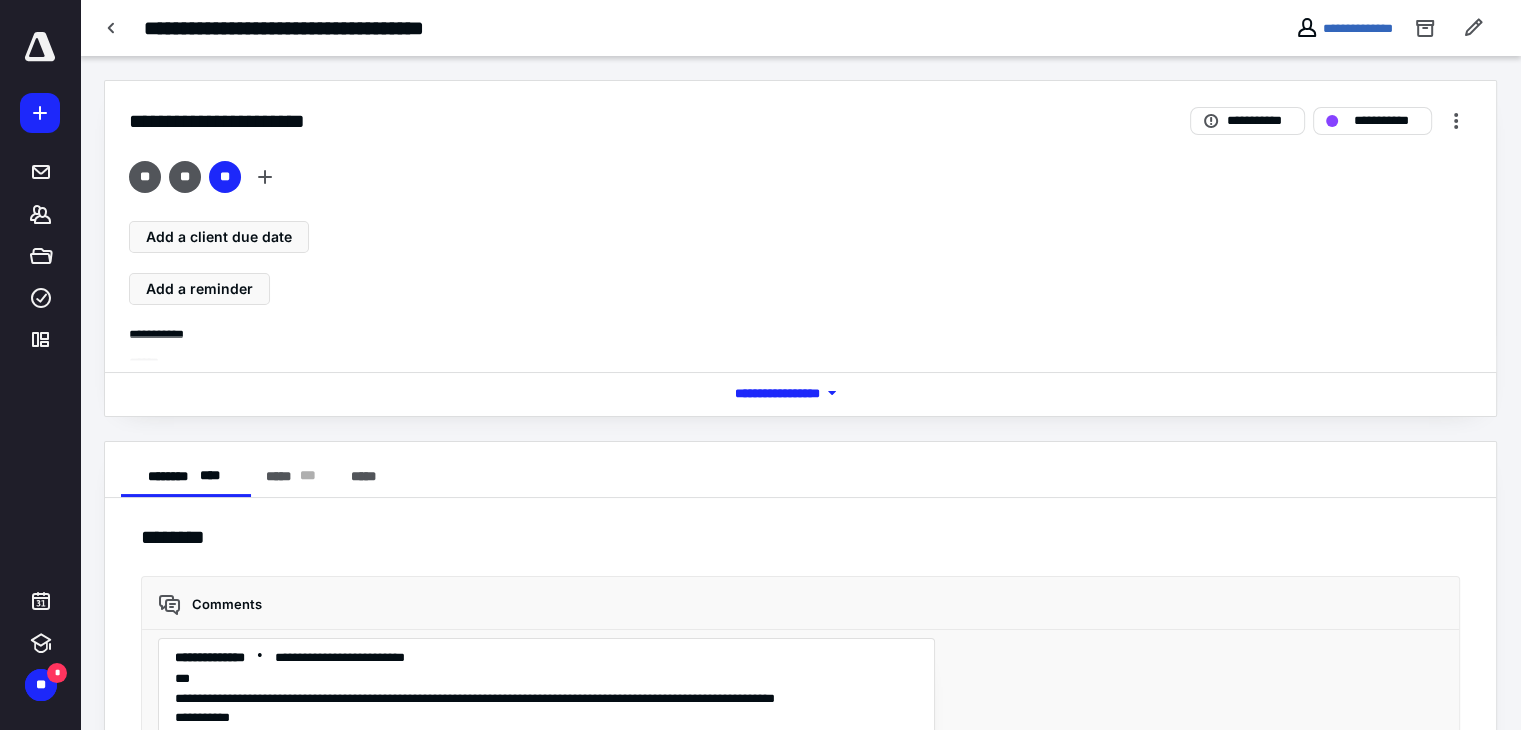 scroll, scrollTop: 480, scrollLeft: 0, axis: vertical 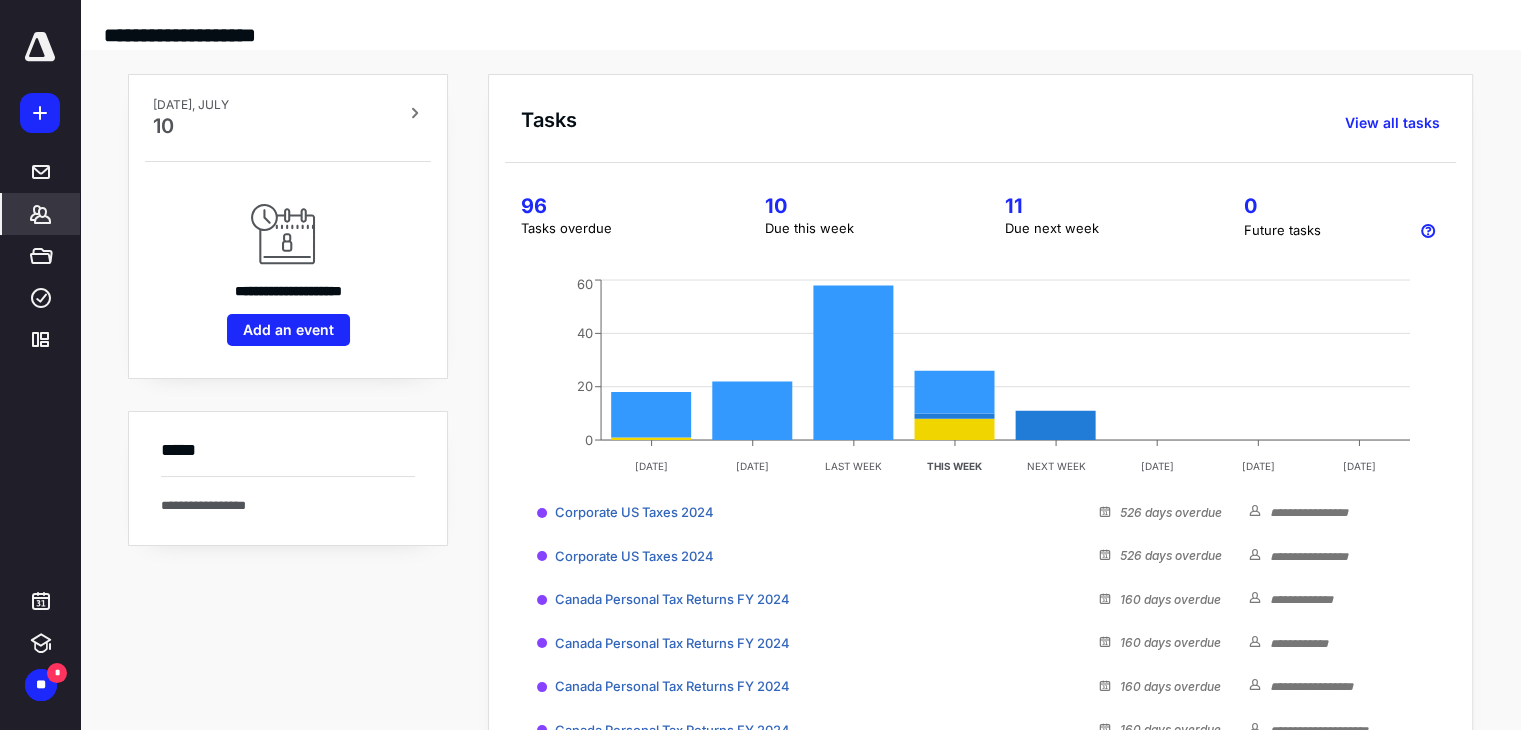 click 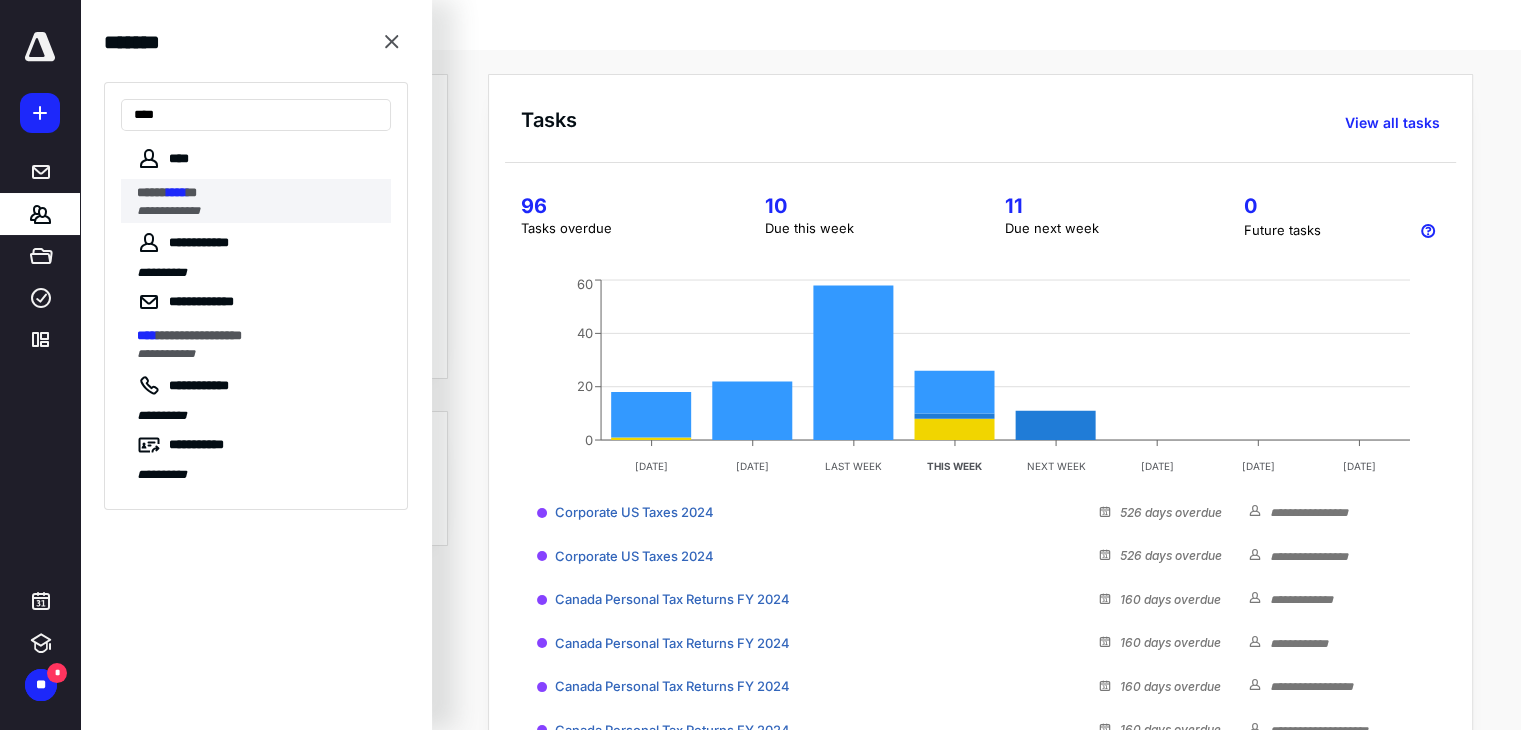 type on "****" 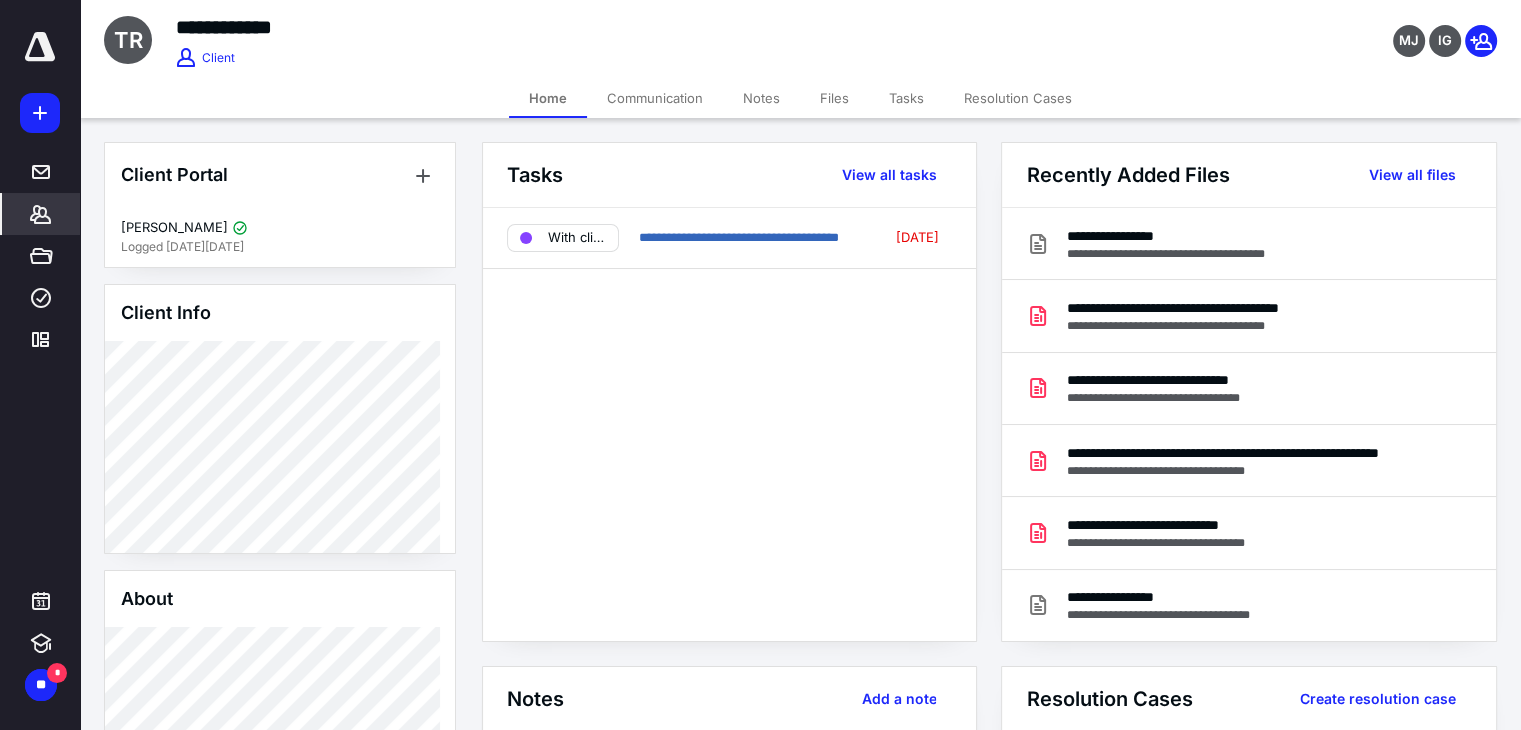click on "Files" at bounding box center (834, 98) 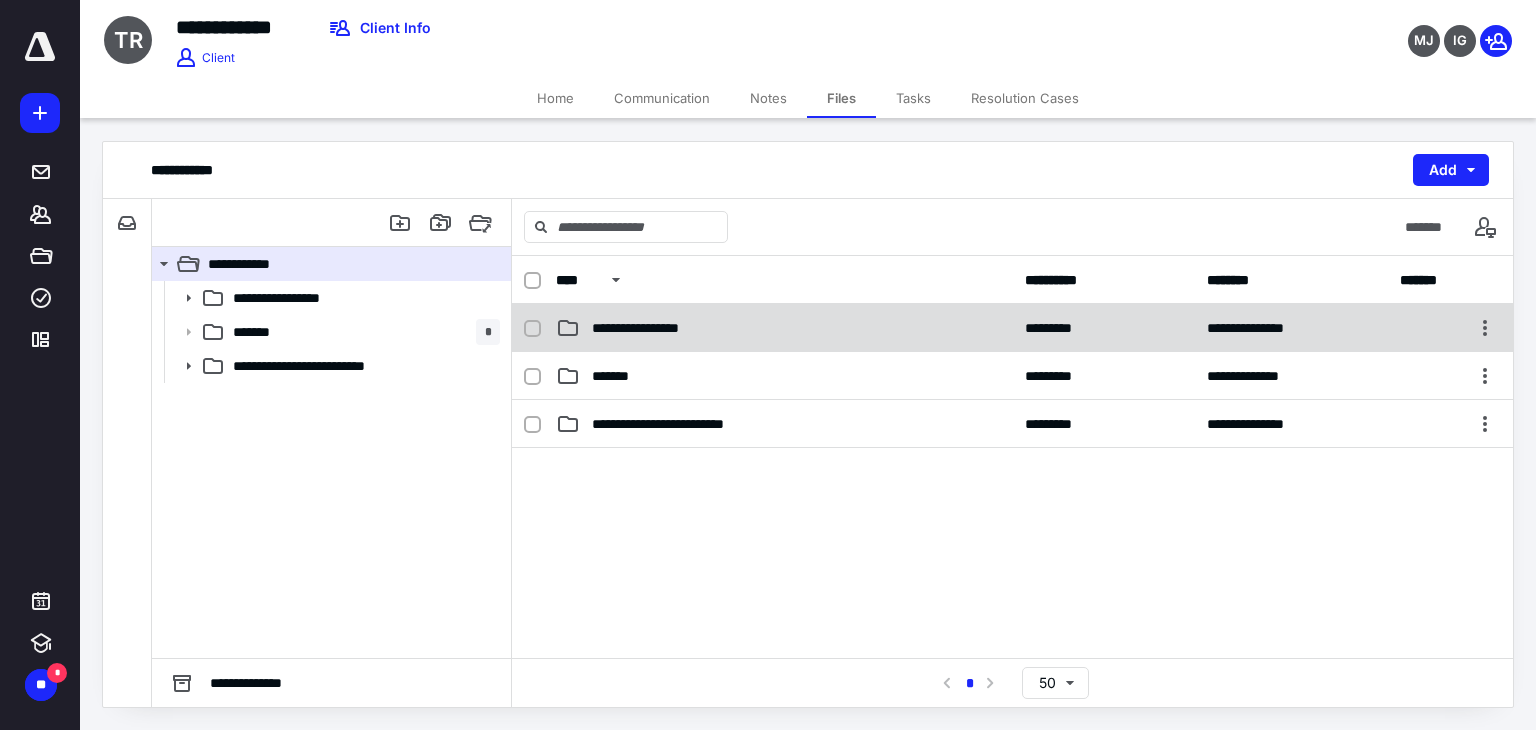 click on "**********" at bounding box center [1012, 328] 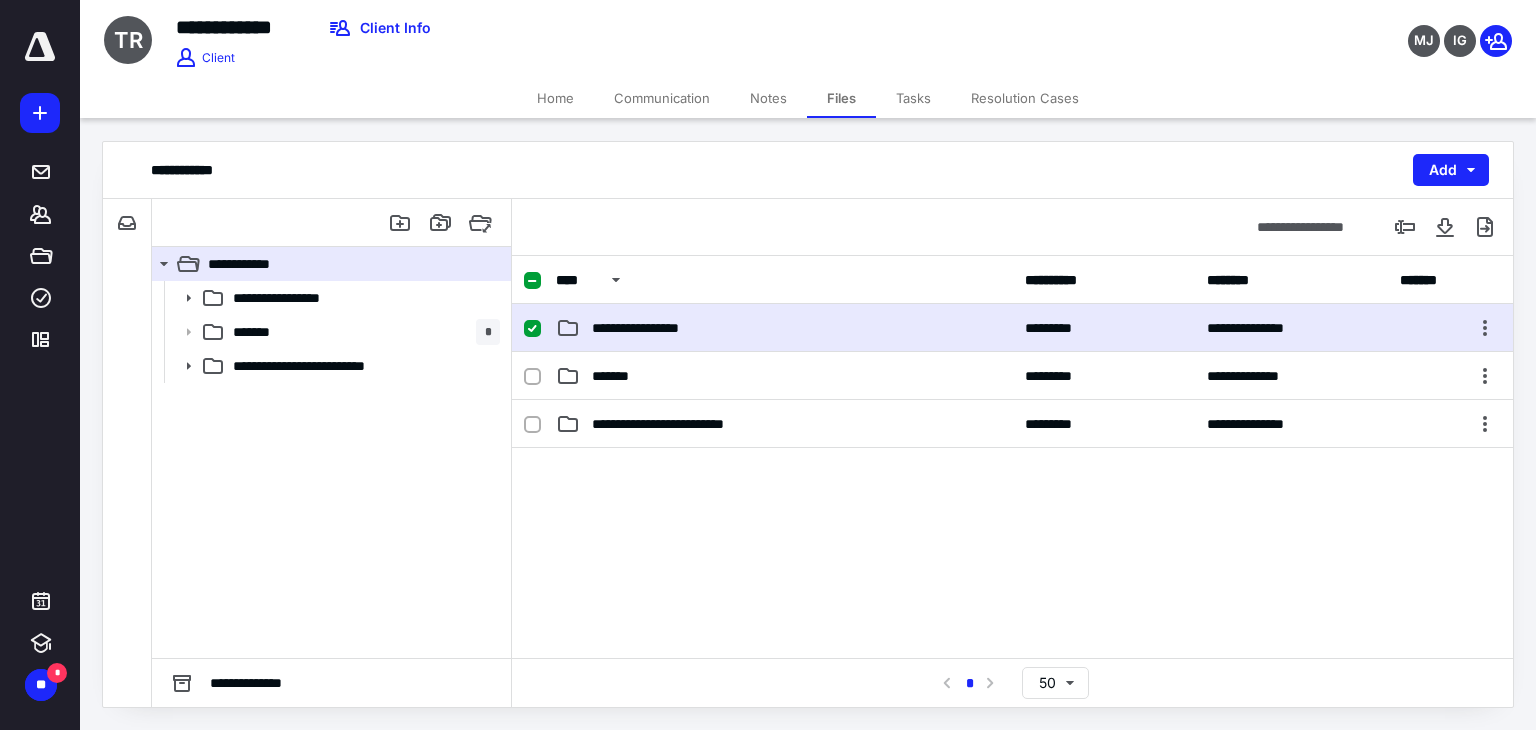 click on "**********" at bounding box center [1012, 328] 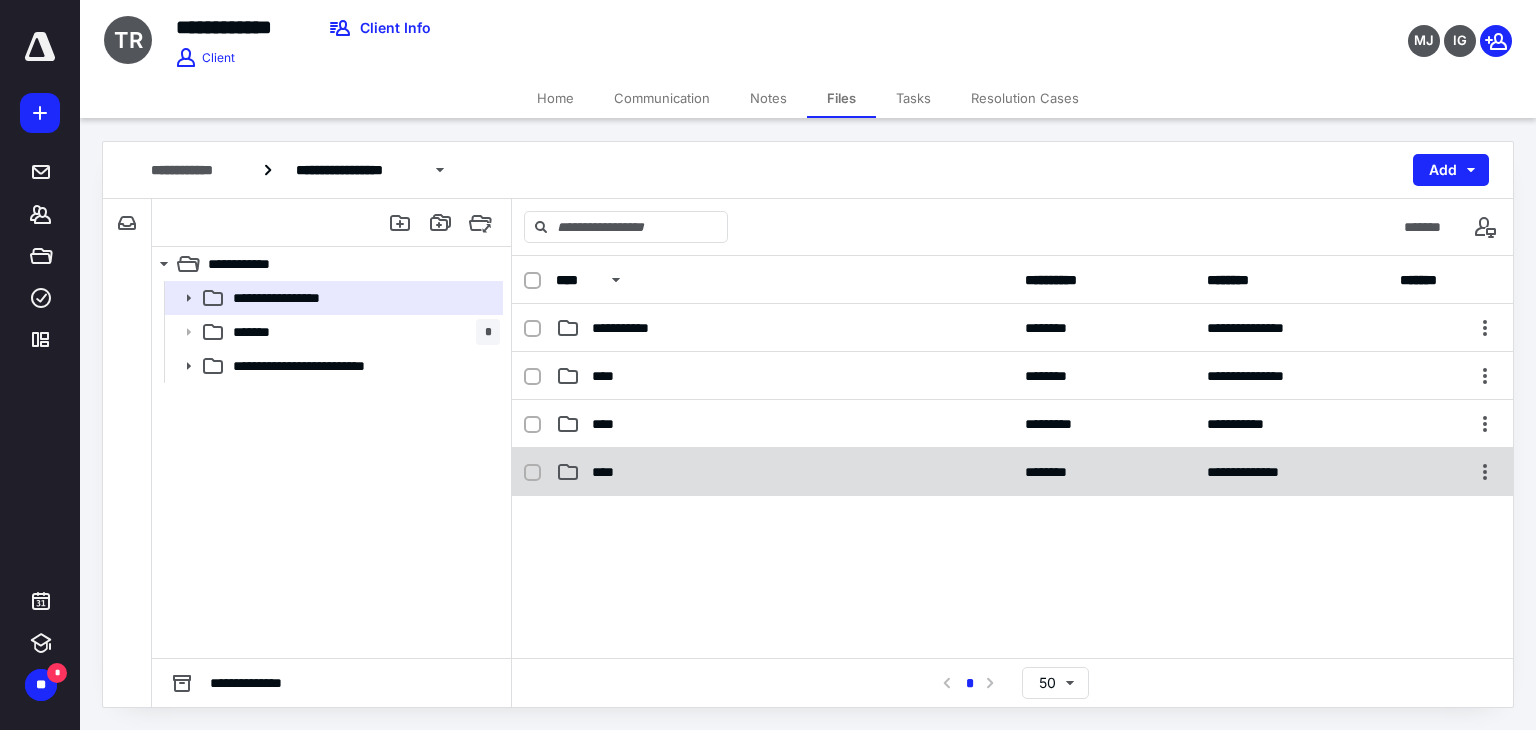 click on "****" at bounding box center [609, 472] 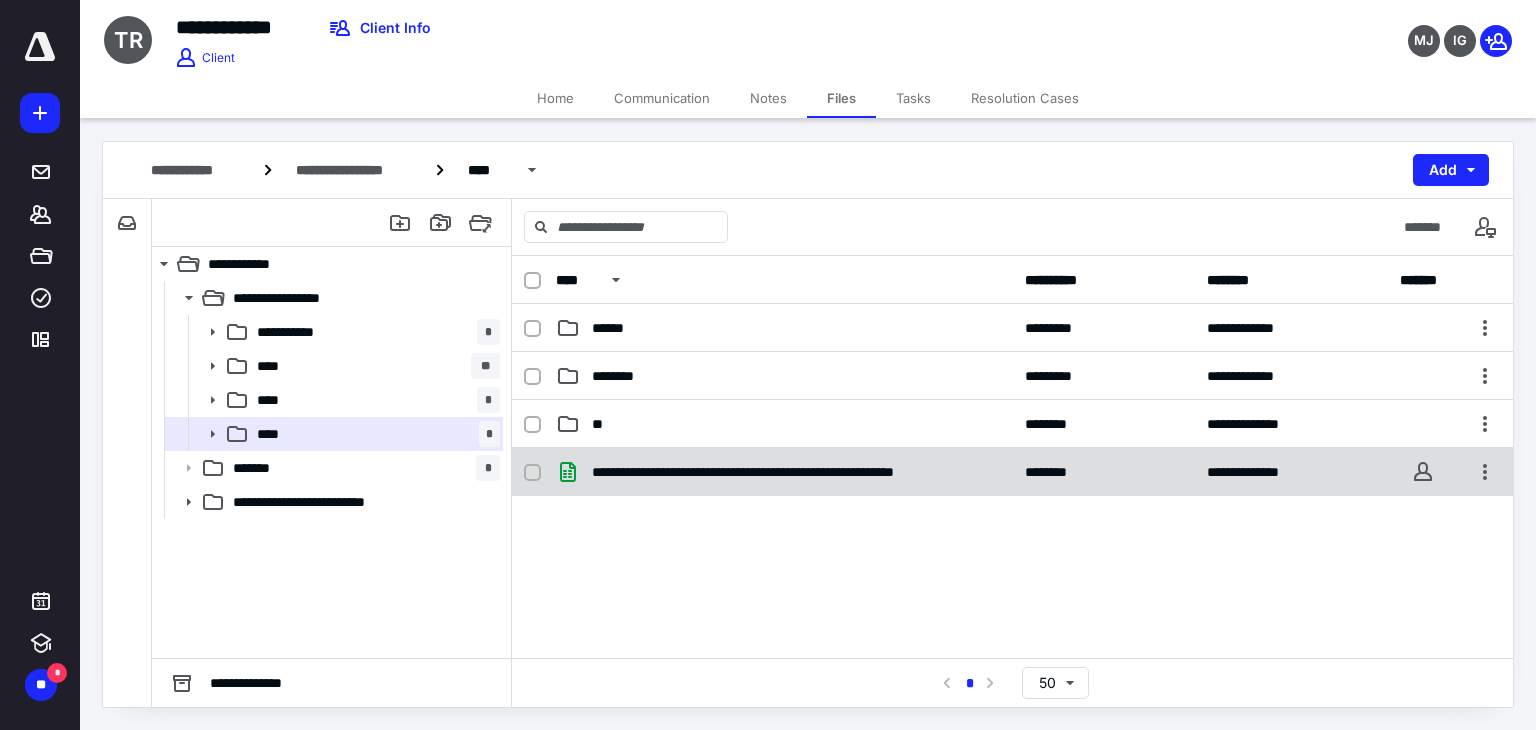click on "**********" at bounding box center [792, 472] 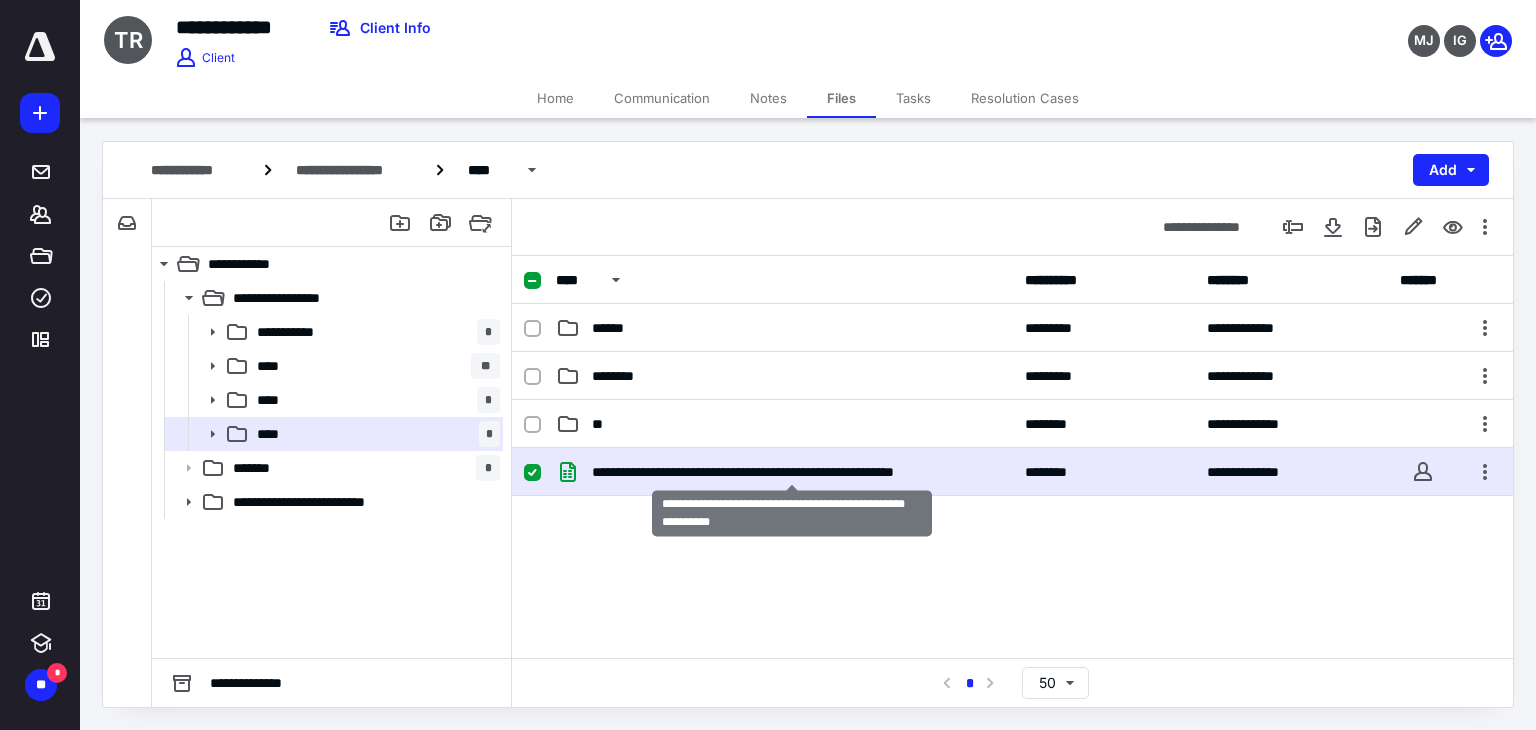 click on "**********" at bounding box center (792, 472) 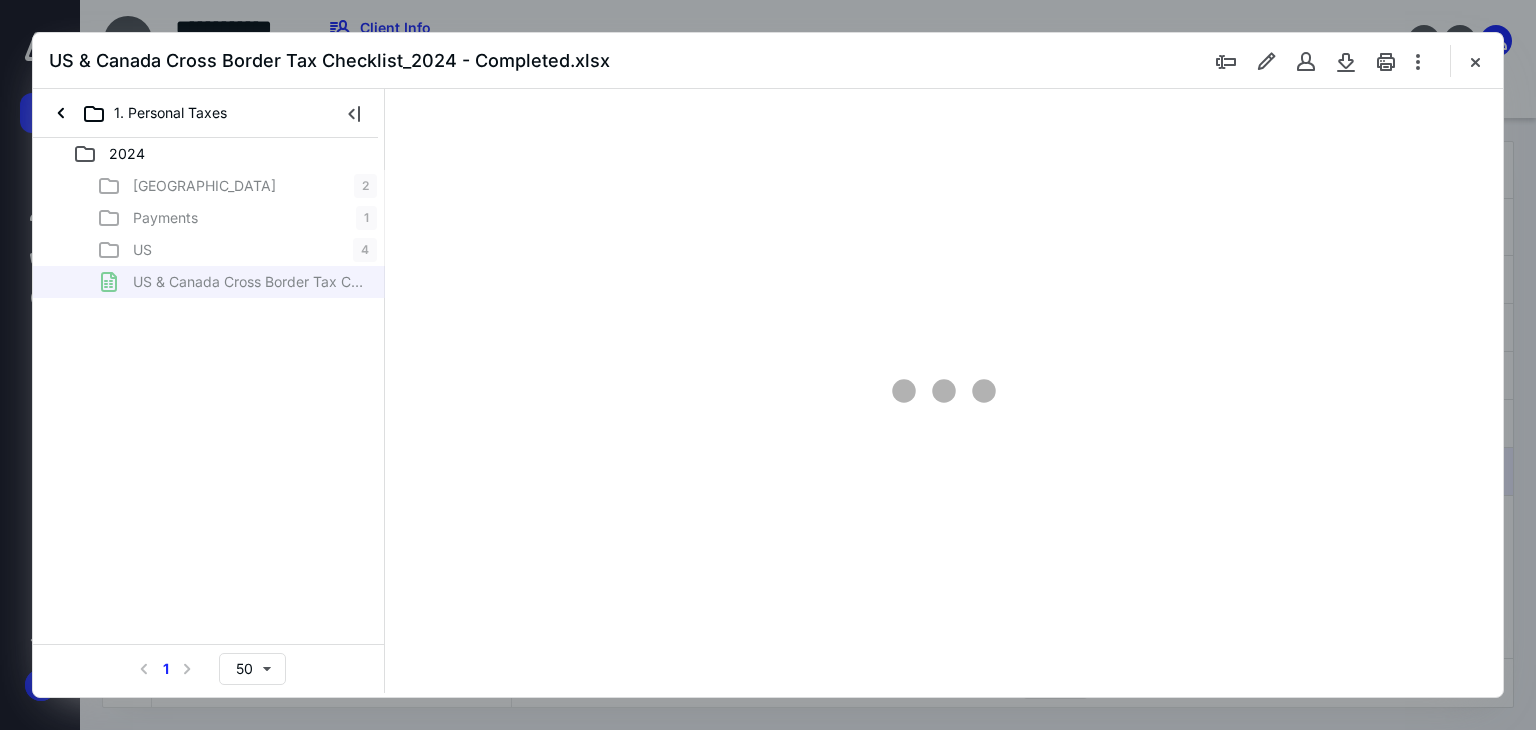 scroll, scrollTop: 0, scrollLeft: 0, axis: both 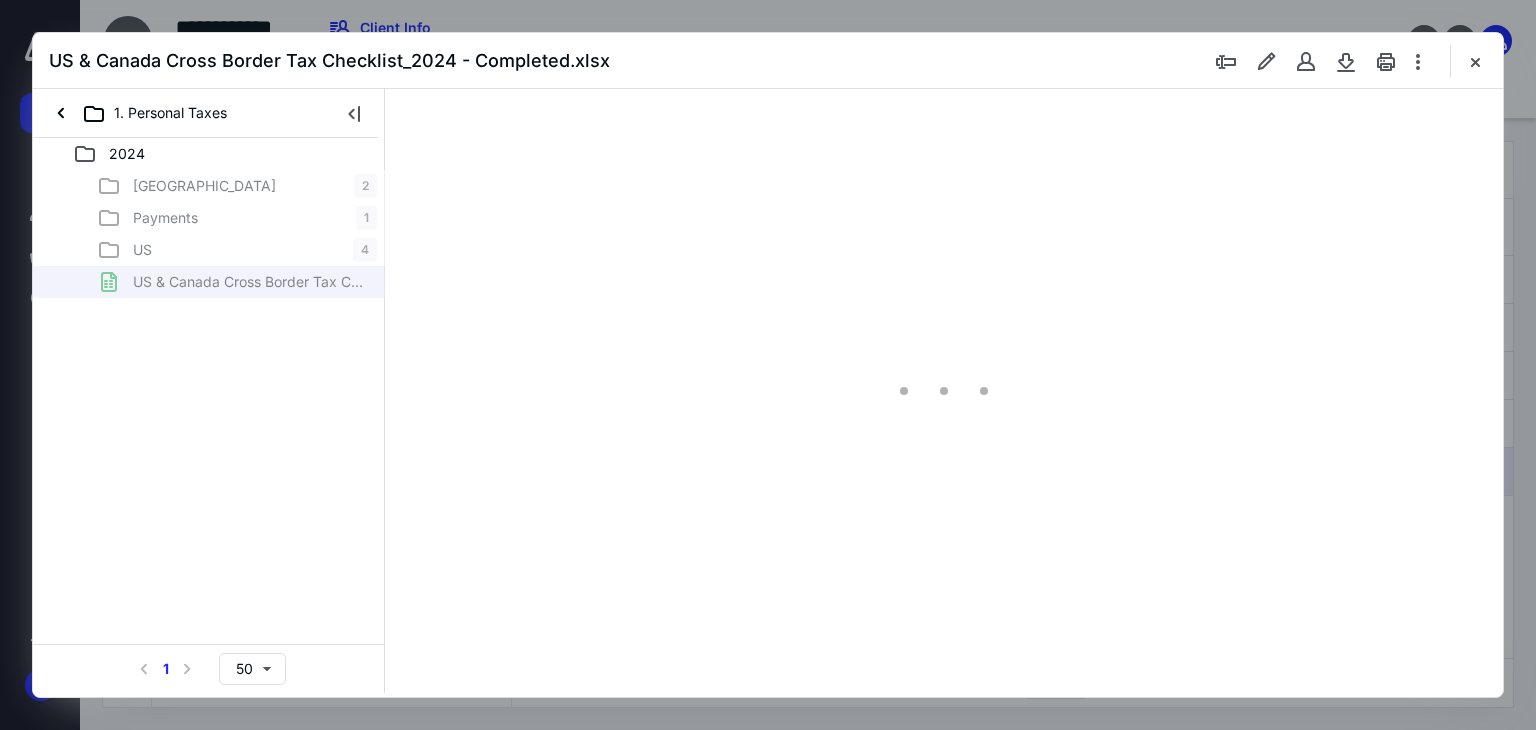 type on "38" 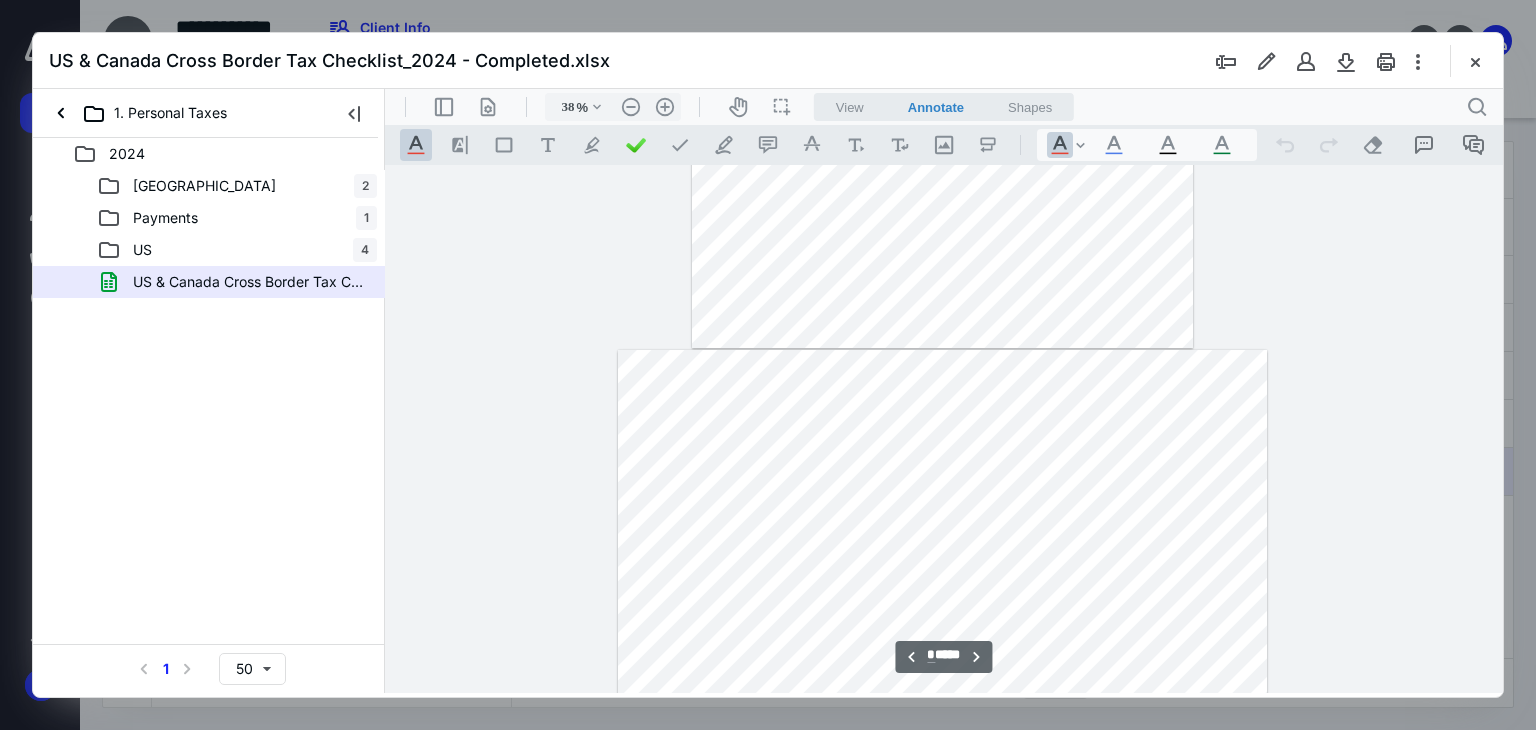 type on "*" 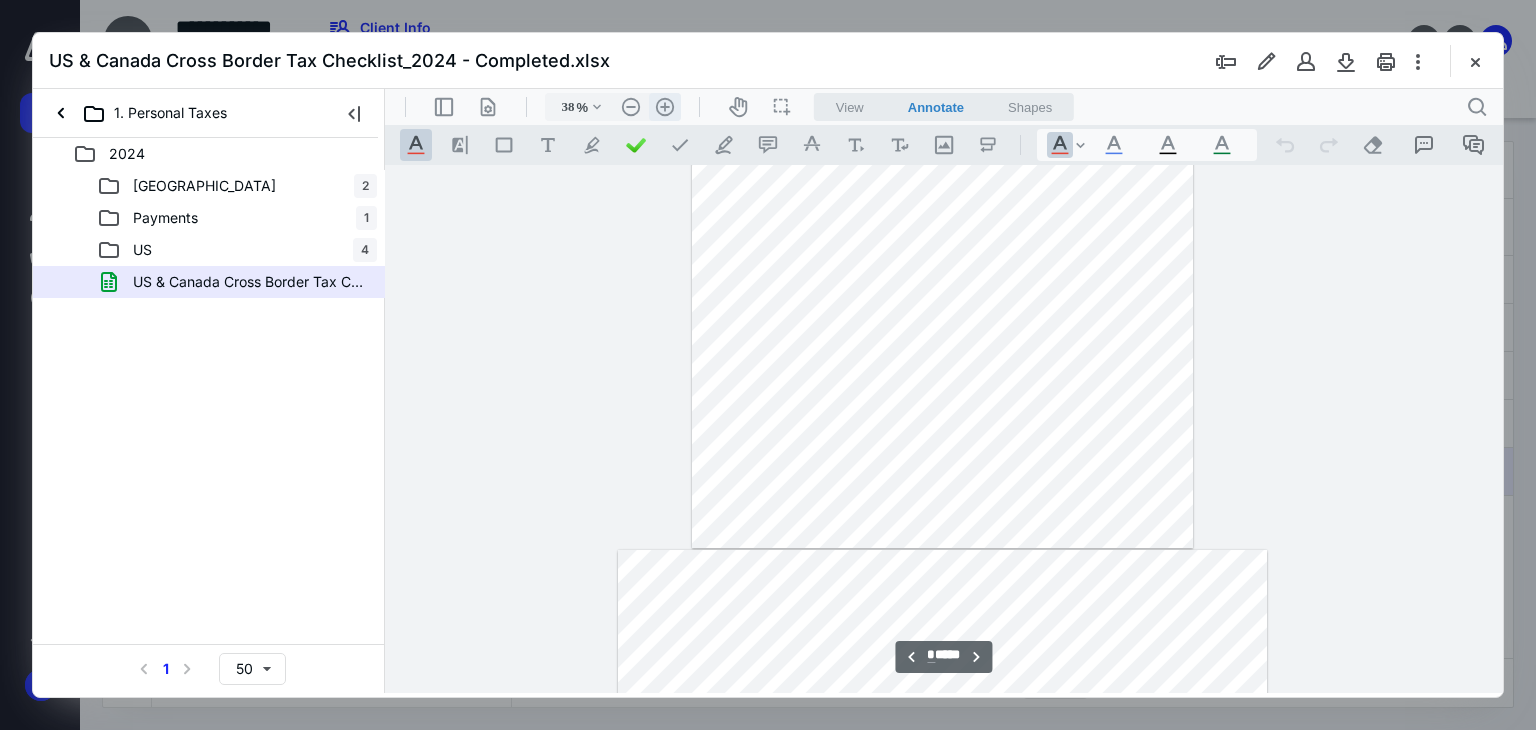 click on ".cls-1{fill:#abb0c4;} icon - header - zoom - in - line" at bounding box center (665, 107) 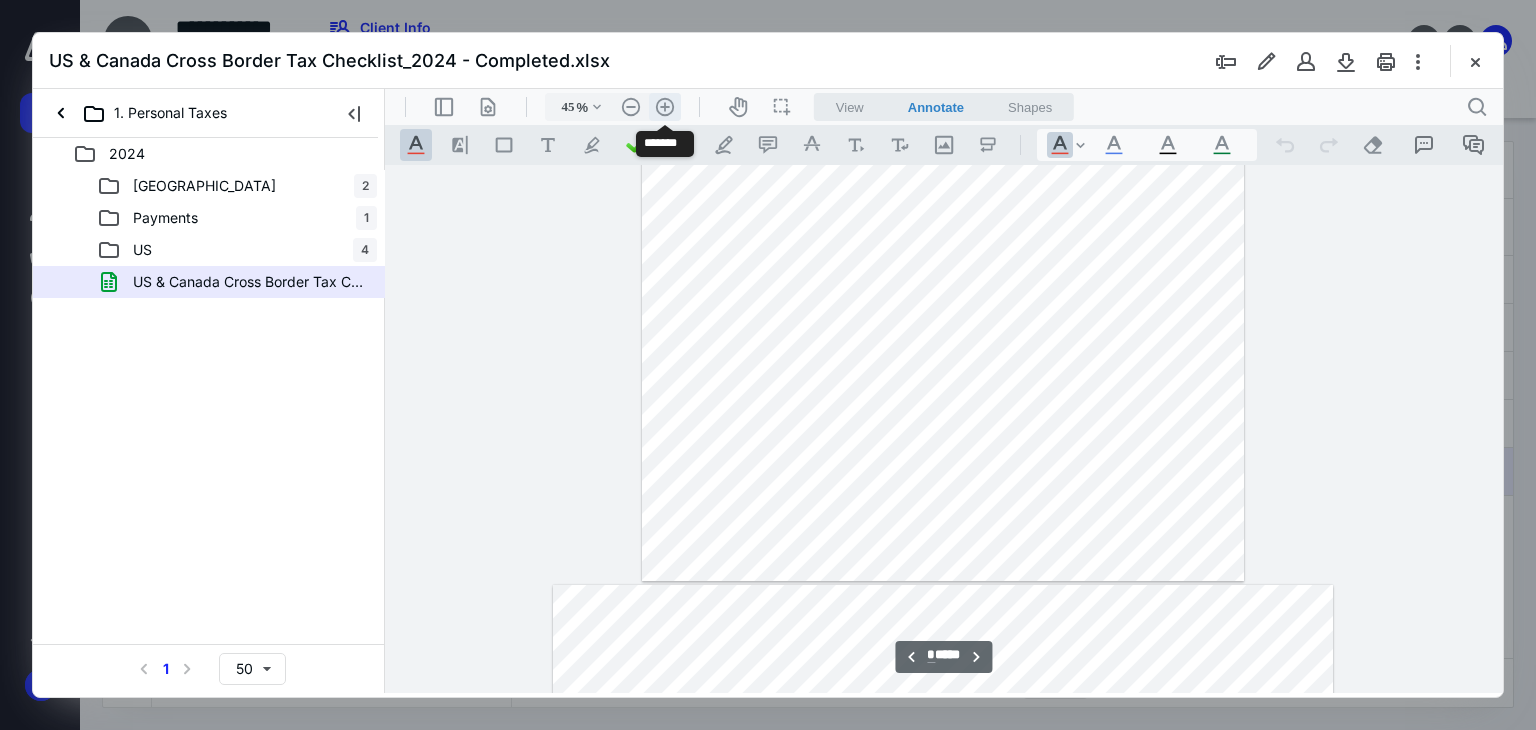 click on ".cls-1{fill:#abb0c4;} icon - header - zoom - in - line" at bounding box center (665, 107) 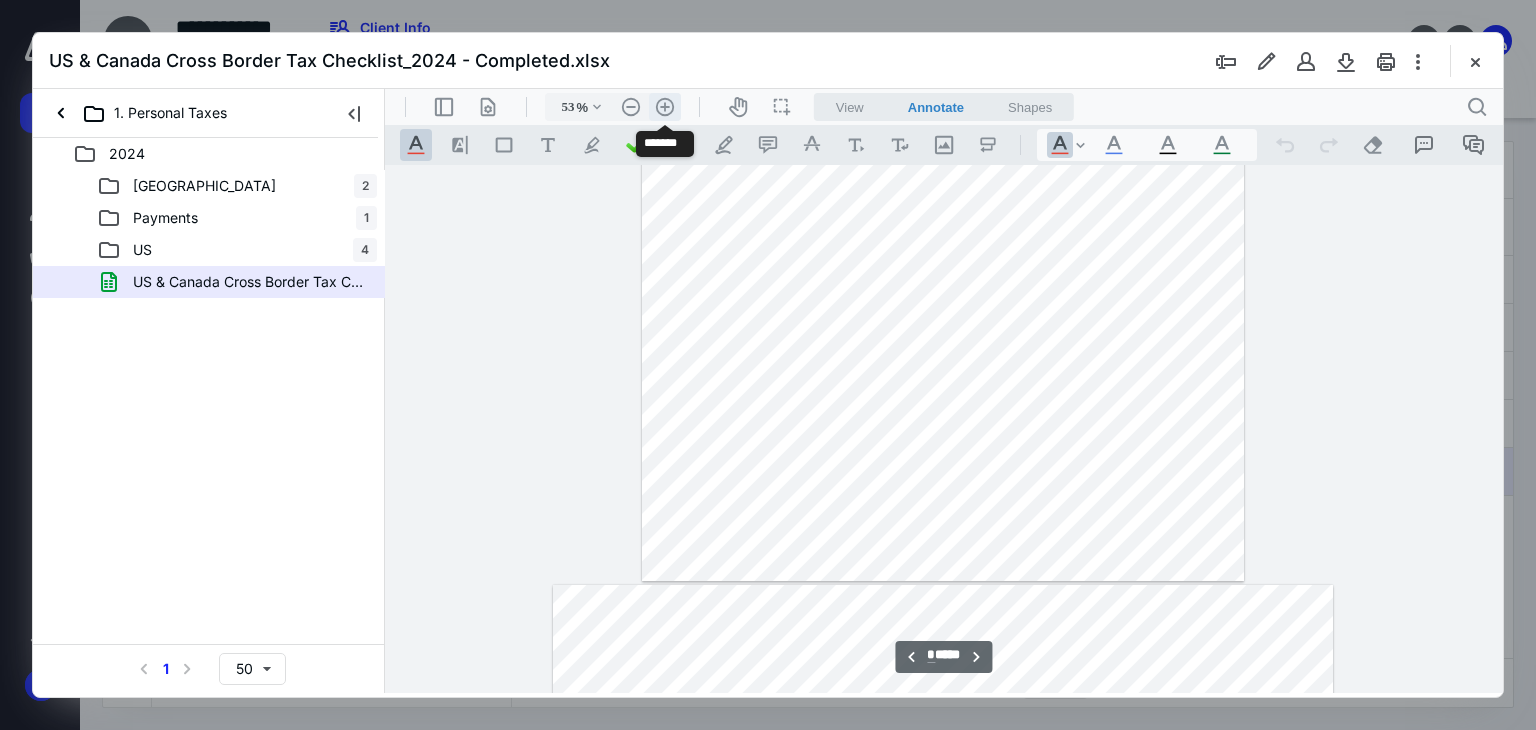 scroll, scrollTop: 1320, scrollLeft: 0, axis: vertical 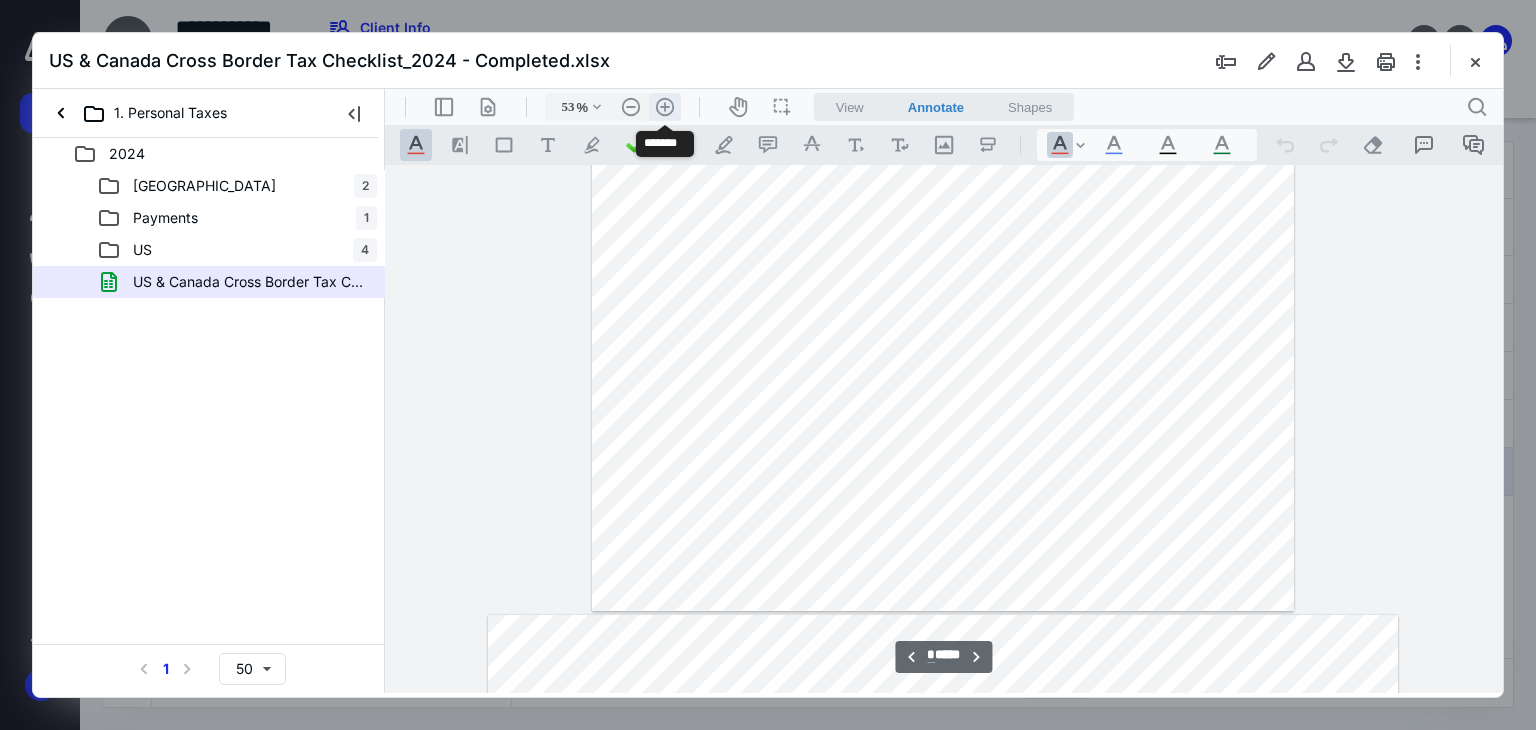 click on ".cls-1{fill:#abb0c4;} icon - header - zoom - in - line" at bounding box center (665, 107) 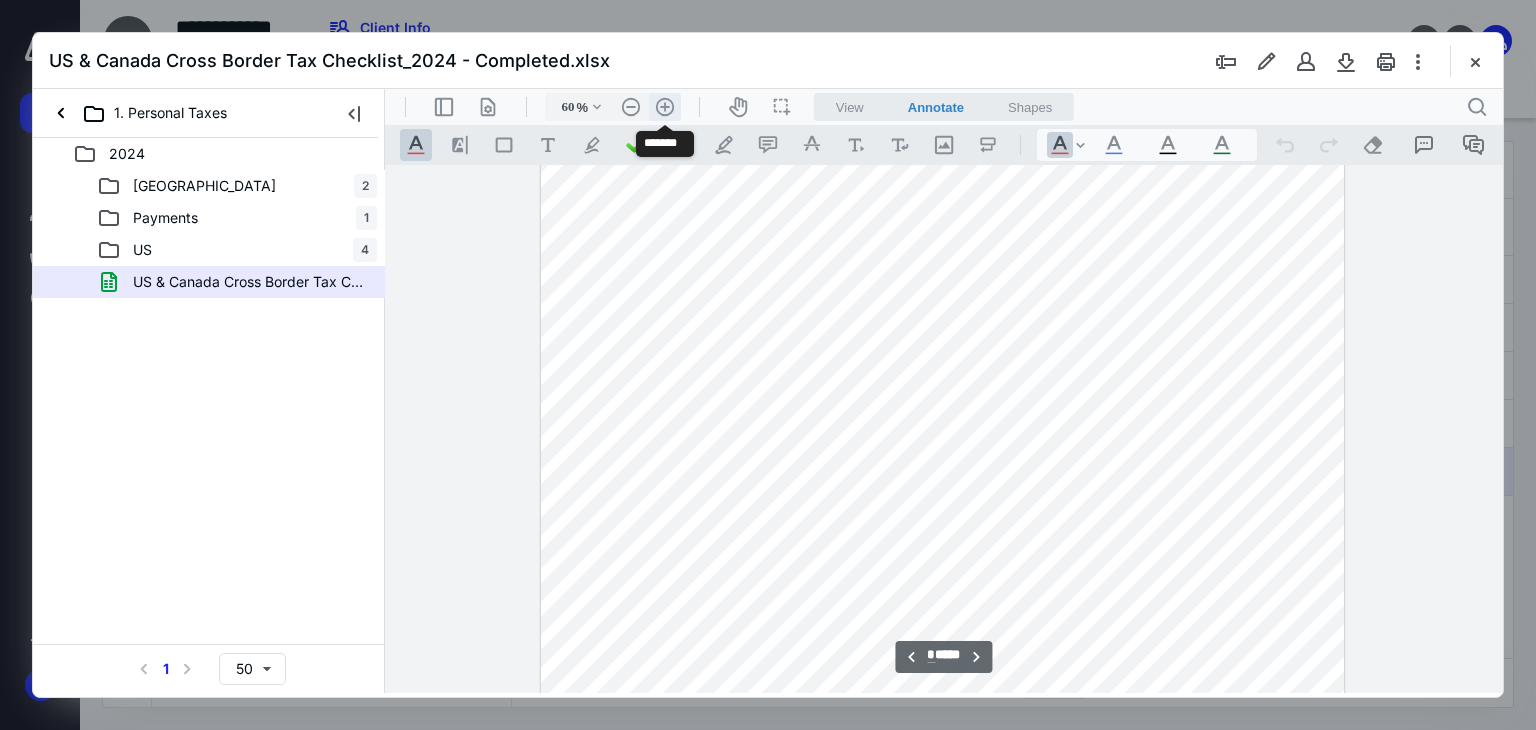 click on ".cls-1{fill:#abb0c4;} icon - header - zoom - in - line" at bounding box center [665, 107] 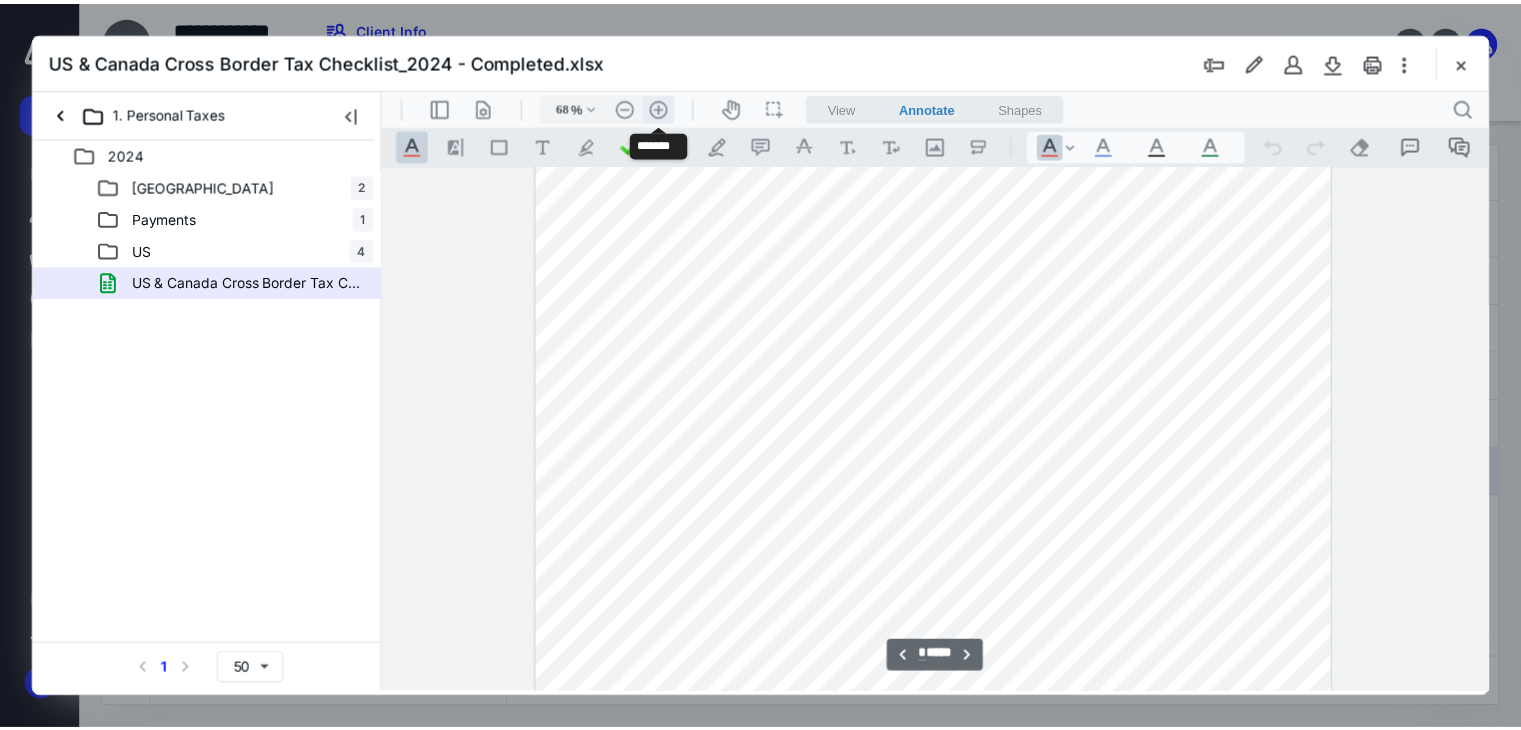 scroll, scrollTop: 1763, scrollLeft: 47, axis: both 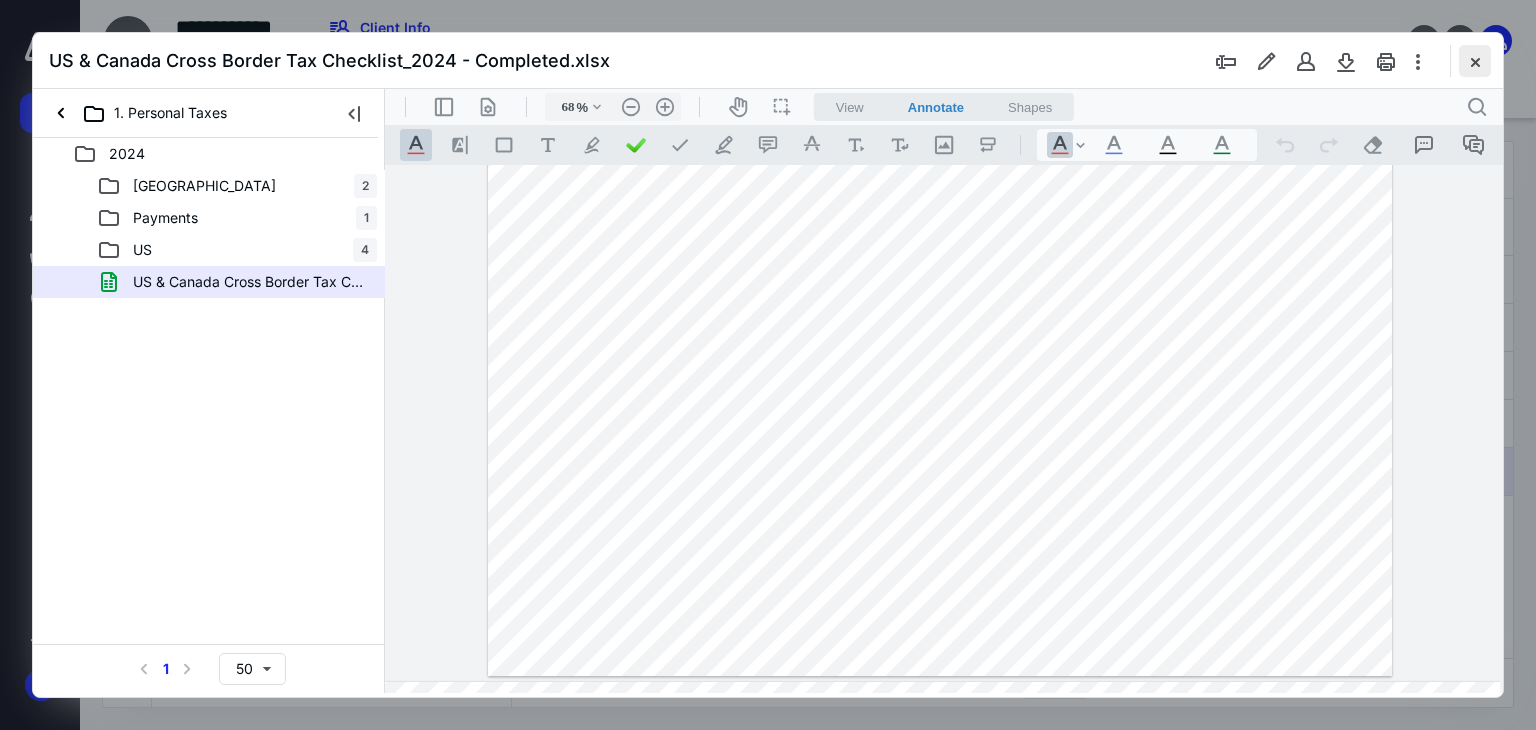 click at bounding box center [1475, 61] 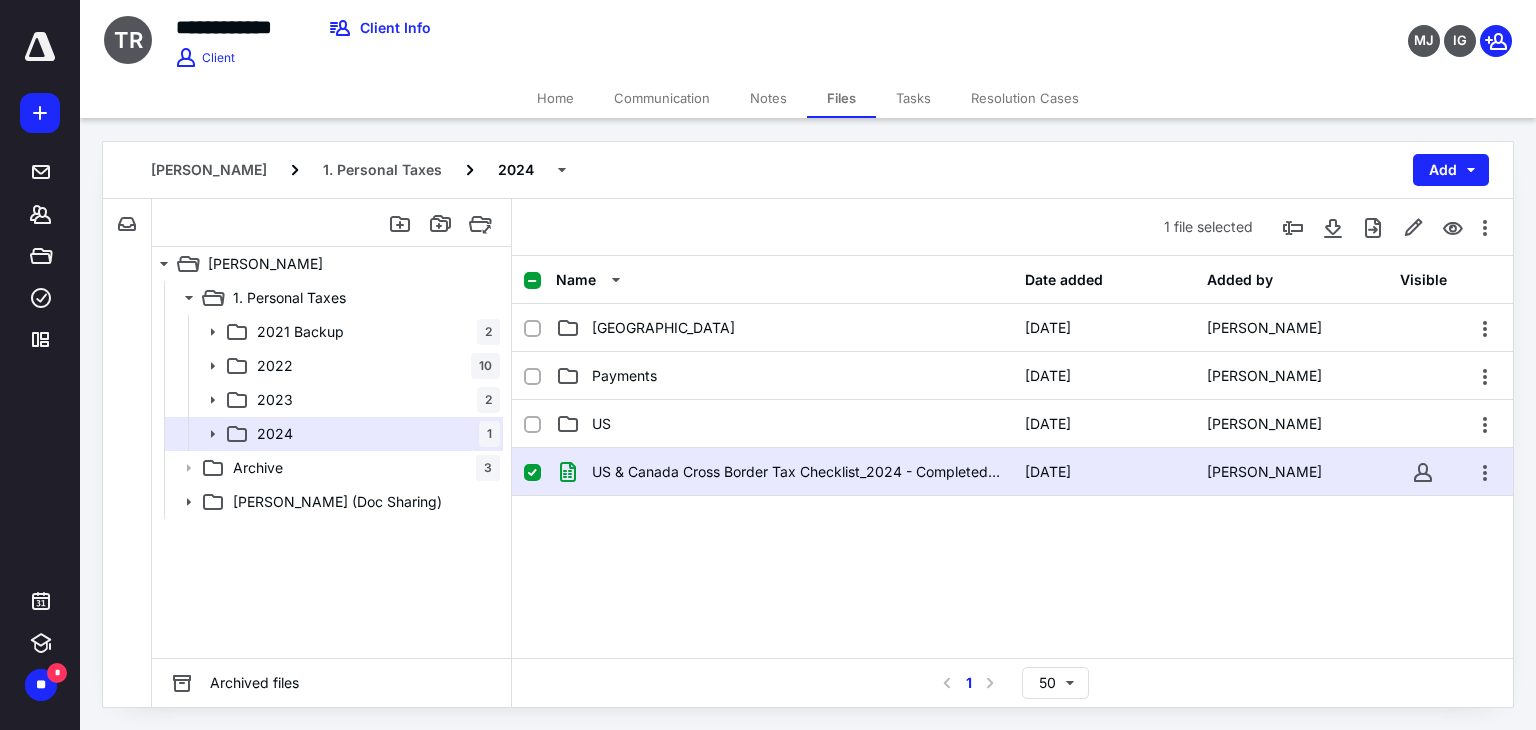 click at bounding box center [40, 47] 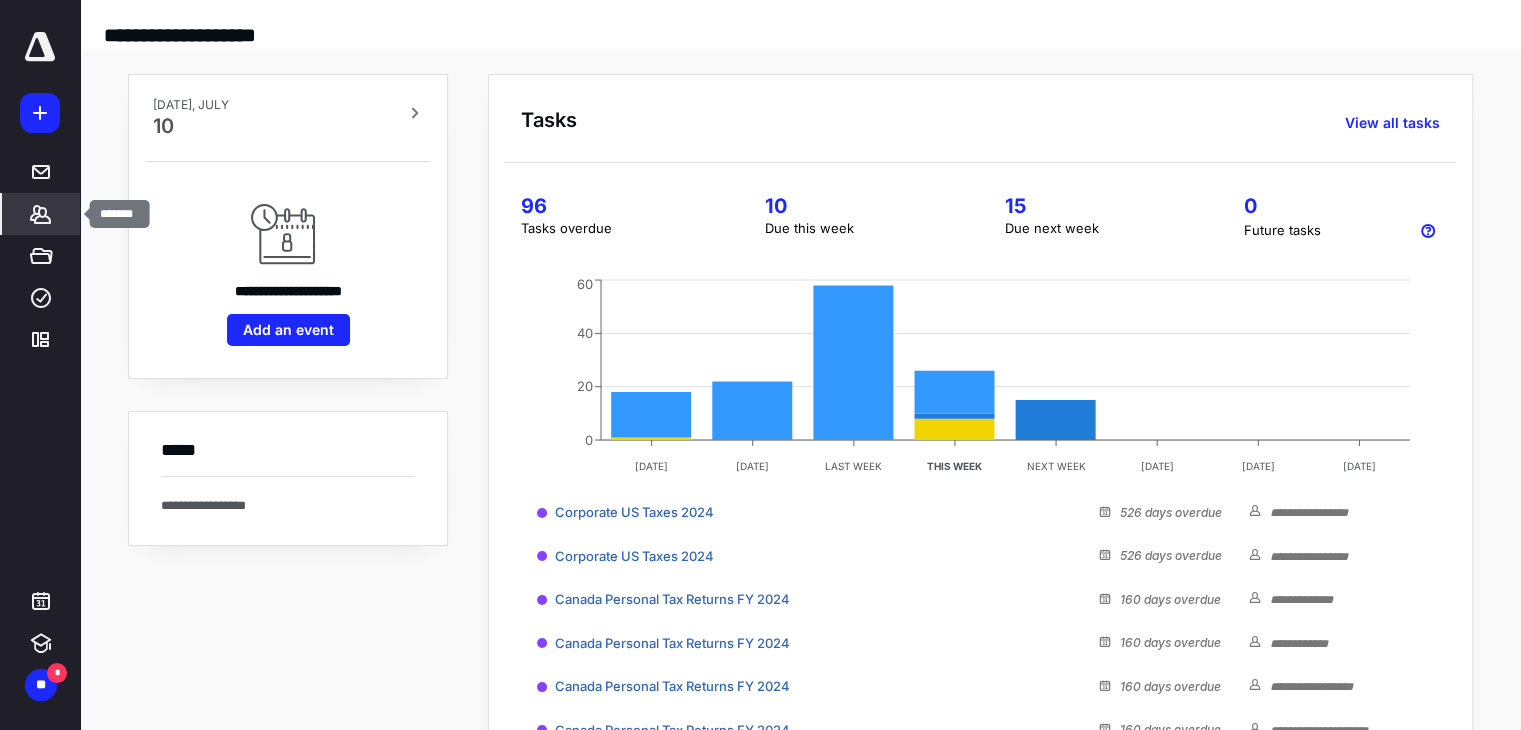click 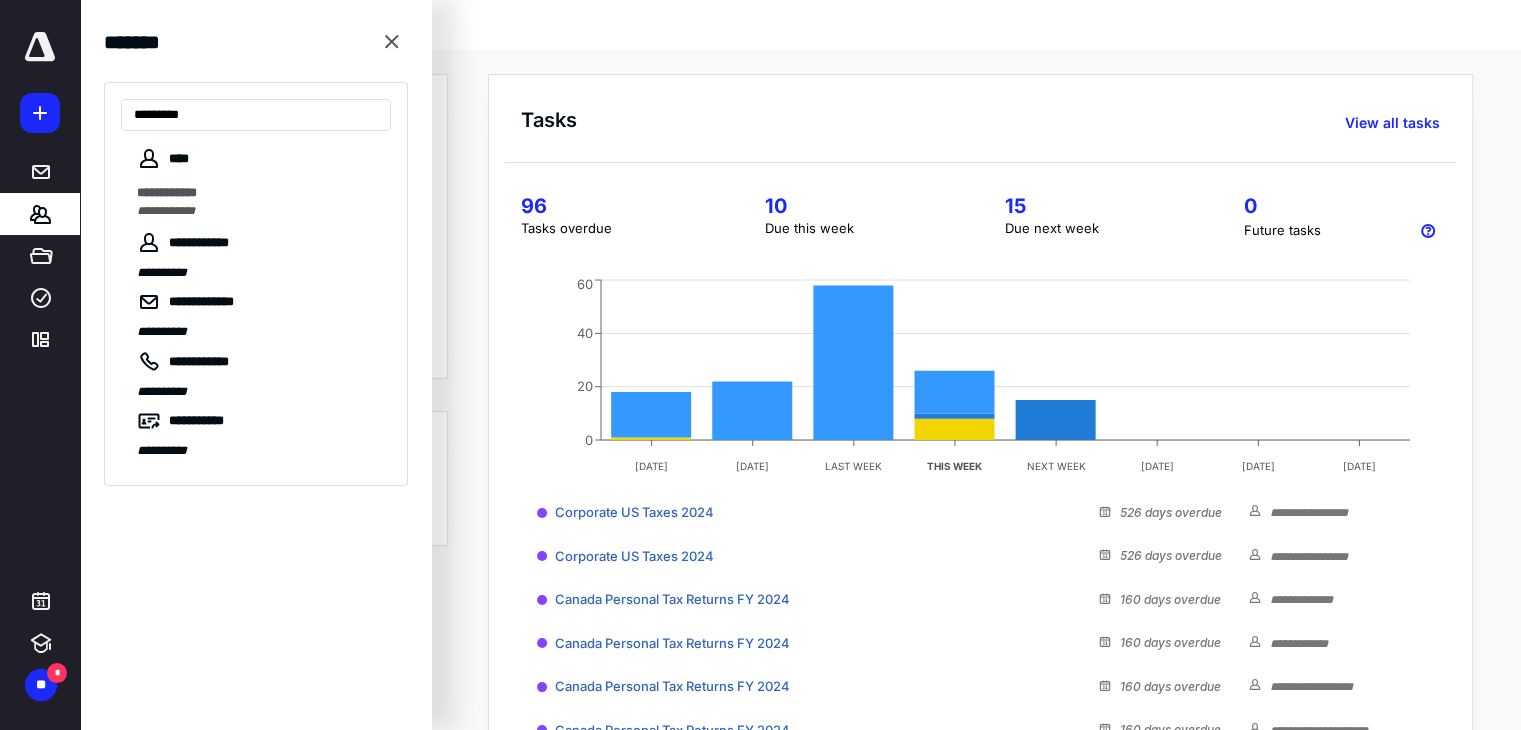 type on "*********" 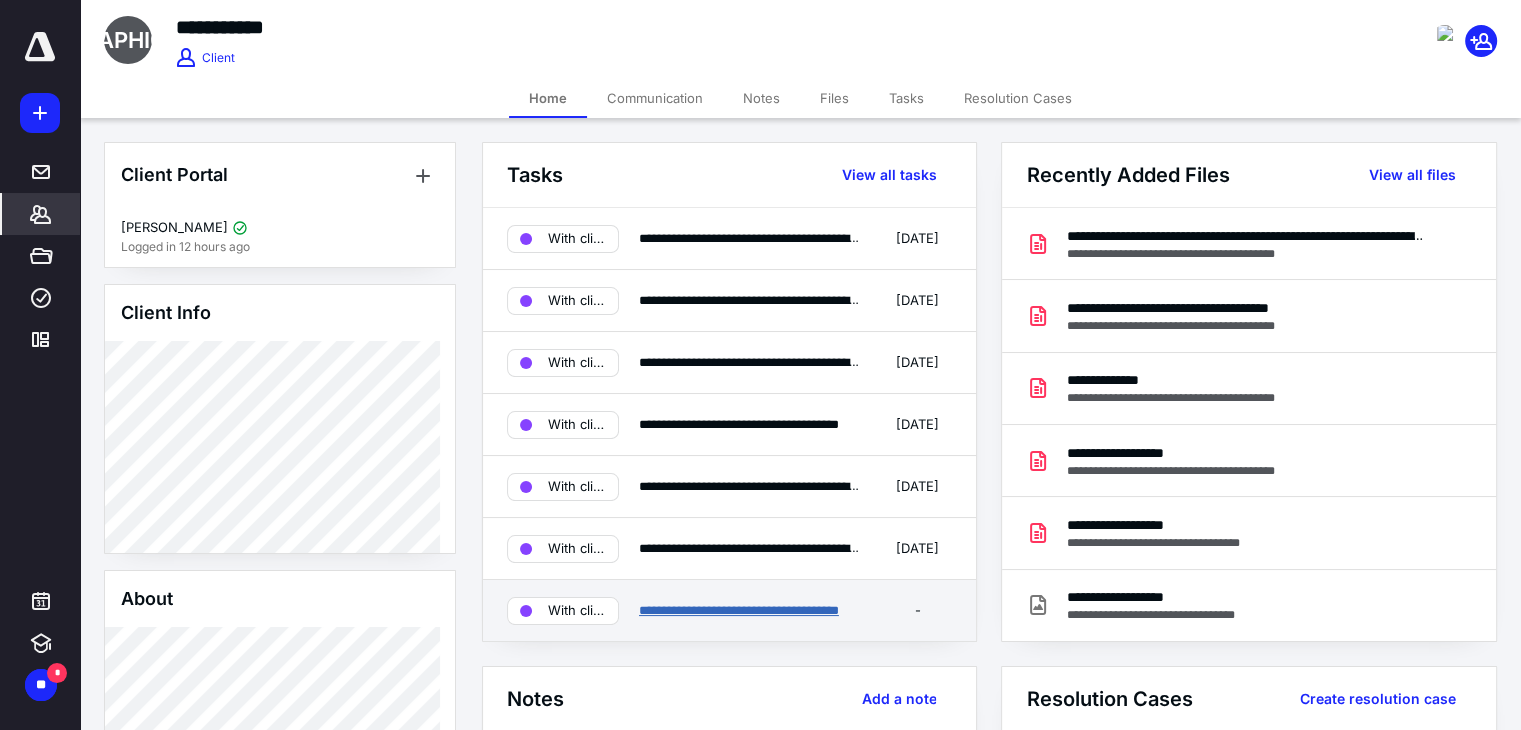 click on "**********" at bounding box center (739, 610) 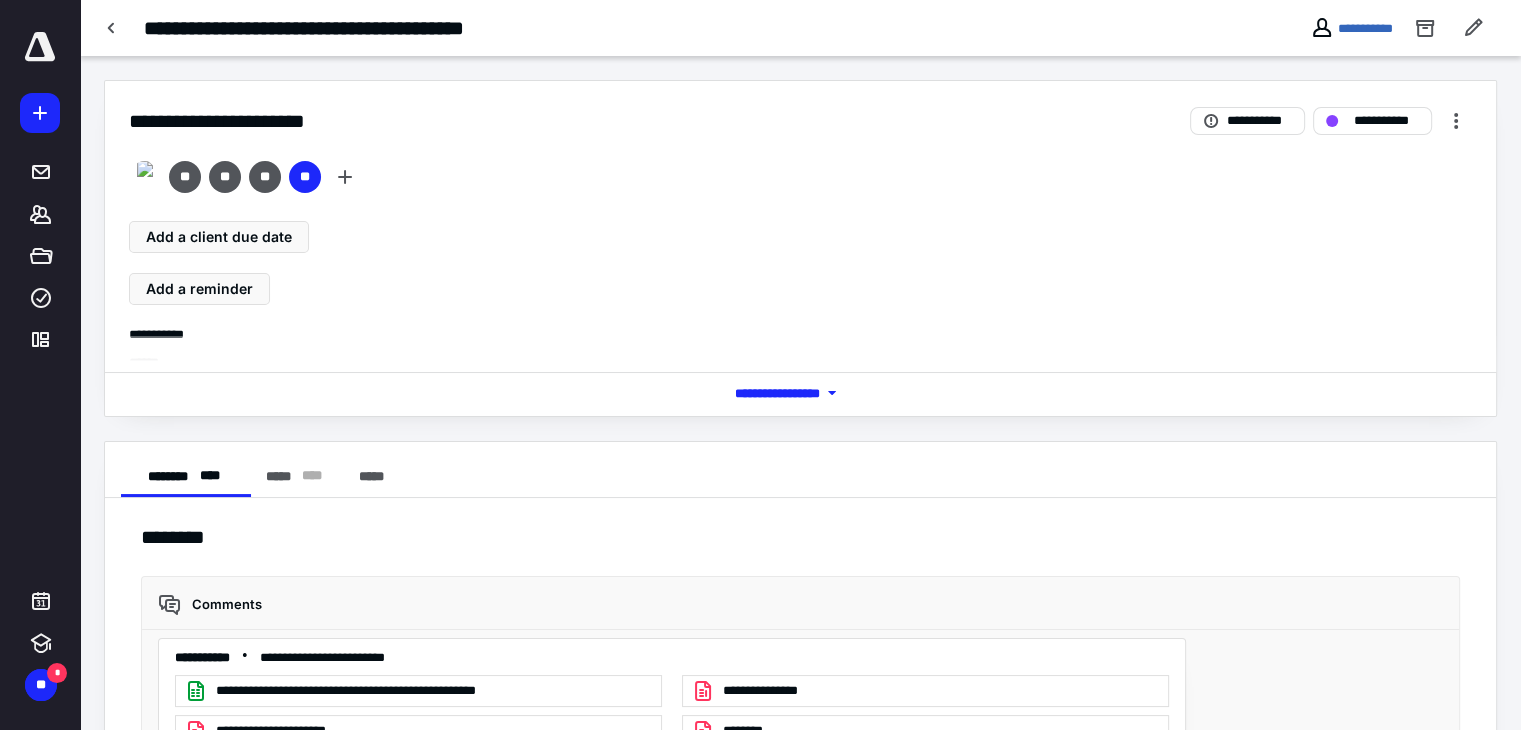 scroll, scrollTop: 3734, scrollLeft: 0, axis: vertical 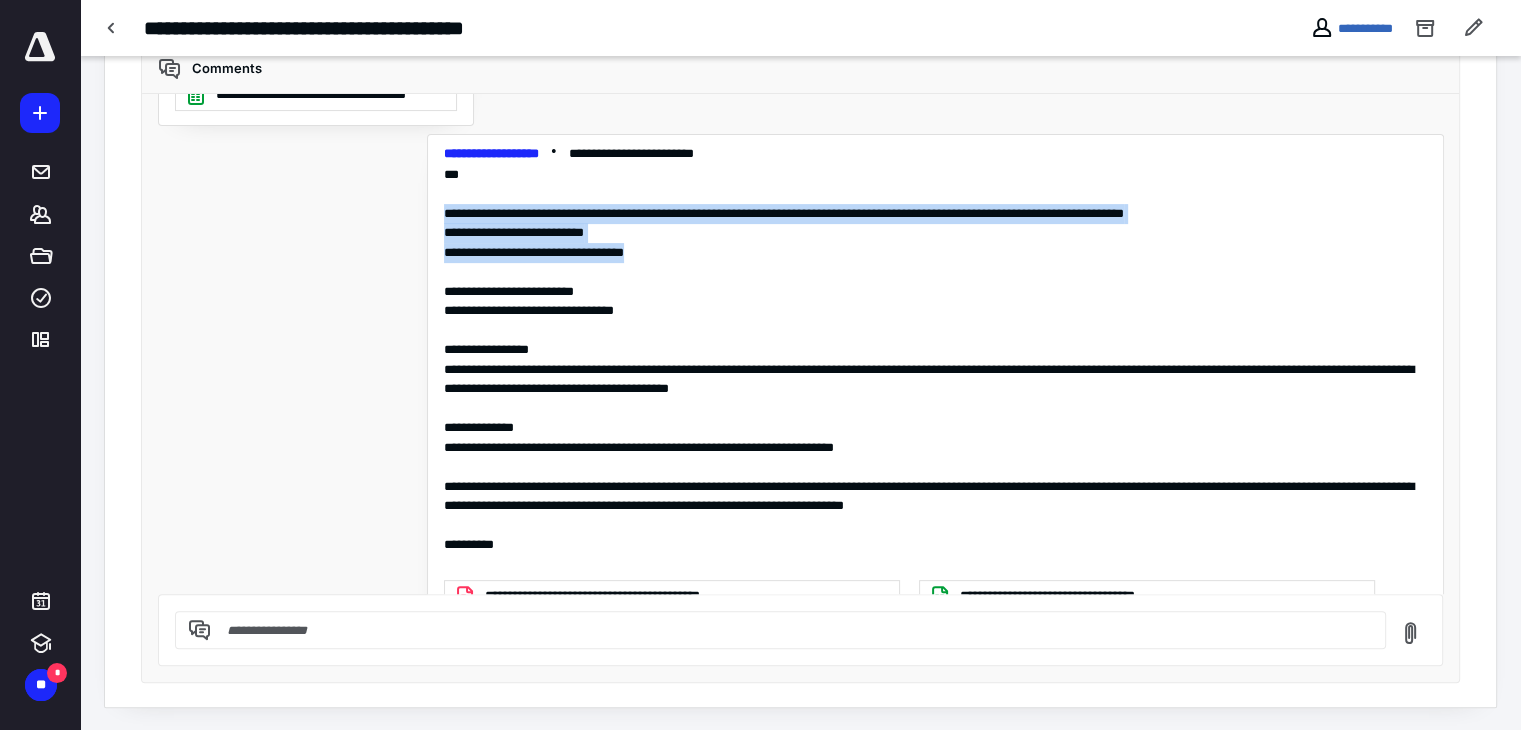 drag, startPoint x: 428, startPoint y: 203, endPoint x: 648, endPoint y: 245, distance: 223.9732 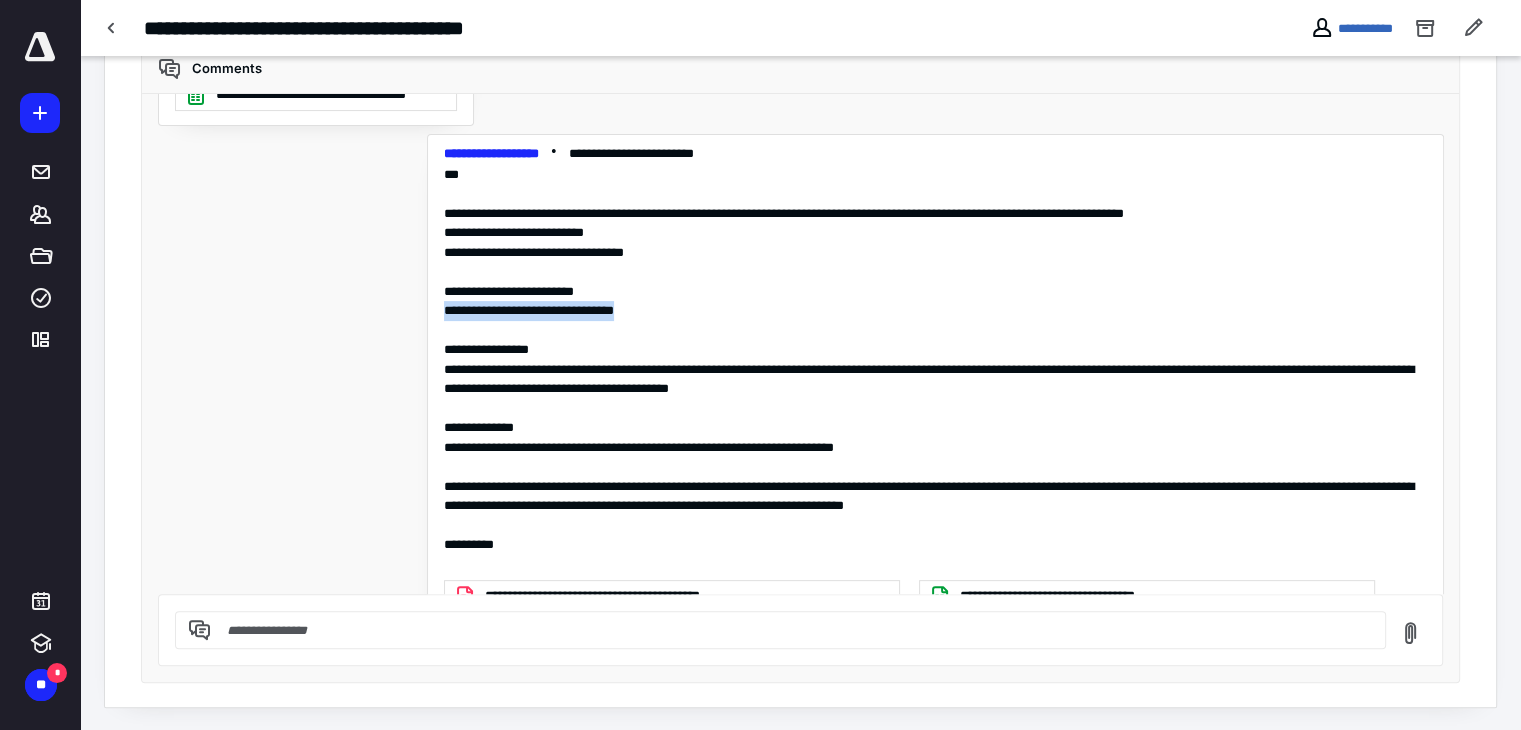drag, startPoint x: 431, startPoint y: 298, endPoint x: 648, endPoint y: 303, distance: 217.0576 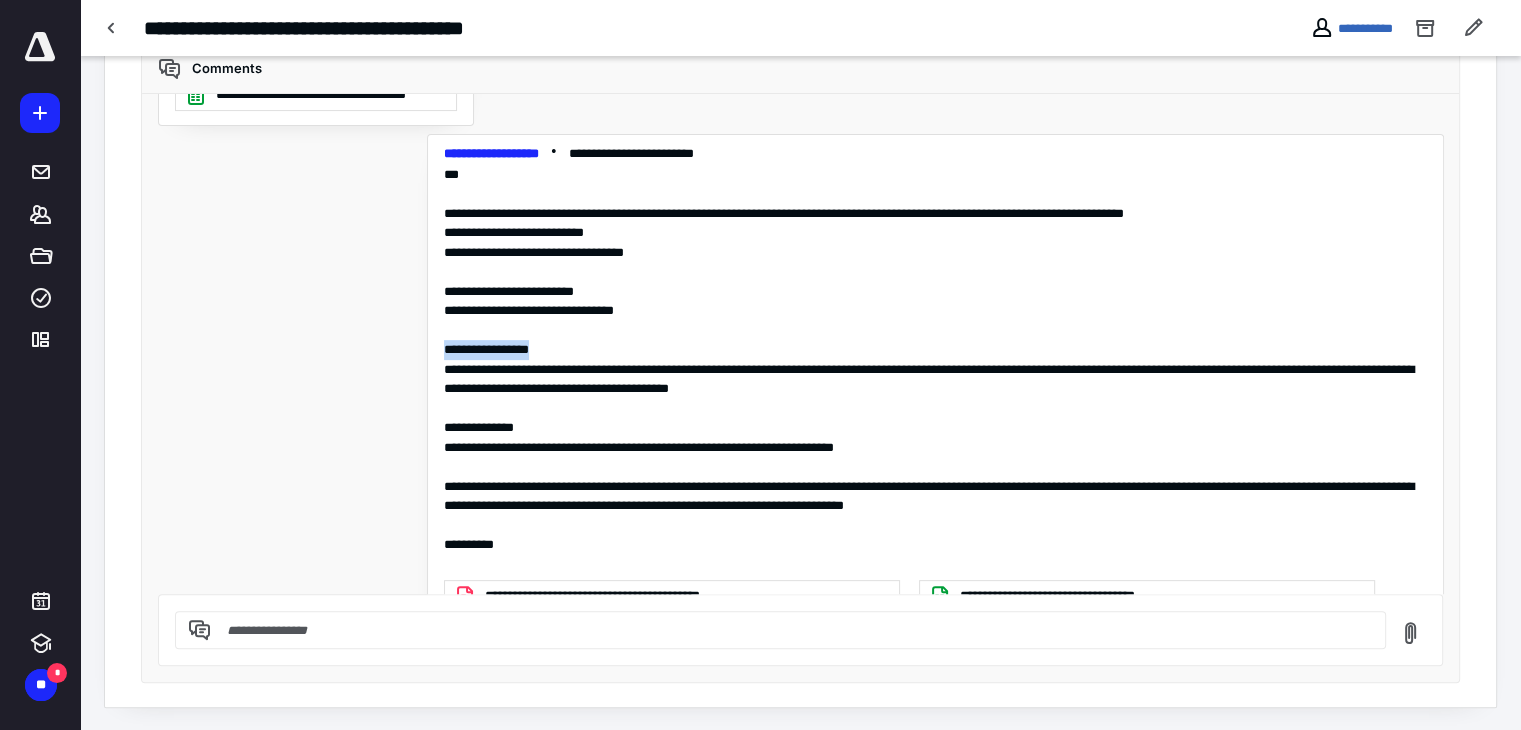 drag, startPoint x: 427, startPoint y: 337, endPoint x: 548, endPoint y: 343, distance: 121.14867 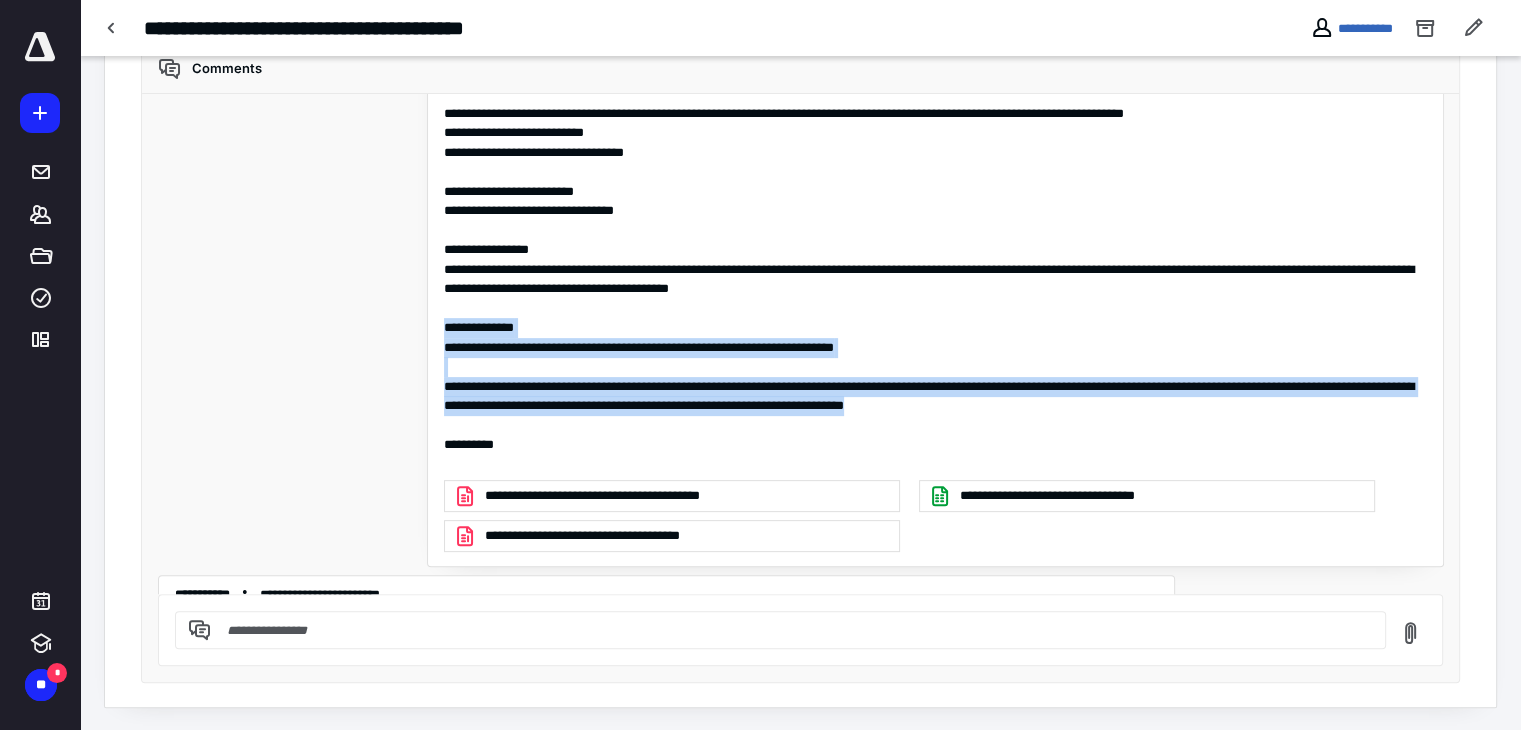 drag, startPoint x: 428, startPoint y: 318, endPoint x: 1277, endPoint y: 401, distance: 853.0475 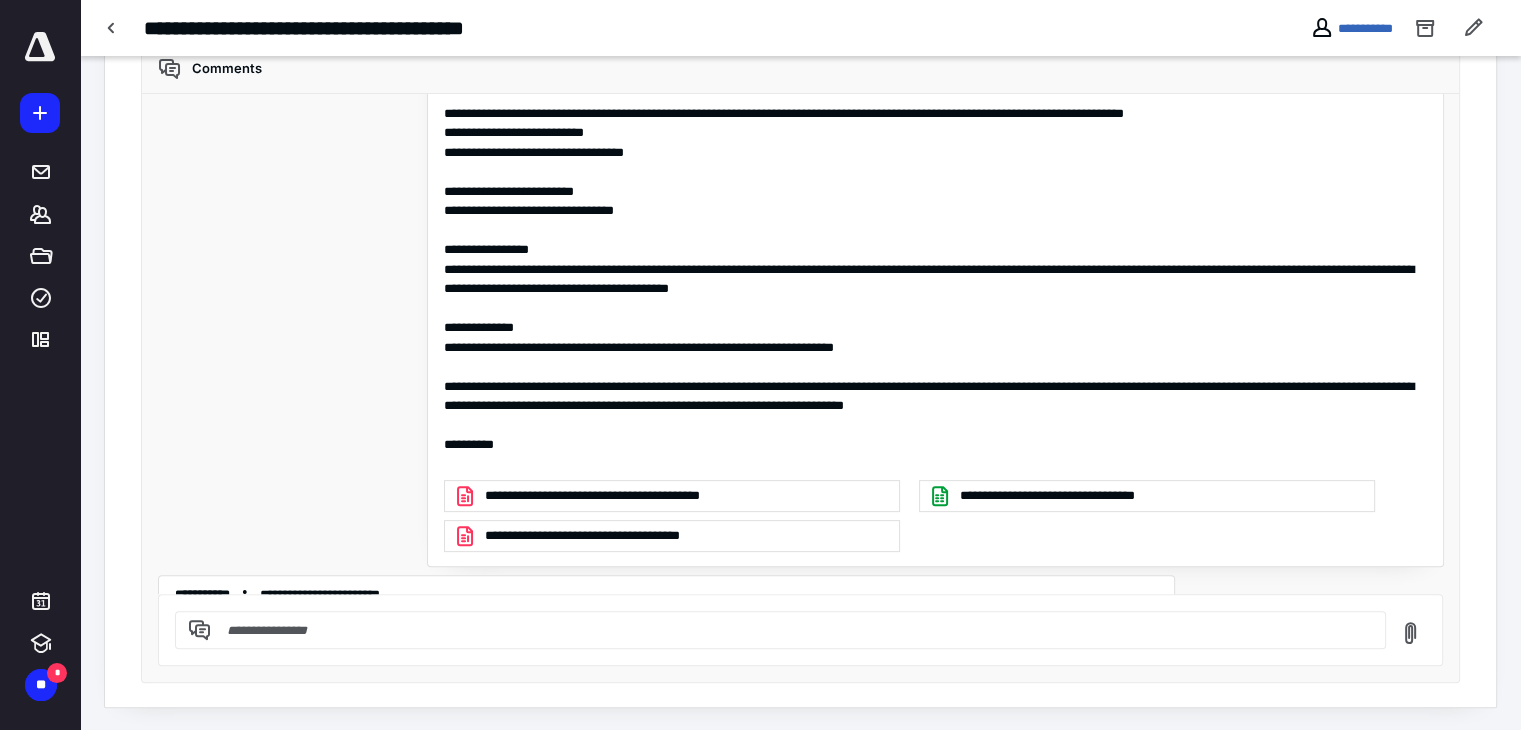 click on "**********" at bounding box center [801, 344] 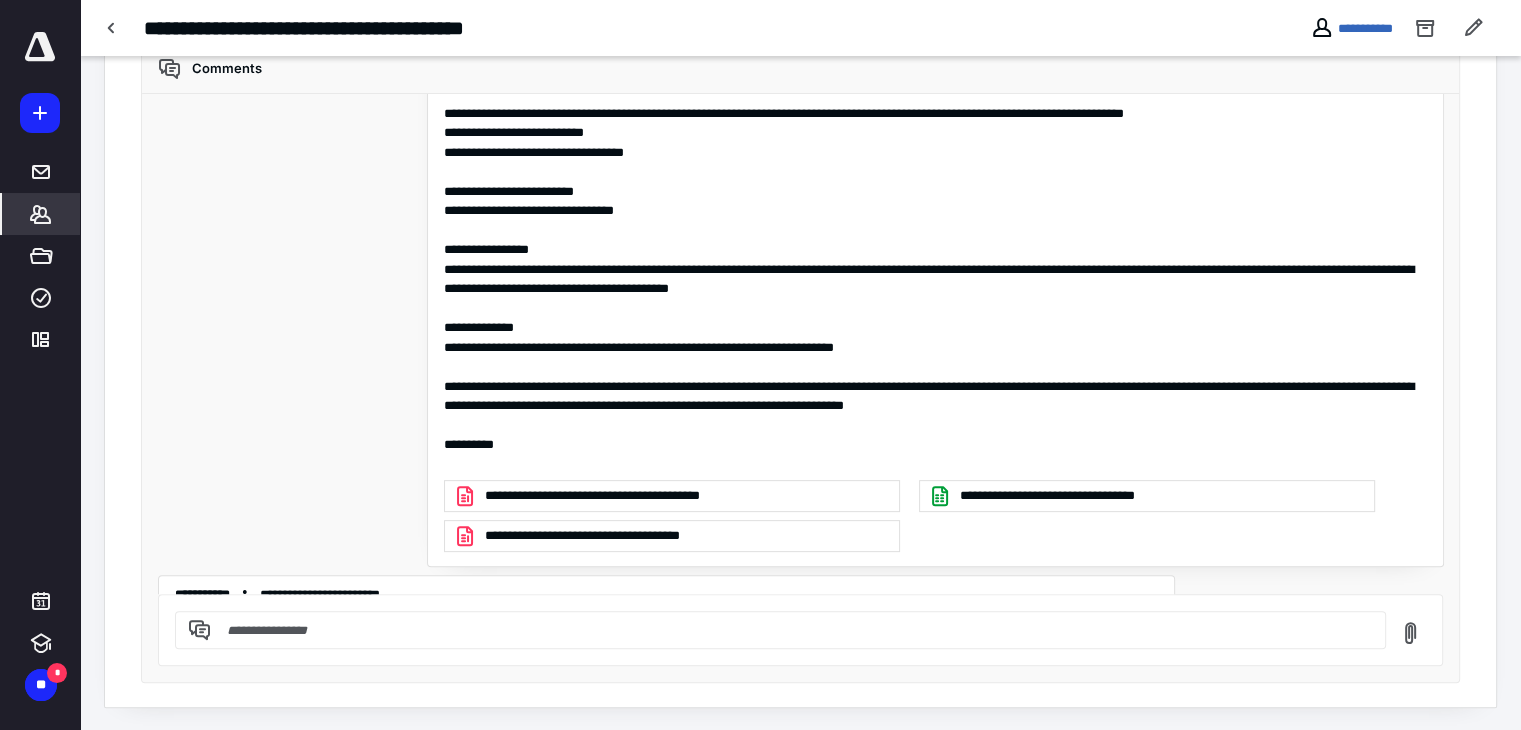 click on "*******" at bounding box center (41, 214) 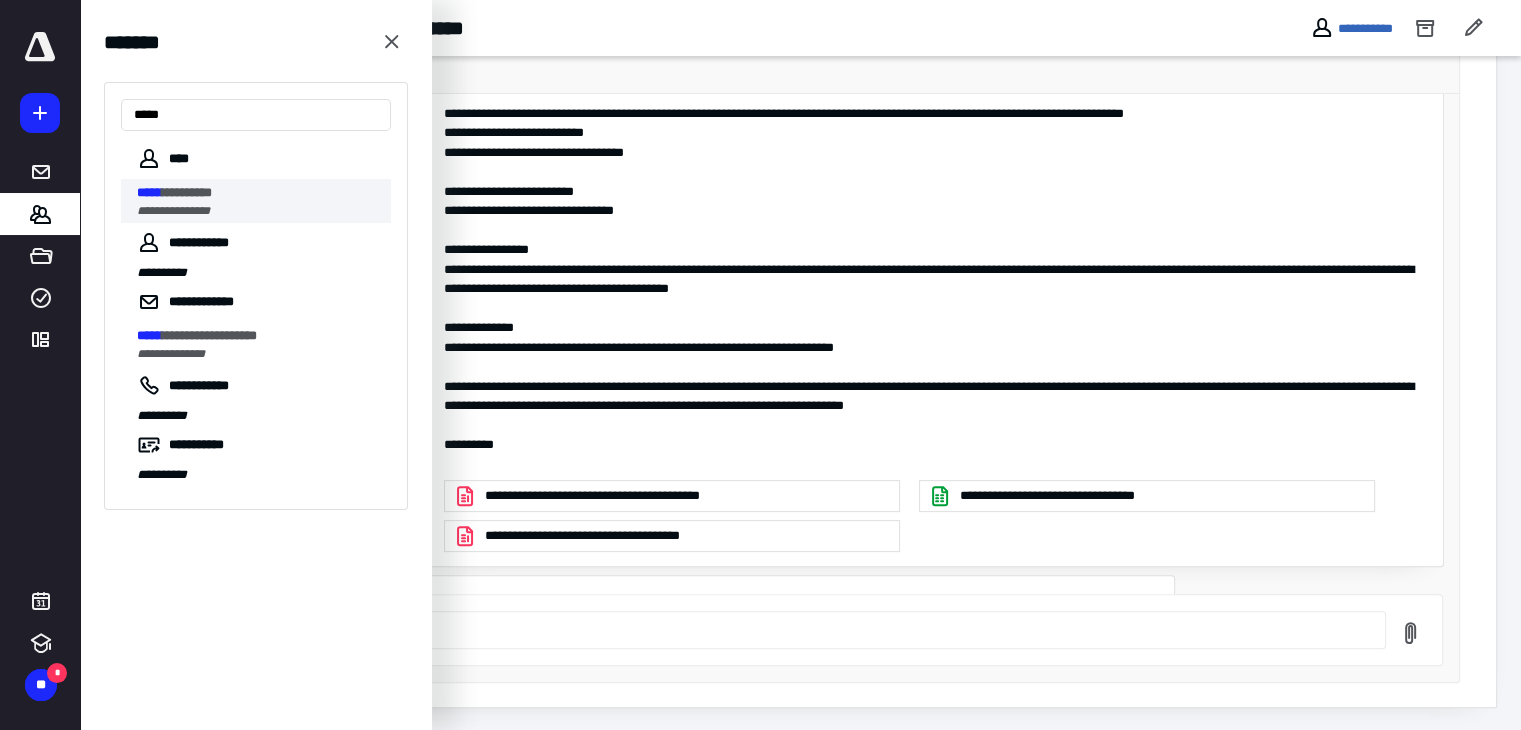 type on "*****" 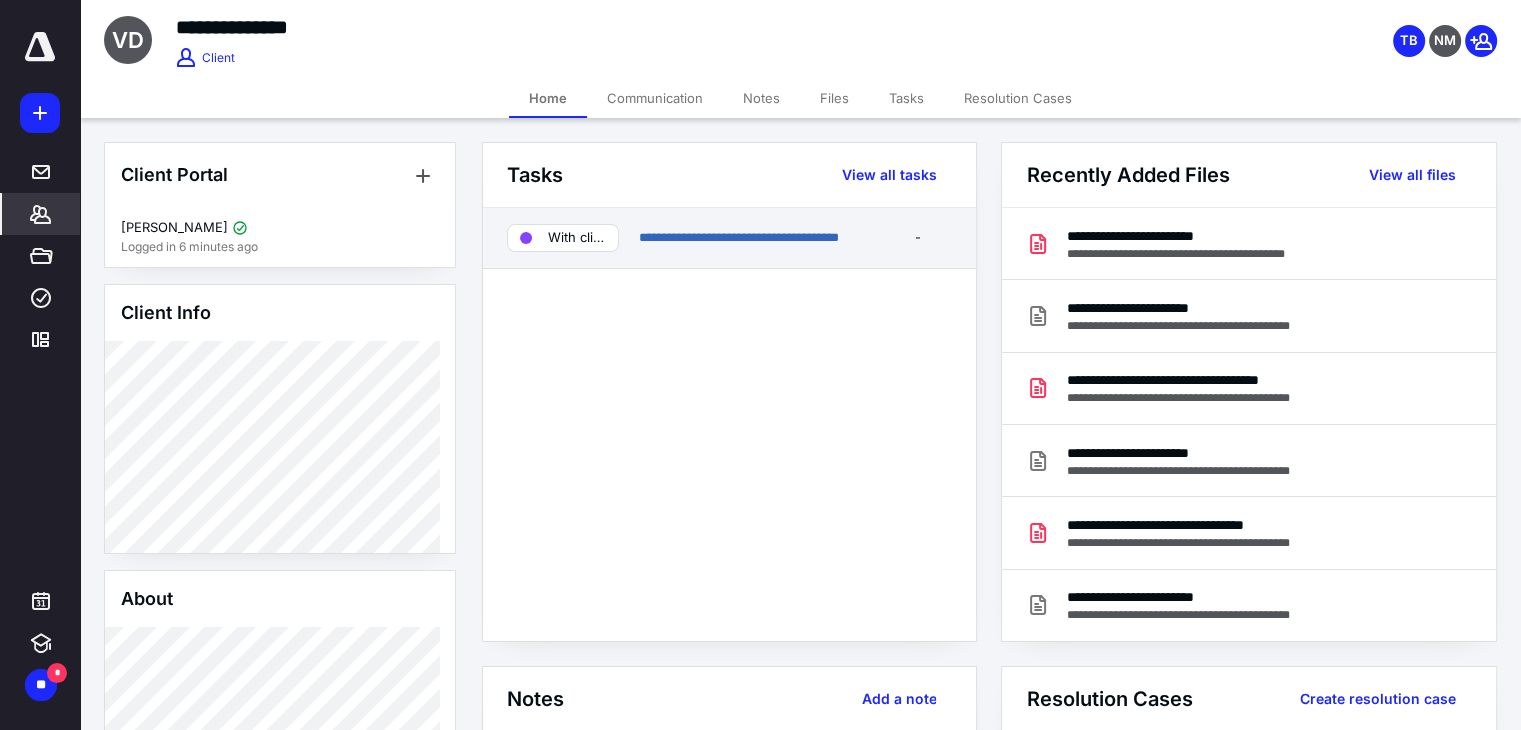 click on "**********" at bounding box center [729, 238] 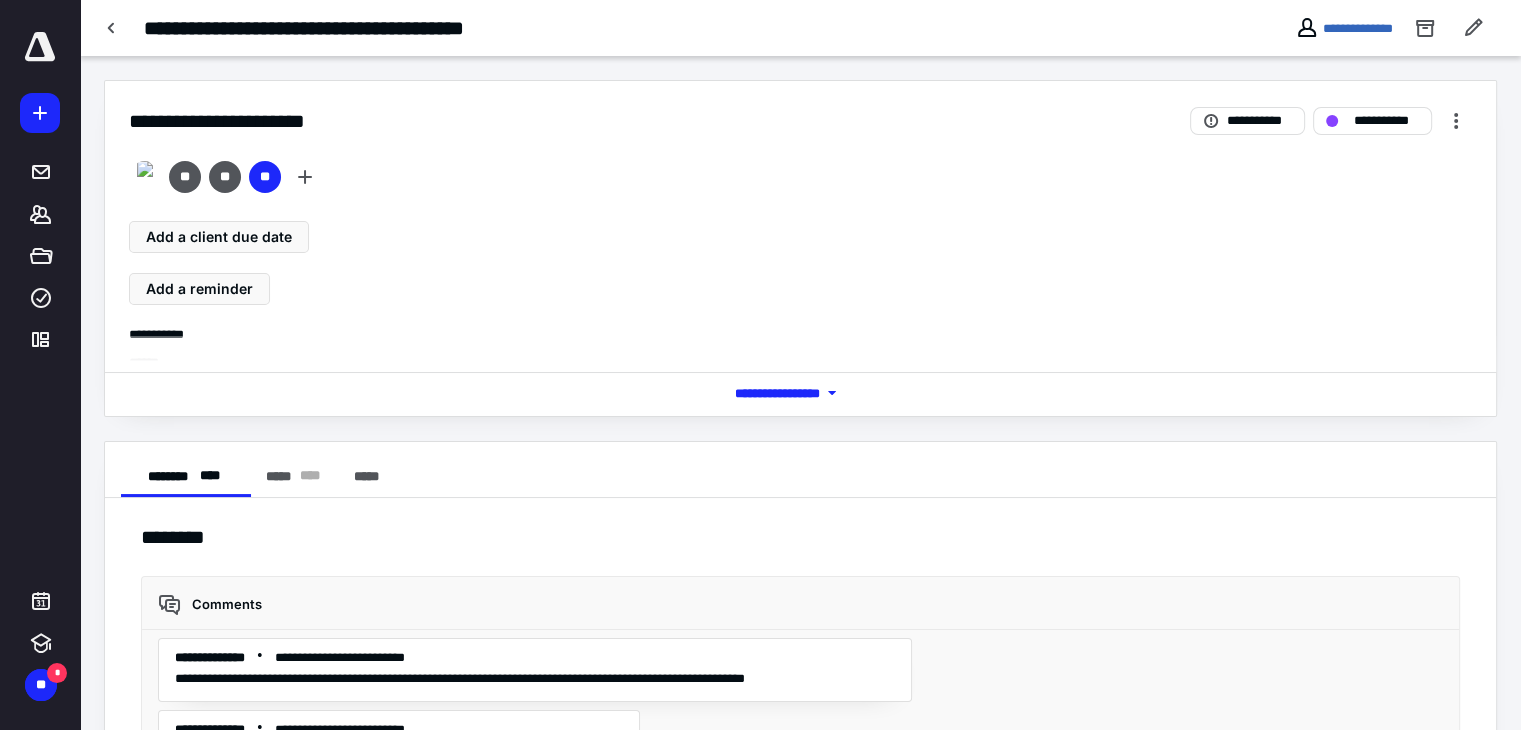 scroll, scrollTop: 4573, scrollLeft: 0, axis: vertical 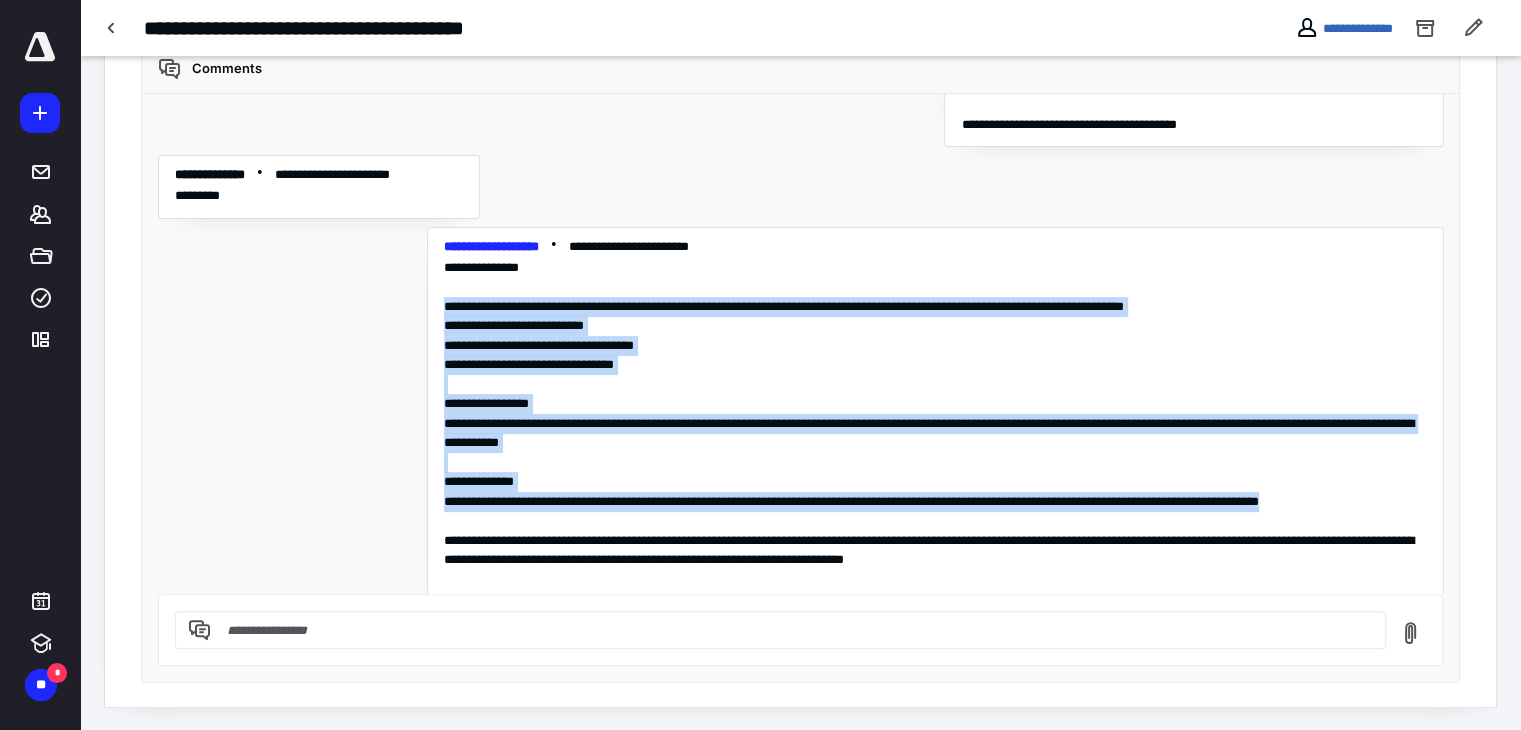 drag, startPoint x: 430, startPoint y: 287, endPoint x: 743, endPoint y: 502, distance: 379.72885 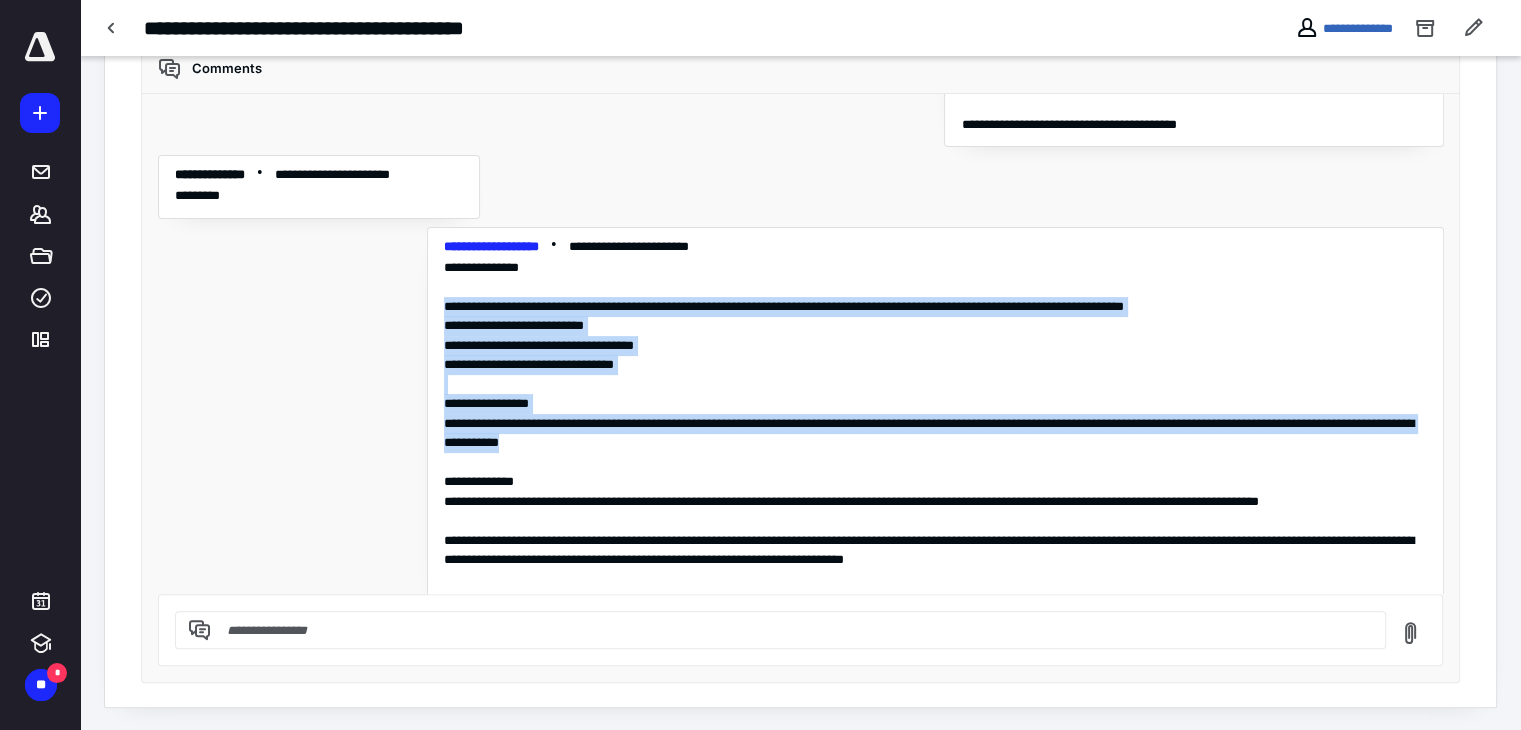 drag, startPoint x: 434, startPoint y: 289, endPoint x: 707, endPoint y: 425, distance: 305 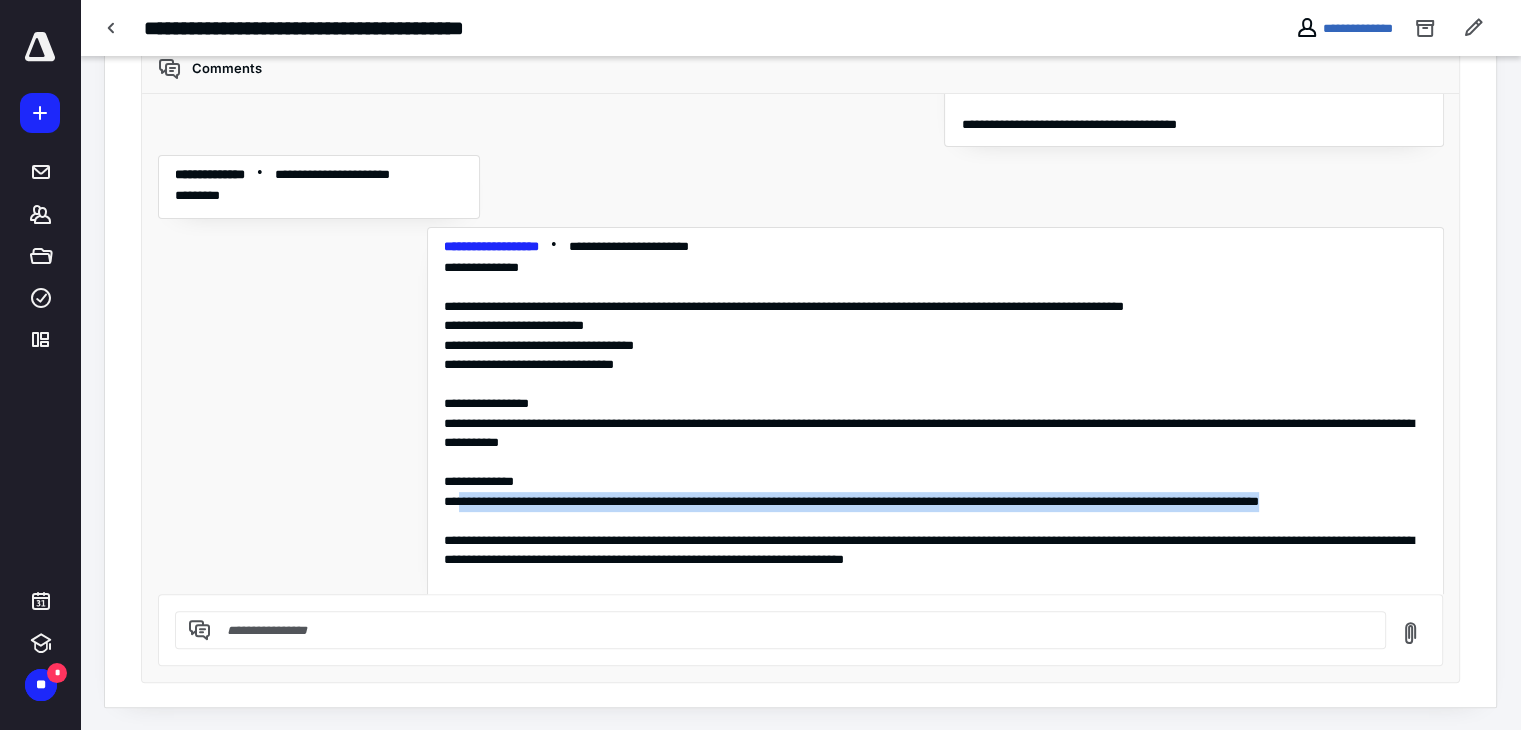 drag, startPoint x: 444, startPoint y: 482, endPoint x: 465, endPoint y: 500, distance: 27.658634 